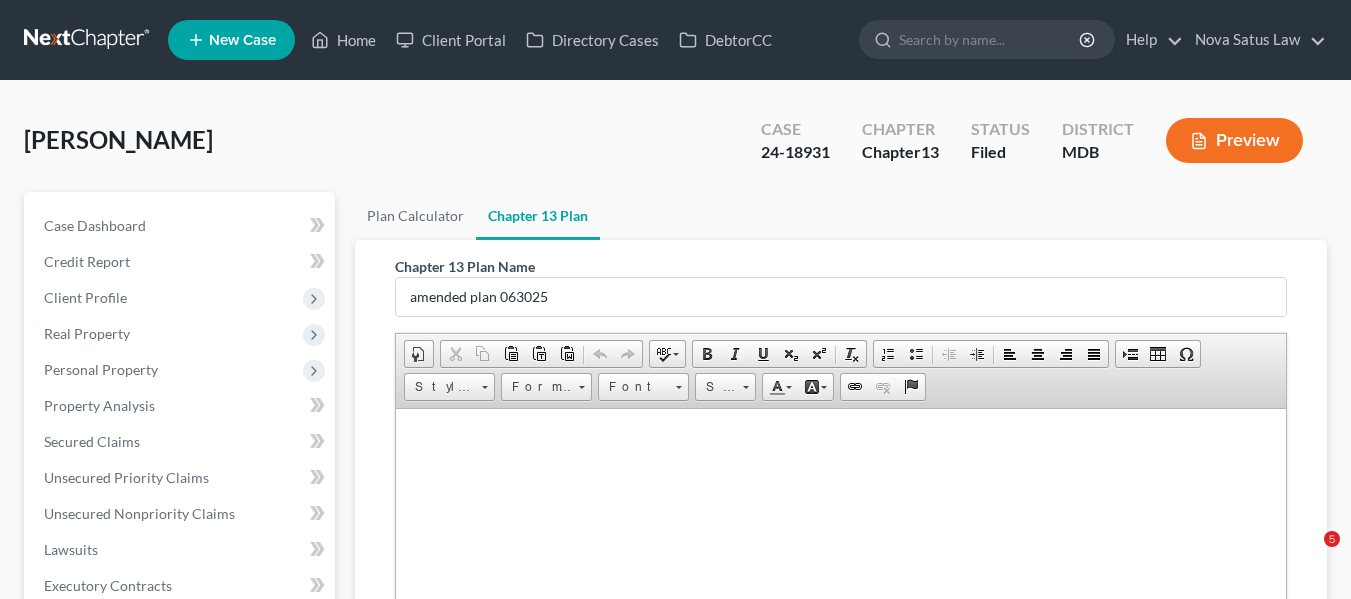 scroll, scrollTop: 0, scrollLeft: 0, axis: both 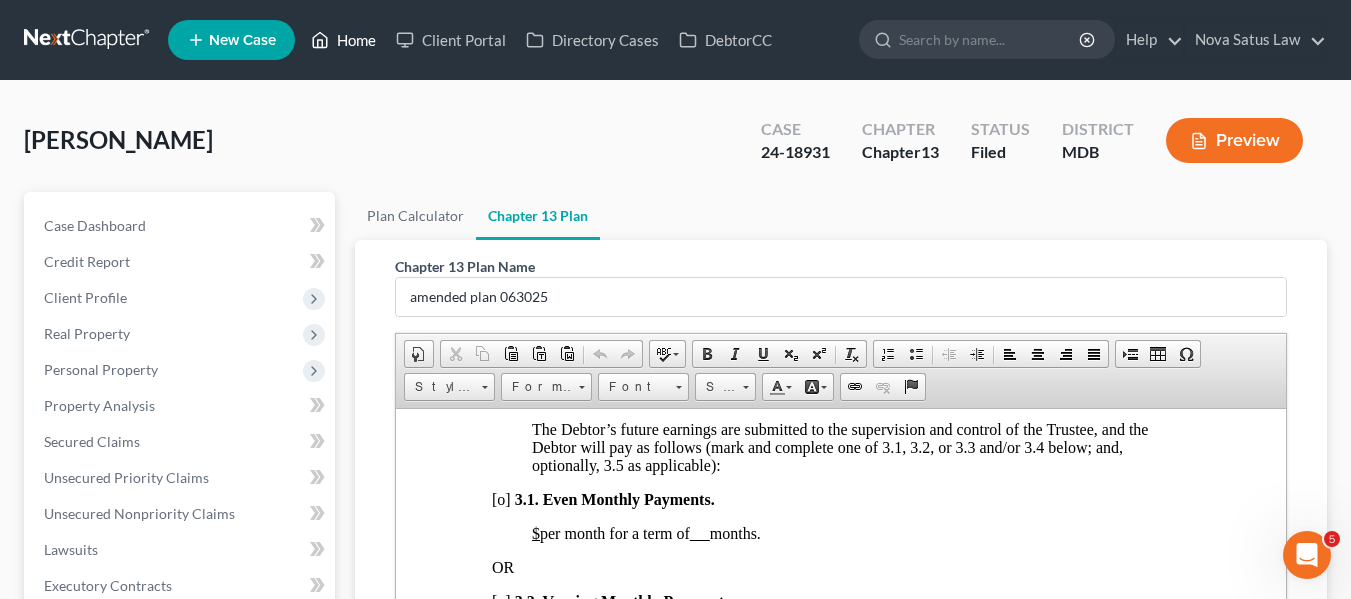click on "Home" at bounding box center (343, 40) 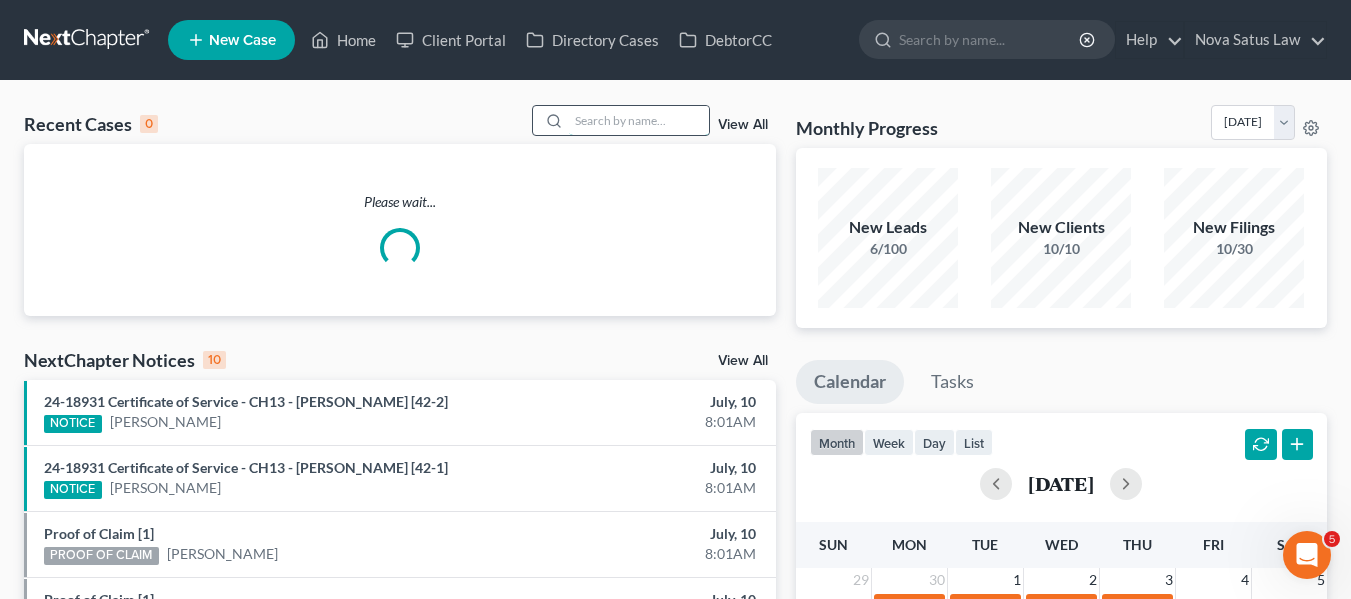click at bounding box center [639, 120] 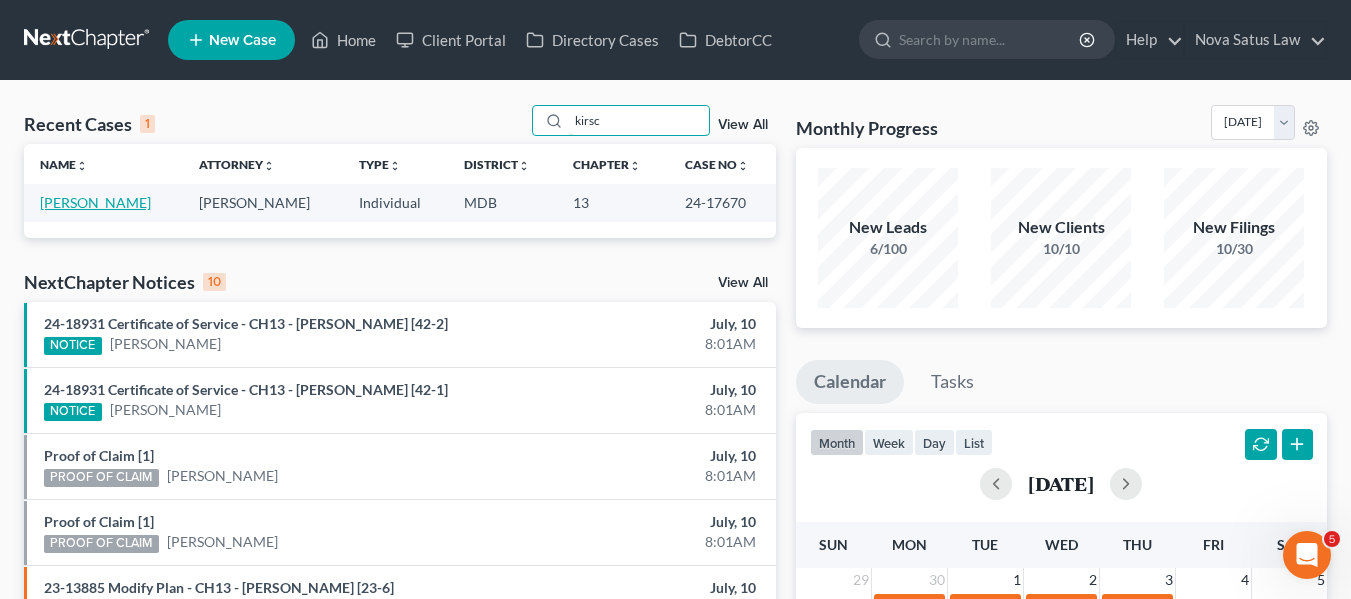 type on "kirsc" 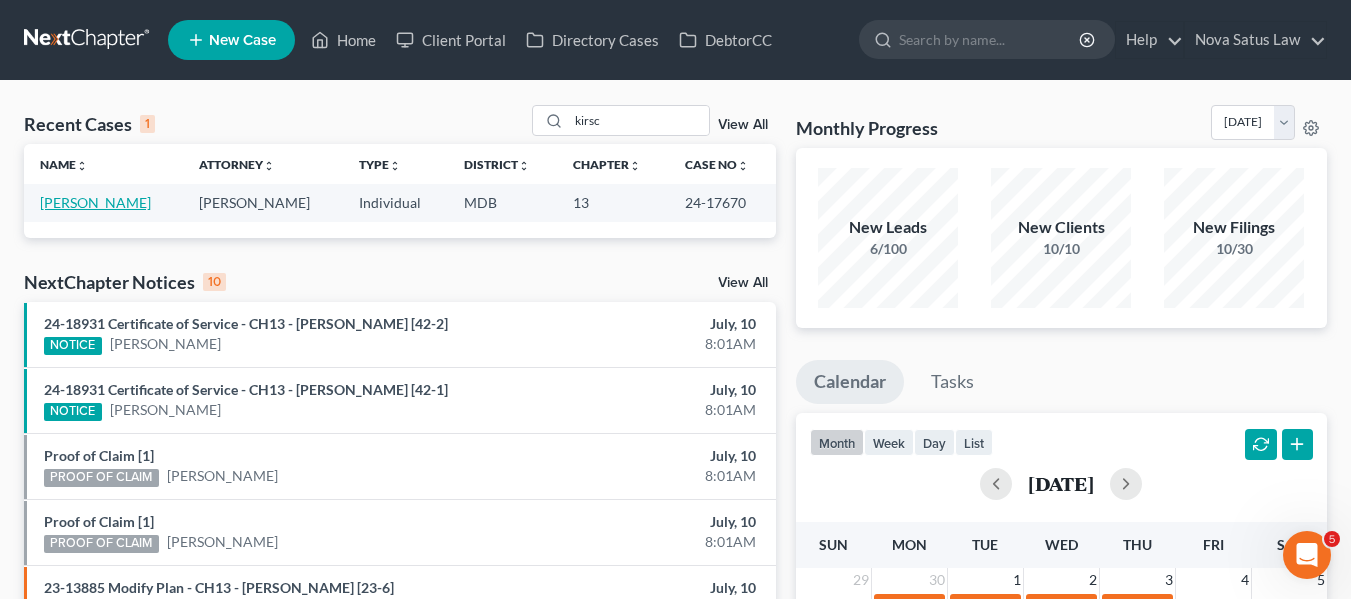 click on "[PERSON_NAME]" at bounding box center (95, 202) 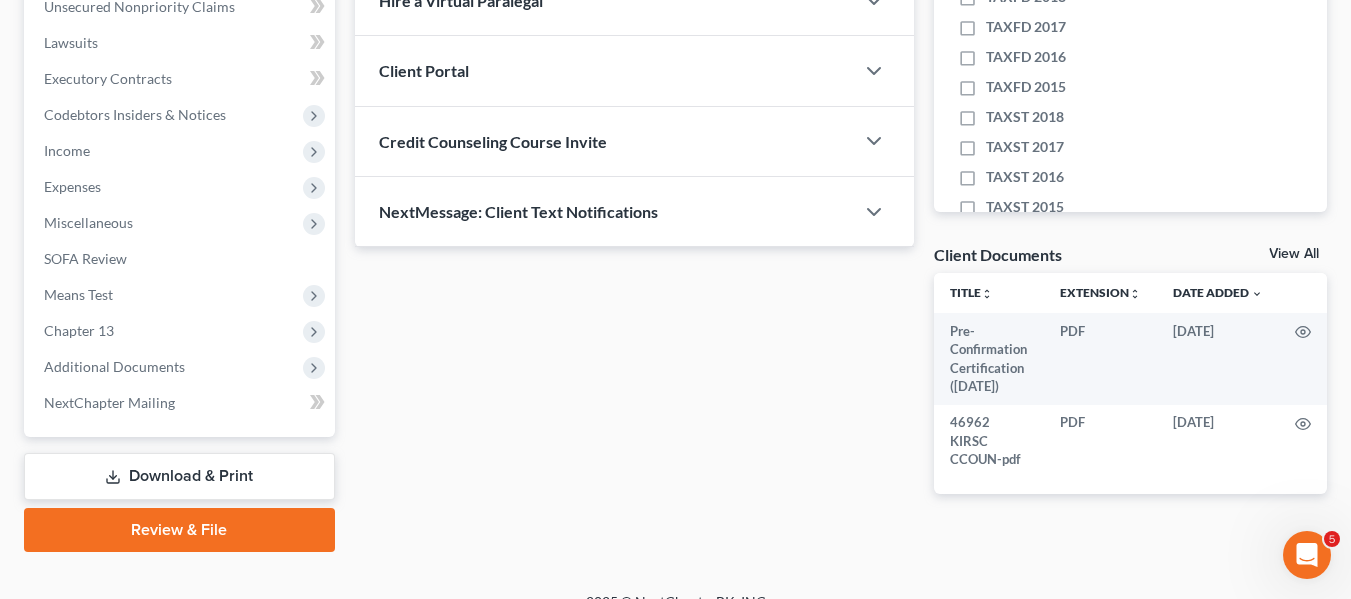 scroll, scrollTop: 536, scrollLeft: 0, axis: vertical 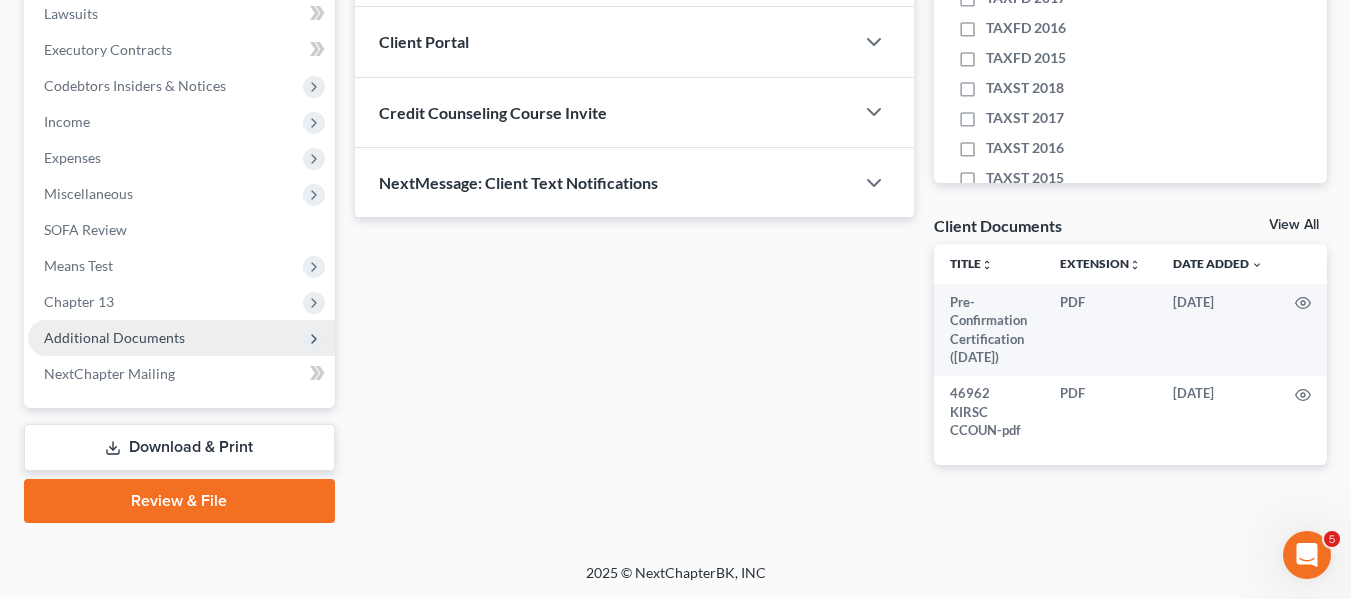 click on "Additional Documents" at bounding box center (181, 338) 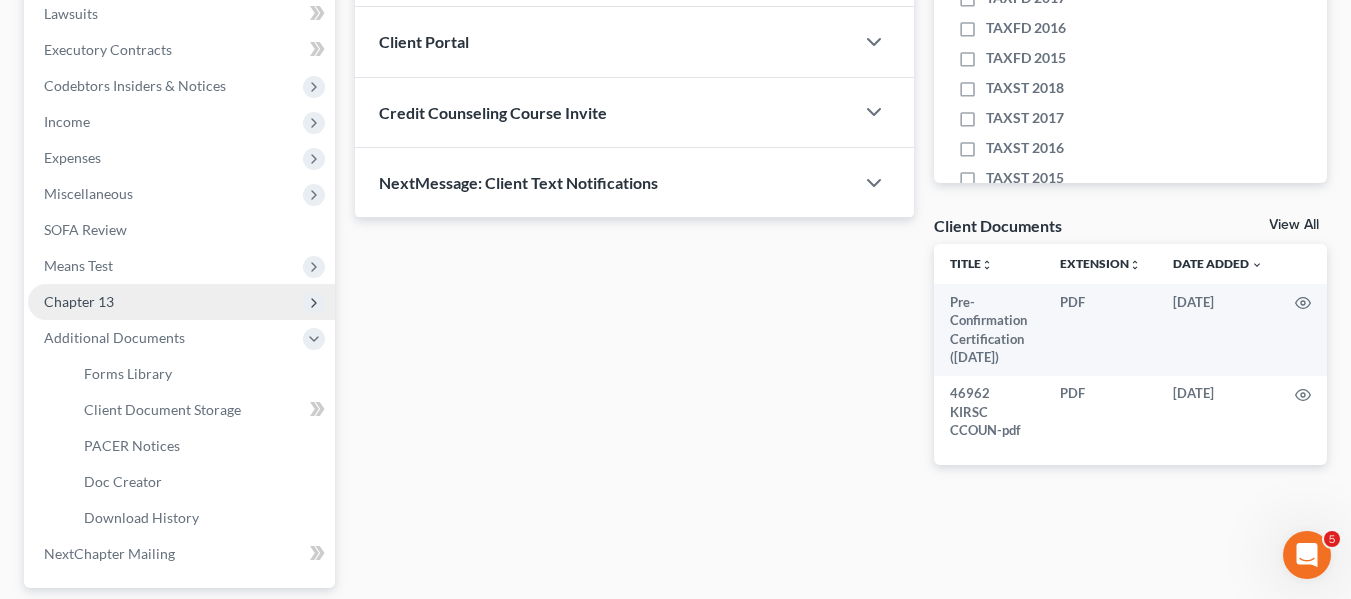 click on "Chapter 13" at bounding box center [181, 302] 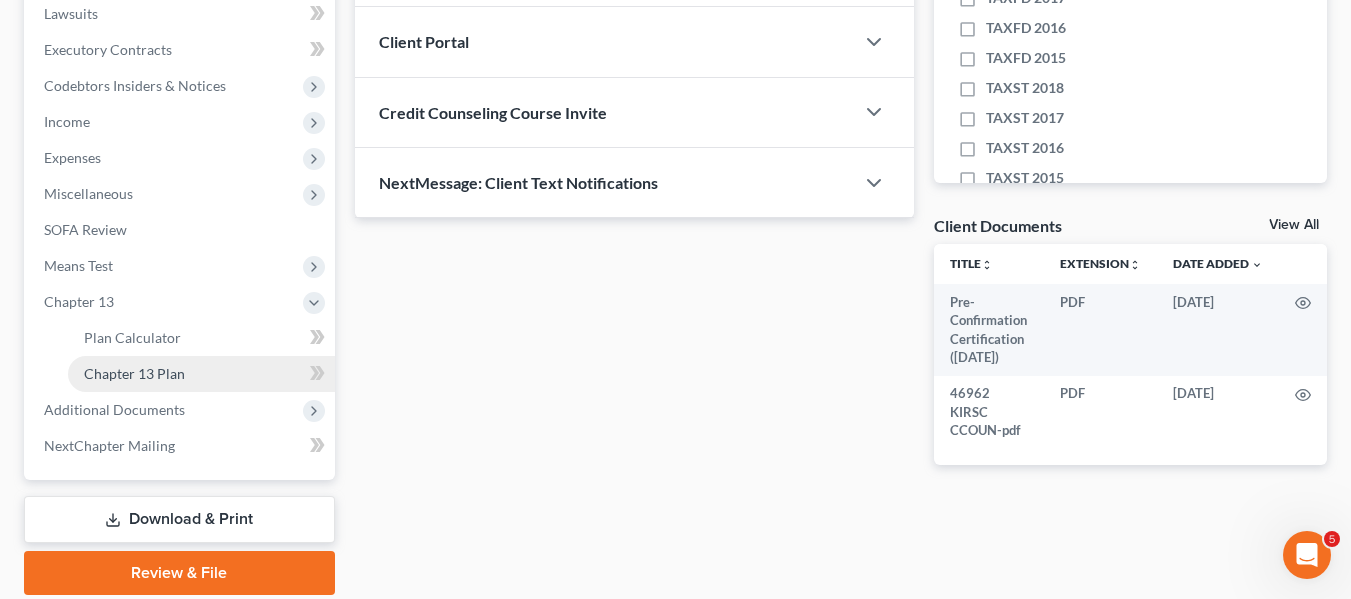 click on "Chapter 13 Plan" at bounding box center [134, 373] 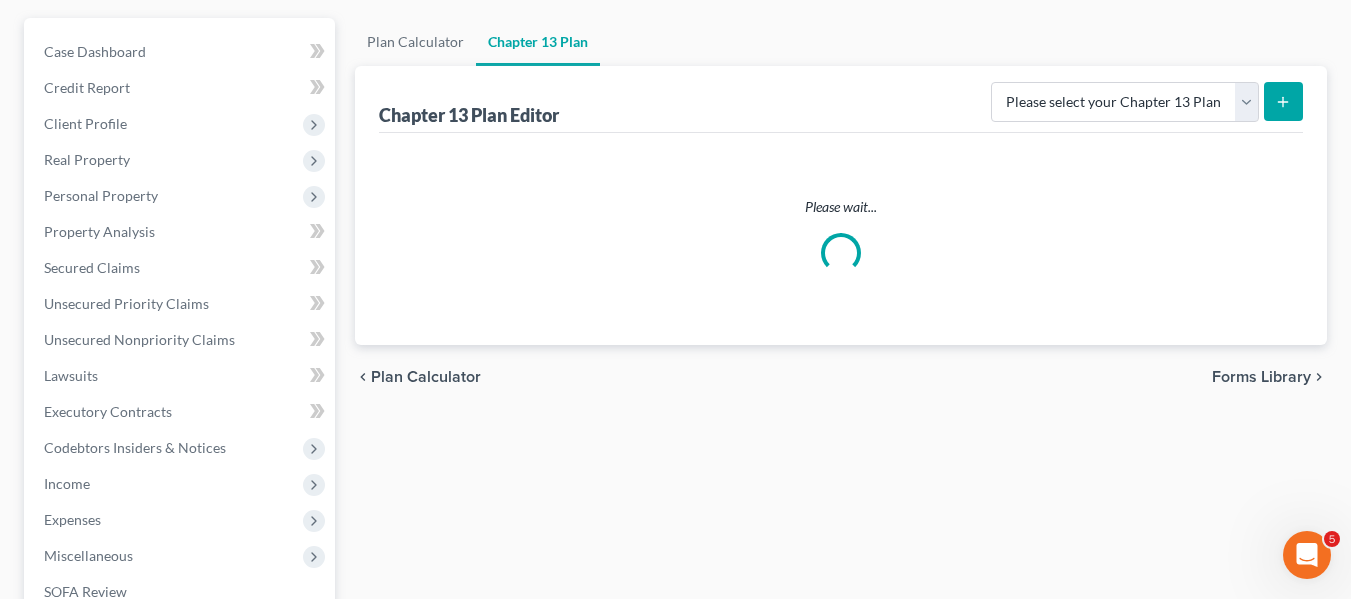 scroll, scrollTop: 0, scrollLeft: 0, axis: both 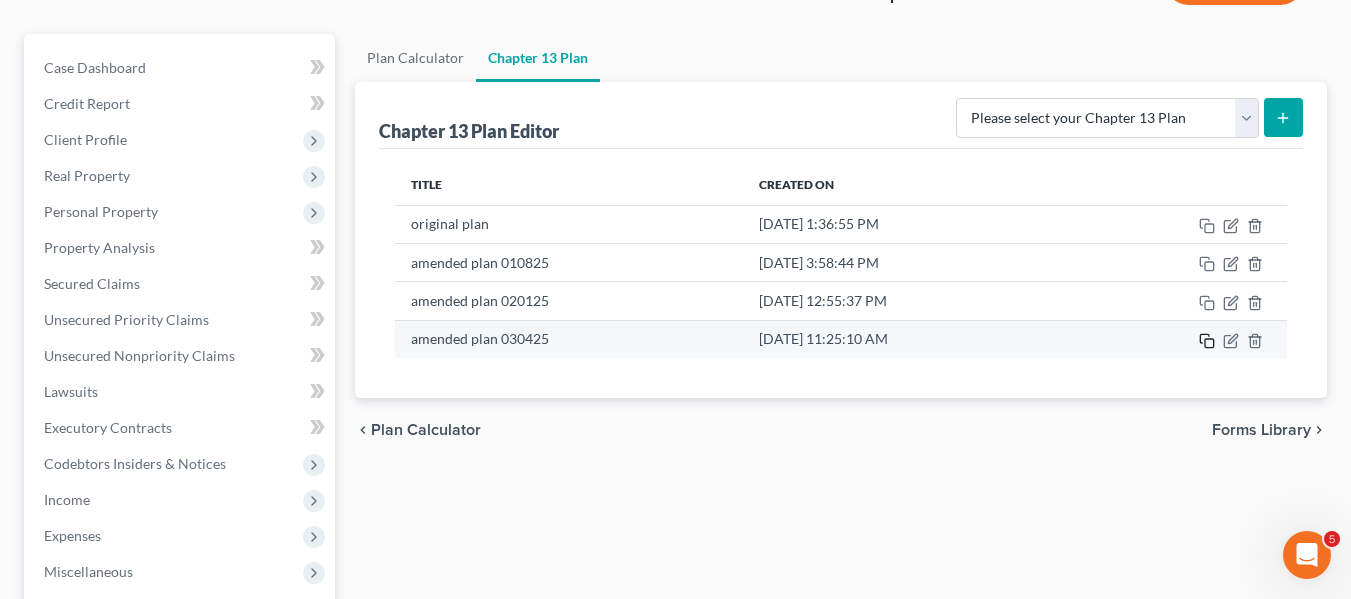click 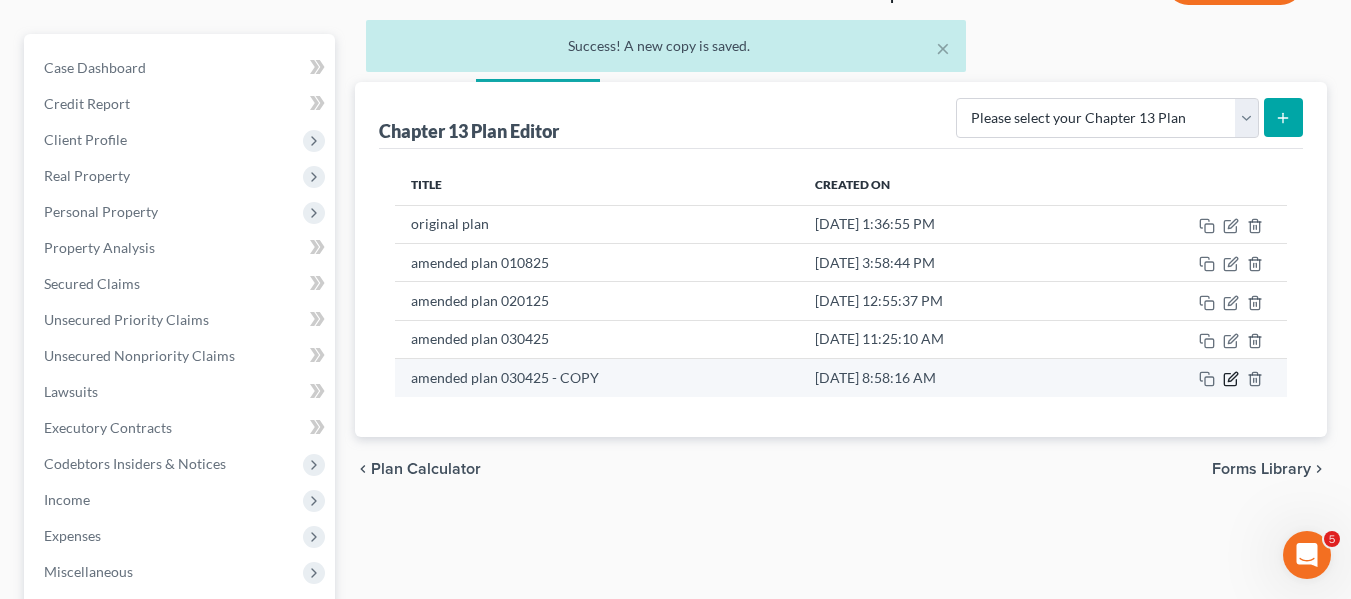 click 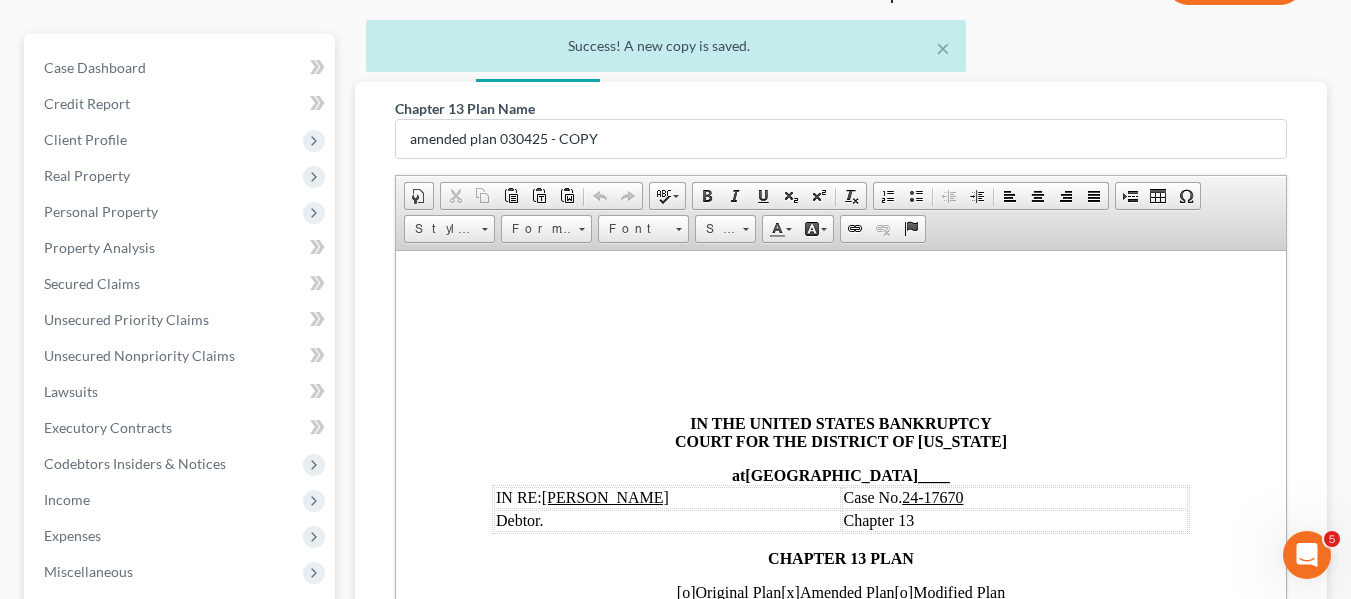 scroll, scrollTop: 0, scrollLeft: 0, axis: both 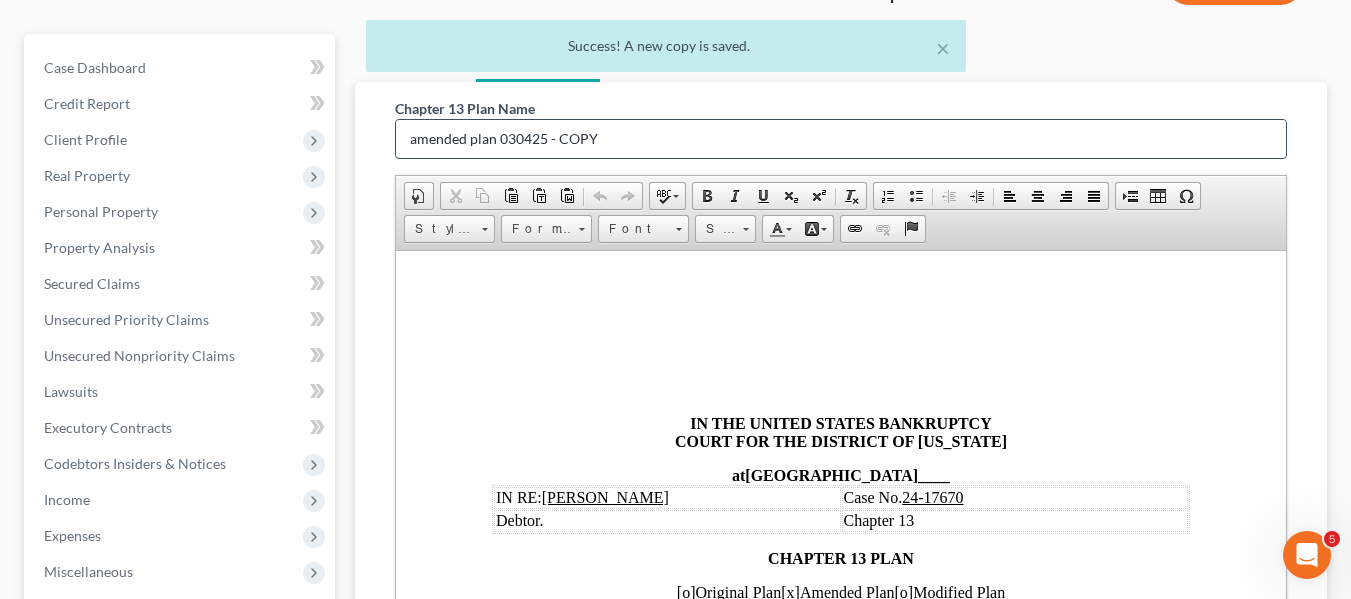 click on "amended plan 030425 - COPY" at bounding box center [841, 139] 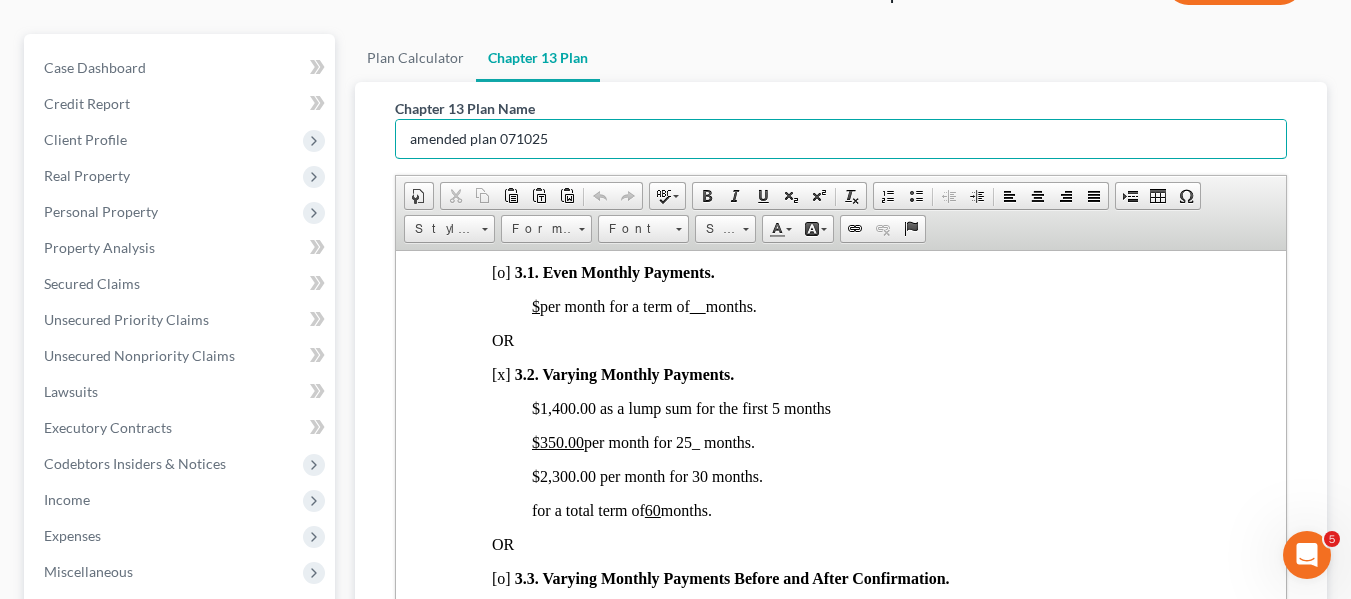 scroll, scrollTop: 1509, scrollLeft: 0, axis: vertical 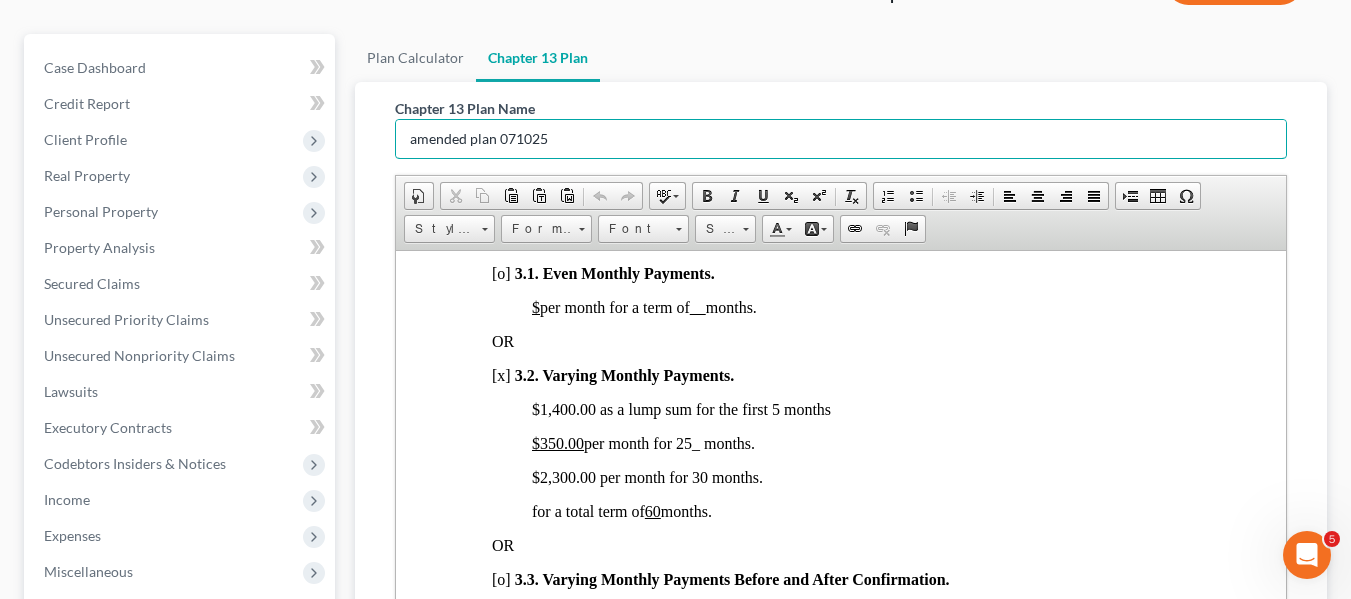 type on "amended plan 071025" 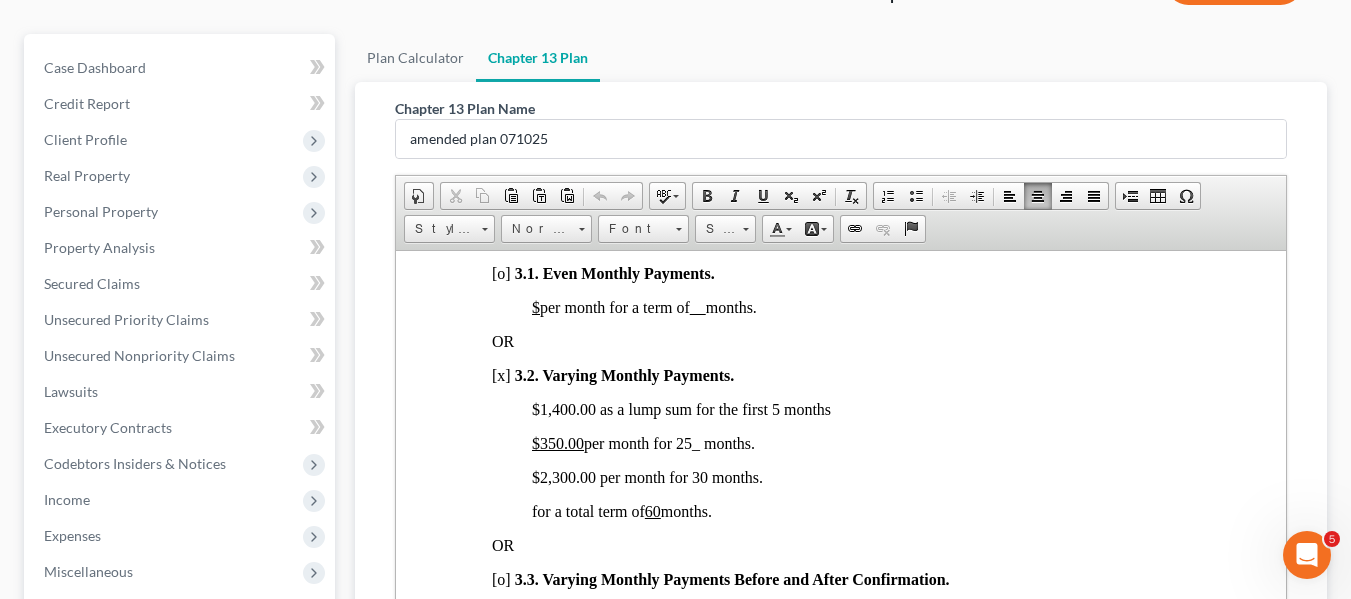 click on "$1,400.00 as a lump sum for the first 5 months" at bounding box center [860, 409] 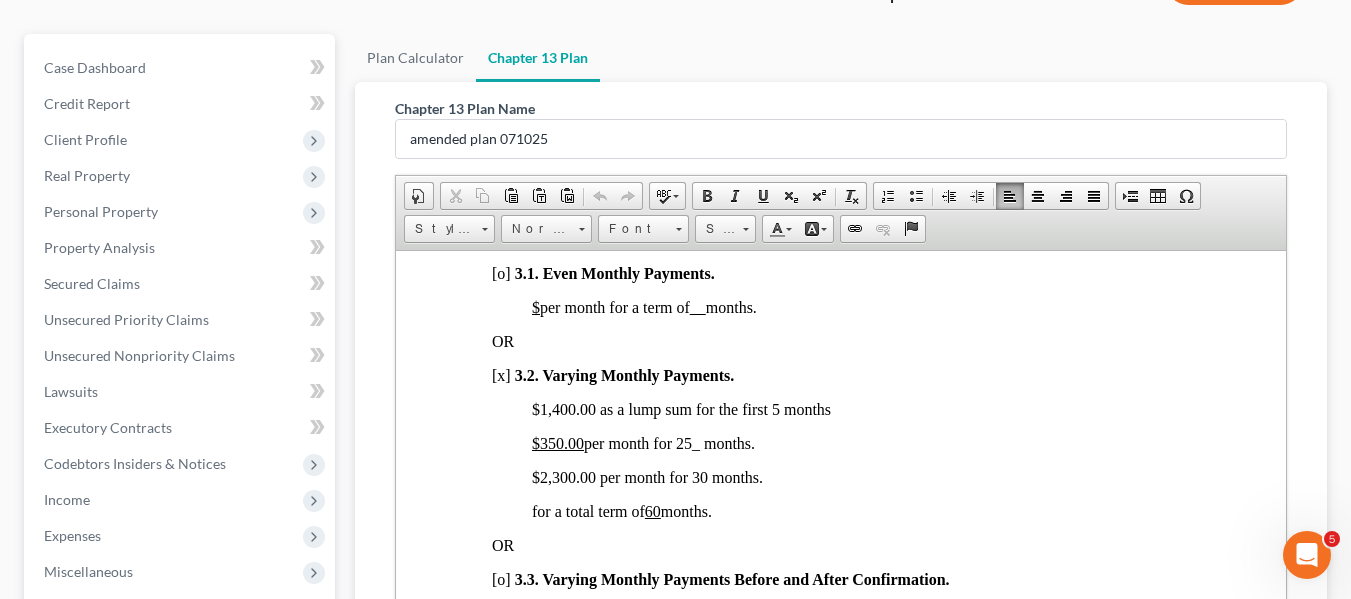 type 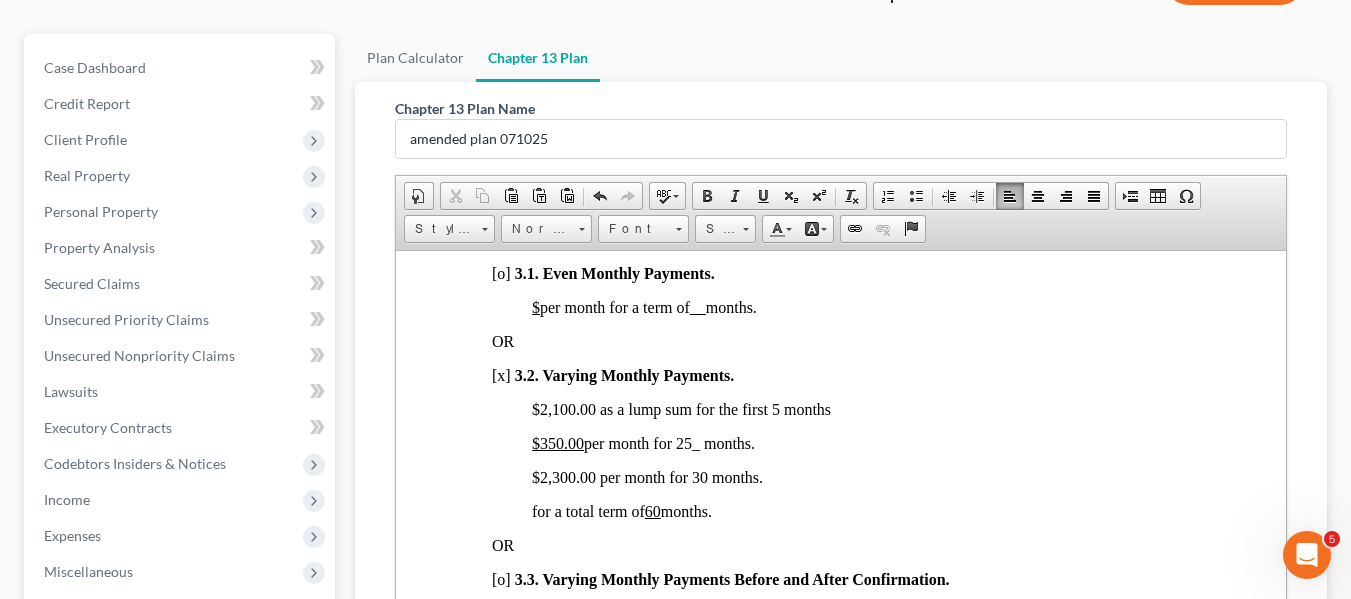 click on "$2,1 00.00 as a lump sum for the first 5 months" at bounding box center (860, 409) 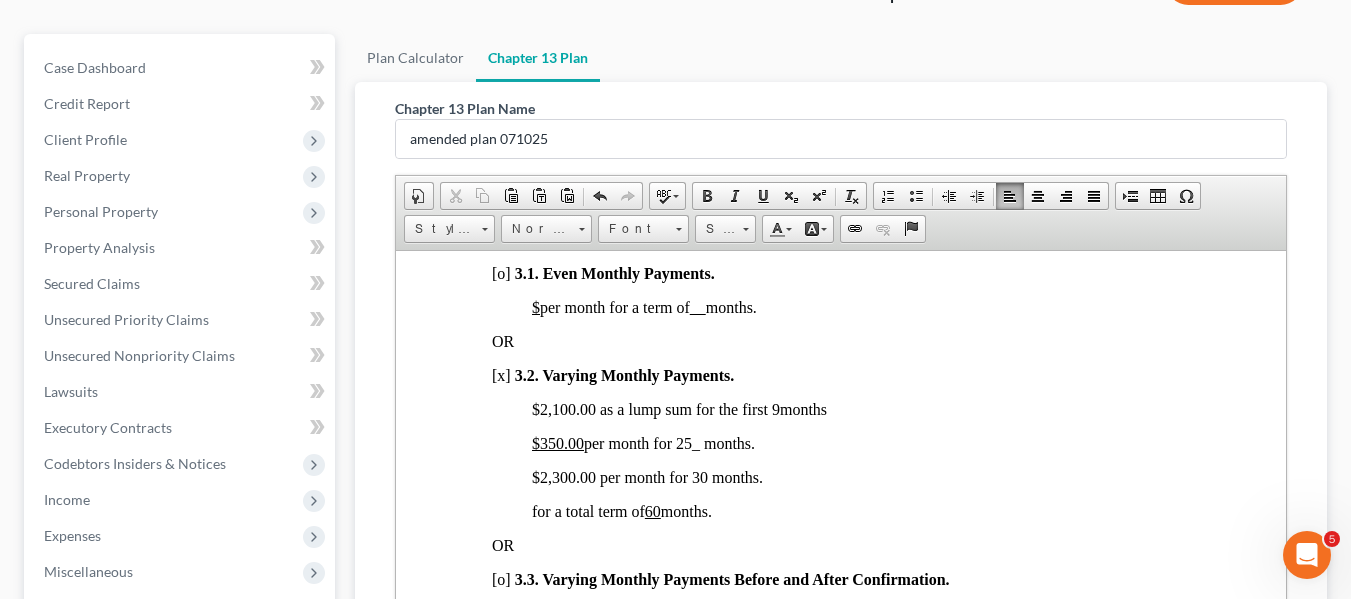 click on "$350.00  per month for 25_ months." at bounding box center (642, 442) 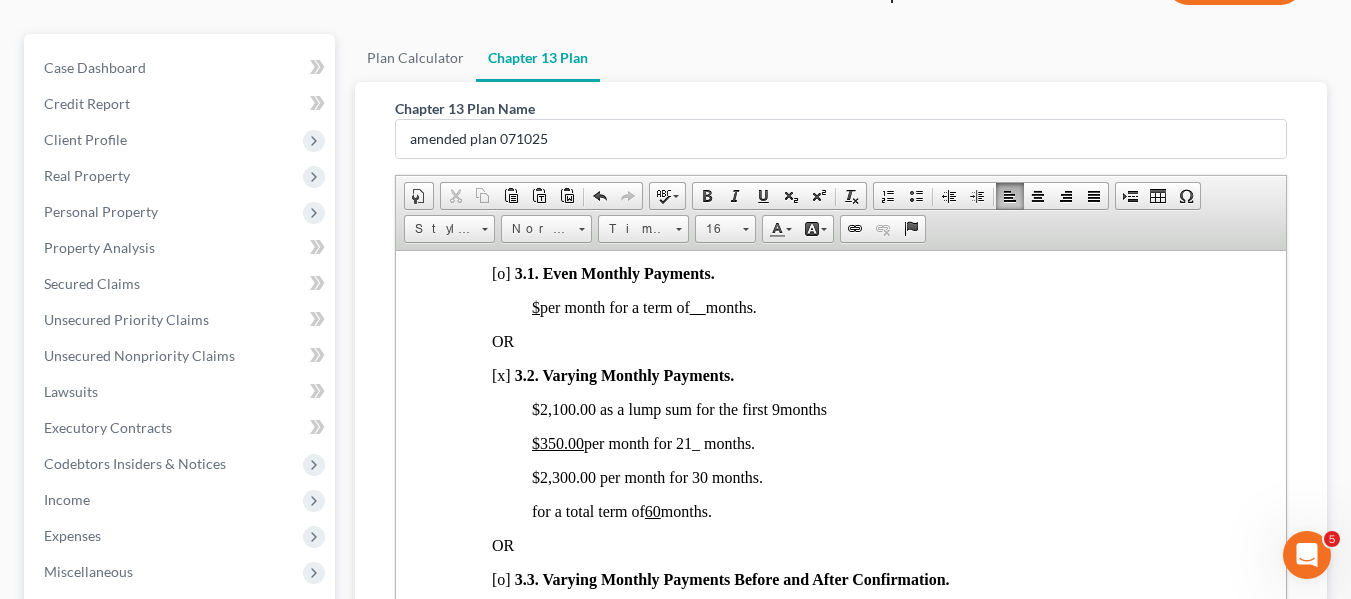 click on "$2,300.00 per month for 30 months." at bounding box center [646, 476] 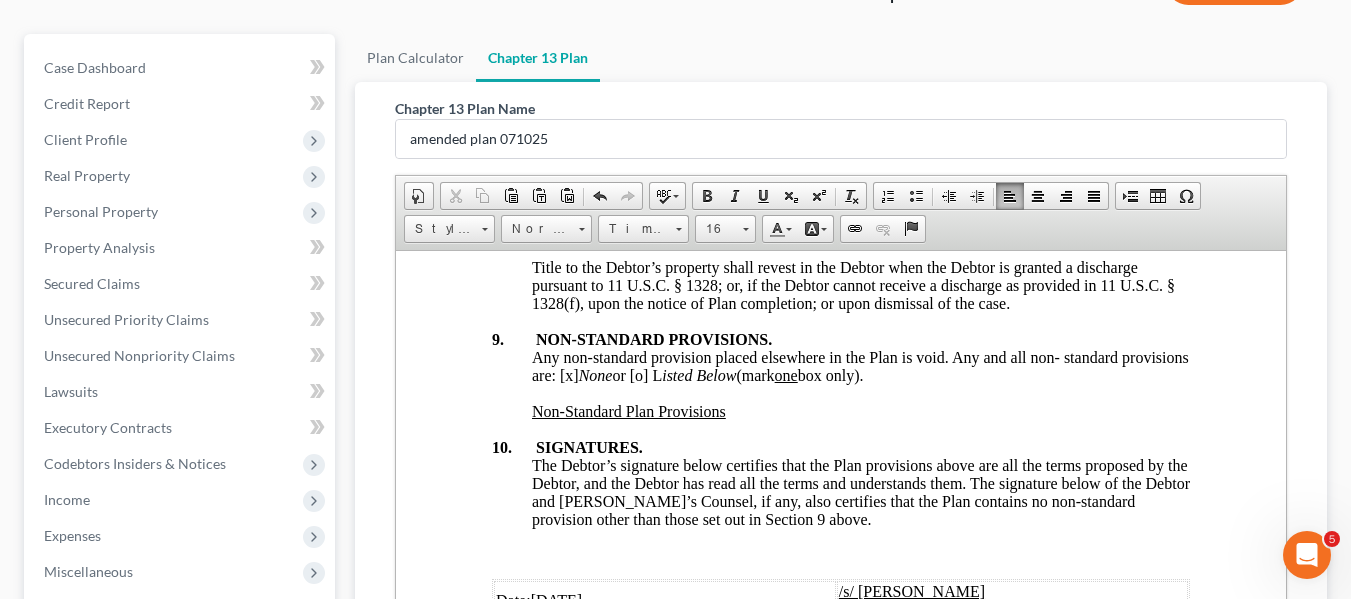 scroll, scrollTop: 7842, scrollLeft: 0, axis: vertical 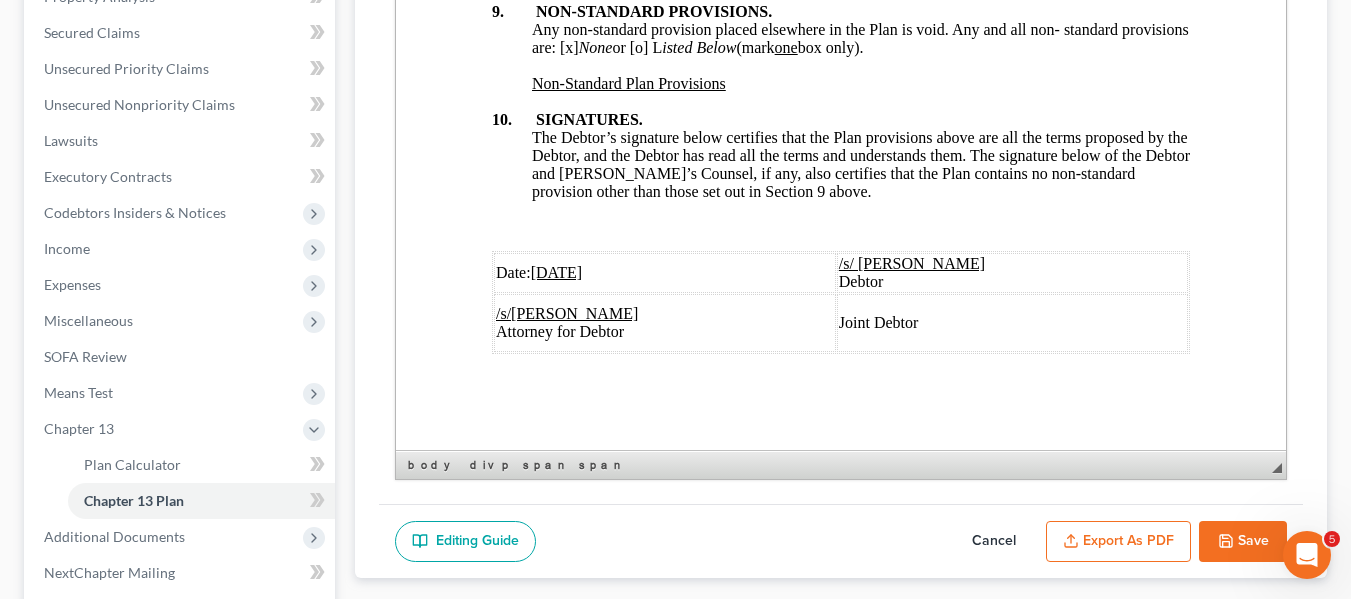 click on "03/04/2025" at bounding box center (556, 272) 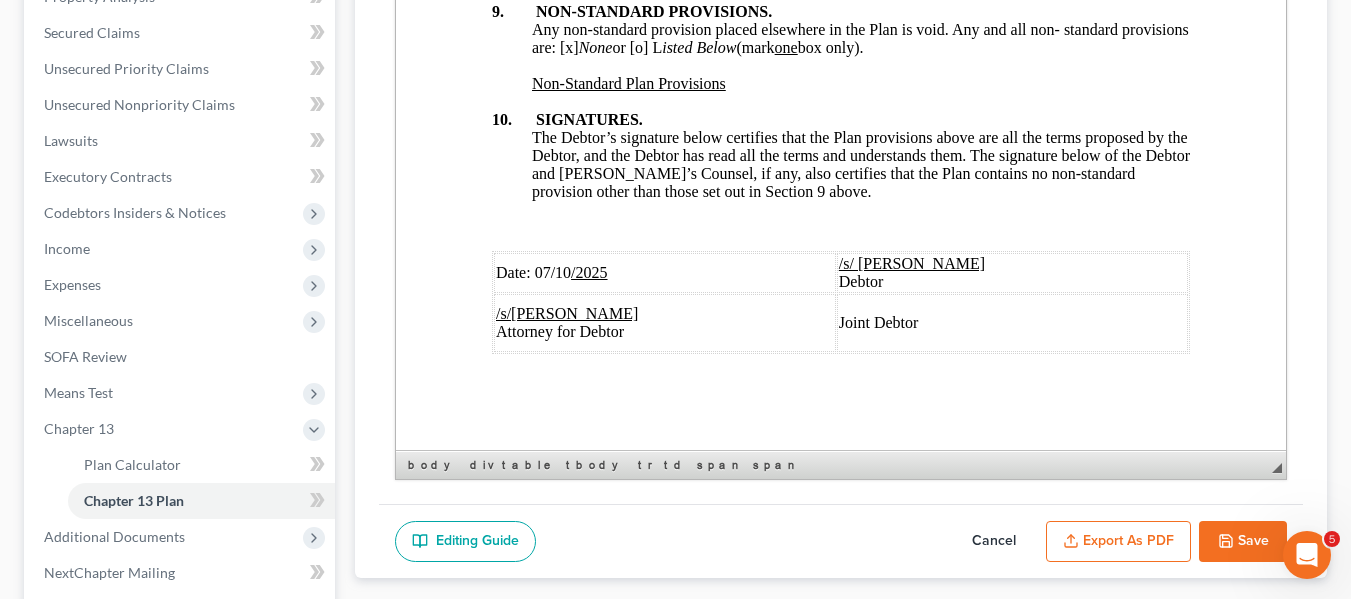 scroll, scrollTop: 0, scrollLeft: 0, axis: both 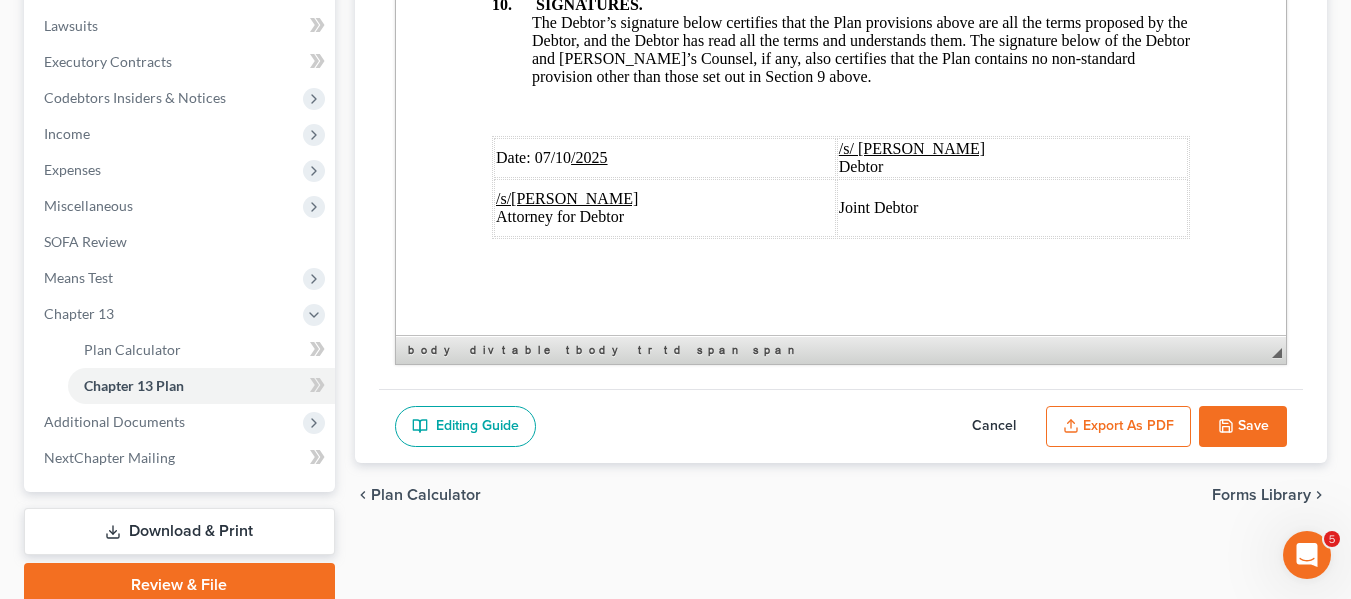 click on "Export as PDF" at bounding box center [1118, 427] 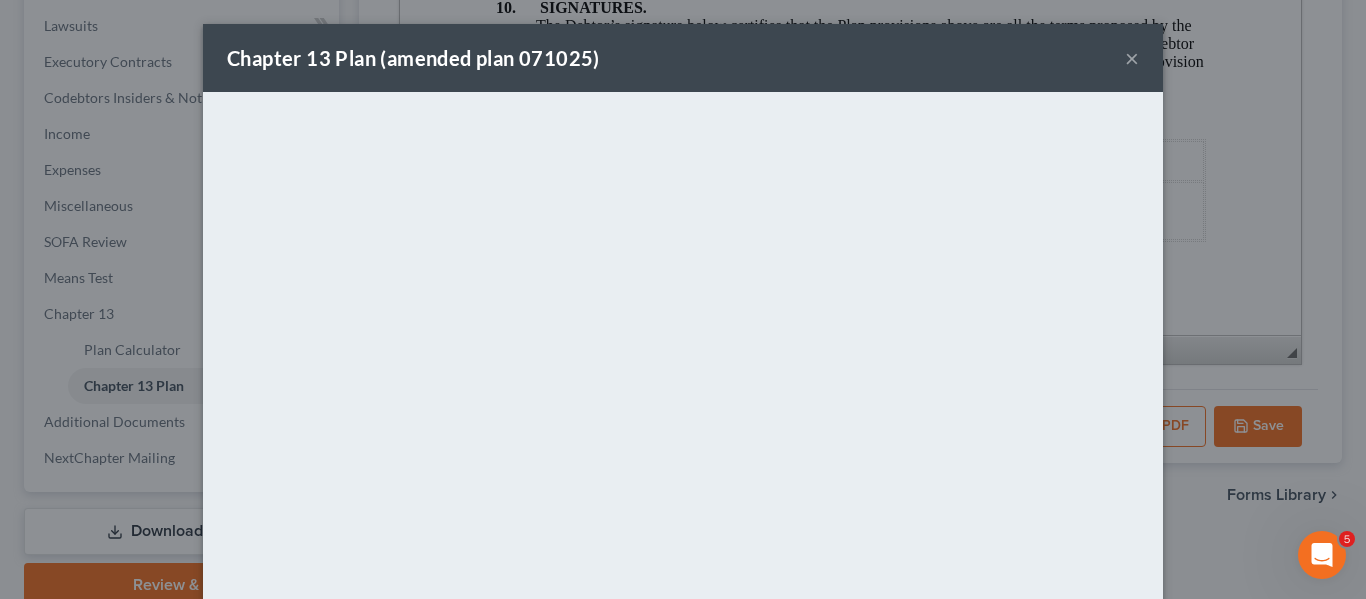 click on "Chapter 13 Plan (amended plan 071025) ×" at bounding box center (683, 58) 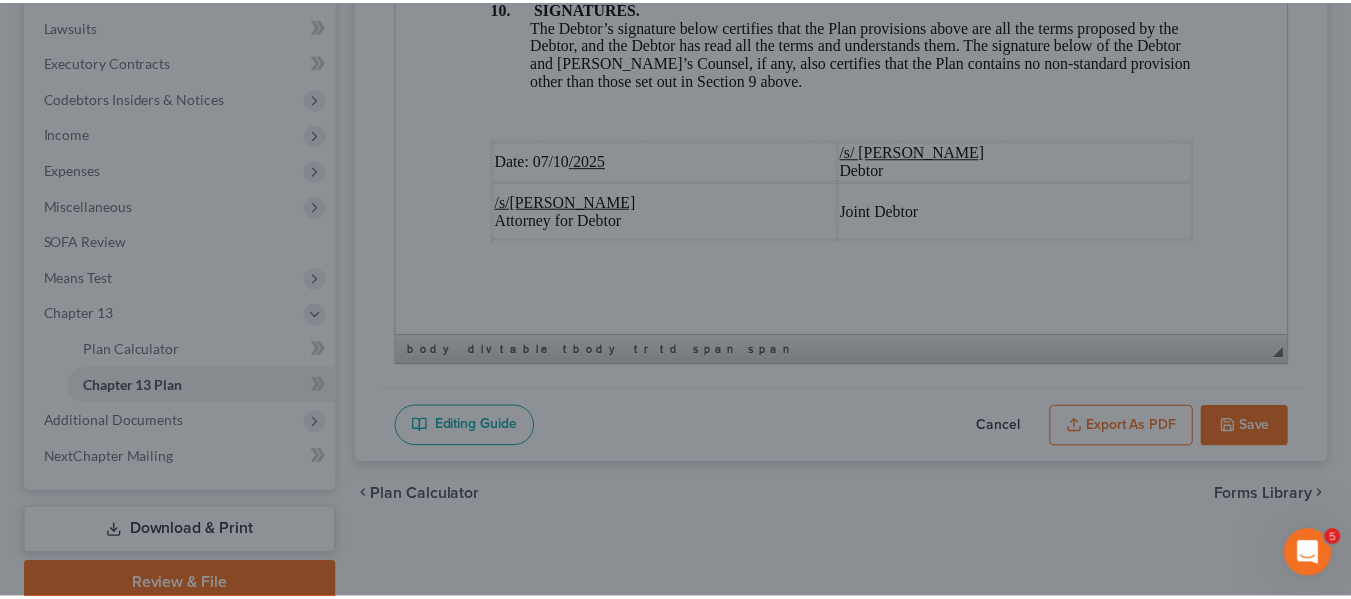 scroll, scrollTop: 7842, scrollLeft: 0, axis: vertical 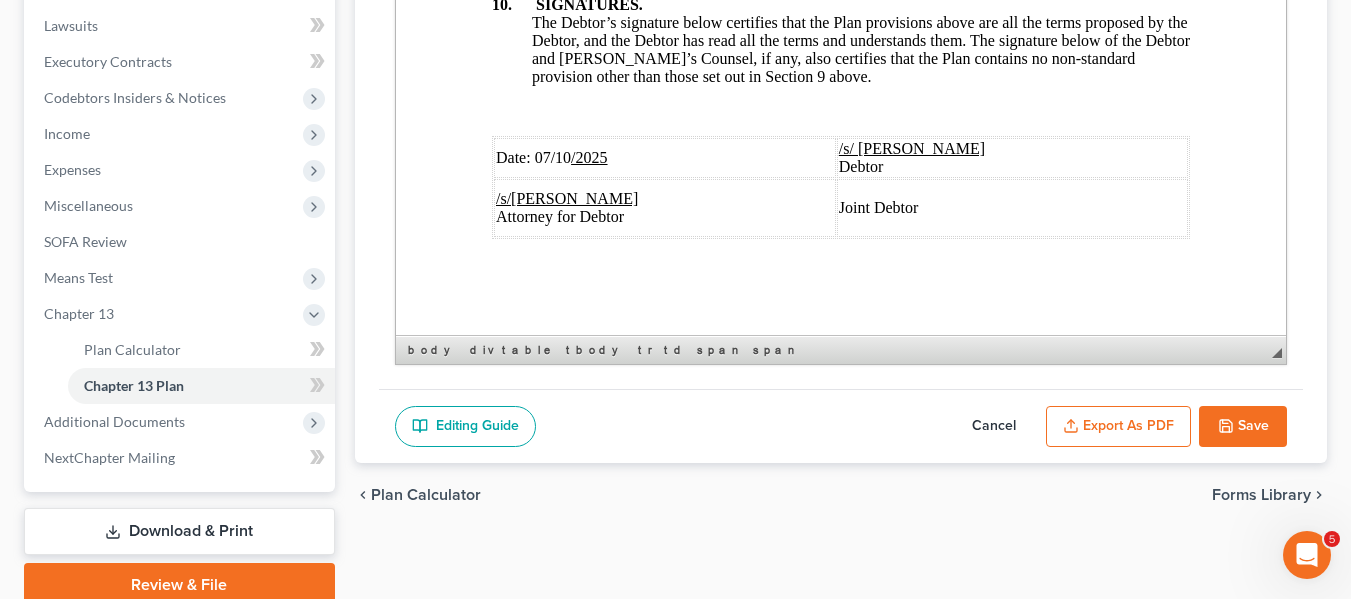 click on "Save" at bounding box center [1243, 427] 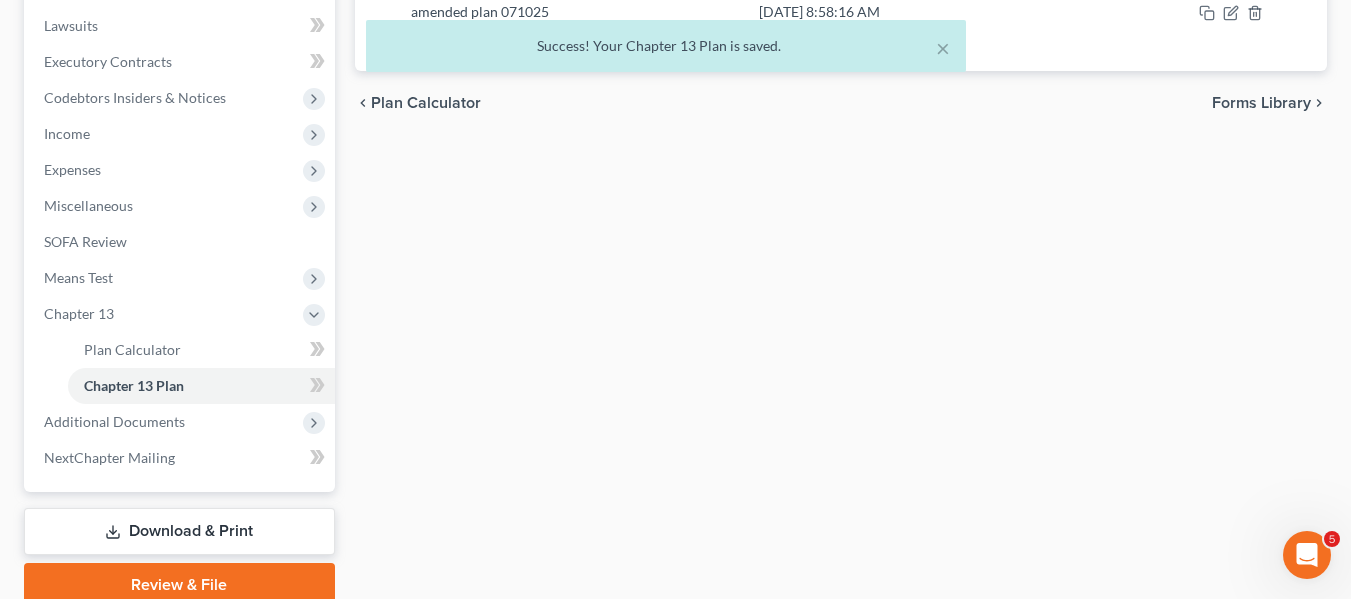 scroll, scrollTop: 0, scrollLeft: 0, axis: both 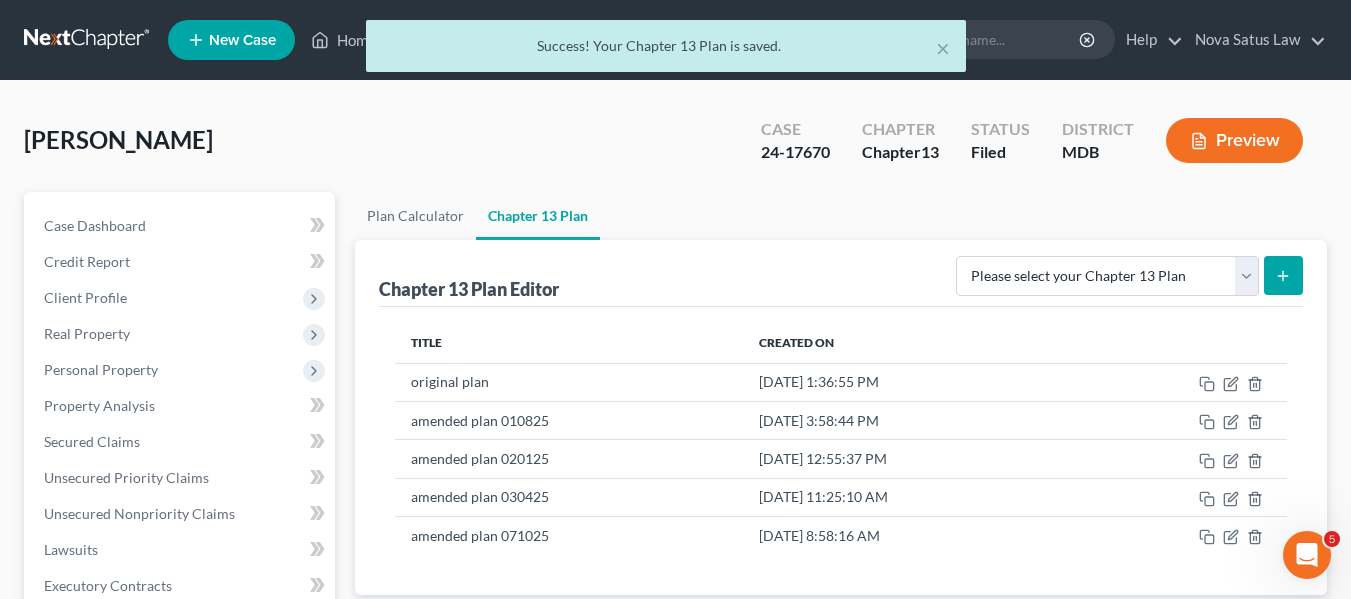 click on "×                     Success! Your Chapter 13 Plan is saved." at bounding box center [665, 51] 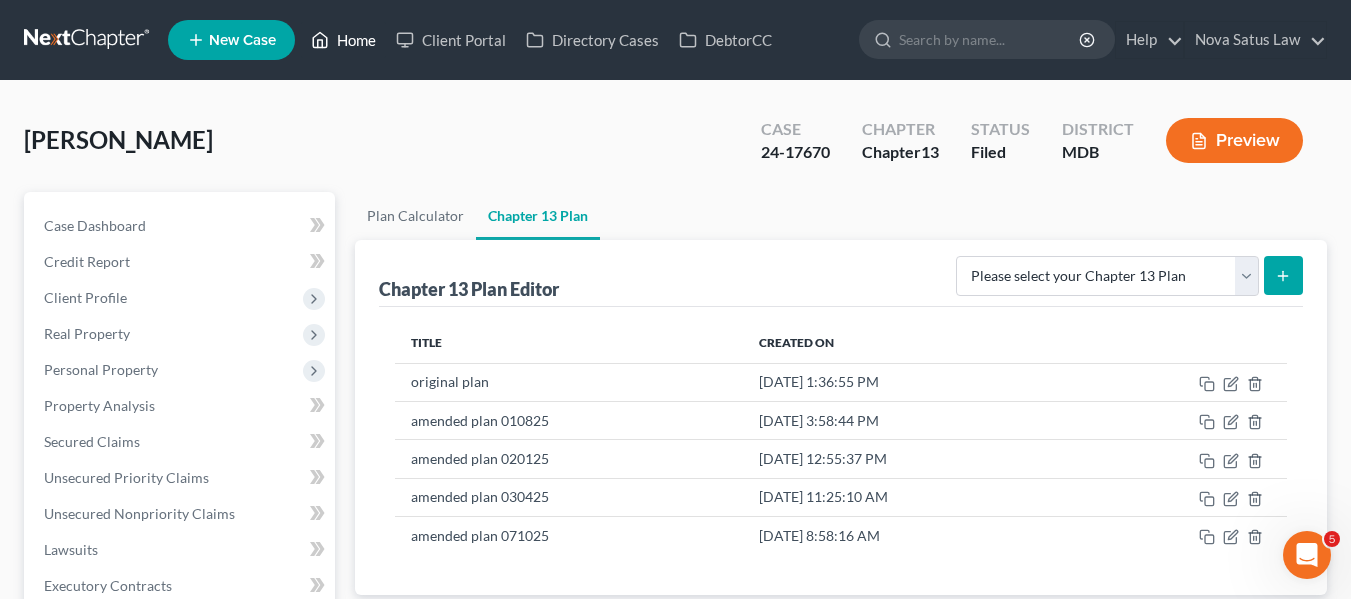 click on "Home" at bounding box center (343, 40) 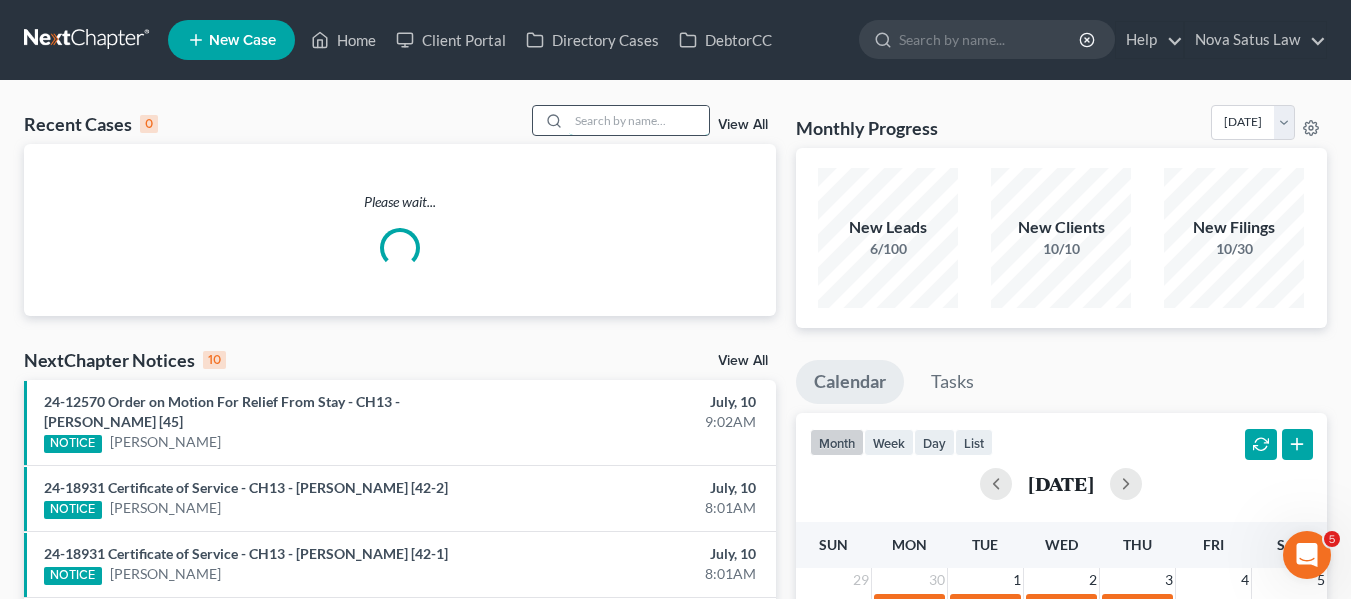 click at bounding box center (639, 120) 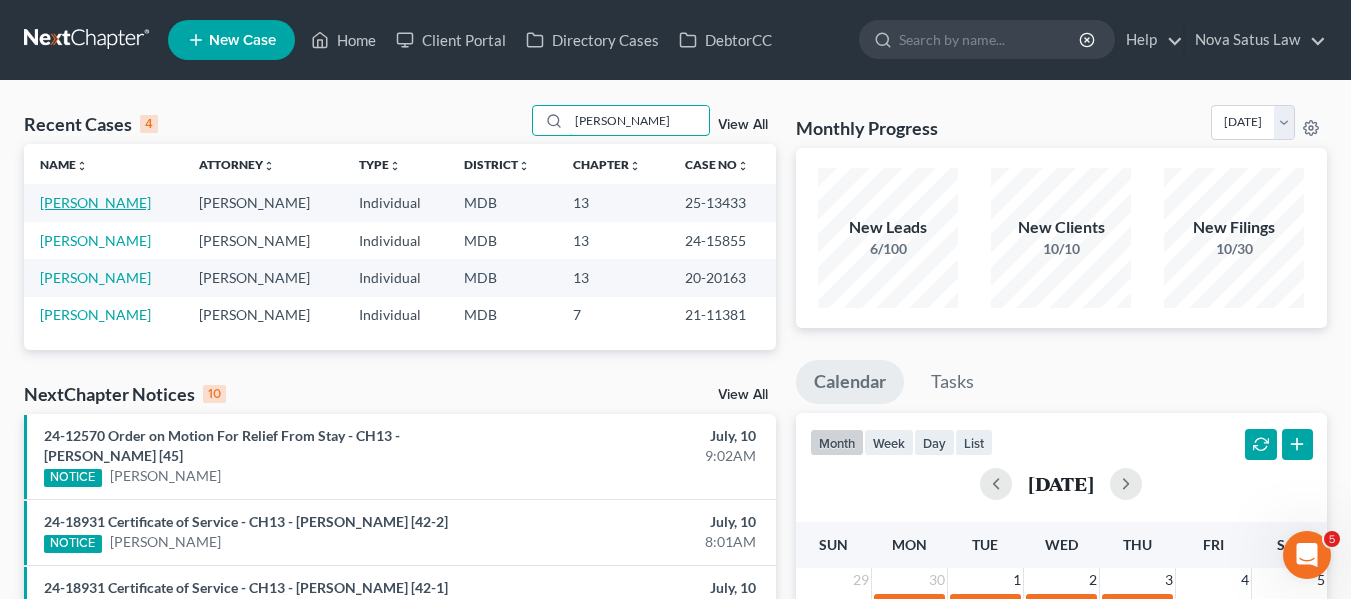type on "watkins" 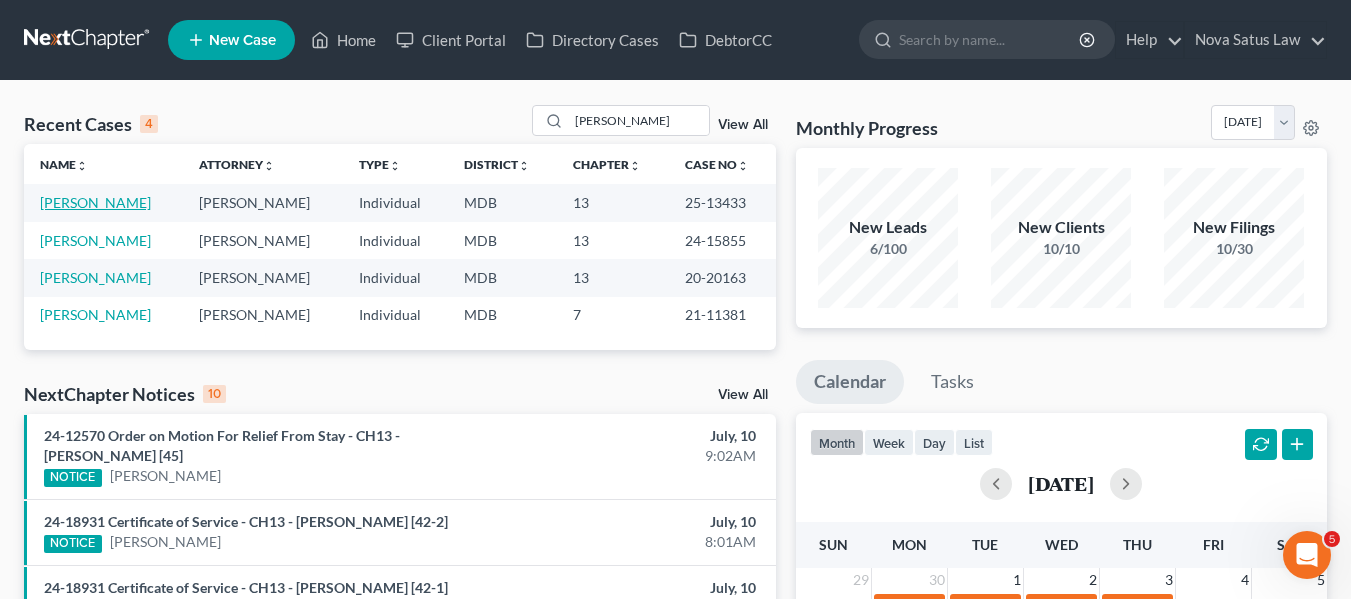 click on "Watkins, Gerald" at bounding box center [95, 202] 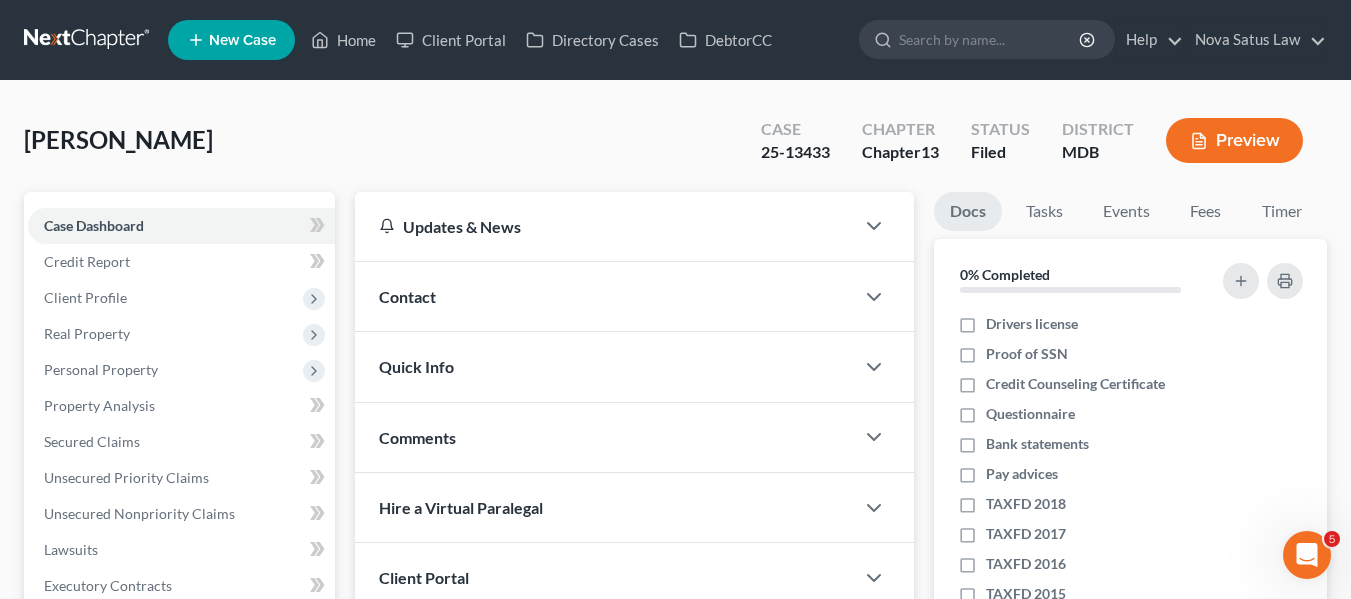 scroll, scrollTop: 536, scrollLeft: 0, axis: vertical 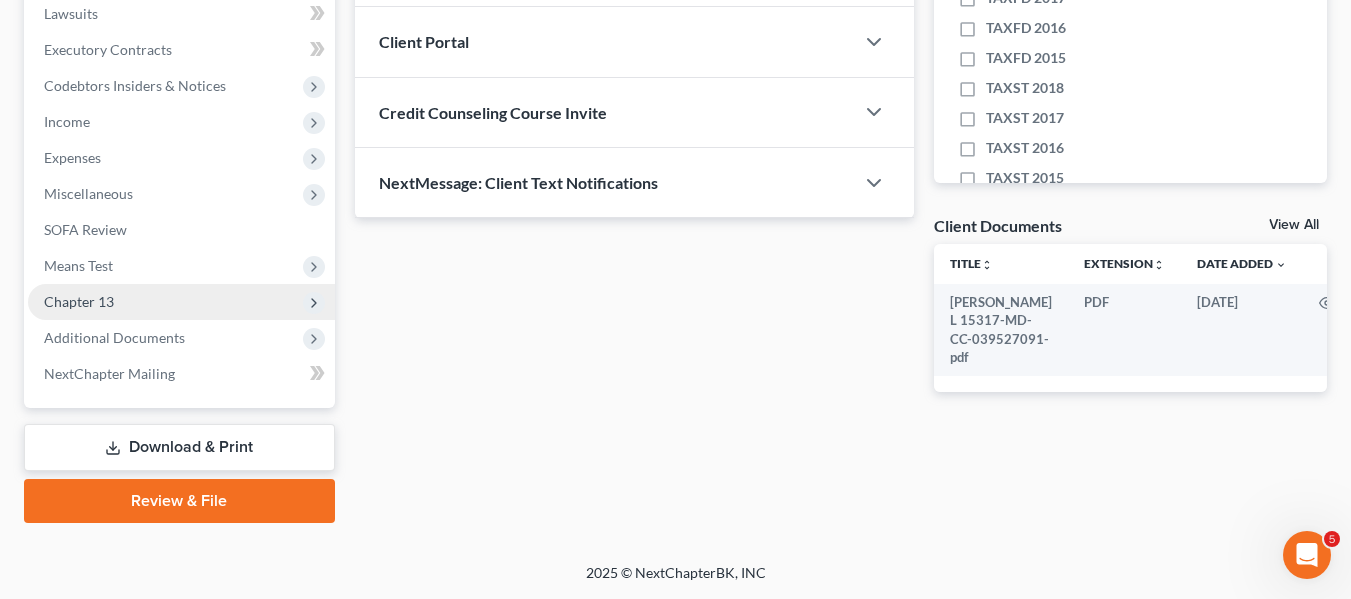 click on "Chapter 13" at bounding box center (181, 302) 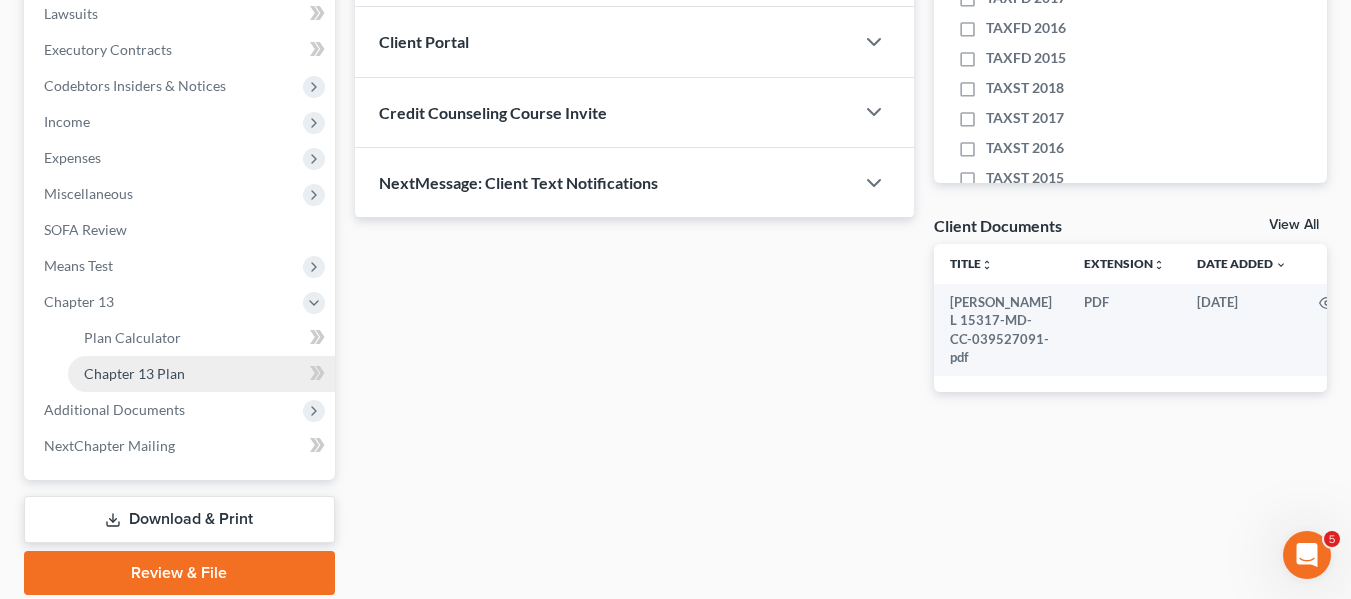 click on "Chapter 13 Plan" at bounding box center (134, 373) 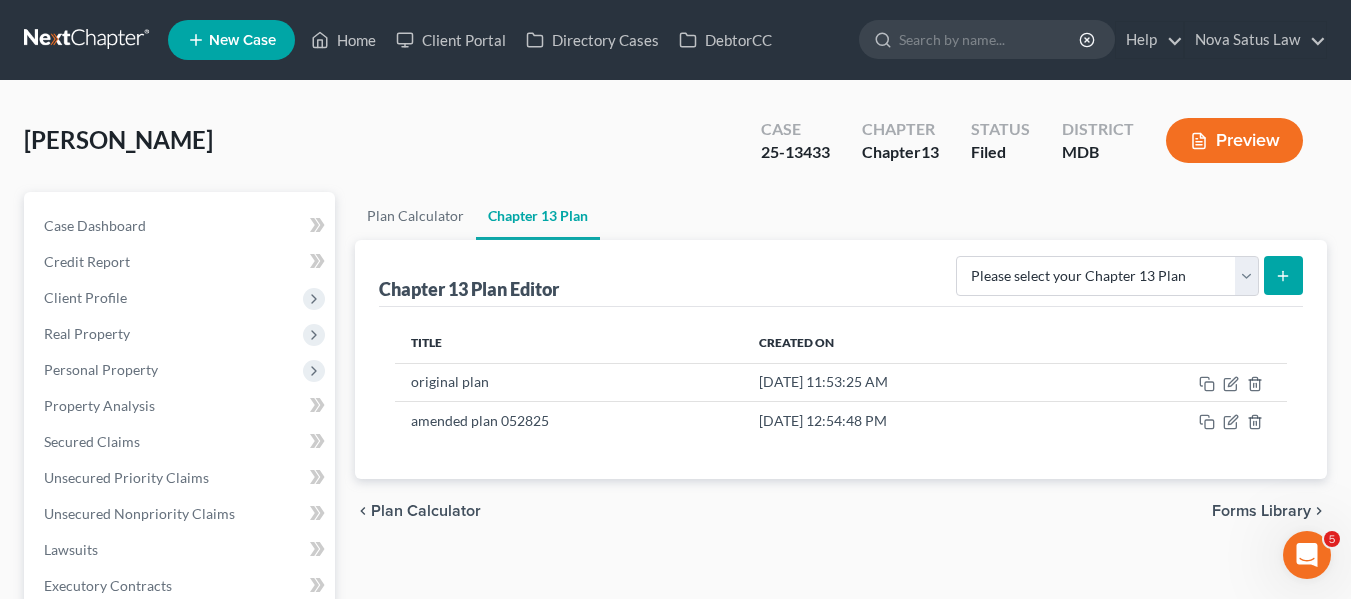 scroll, scrollTop: 203, scrollLeft: 0, axis: vertical 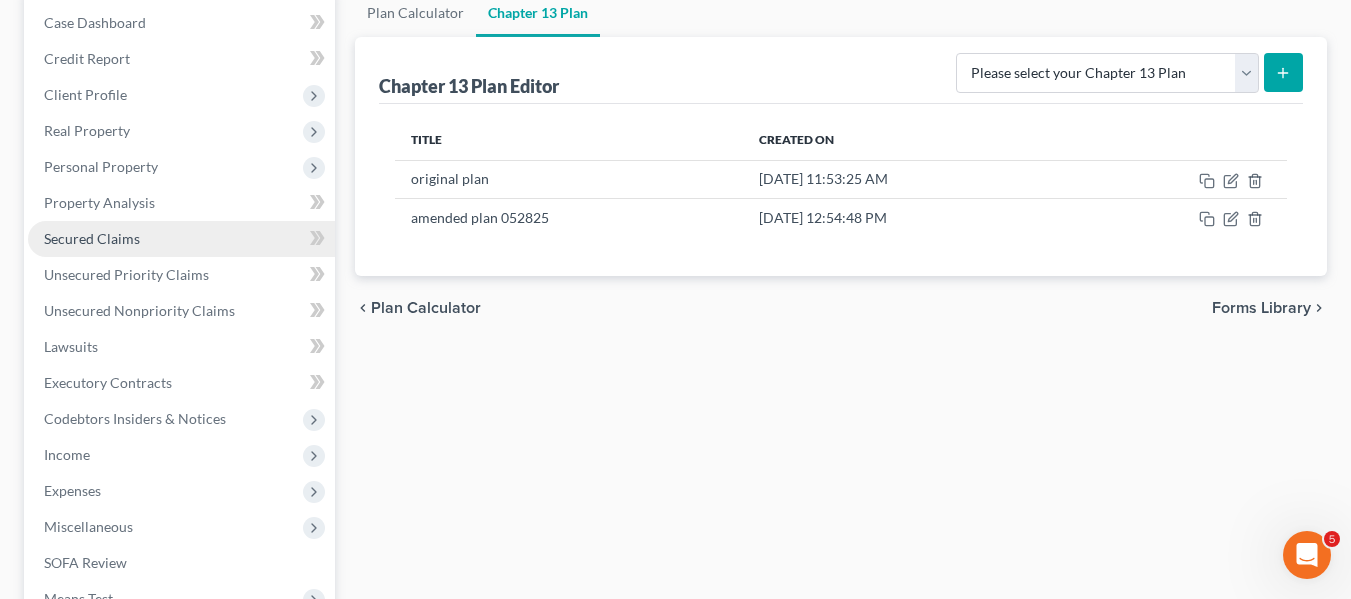 click on "Secured Claims" at bounding box center [92, 238] 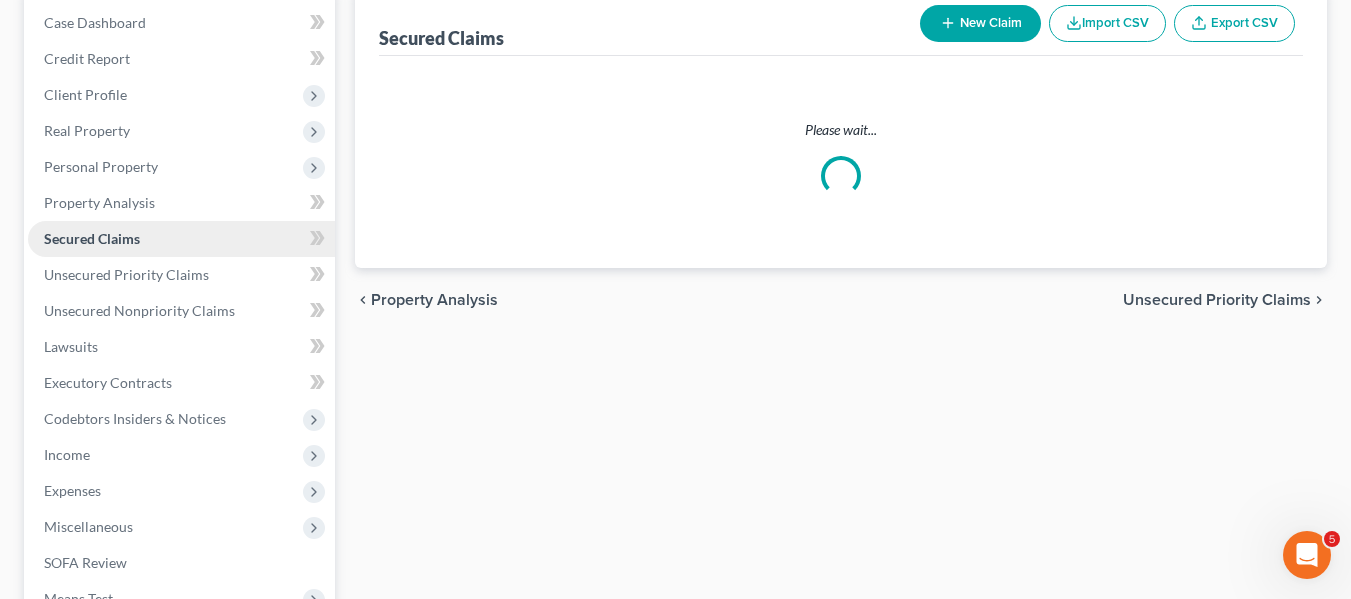 scroll, scrollTop: 0, scrollLeft: 0, axis: both 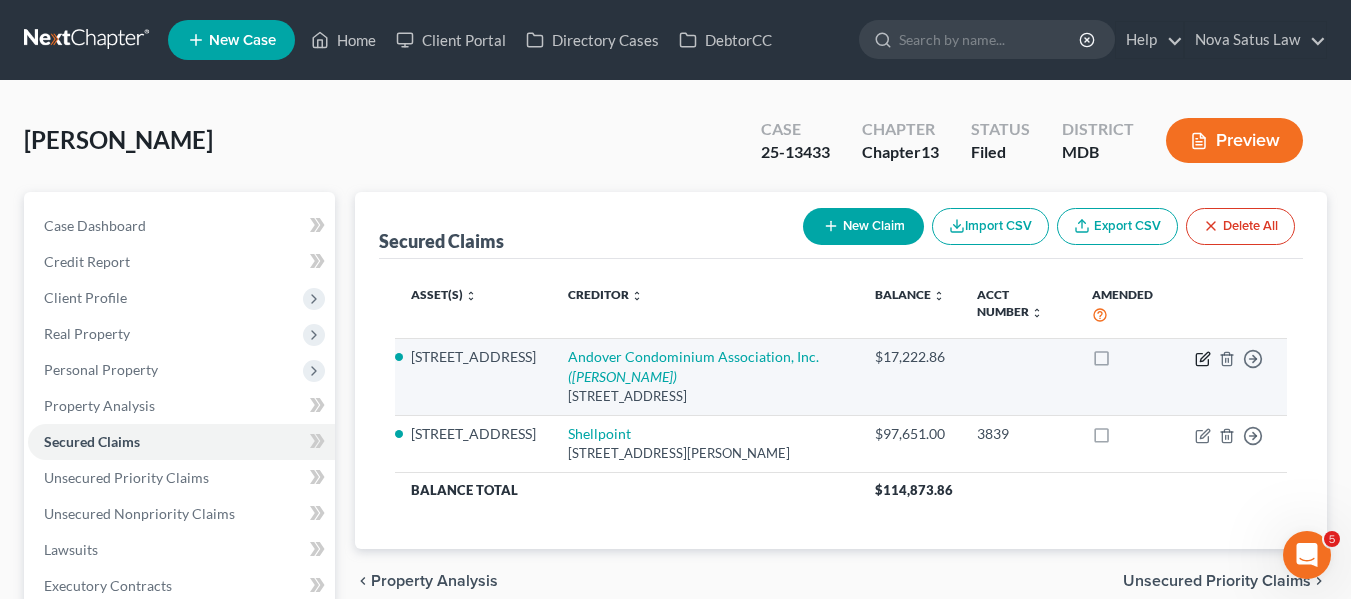 click 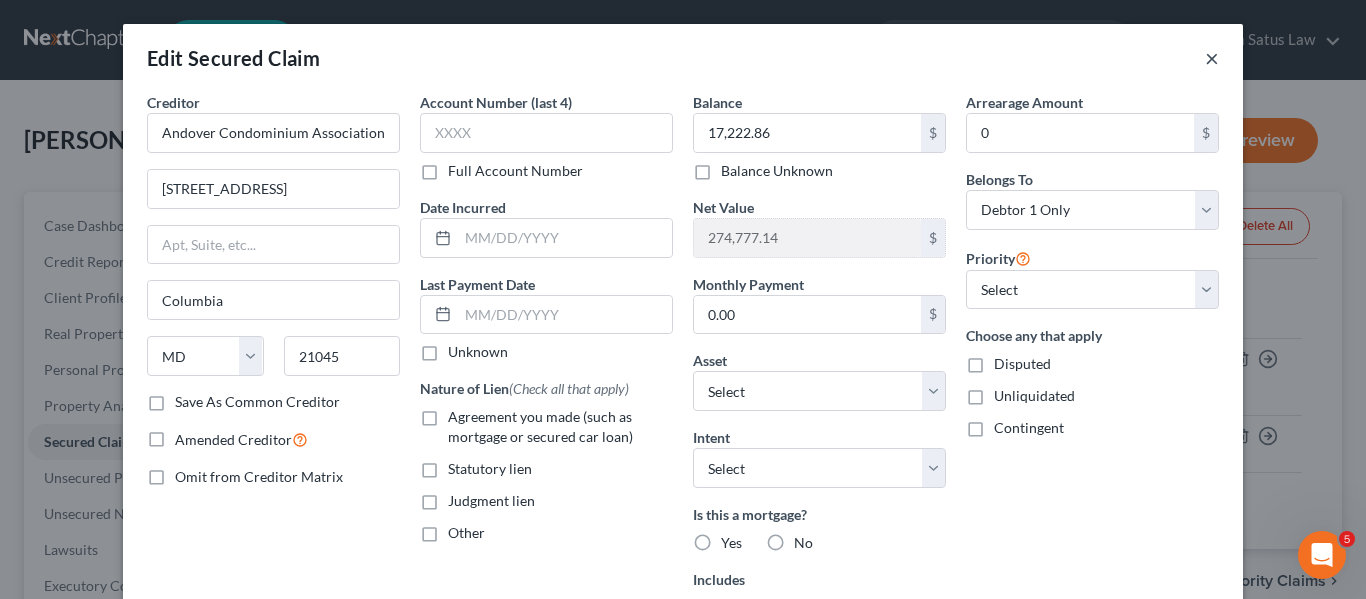 click on "×" at bounding box center [1212, 58] 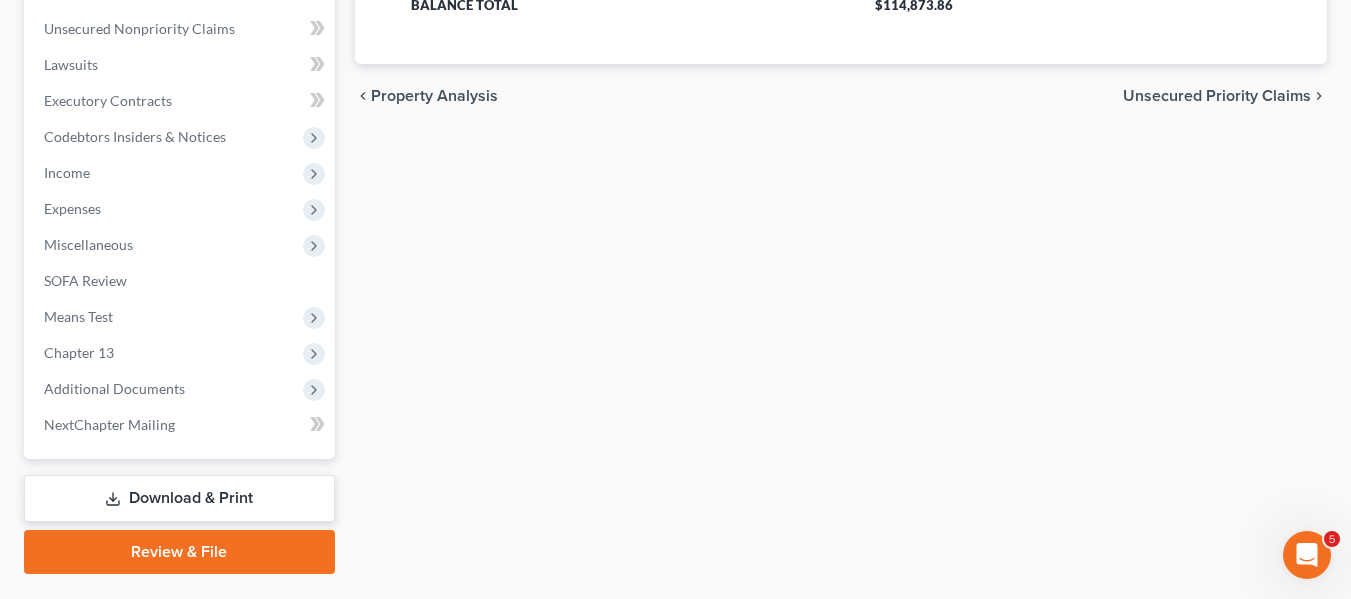 scroll, scrollTop: 486, scrollLeft: 0, axis: vertical 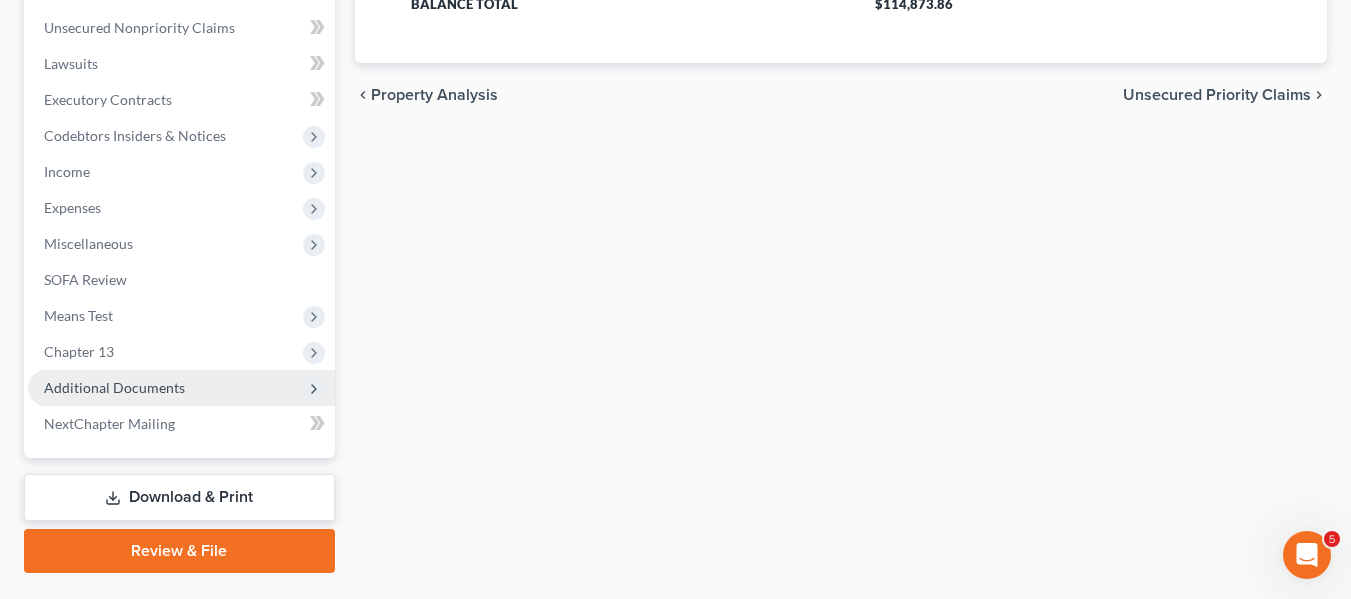 click on "Additional Documents" at bounding box center (181, 388) 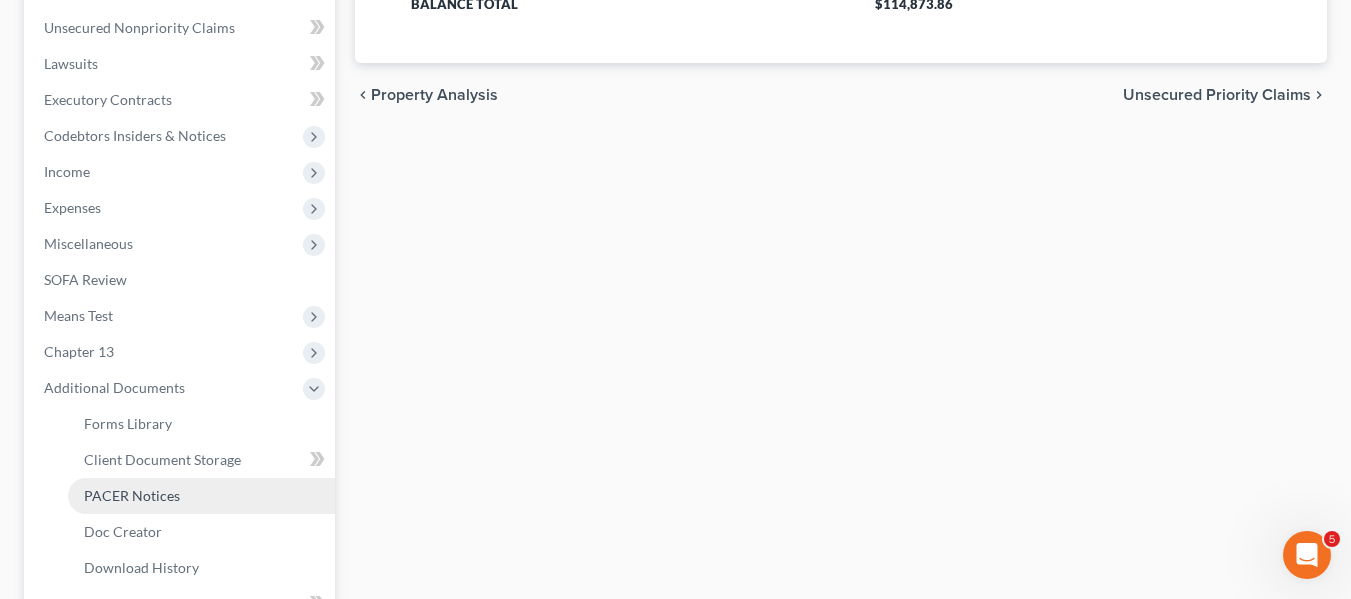 click on "PACER Notices" at bounding box center (132, 495) 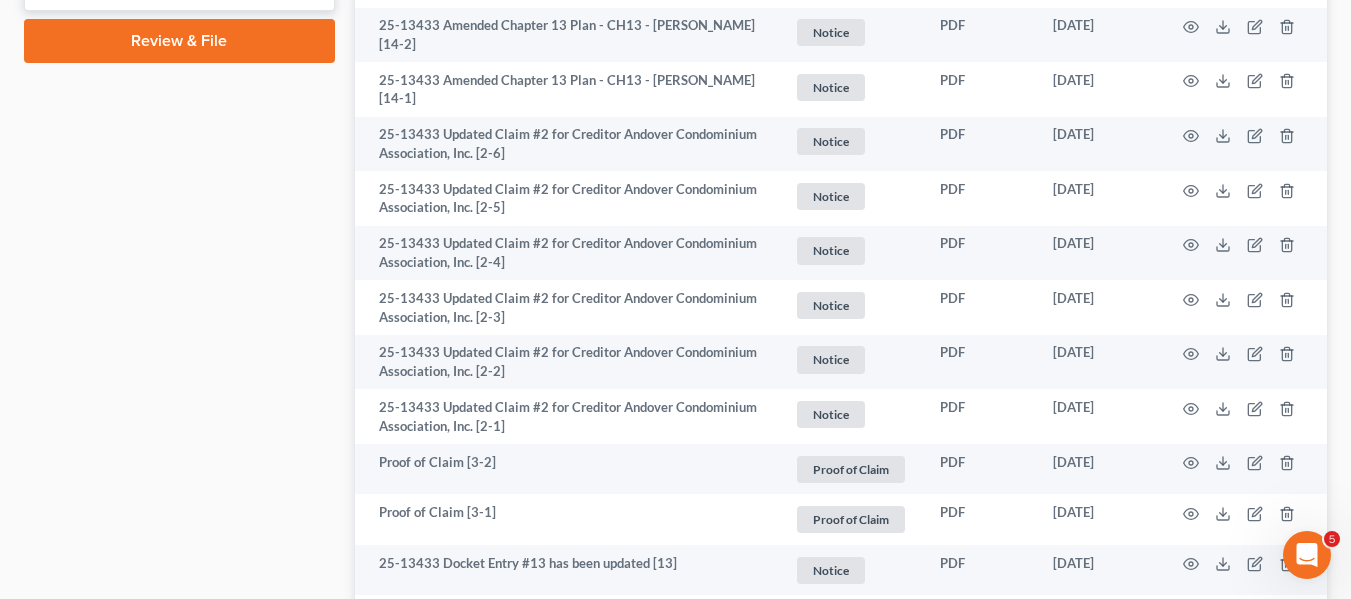 scroll, scrollTop: 1177, scrollLeft: 0, axis: vertical 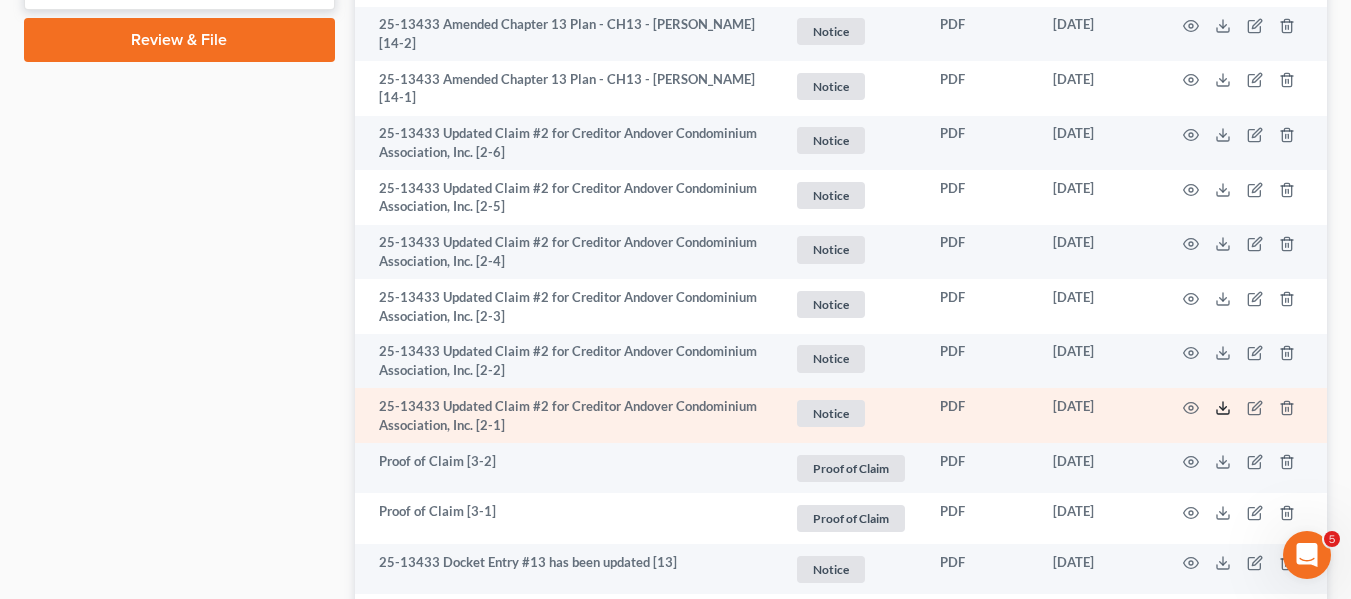 click 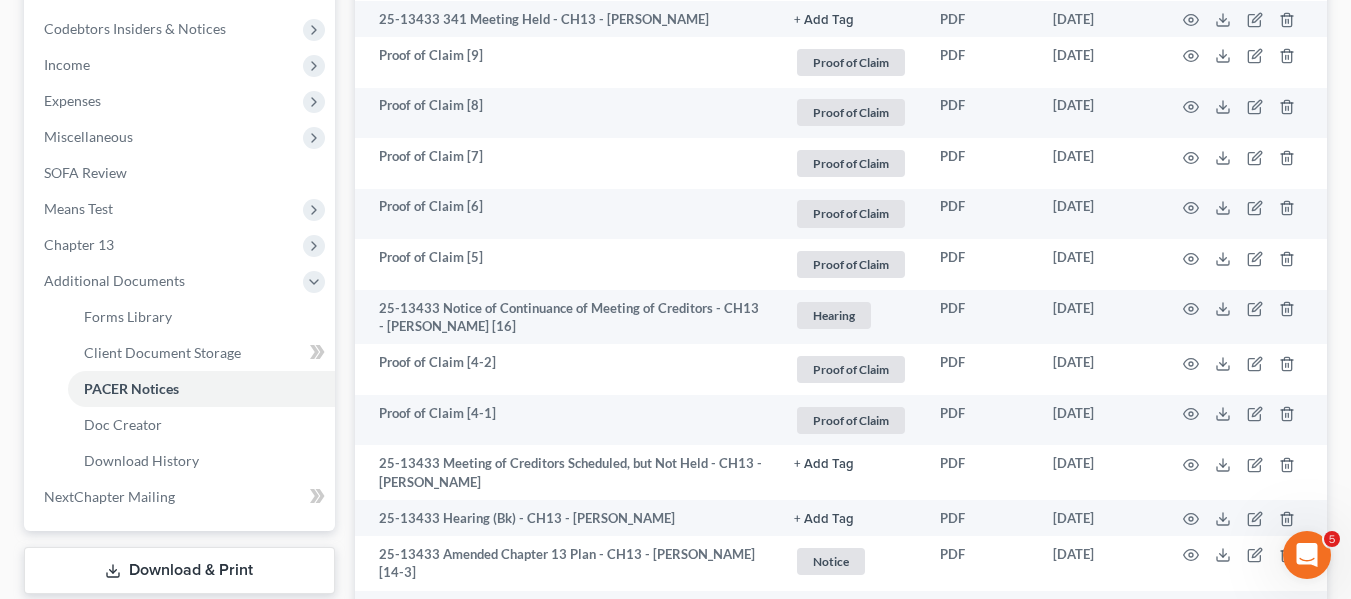 scroll, scrollTop: 596, scrollLeft: 0, axis: vertical 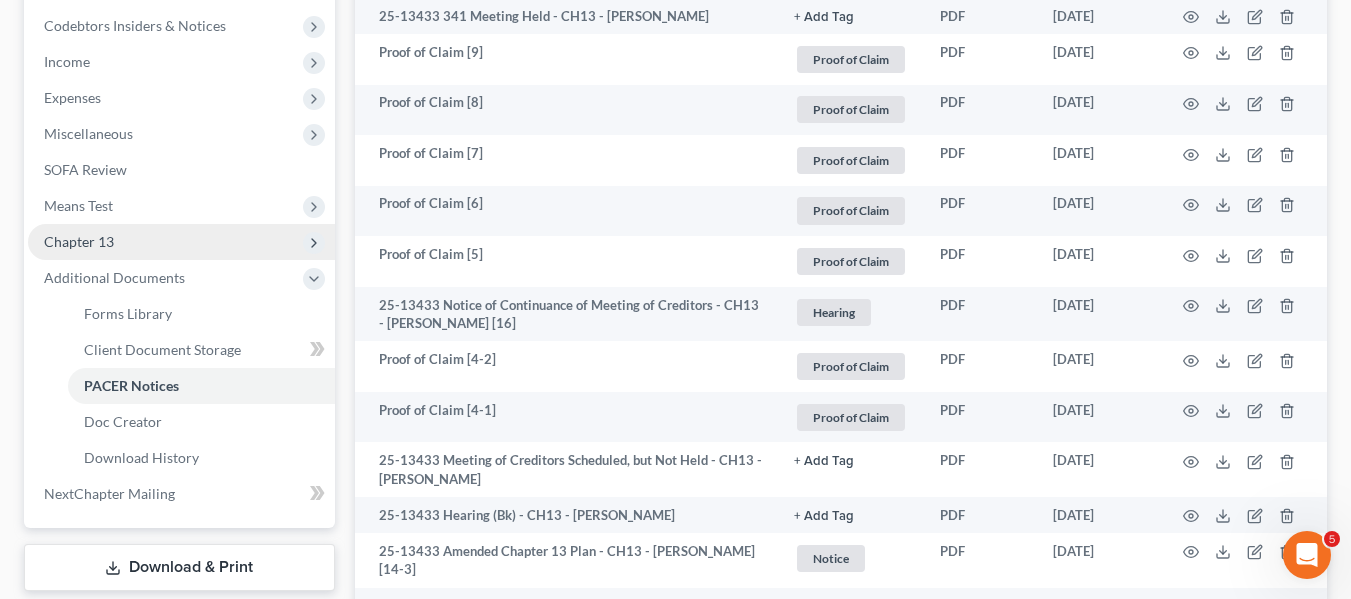 click on "Chapter 13" at bounding box center [181, 242] 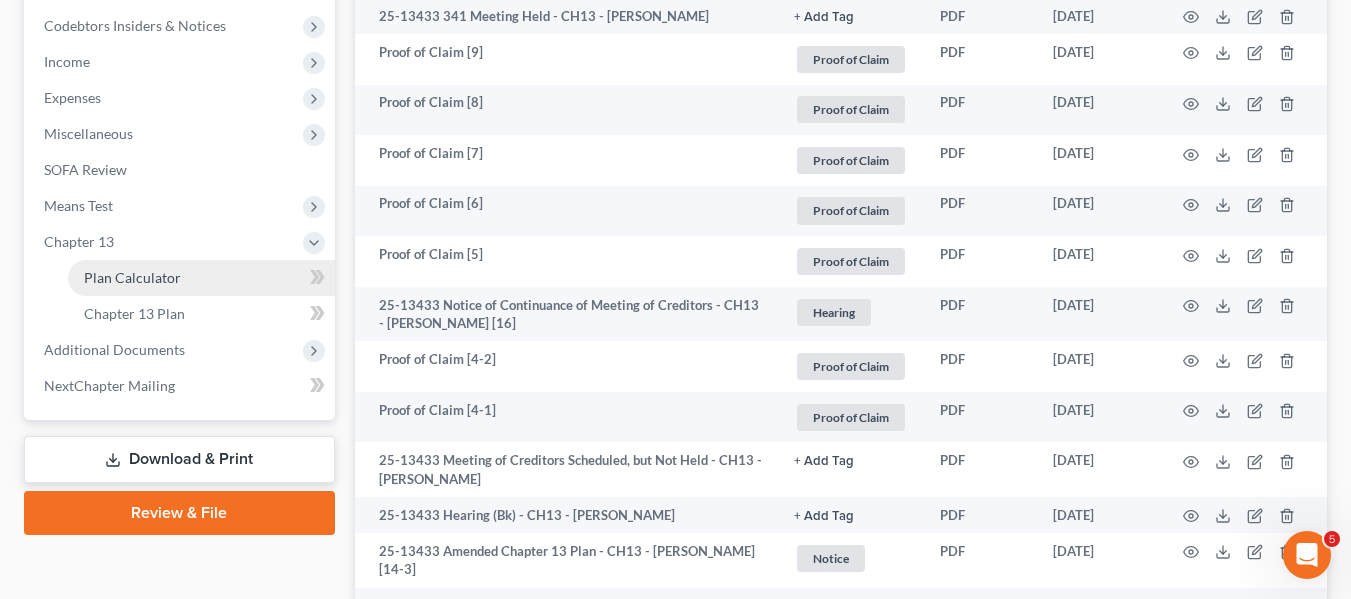 click on "Plan Calculator" at bounding box center (132, 277) 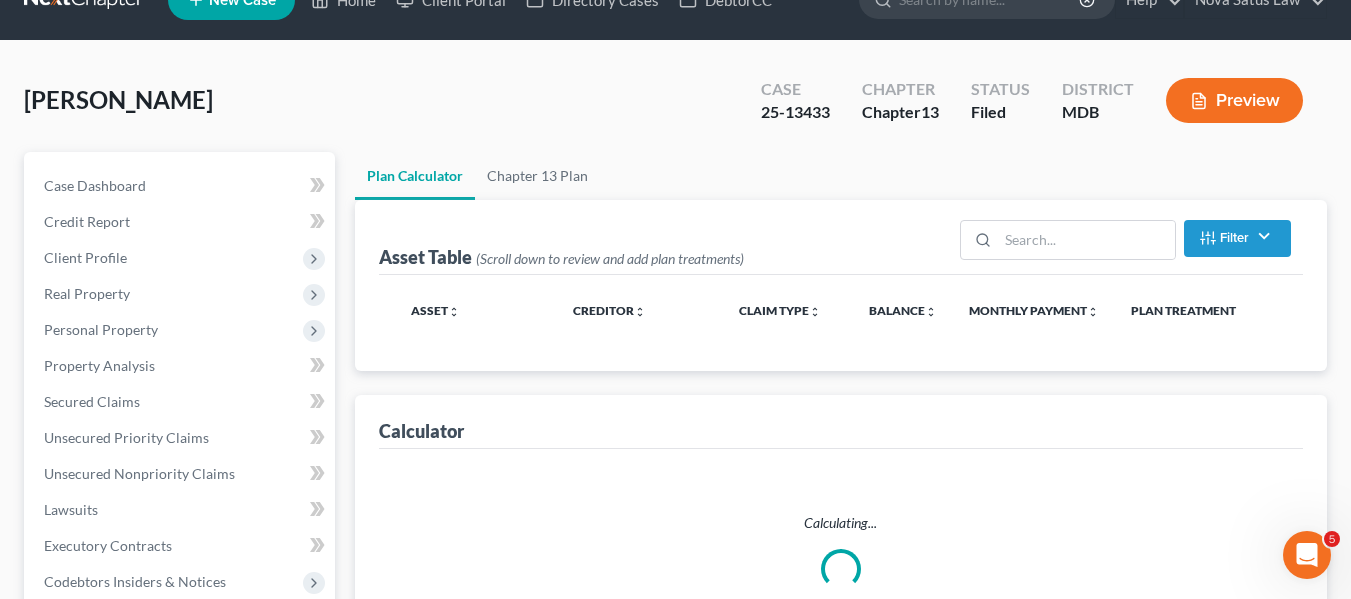 scroll, scrollTop: 0, scrollLeft: 0, axis: both 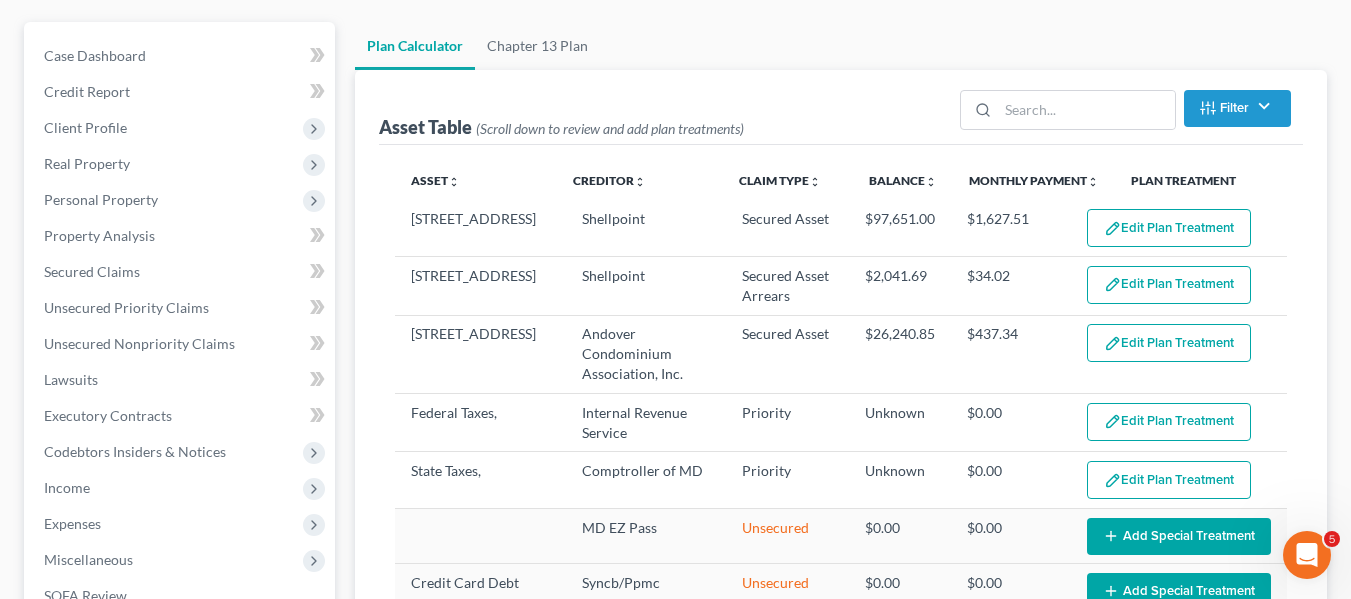 select on "59" 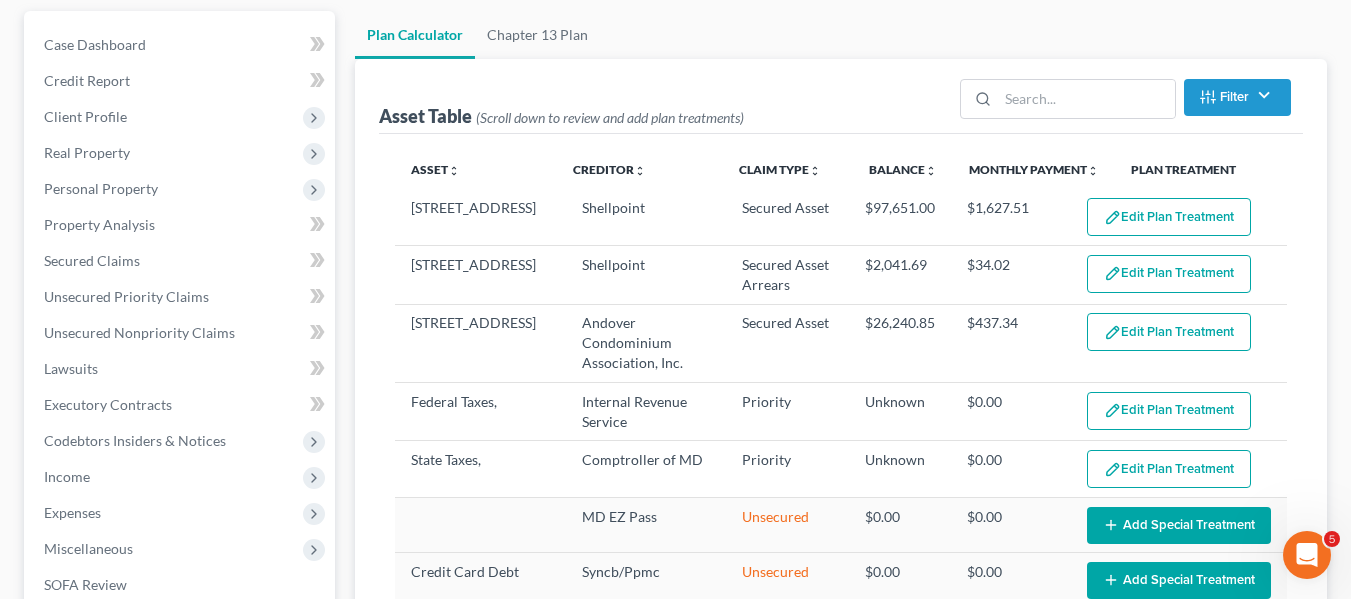 scroll, scrollTop: 191, scrollLeft: 0, axis: vertical 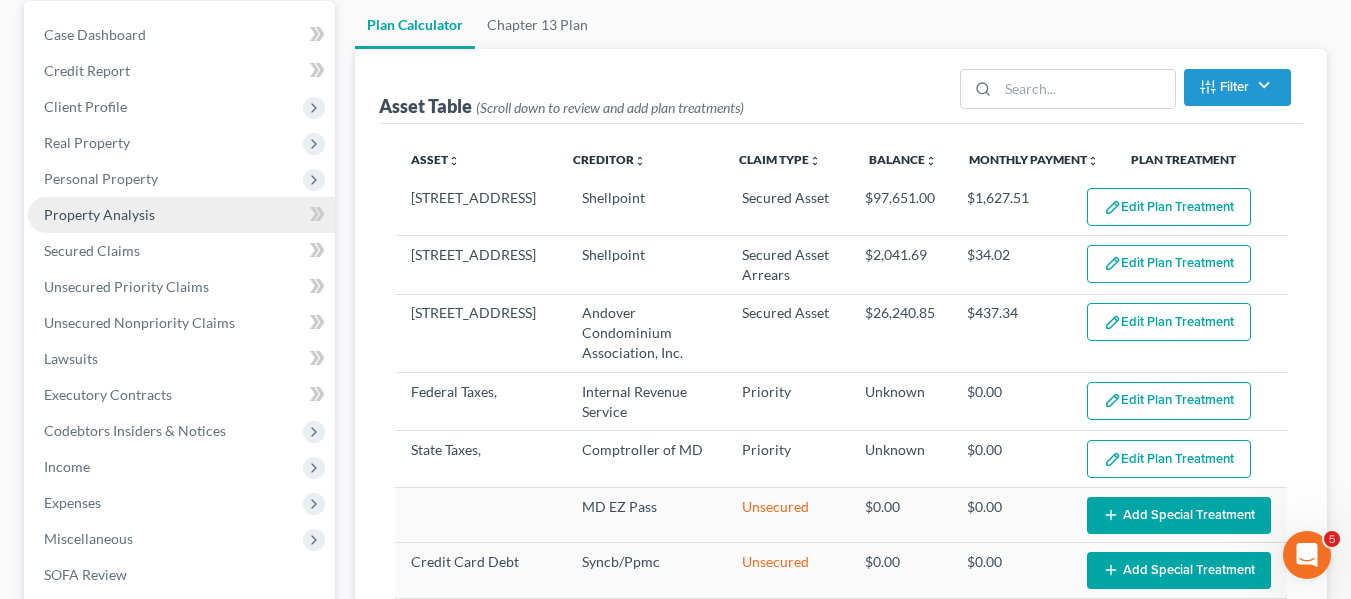 click on "Property Analysis" at bounding box center (181, 215) 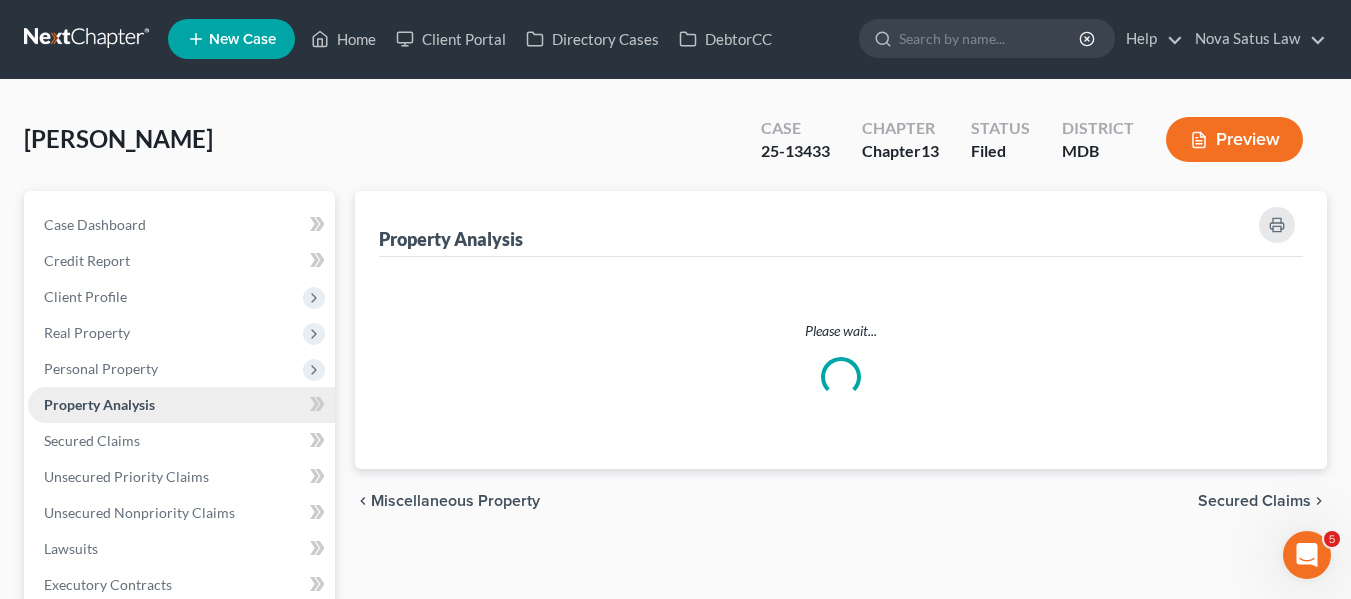 scroll, scrollTop: 0, scrollLeft: 0, axis: both 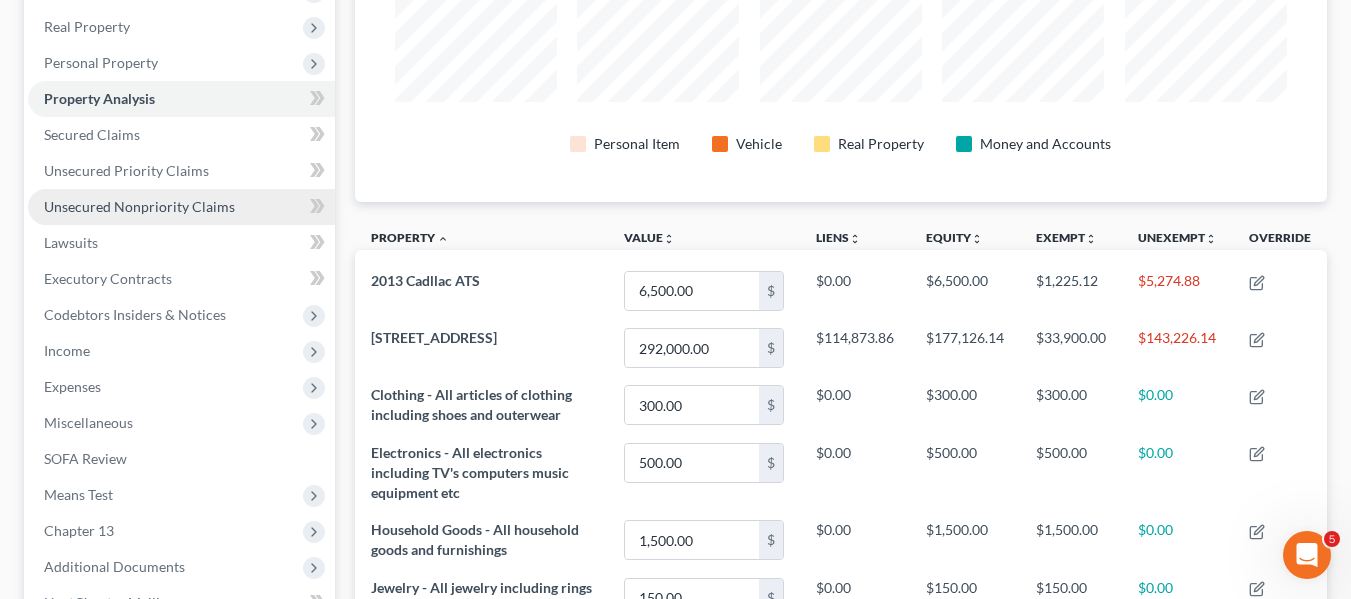 click on "Unsecured Nonpriority Claims" at bounding box center (139, 206) 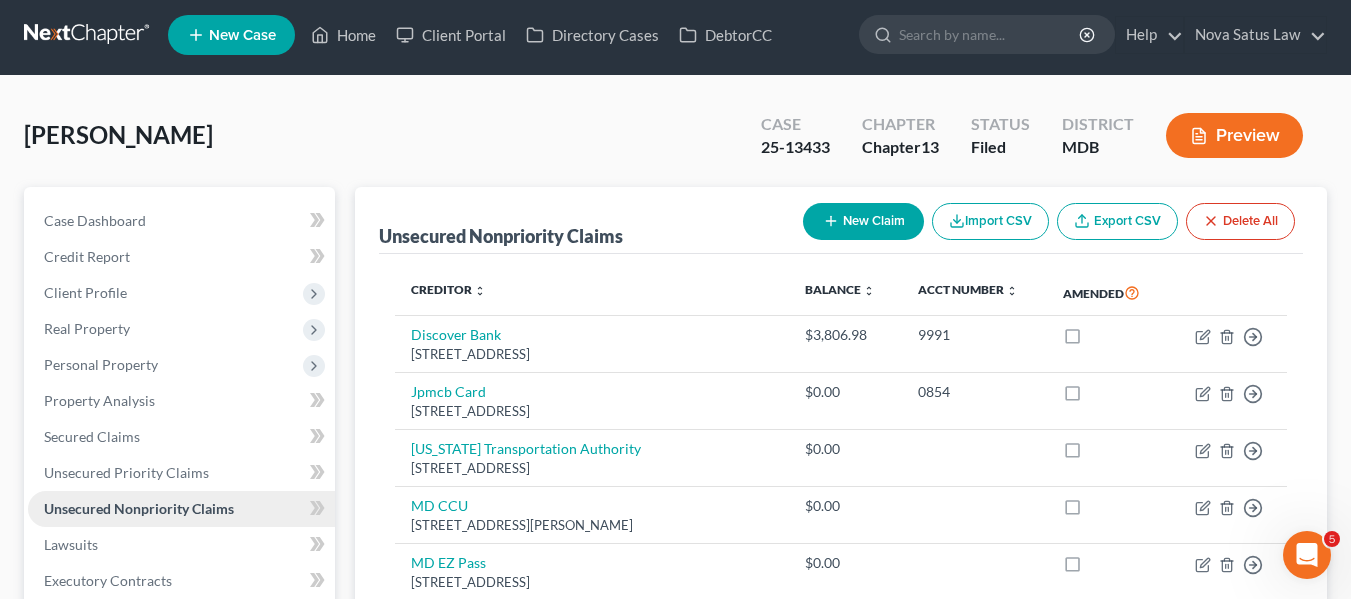 scroll, scrollTop: 0, scrollLeft: 0, axis: both 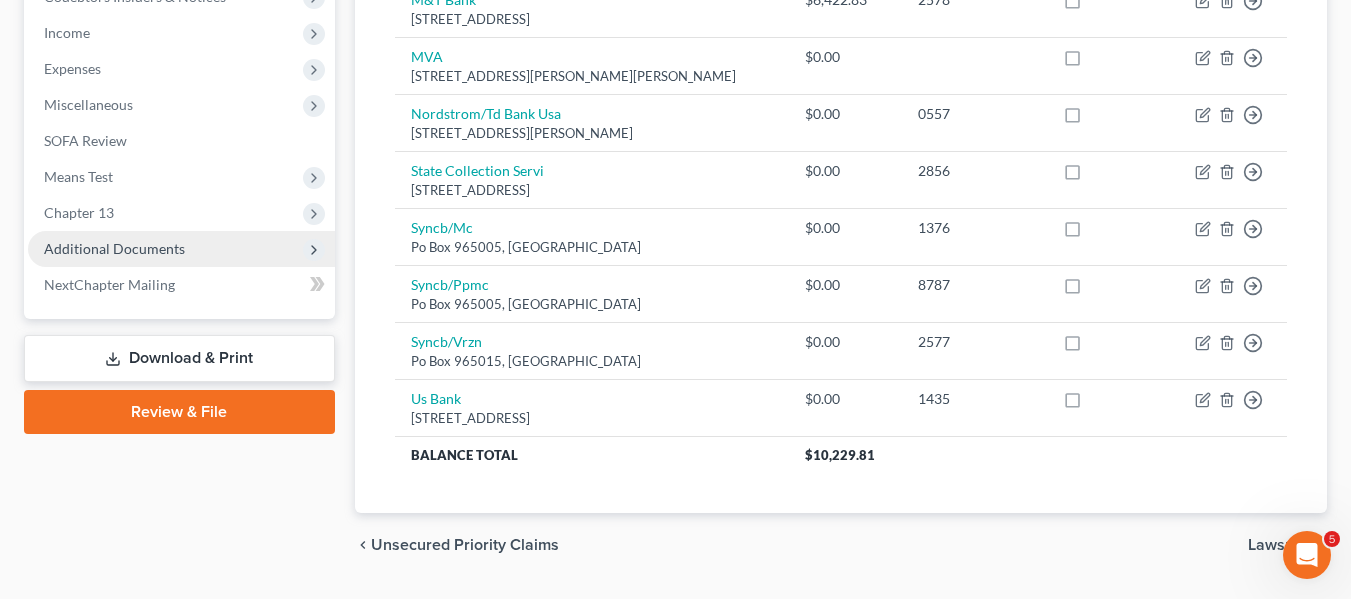 click on "Additional Documents" at bounding box center [114, 248] 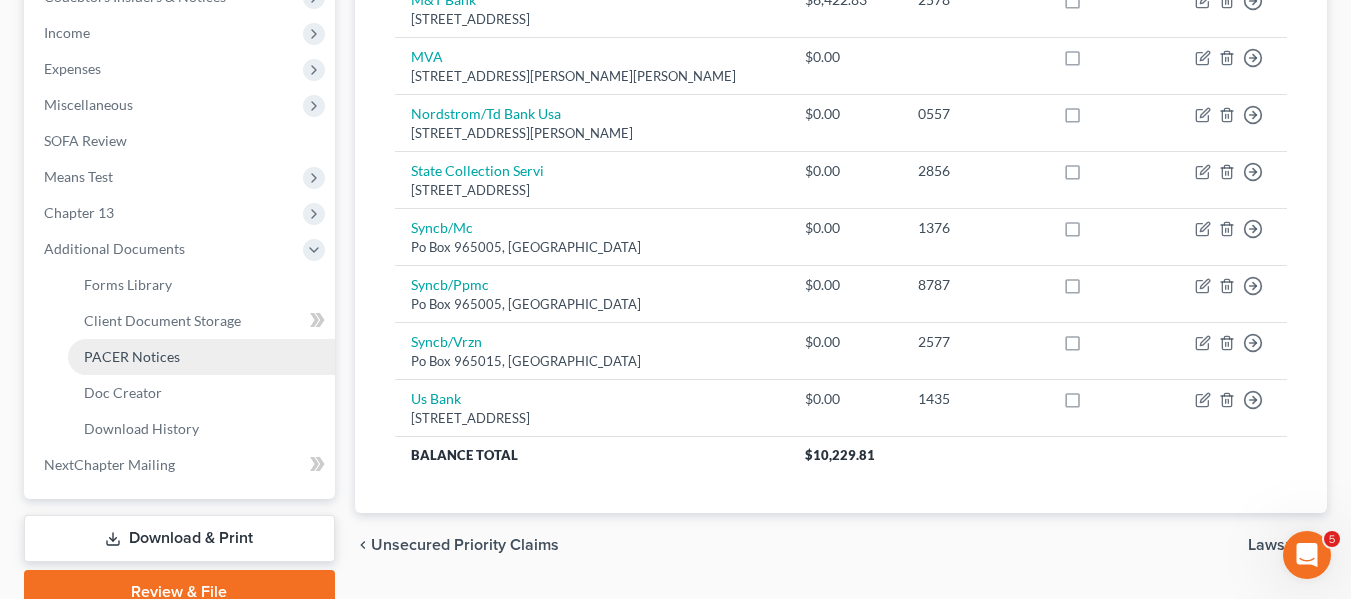 click on "PACER Notices" at bounding box center (132, 356) 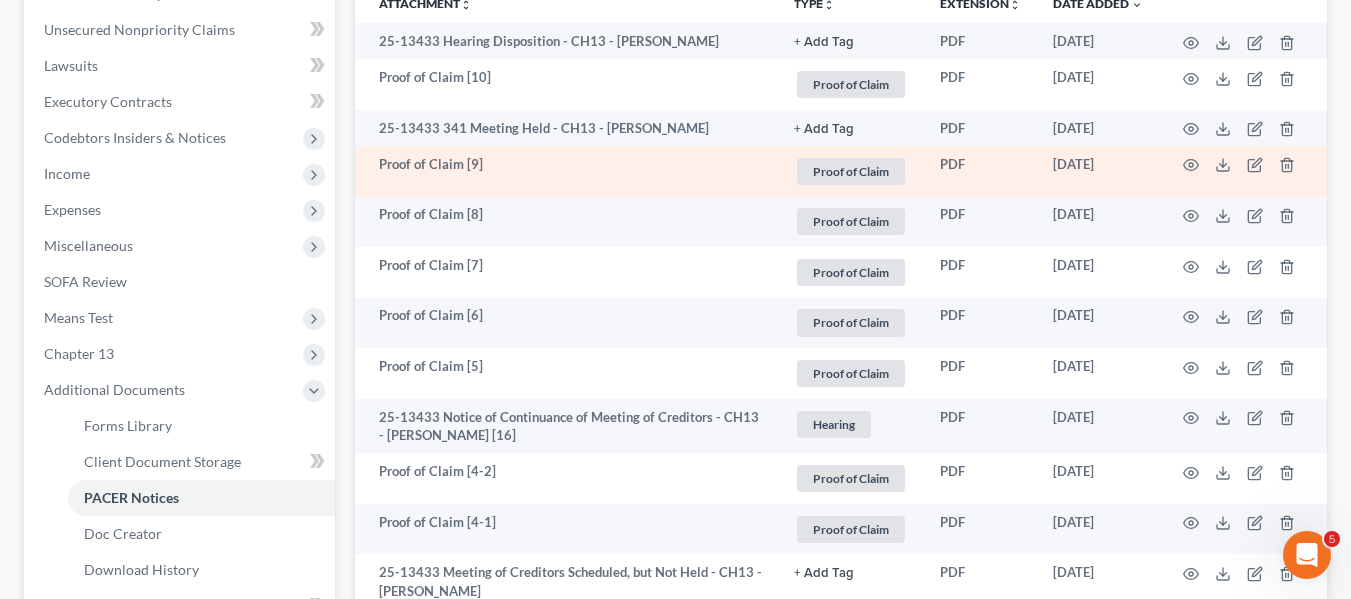 scroll, scrollTop: 483, scrollLeft: 0, axis: vertical 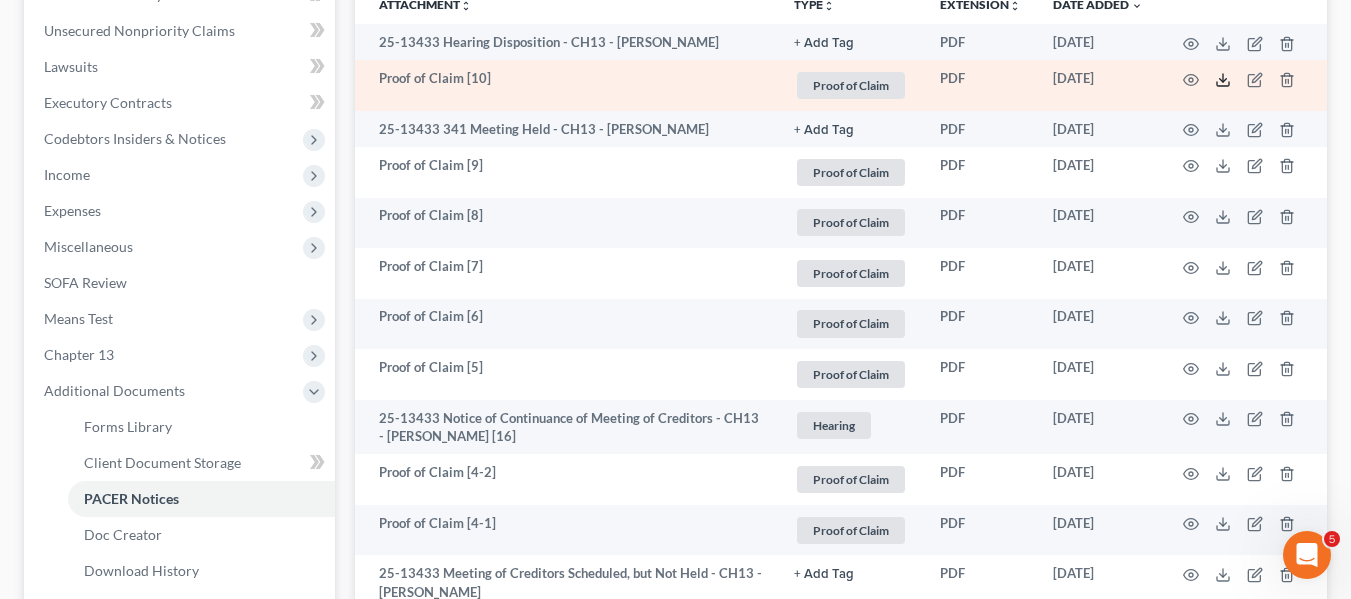 click 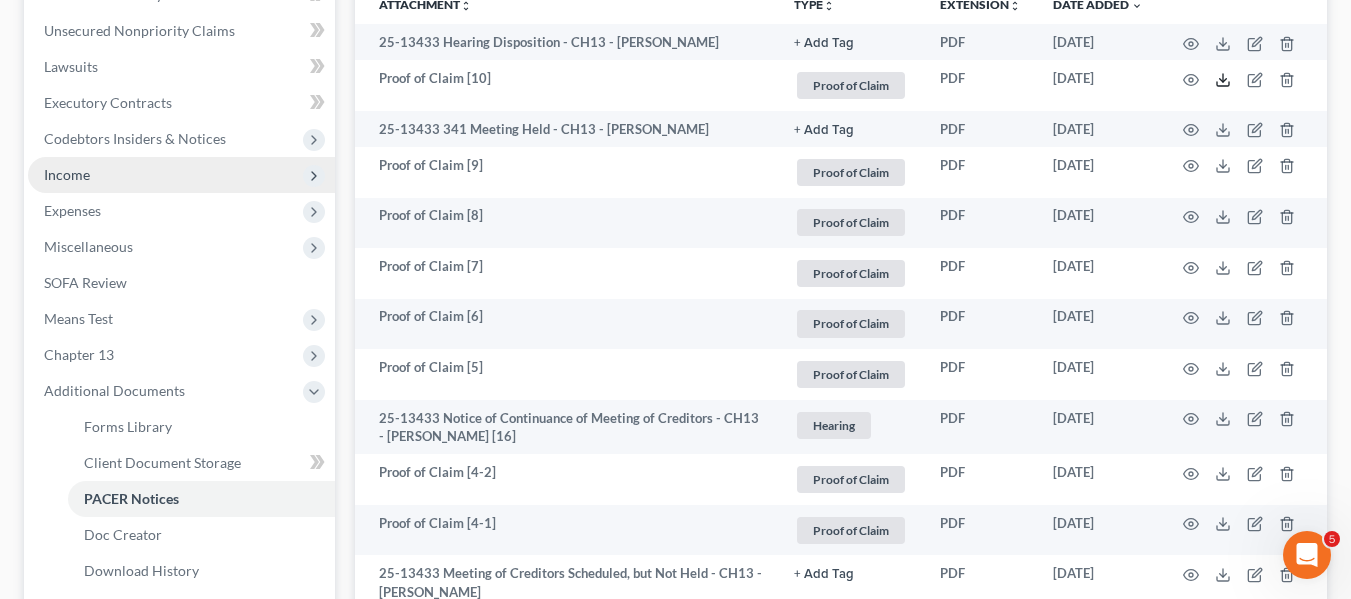 scroll, scrollTop: 386, scrollLeft: 0, axis: vertical 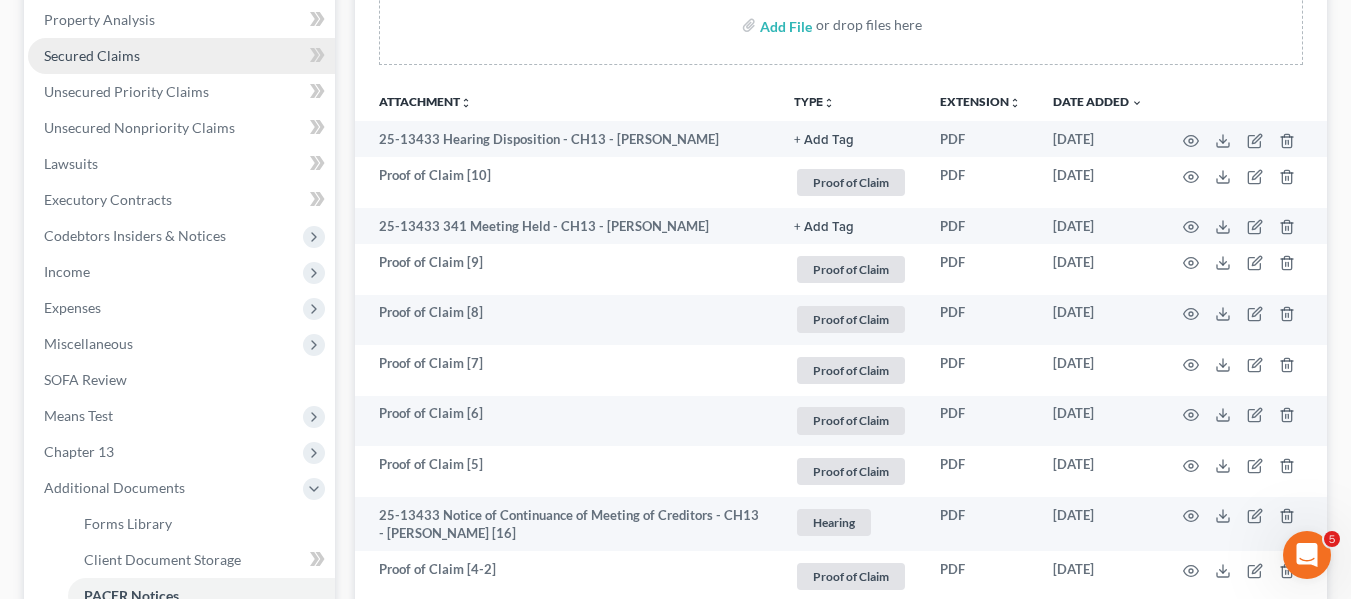 click on "Secured Claims" at bounding box center (92, 55) 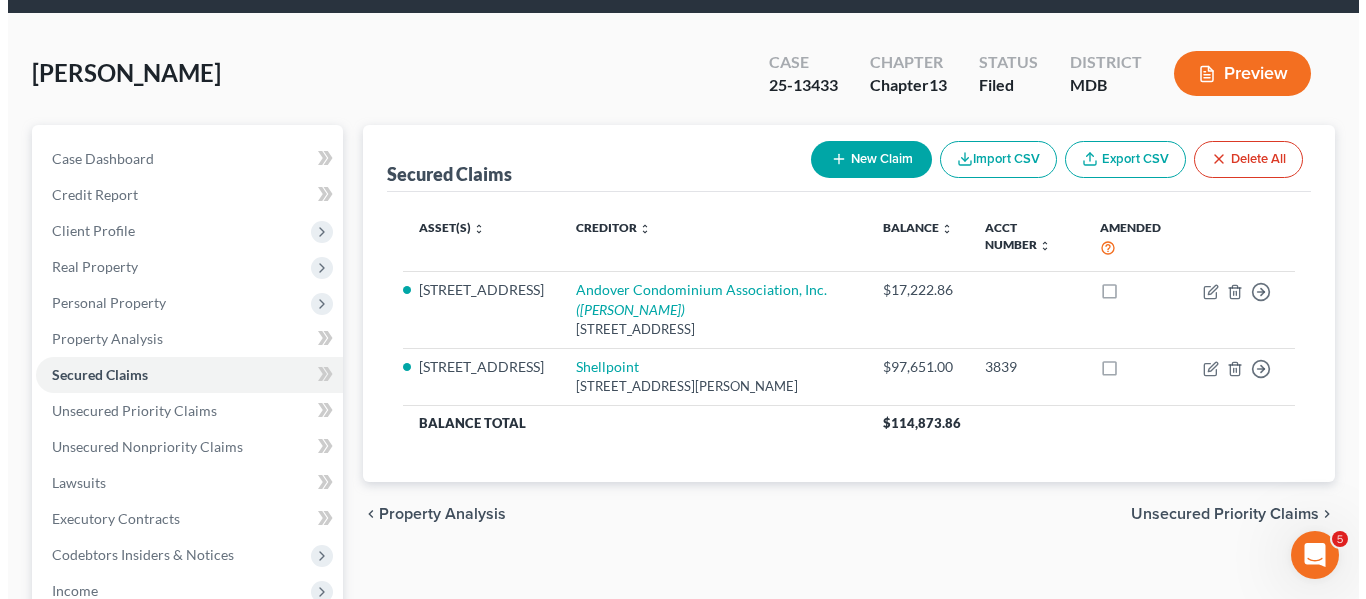 scroll, scrollTop: 0, scrollLeft: 0, axis: both 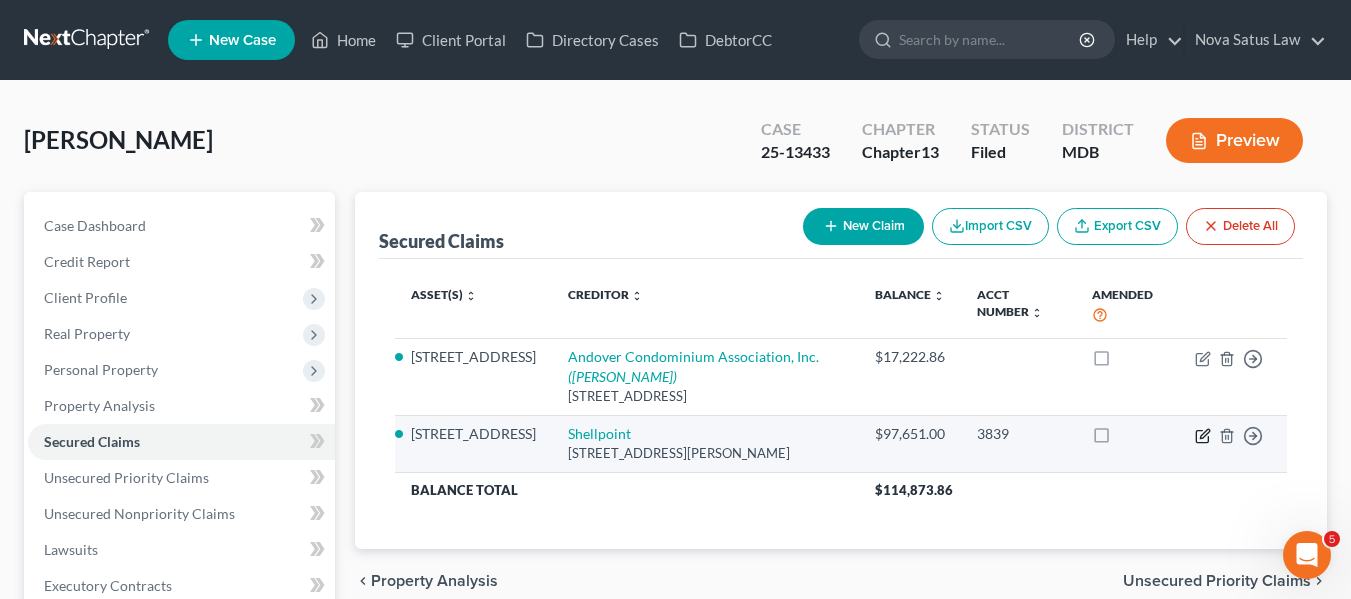 click 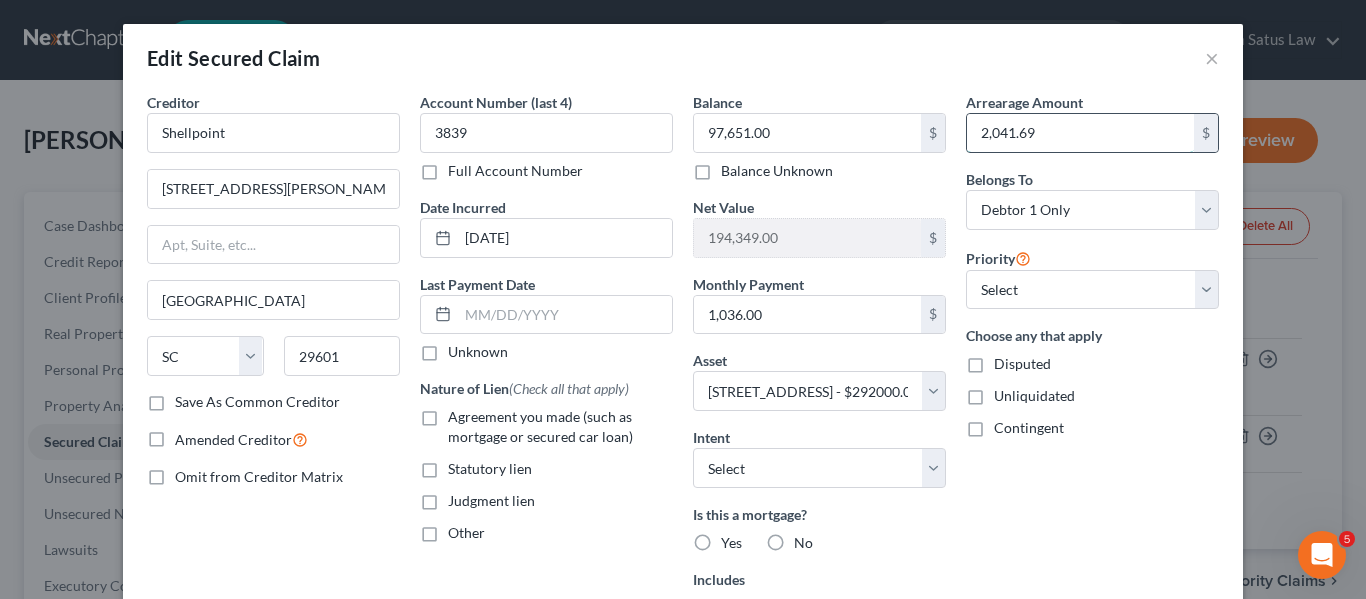 click on "2,041.69" at bounding box center [1080, 133] 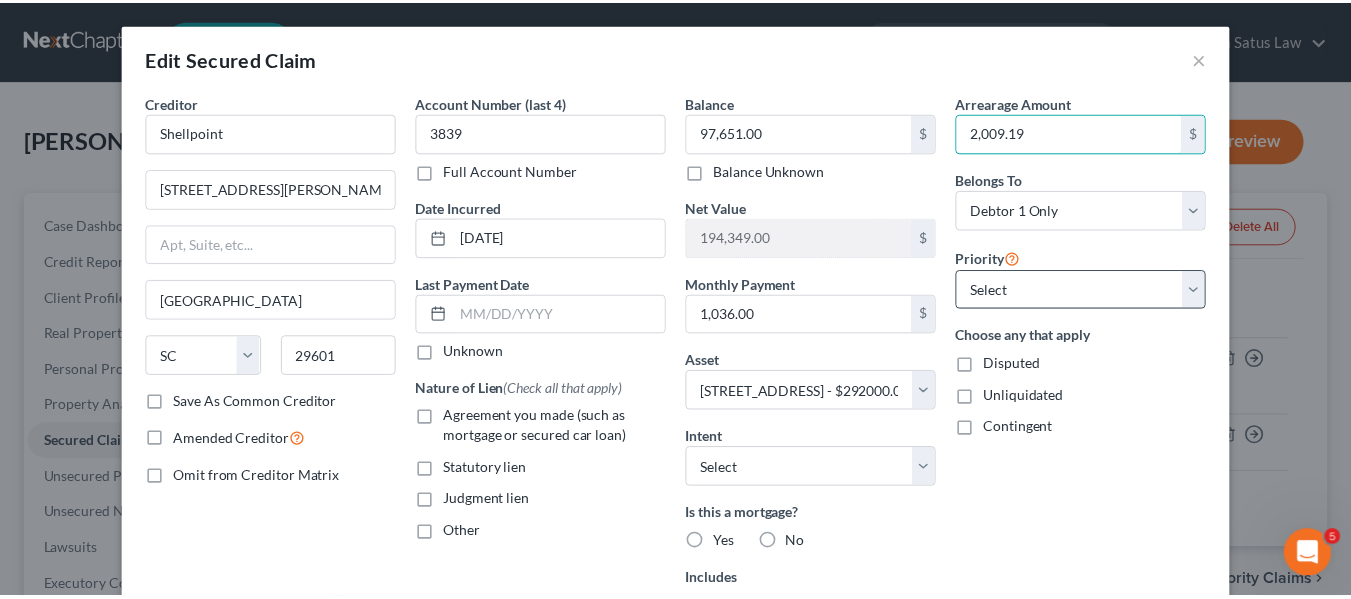 scroll, scrollTop: 350, scrollLeft: 0, axis: vertical 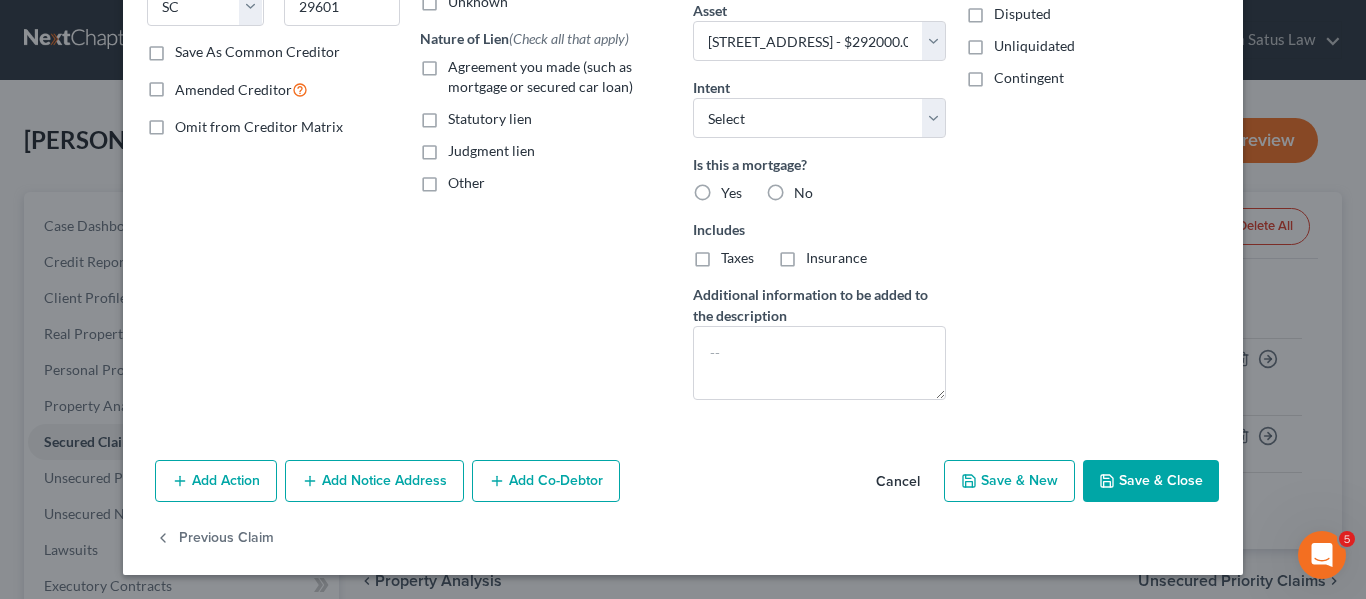 type on "2,009.19" 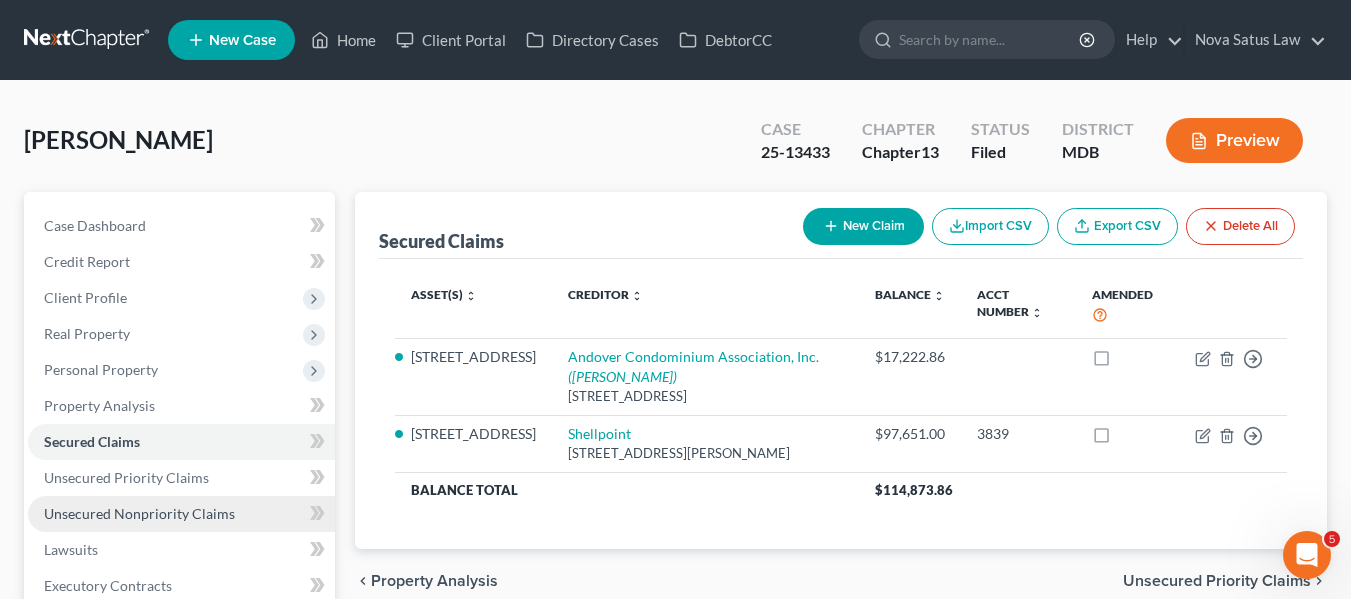 click on "Unsecured Nonpriority Claims" at bounding box center [139, 513] 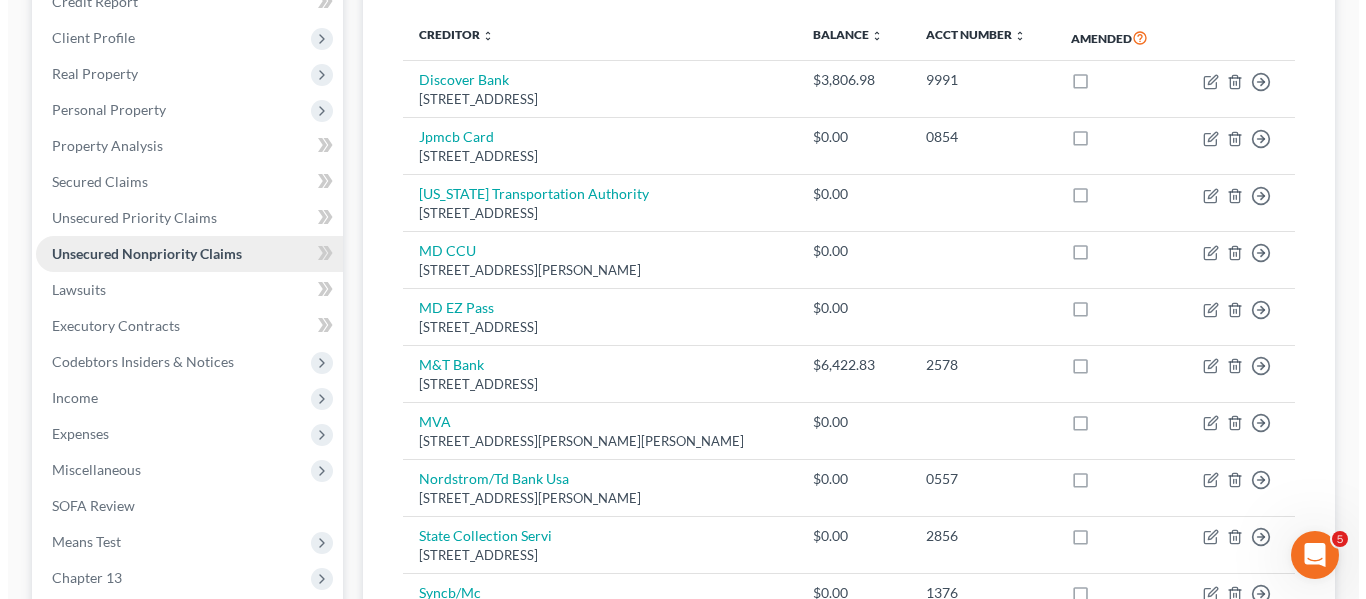 scroll, scrollTop: 261, scrollLeft: 0, axis: vertical 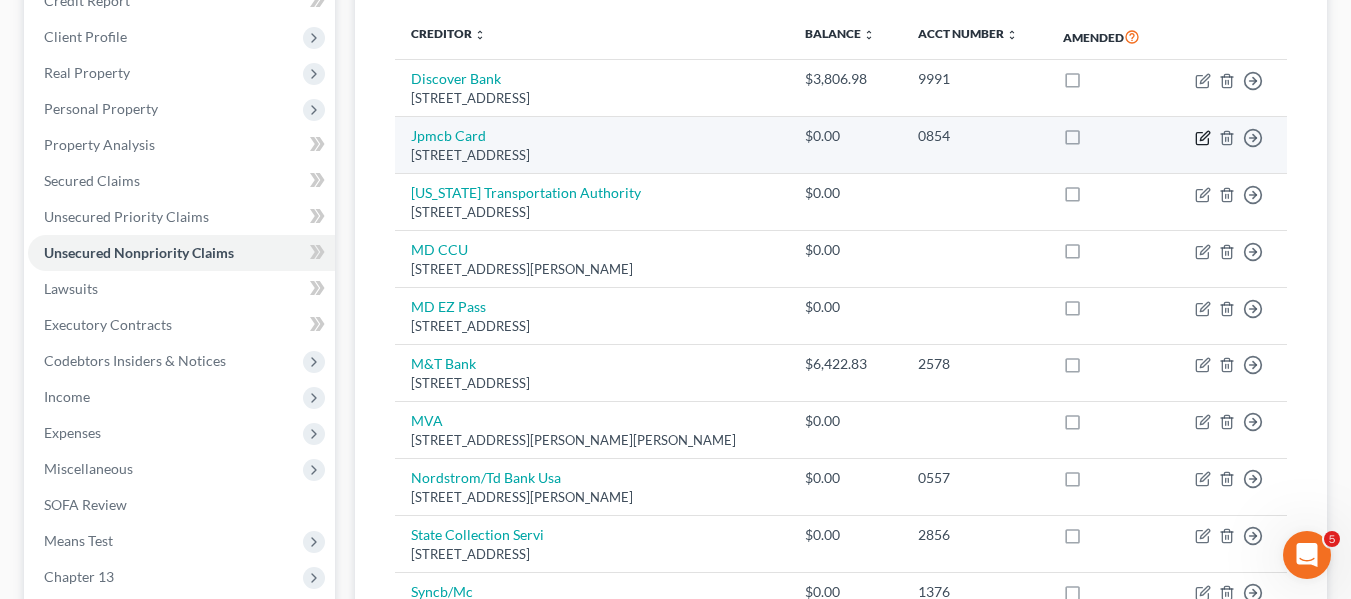 click 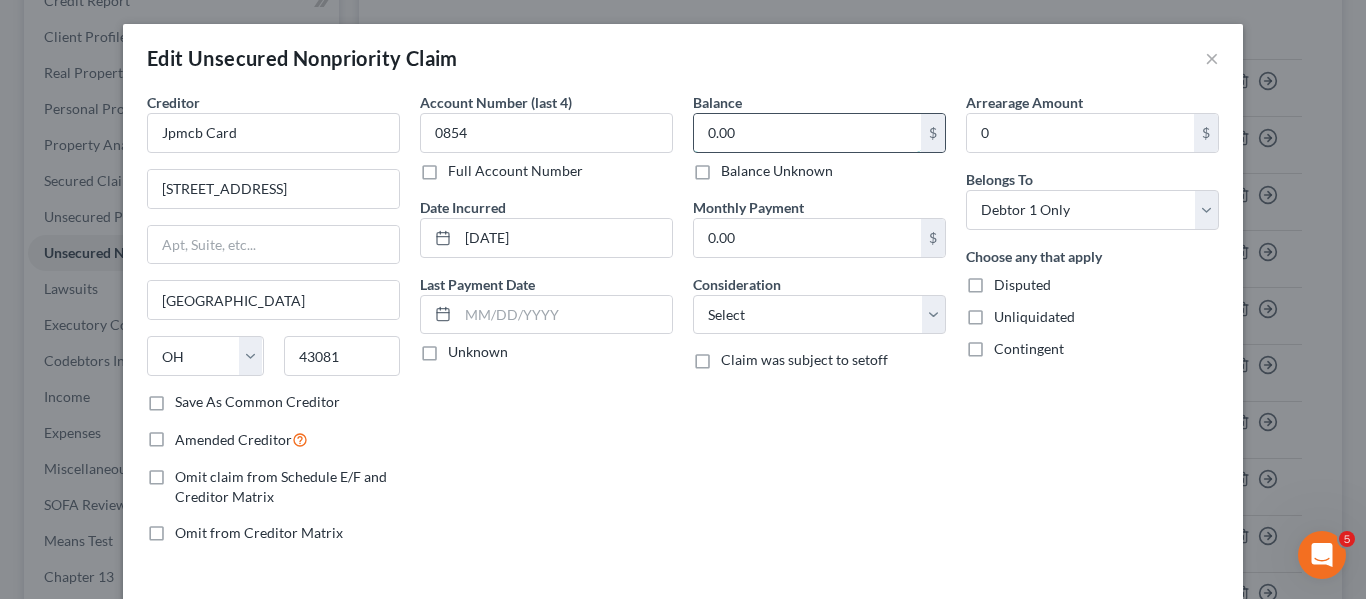 click on "0.00" at bounding box center (807, 133) 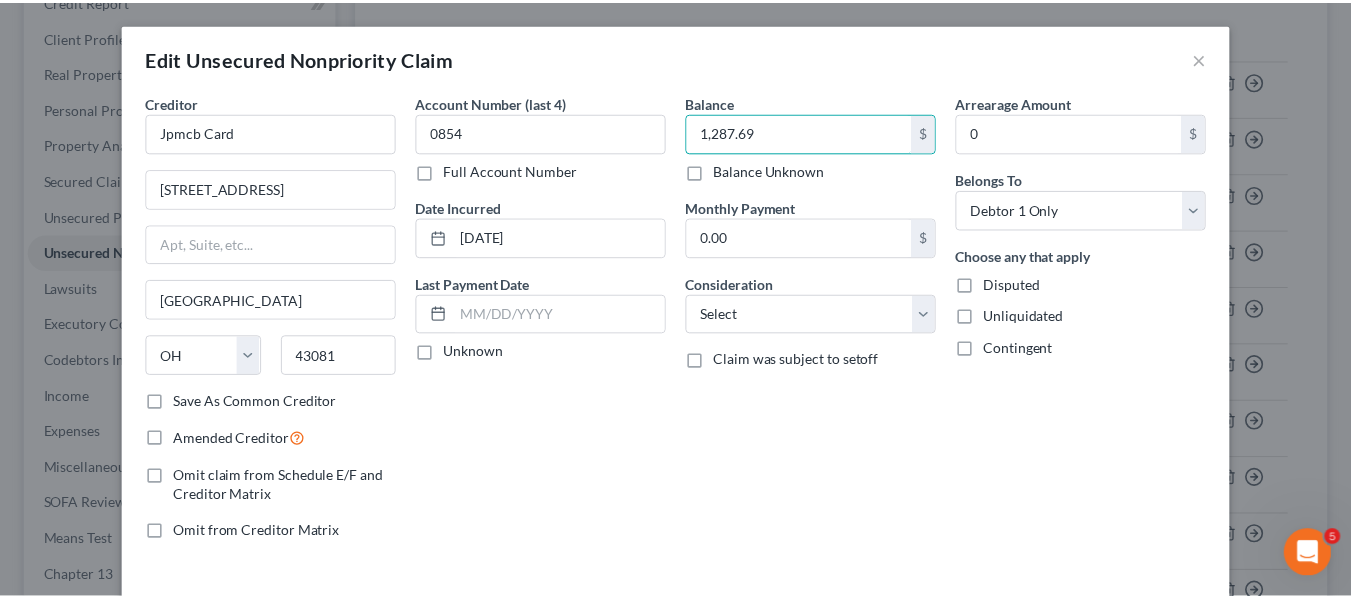 scroll, scrollTop: 143, scrollLeft: 0, axis: vertical 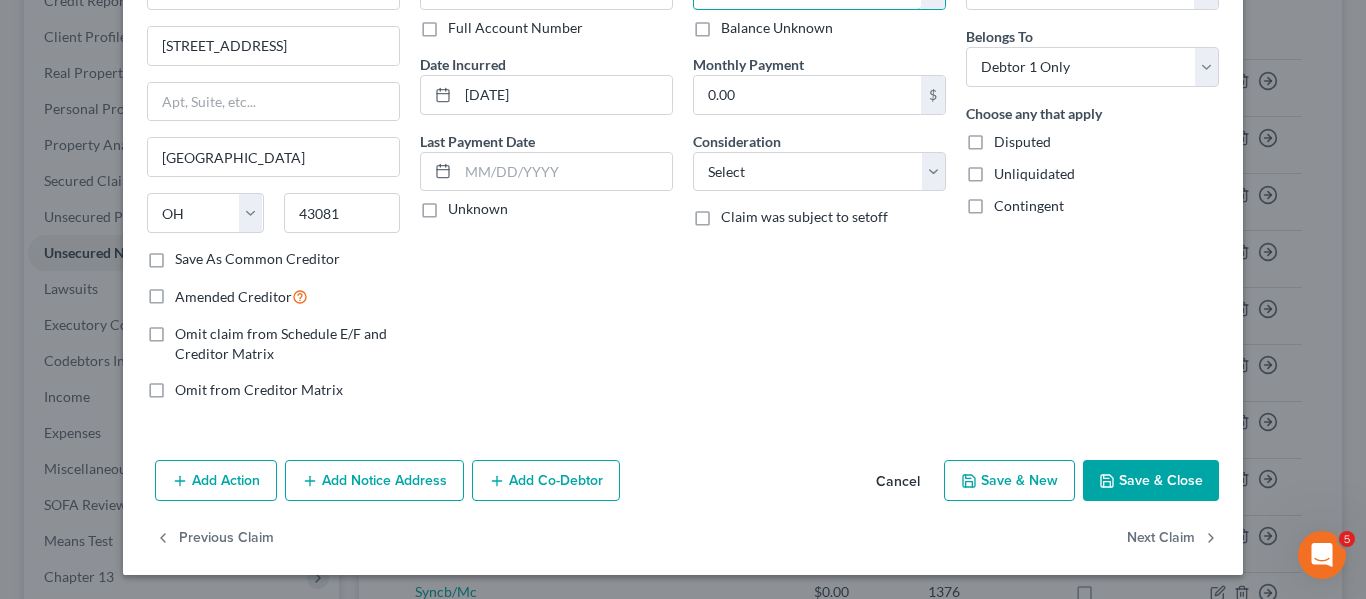type on "1,287.69" 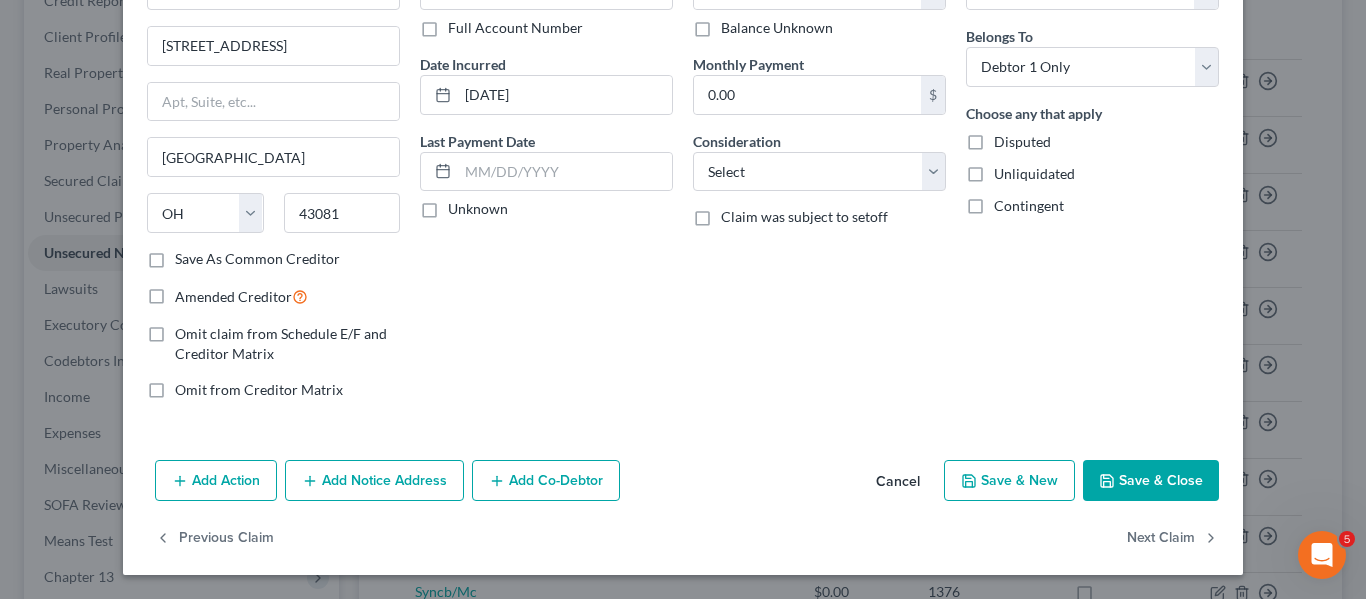 click on "Save & Close" at bounding box center [1151, 481] 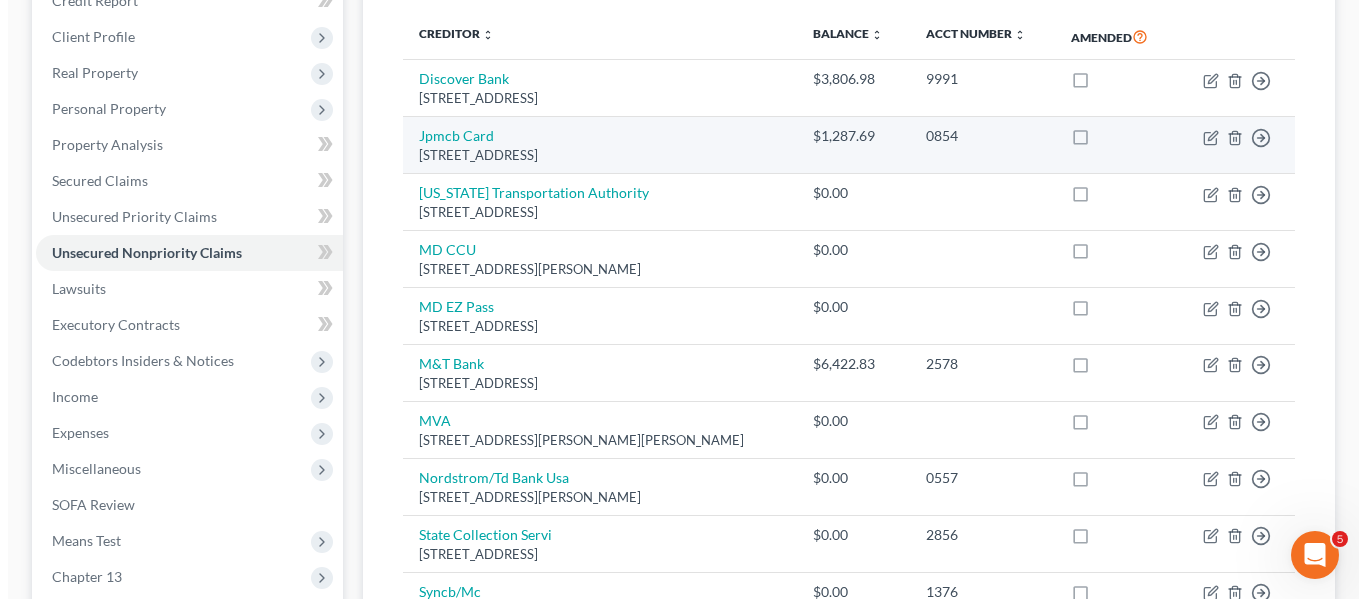 scroll, scrollTop: 0, scrollLeft: 0, axis: both 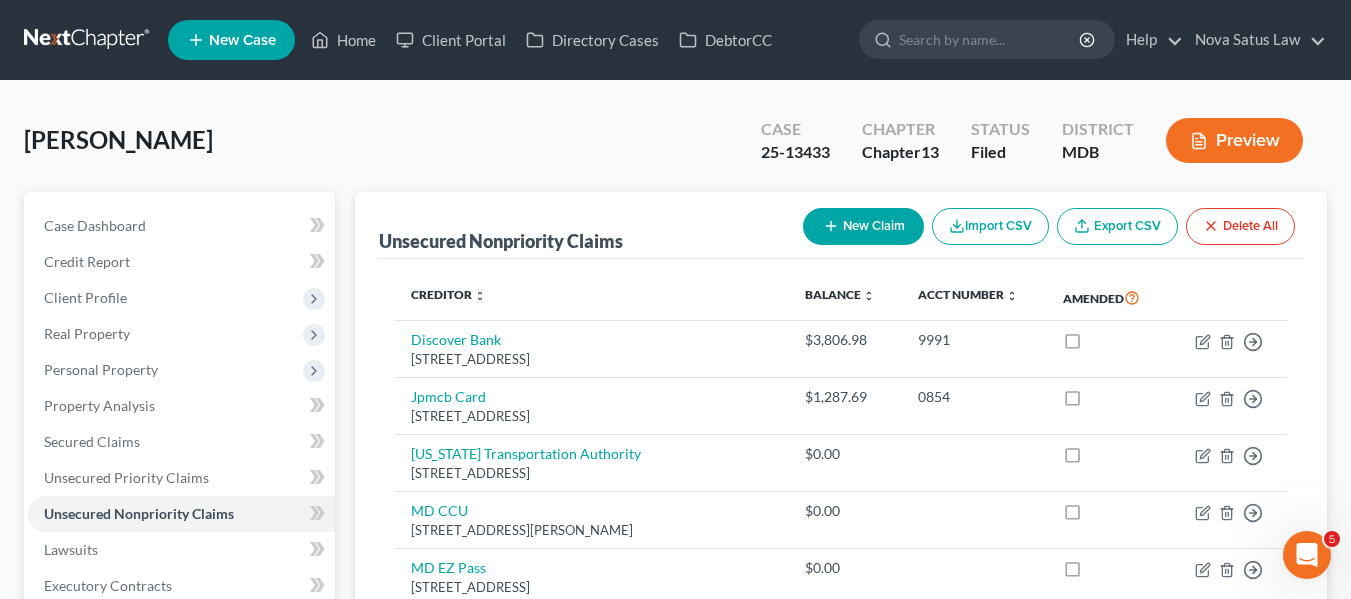 click on "New Claim" at bounding box center (863, 226) 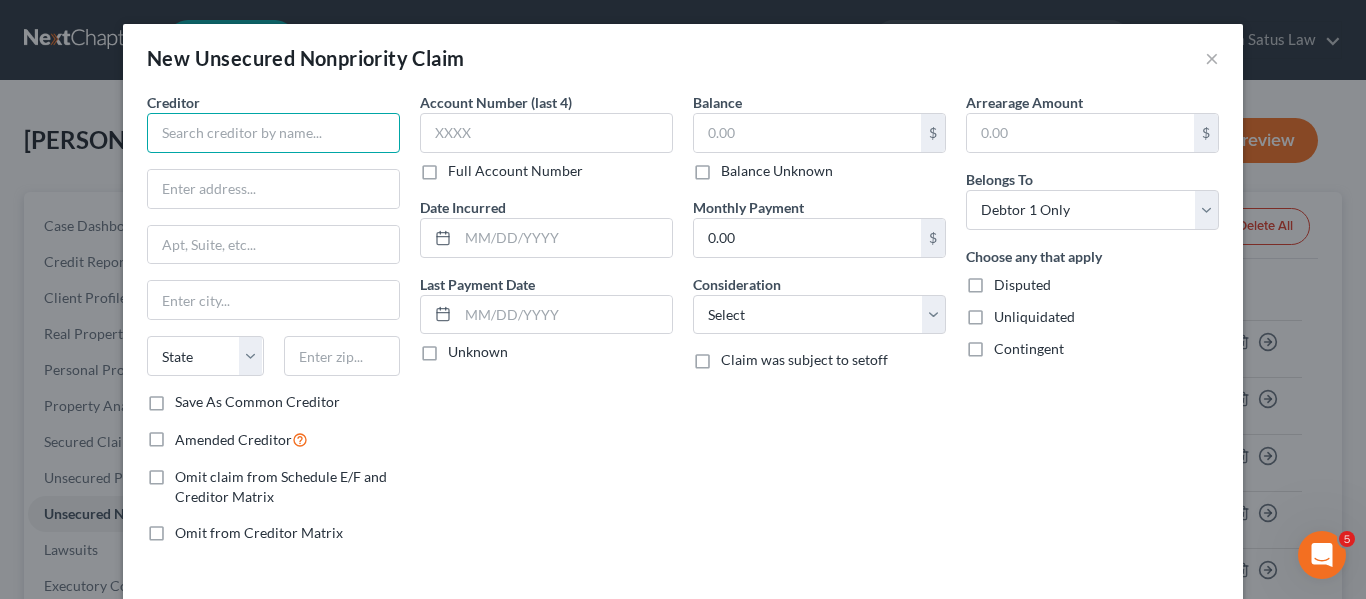 click at bounding box center [273, 133] 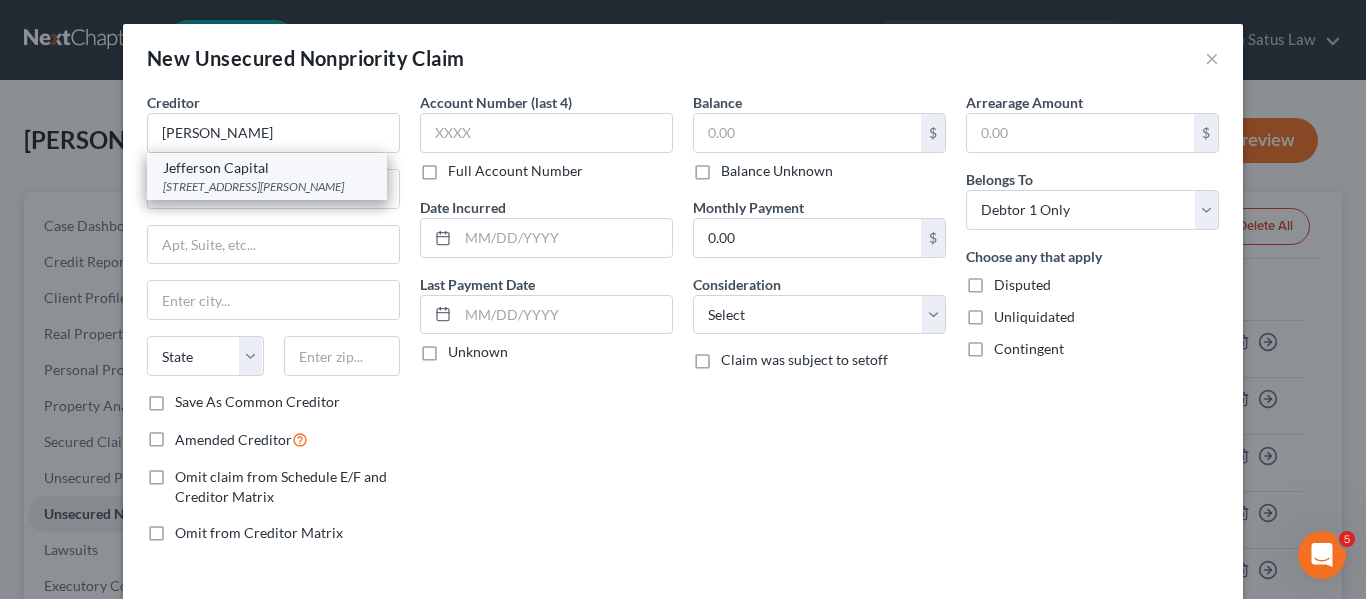 click on "16 McLeland Rd, Saint Cloud, MN 56303" at bounding box center (267, 186) 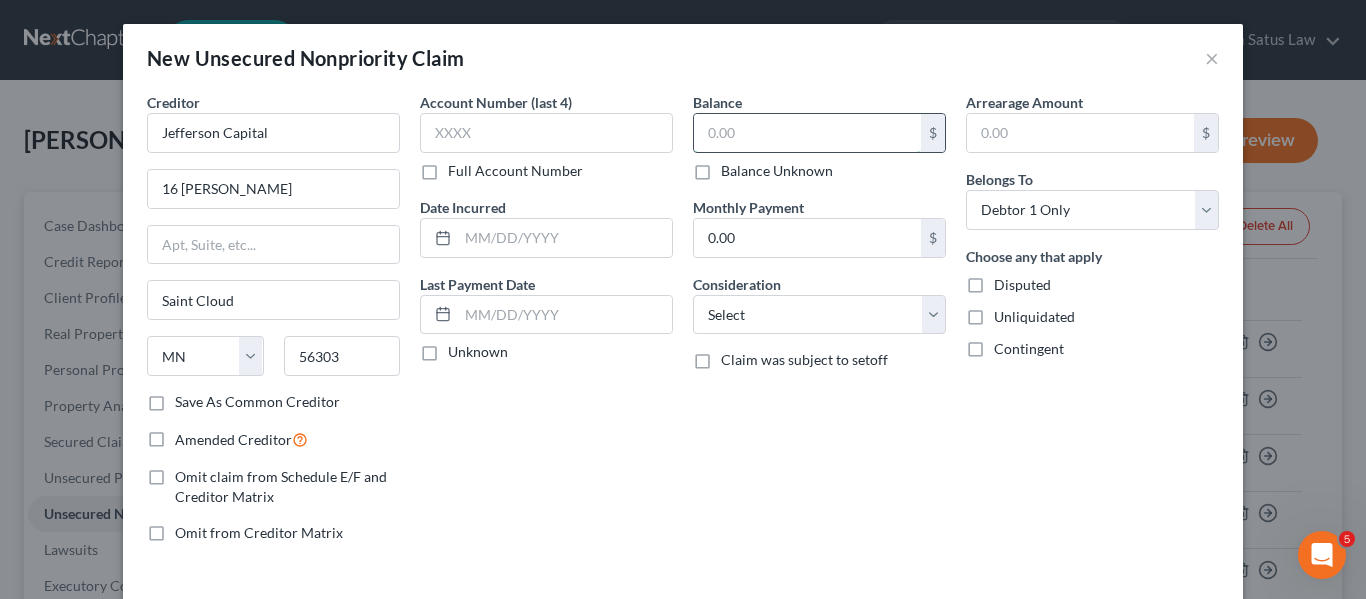 click at bounding box center [807, 133] 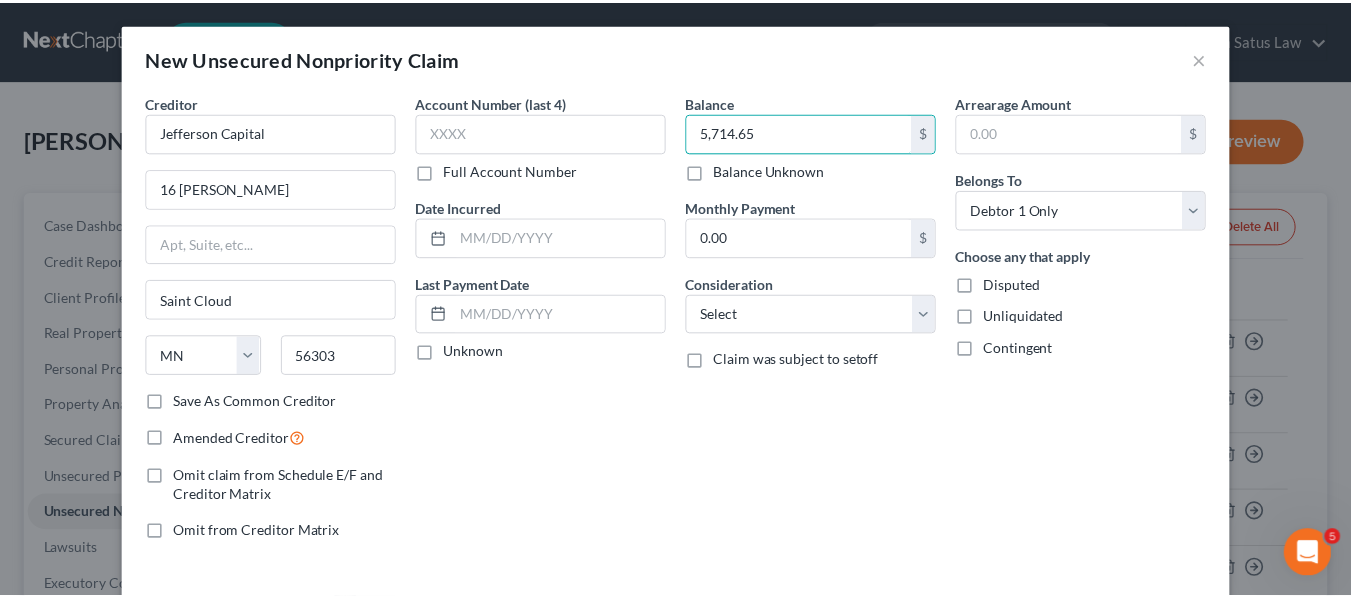 scroll, scrollTop: 85, scrollLeft: 0, axis: vertical 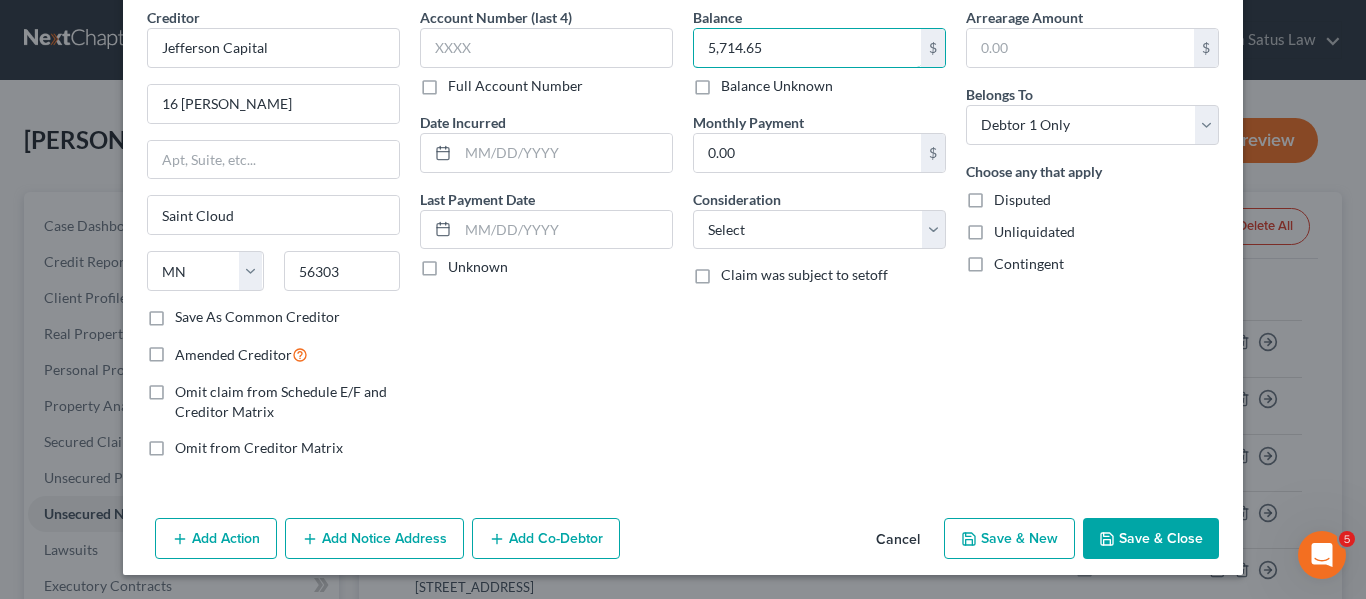 type on "5,714.65" 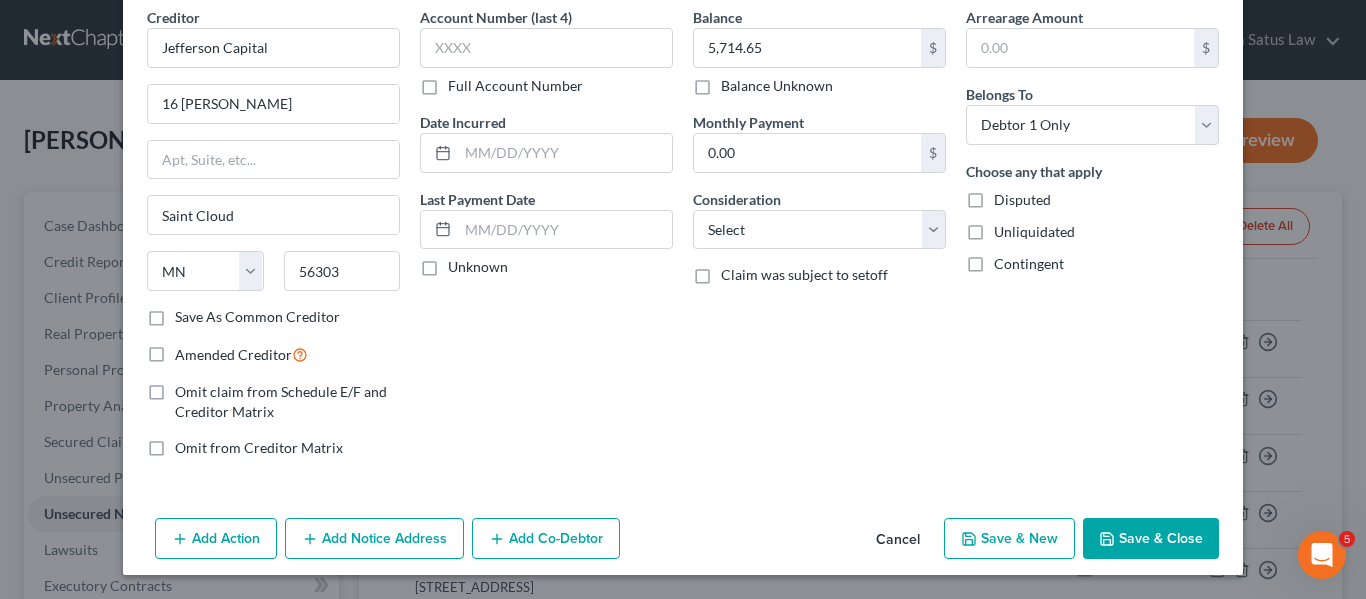 click on "Save & Close" at bounding box center [1151, 539] 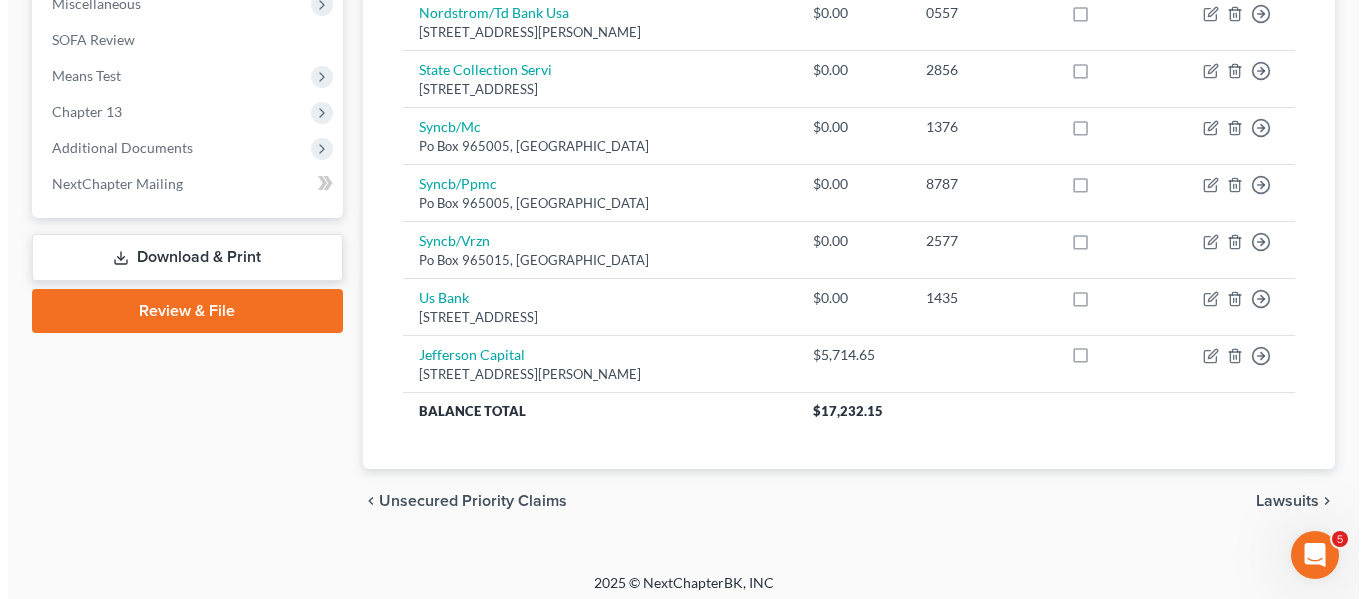 scroll, scrollTop: 727, scrollLeft: 0, axis: vertical 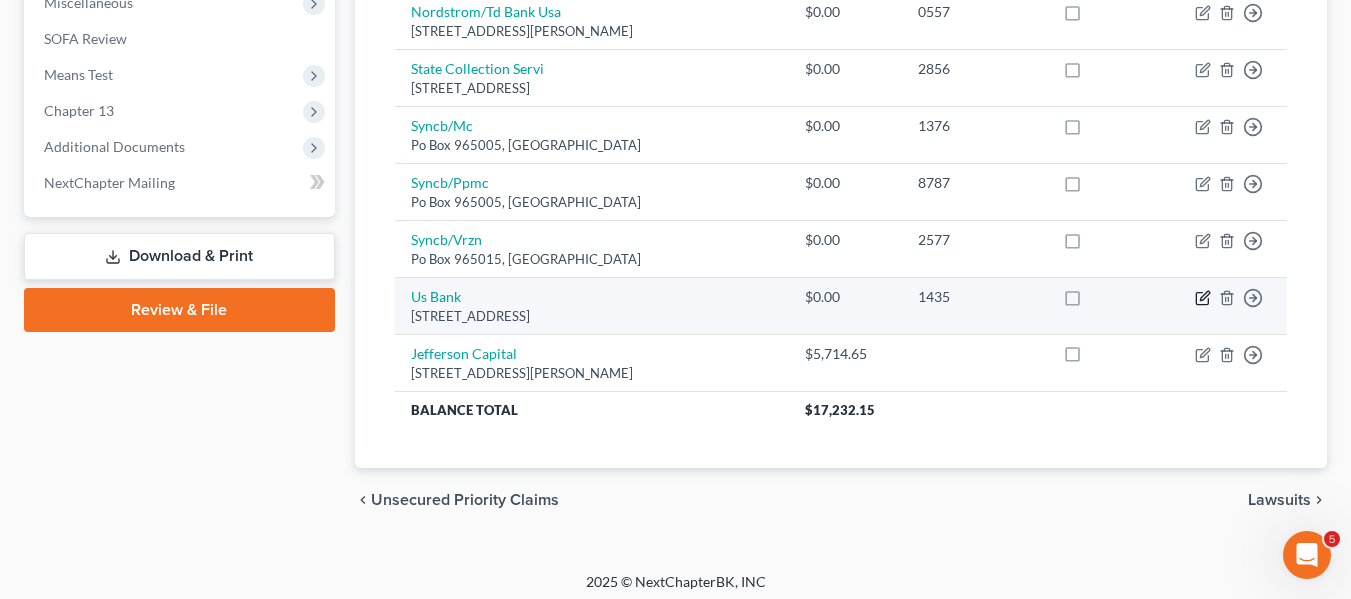 click 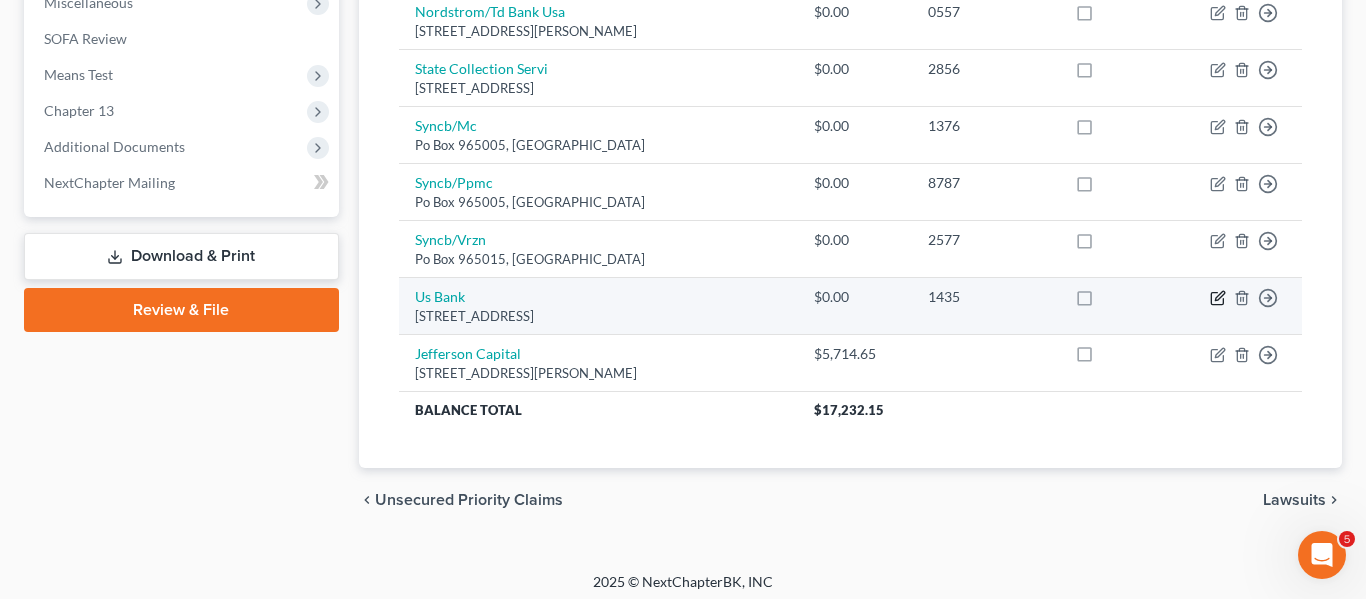 select on "29" 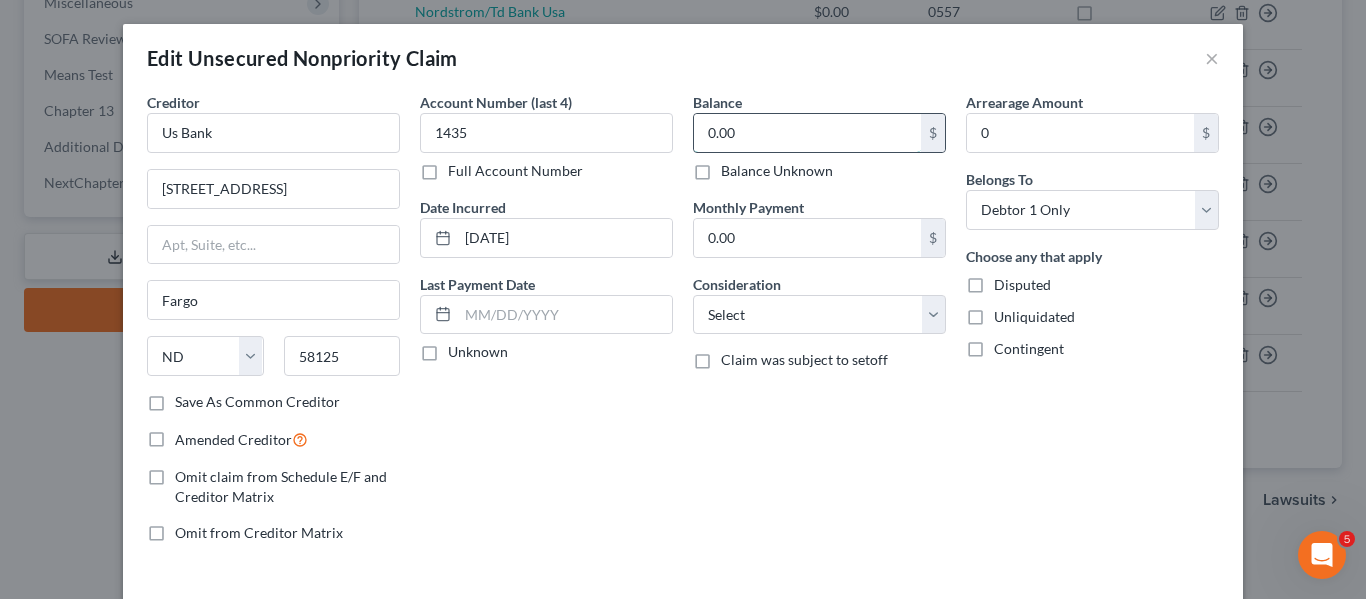 click on "0.00" at bounding box center [807, 133] 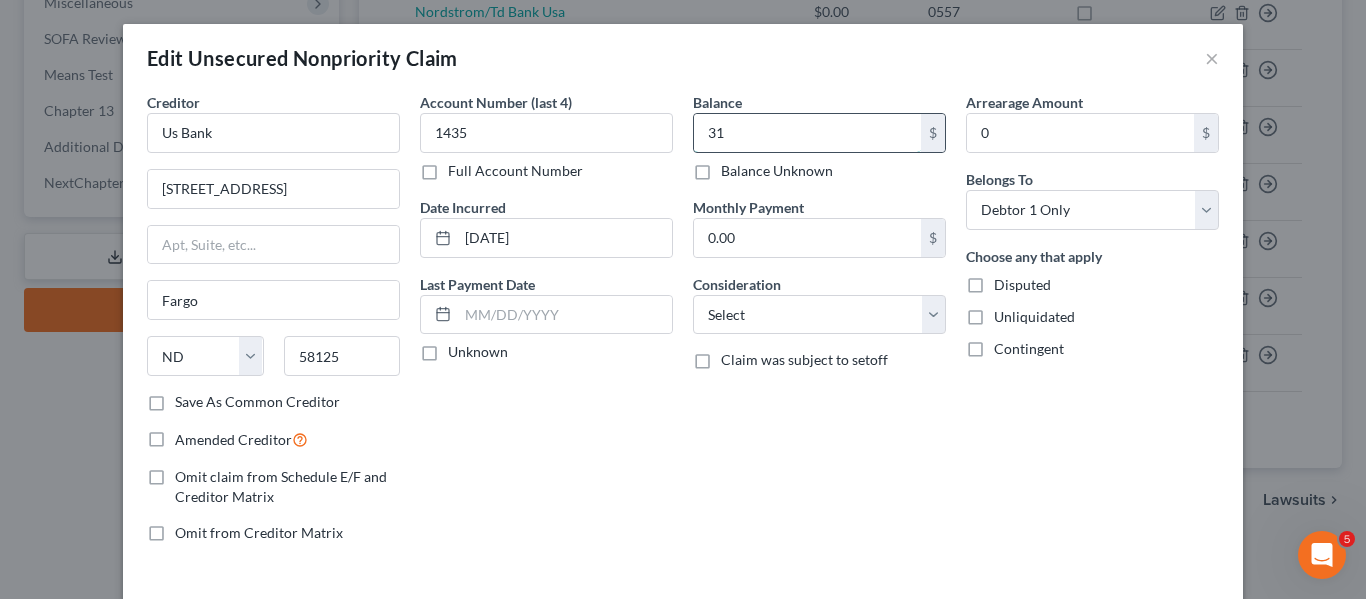 type on "3" 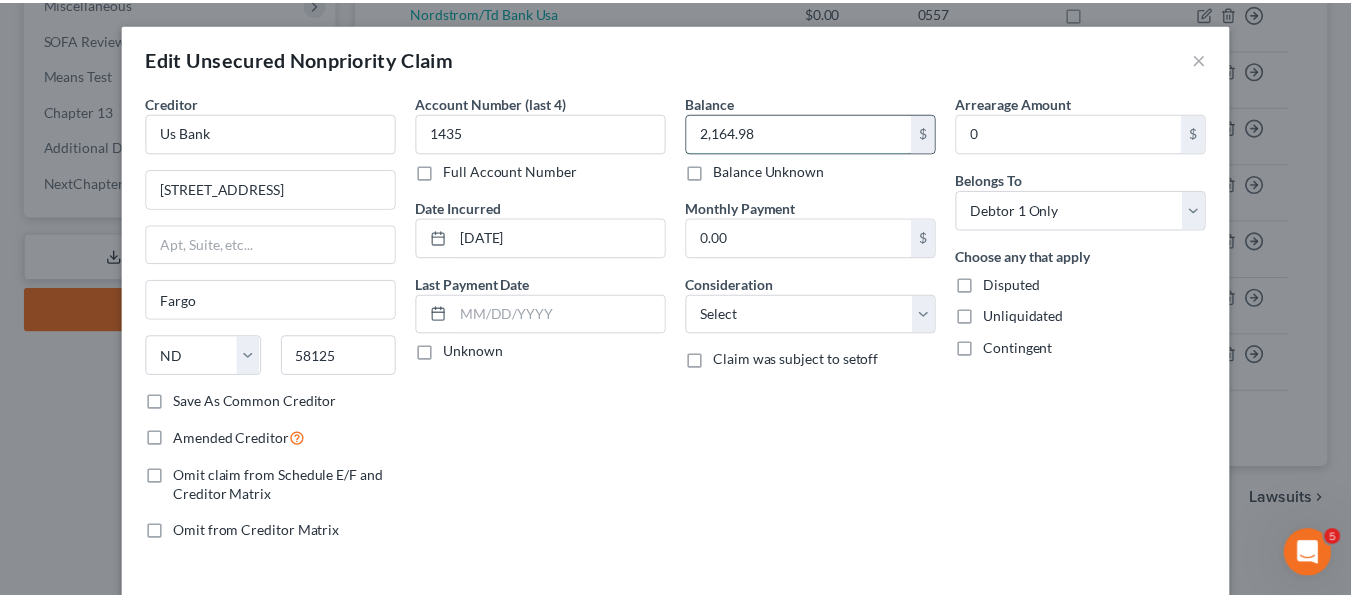 scroll, scrollTop: 143, scrollLeft: 0, axis: vertical 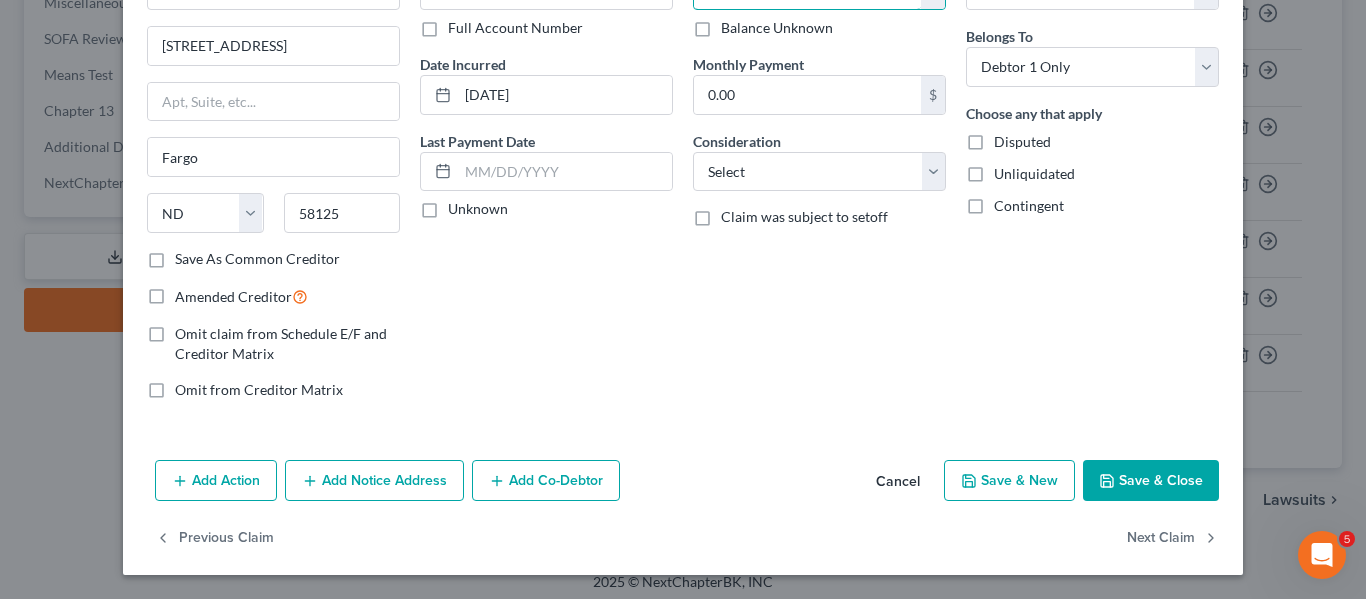 type on "2,164.98" 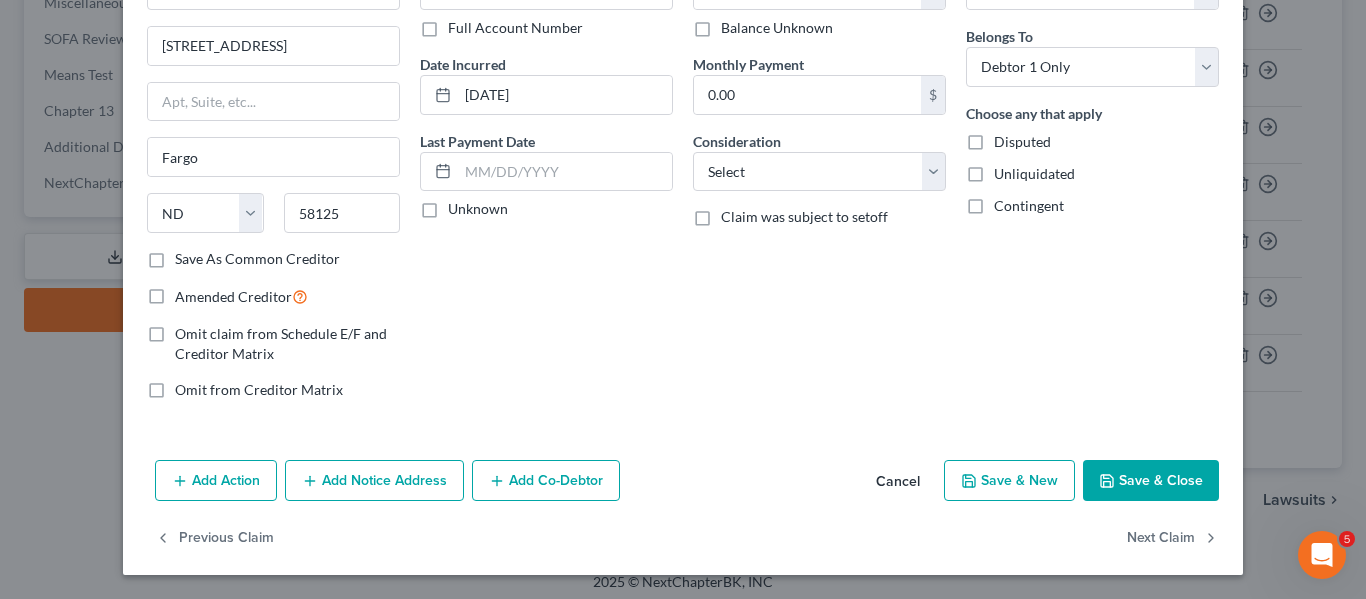 click on "Save & Close" at bounding box center [1151, 481] 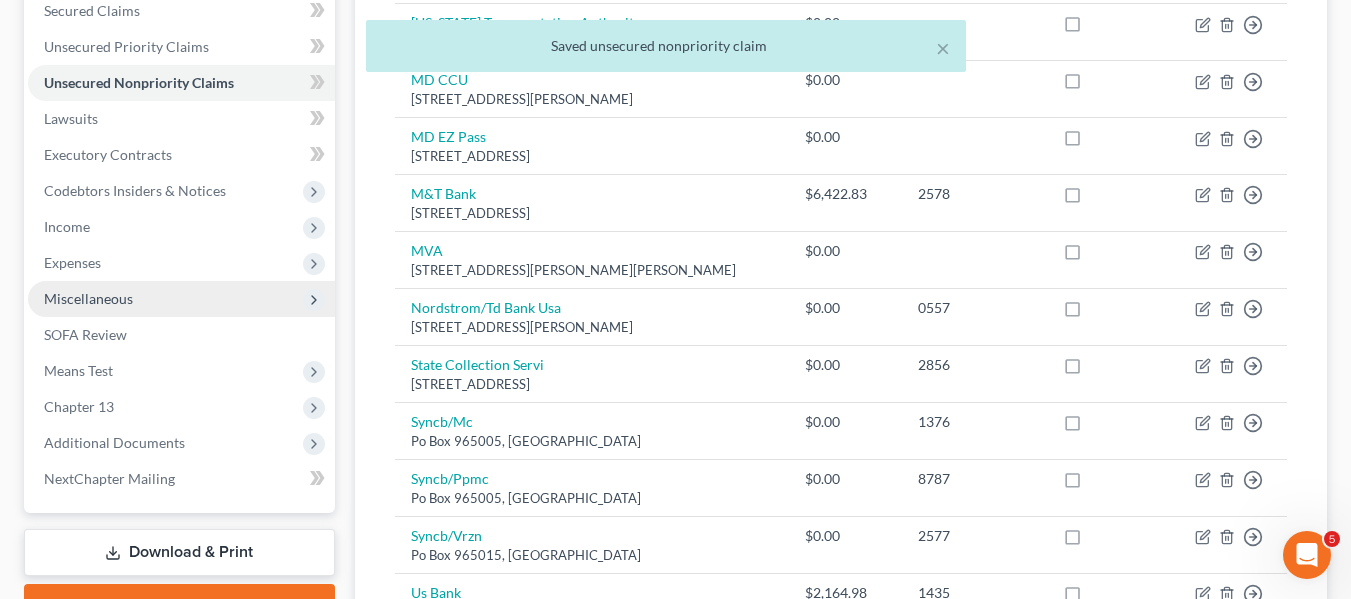 scroll, scrollTop: 427, scrollLeft: 0, axis: vertical 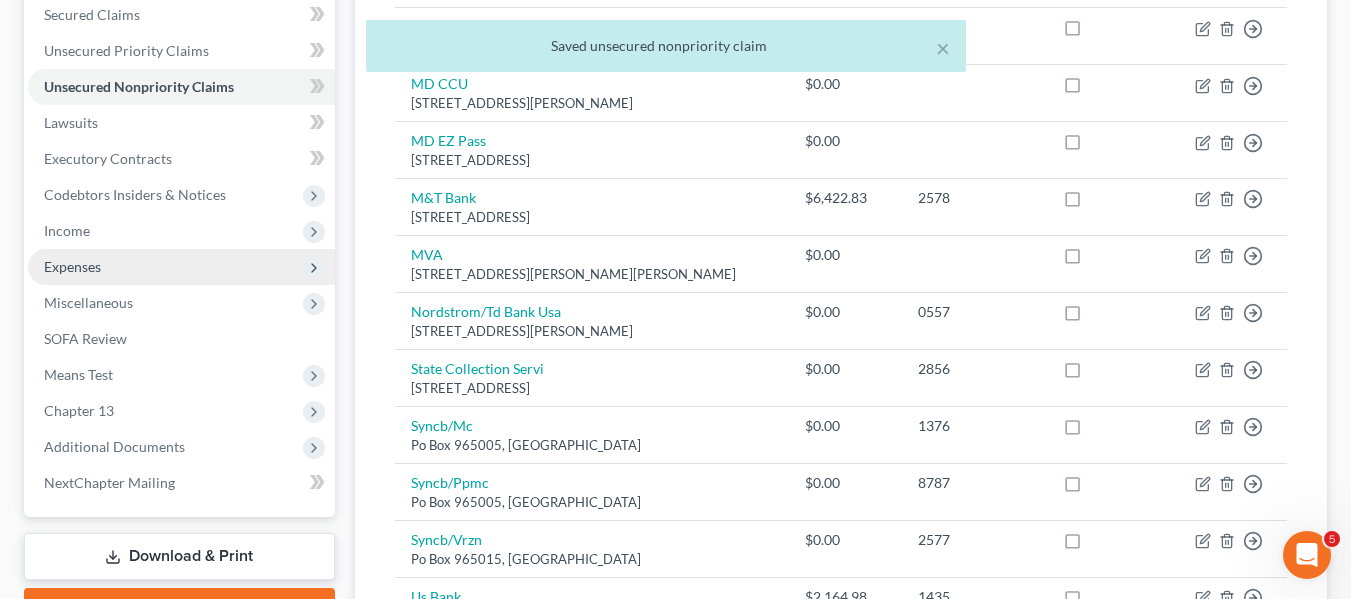 click on "Expenses" at bounding box center (72, 266) 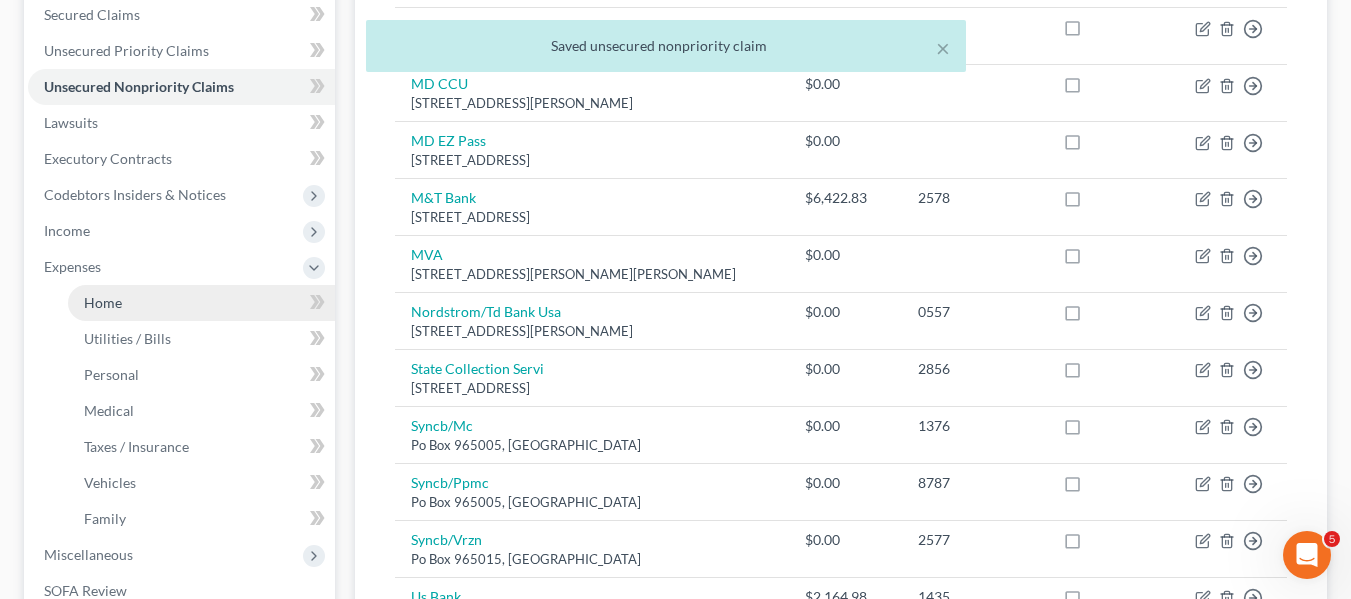 click on "Home" at bounding box center (103, 302) 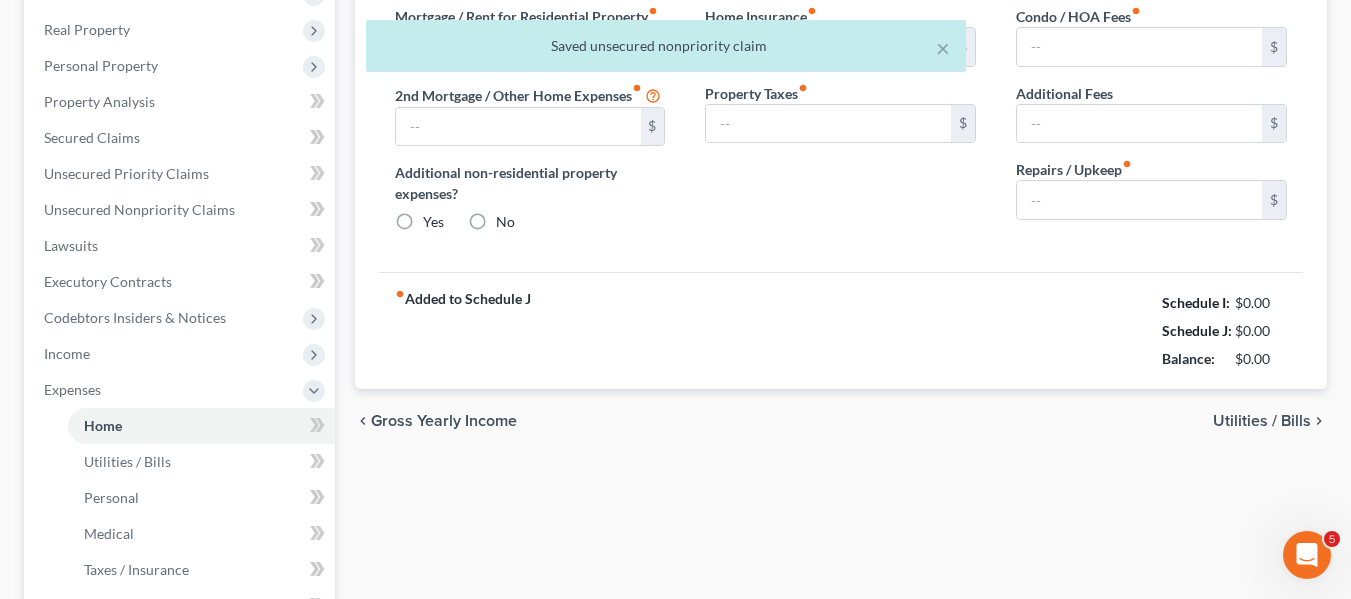 type on "1,130.00" 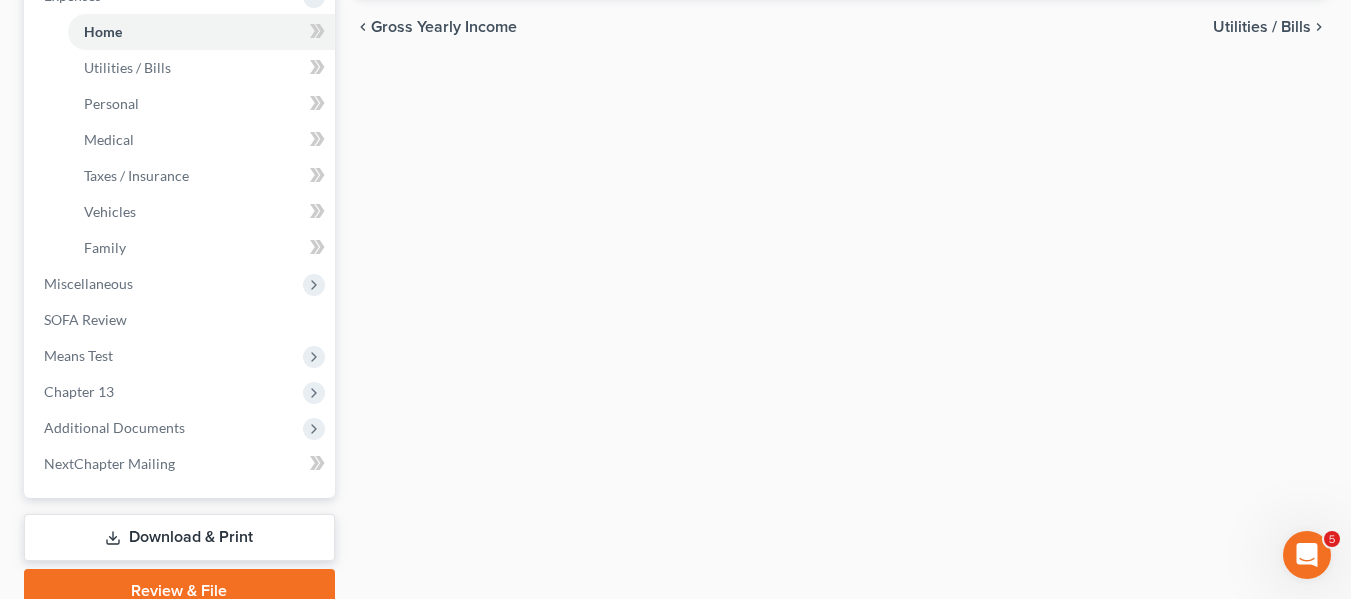 scroll, scrollTop: 716, scrollLeft: 0, axis: vertical 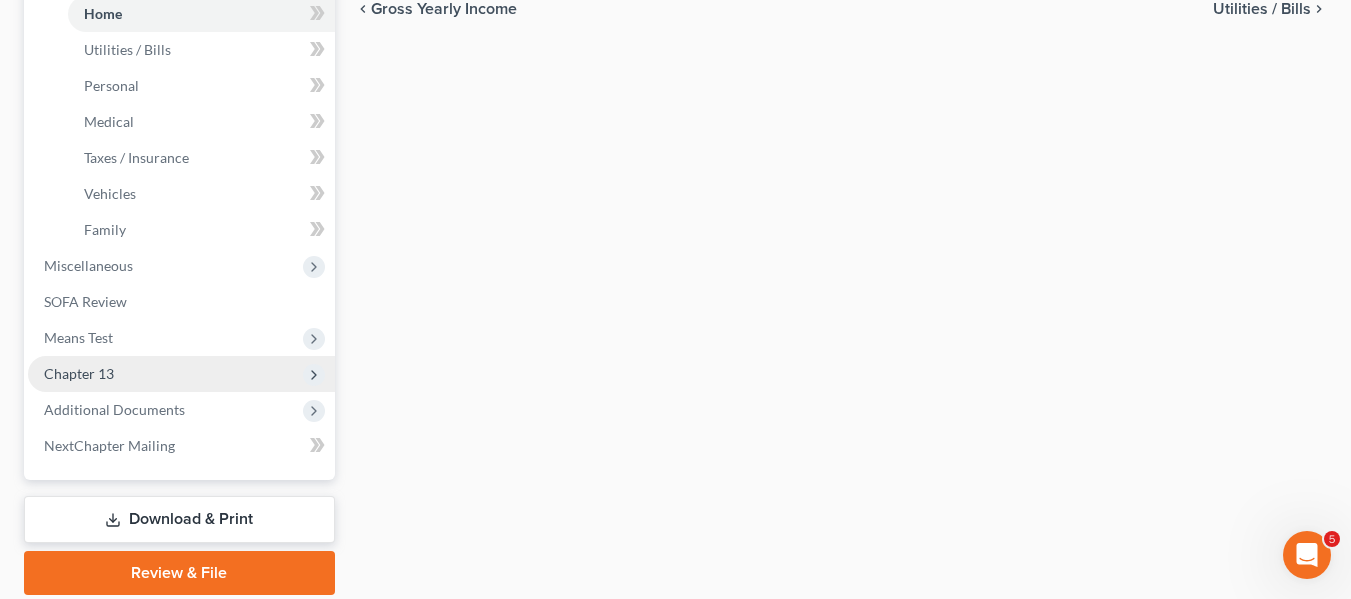 click on "Chapter 13" at bounding box center (79, 373) 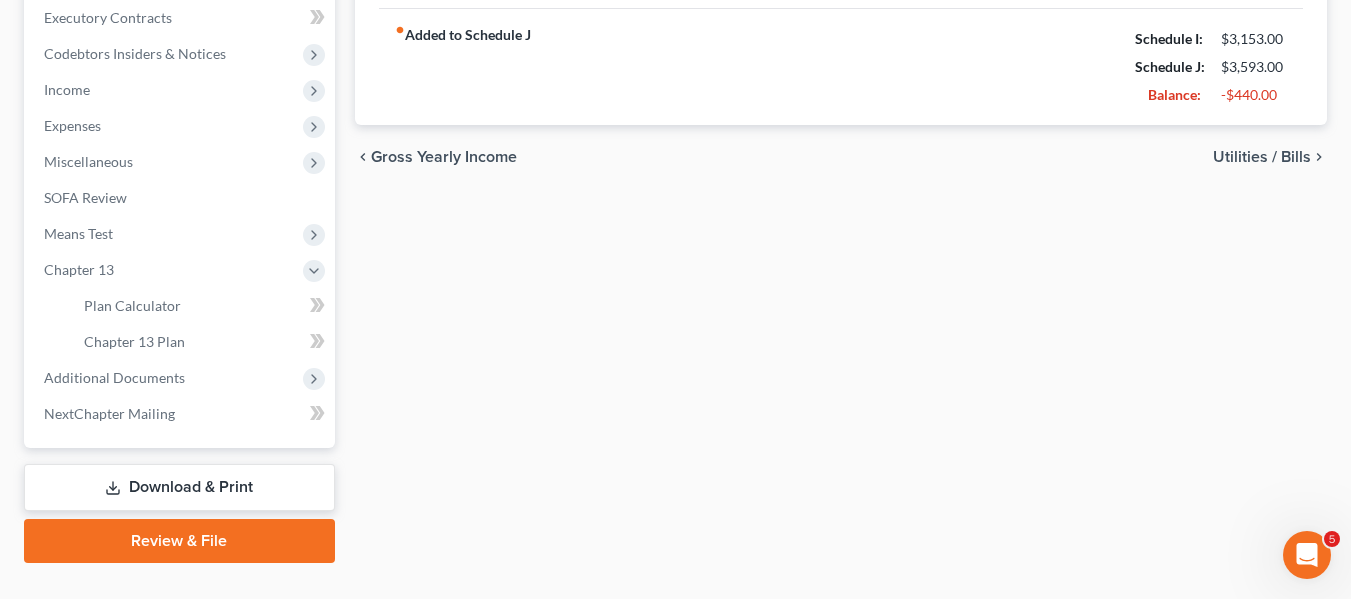 scroll, scrollTop: 589, scrollLeft: 0, axis: vertical 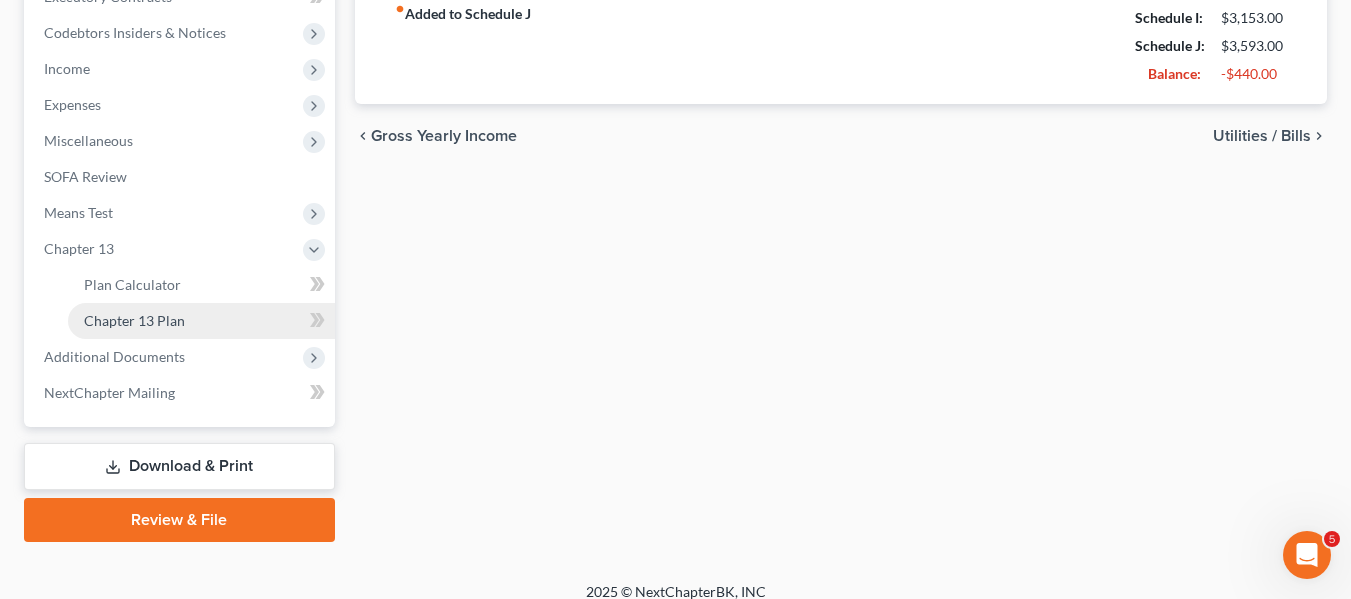 click on "Chapter 13 Plan" at bounding box center (201, 321) 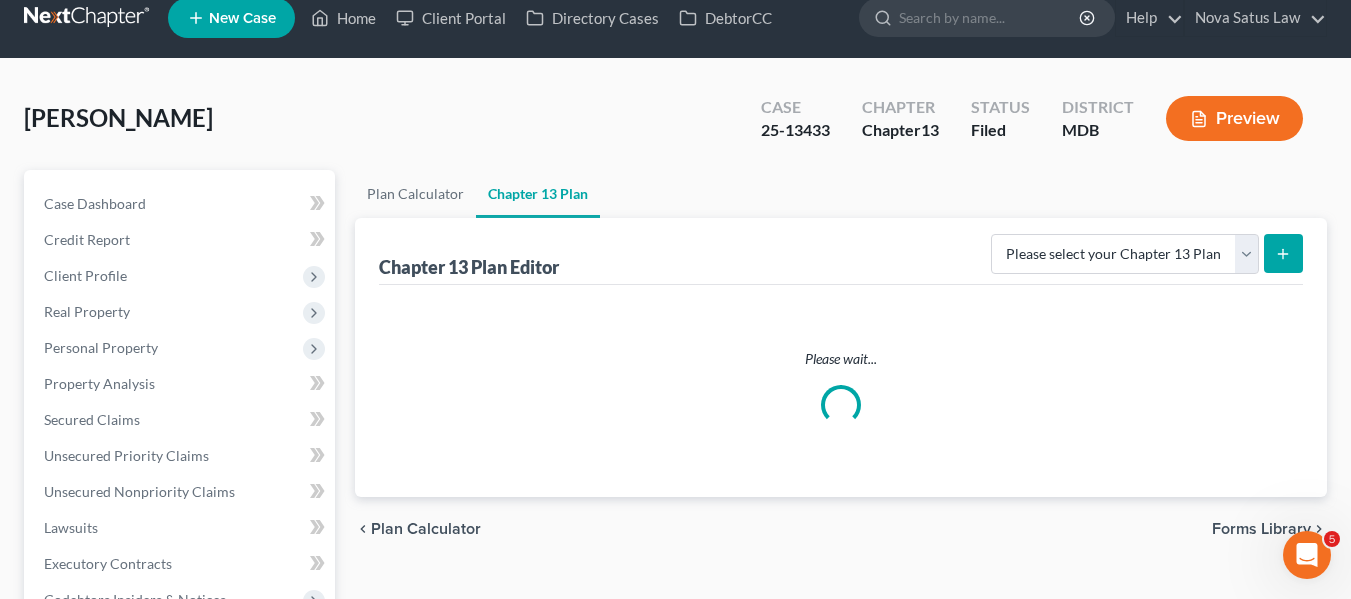 scroll, scrollTop: 0, scrollLeft: 0, axis: both 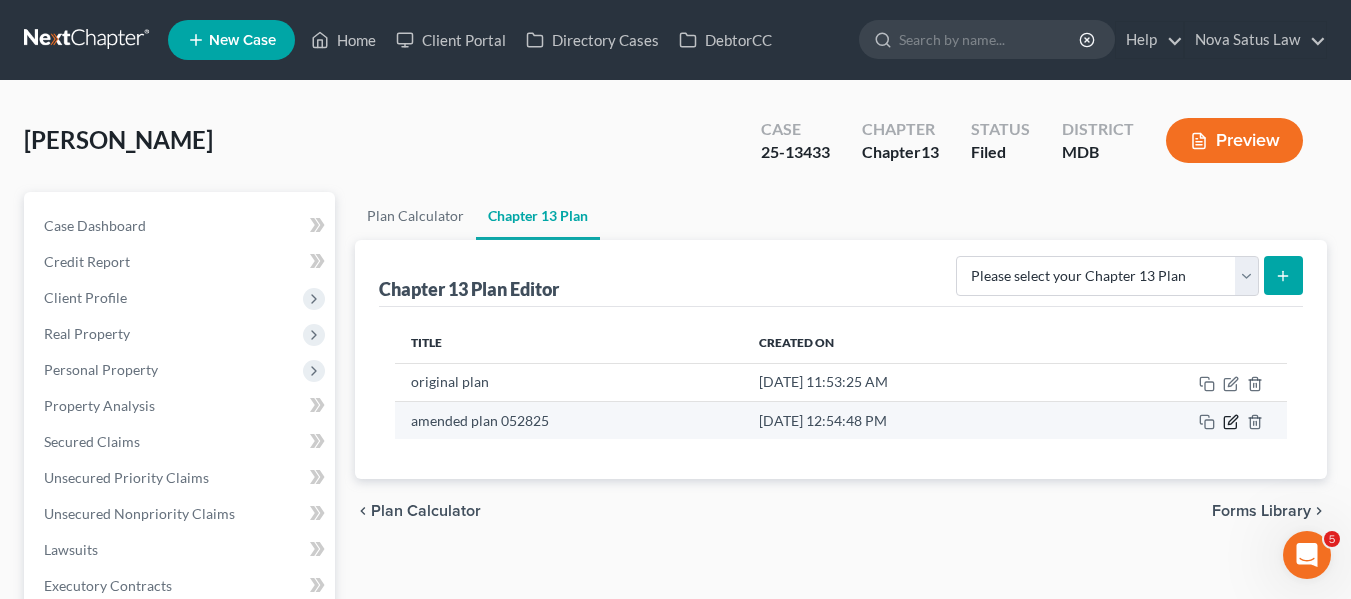 click 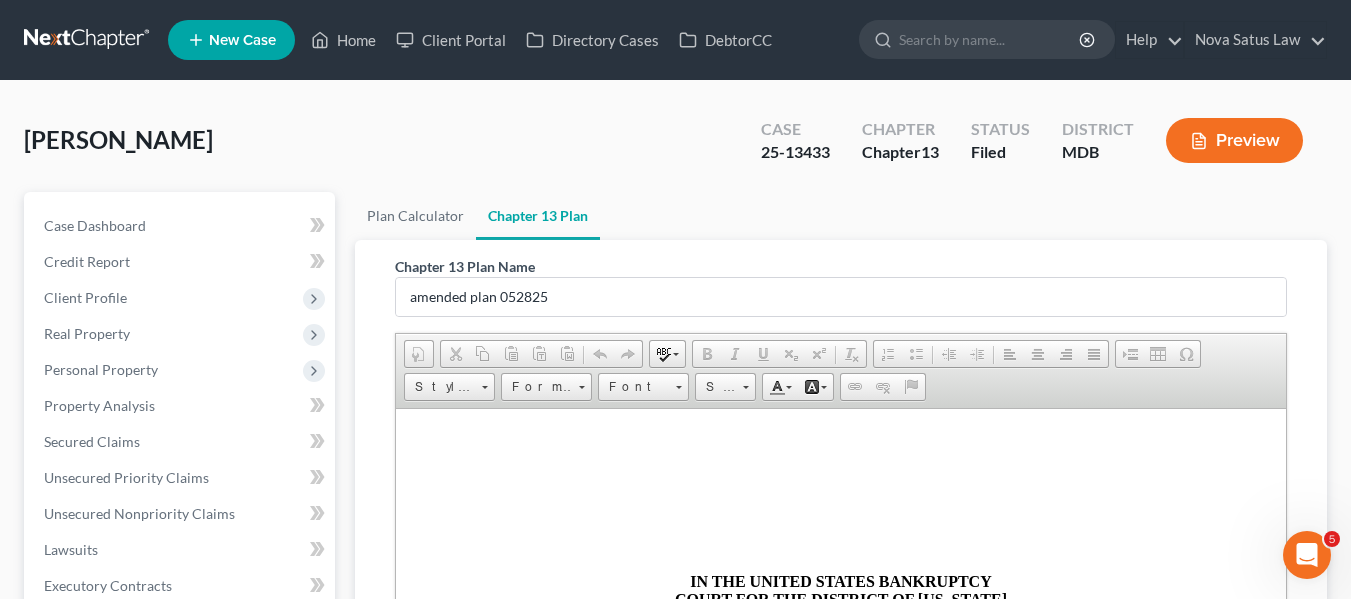 scroll, scrollTop: 0, scrollLeft: 0, axis: both 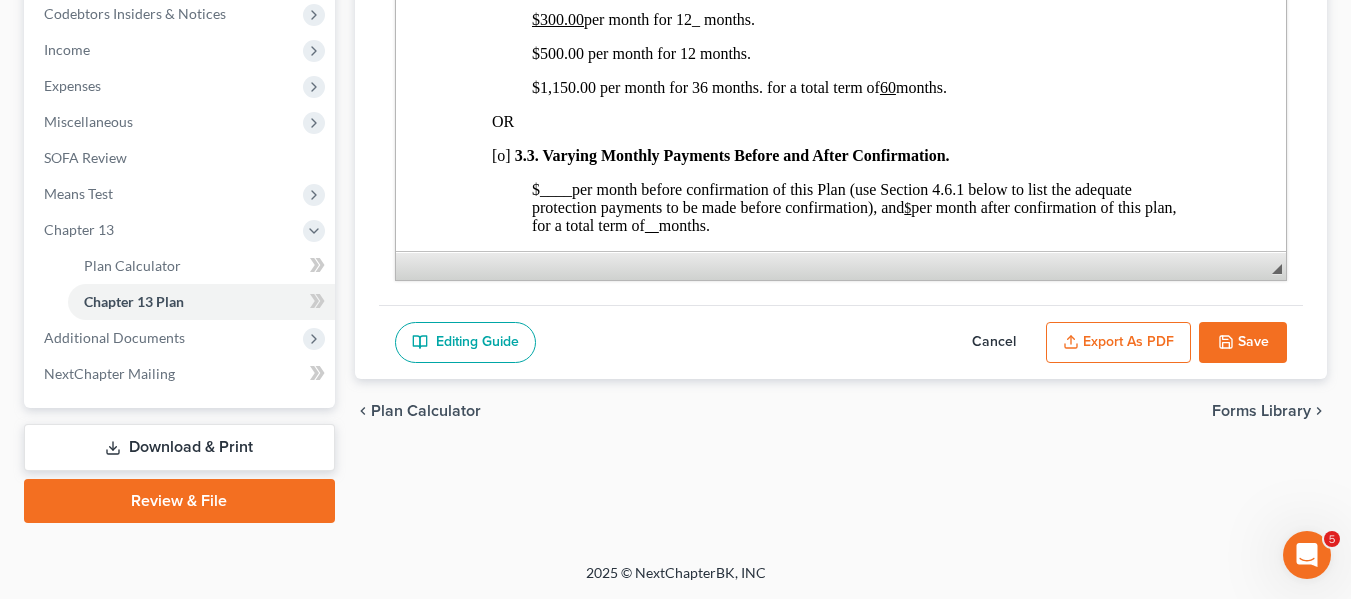 click on "Cancel" at bounding box center [994, 343] 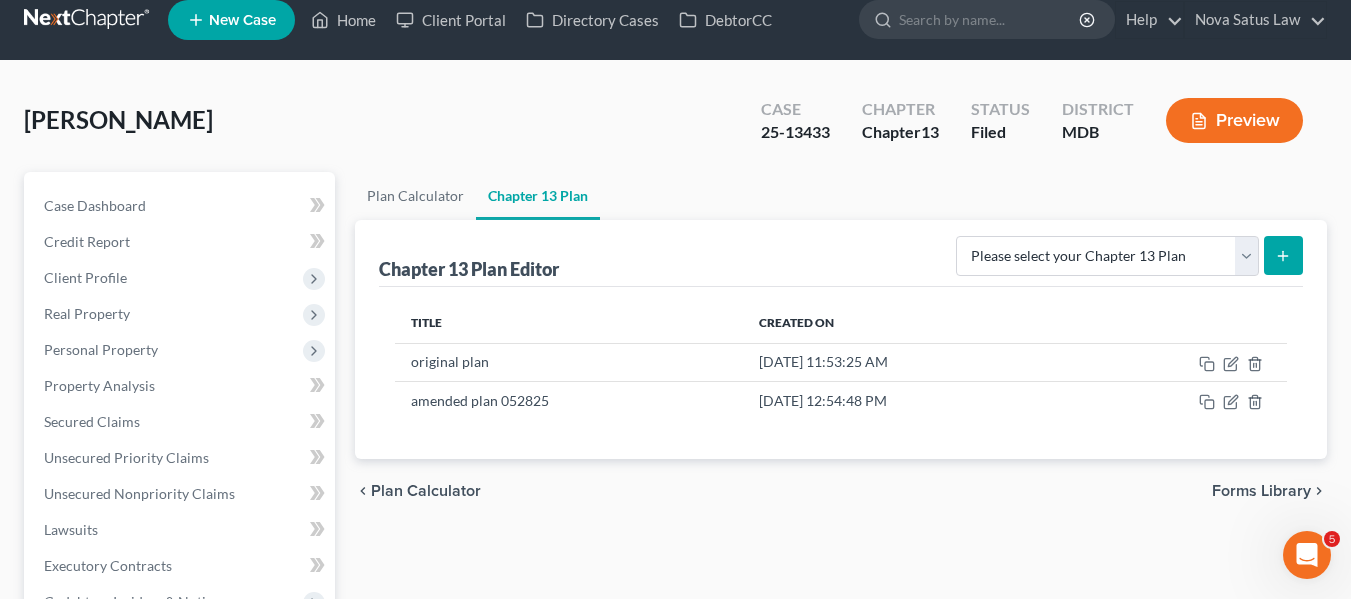 scroll, scrollTop: 0, scrollLeft: 0, axis: both 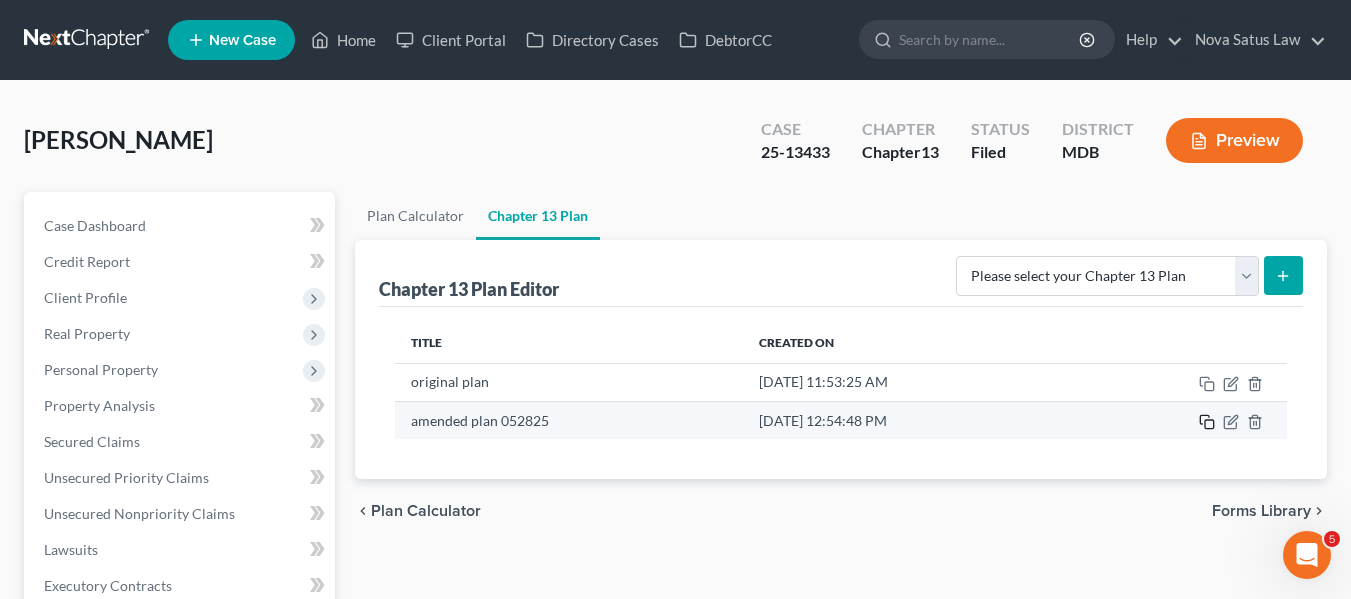 click 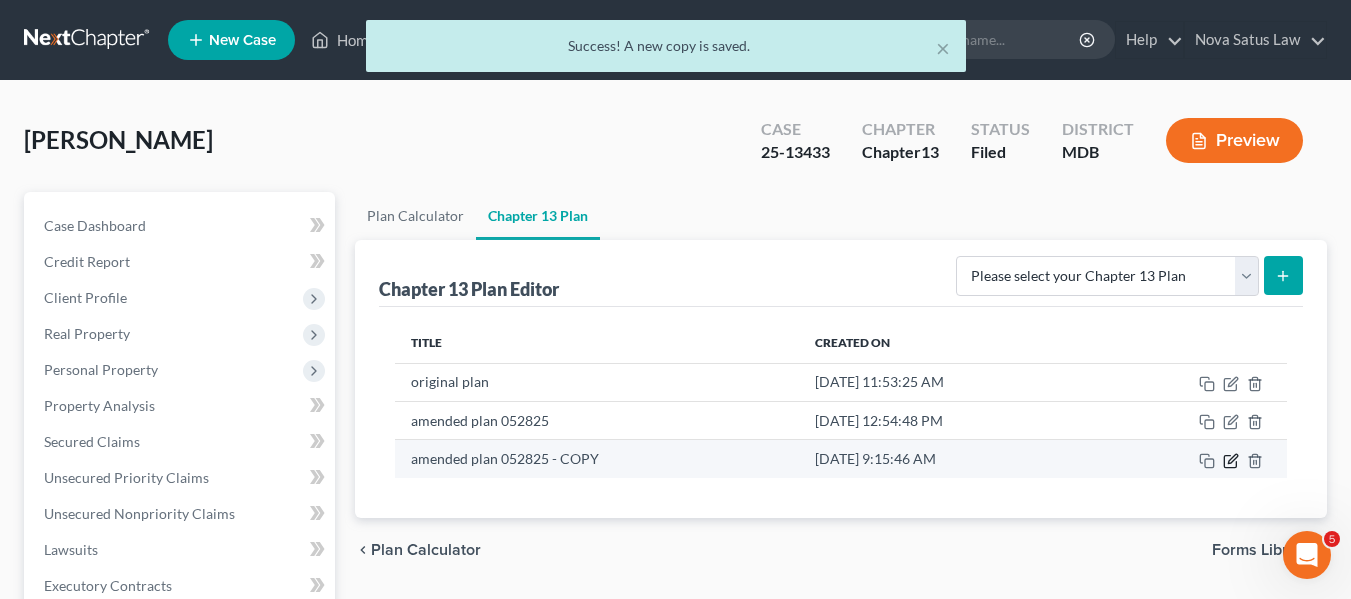 click 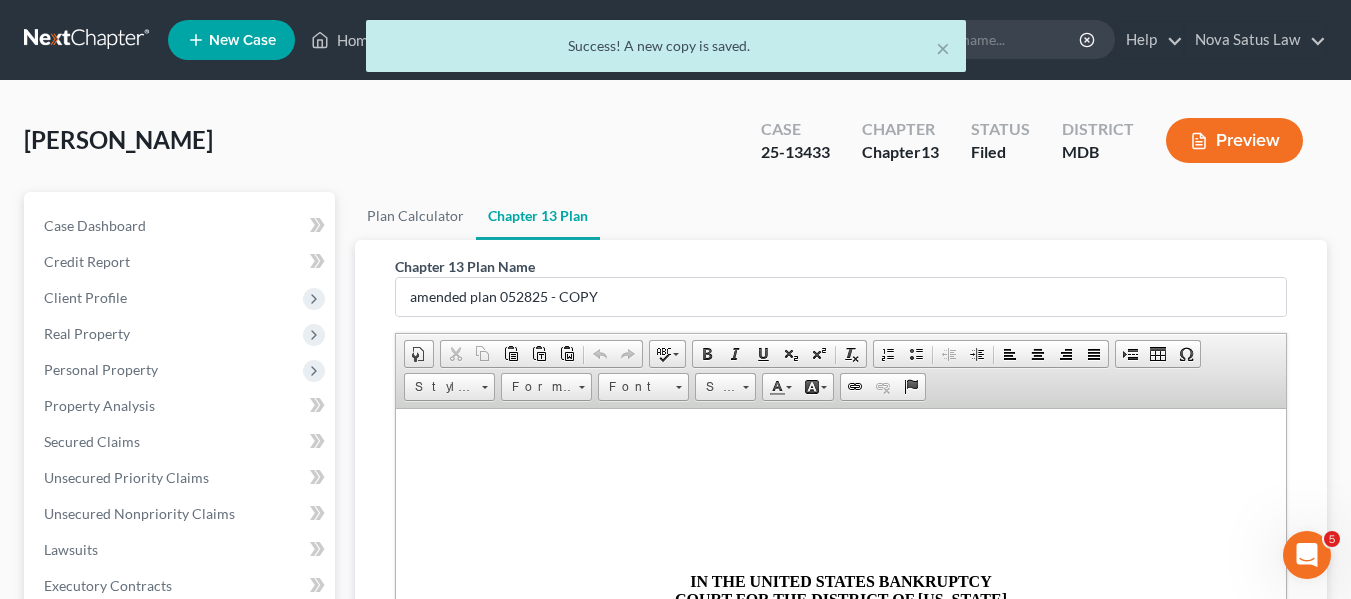 scroll, scrollTop: 0, scrollLeft: 0, axis: both 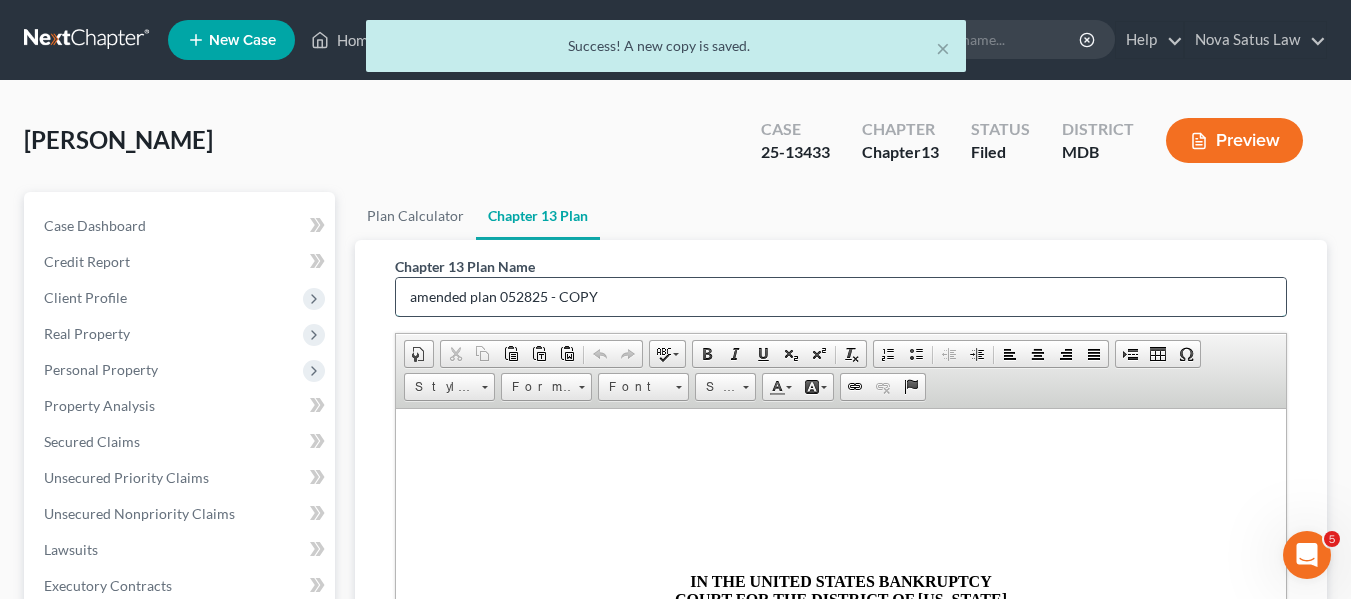 click on "amended plan 052825 - COPY" at bounding box center (841, 297) 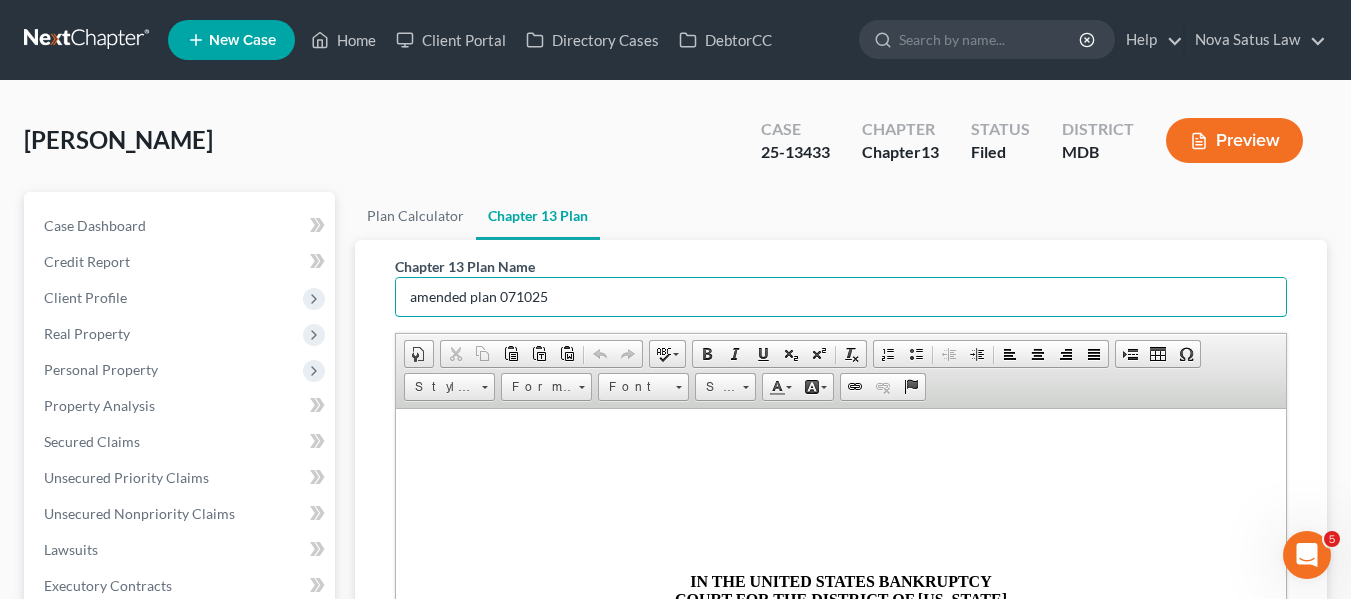 scroll, scrollTop: 524, scrollLeft: 0, axis: vertical 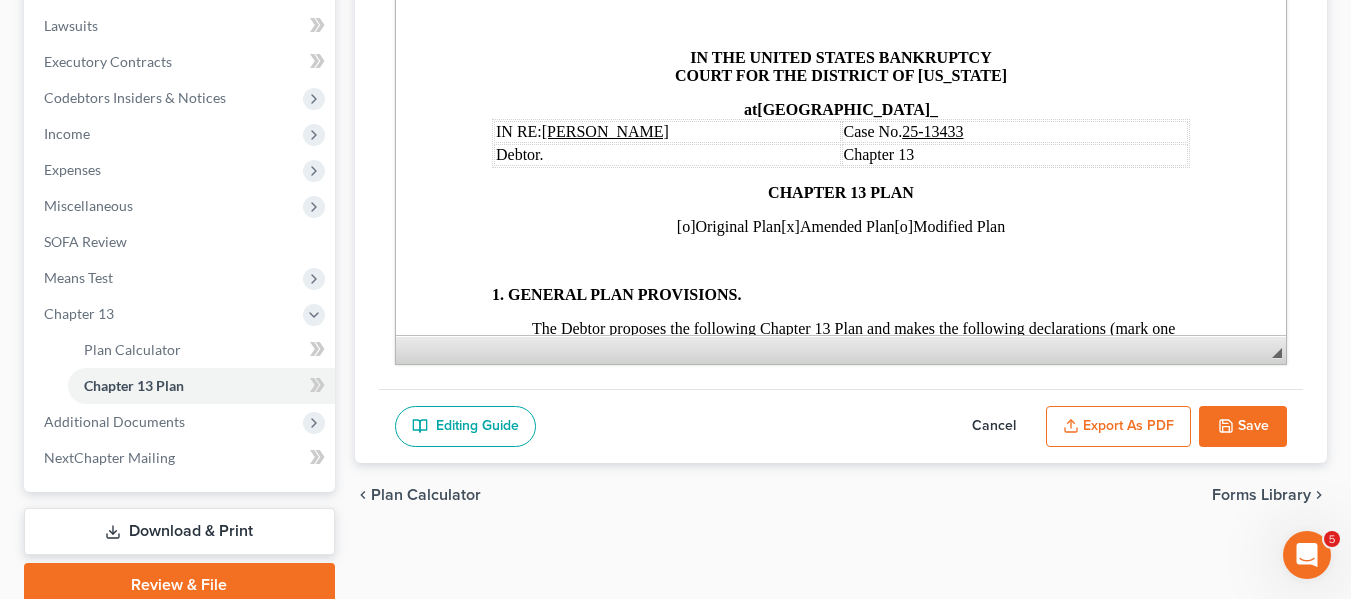type on "amended plan 071025" 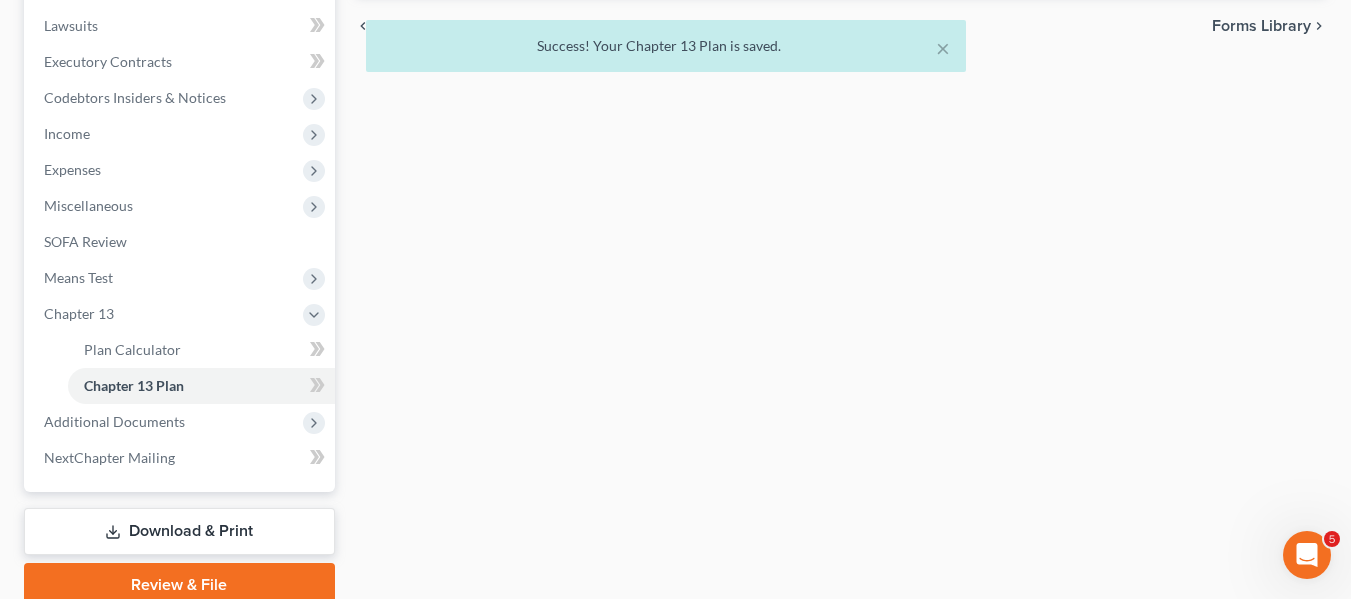 click on "Plan Calculator
Chapter 13 Plan
Chapter 13 Plan Editor Please select your Chapter 13 Plan District of Maryland District of Maryland - Effective 12/1/17 District of Maryland - Effective 12/1/24	 National Form Plan - Official Form 113
Title Created On original plan Apr 16, 2025 11:53:25 AM amended plan 052825 May 28, 2025 12:54:48 PM amended plan 071025 Jul 10, 2025 9:15:46 AM
chevron_left
Plan Calculator
Forms Library
chevron_right" at bounding box center [841, 137] 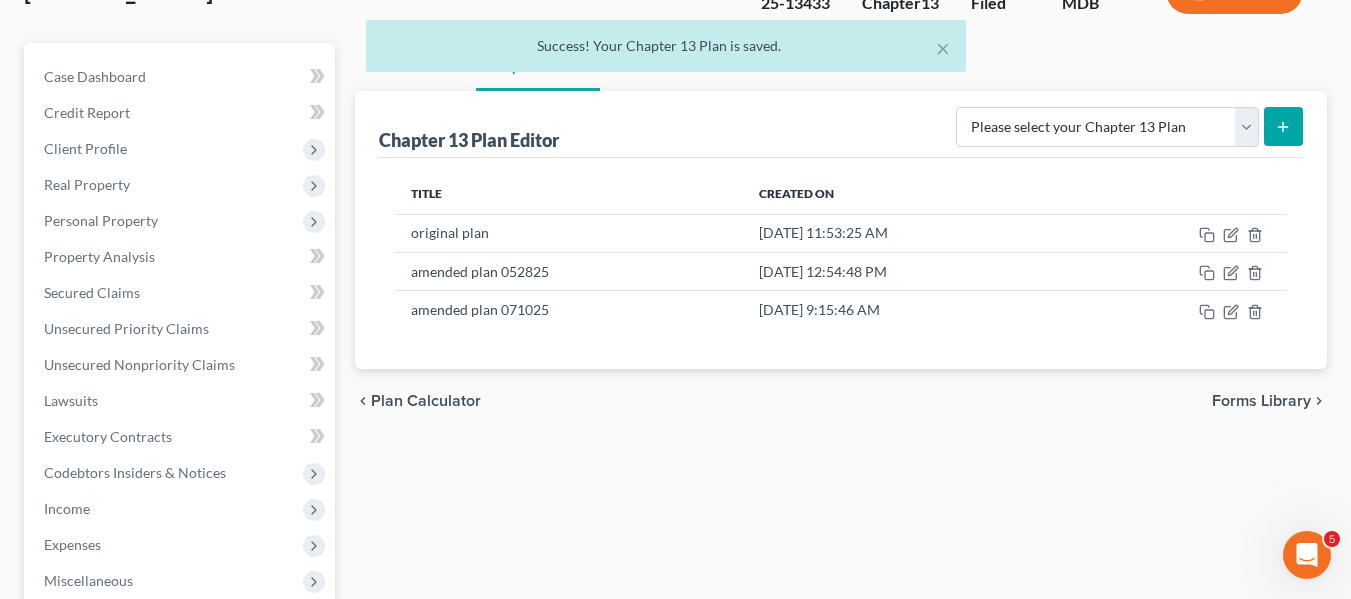 scroll, scrollTop: 0, scrollLeft: 0, axis: both 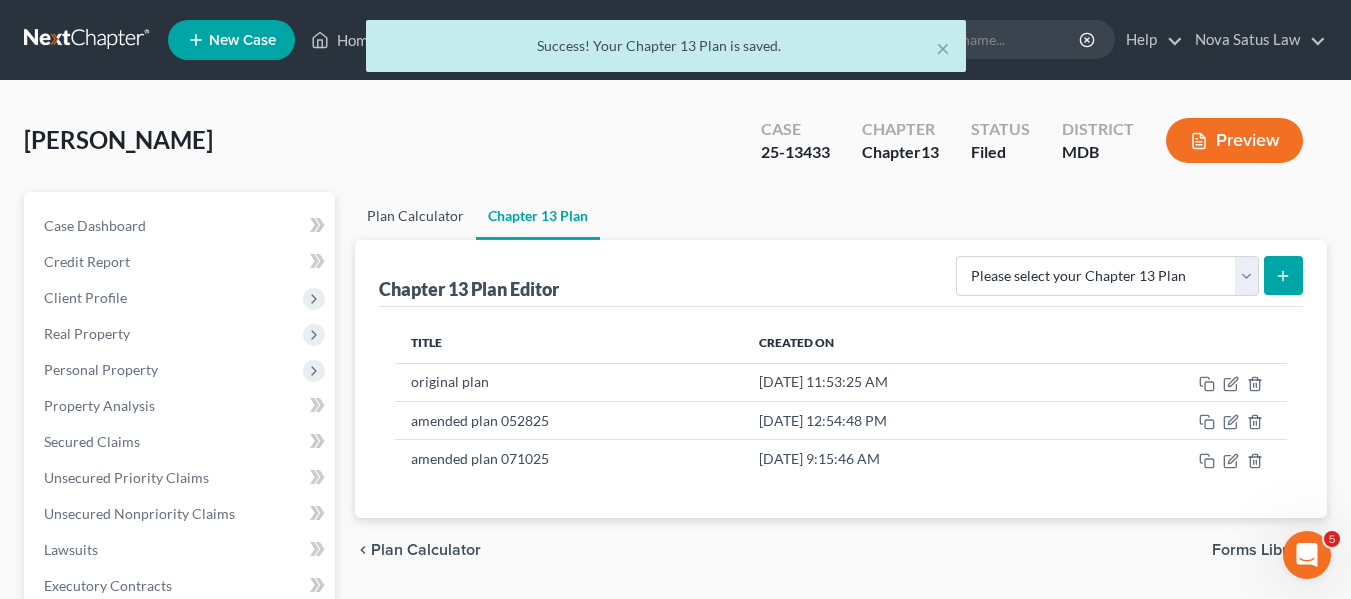 click on "Plan Calculator" at bounding box center [415, 216] 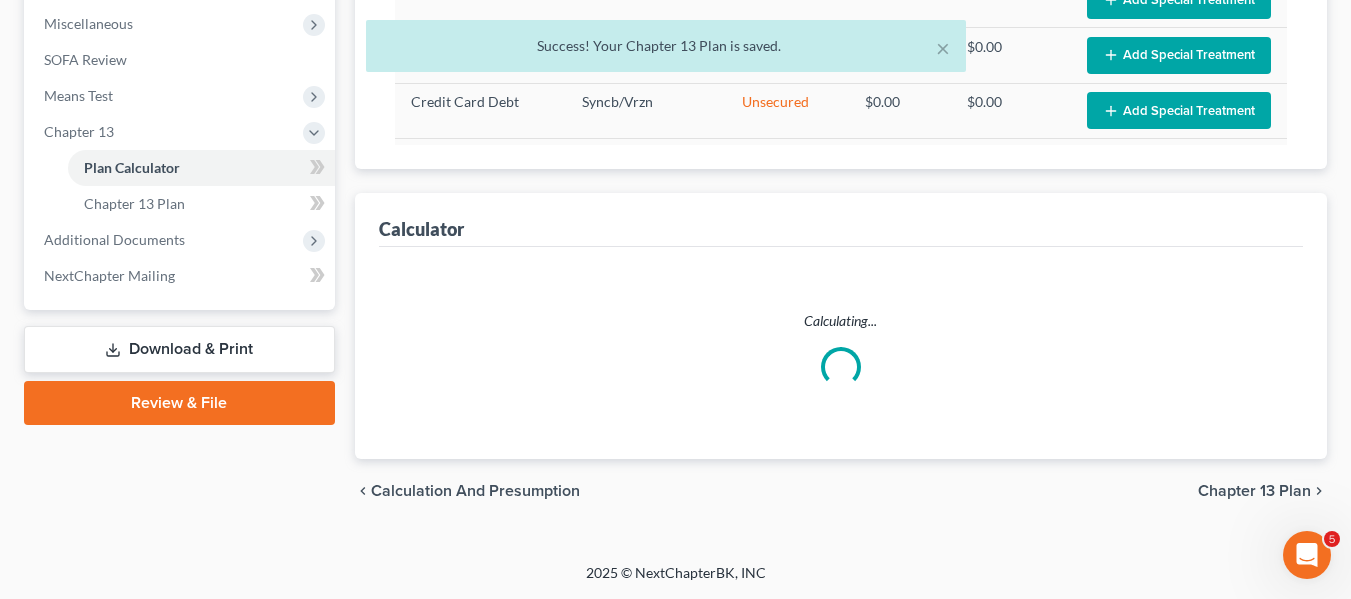 select on "59" 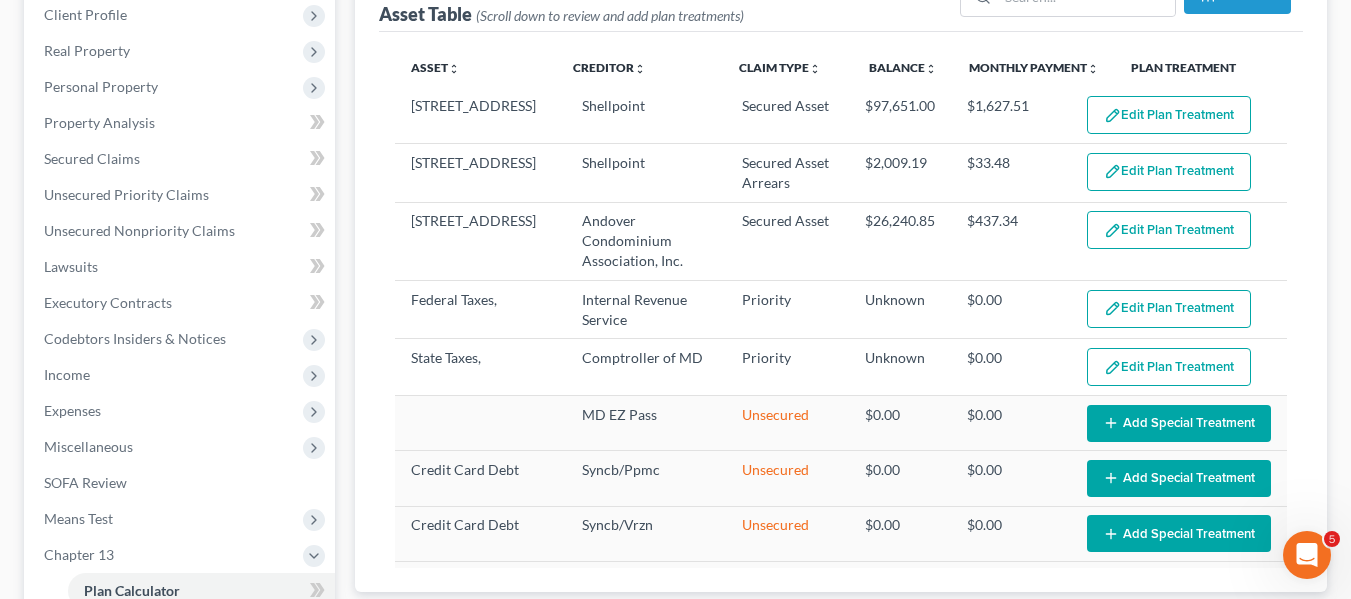 scroll, scrollTop: 0, scrollLeft: 0, axis: both 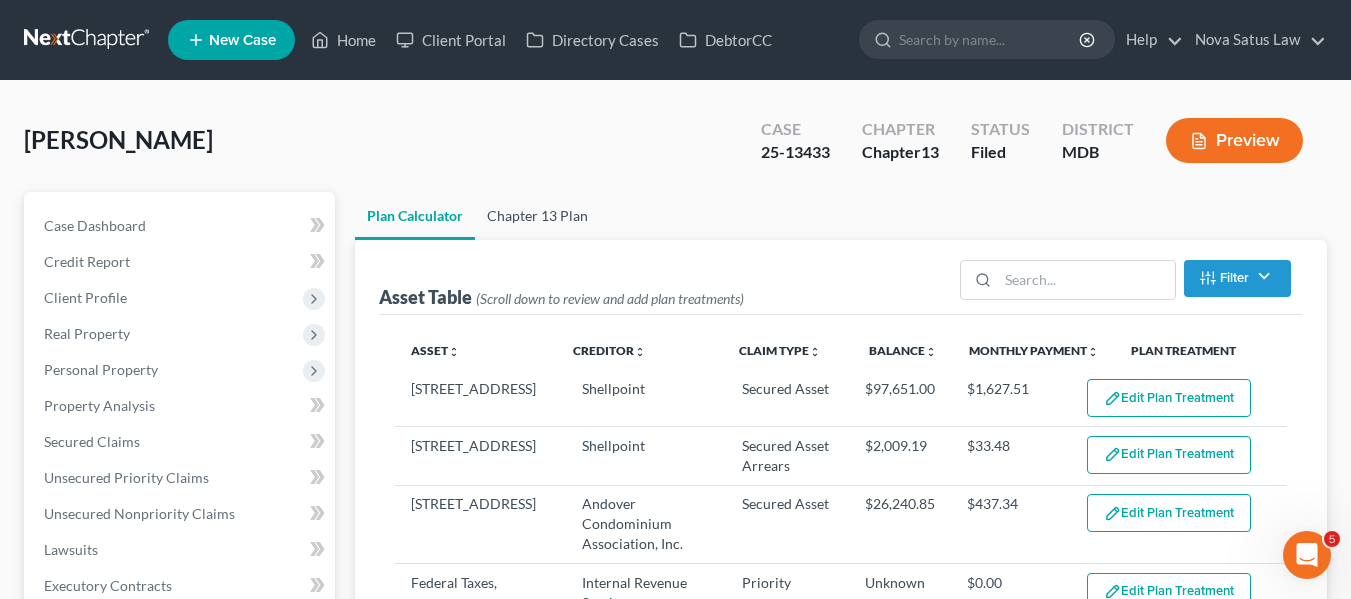 click on "Chapter 13 Plan" at bounding box center (537, 216) 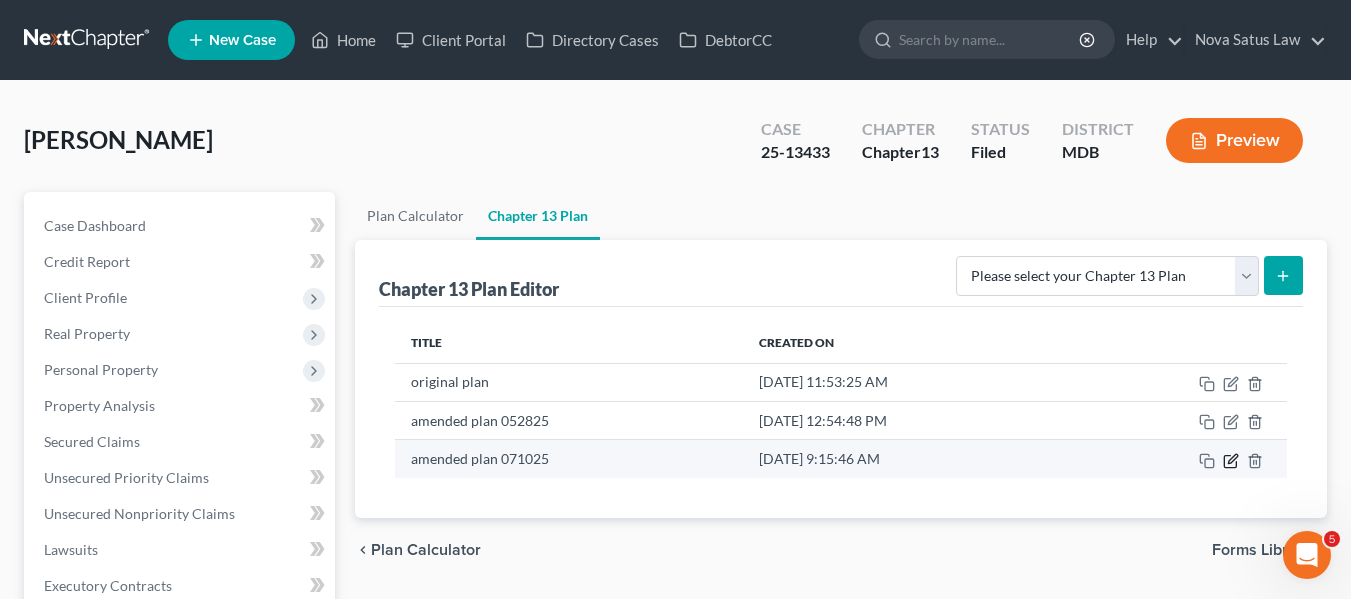 click 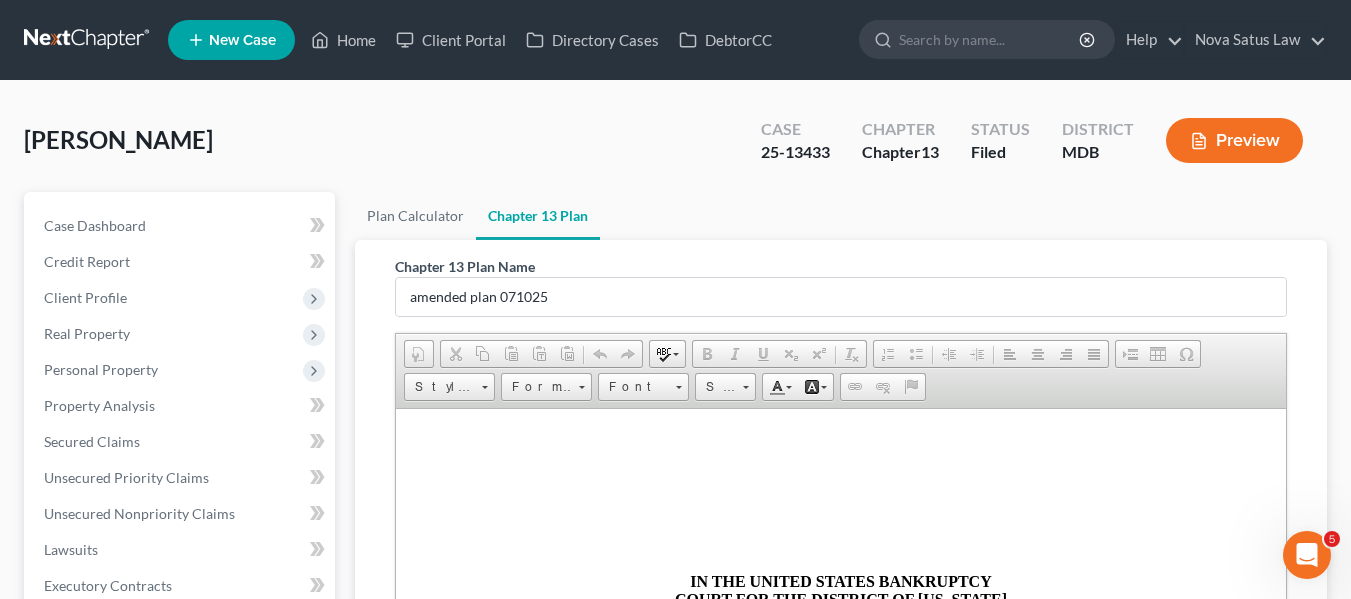 scroll, scrollTop: 0, scrollLeft: 0, axis: both 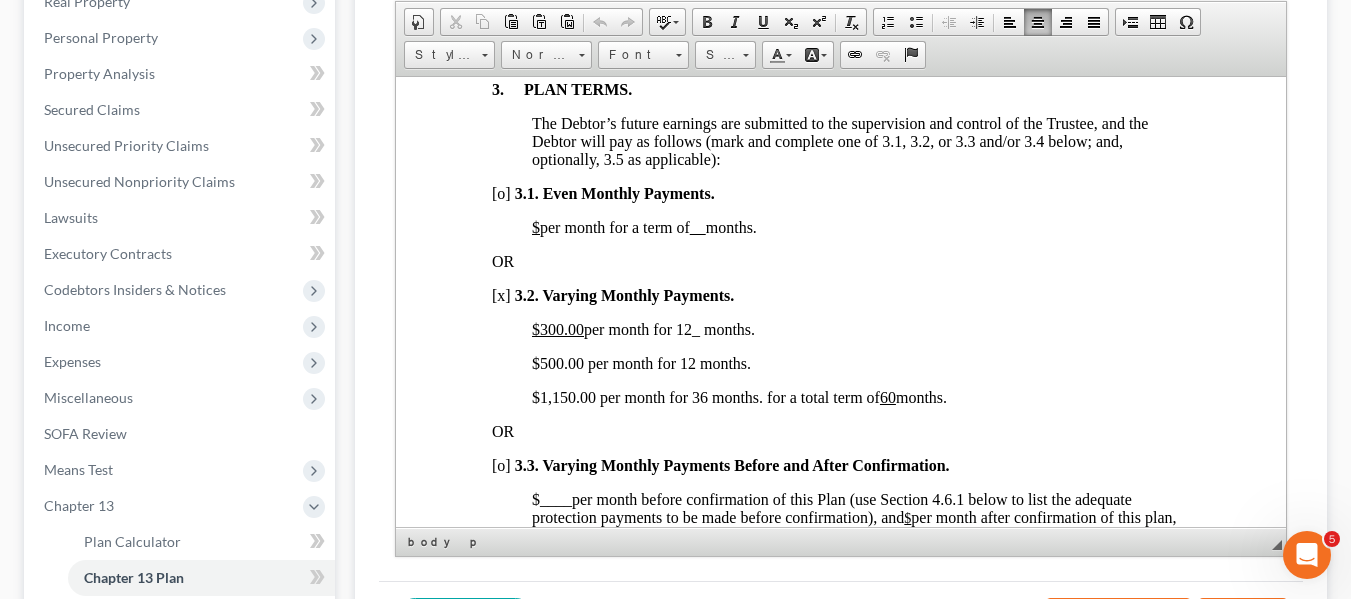 click on "$300.00  per month for 12_ months." at bounding box center (642, 328) 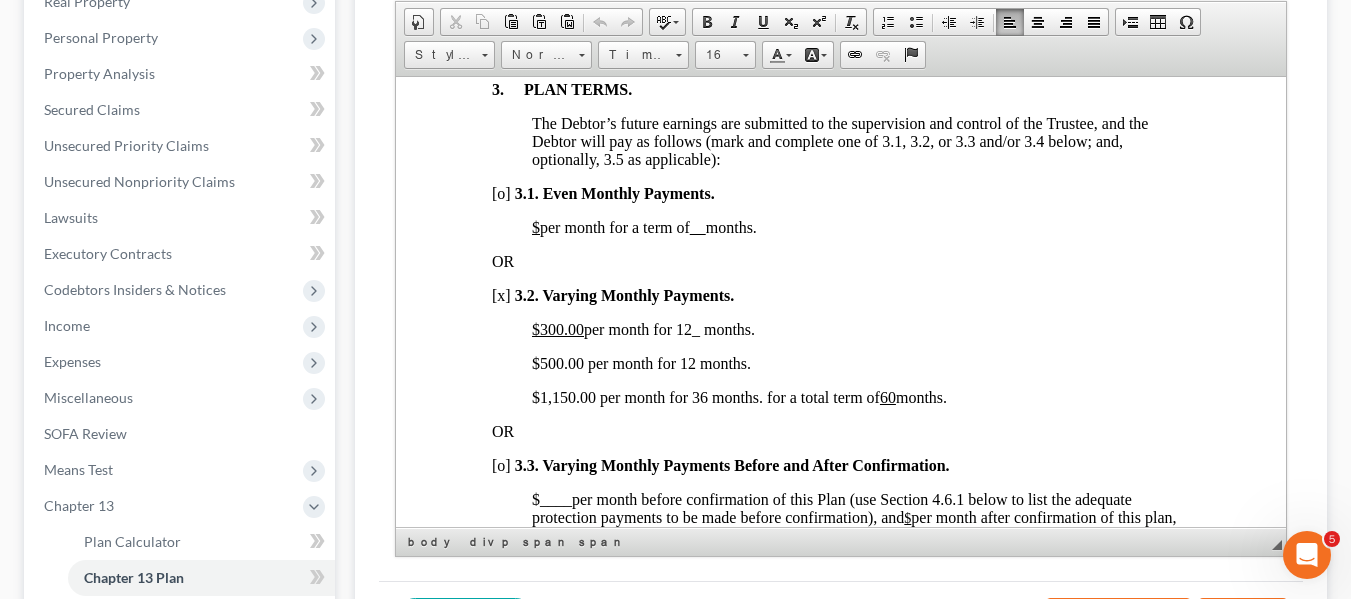 type 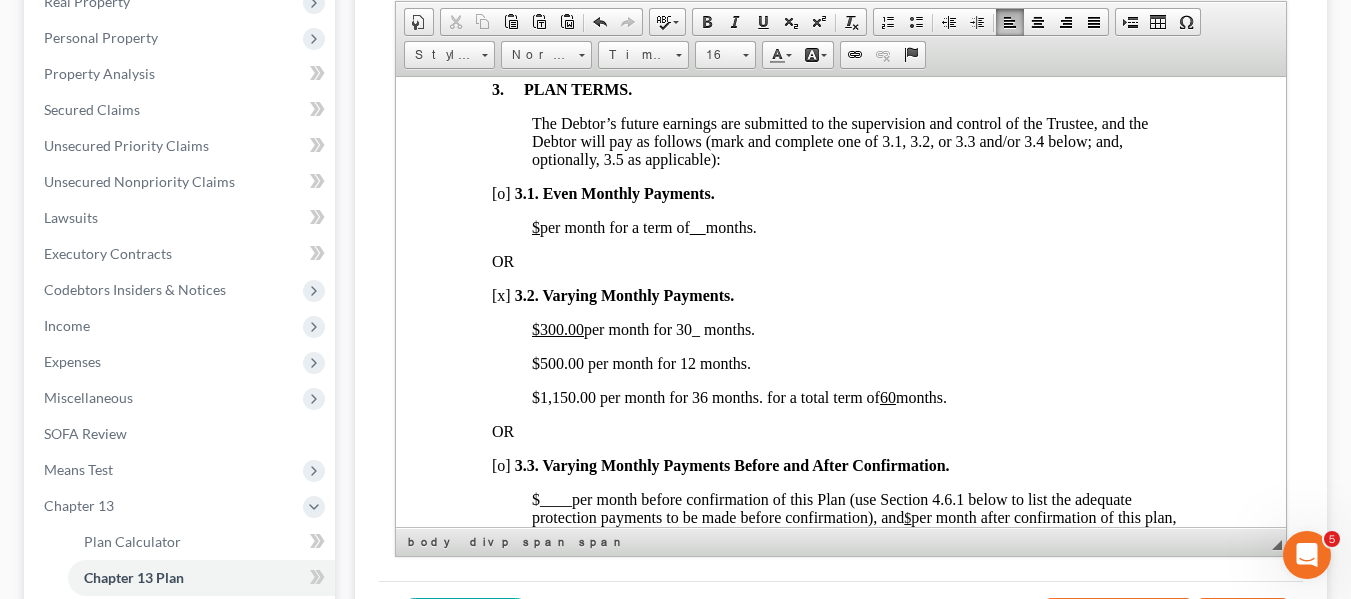 click on "$500.00 per month for 12 months." at bounding box center (640, 362) 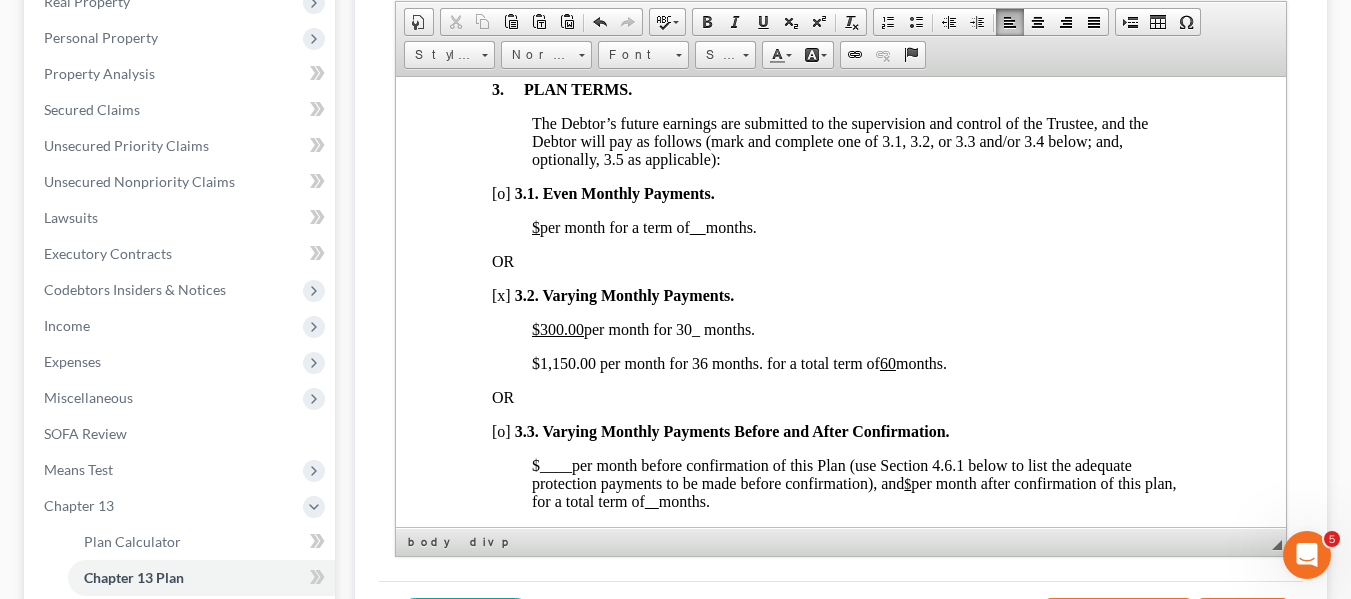 click on "$1,150.00 per month for 36 months. for a total term of  60  months." at bounding box center [738, 362] 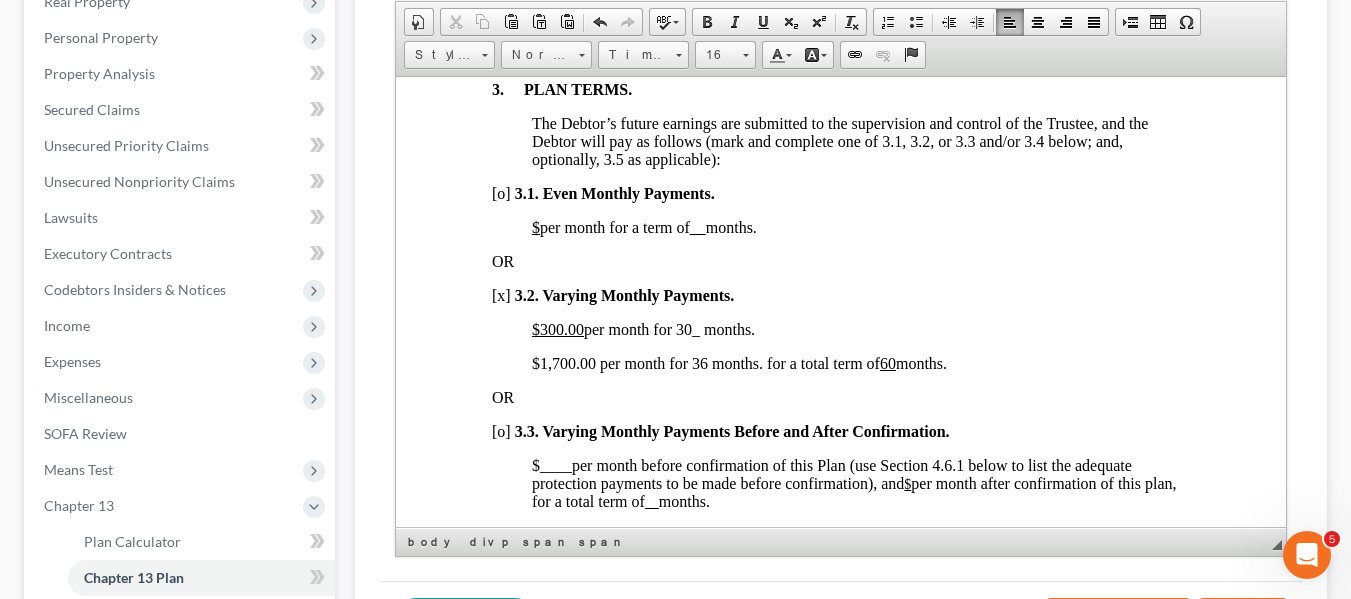 click on "$1,700 .00 per month for 36 months. for a total term of  60  months." at bounding box center (738, 362) 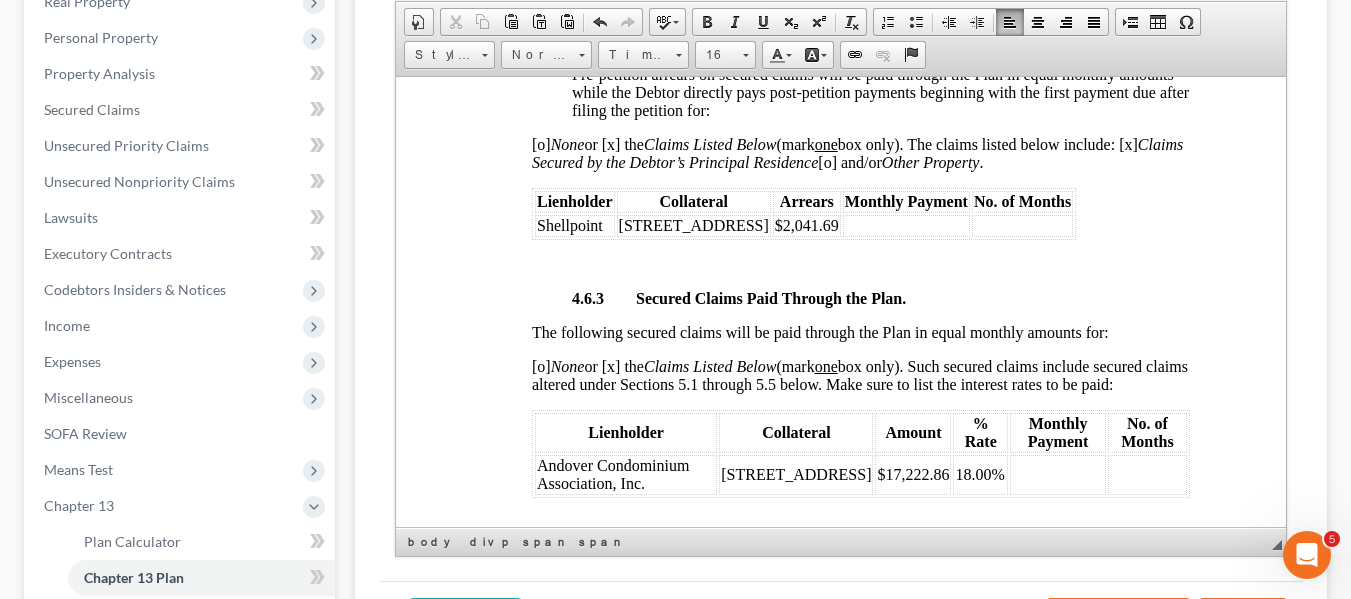 scroll, scrollTop: 3626, scrollLeft: 0, axis: vertical 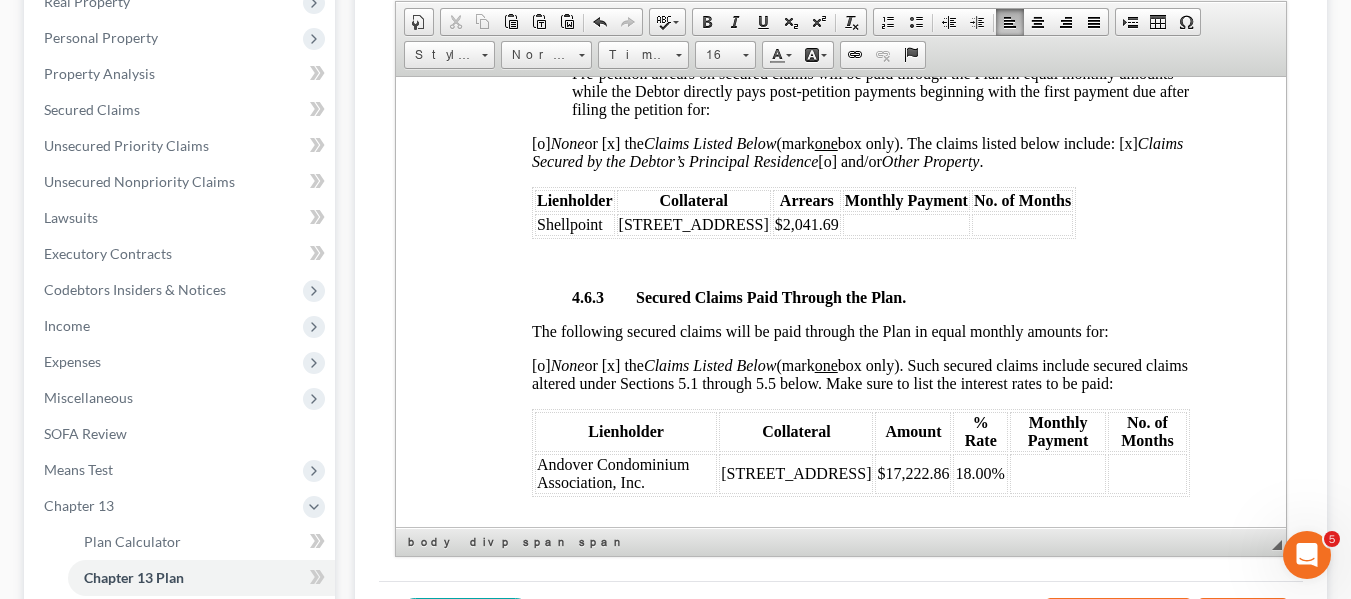 click on "$2,041.69" at bounding box center [806, 223] 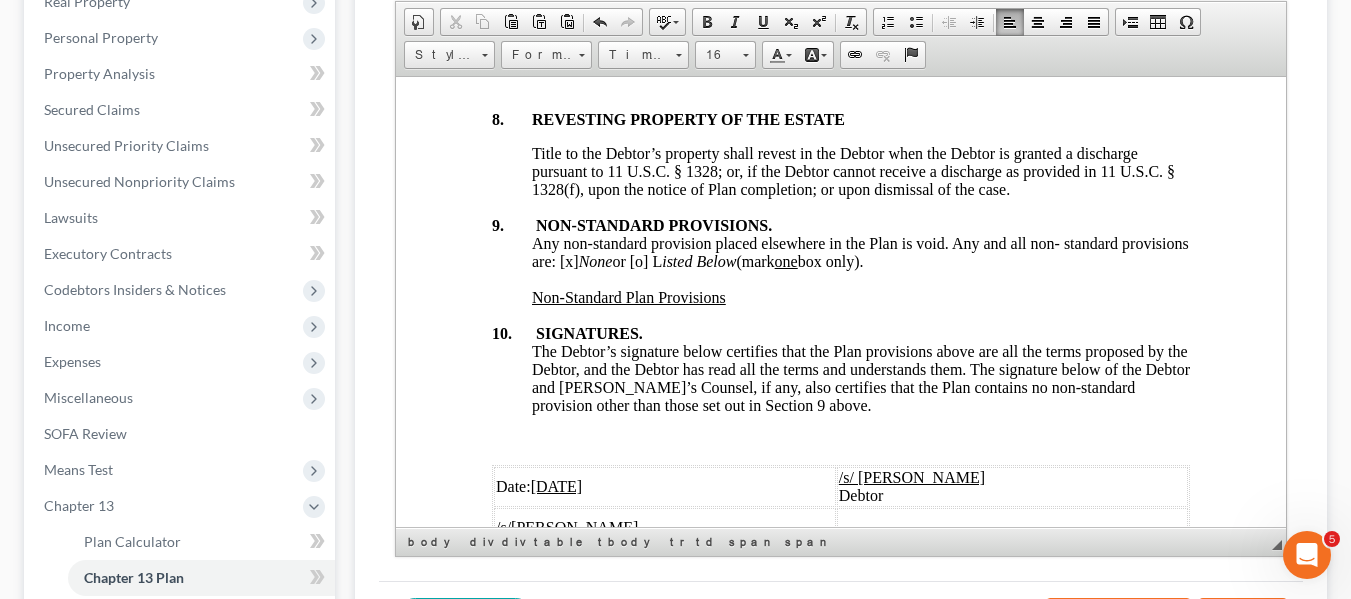 scroll, scrollTop: 7762, scrollLeft: 0, axis: vertical 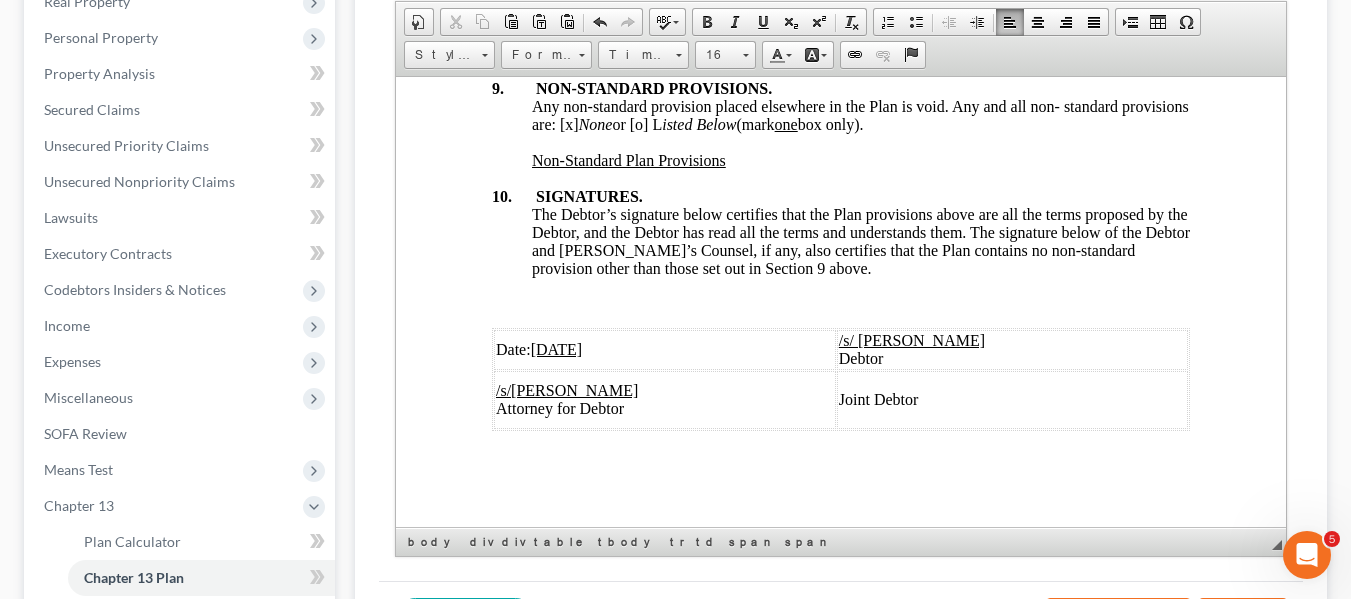 click on "05/28/2025" at bounding box center (556, 348) 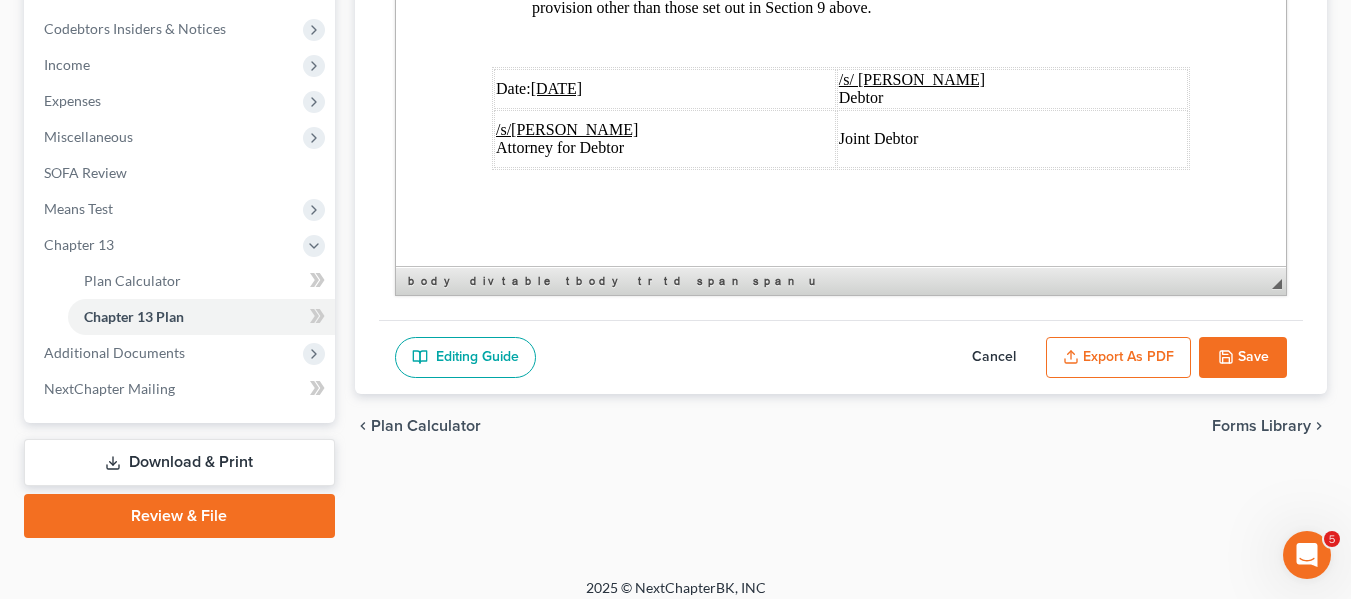 scroll, scrollTop: 608, scrollLeft: 0, axis: vertical 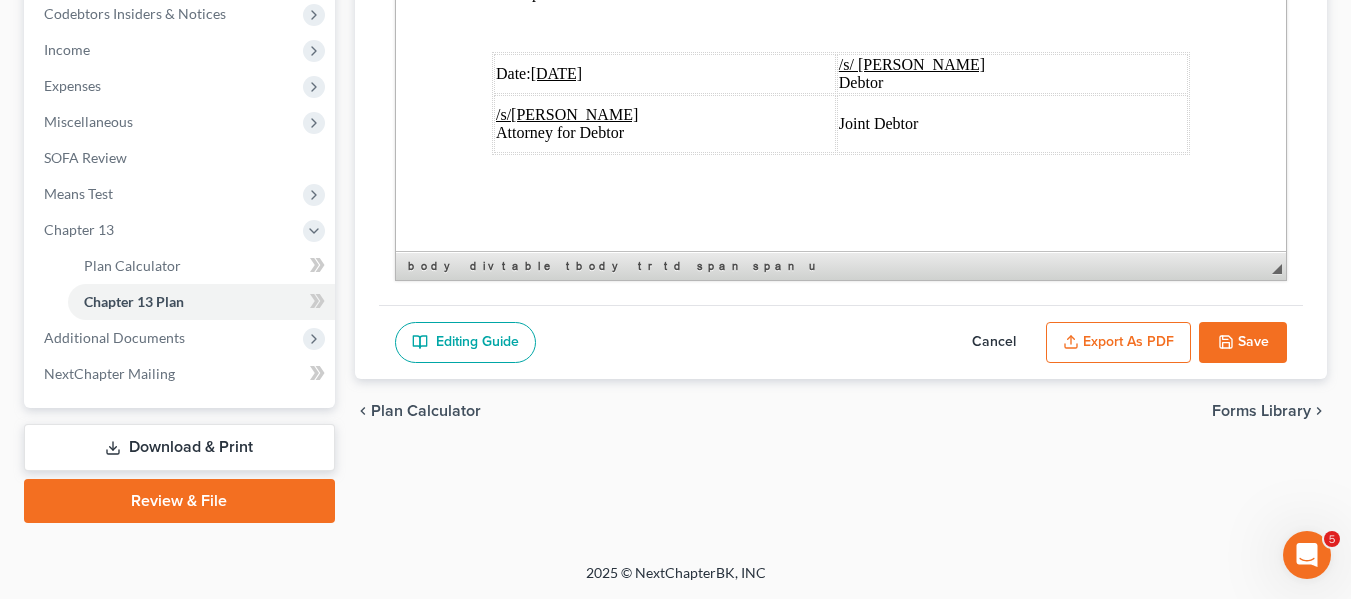 click on "Export as PDF" at bounding box center (1118, 343) 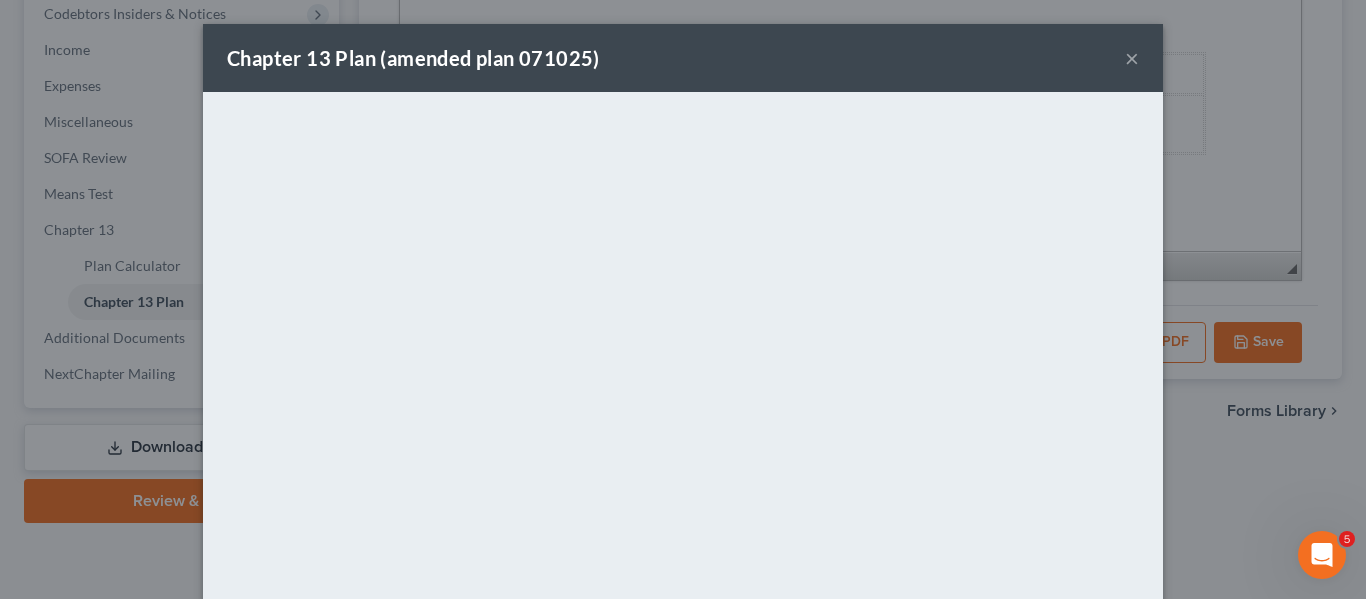 click on "Chapter 13 Plan (amended plan 071025) ×" at bounding box center [683, 58] 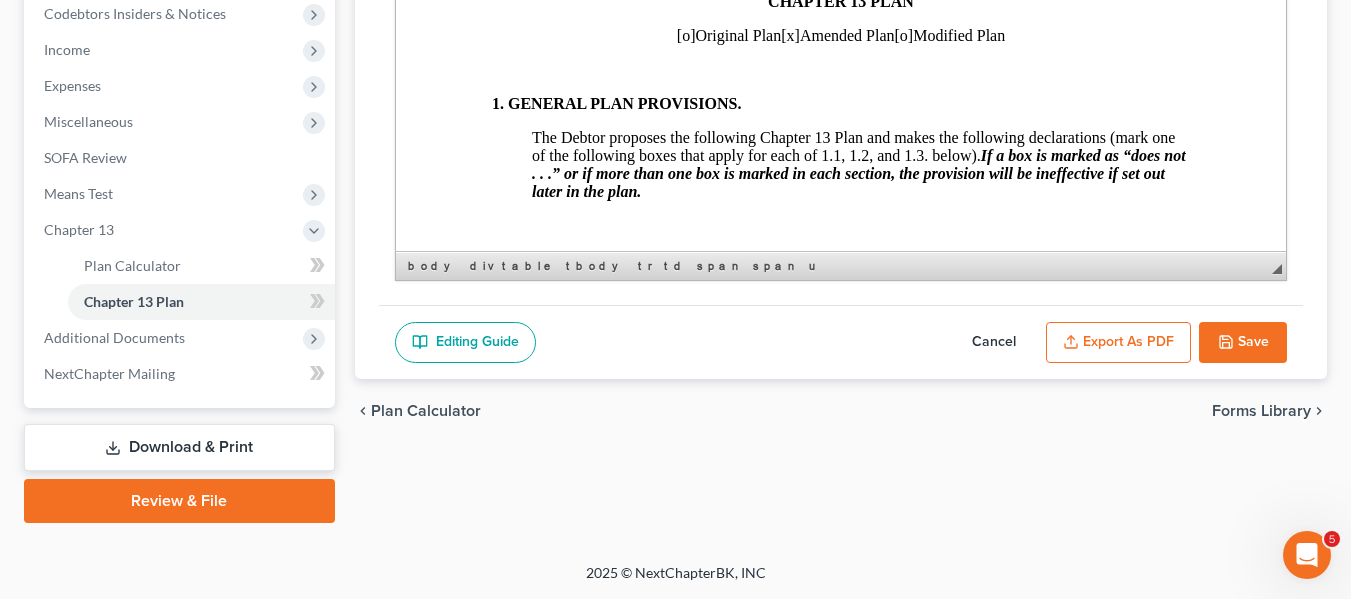 scroll, scrollTop: 0, scrollLeft: 0, axis: both 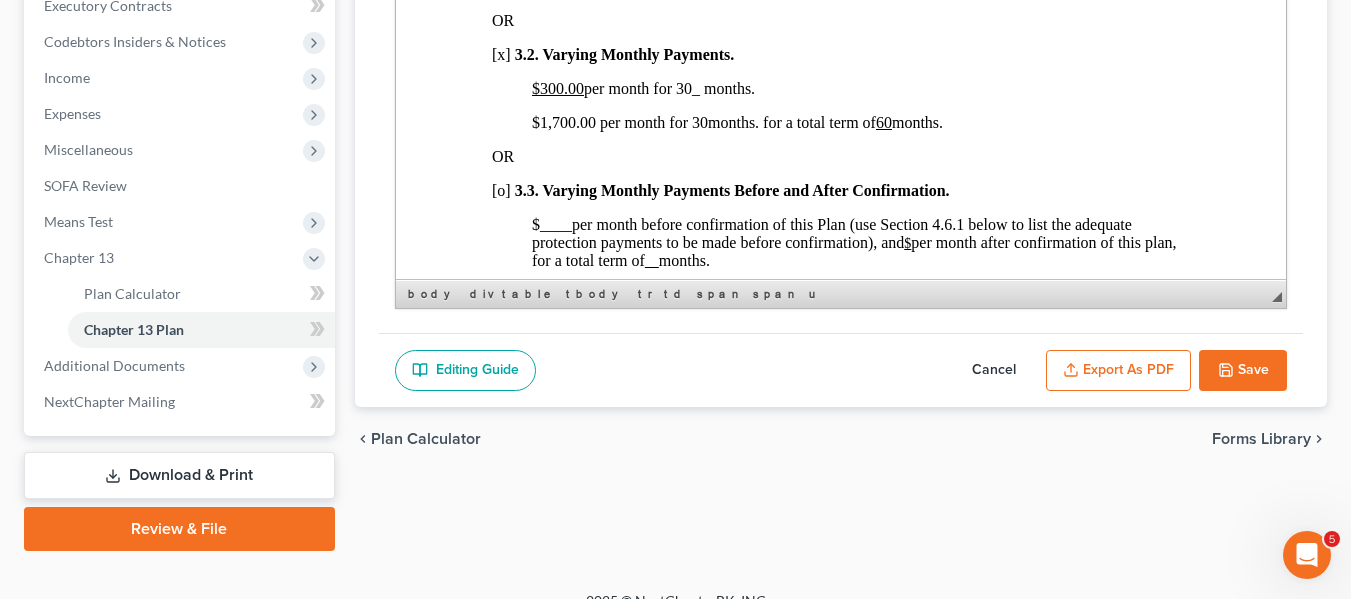 click on "Save" at bounding box center [1243, 371] 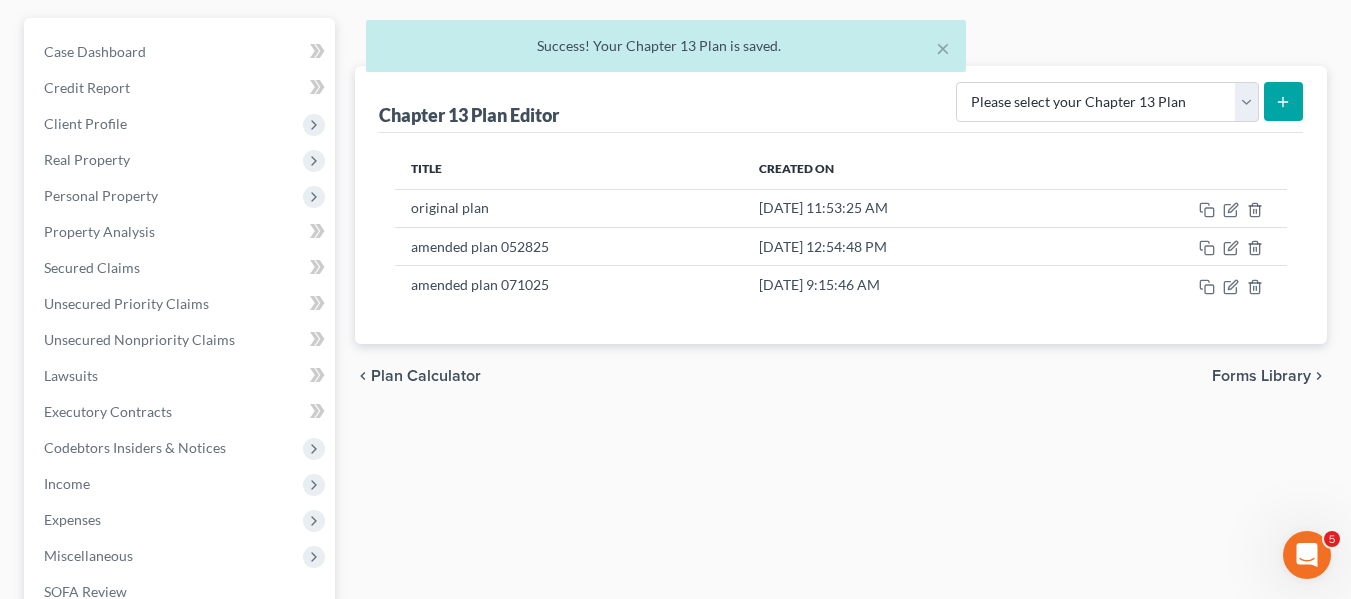 scroll, scrollTop: 0, scrollLeft: 0, axis: both 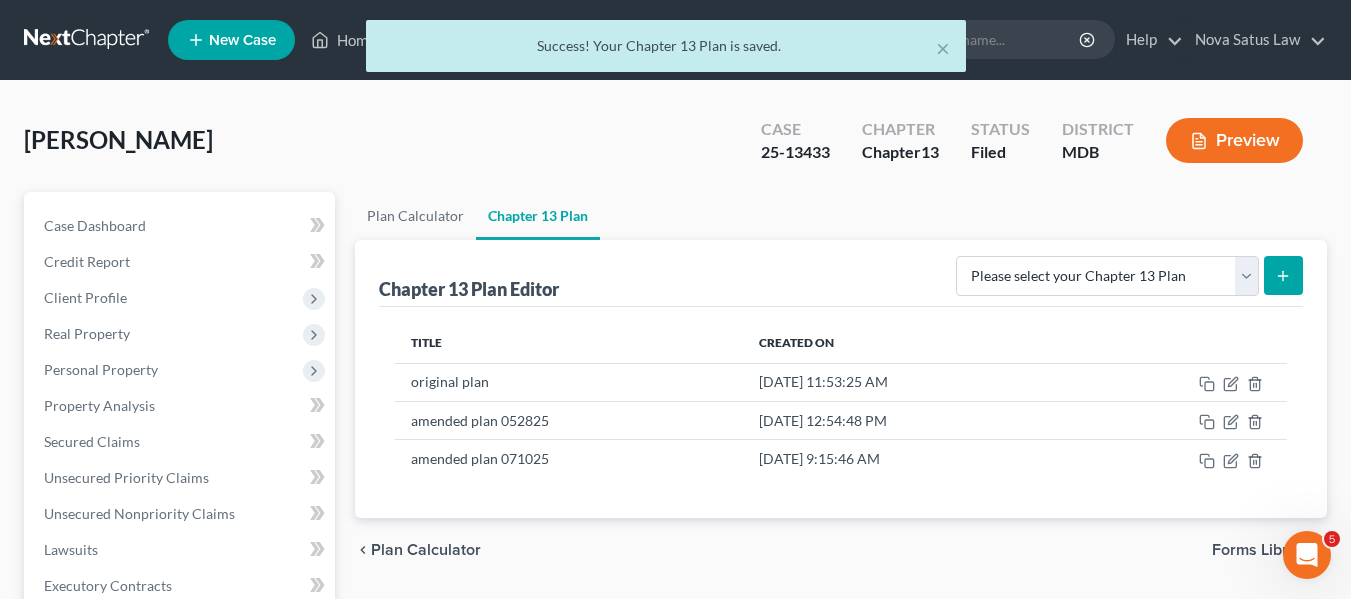 click on "×                     Success! Your Chapter 13 Plan is saved." at bounding box center (665, 51) 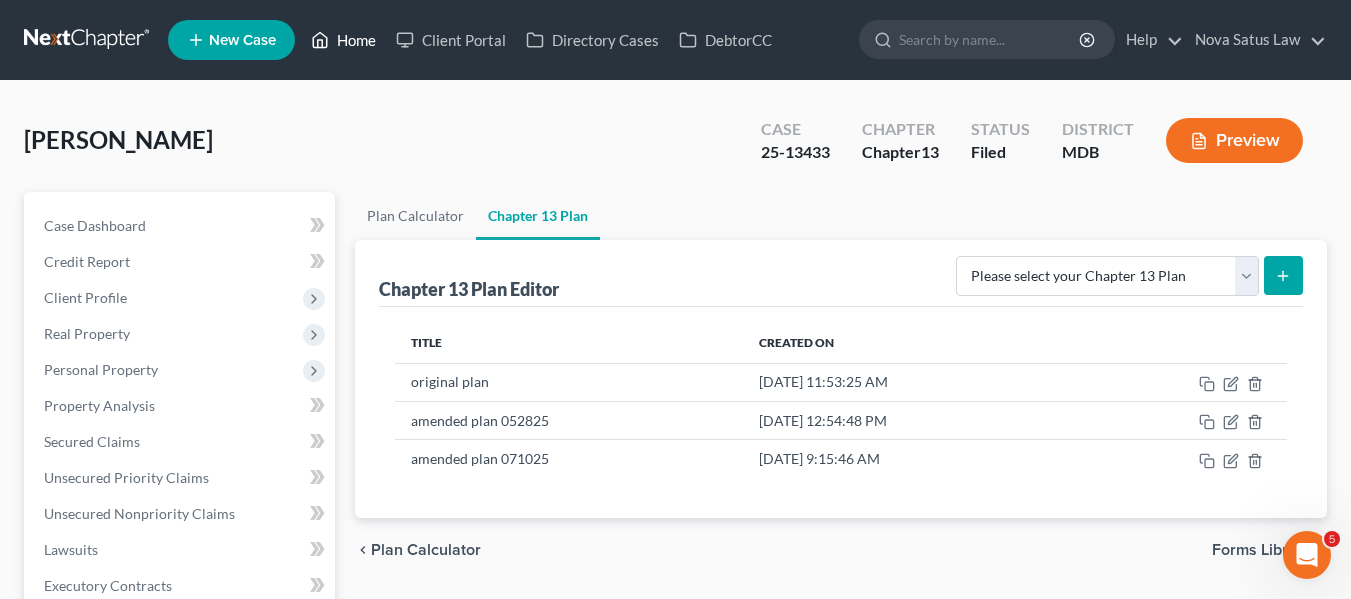 click on "Home" at bounding box center [343, 40] 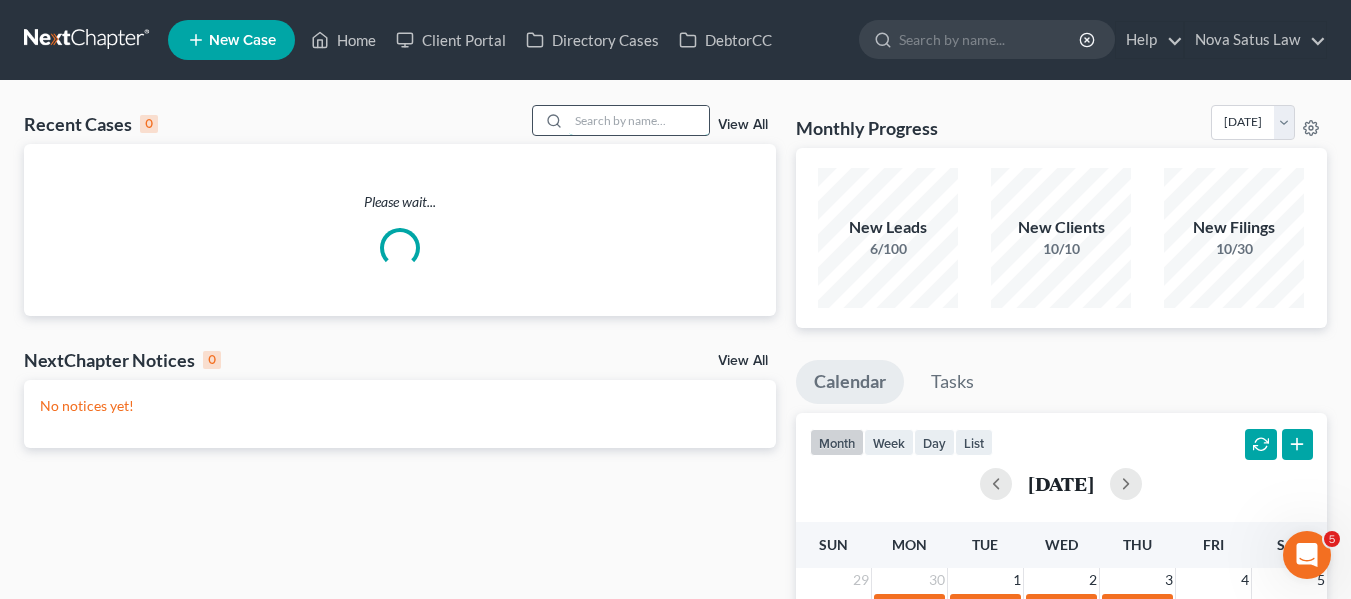 click at bounding box center (639, 120) 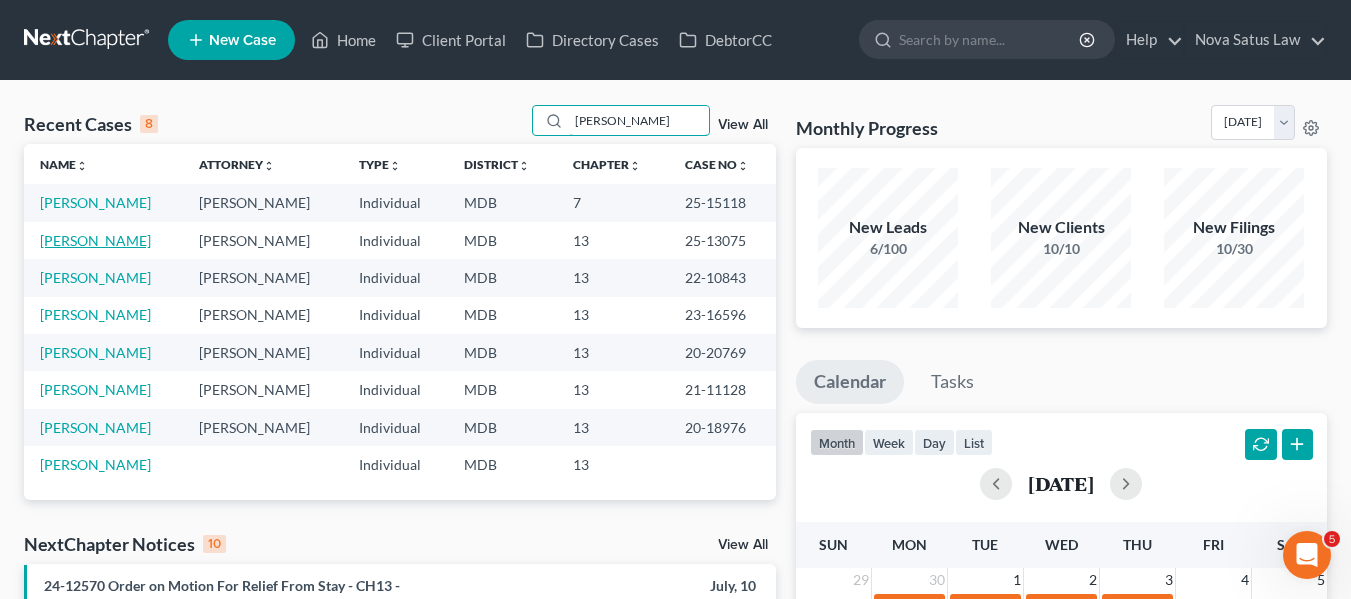 type on "keith" 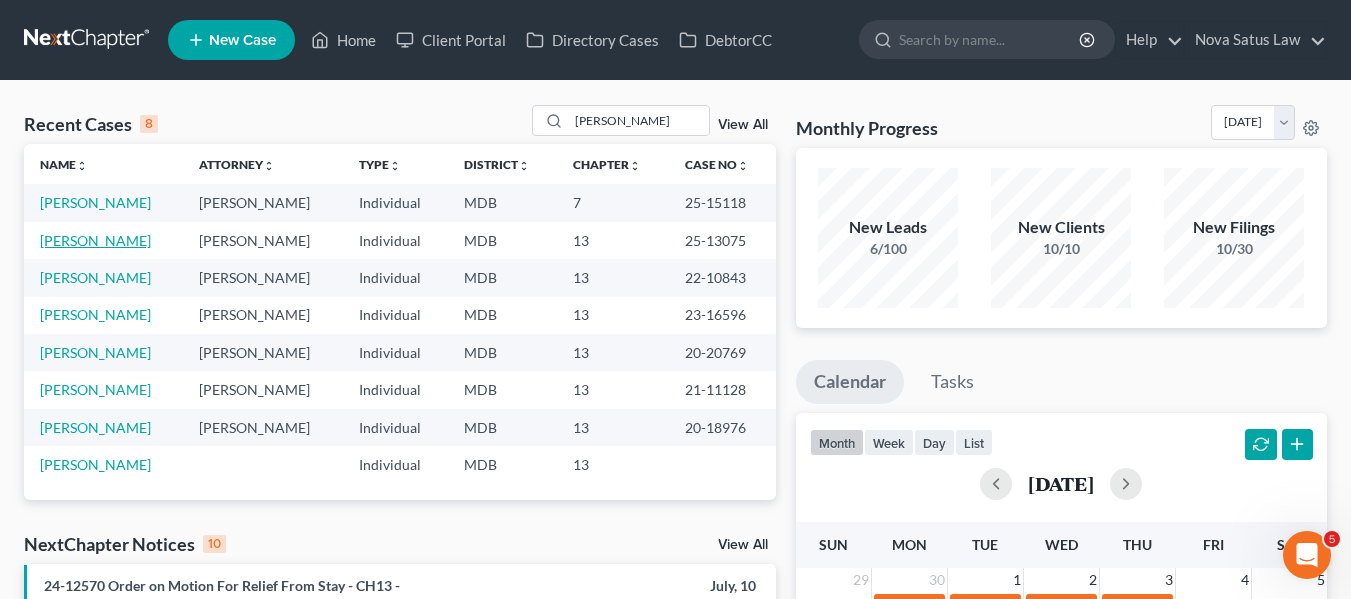 click on "McCree, Keith" at bounding box center (95, 240) 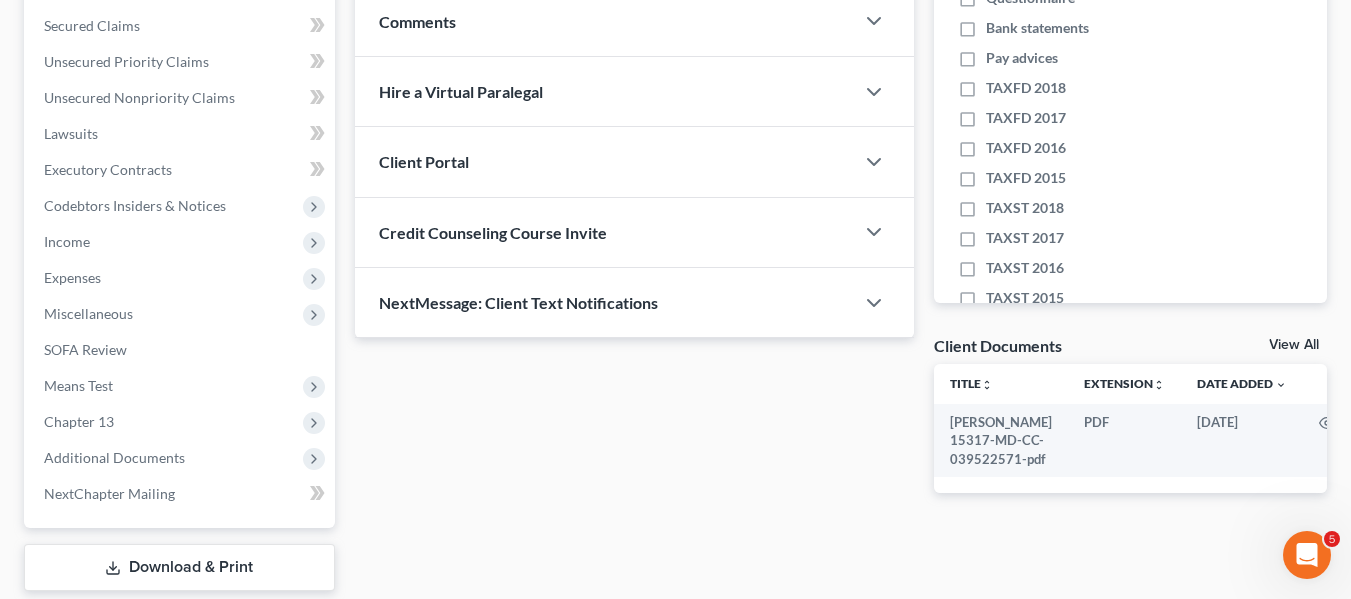 scroll, scrollTop: 417, scrollLeft: 0, axis: vertical 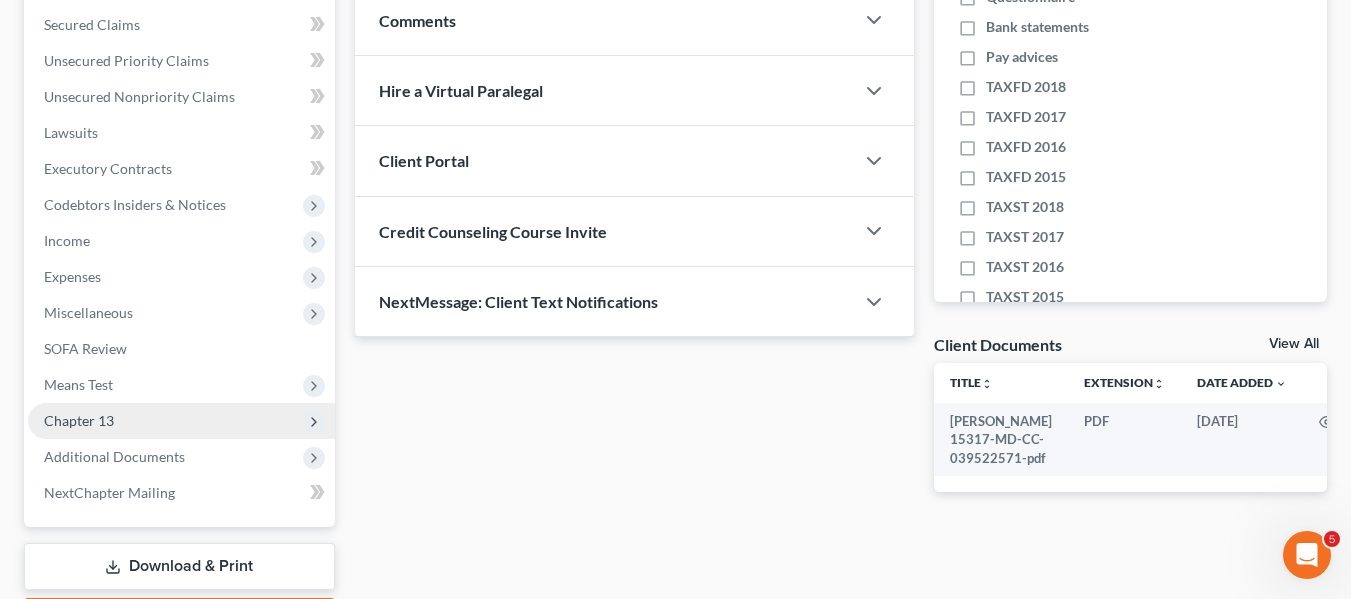 click on "Chapter 13" at bounding box center [79, 420] 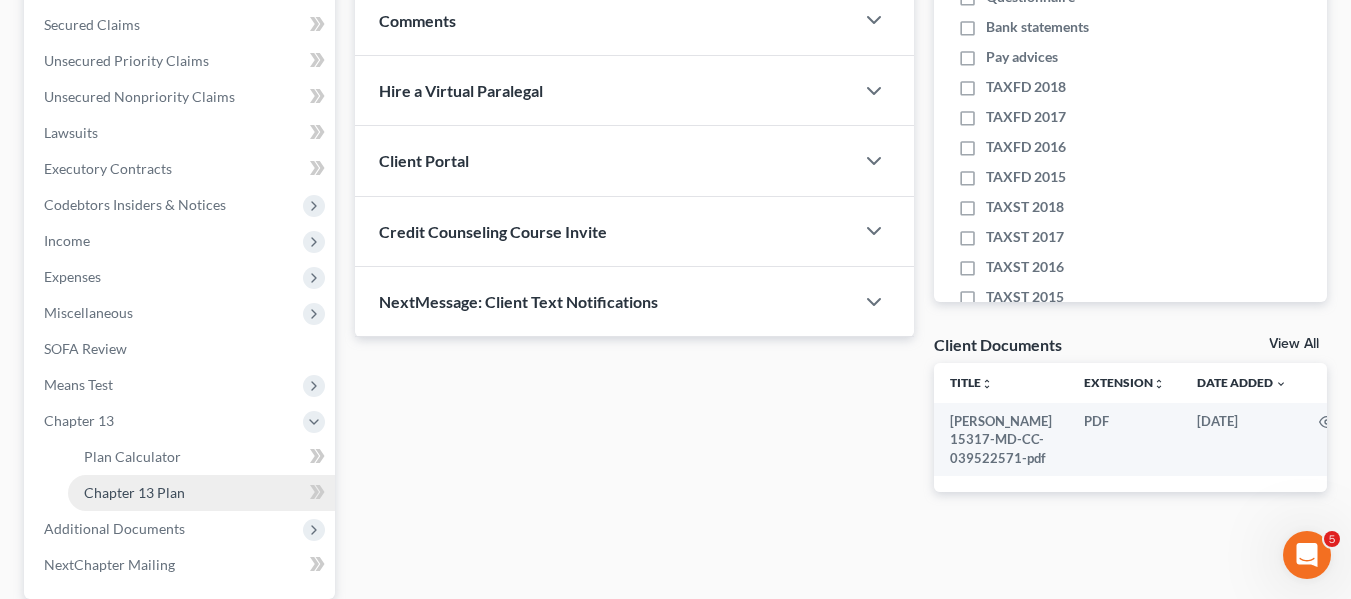 click on "Chapter 13 Plan" at bounding box center (201, 493) 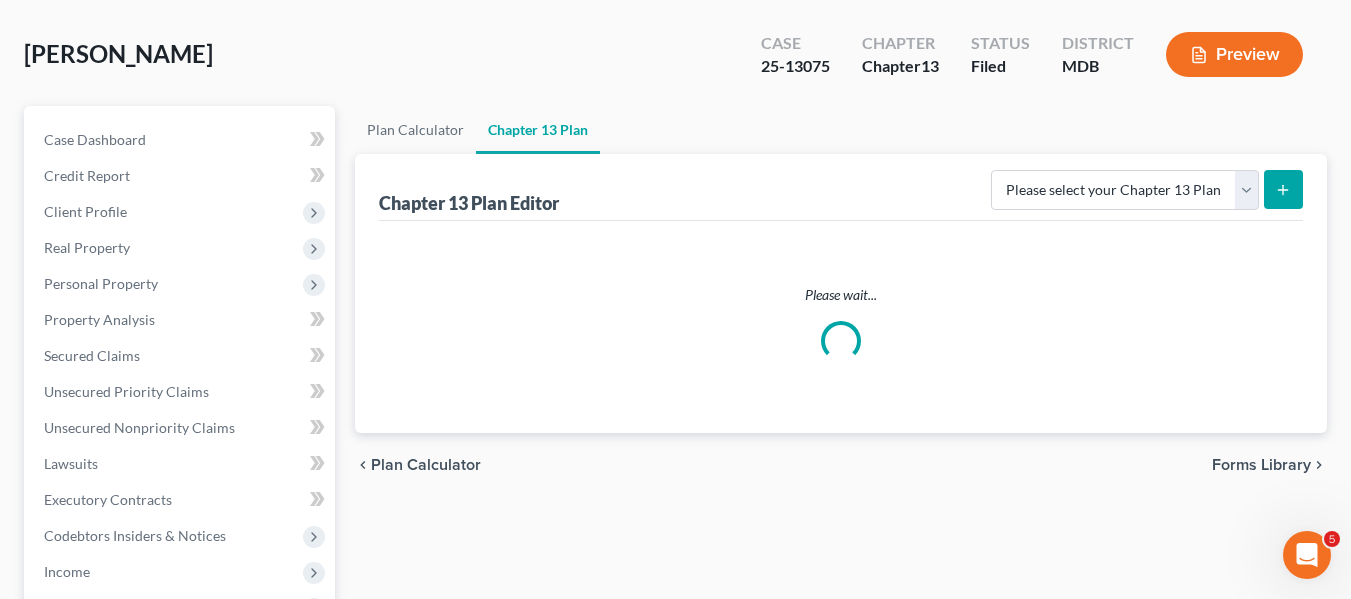 scroll, scrollTop: 0, scrollLeft: 0, axis: both 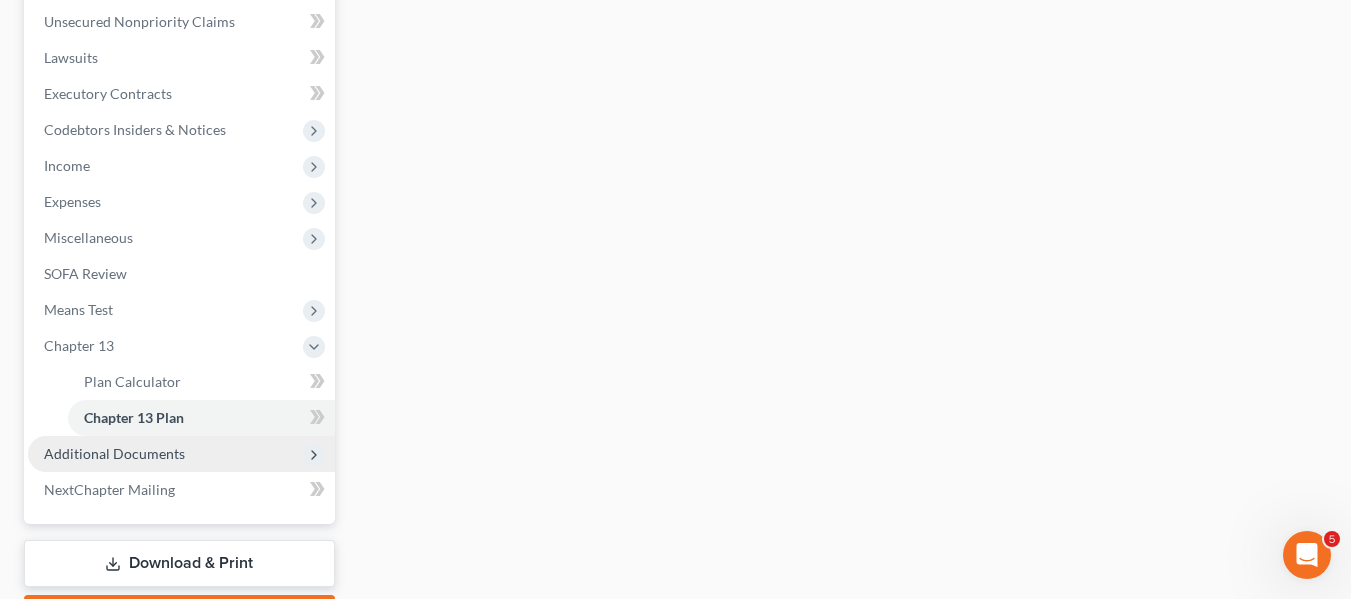 click on "Additional Documents" at bounding box center [181, 454] 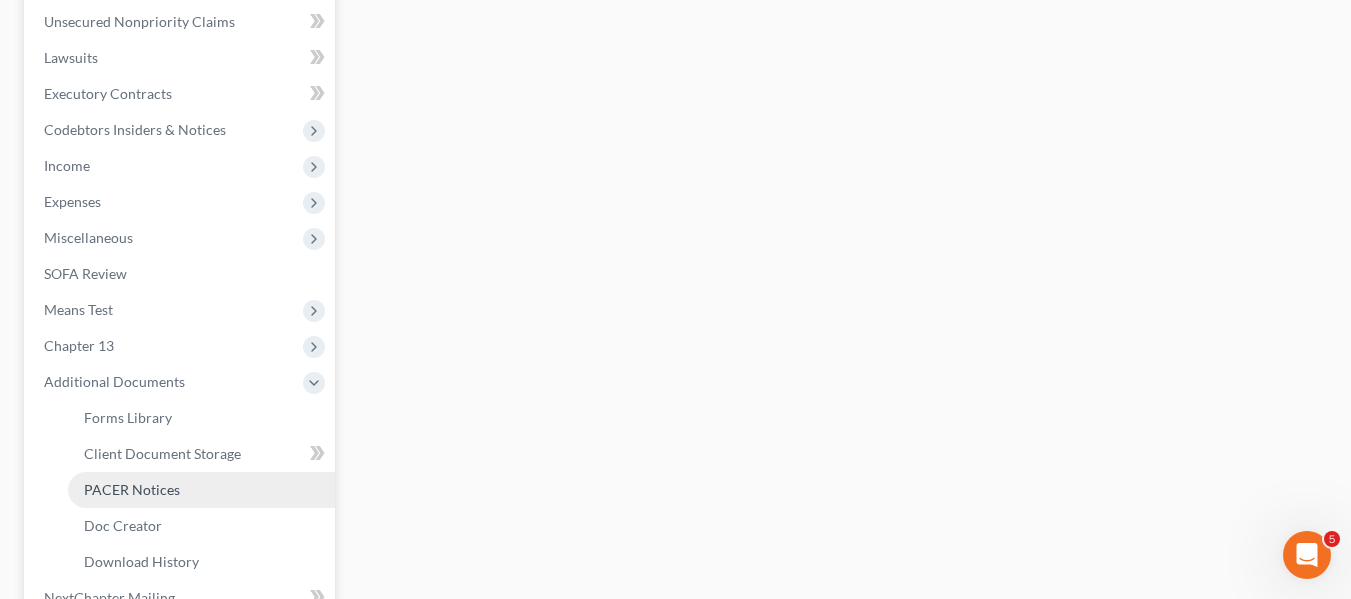 click on "PACER Notices" at bounding box center (132, 489) 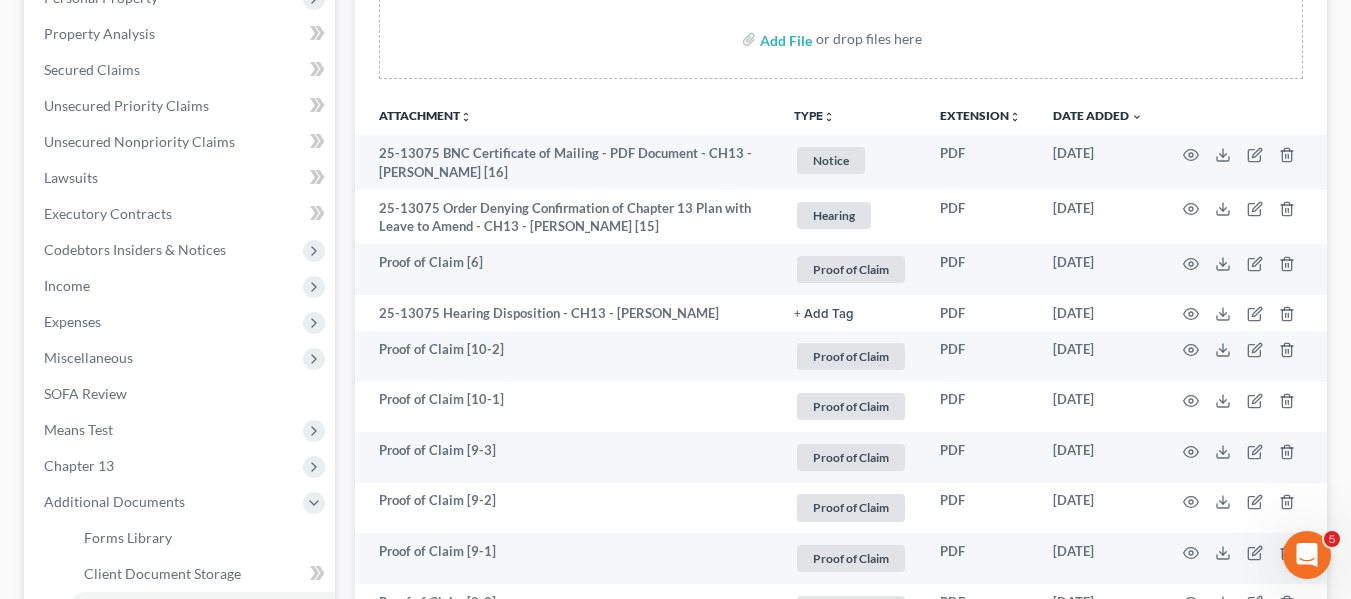 scroll, scrollTop: 373, scrollLeft: 0, axis: vertical 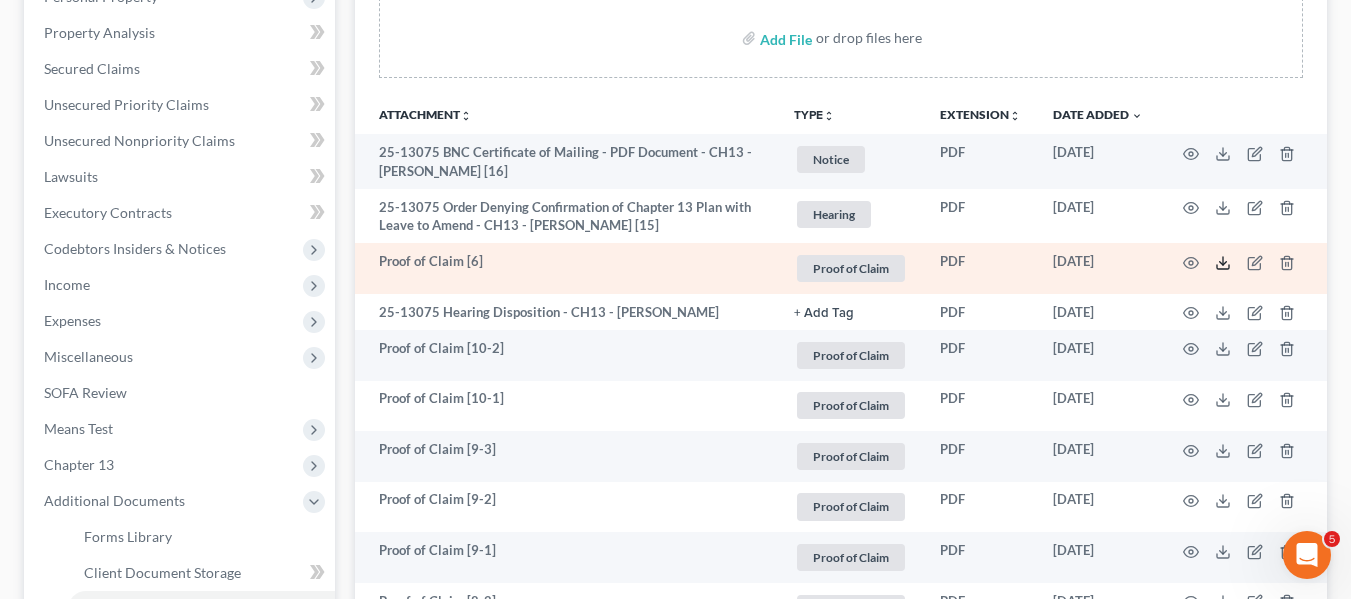 click 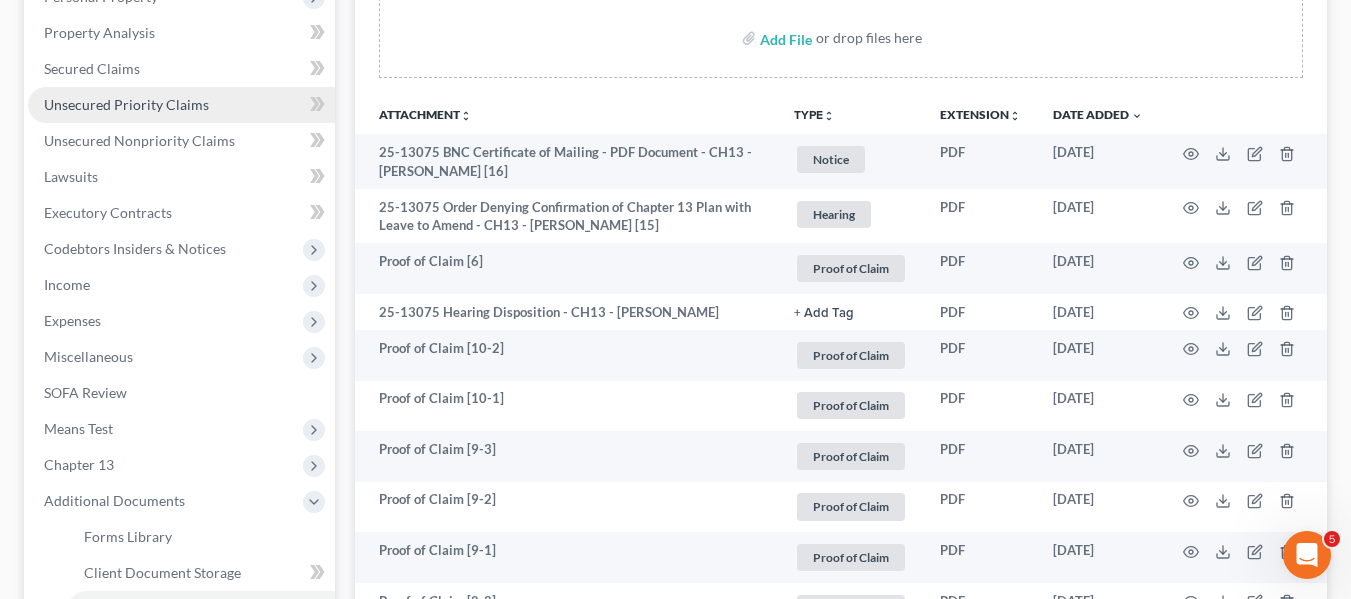 click on "Unsecured Priority Claims" at bounding box center (126, 104) 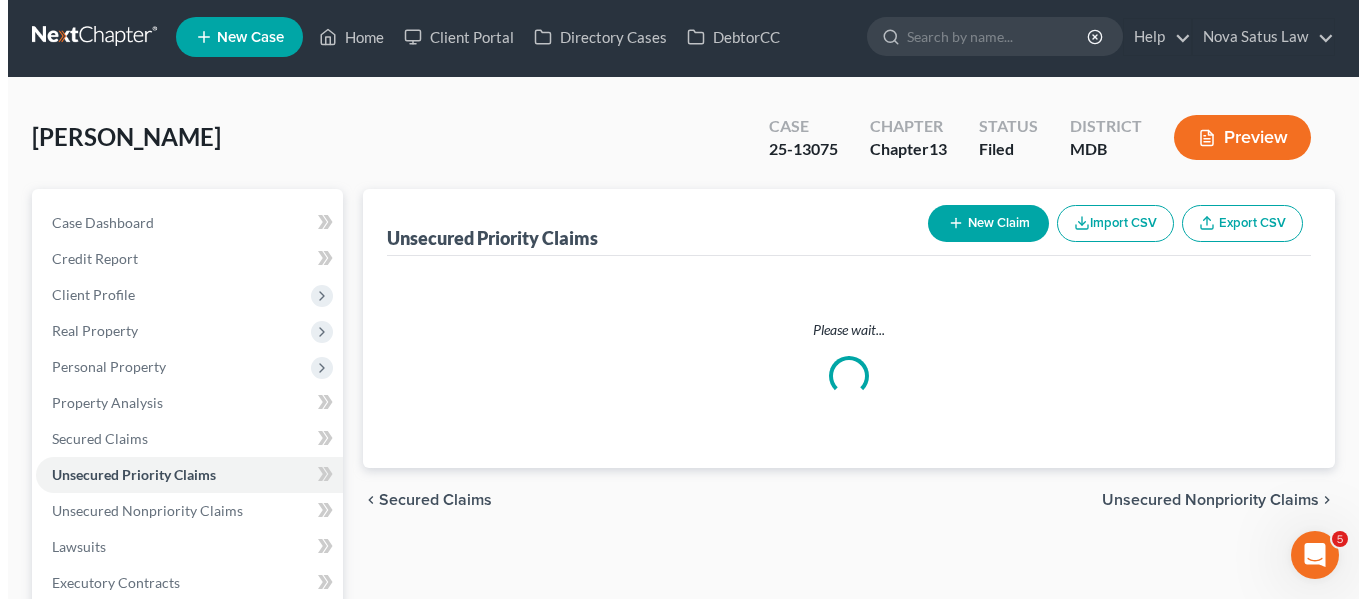 scroll, scrollTop: 0, scrollLeft: 0, axis: both 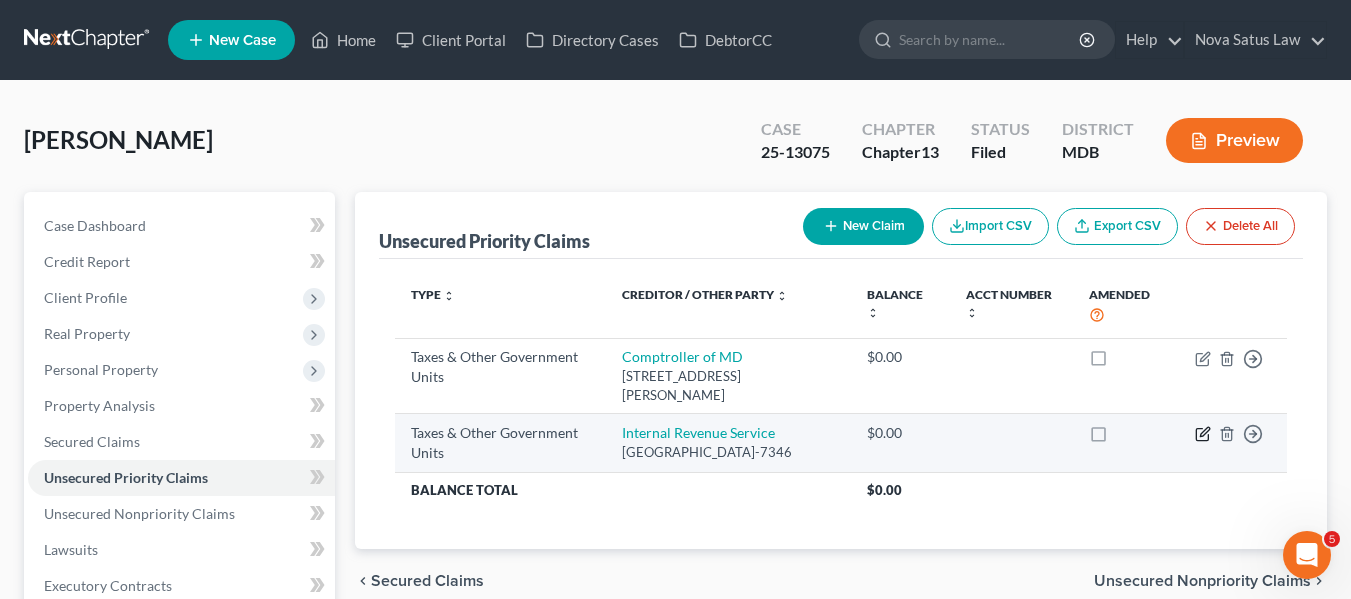 click 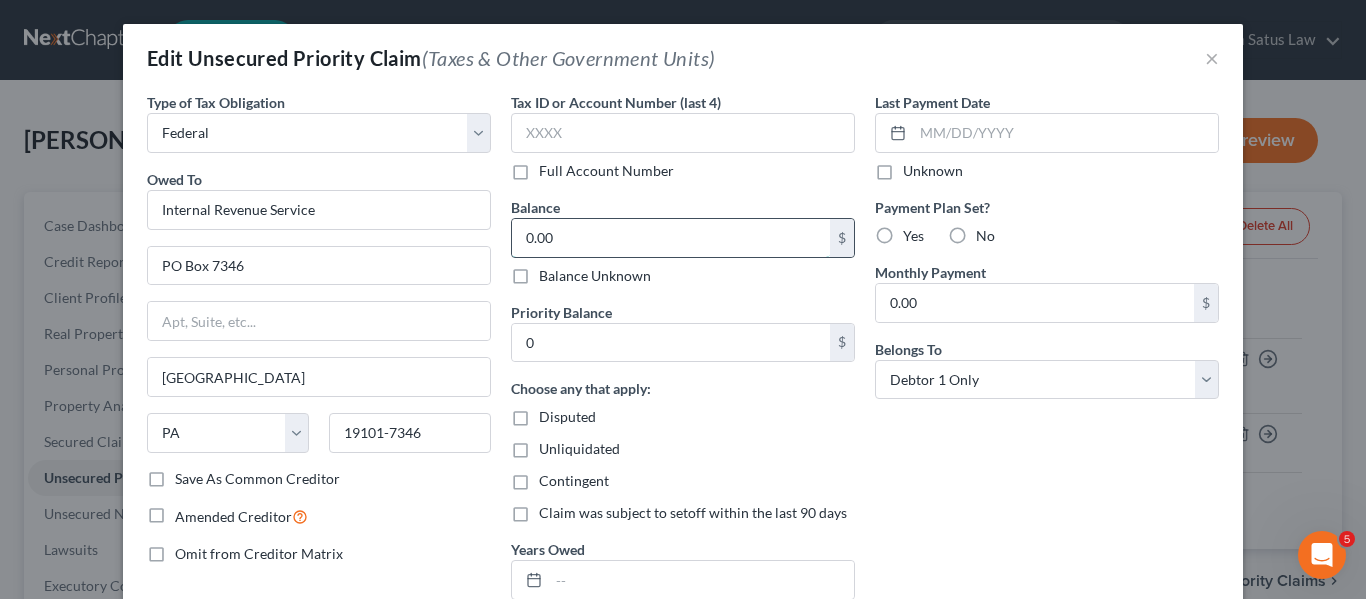 click on "0.00" at bounding box center [671, 238] 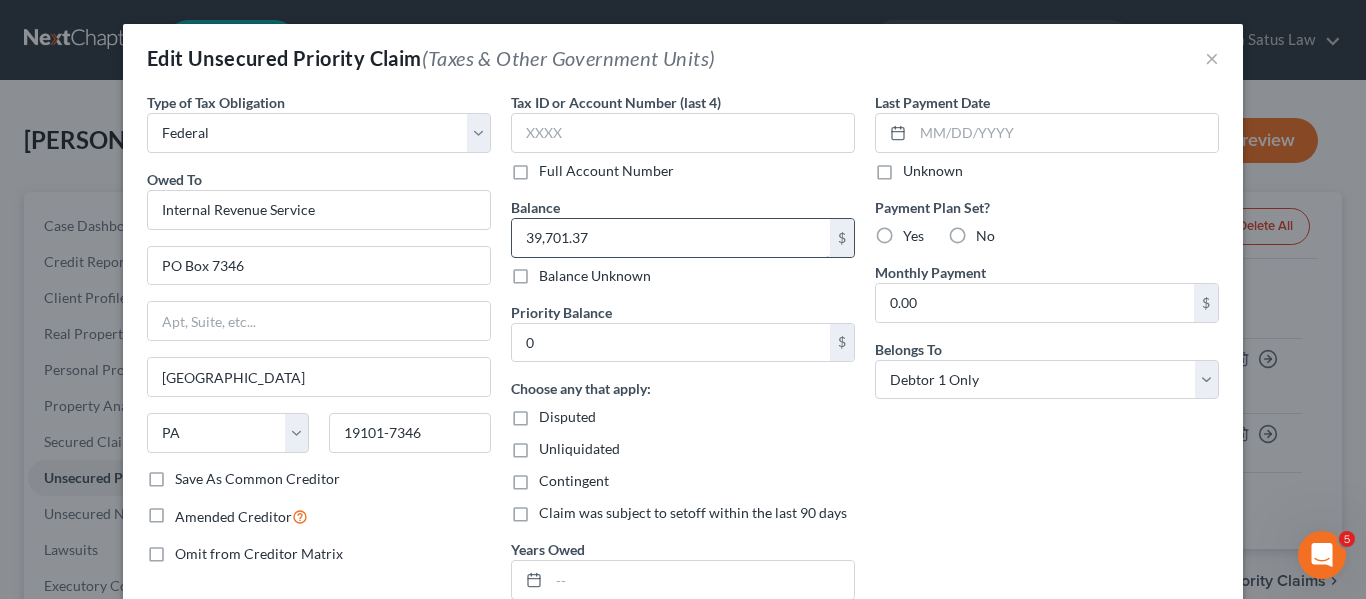 type on "39,701.37" 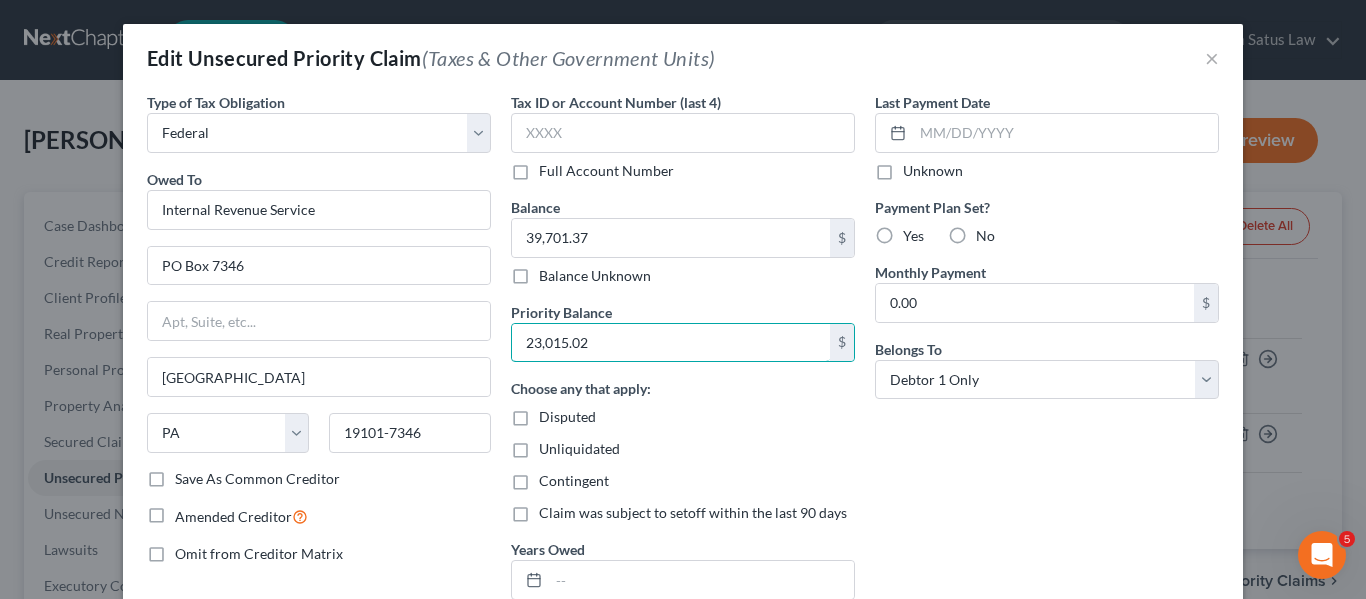 type on "23,015.02" 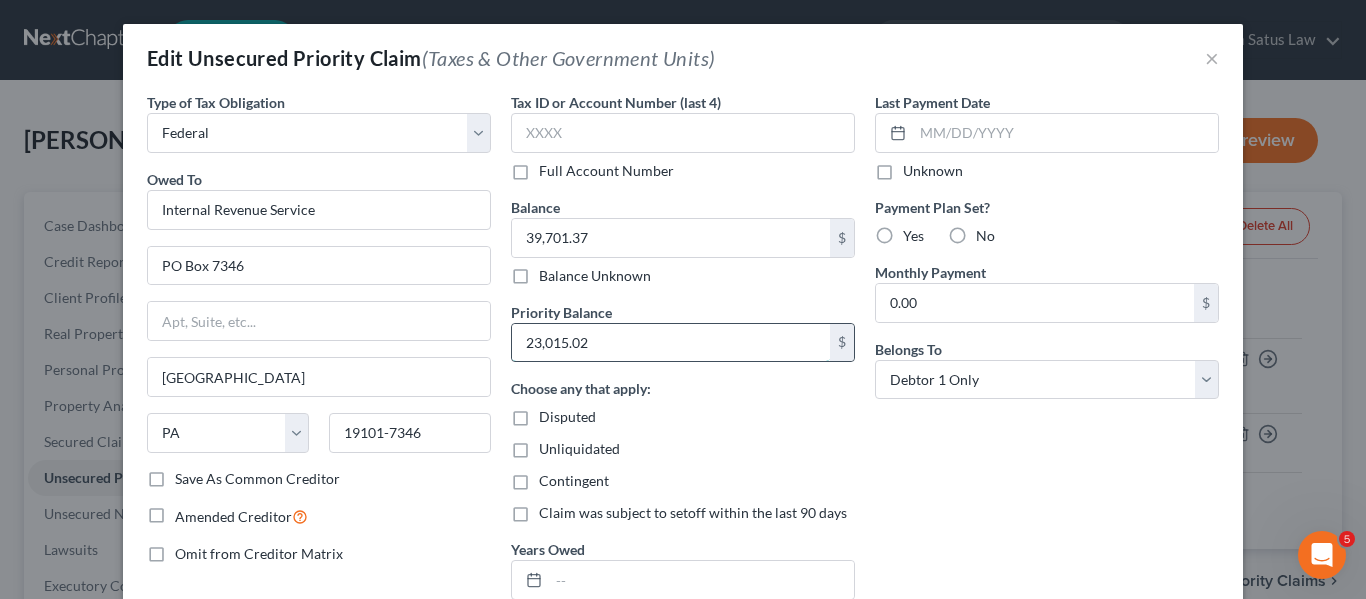 scroll, scrollTop: 200, scrollLeft: 0, axis: vertical 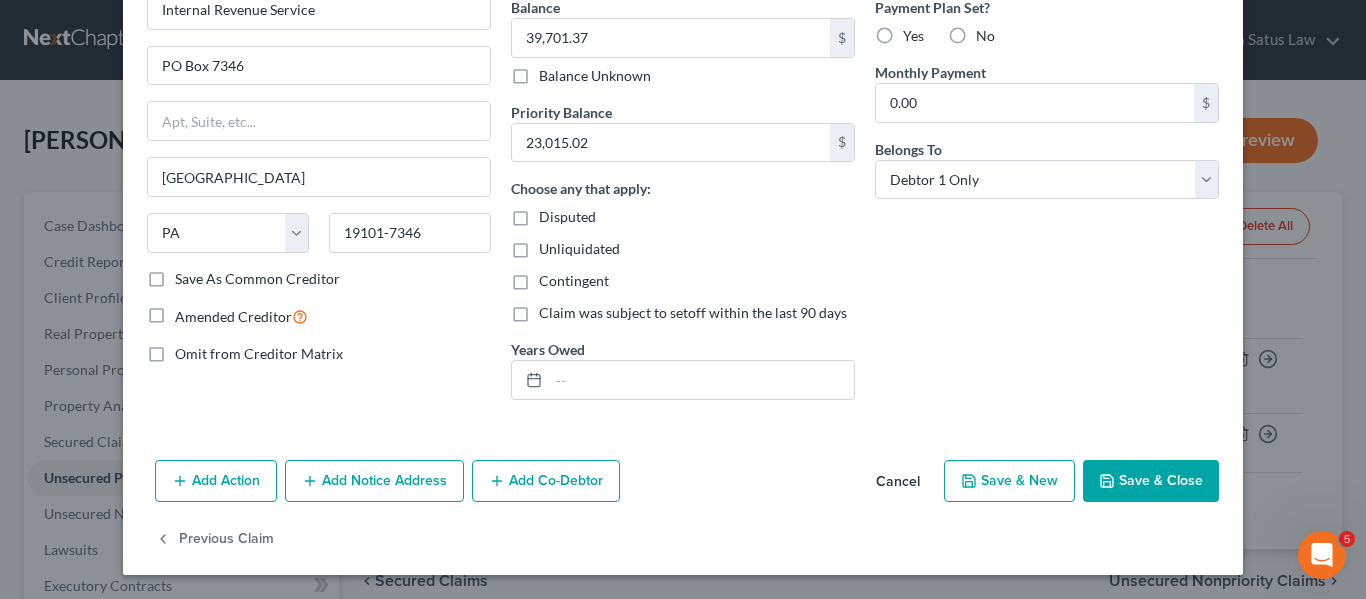 click on "Save & Close" at bounding box center (1151, 481) 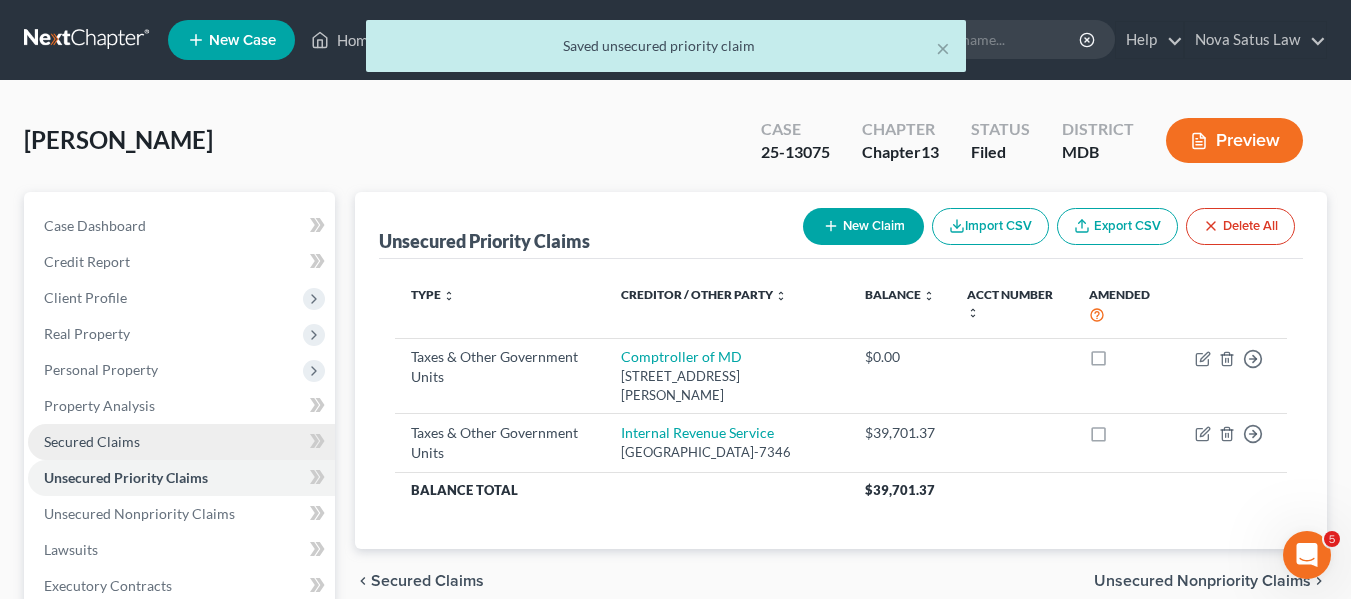click on "Secured Claims" at bounding box center (92, 441) 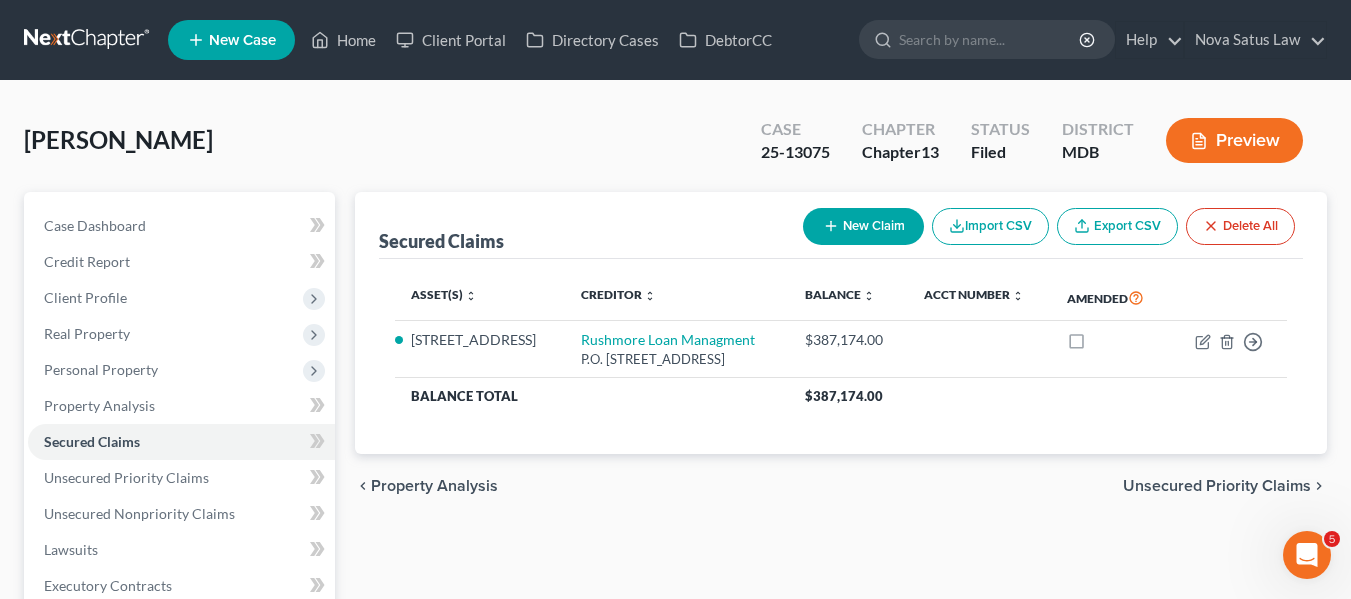 click on "New Claim" at bounding box center (863, 226) 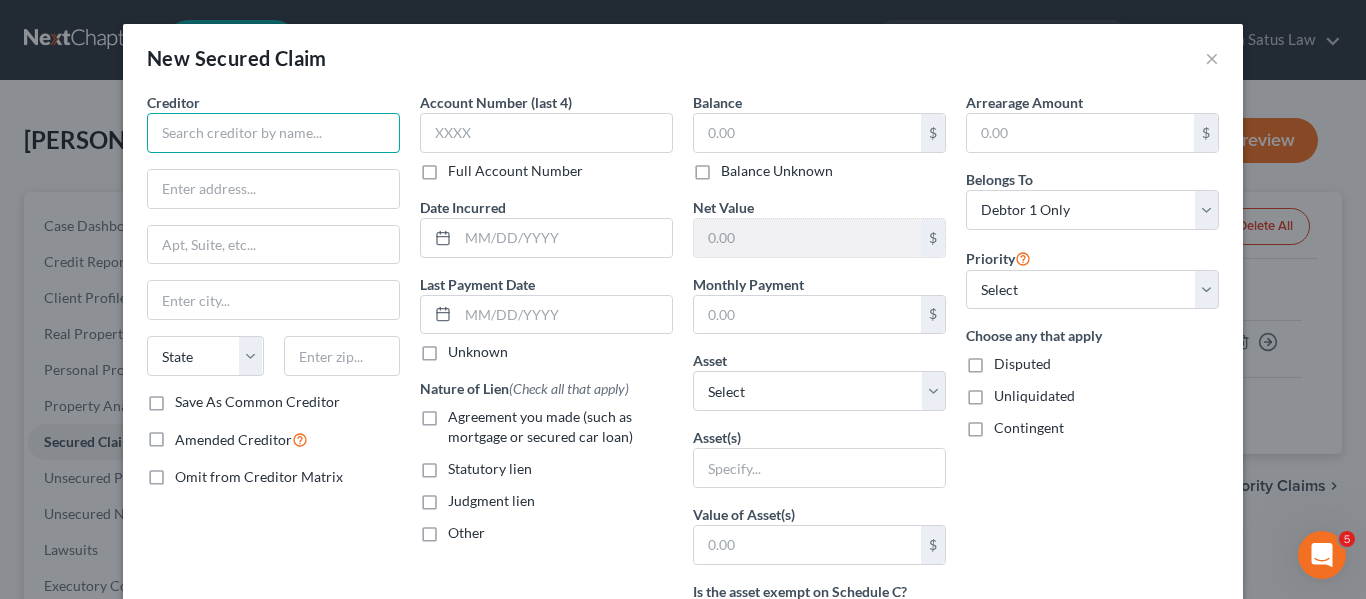 click at bounding box center (273, 133) 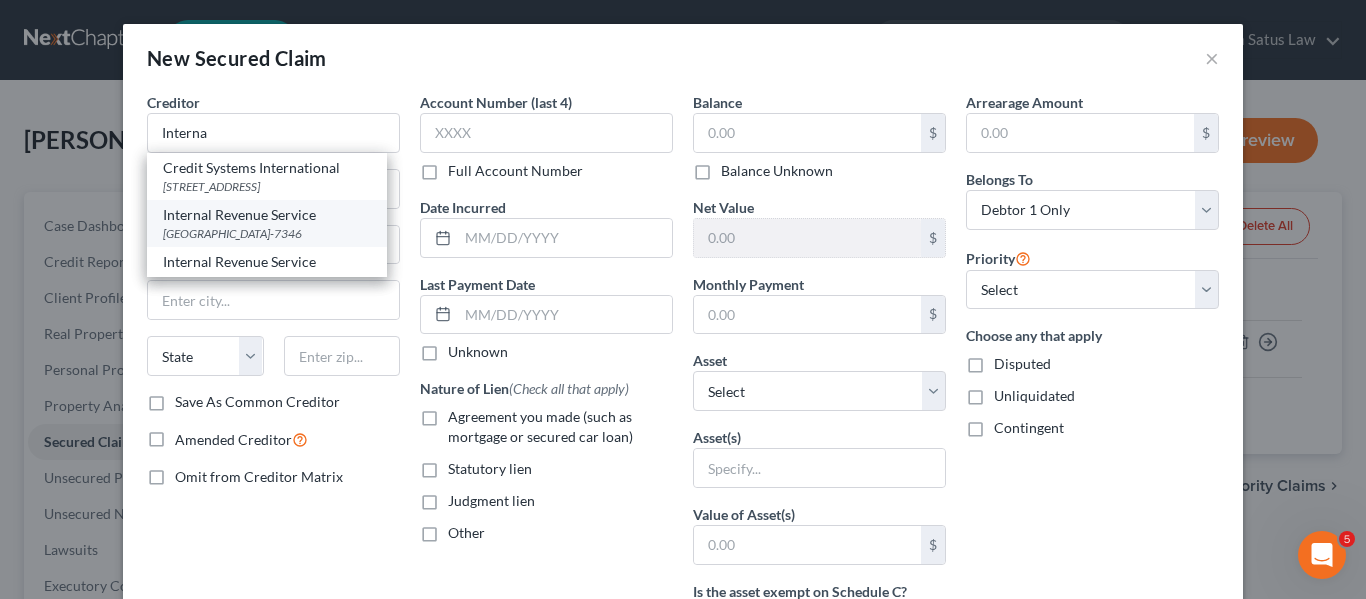 click on "Internal Revenue Service" at bounding box center (267, 215) 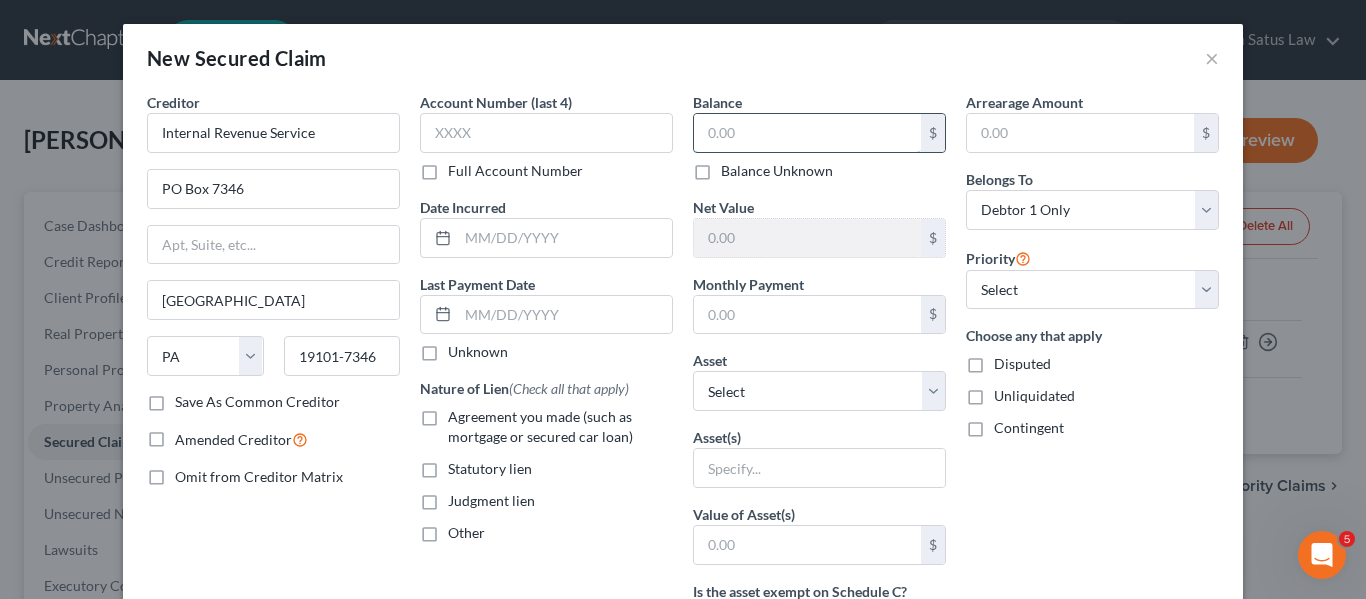 click at bounding box center (807, 133) 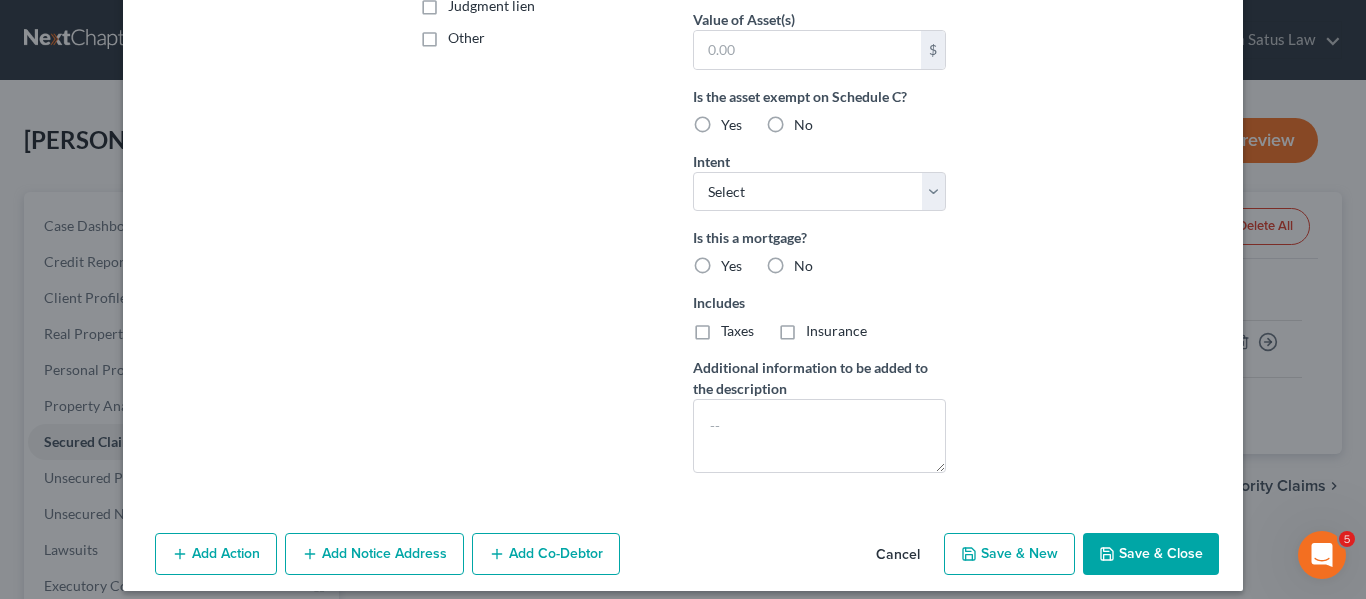 scroll, scrollTop: 496, scrollLeft: 0, axis: vertical 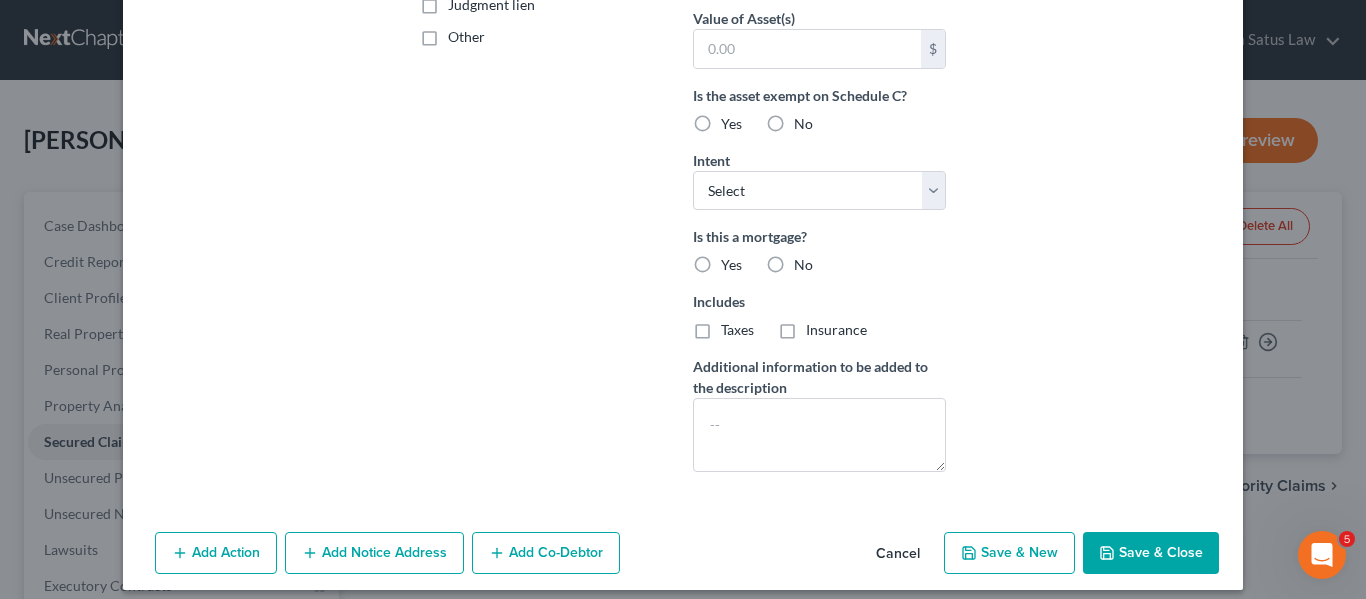 type on "137,393.49" 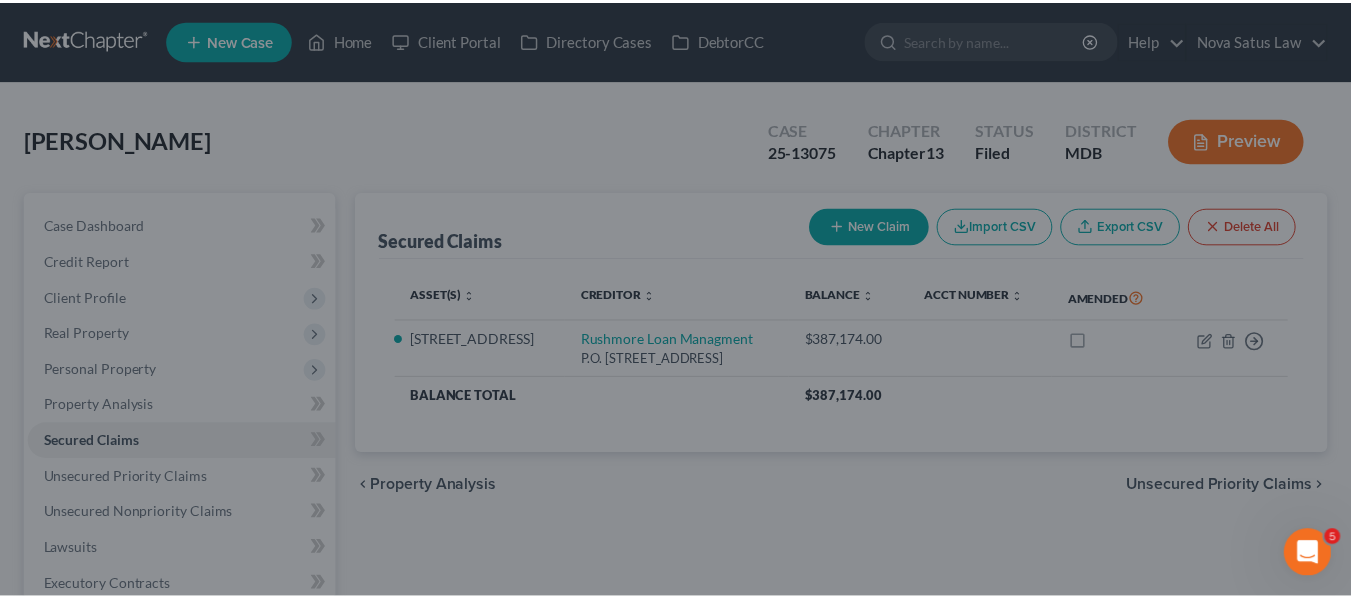 scroll, scrollTop: 293, scrollLeft: 0, axis: vertical 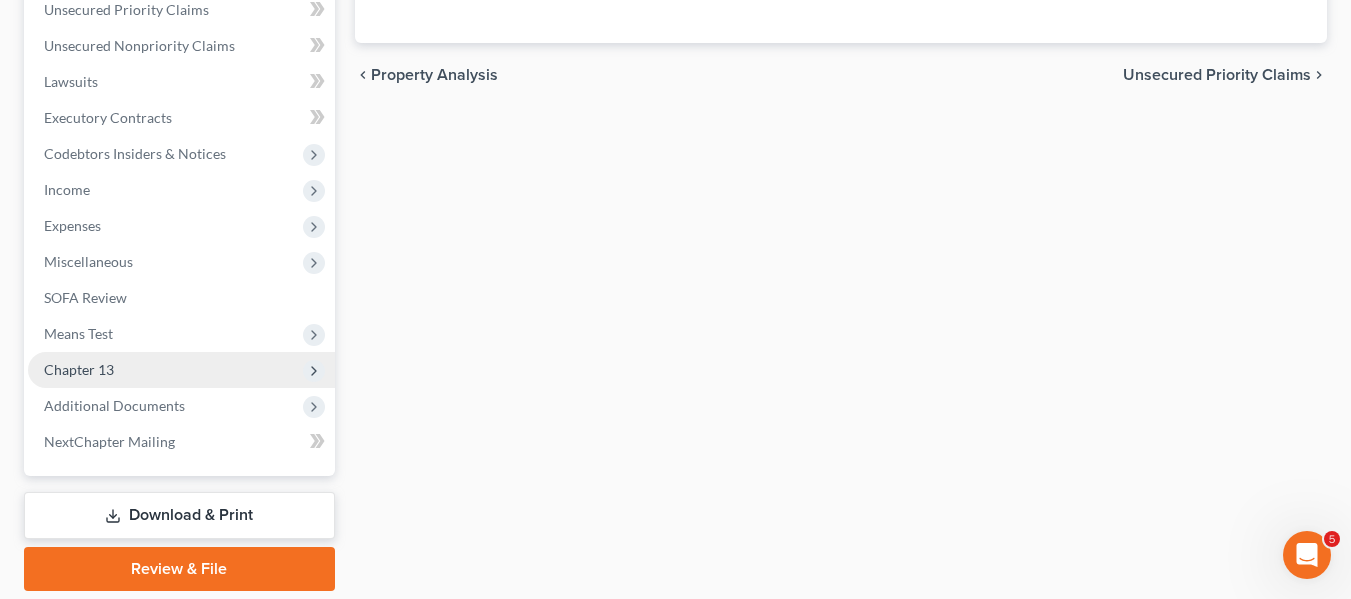 click on "Chapter 13" at bounding box center [181, 370] 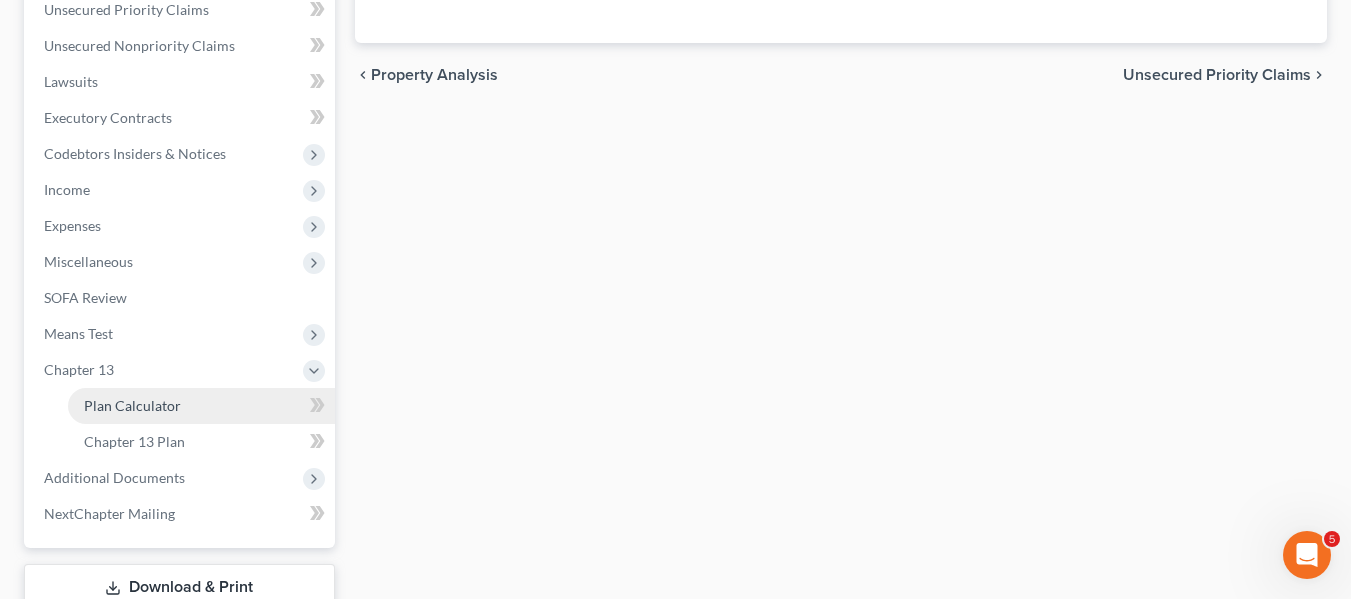 click on "Plan Calculator" at bounding box center [132, 405] 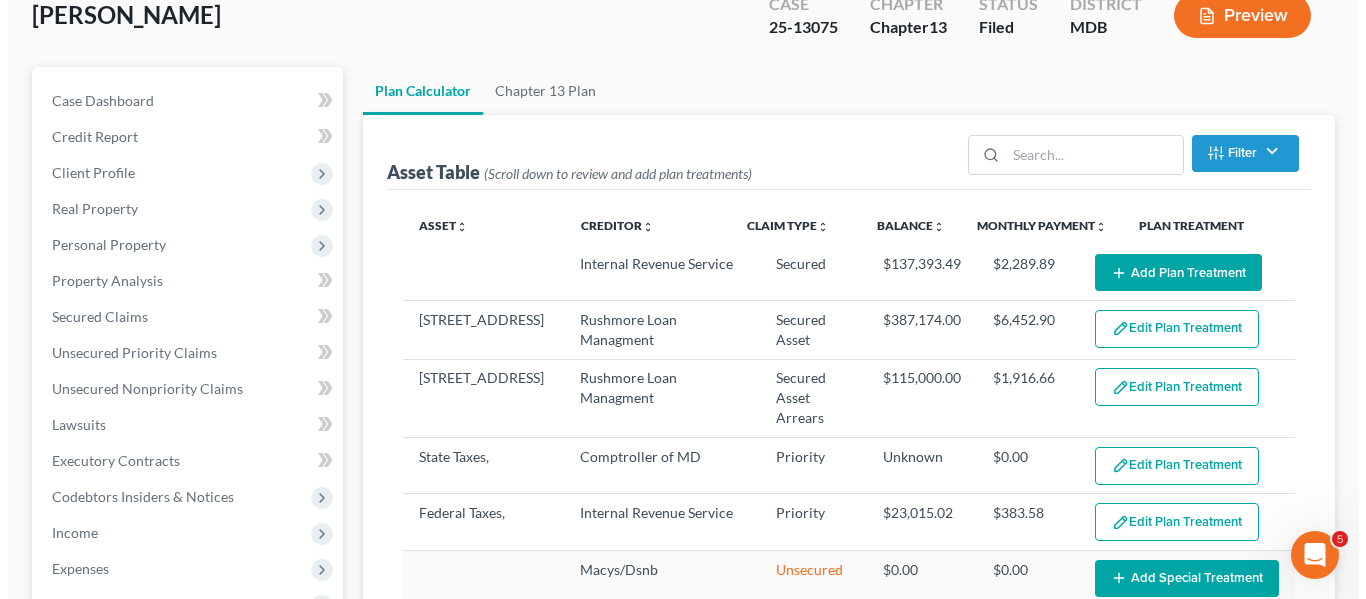 scroll, scrollTop: 126, scrollLeft: 0, axis: vertical 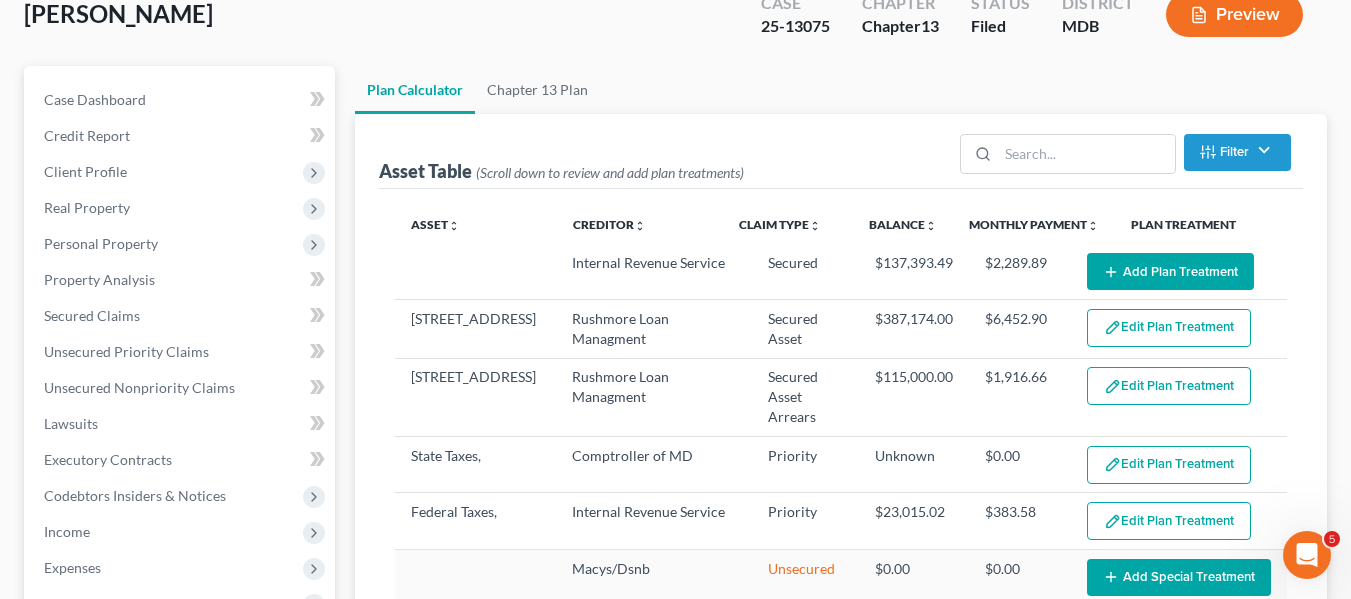 select on "59" 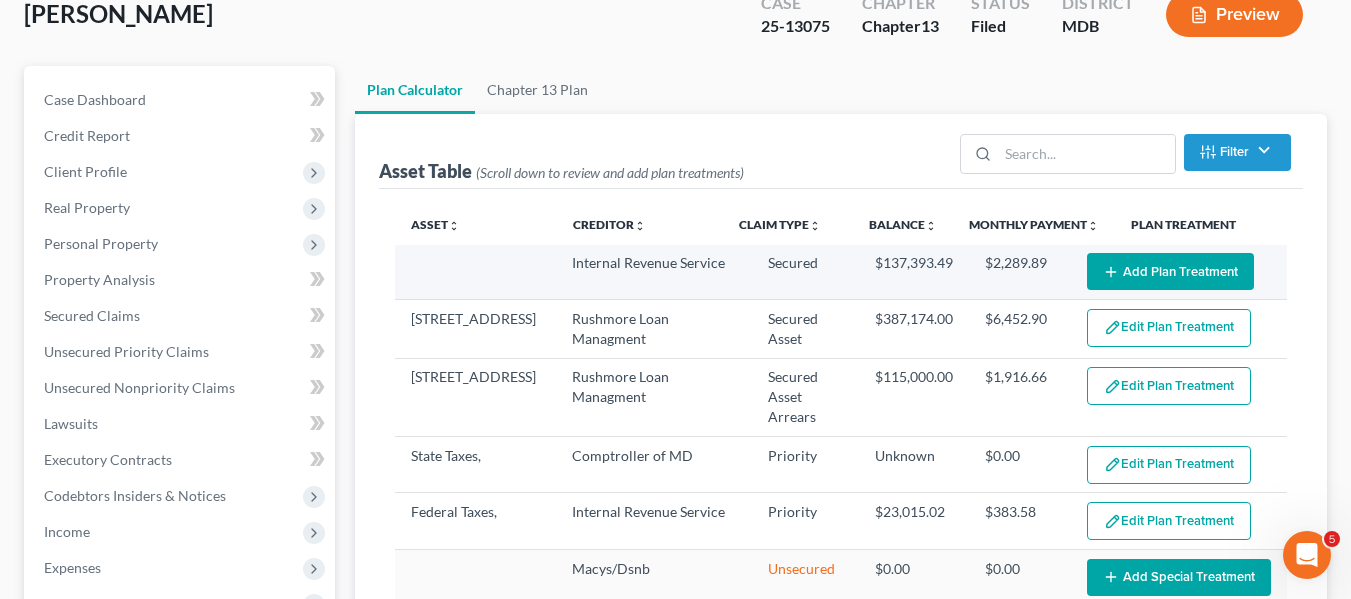 click on "Add Plan Treatment" at bounding box center [1170, 271] 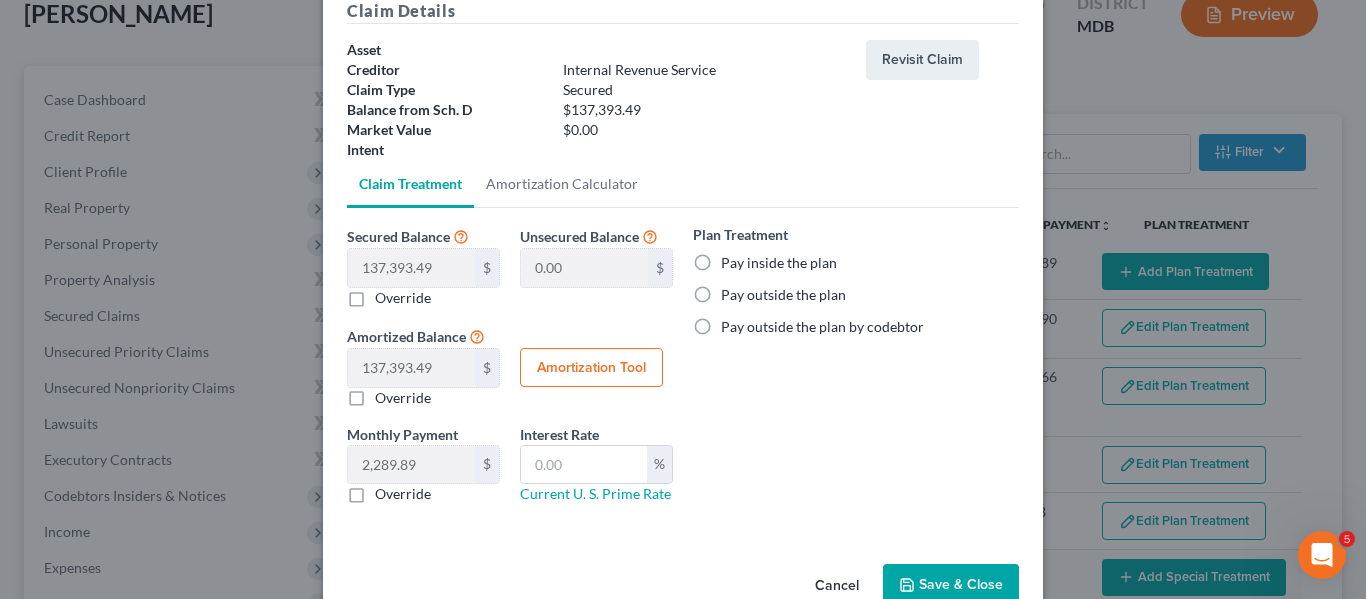 scroll, scrollTop: 140, scrollLeft: 0, axis: vertical 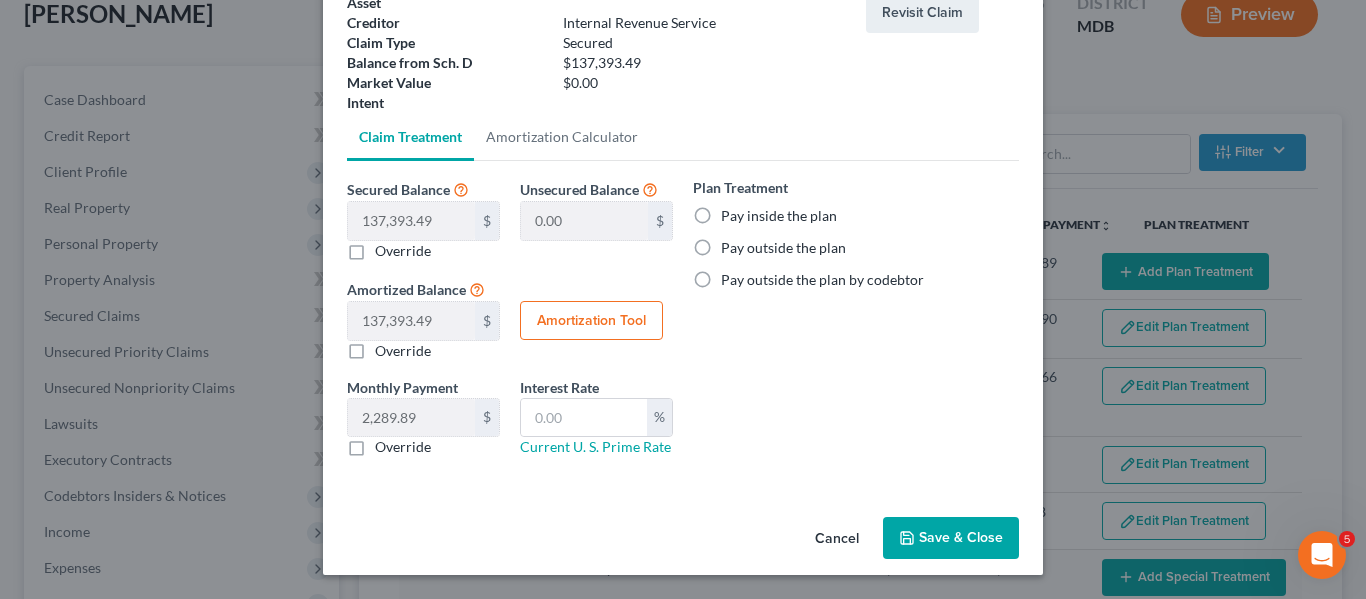 click on "Interest Rate" at bounding box center (559, 387) 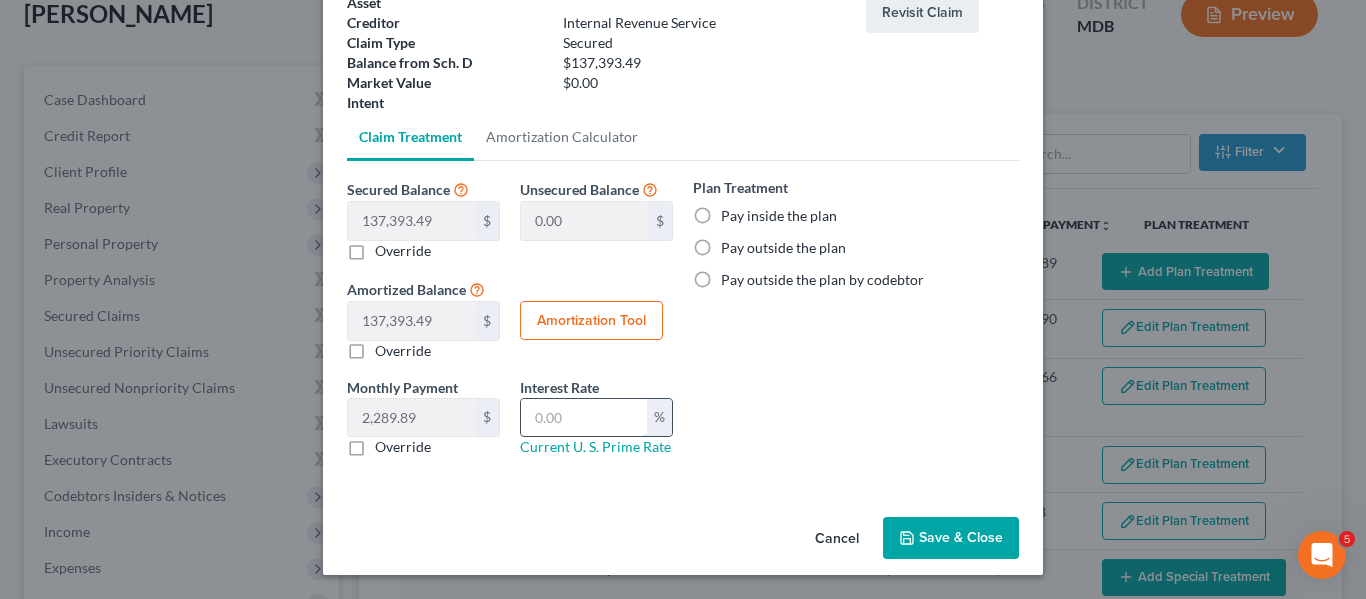 click at bounding box center (584, 418) 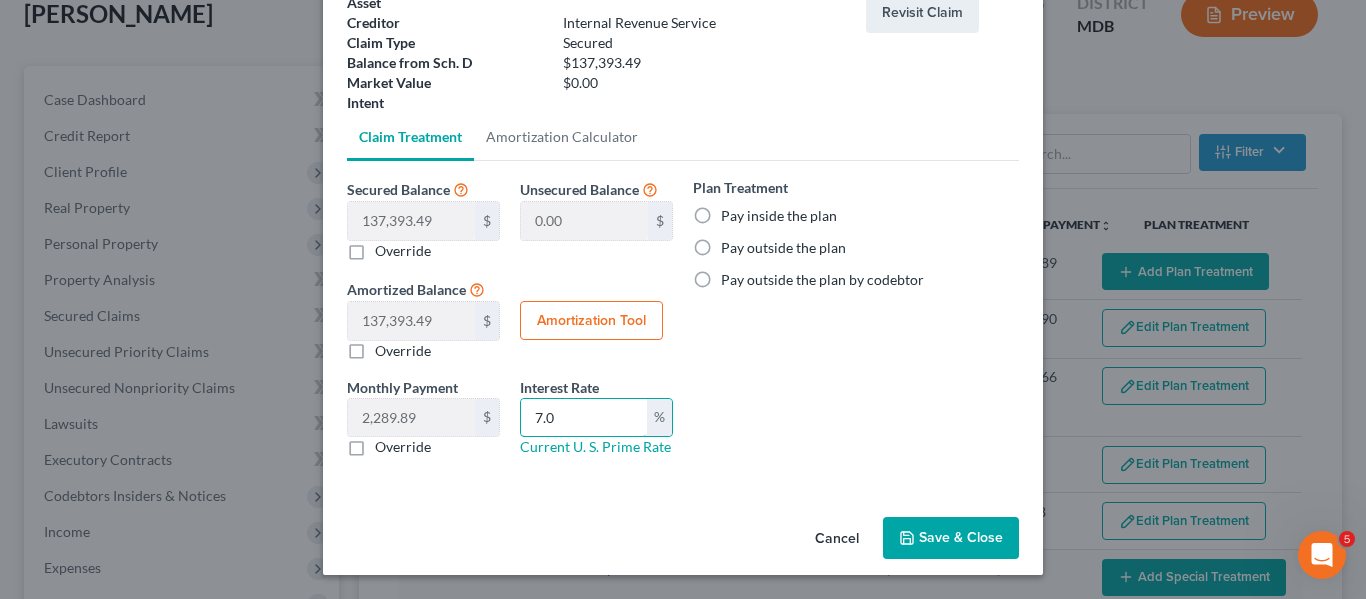 type on "7.0" 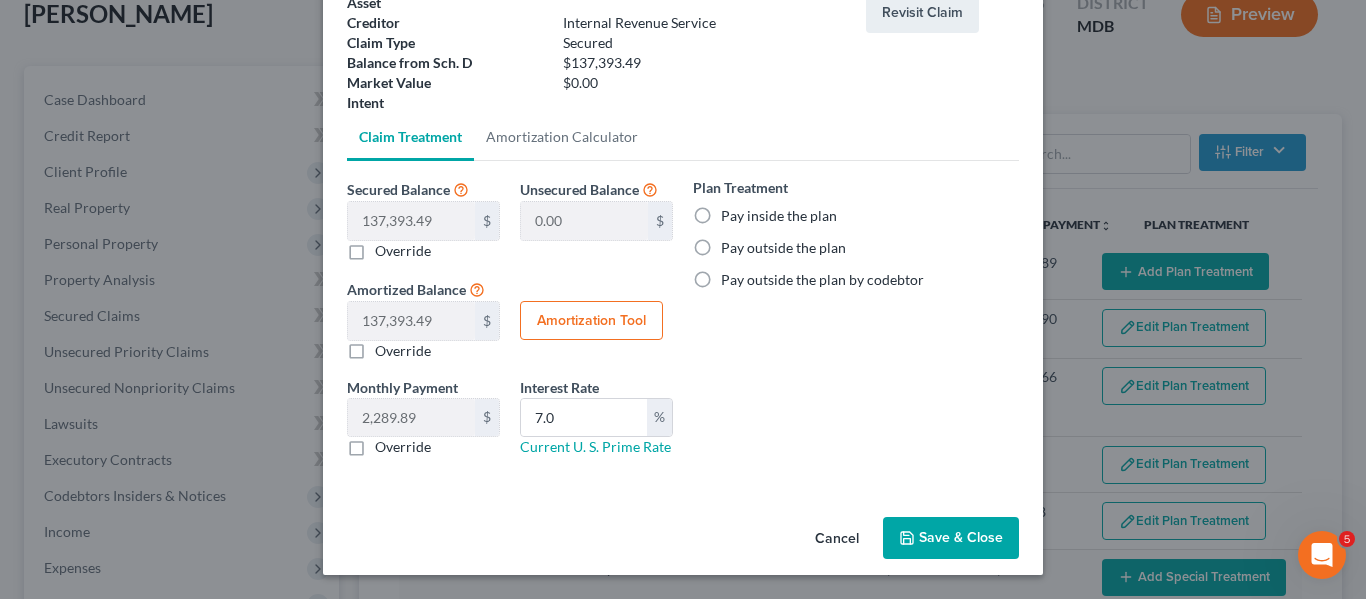 click on "Pay inside the plan" at bounding box center [779, 216] 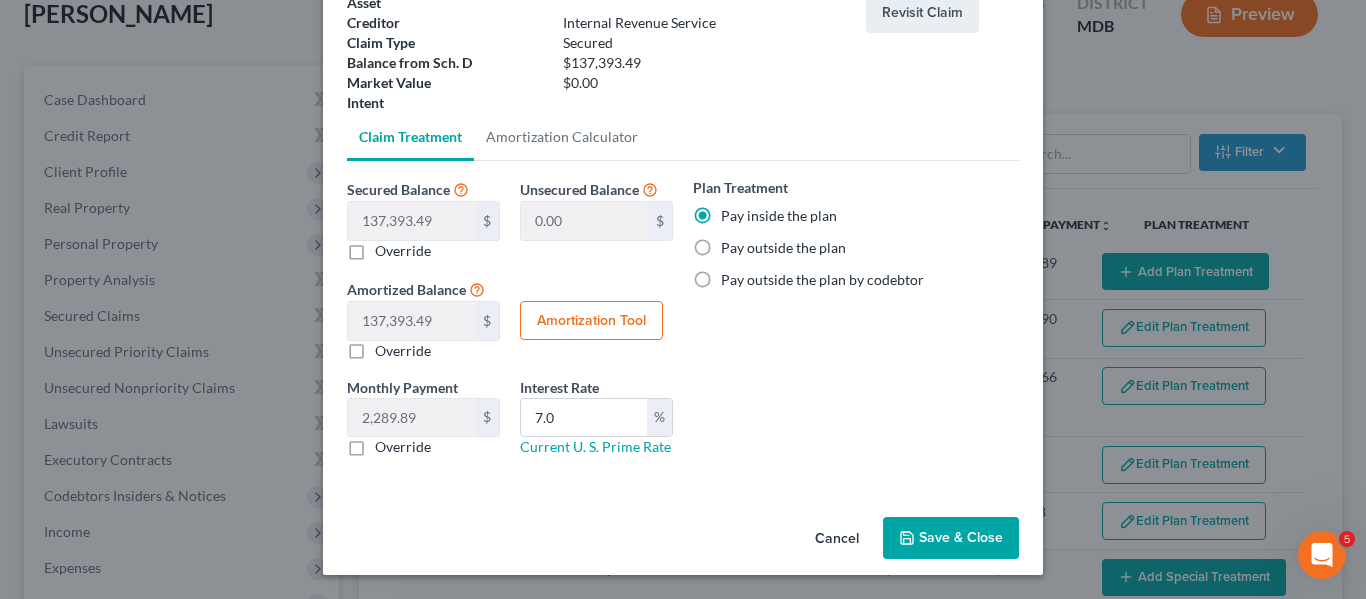 click on "Amortization Tool" at bounding box center (591, 321) 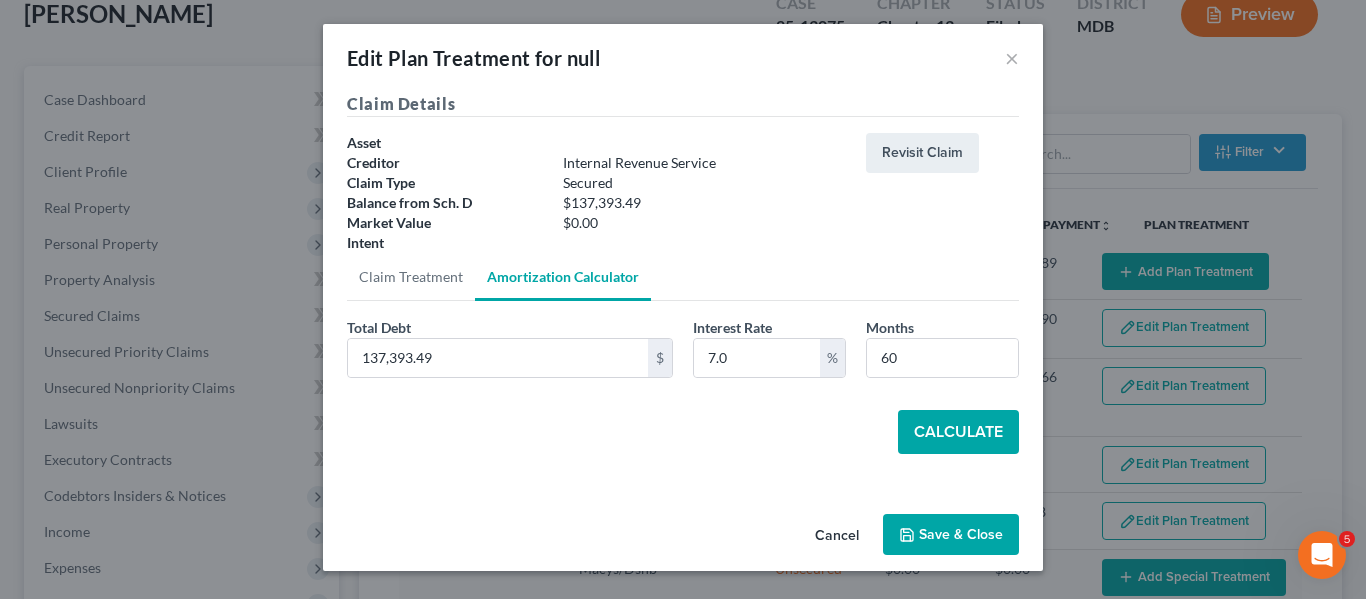 scroll, scrollTop: 0, scrollLeft: 0, axis: both 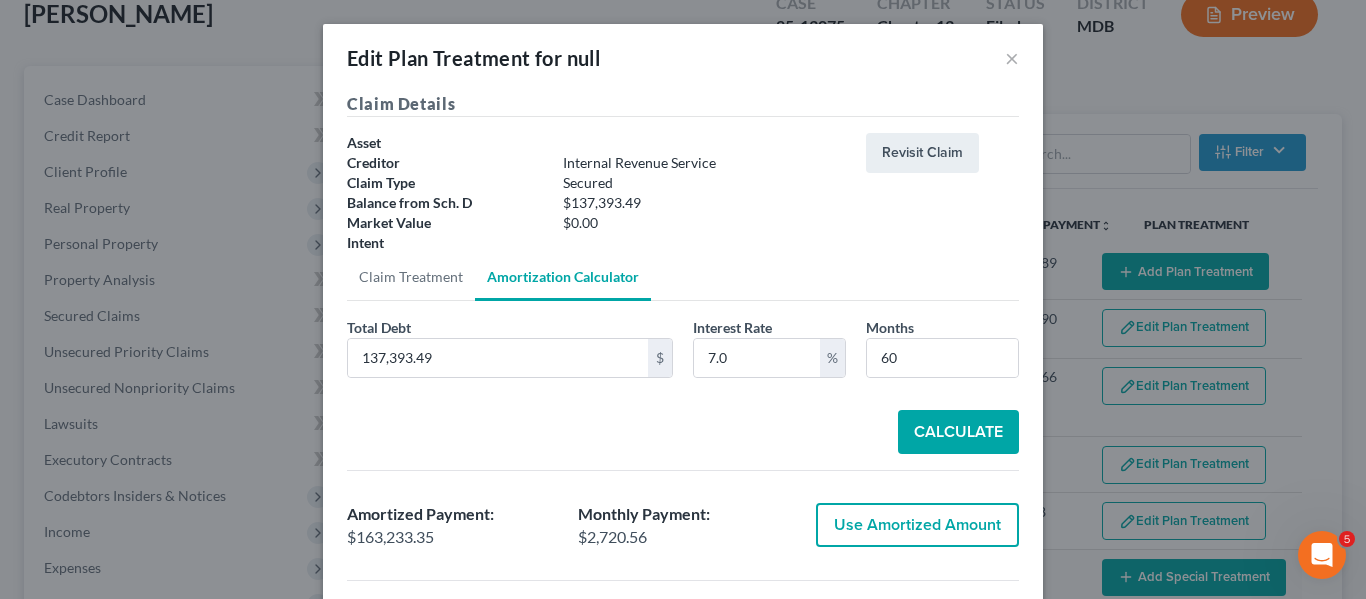 click on "Use Amortized Amount" at bounding box center (917, 525) 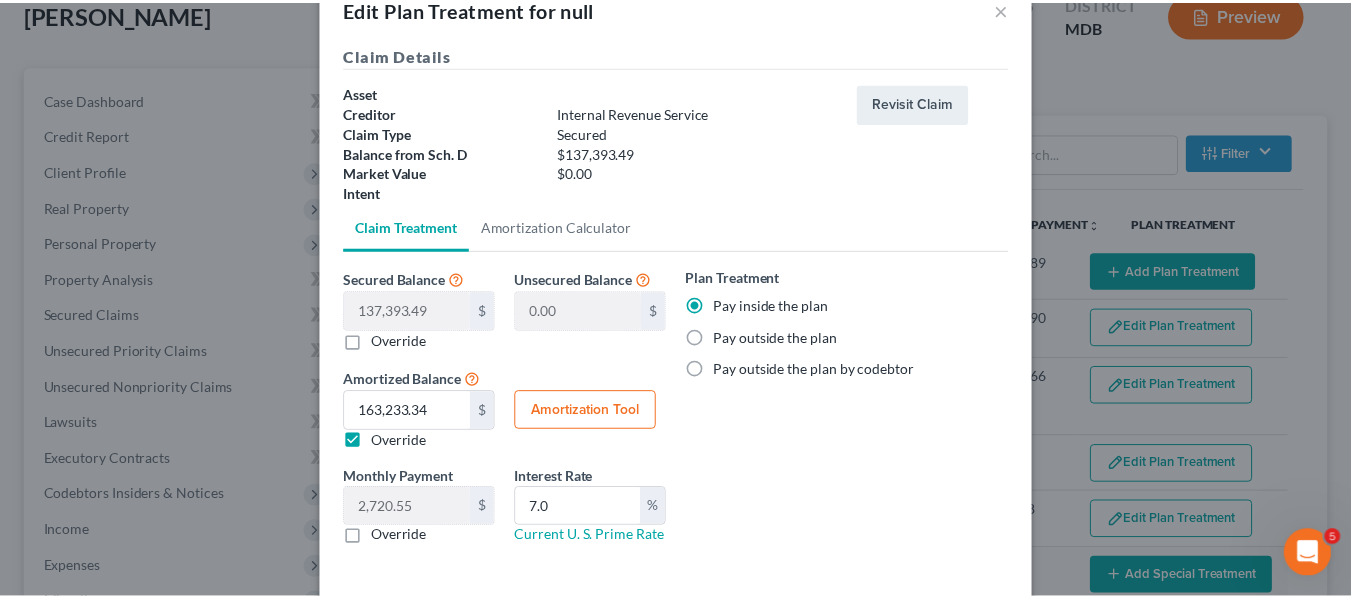 scroll, scrollTop: 140, scrollLeft: 0, axis: vertical 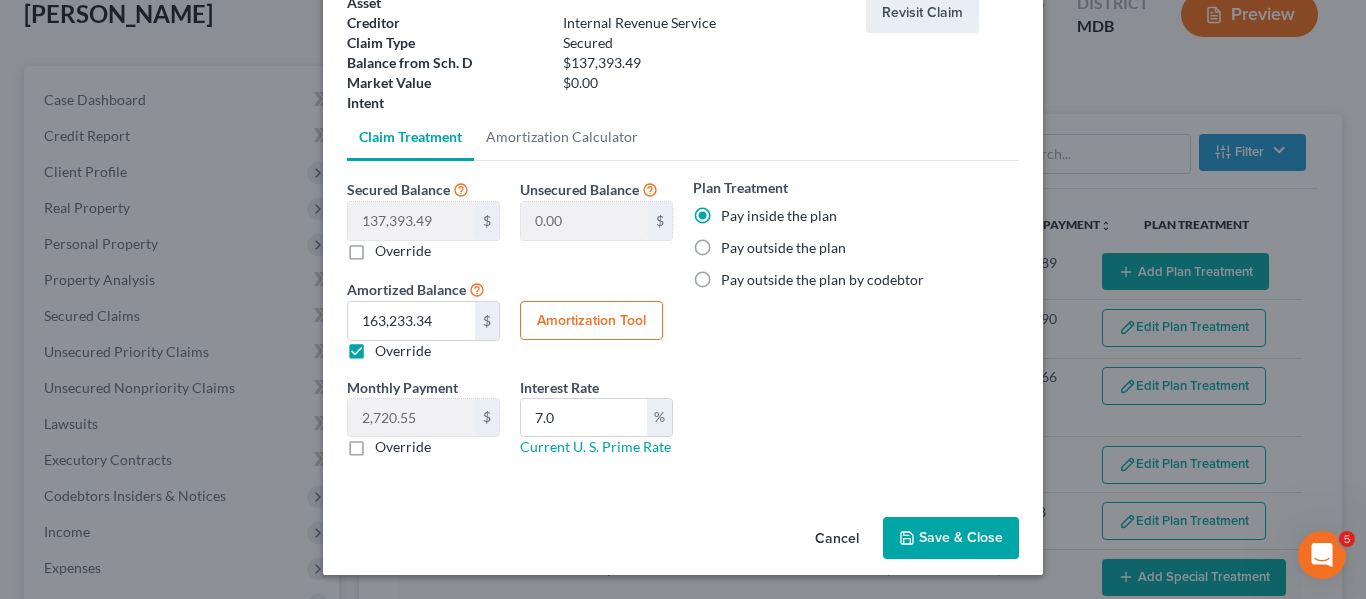 click 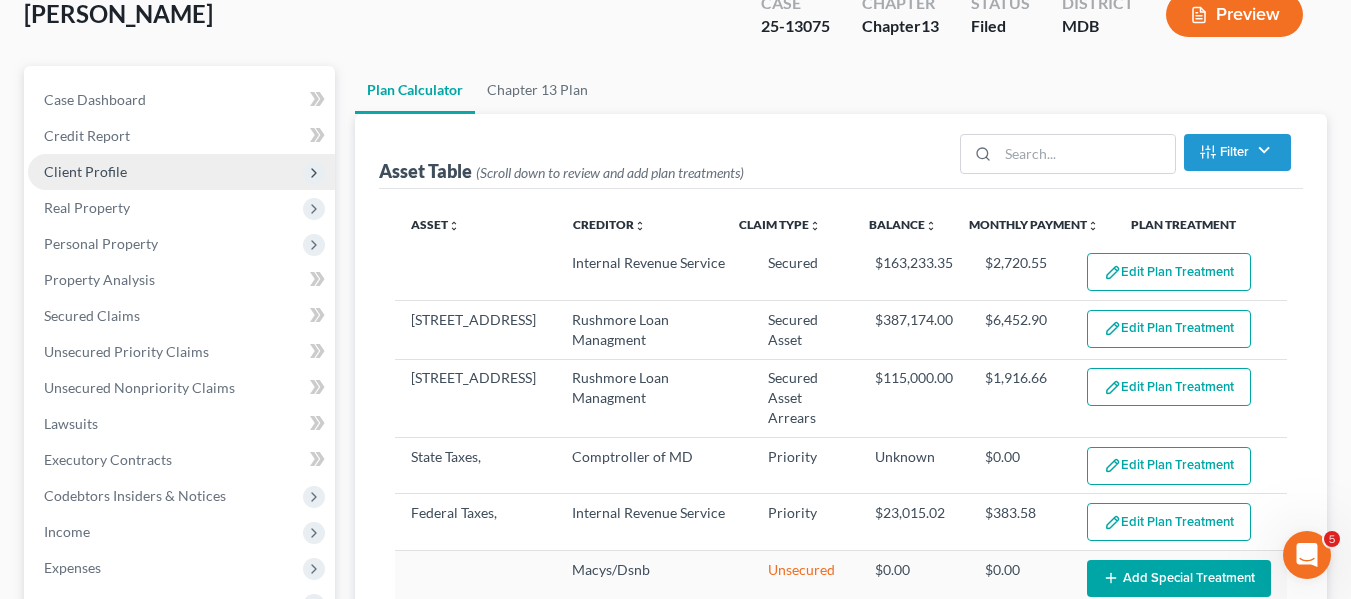 select on "59" 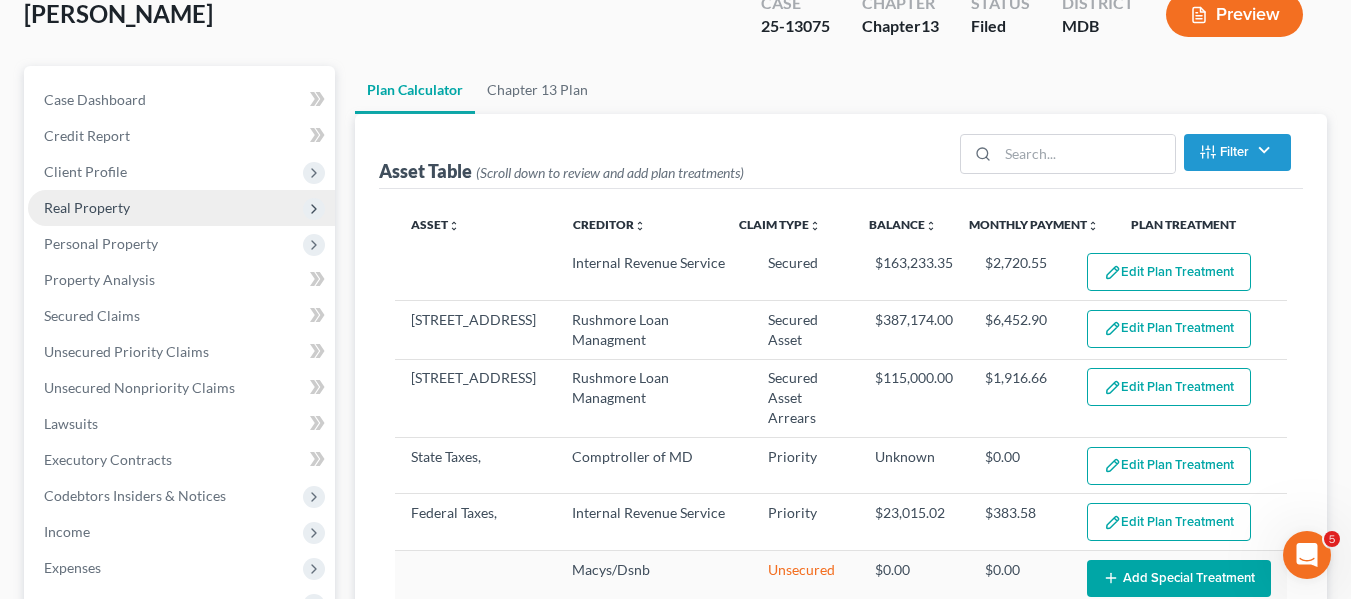 click on "Real Property" at bounding box center [87, 207] 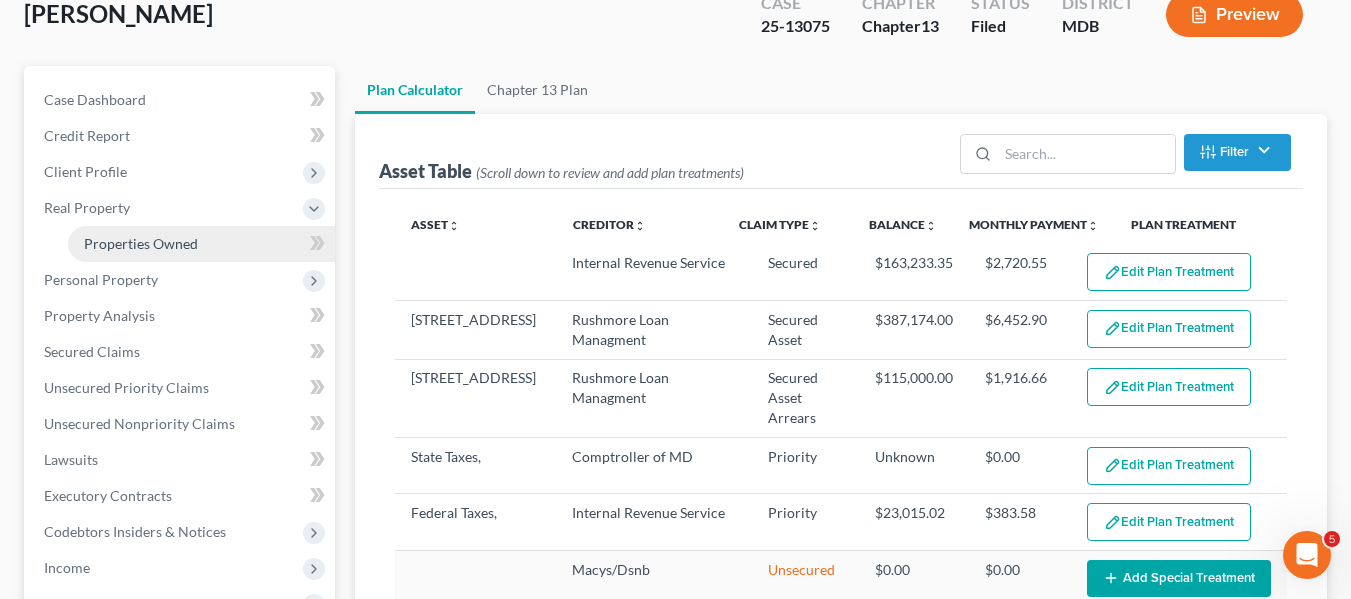 click on "Properties Owned" at bounding box center [201, 244] 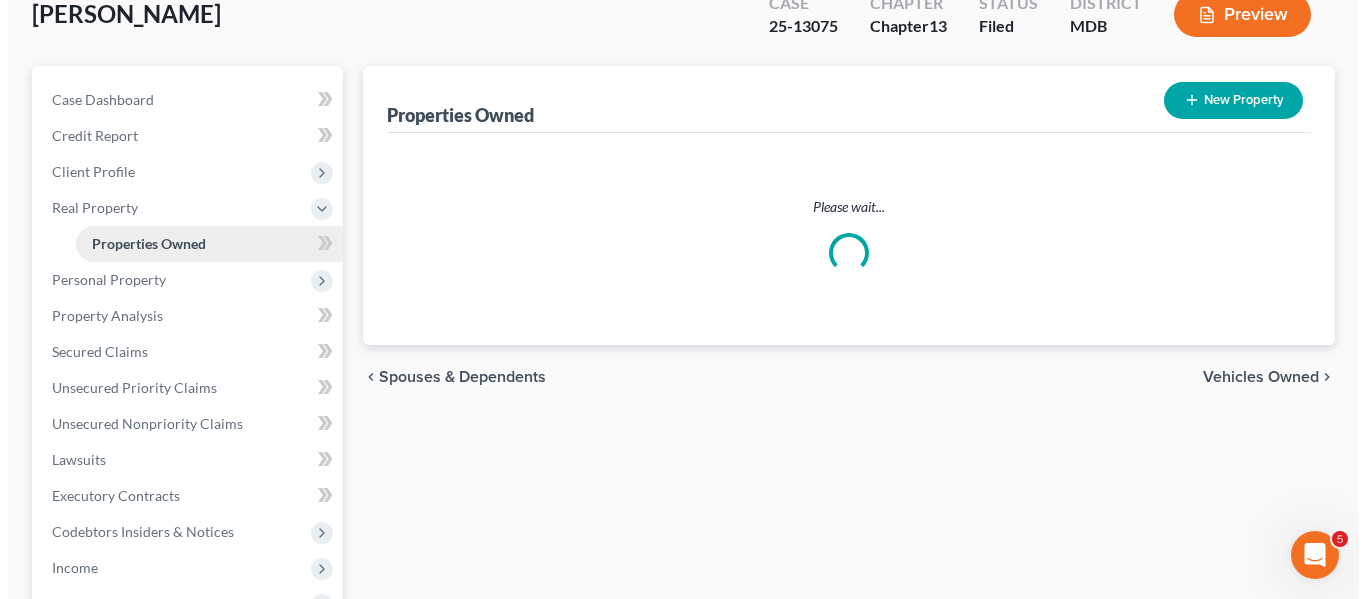 scroll, scrollTop: 0, scrollLeft: 0, axis: both 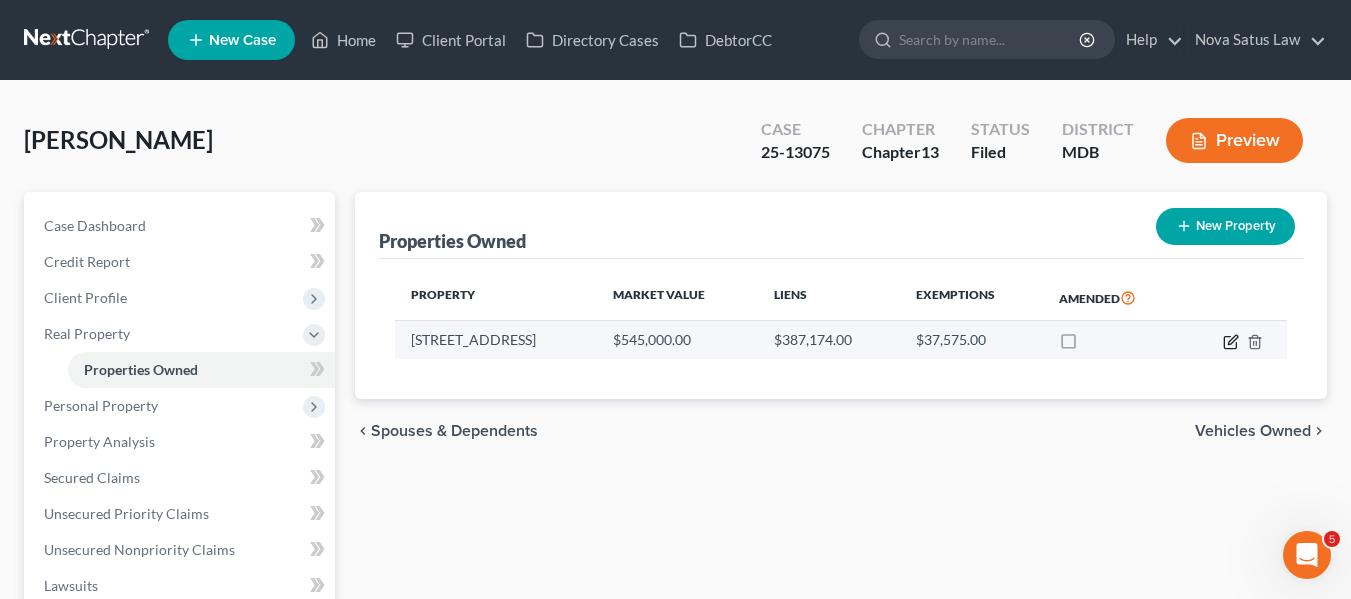 click 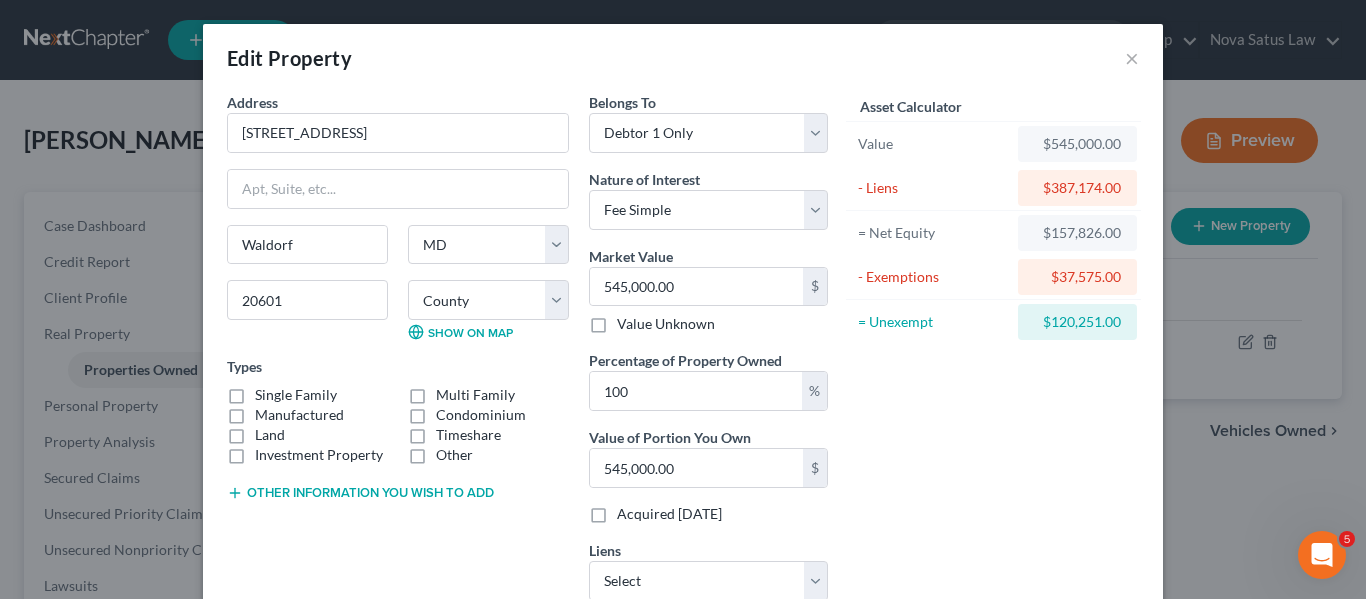 scroll, scrollTop: 307, scrollLeft: 0, axis: vertical 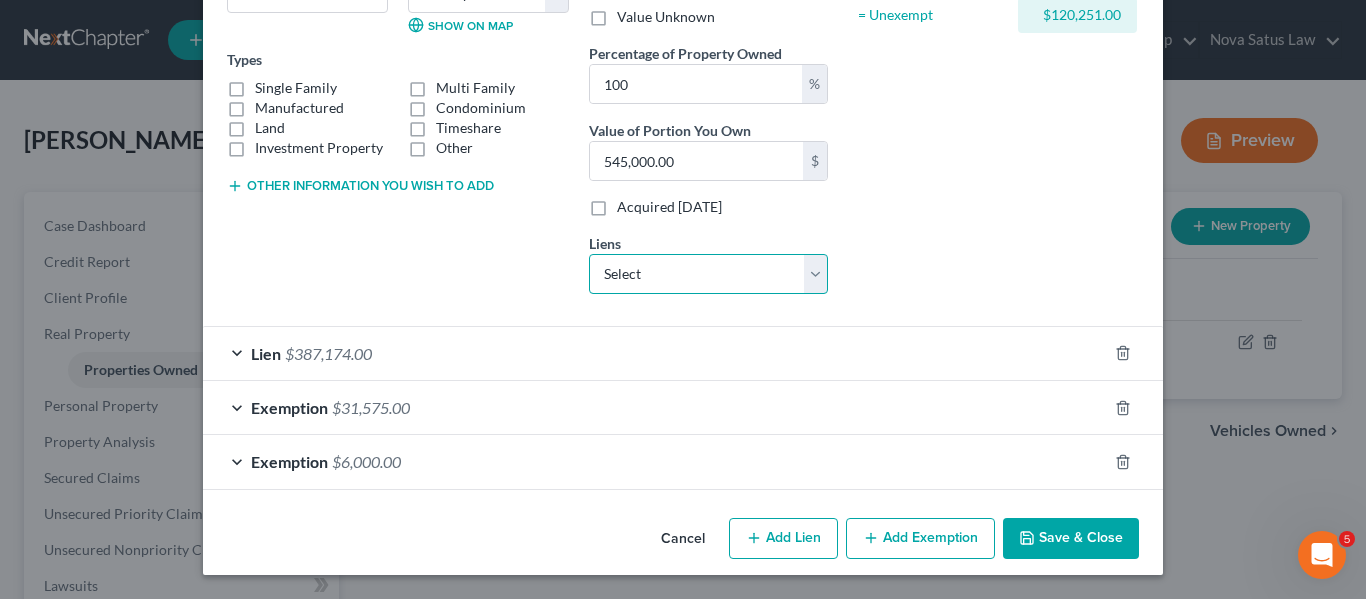 click on "Select Internal Revenue Service - $137,393.49" at bounding box center [708, 274] 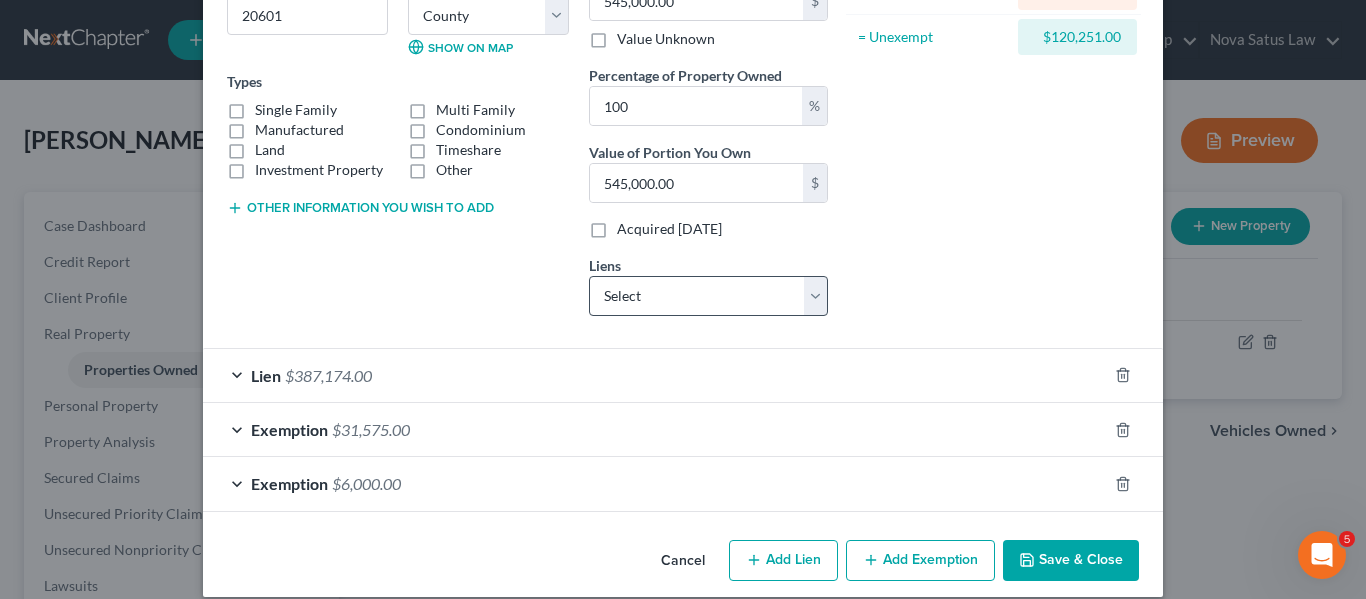 select on "39" 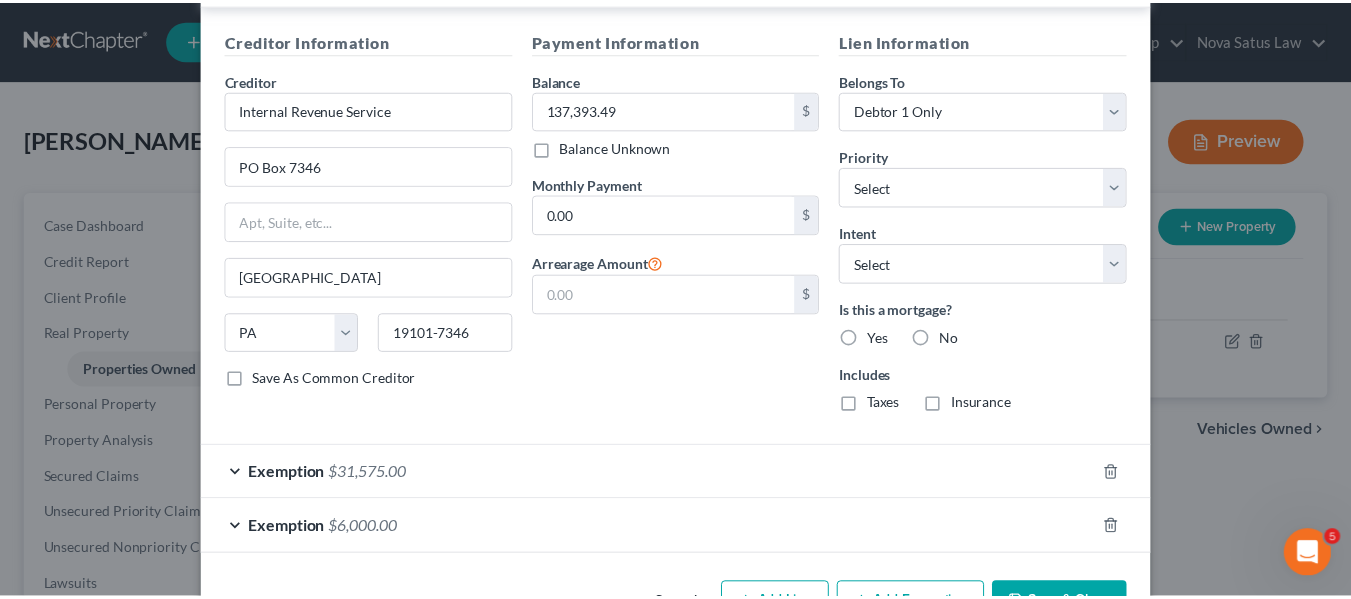 scroll, scrollTop: 727, scrollLeft: 0, axis: vertical 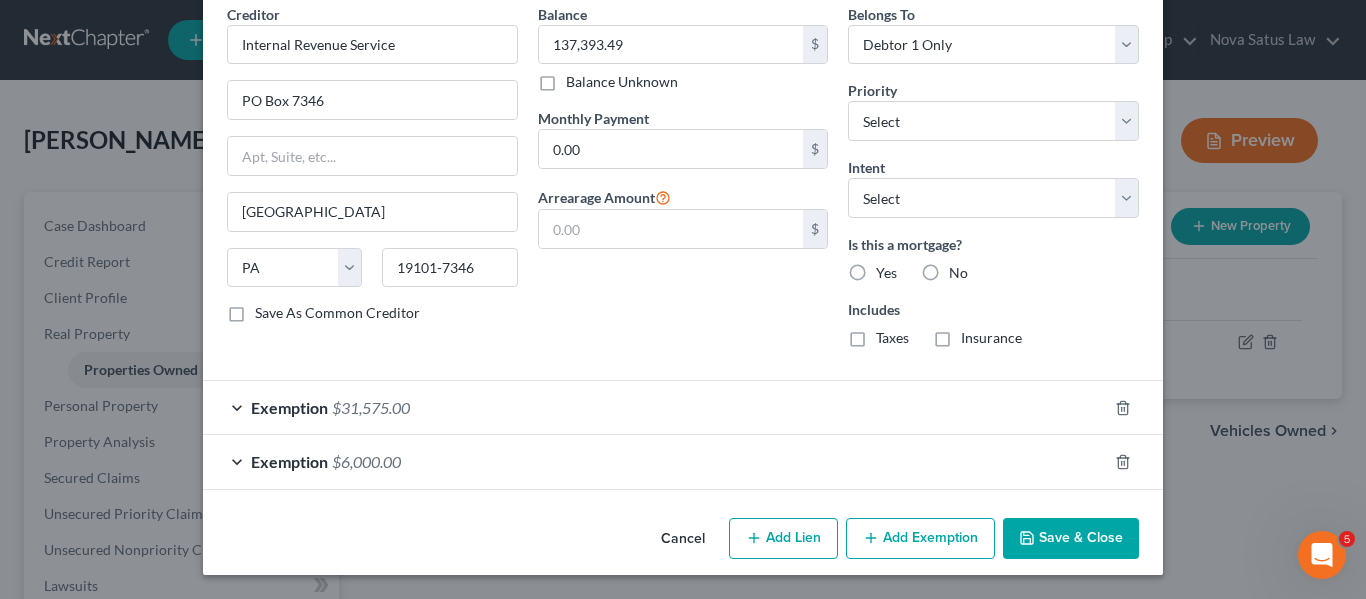 click on "Save & Close" at bounding box center [1071, 539] 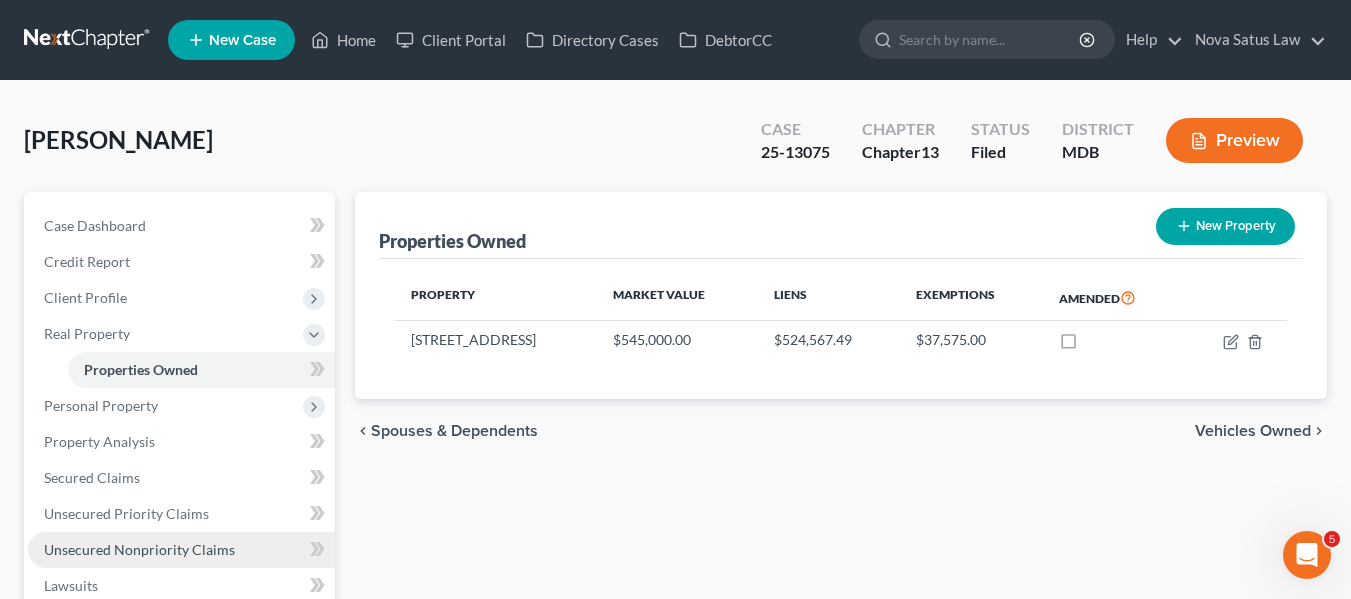 click on "Unsecured Nonpriority Claims" at bounding box center (139, 549) 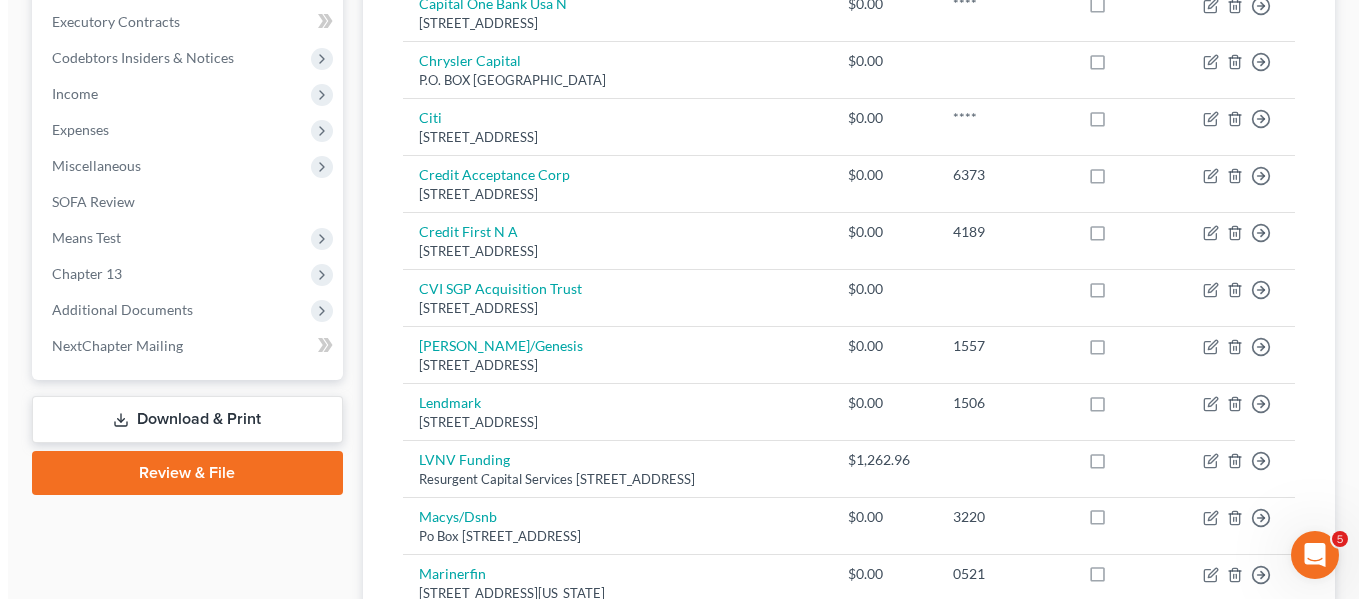 scroll, scrollTop: 565, scrollLeft: 0, axis: vertical 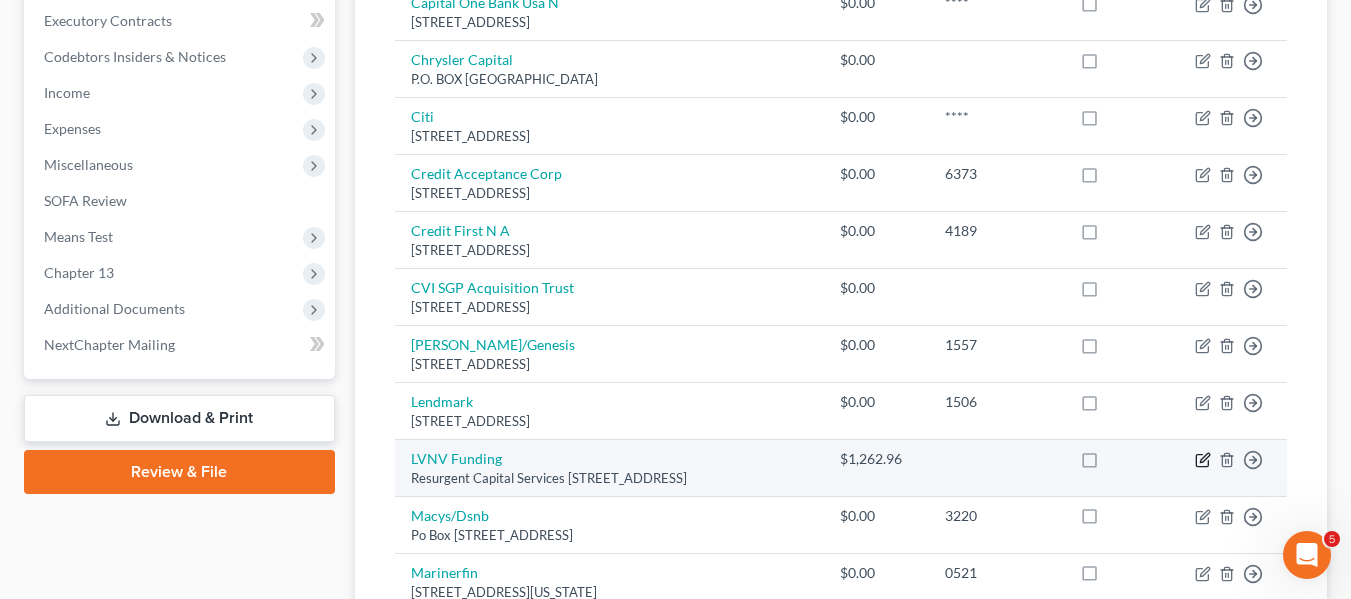 click 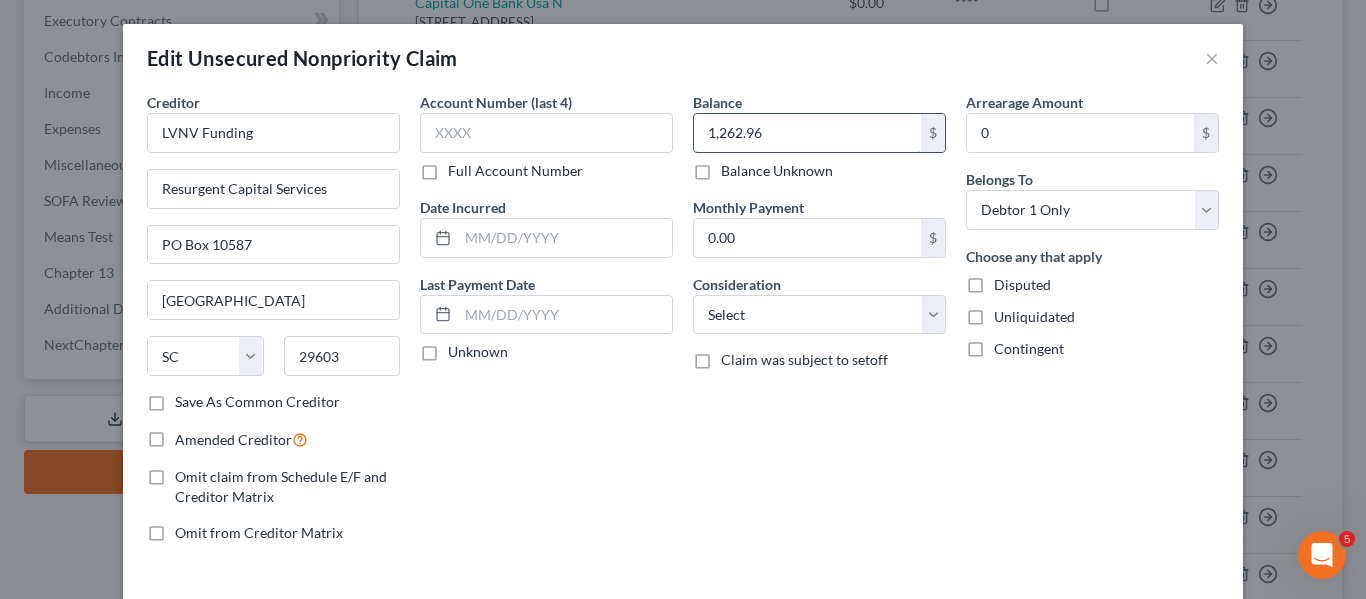 click on "1,262.96" at bounding box center (807, 133) 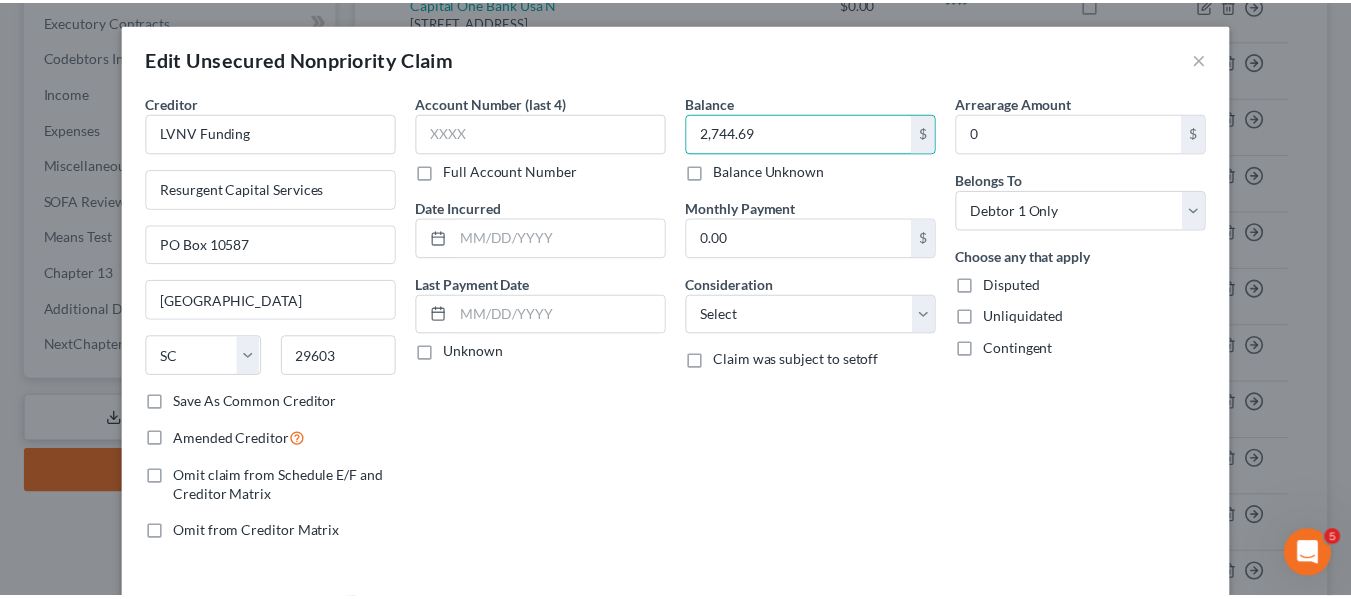 scroll, scrollTop: 143, scrollLeft: 0, axis: vertical 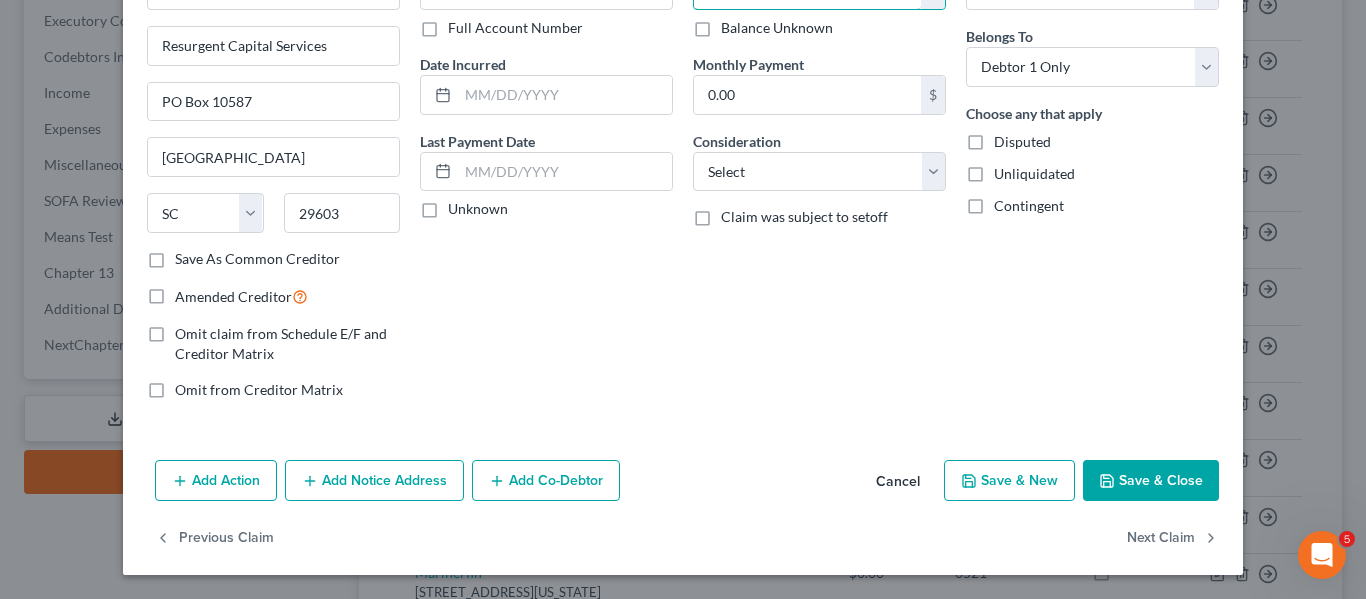 type on "2,744.69" 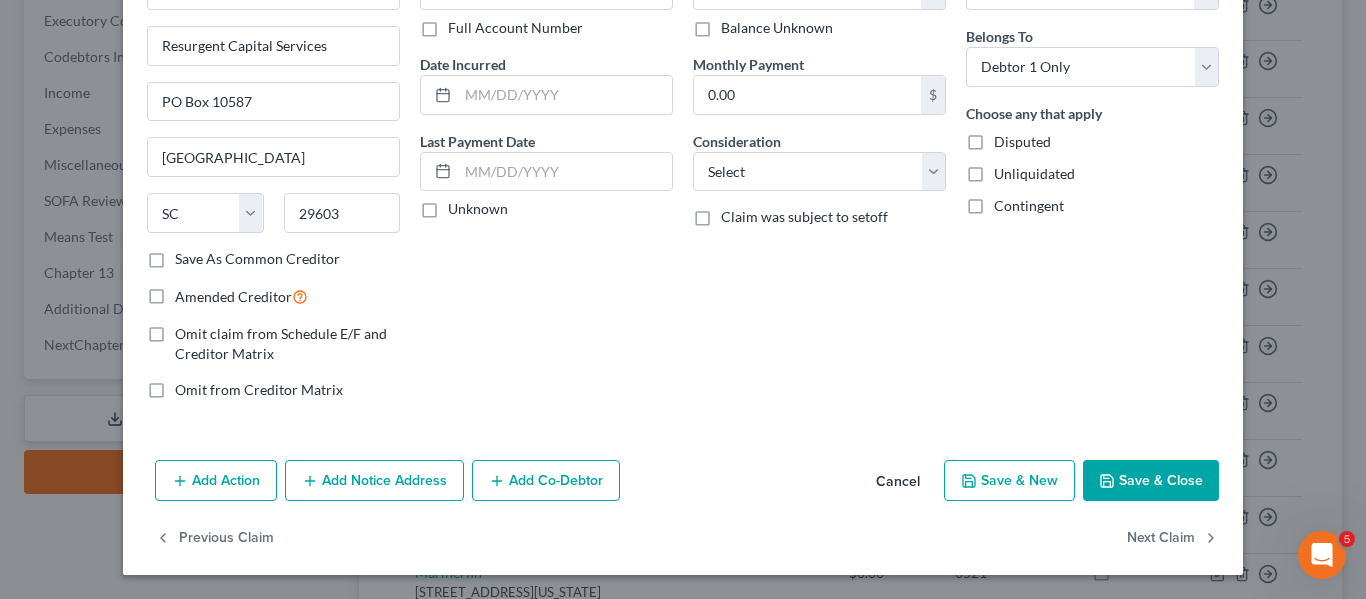 click on "Save & Close" at bounding box center [1151, 481] 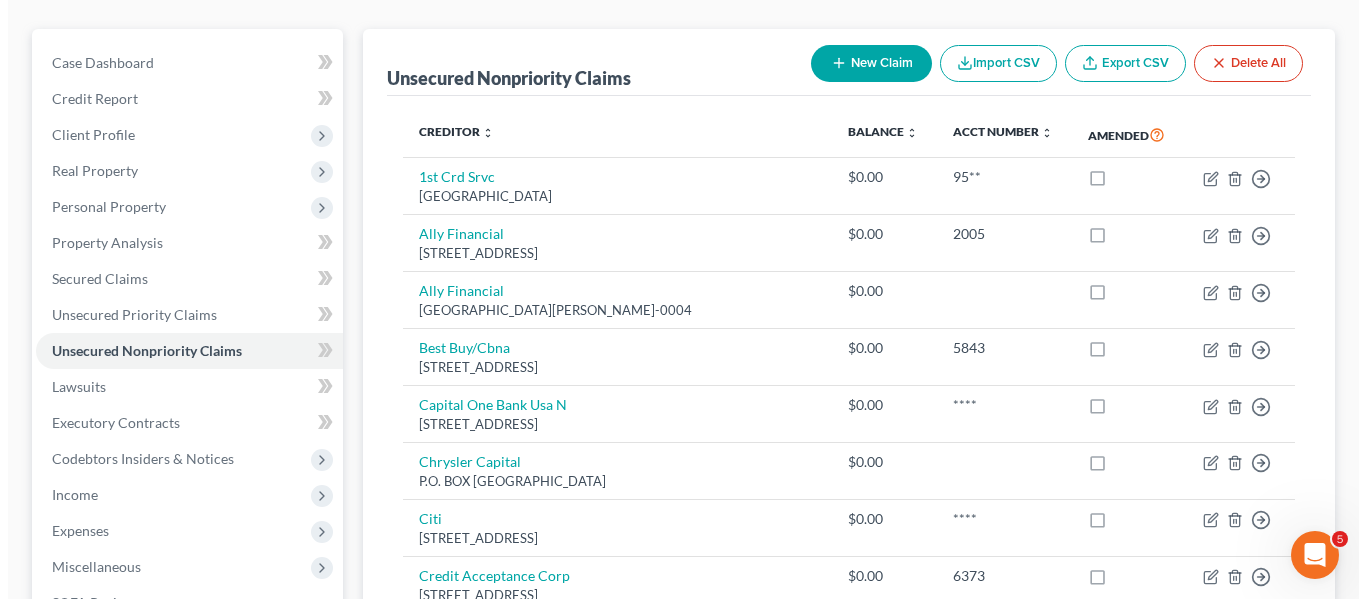 scroll, scrollTop: 0, scrollLeft: 0, axis: both 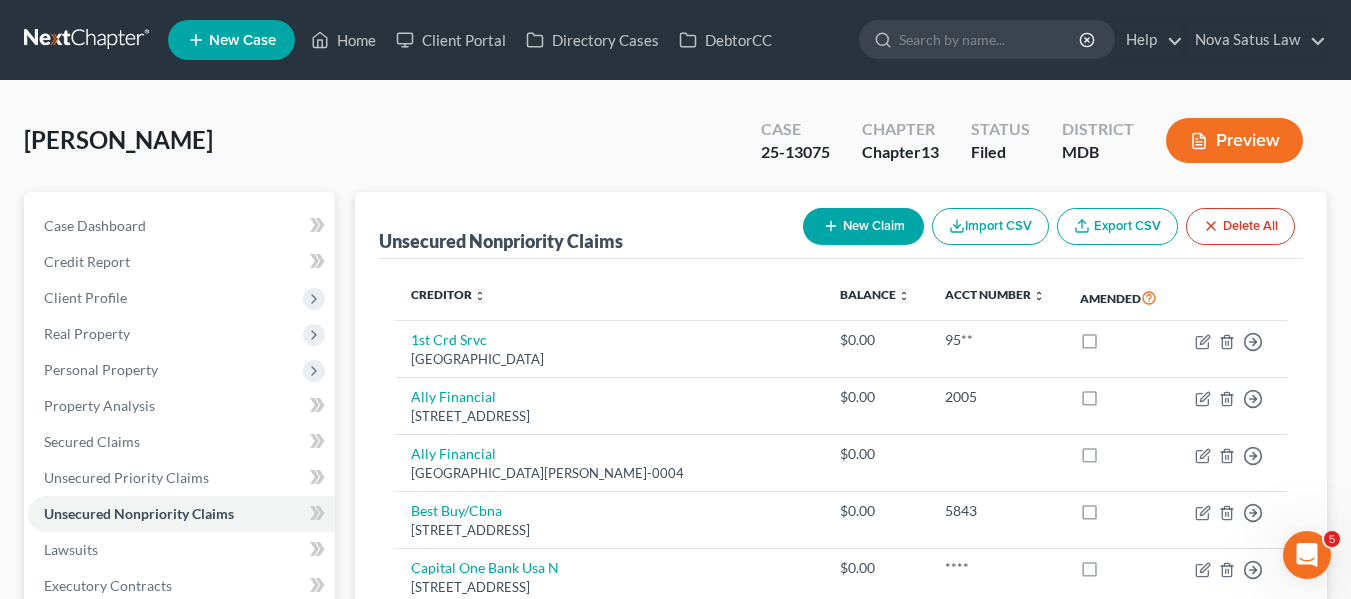 click on "New Claim" at bounding box center [863, 226] 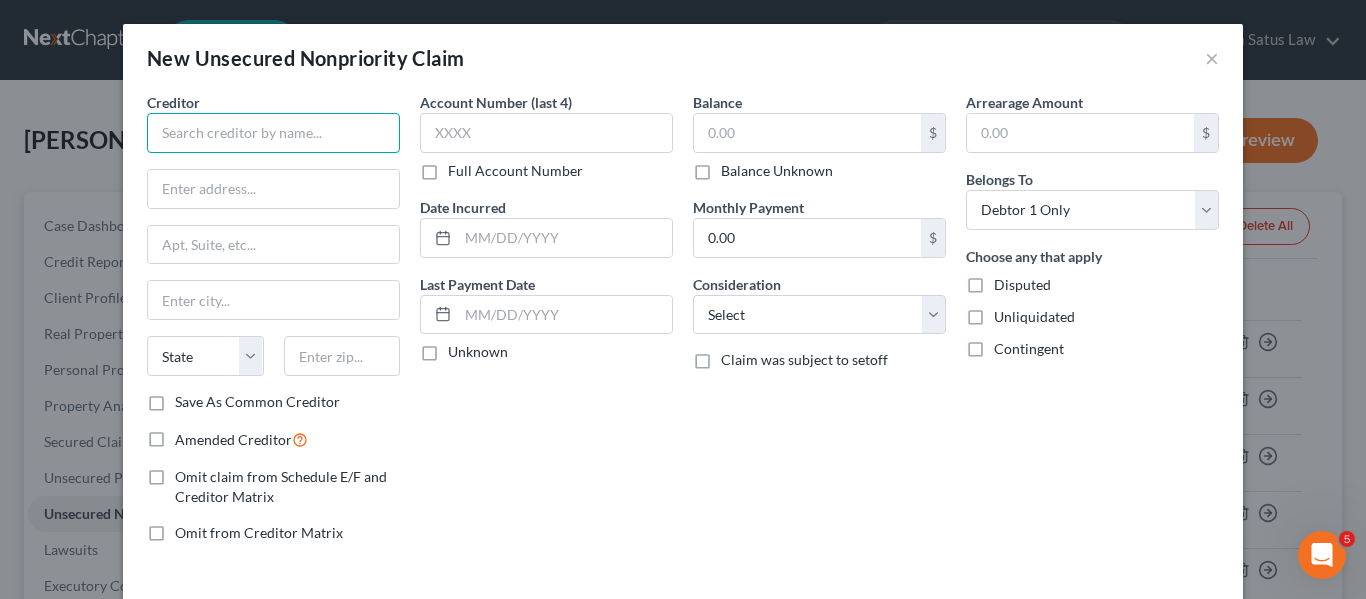 click at bounding box center [273, 133] 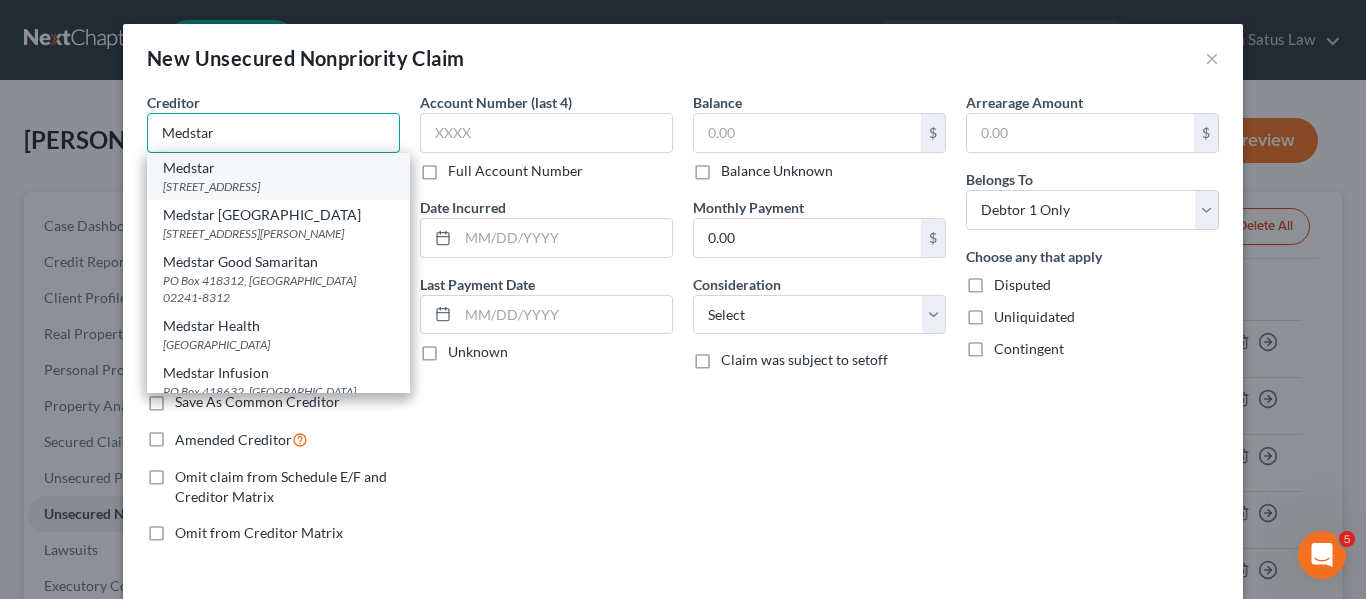 type on "Medstar" 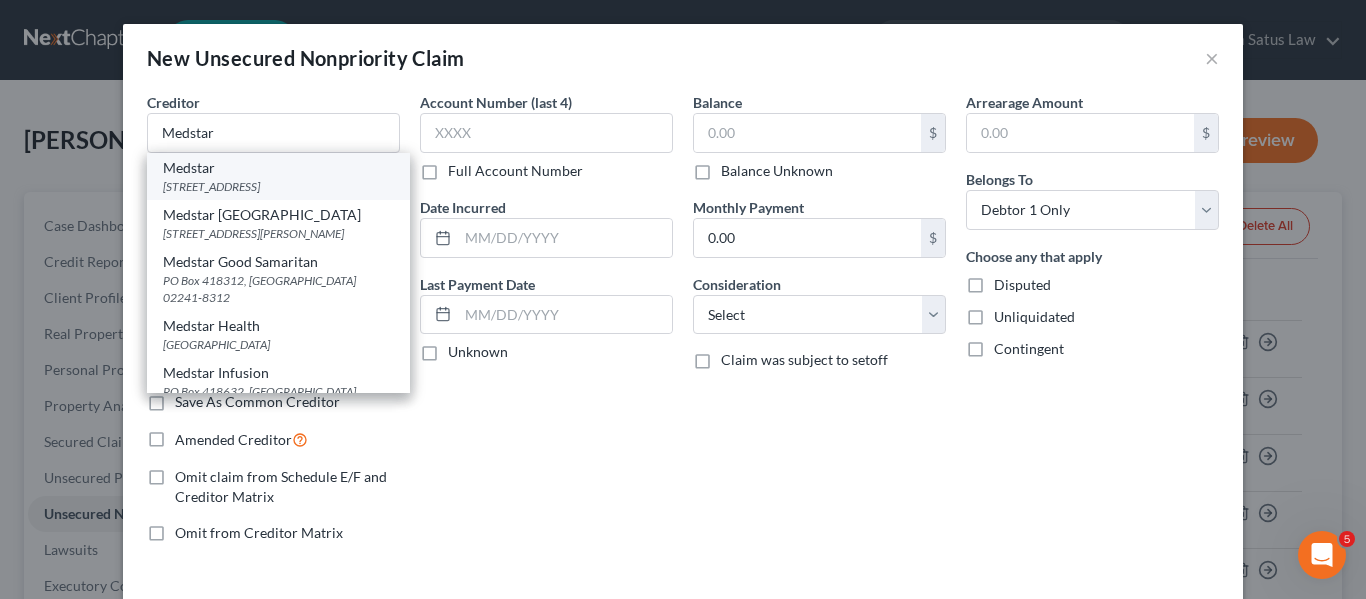 click on "PO Box 1425,, Bangor, ME 04402-1425" at bounding box center (278, 186) 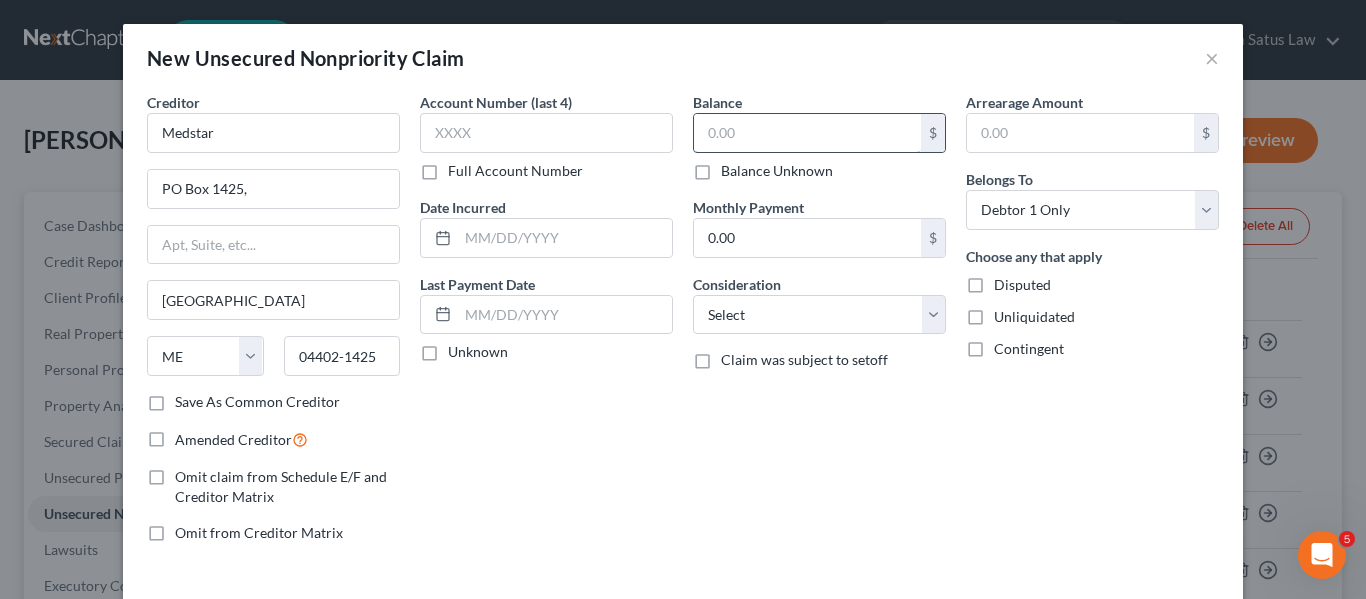 click at bounding box center (807, 133) 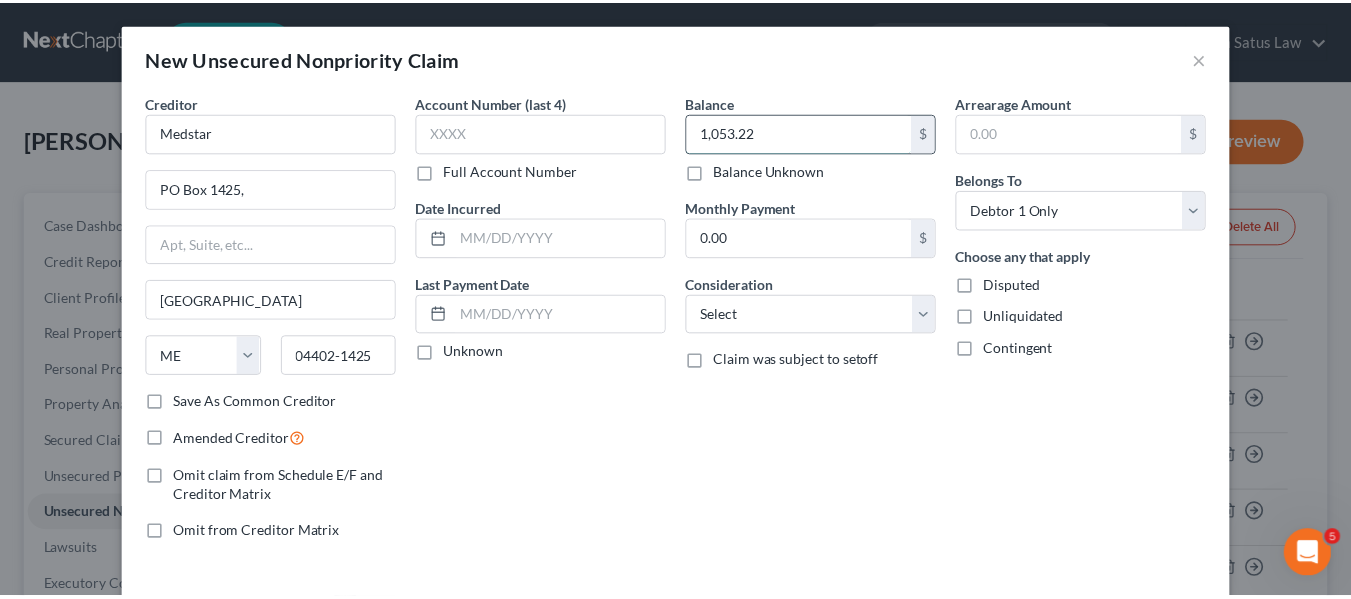 scroll, scrollTop: 85, scrollLeft: 0, axis: vertical 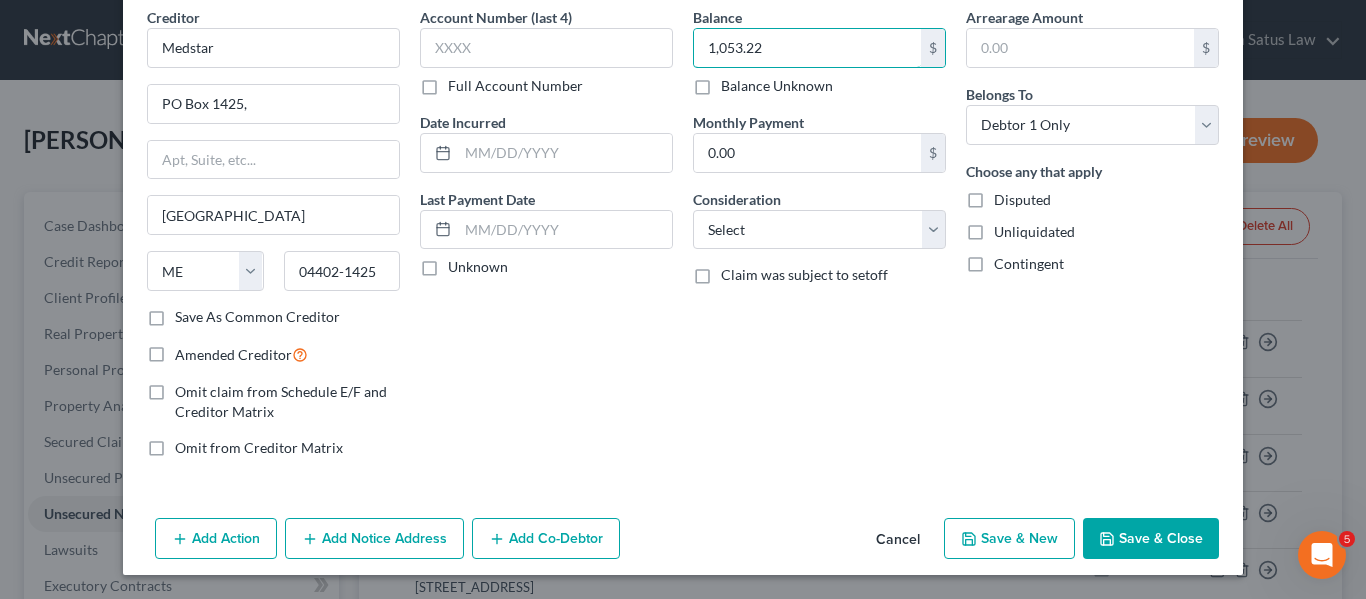 type on "1,053.22" 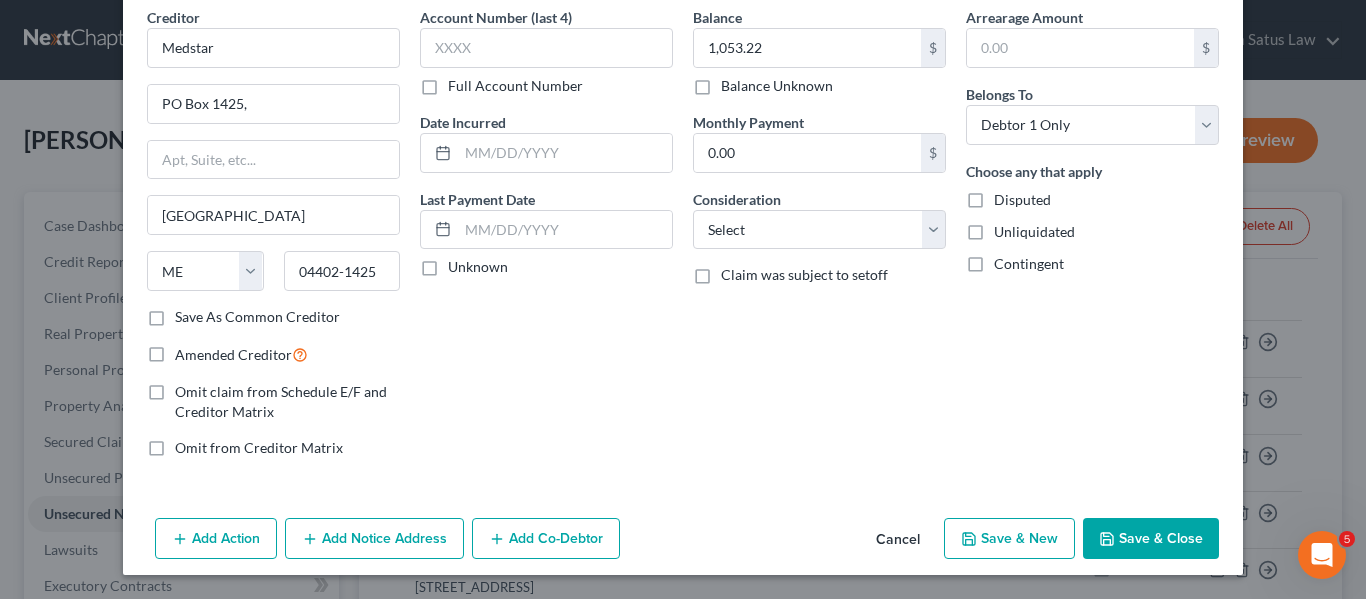 click on "Save & Close" at bounding box center (1151, 539) 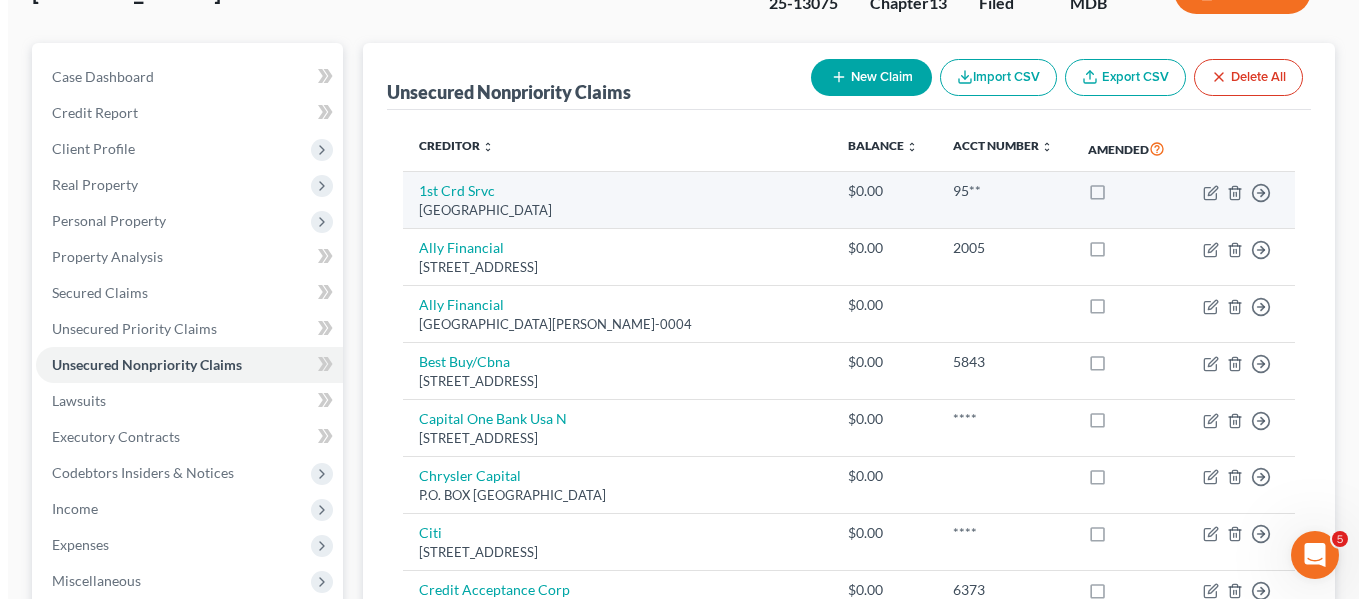 scroll, scrollTop: 0, scrollLeft: 0, axis: both 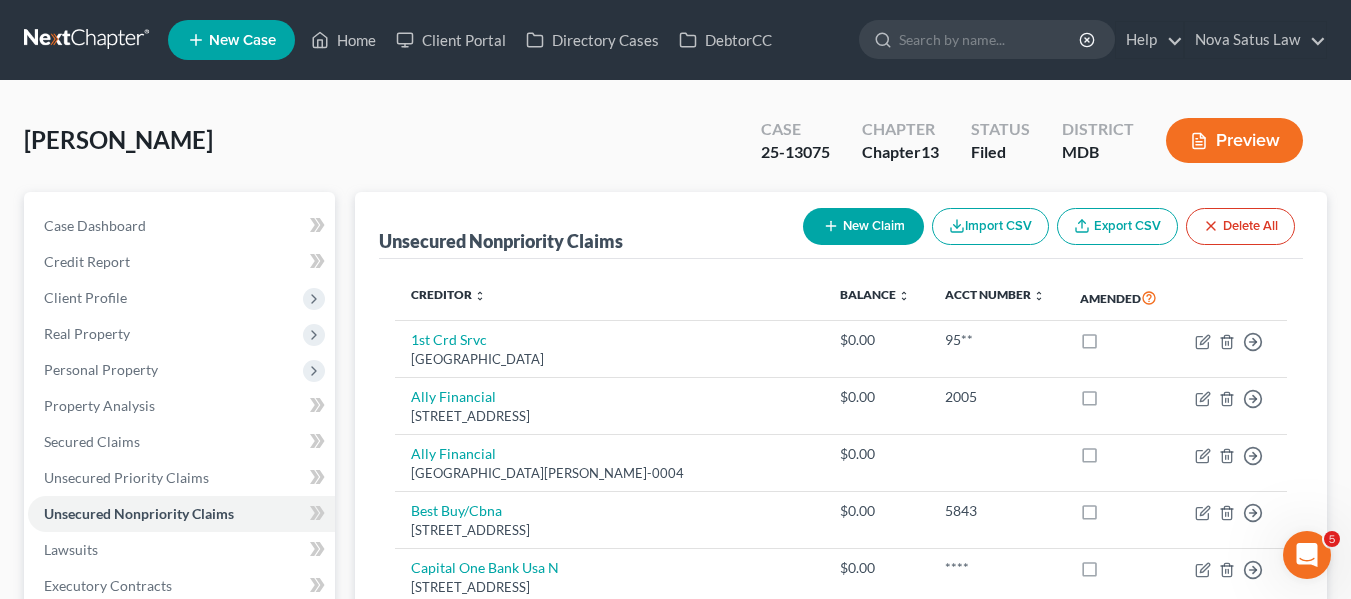 click 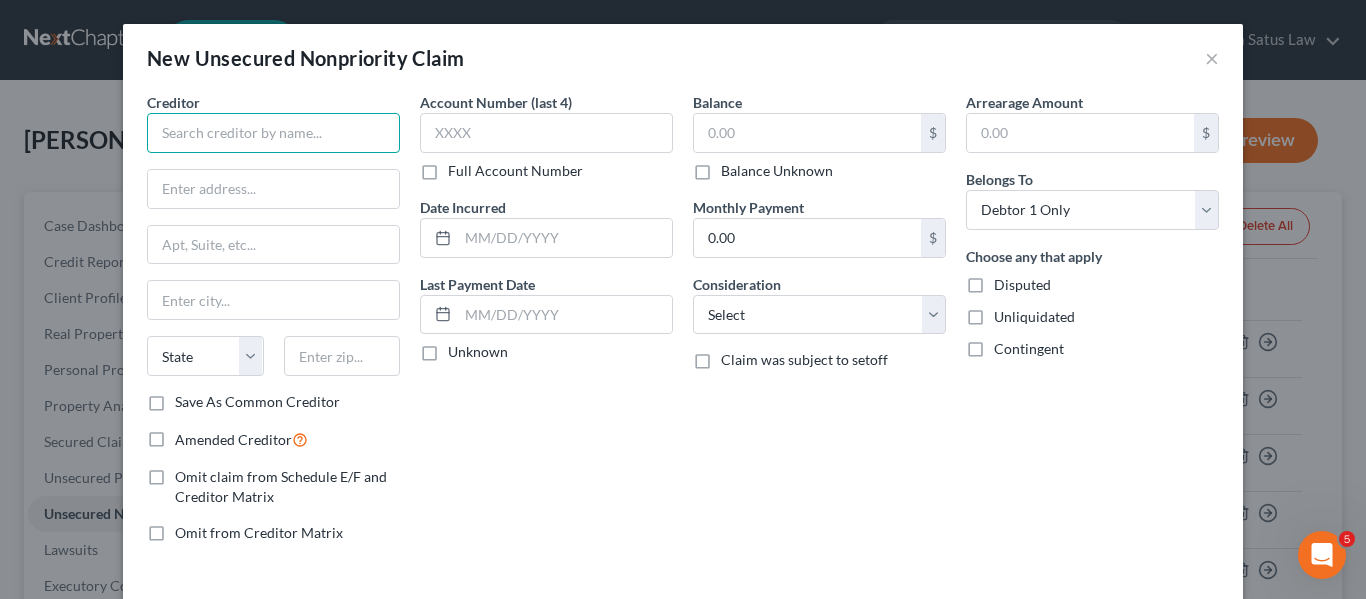 click at bounding box center (273, 133) 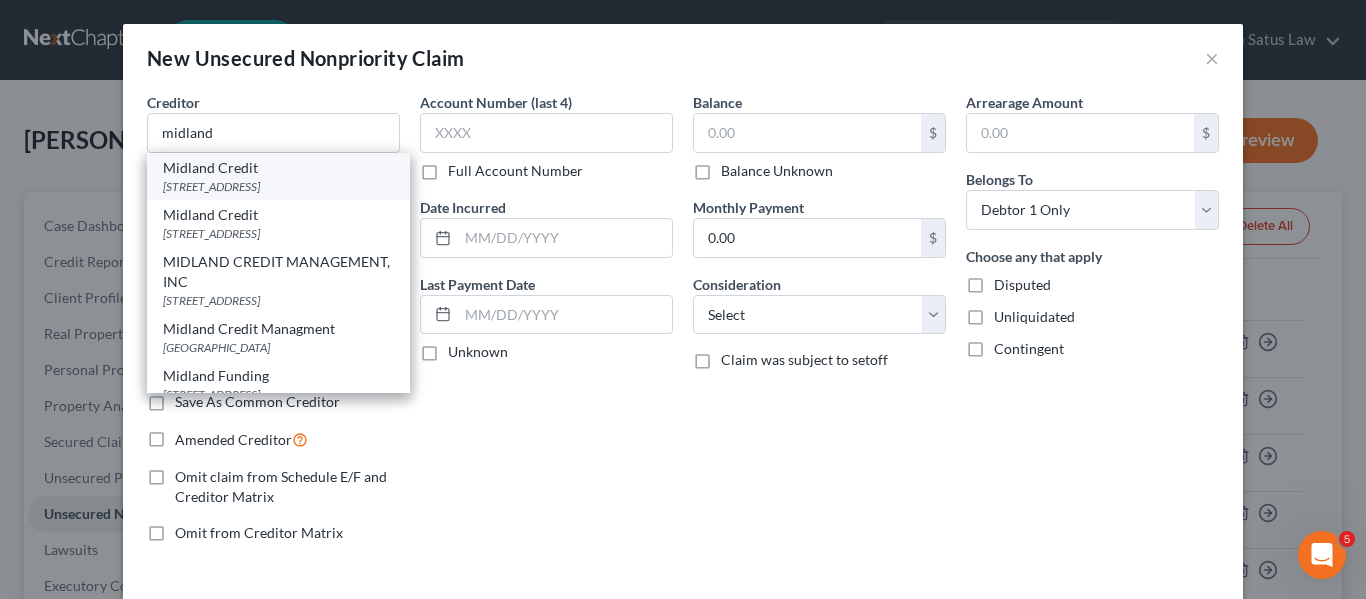 click on "Midland Credit" at bounding box center [278, 168] 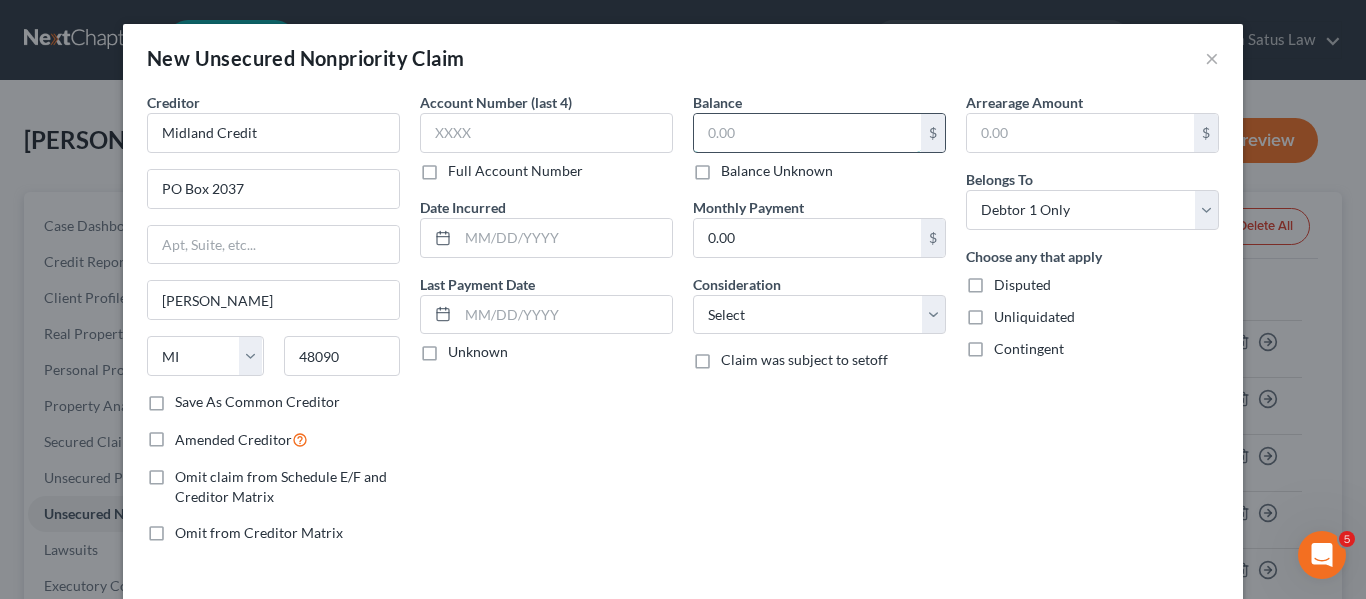 click at bounding box center (807, 133) 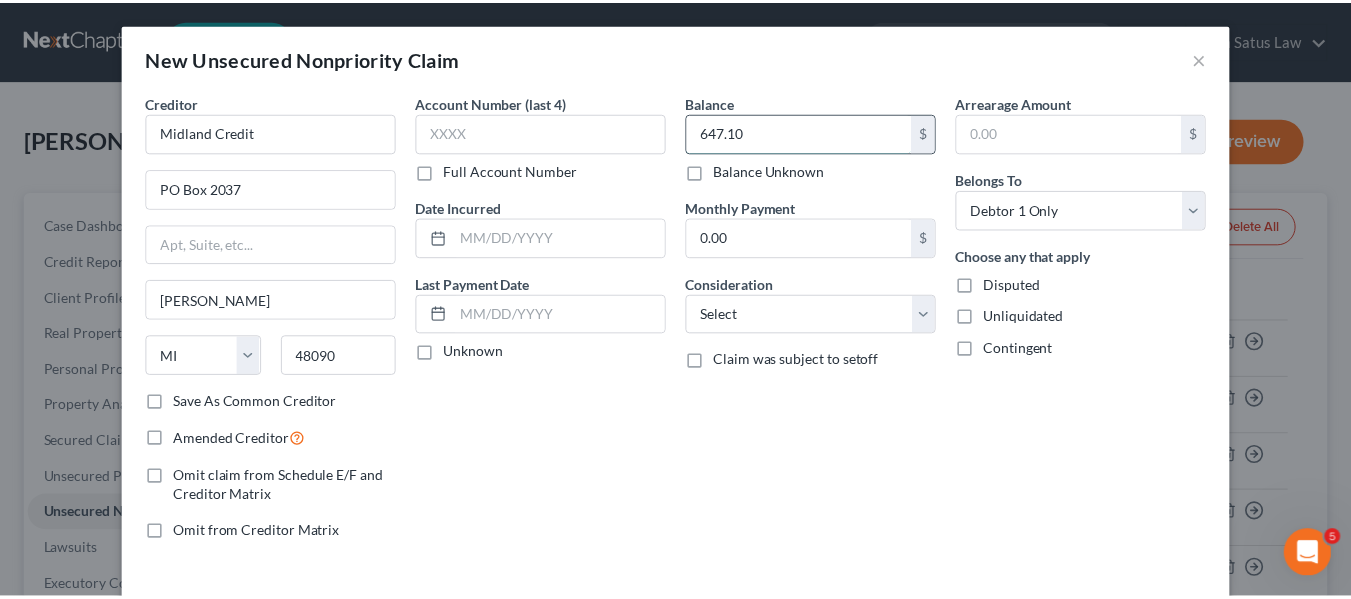 scroll, scrollTop: 85, scrollLeft: 0, axis: vertical 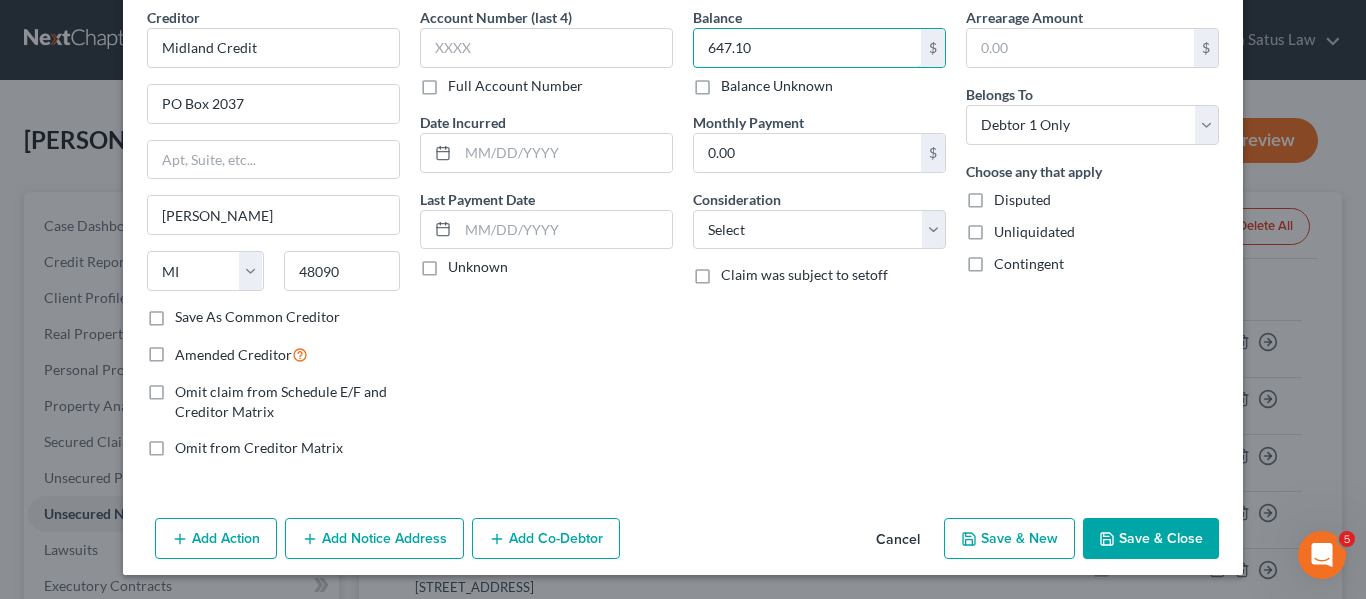 type on "647.10" 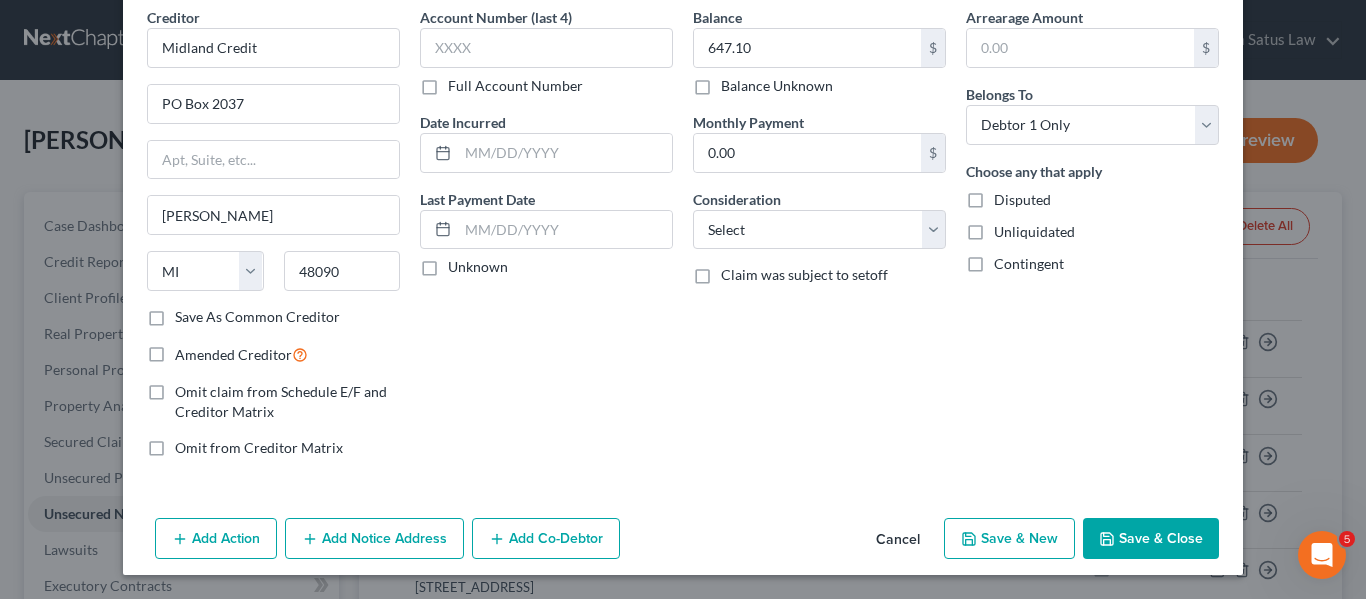 click on "Save & Close" at bounding box center (1151, 539) 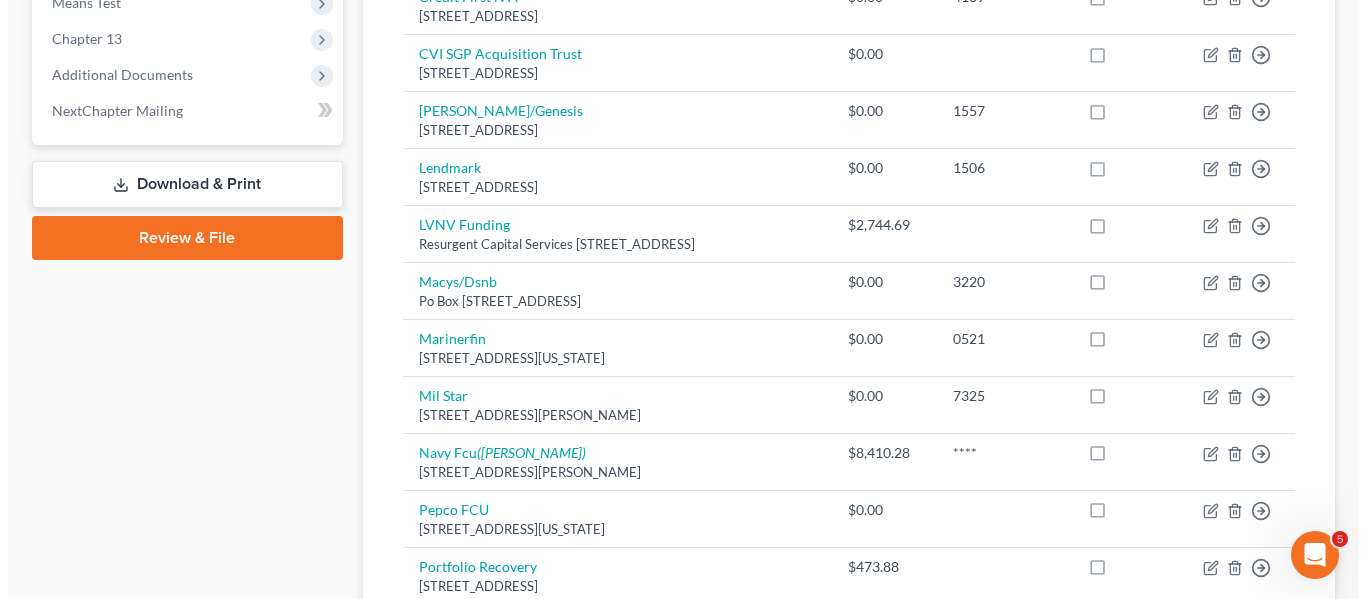 scroll, scrollTop: 801, scrollLeft: 0, axis: vertical 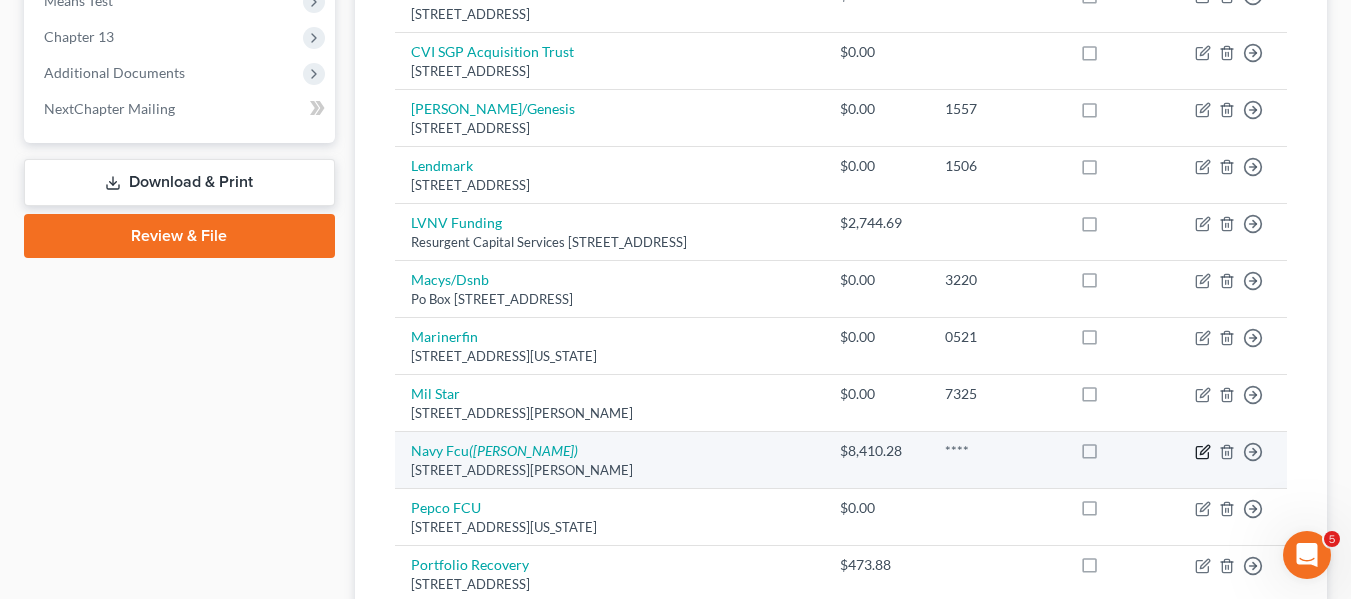 click 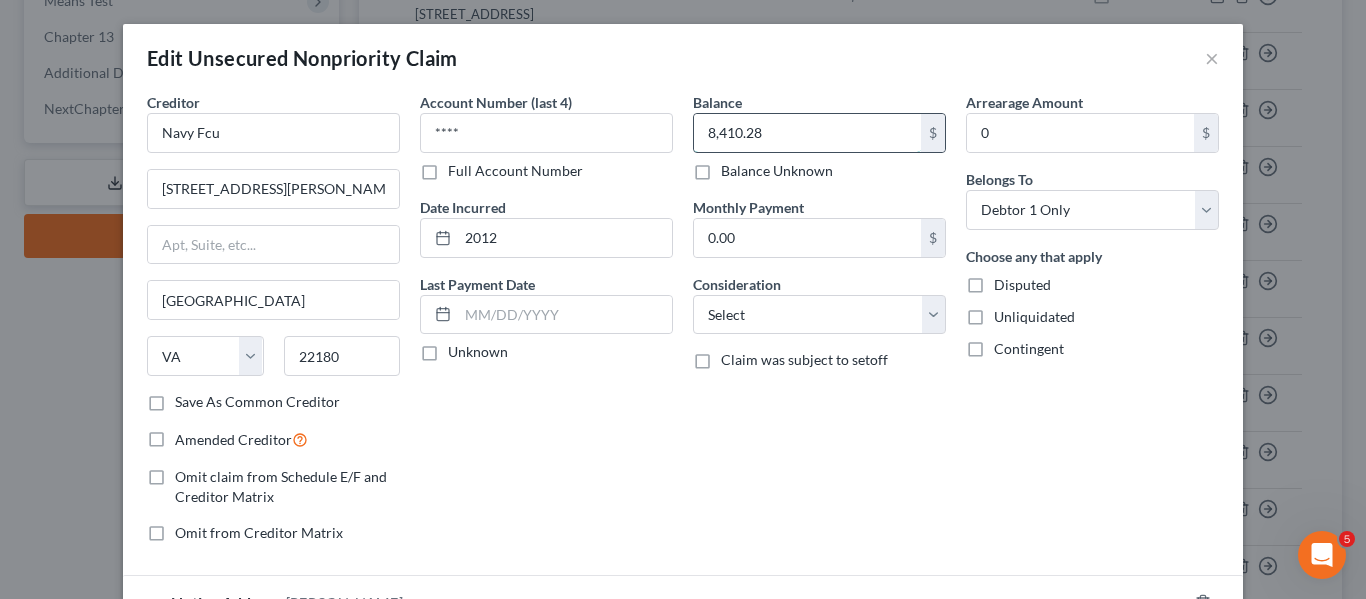 click on "8,410.28" at bounding box center [807, 133] 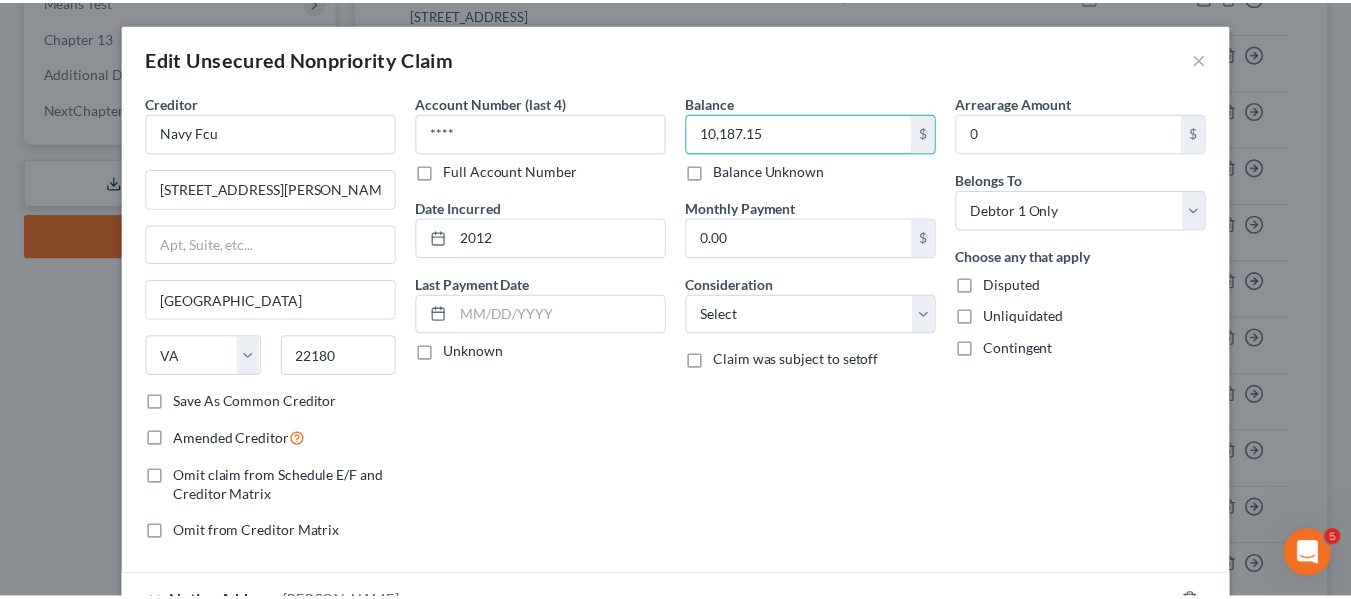 scroll, scrollTop: 198, scrollLeft: 0, axis: vertical 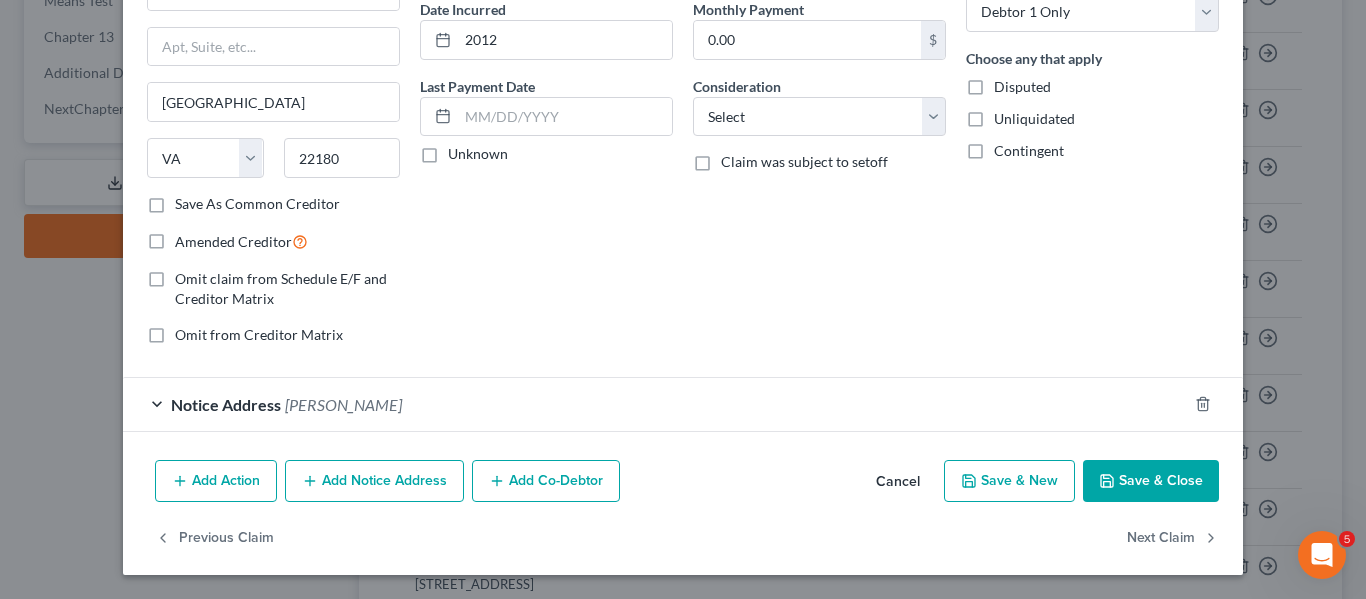 type on "10,187.15" 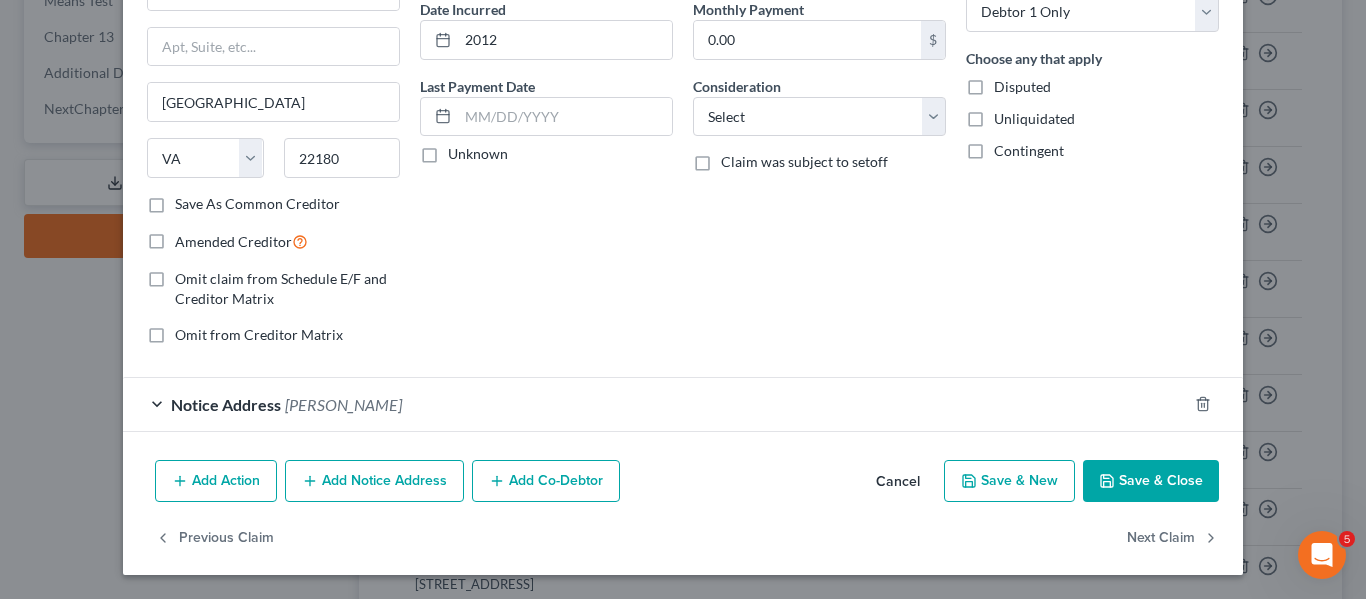 click 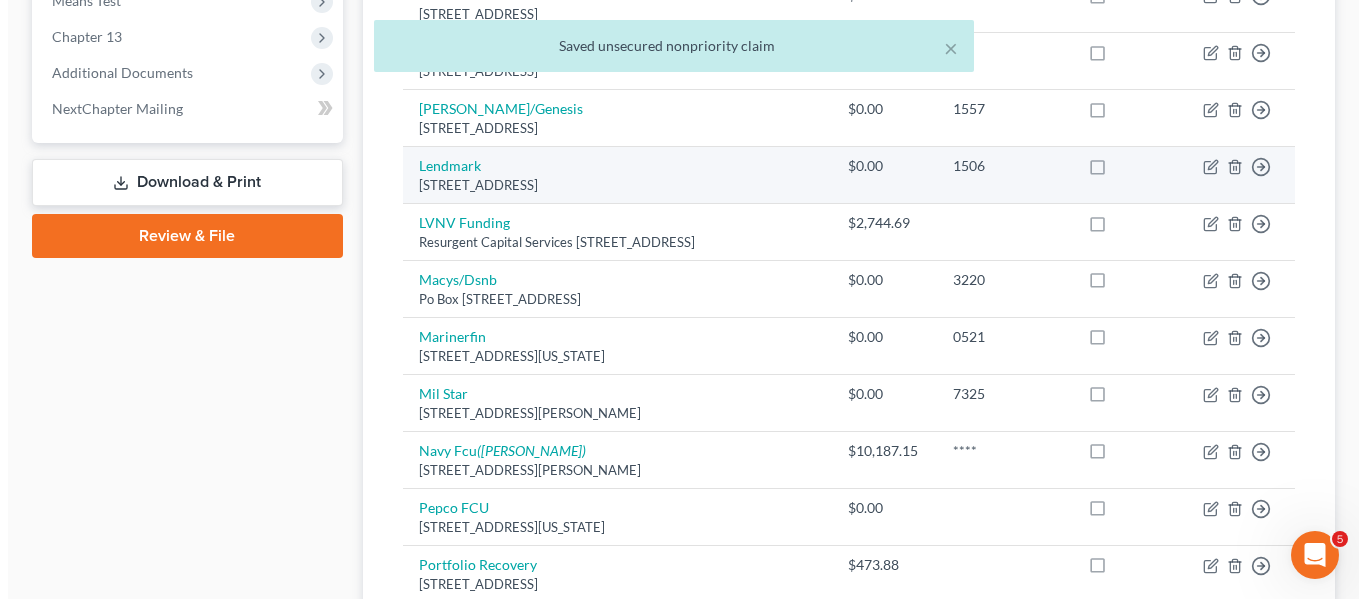 scroll, scrollTop: 967, scrollLeft: 0, axis: vertical 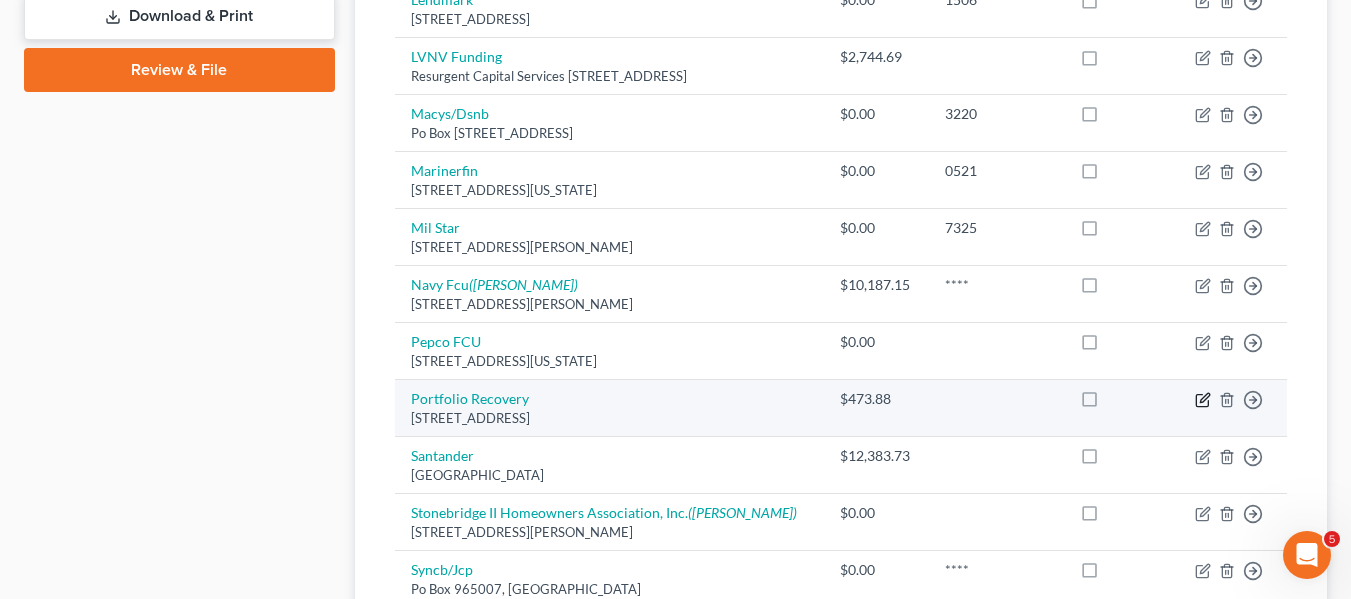 click 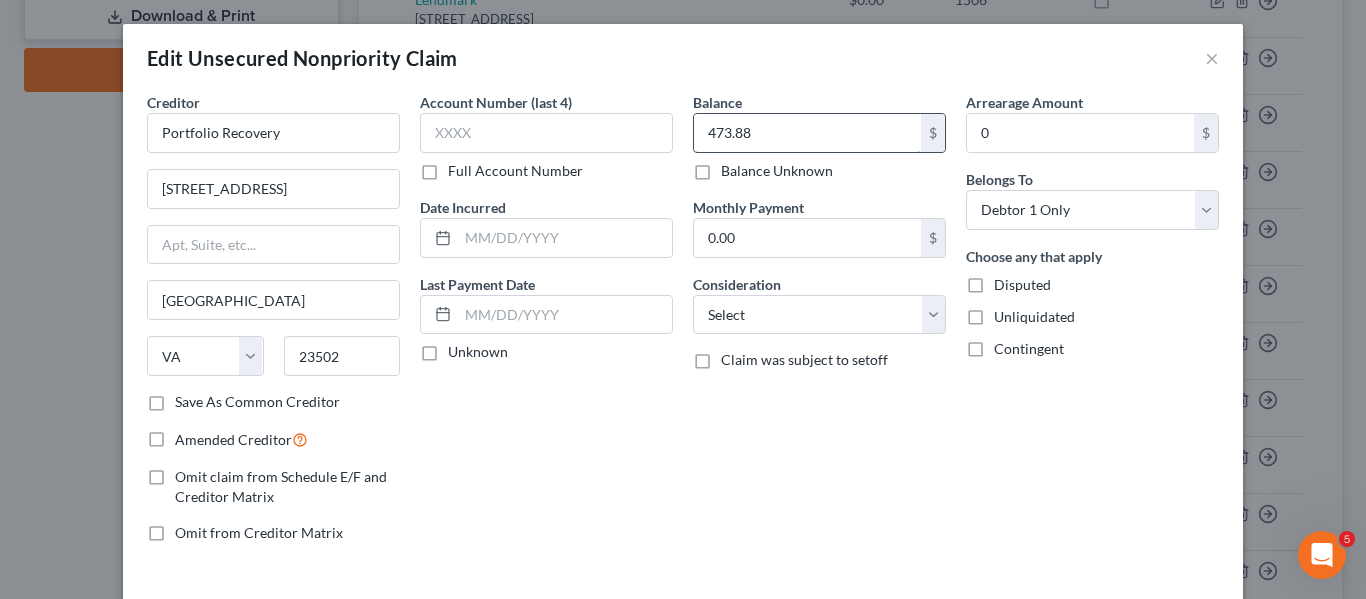 click on "473.88" at bounding box center (807, 133) 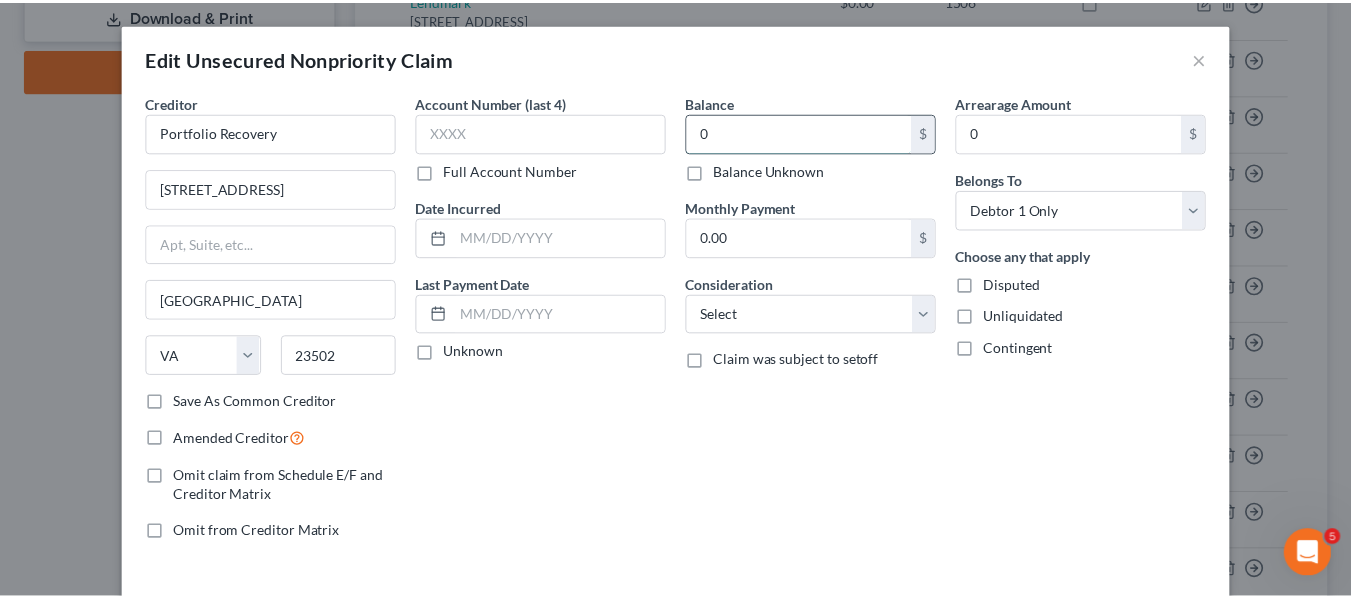 scroll, scrollTop: 143, scrollLeft: 0, axis: vertical 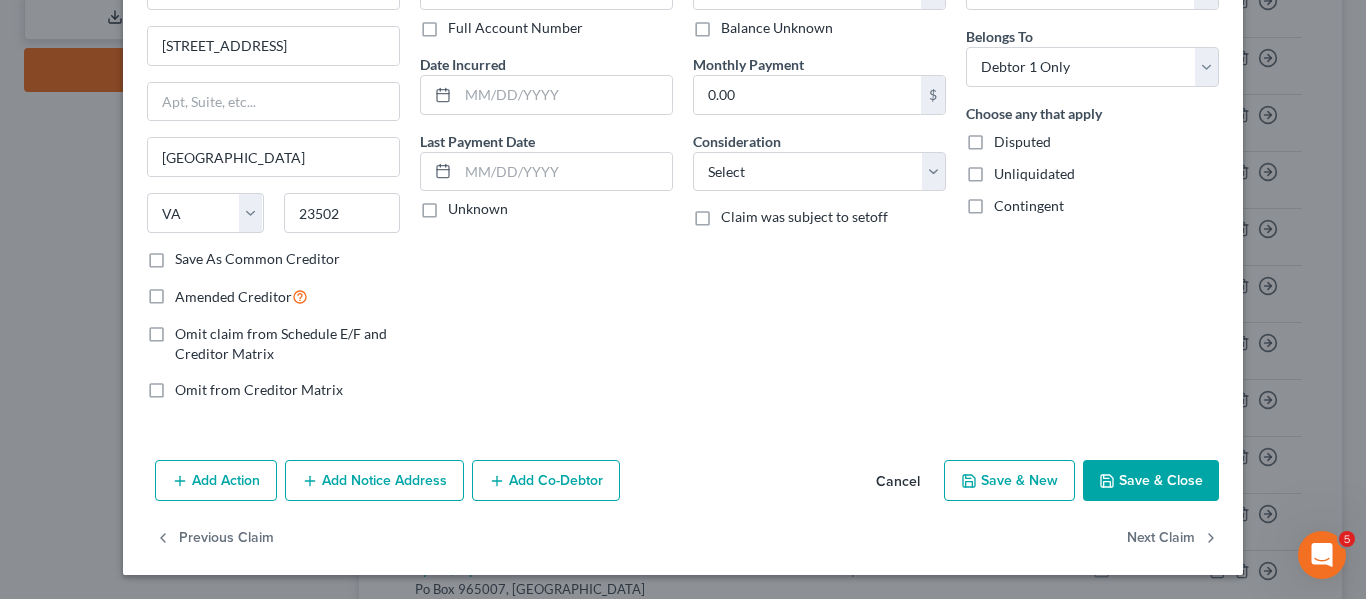 click on "Save & Close" at bounding box center (1151, 481) 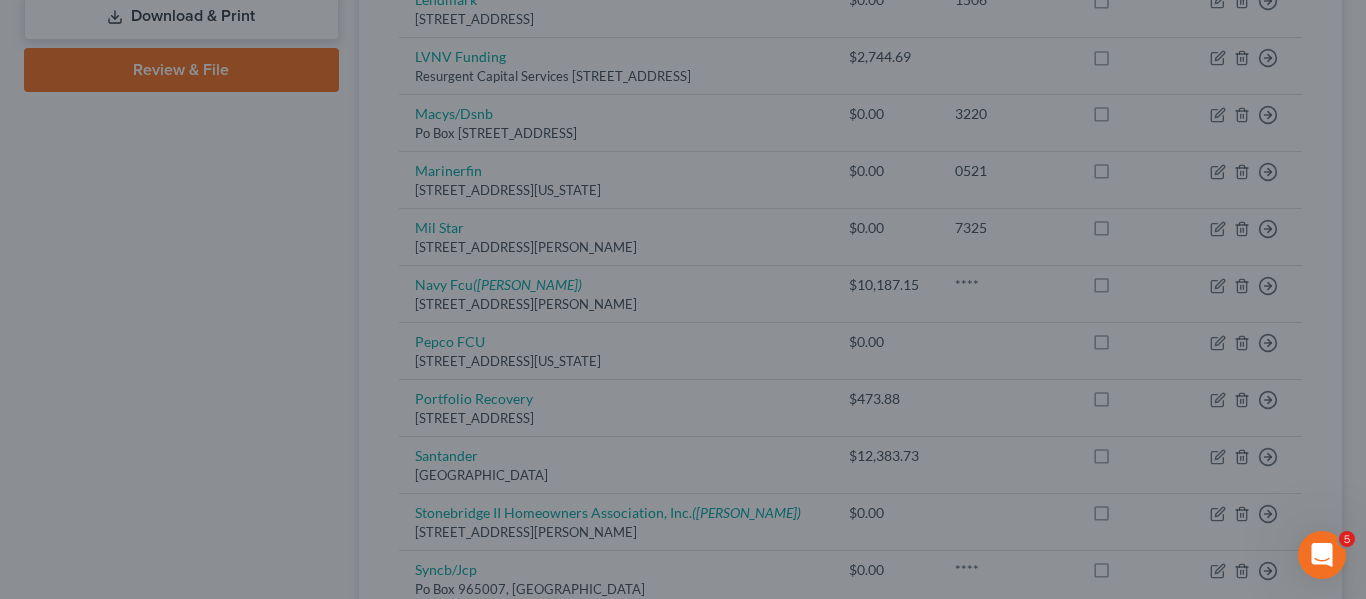 type on "0.00" 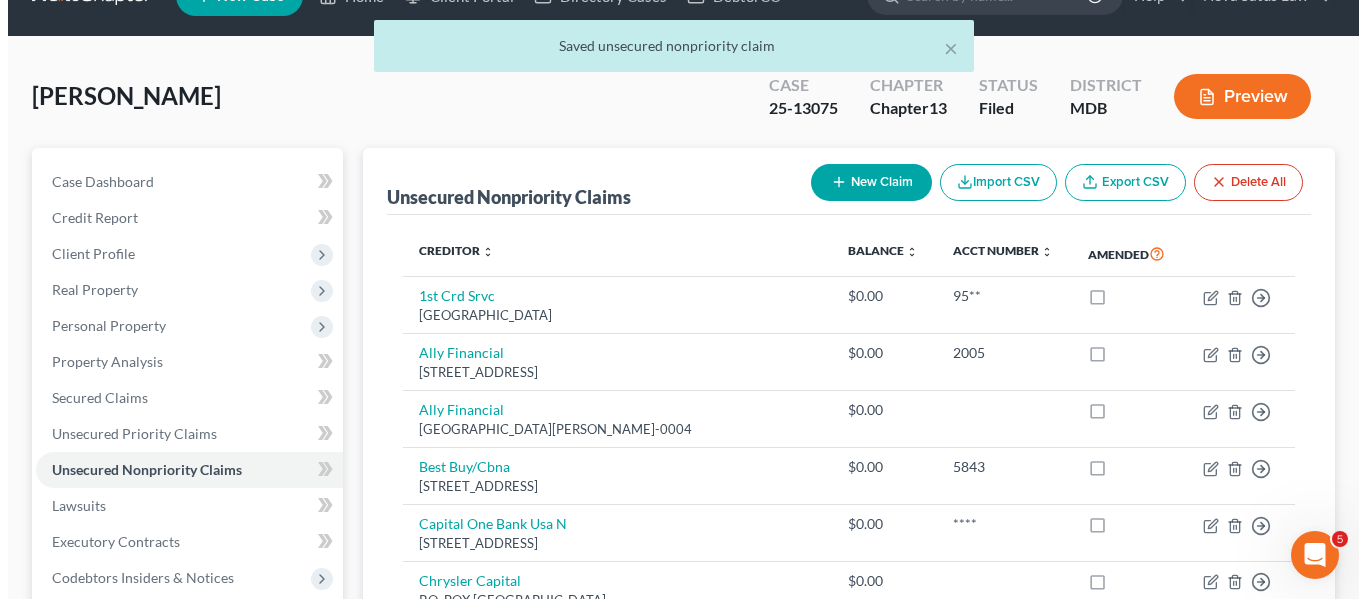 scroll, scrollTop: 0, scrollLeft: 0, axis: both 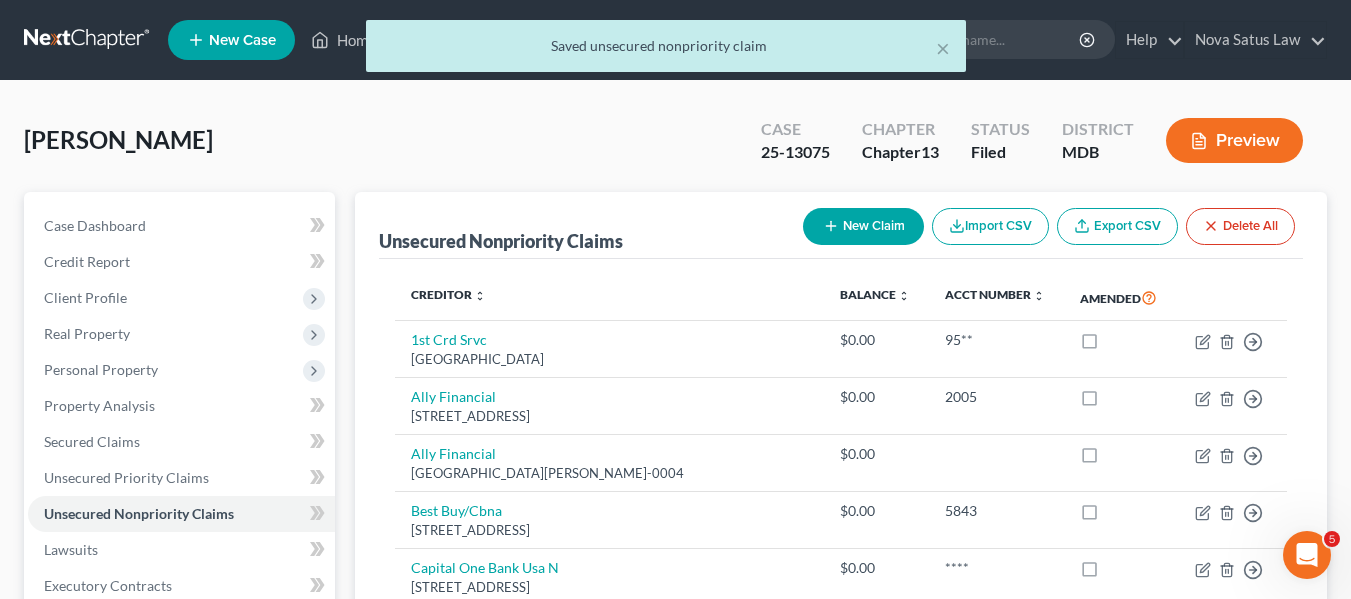 click on "New Claim" at bounding box center (863, 226) 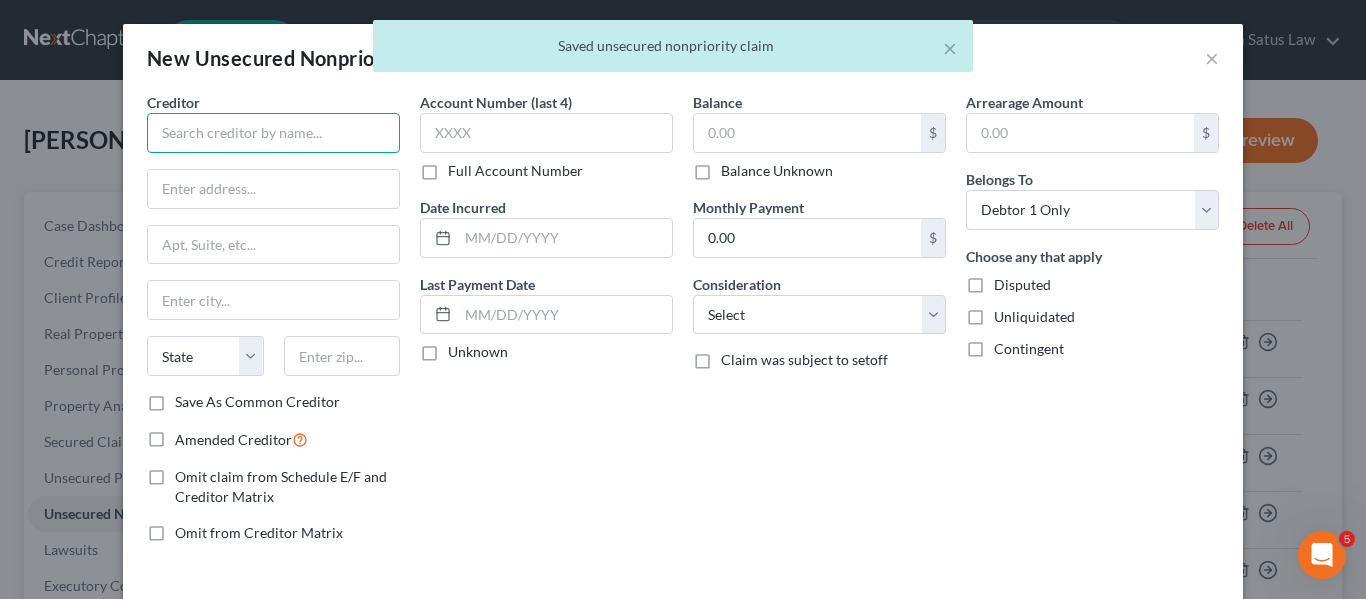 click at bounding box center (273, 133) 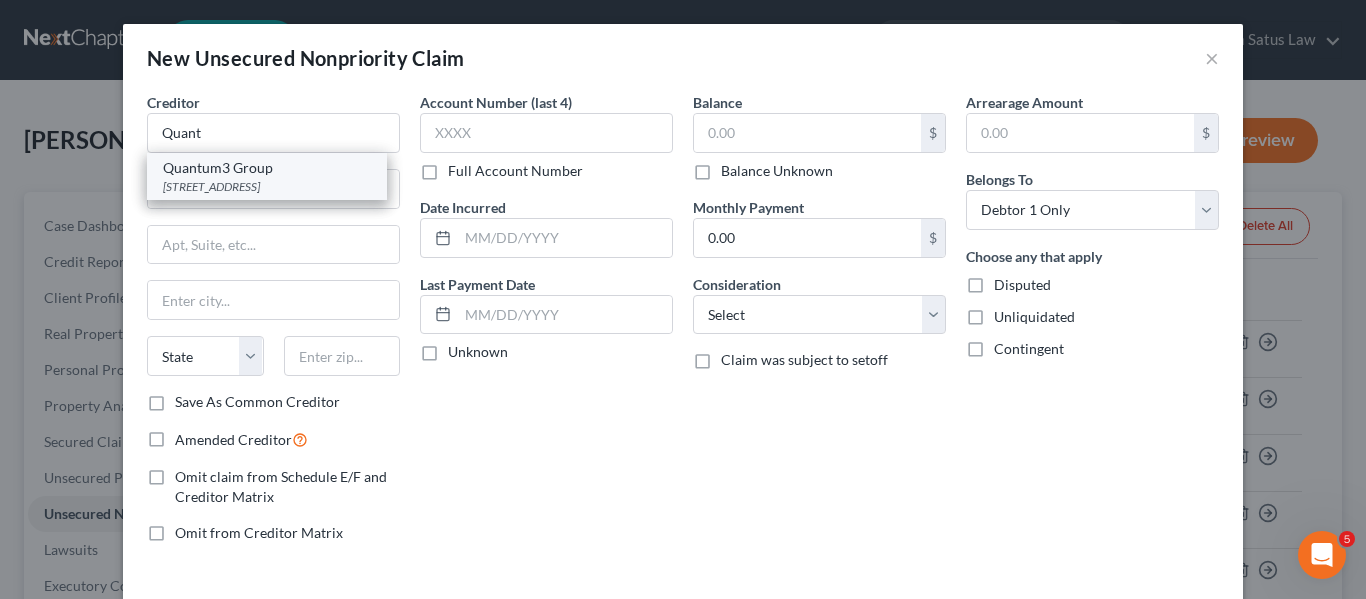 click on "PO Box 788, Kirkland, WA 98083-0788" at bounding box center [267, 186] 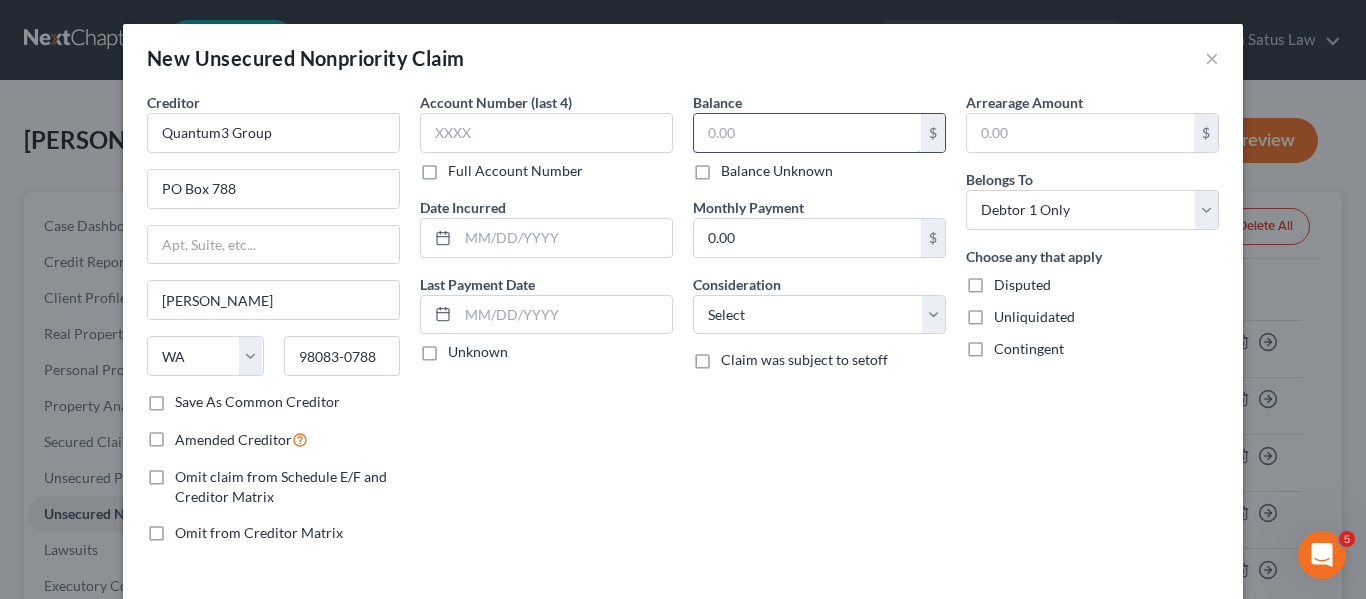 click at bounding box center (807, 133) 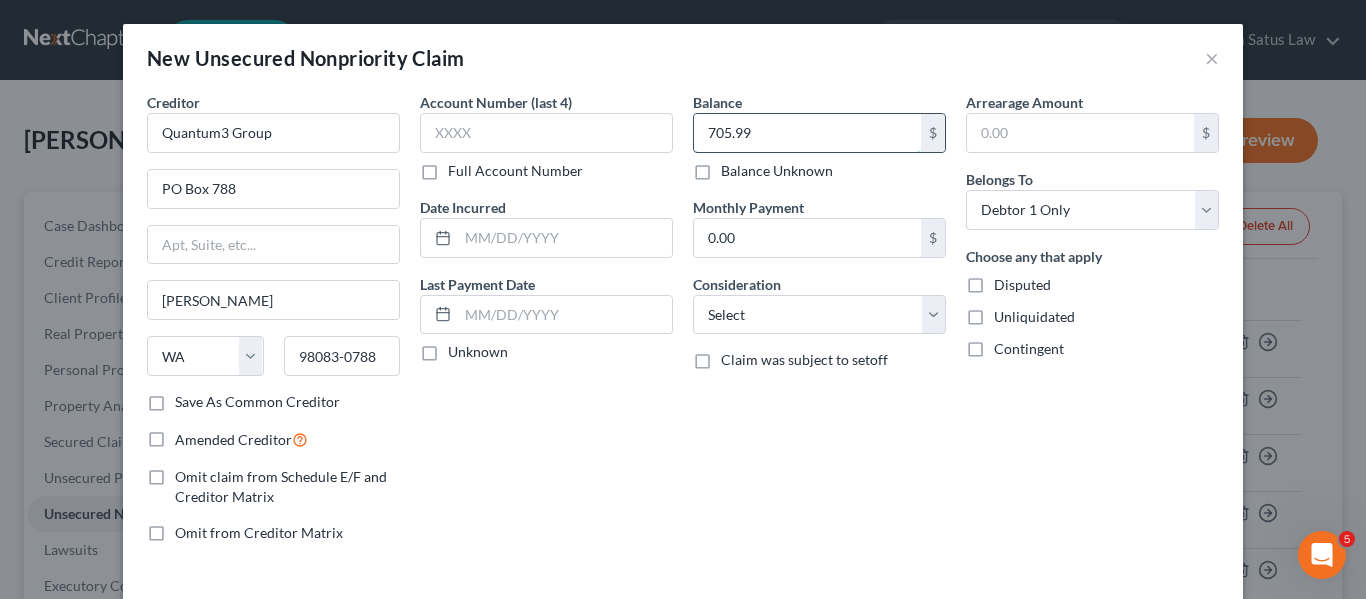 scroll, scrollTop: 85, scrollLeft: 0, axis: vertical 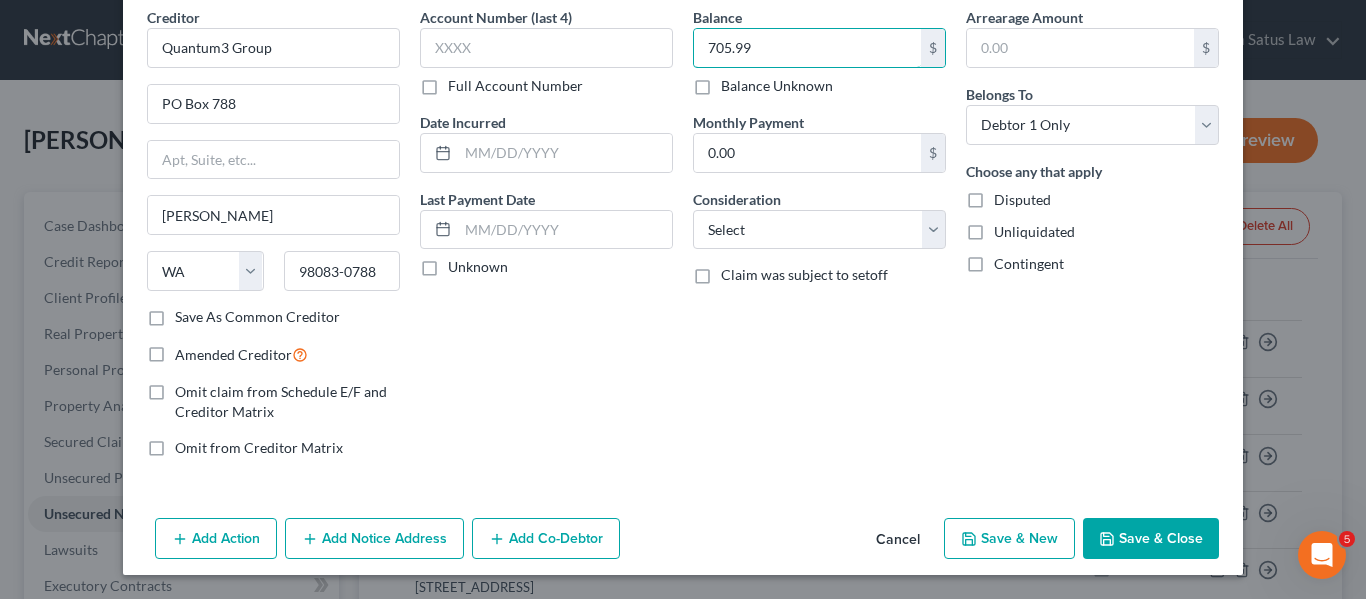 type on "705.99" 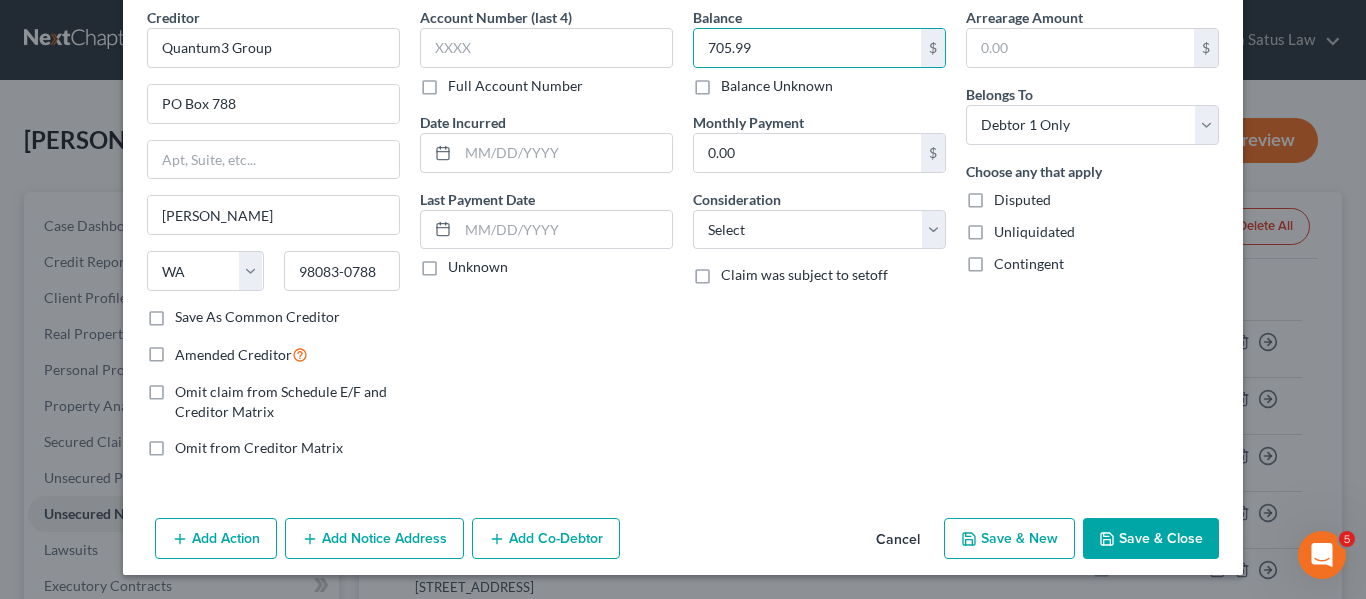 click on "Save & Close" at bounding box center [1151, 539] 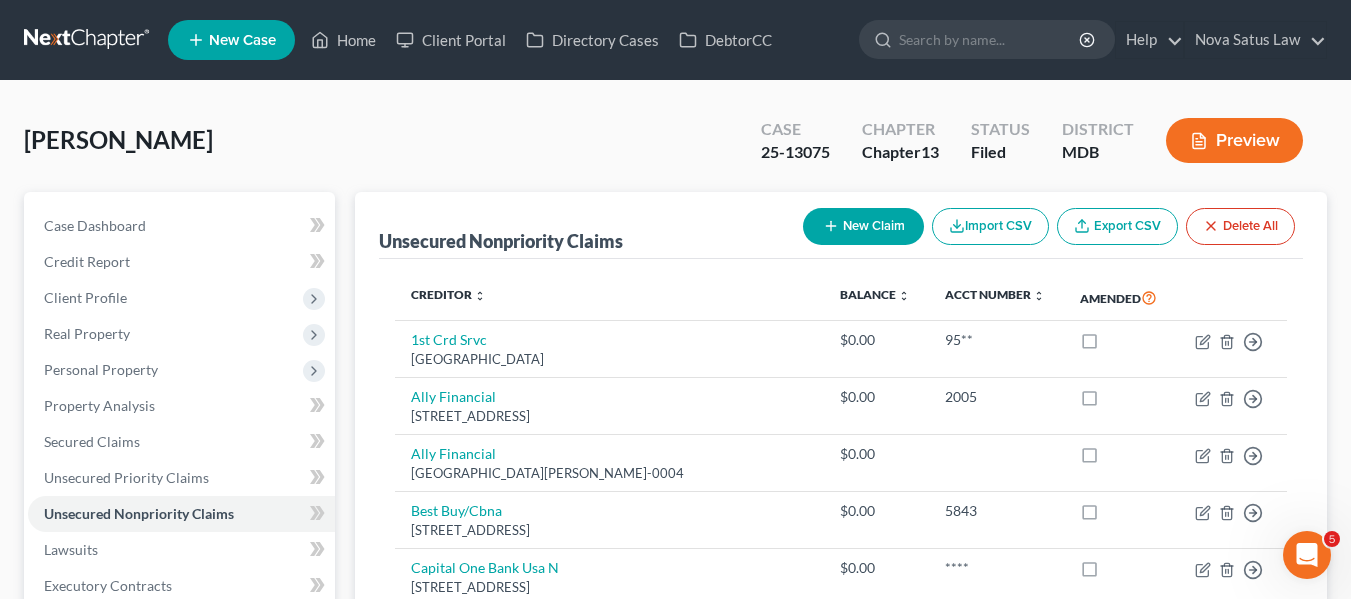 click on "New Claim" at bounding box center [863, 226] 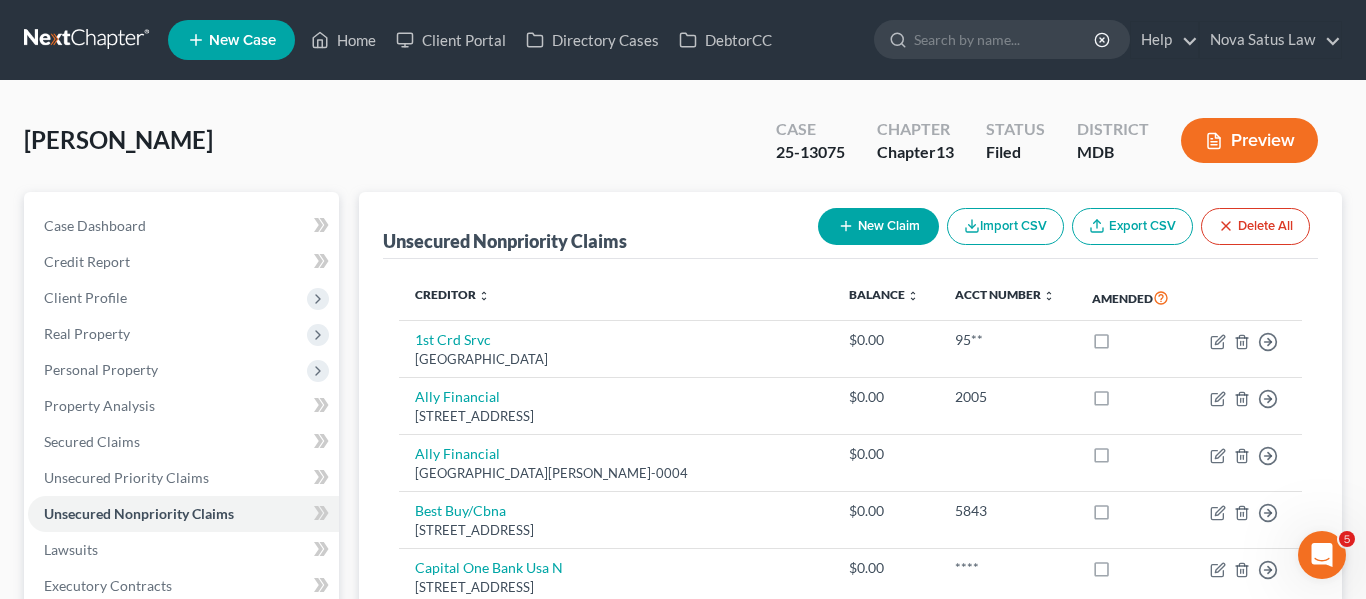 select on "0" 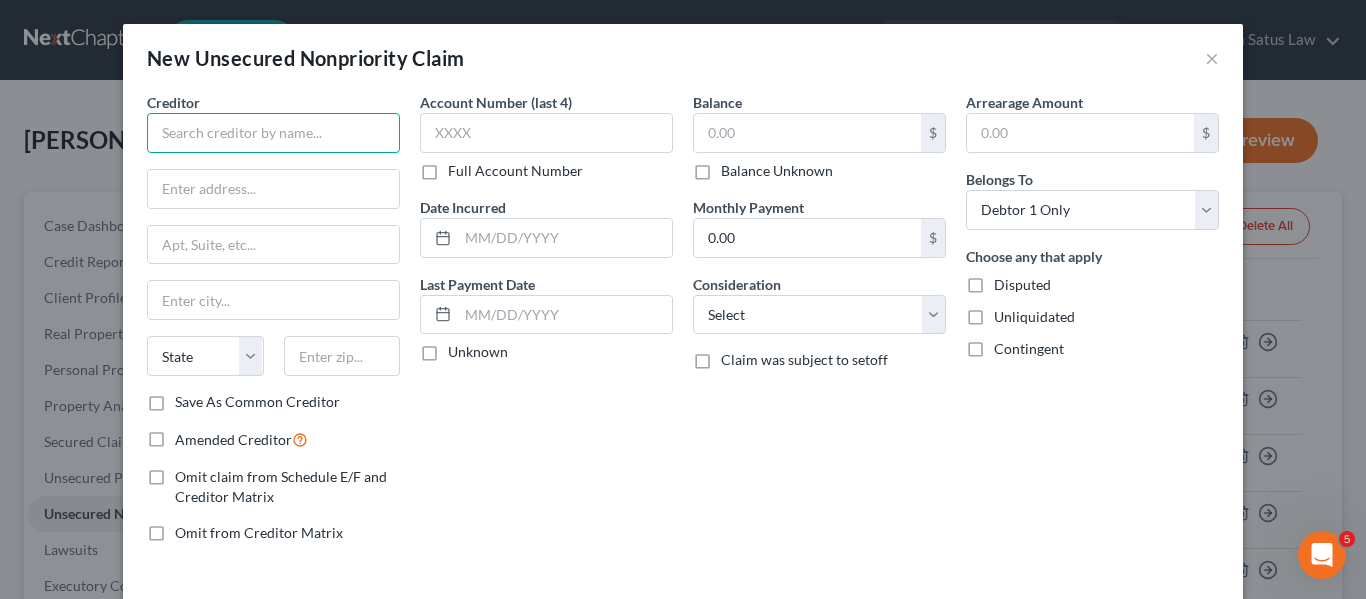 click at bounding box center (273, 133) 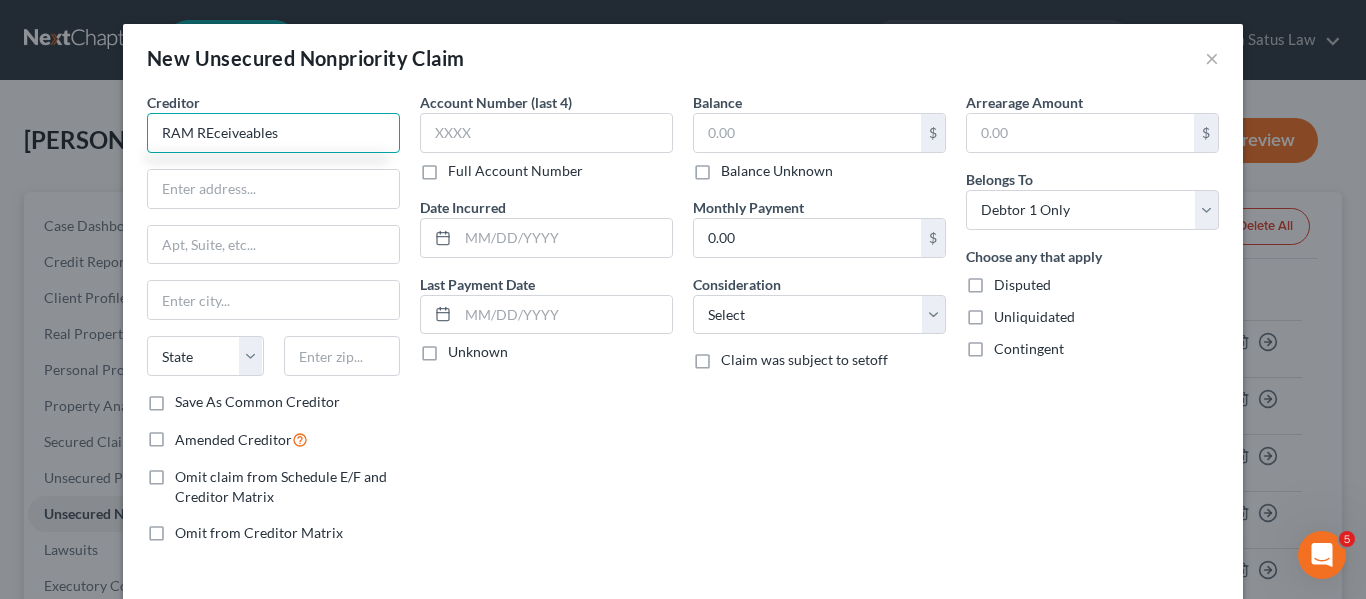 type on "RAM REceiveables" 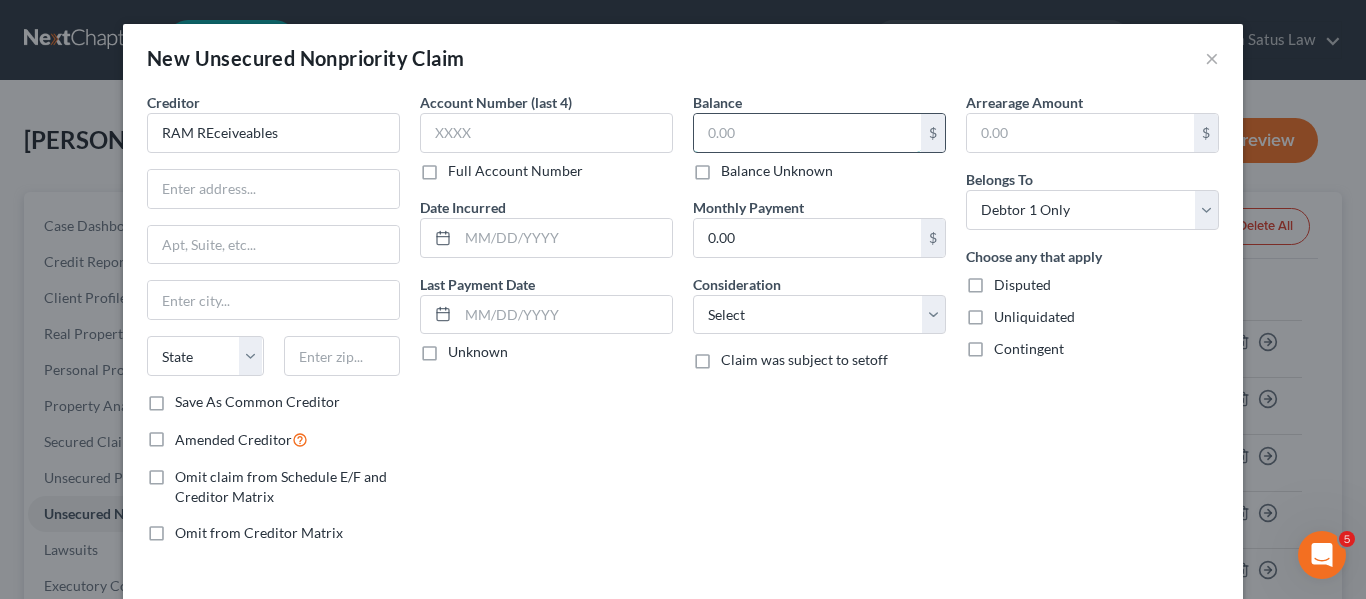 click at bounding box center [807, 133] 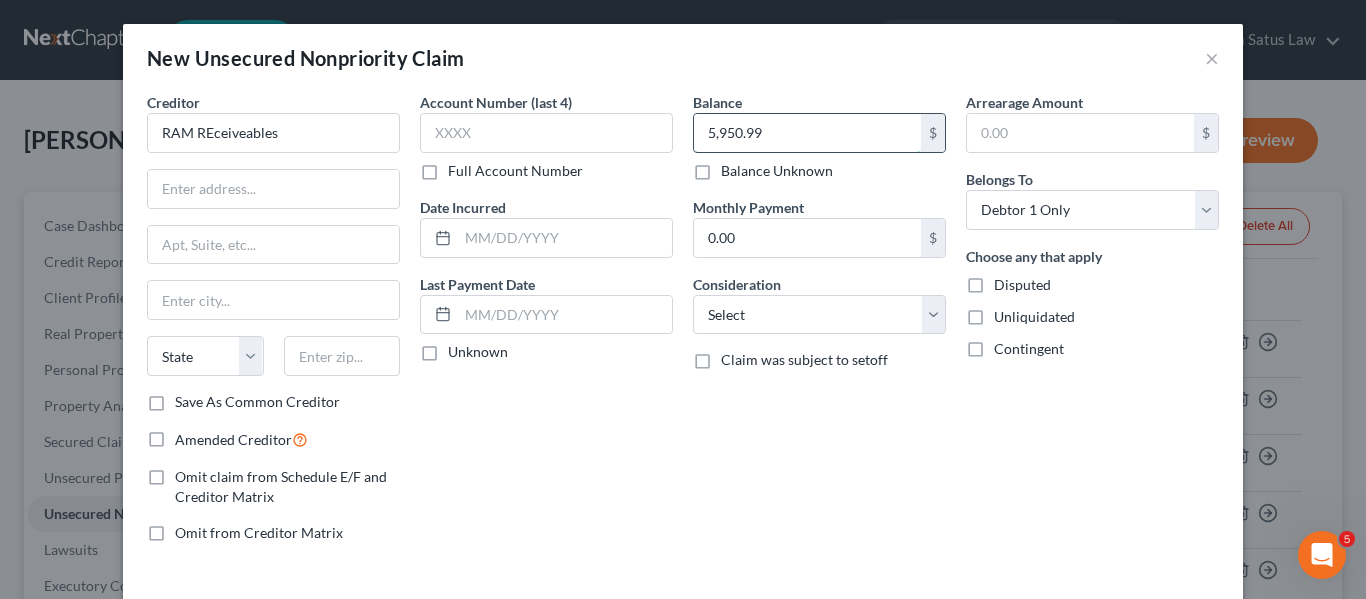 scroll, scrollTop: 85, scrollLeft: 0, axis: vertical 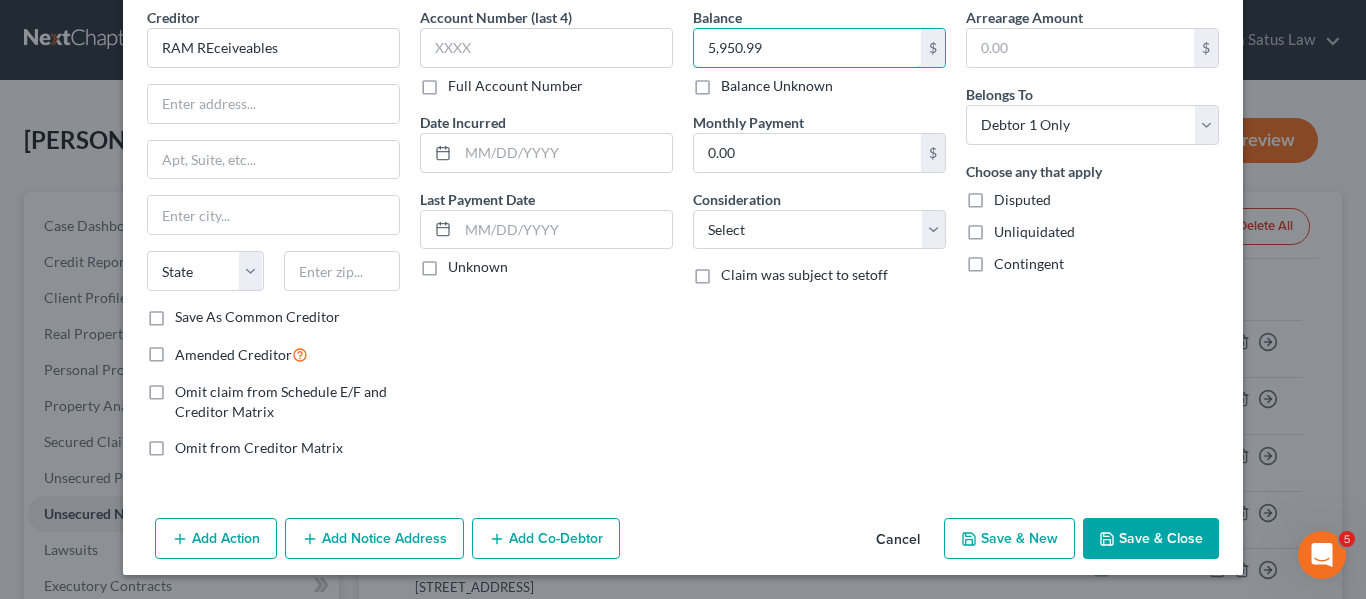 type on "5,950.99" 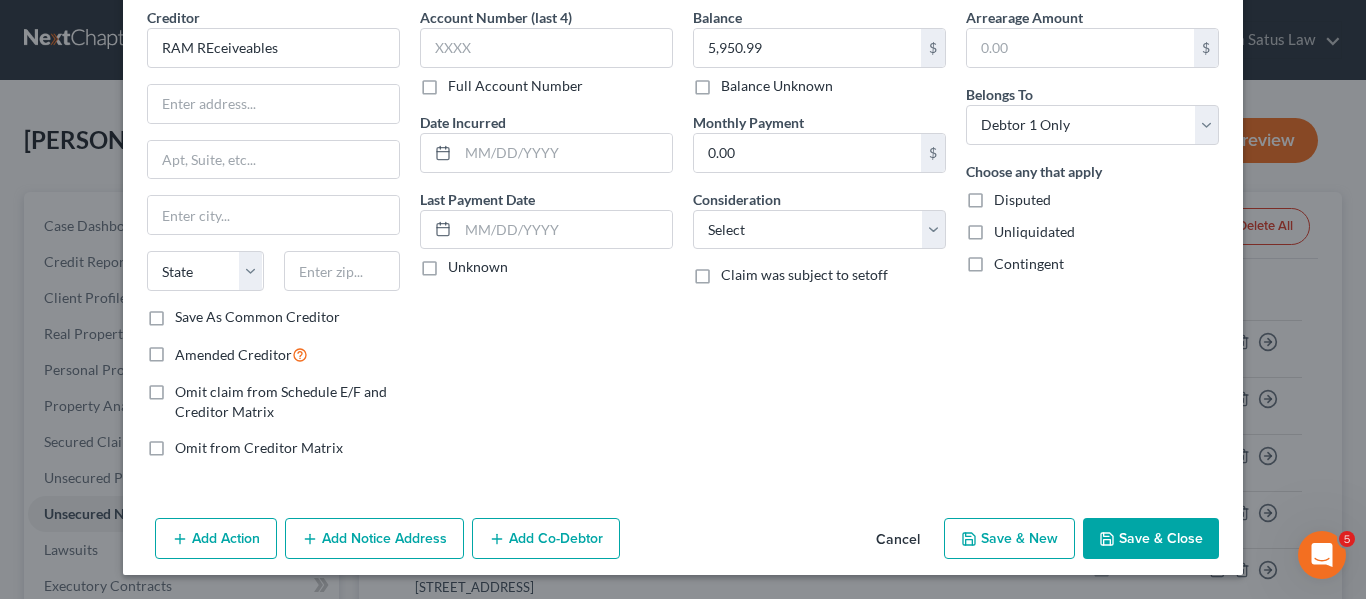 click on "Save & Close" at bounding box center [1151, 539] 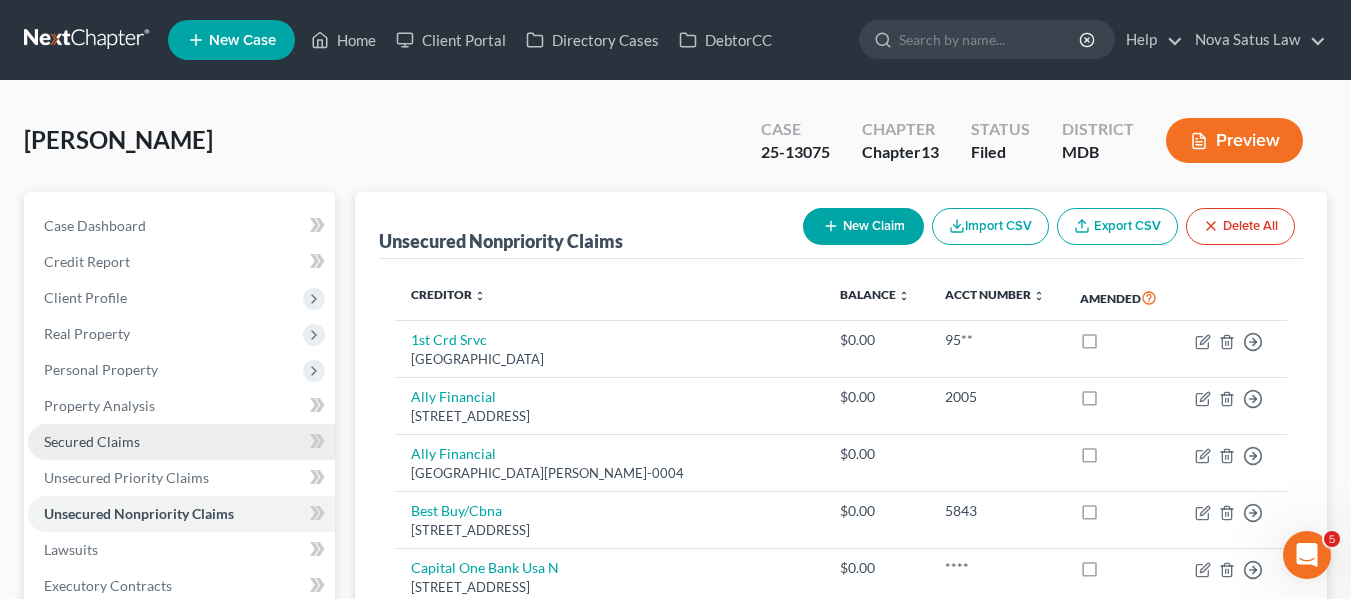 click on "Secured Claims" at bounding box center [181, 442] 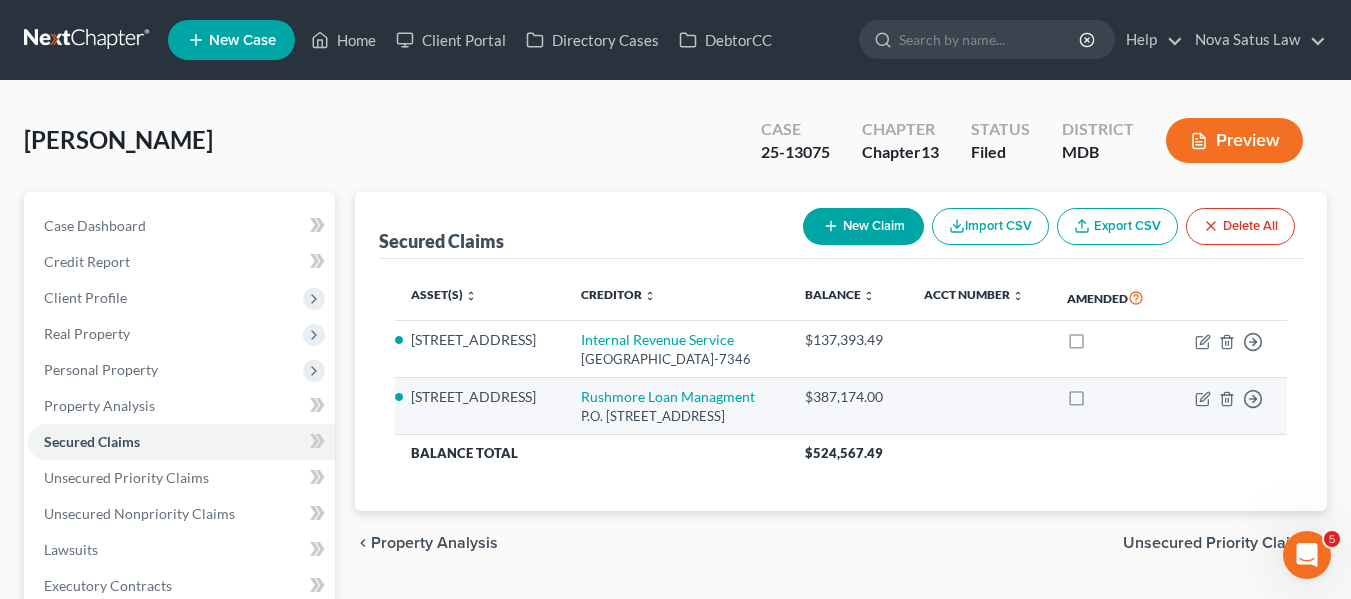 click on "Move to E Move to F Move to G Move to Notice Only" at bounding box center (1228, 406) 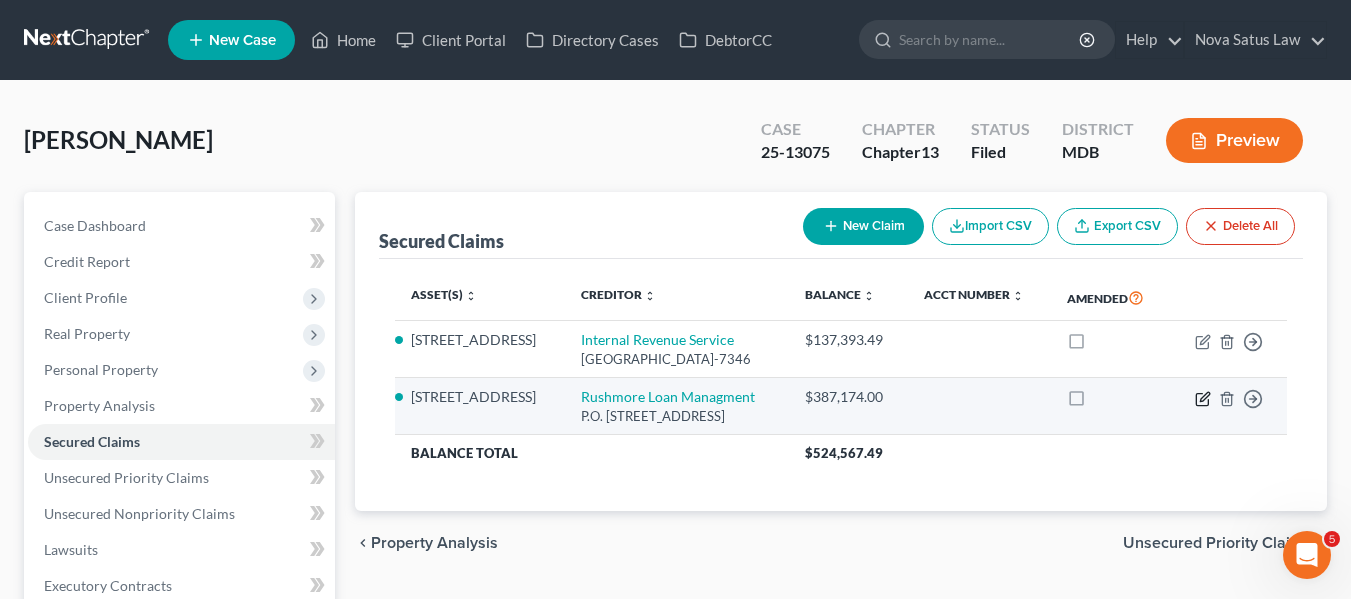 click 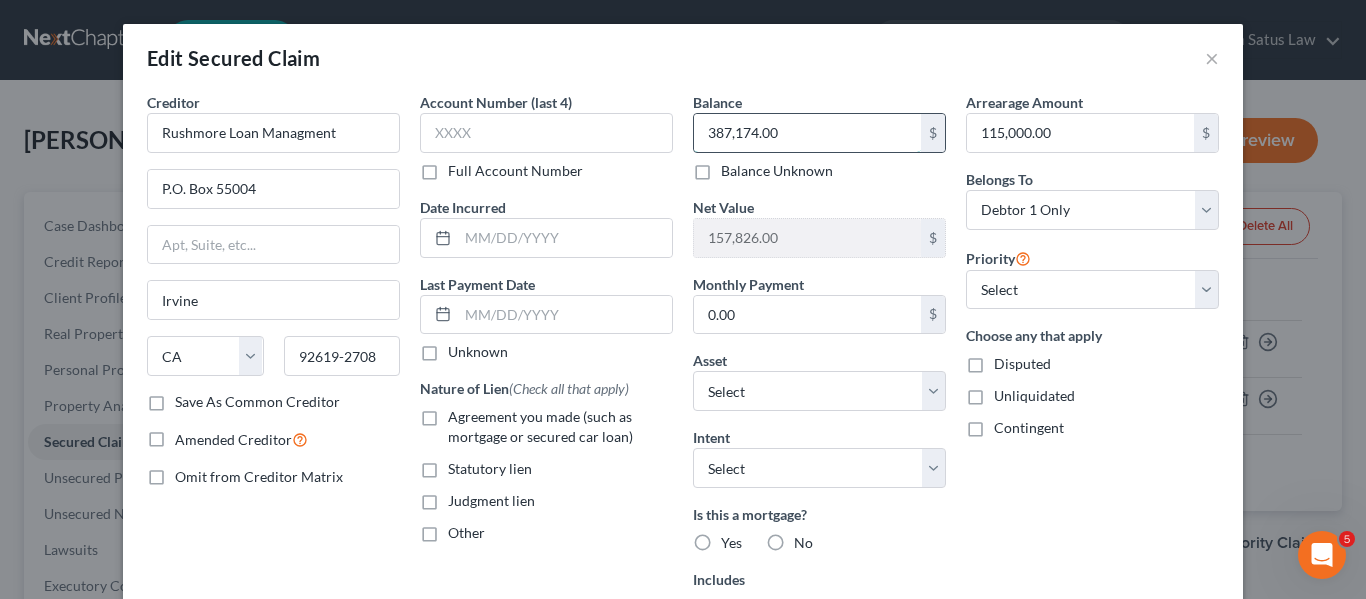 click on "387,174.00" at bounding box center [807, 133] 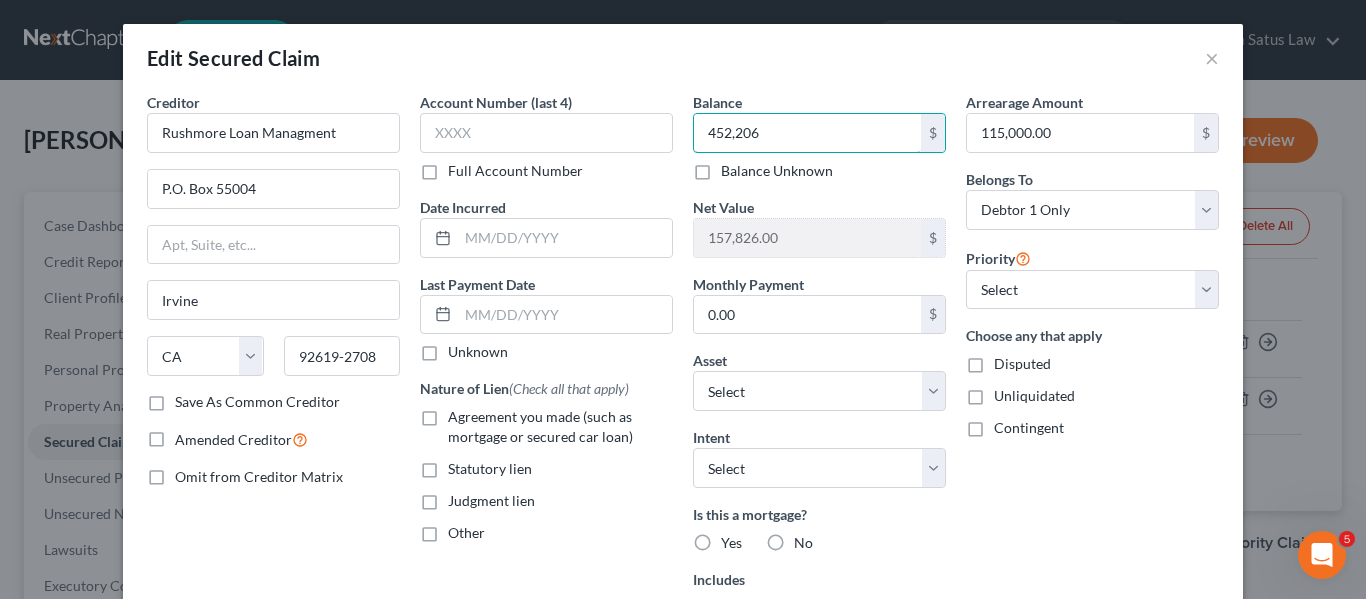 type on "452,206" 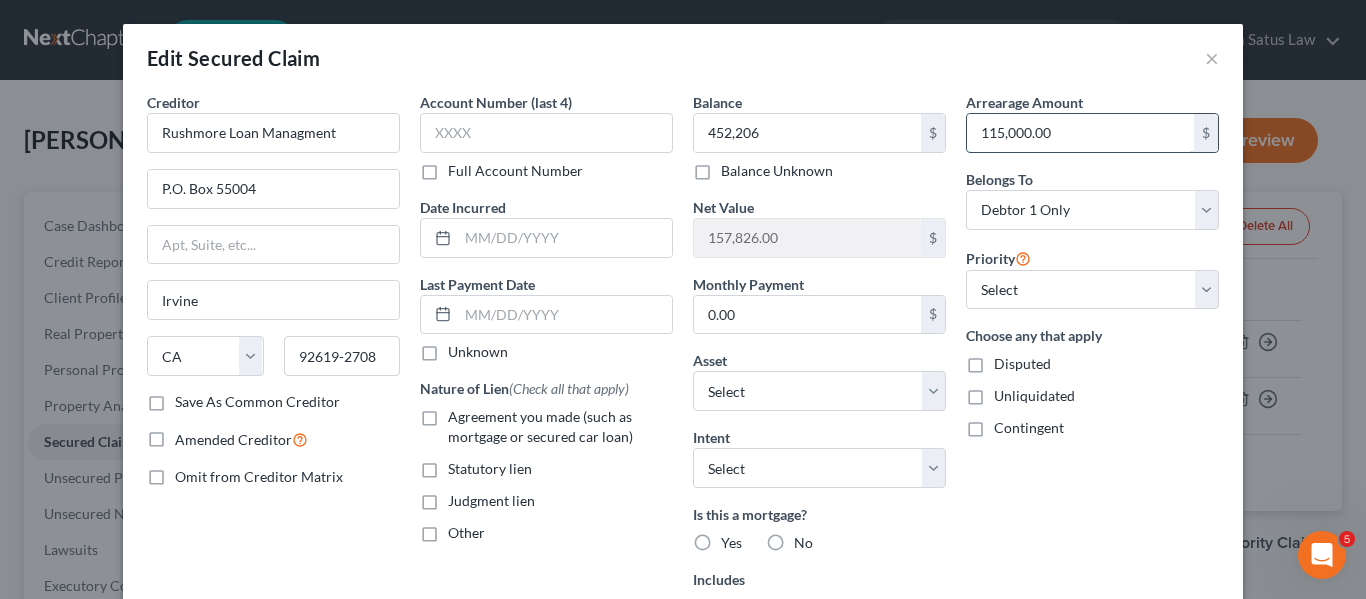 click on "115,000.00" at bounding box center [1080, 133] 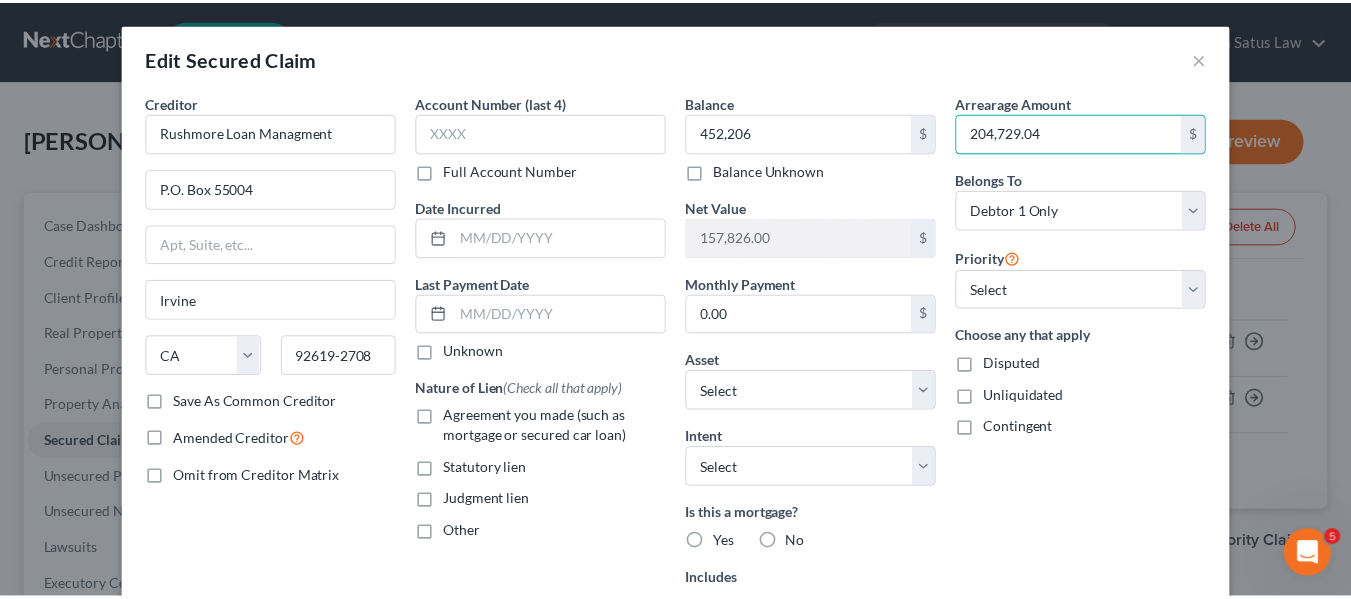scroll, scrollTop: 350, scrollLeft: 0, axis: vertical 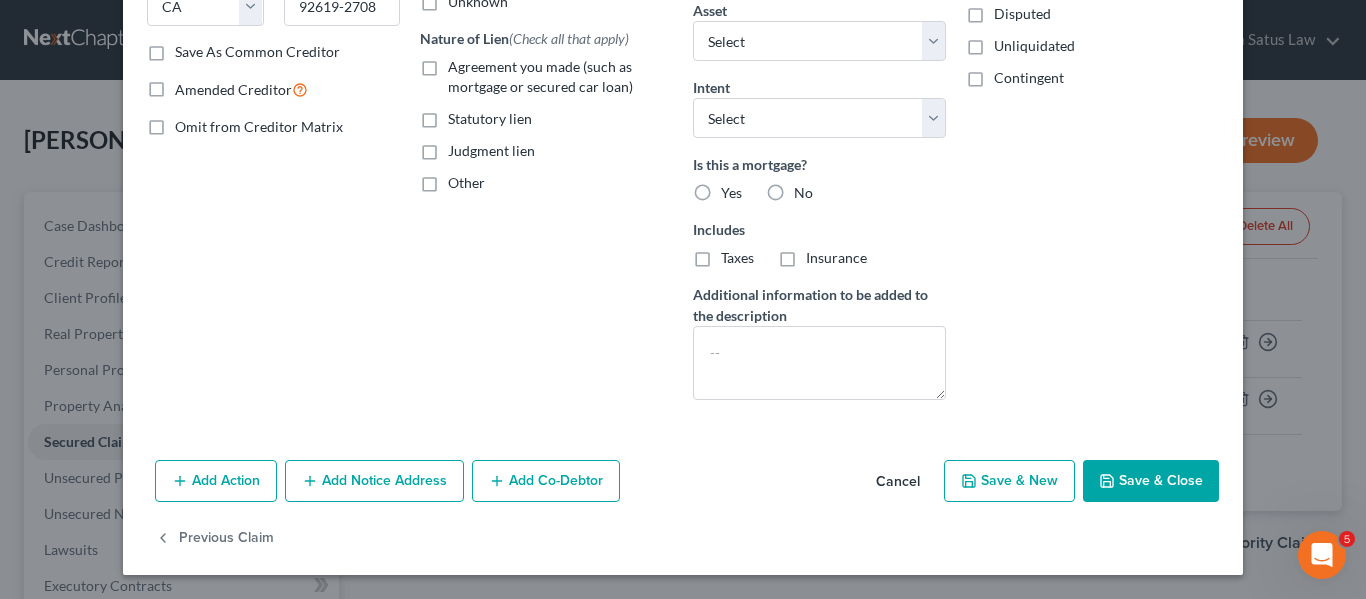 type on "204,729.04" 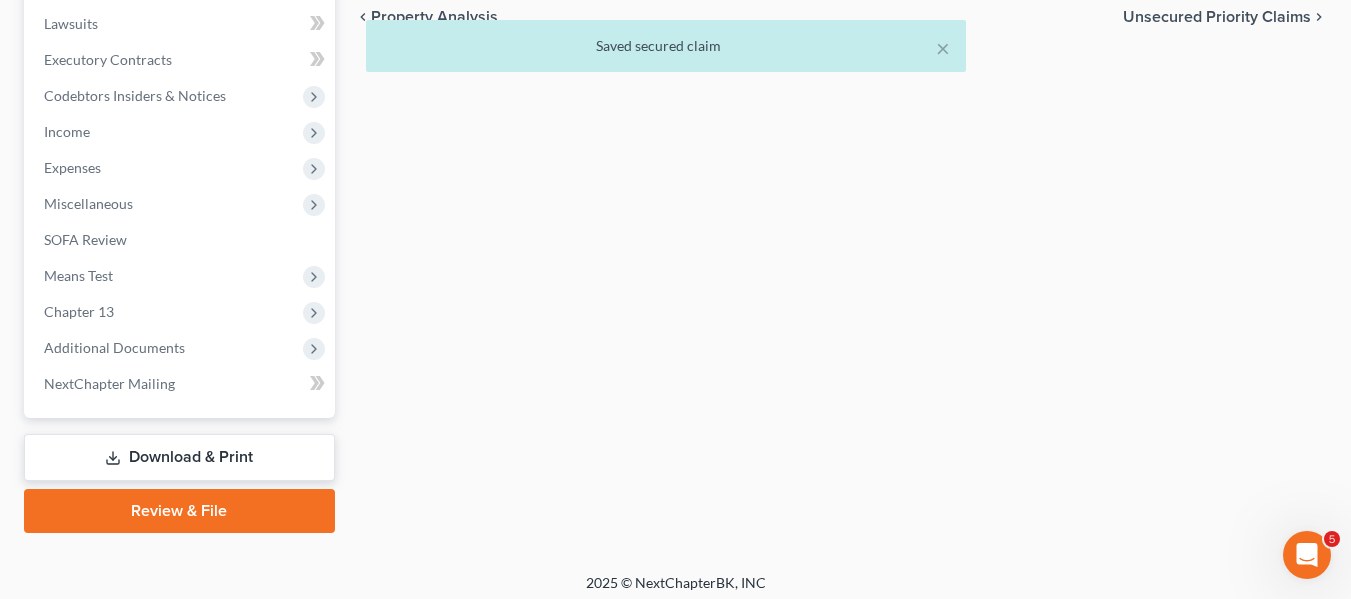 scroll, scrollTop: 536, scrollLeft: 0, axis: vertical 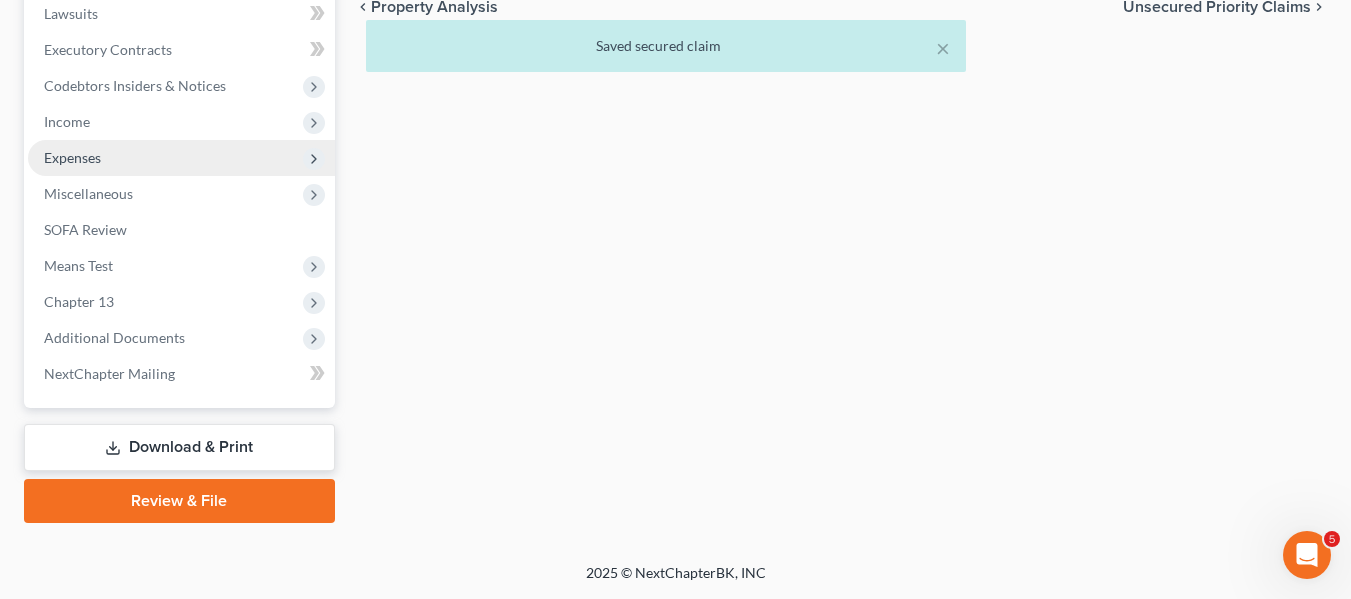 click on "Expenses" at bounding box center (72, 157) 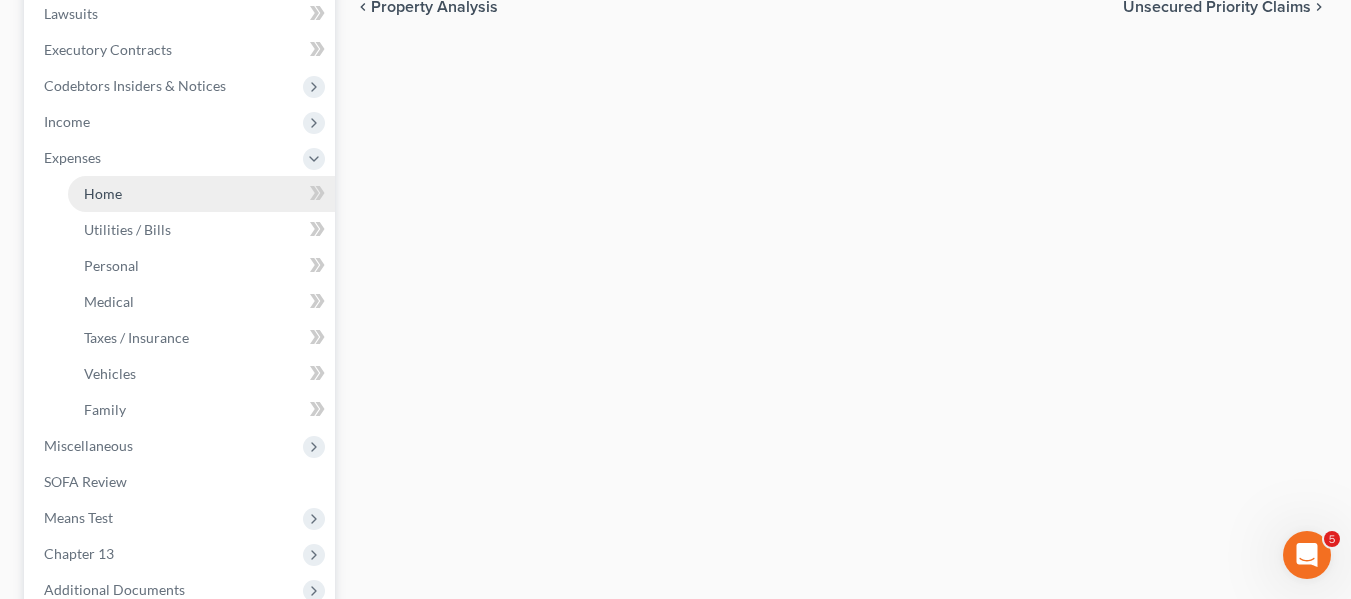 click on "Home" at bounding box center [201, 194] 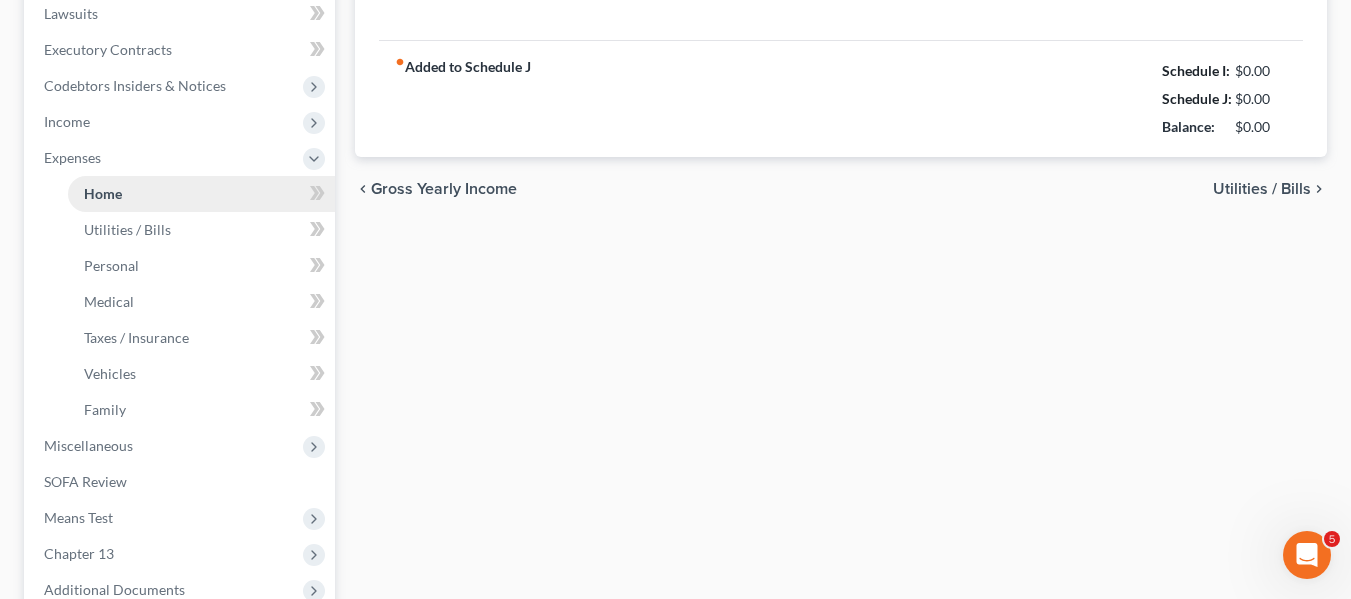 type on "2,200.00" 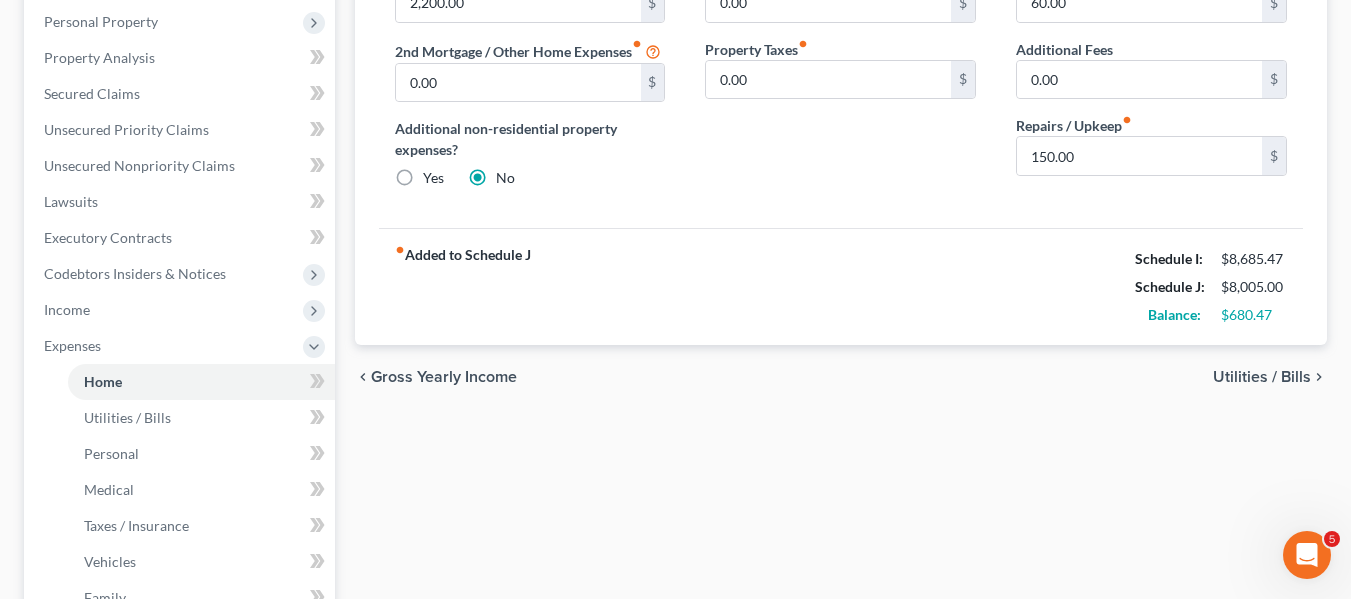 scroll, scrollTop: 0, scrollLeft: 0, axis: both 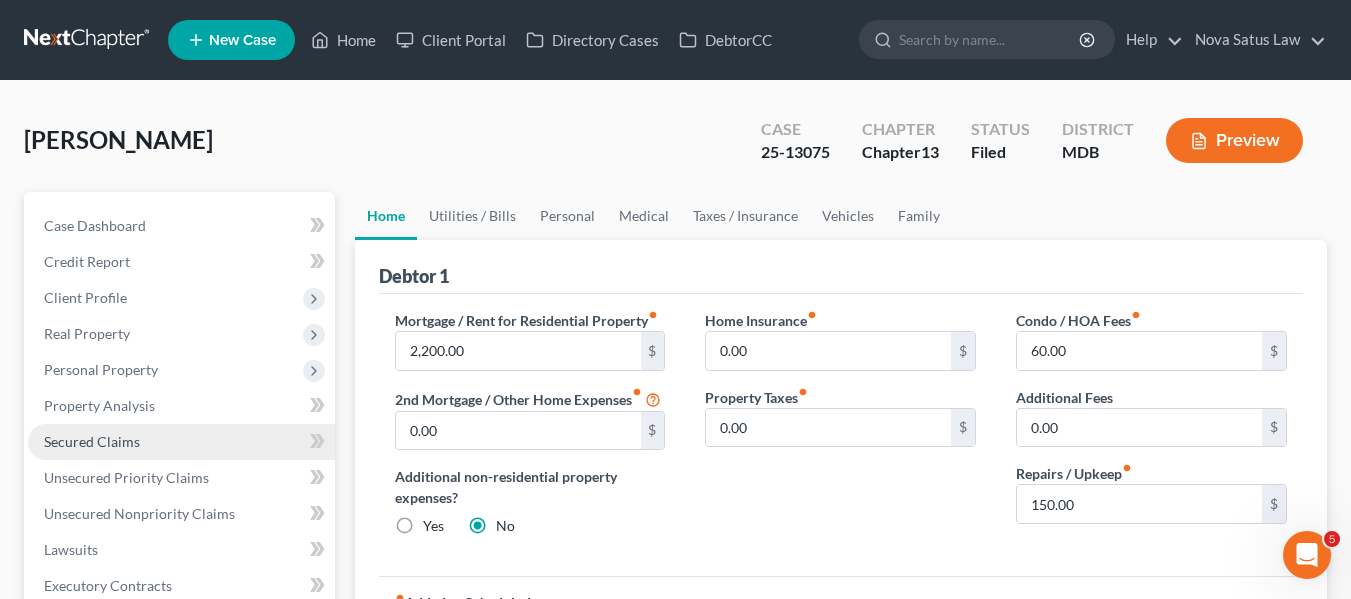 click on "Secured Claims" at bounding box center (92, 441) 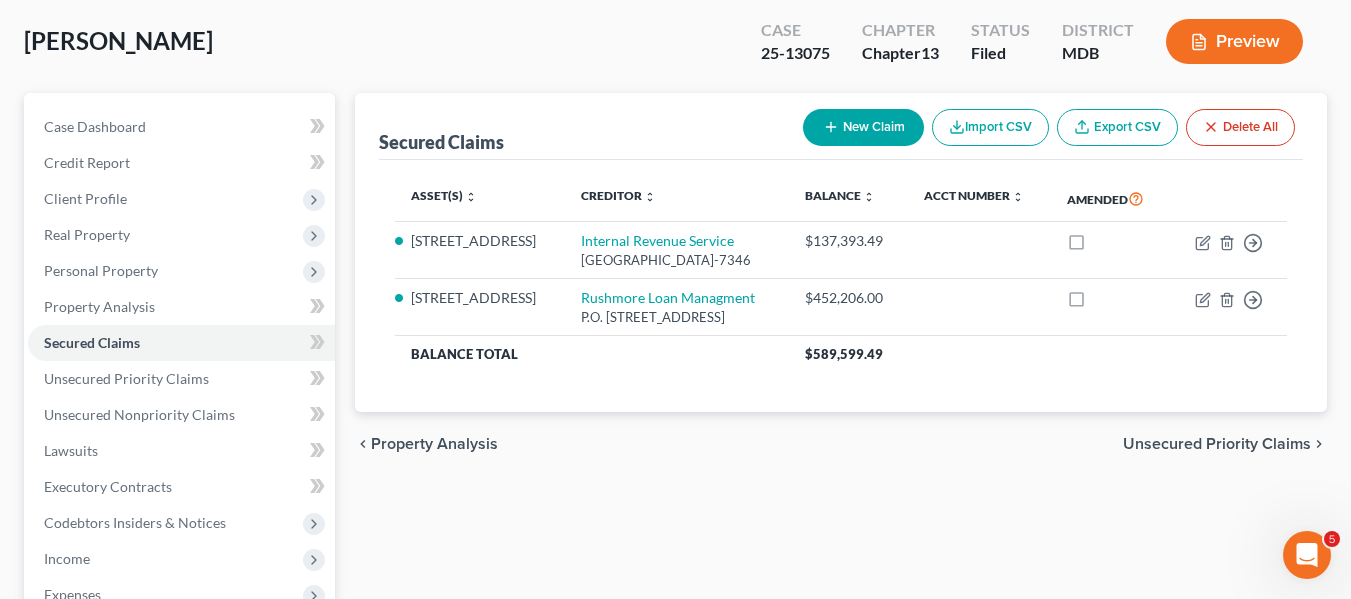 scroll, scrollTop: 109, scrollLeft: 0, axis: vertical 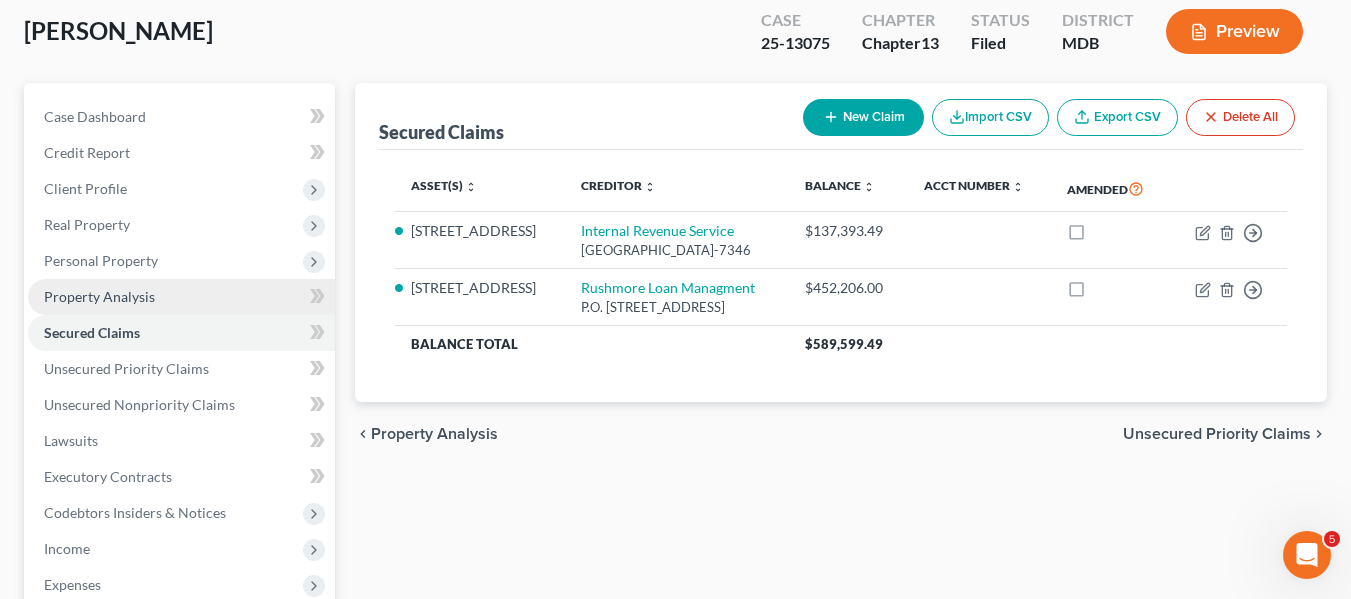click on "Property Analysis" at bounding box center [181, 297] 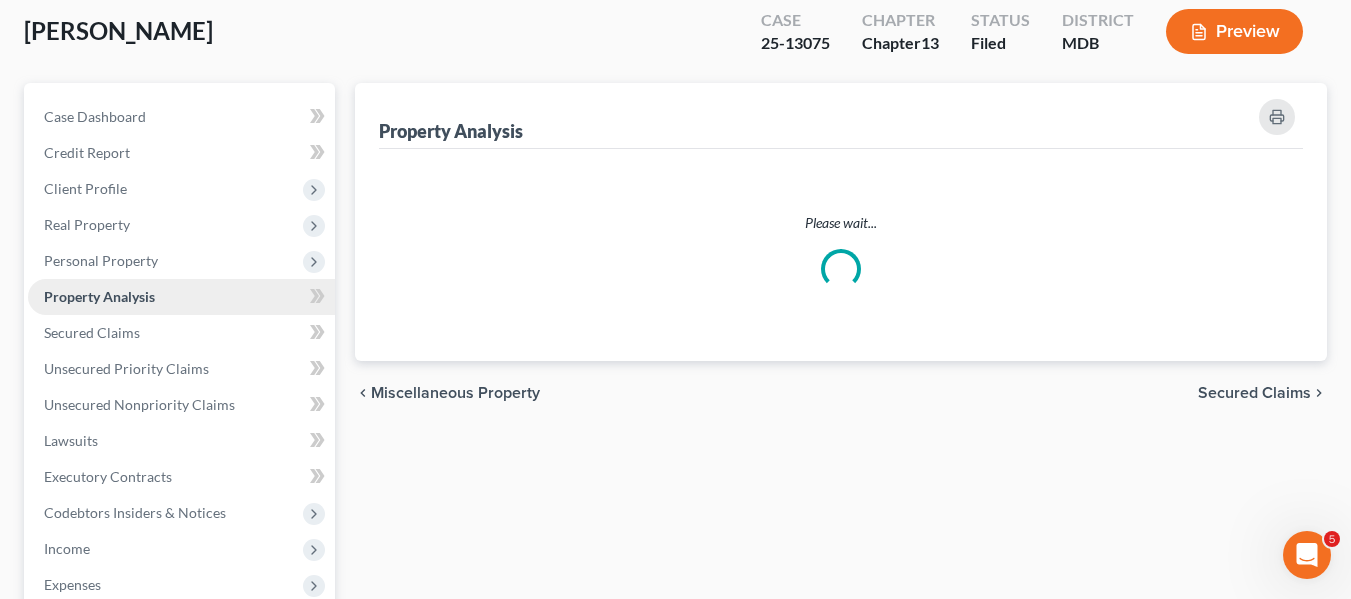 scroll, scrollTop: 0, scrollLeft: 0, axis: both 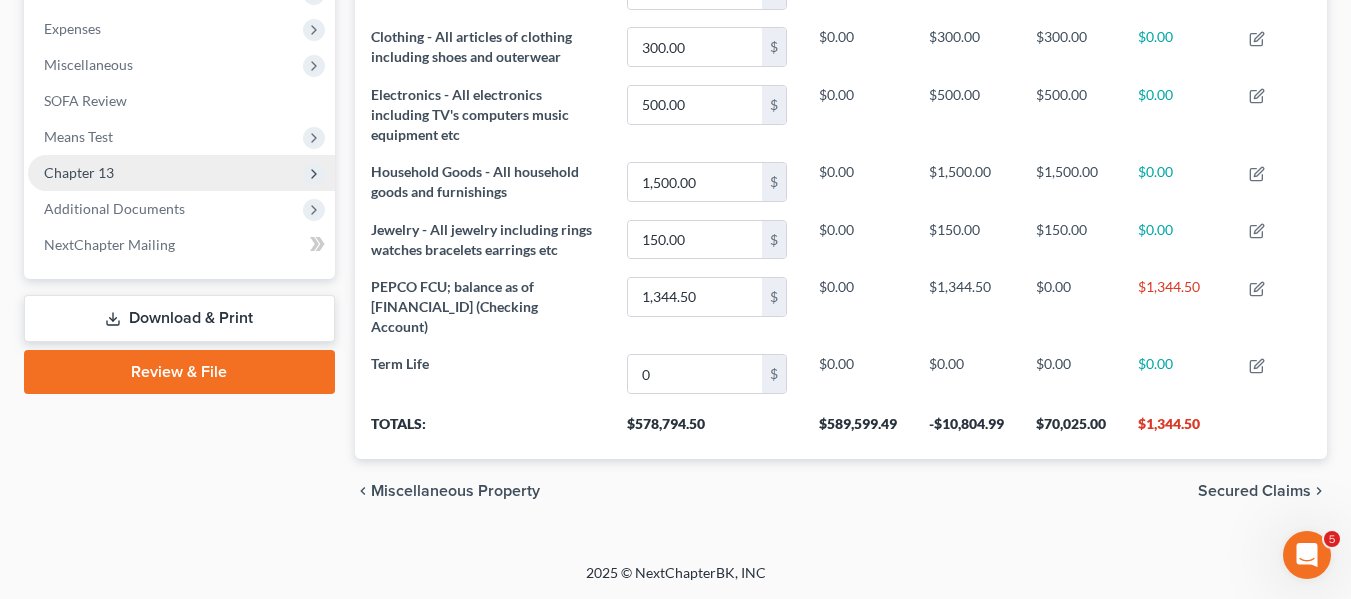 click on "Chapter 13" at bounding box center [79, 172] 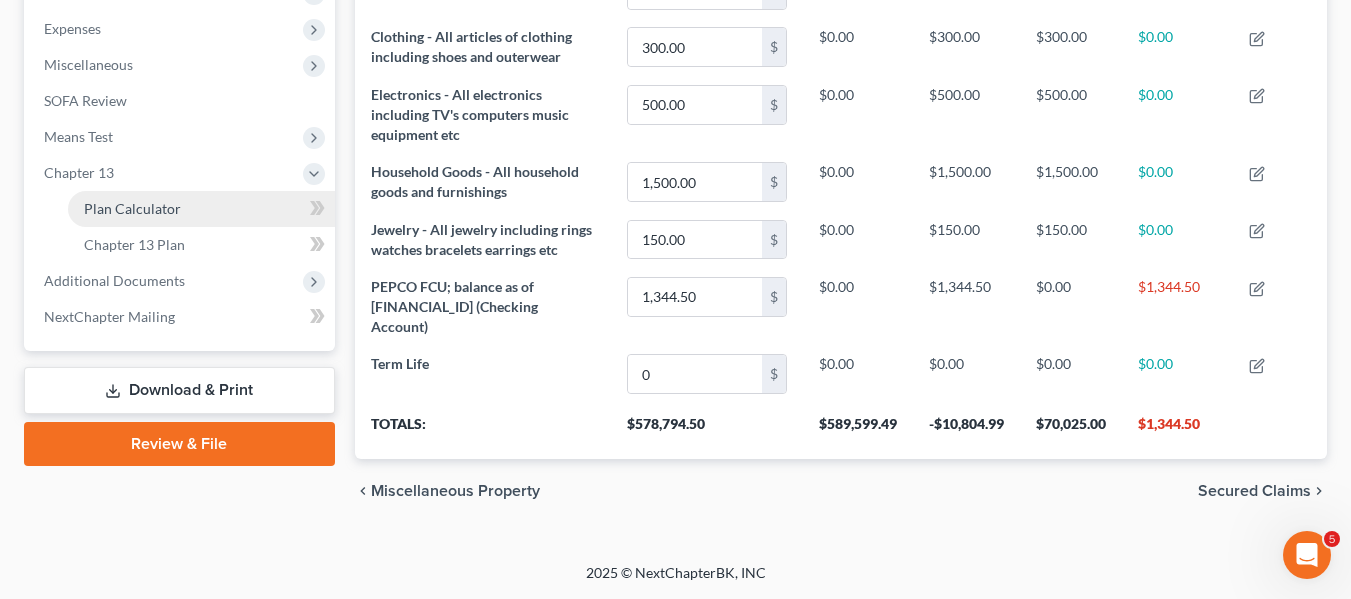 click on "Plan Calculator" at bounding box center (132, 208) 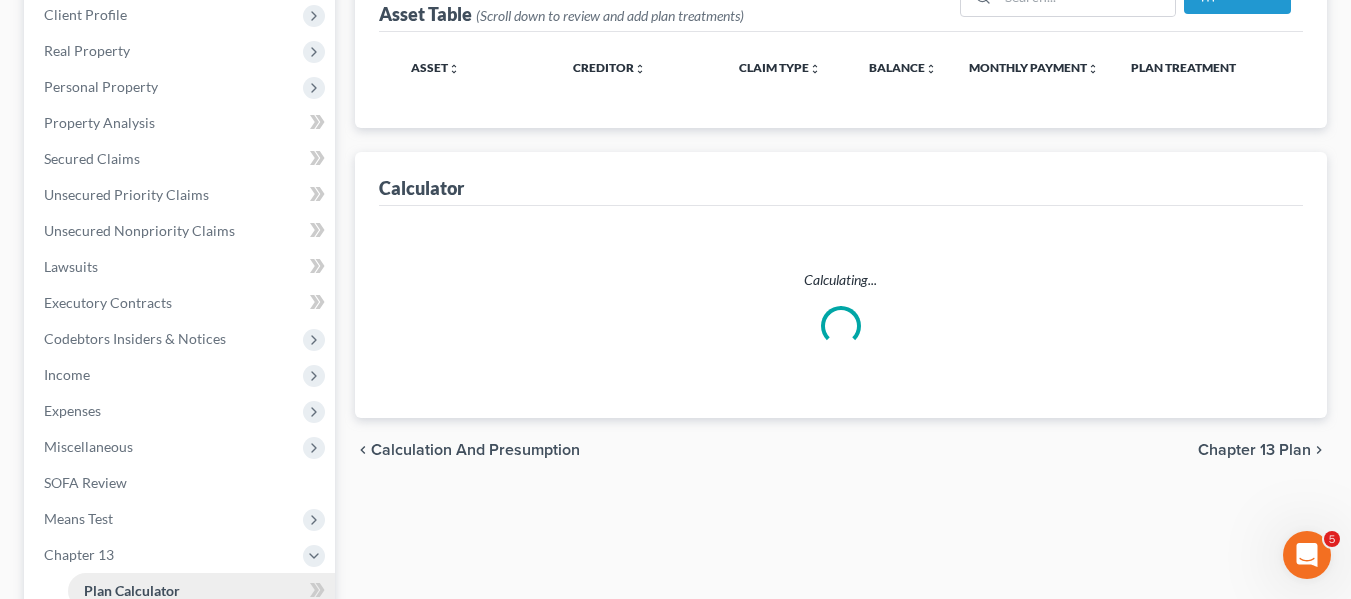 scroll, scrollTop: 0, scrollLeft: 0, axis: both 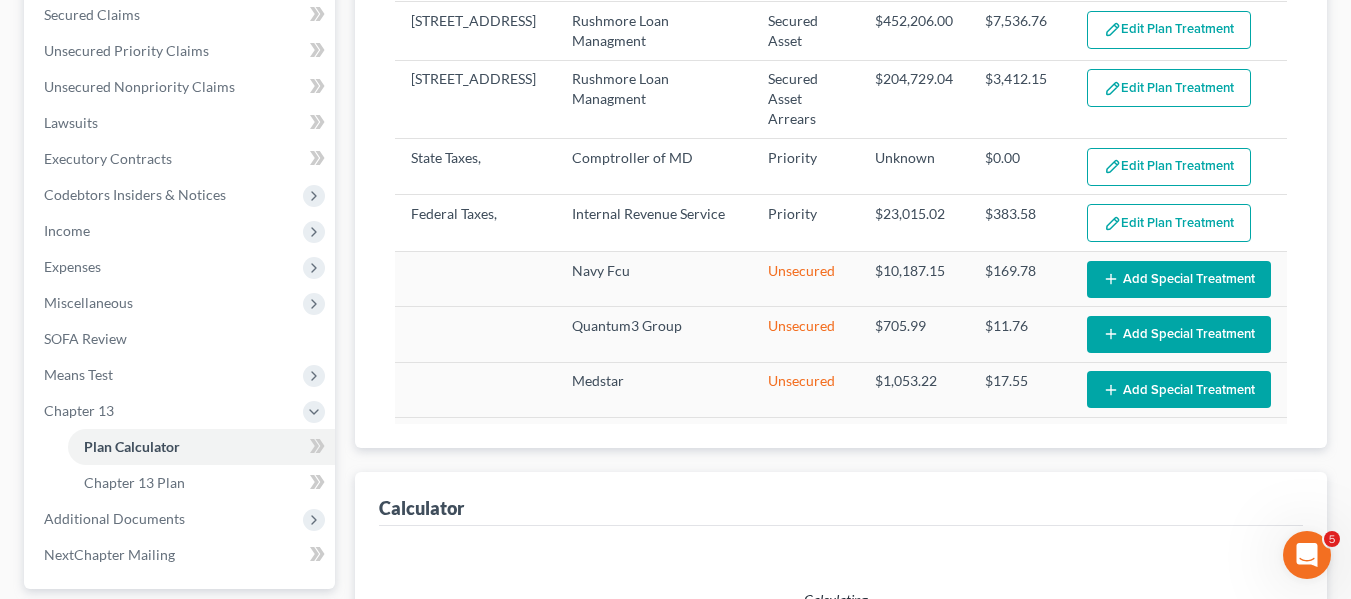 select on "59" 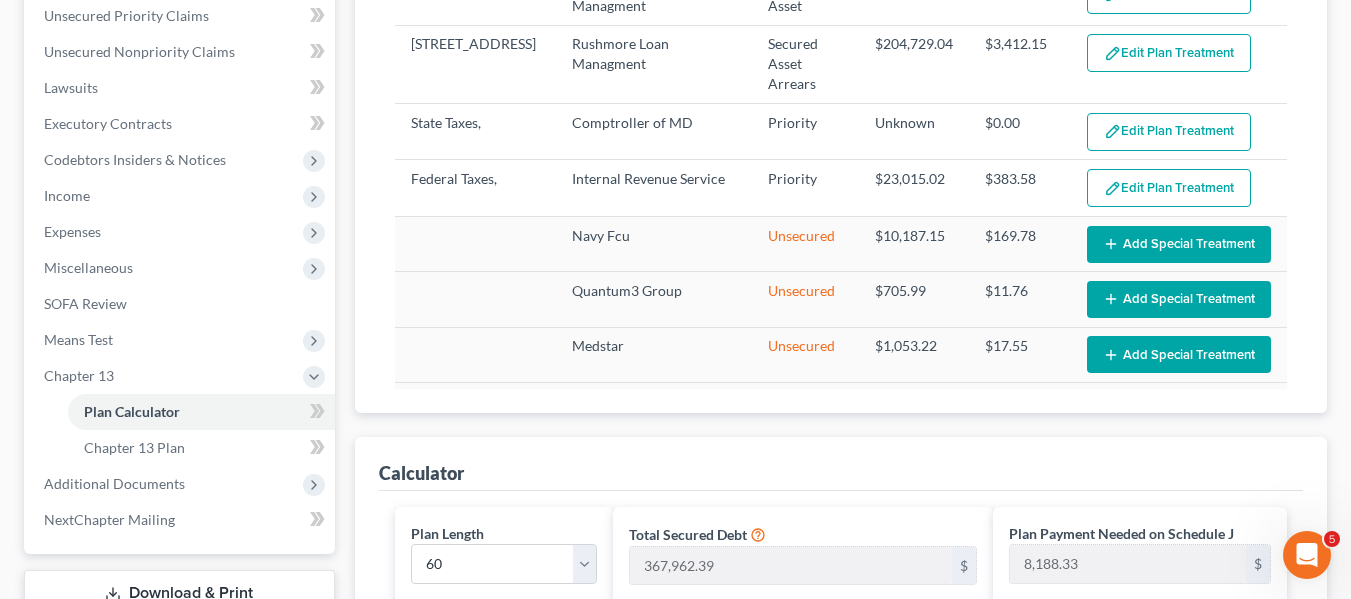 scroll, scrollTop: 475, scrollLeft: 0, axis: vertical 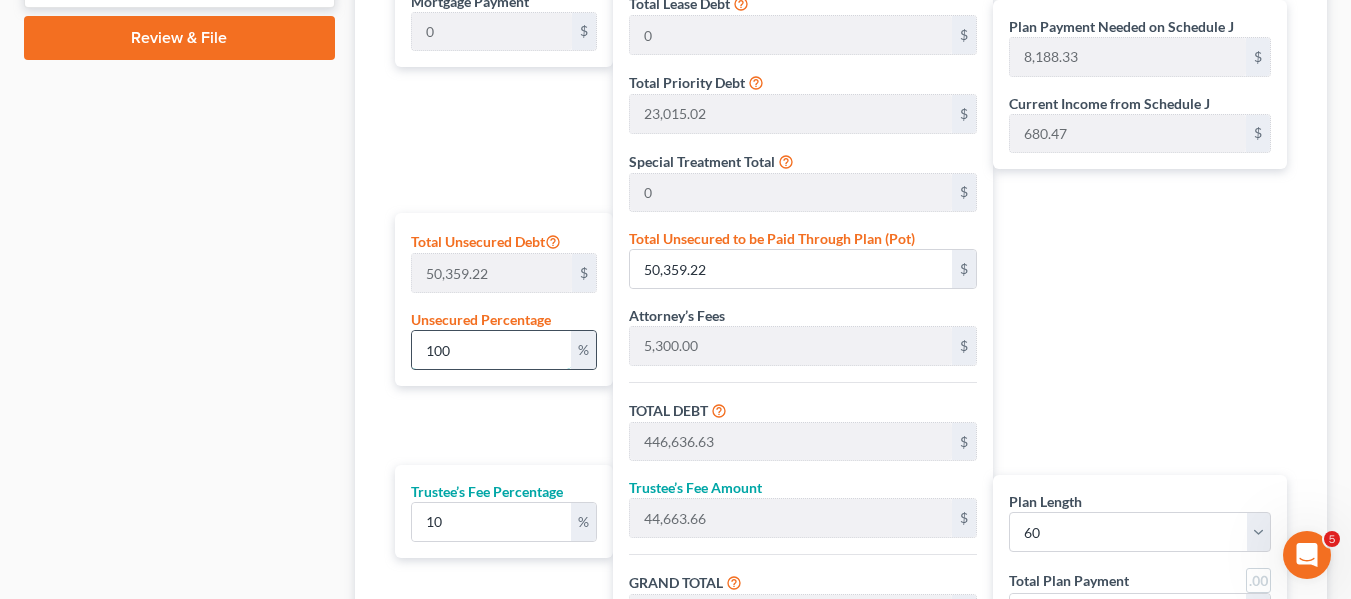 click on "100" at bounding box center (491, 350) 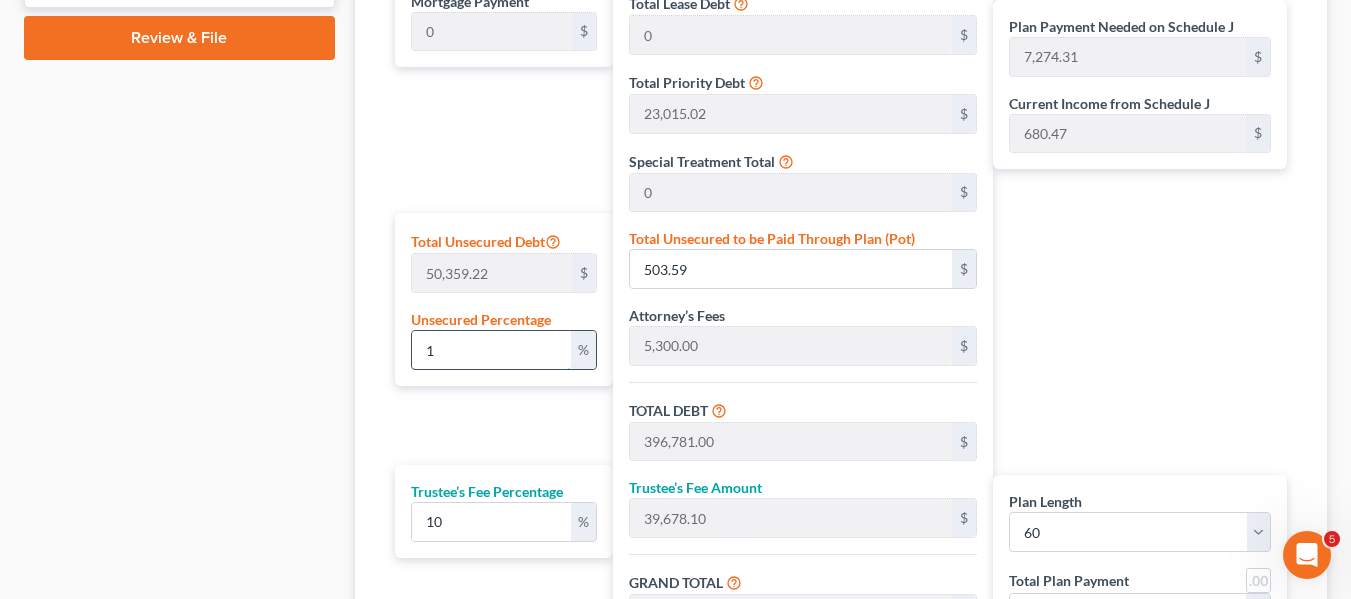 type on "10" 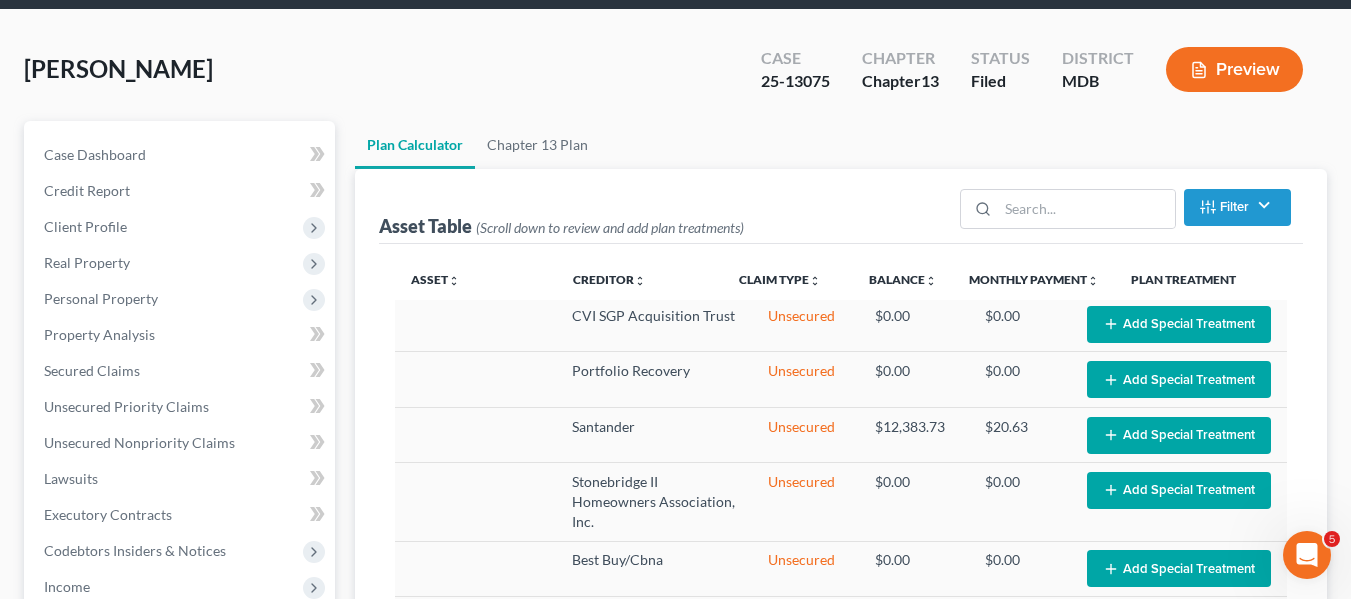 scroll, scrollTop: 0, scrollLeft: 0, axis: both 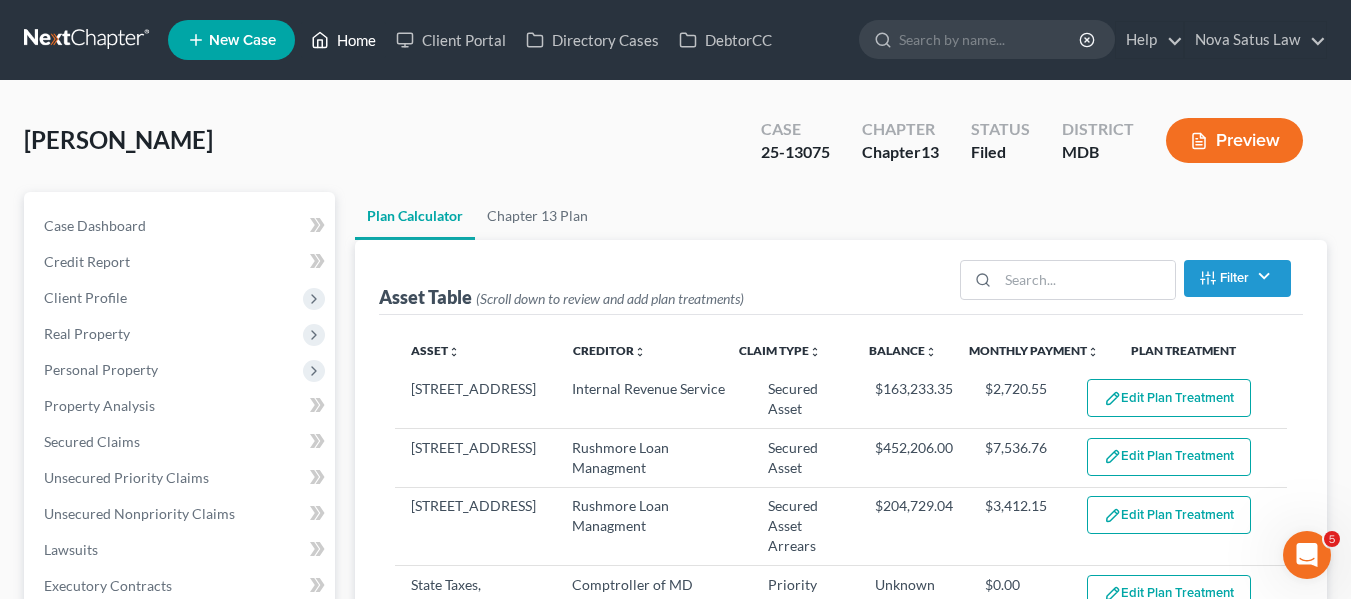 type on "10" 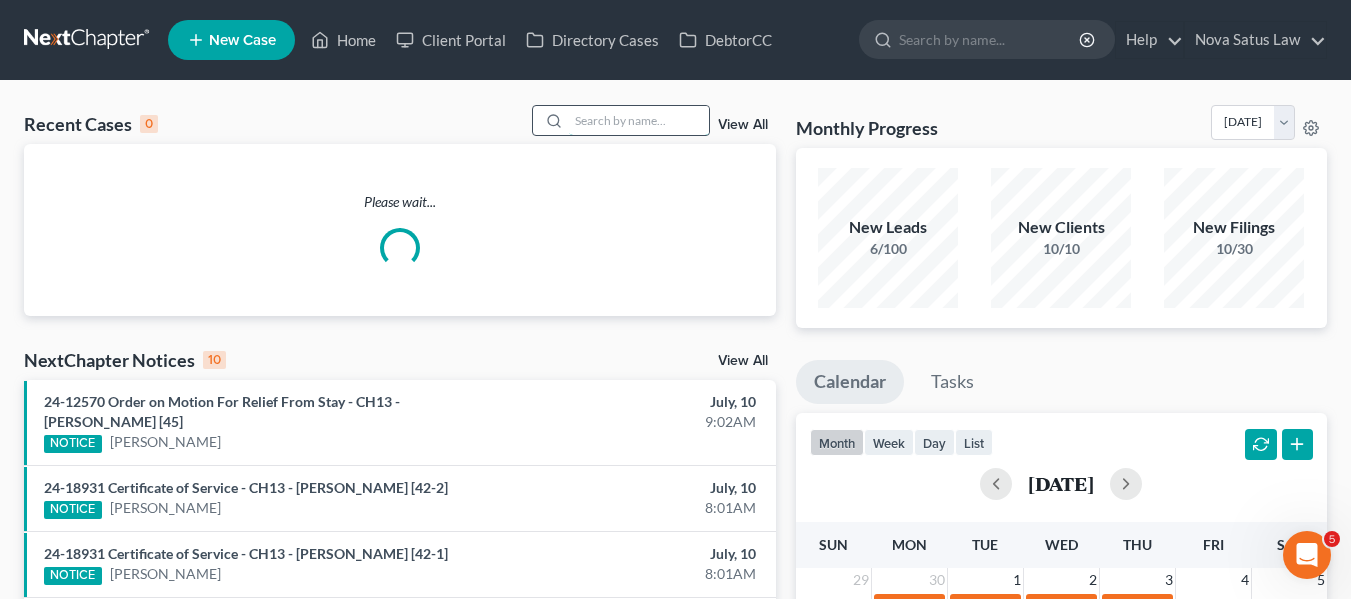 click at bounding box center [639, 120] 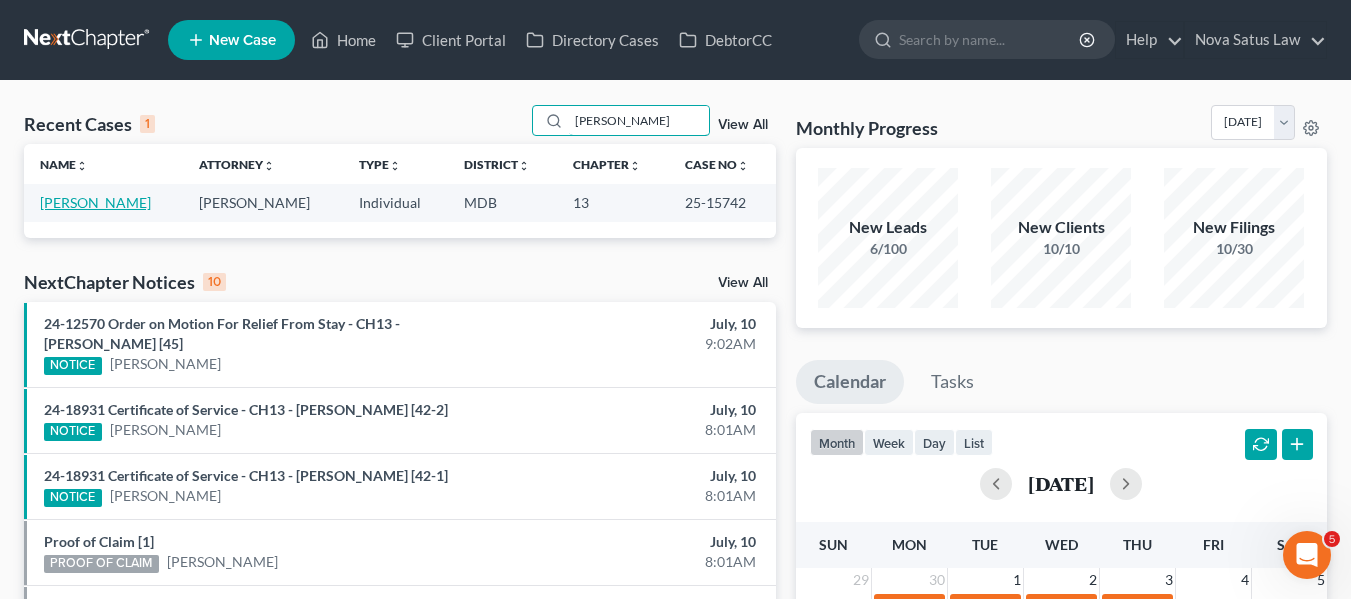 type on "winston" 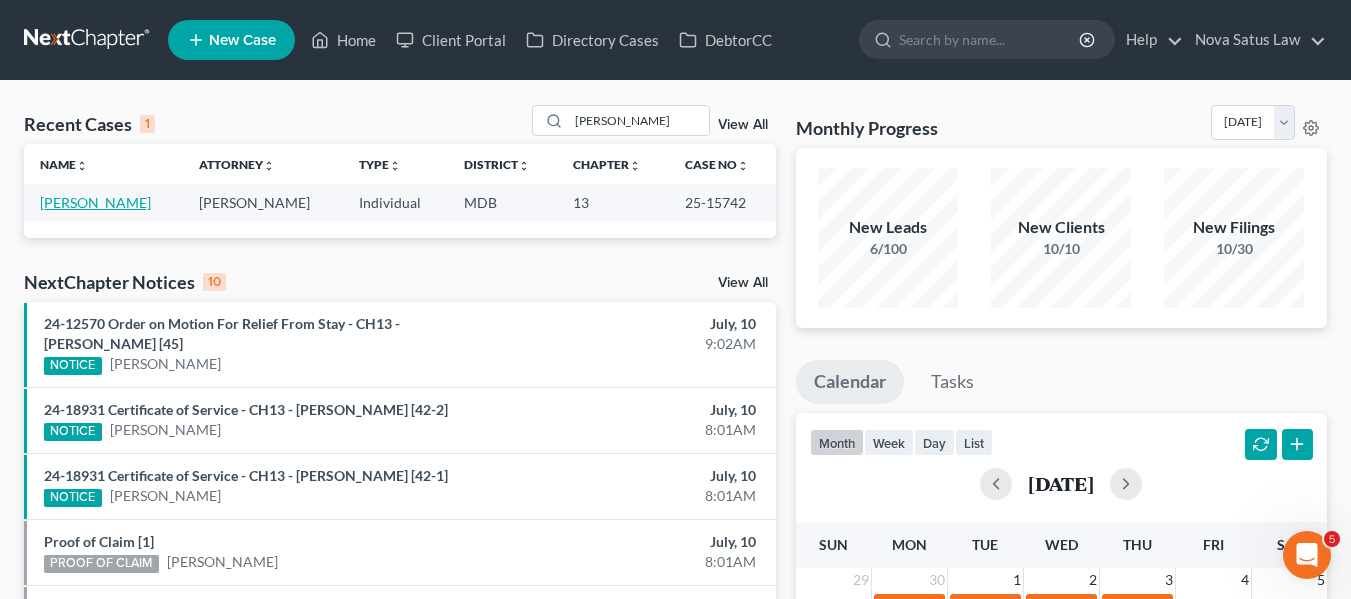 click on "[PERSON_NAME]" at bounding box center (95, 202) 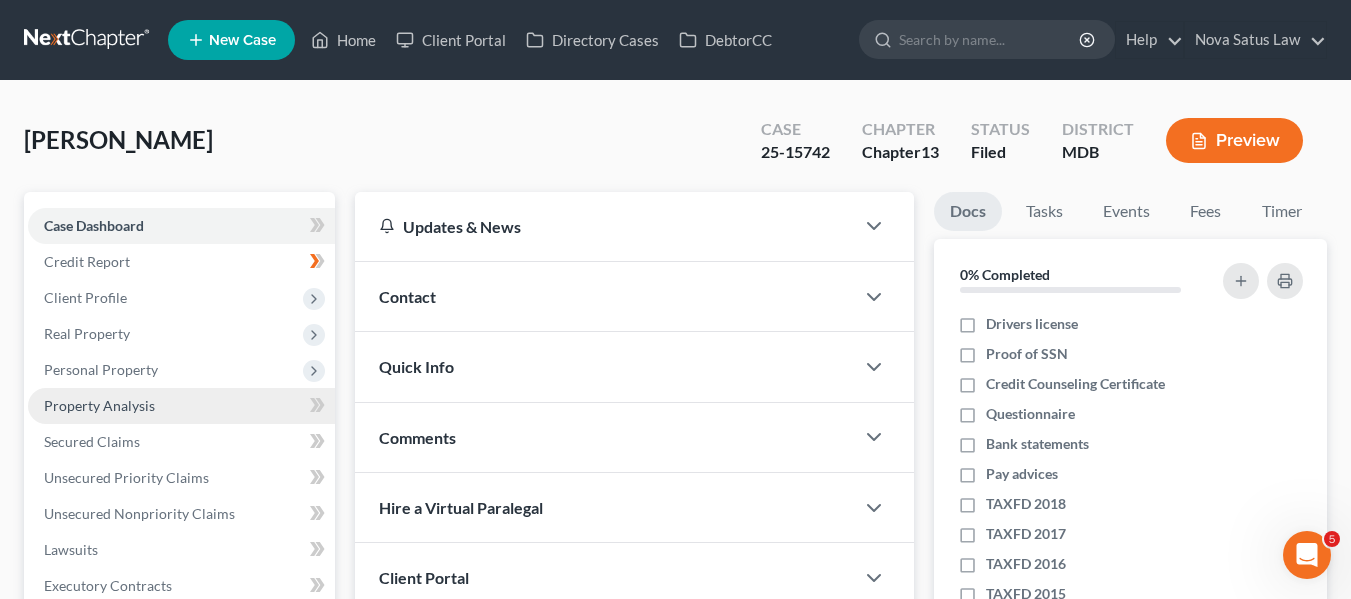 scroll, scrollTop: 229, scrollLeft: 0, axis: vertical 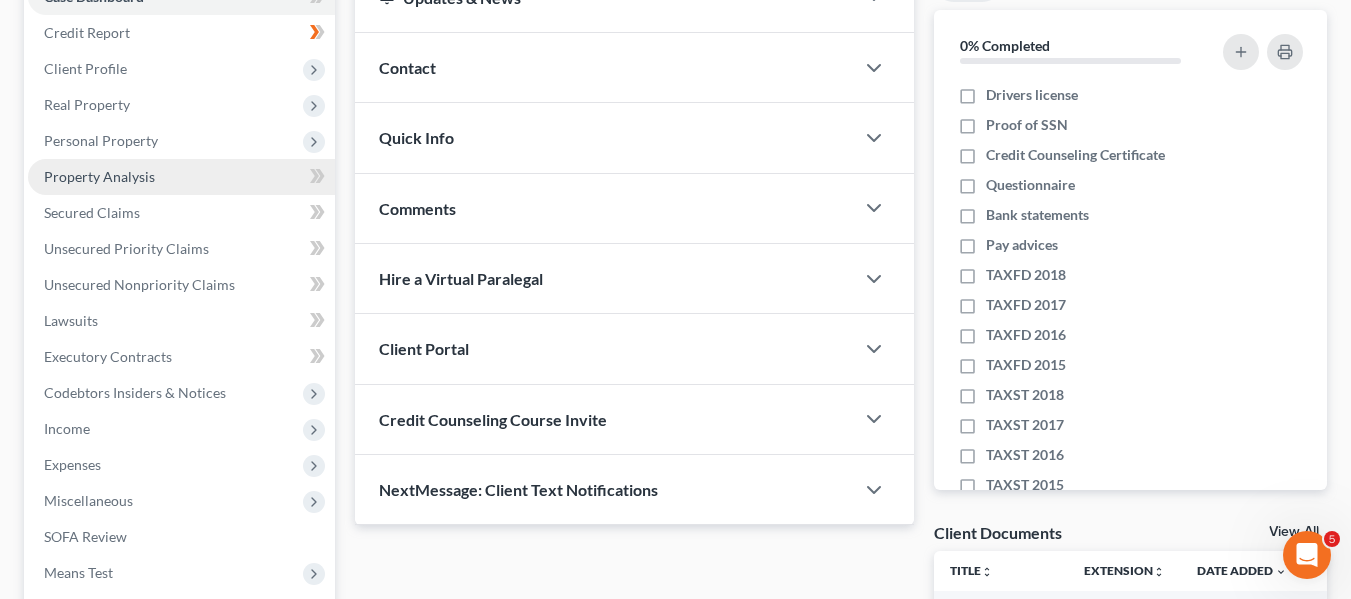 click on "Property Analysis" at bounding box center (181, 177) 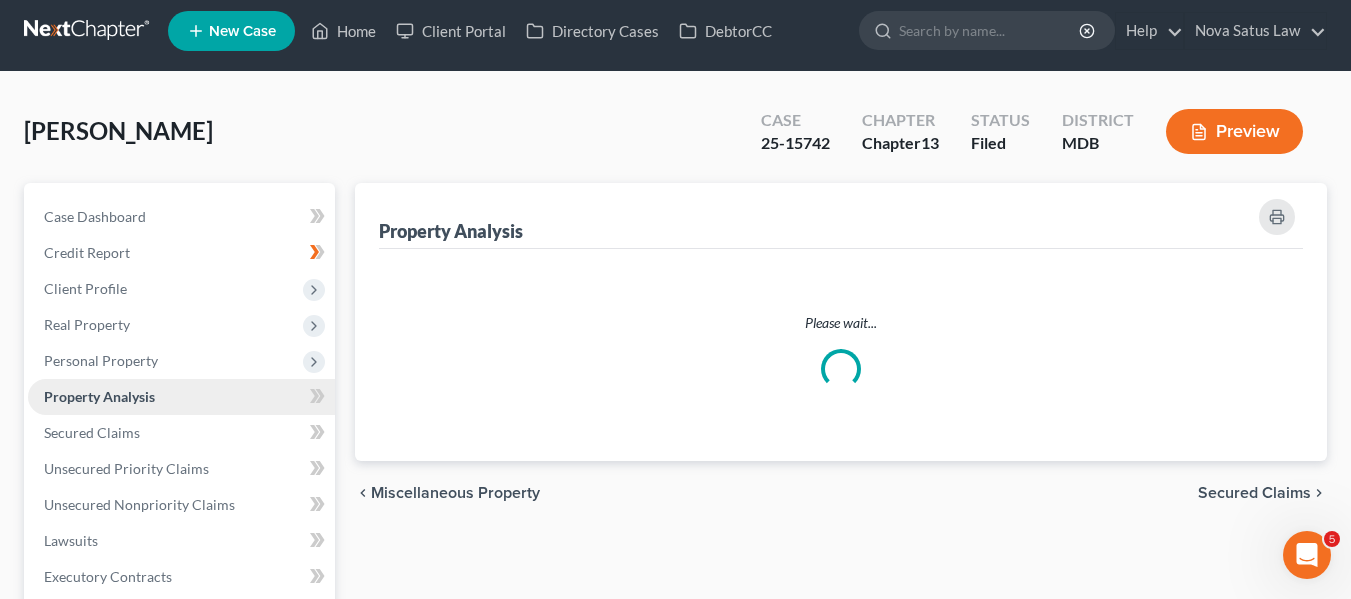 scroll, scrollTop: 0, scrollLeft: 0, axis: both 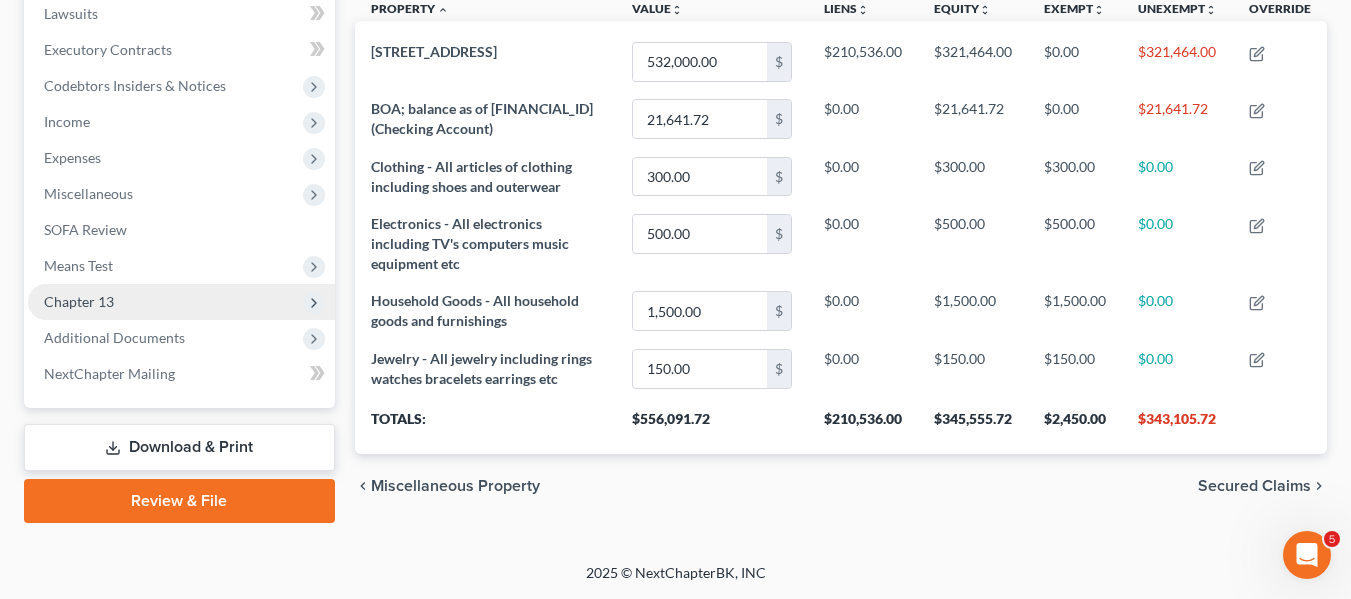 click on "Chapter 13" at bounding box center [181, 302] 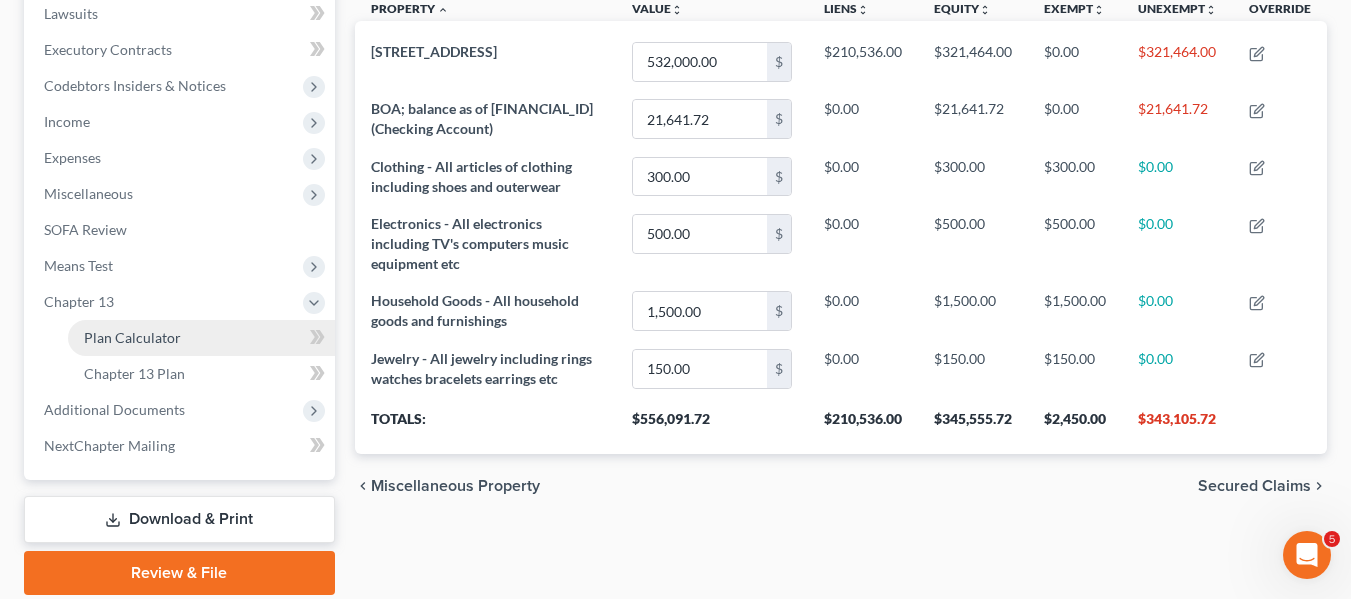 click on "Plan Calculator" at bounding box center [132, 337] 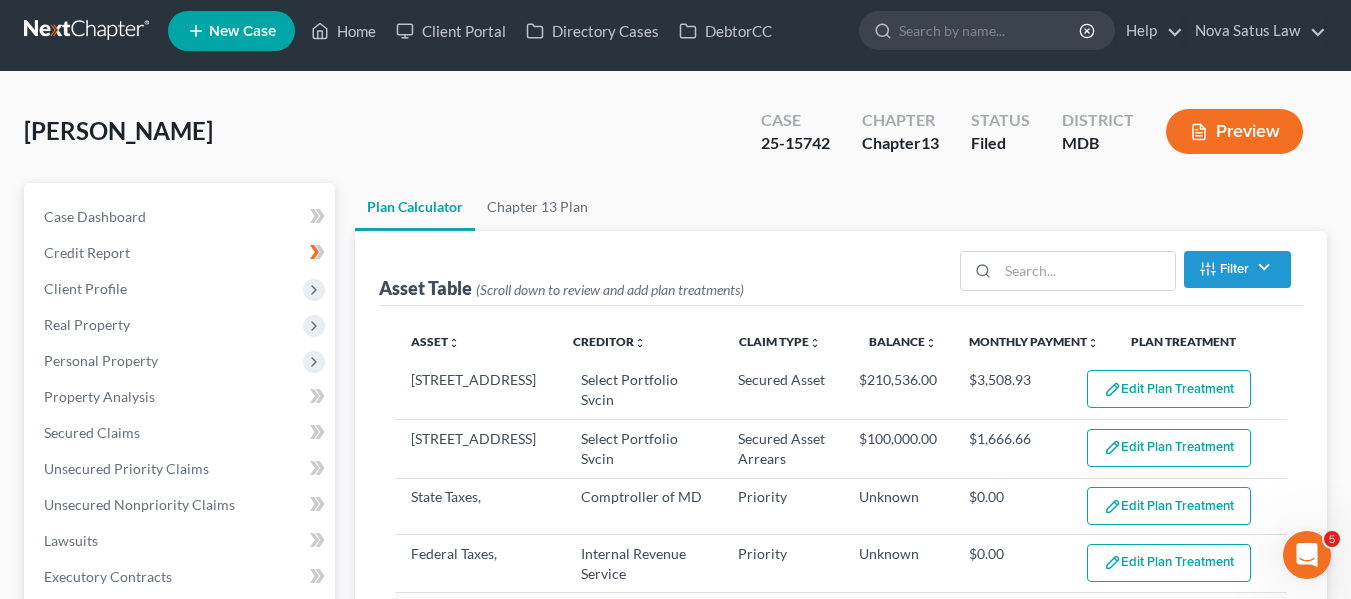 scroll, scrollTop: 0, scrollLeft: 0, axis: both 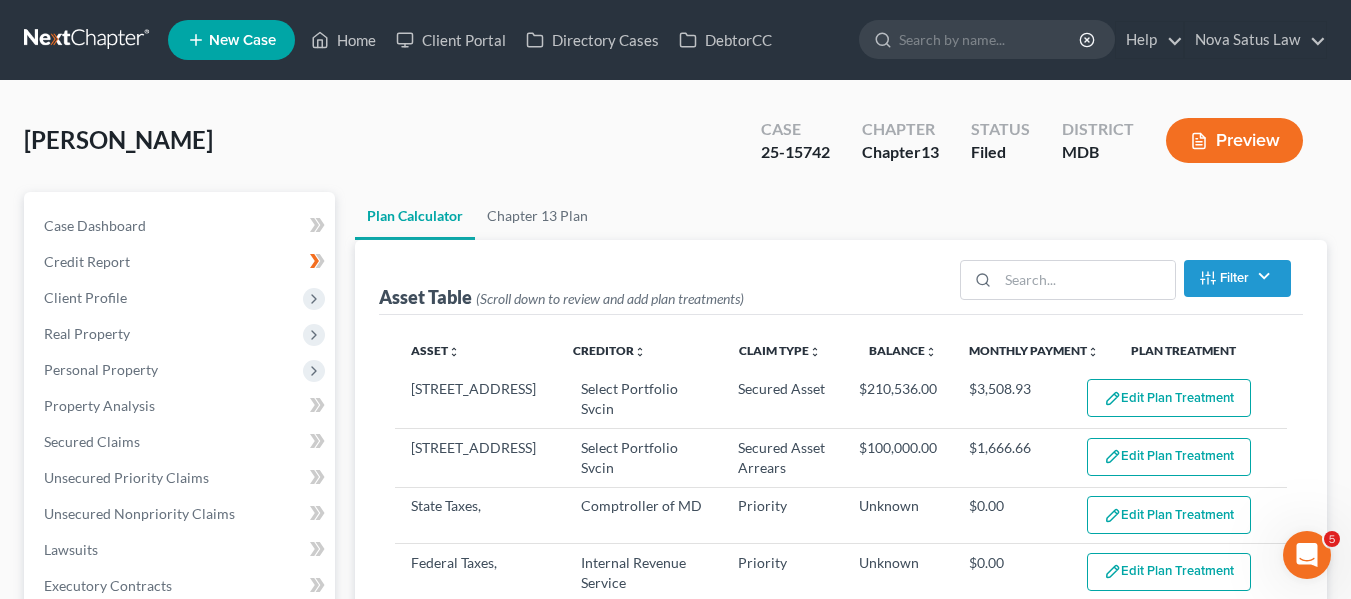 select on "59" 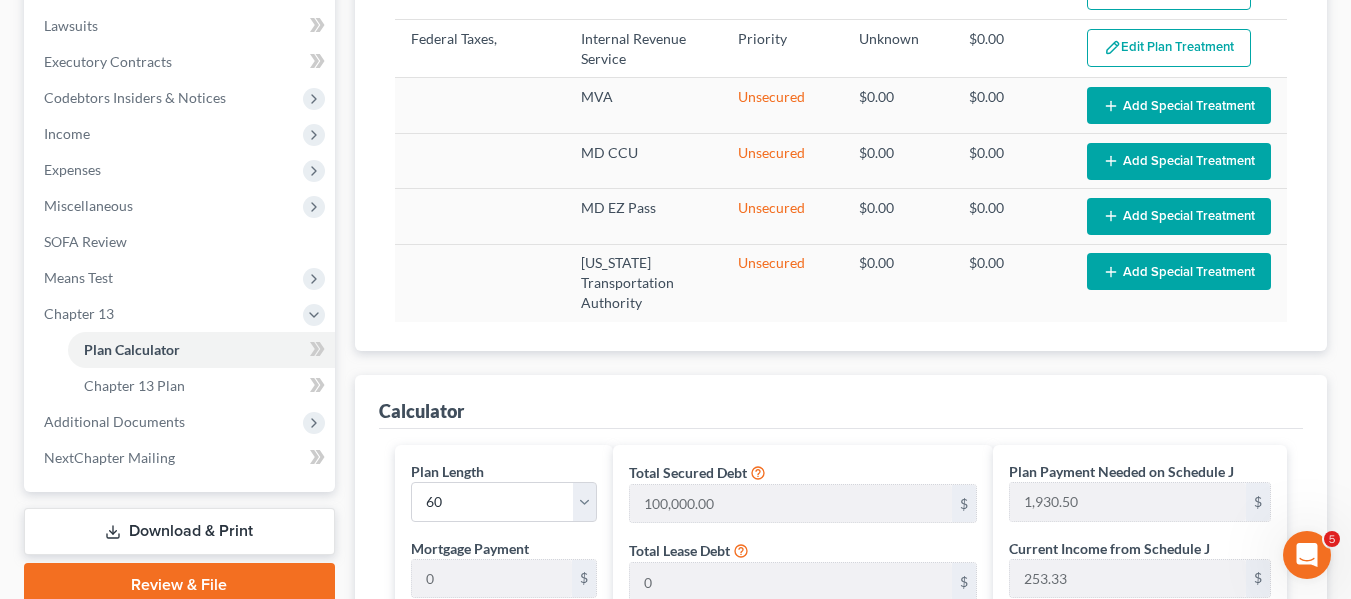 scroll, scrollTop: 523, scrollLeft: 0, axis: vertical 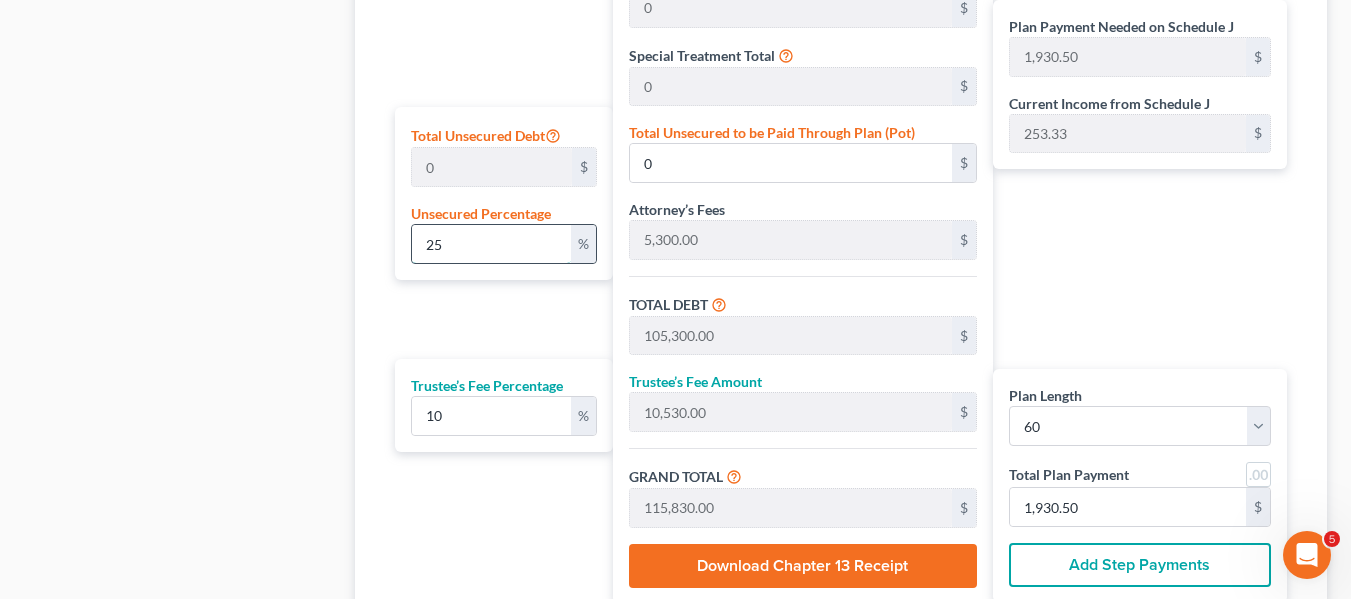 click on "25" at bounding box center [491, 244] 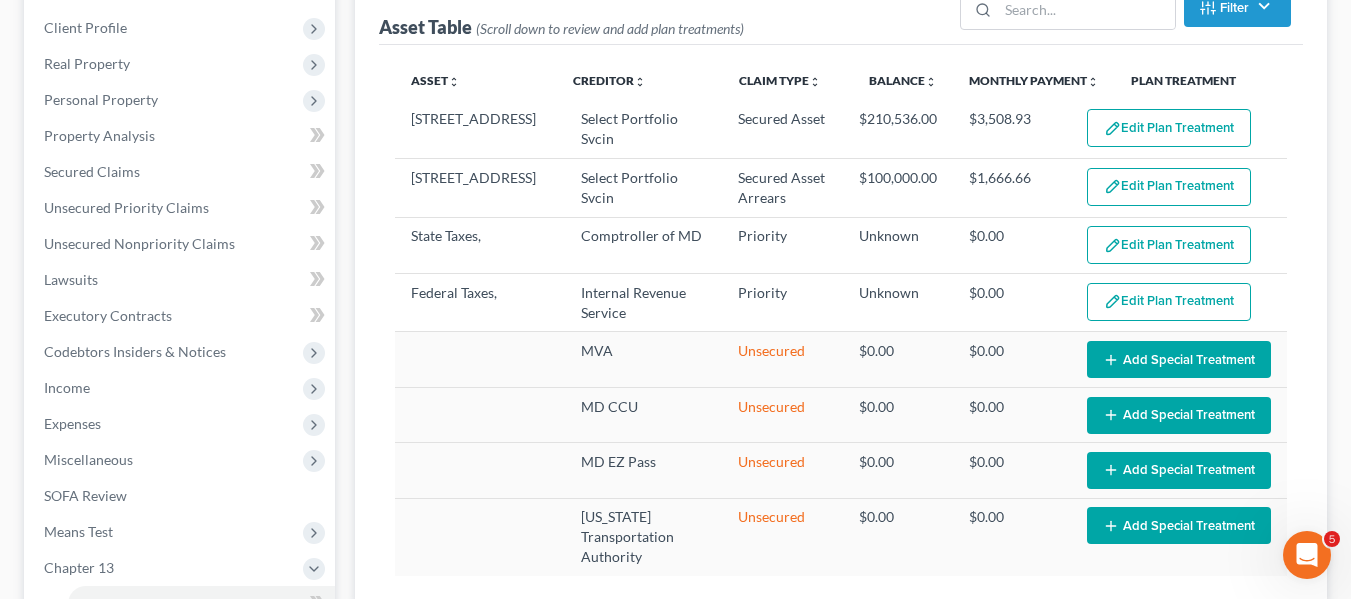 scroll, scrollTop: 269, scrollLeft: 0, axis: vertical 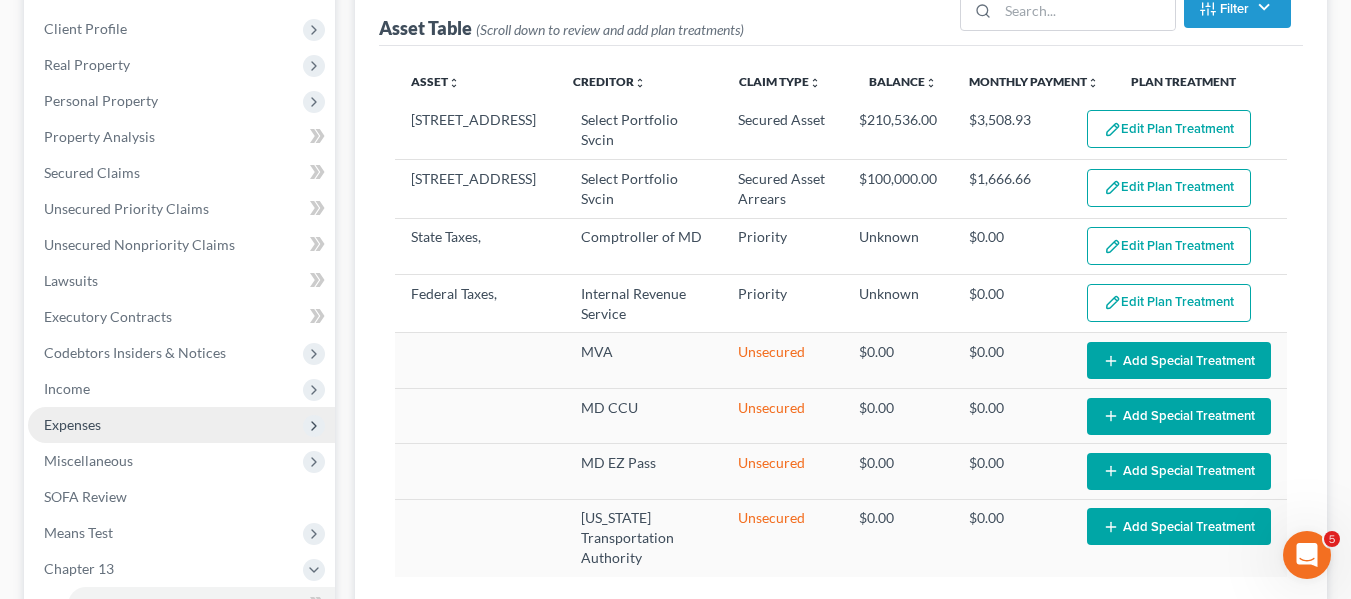type on "100" 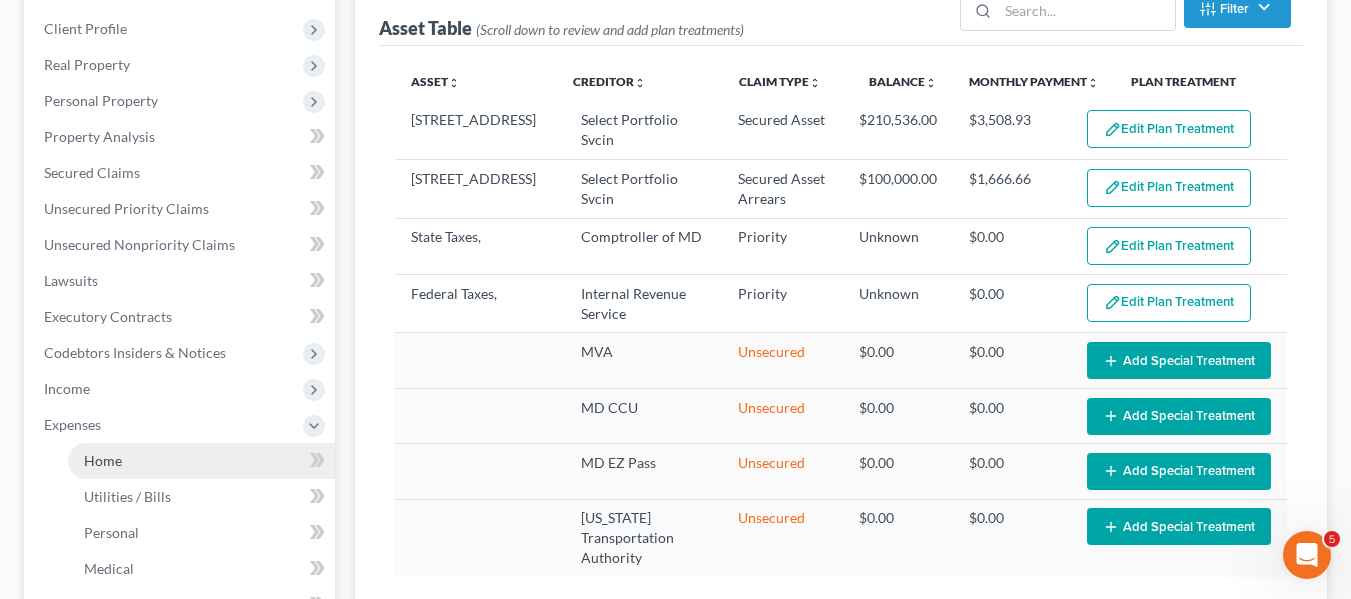 click on "Home" at bounding box center [201, 461] 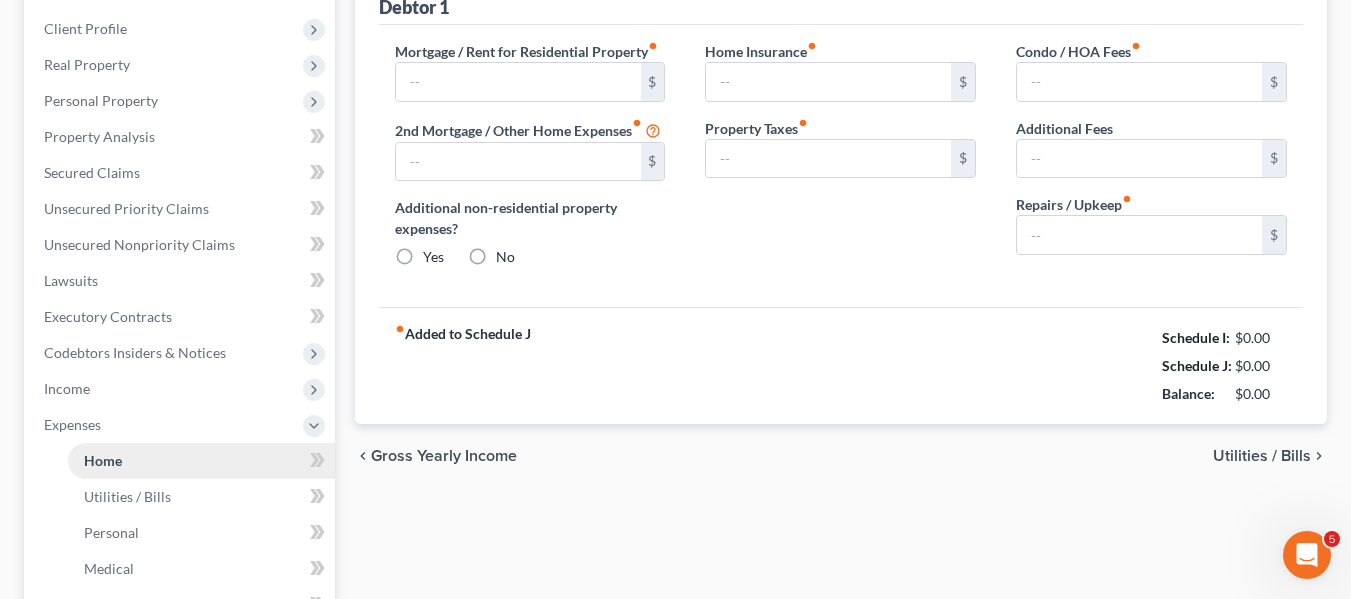 scroll, scrollTop: 24, scrollLeft: 0, axis: vertical 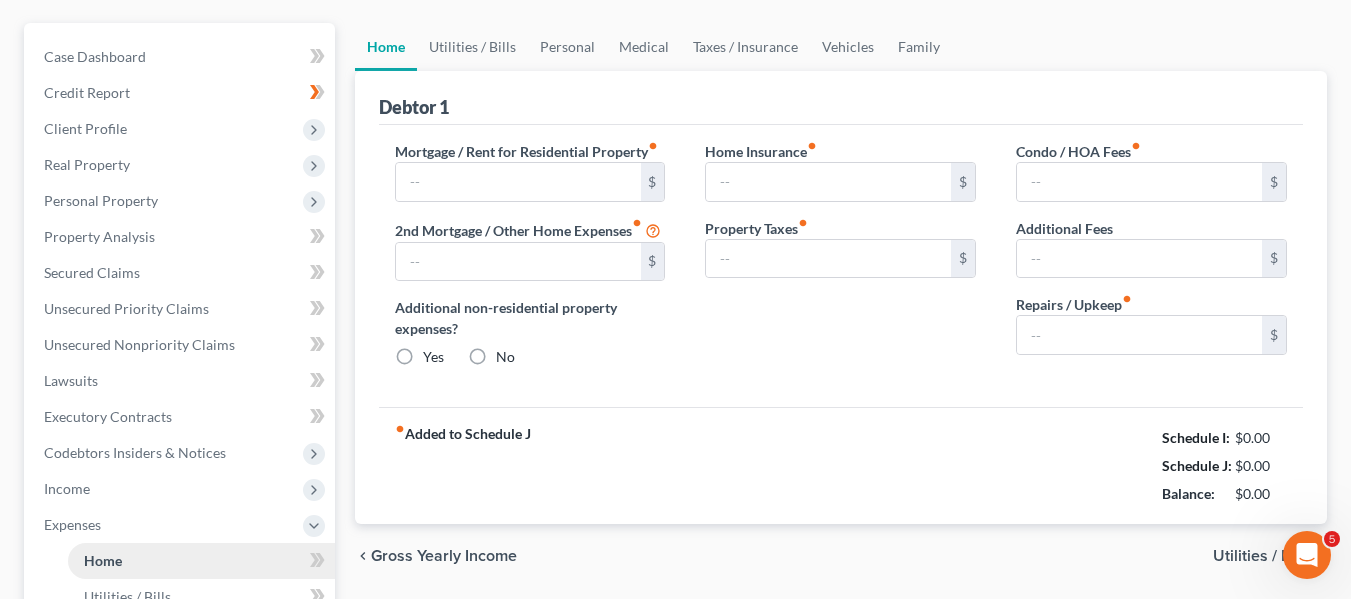 type on "1,700.00" 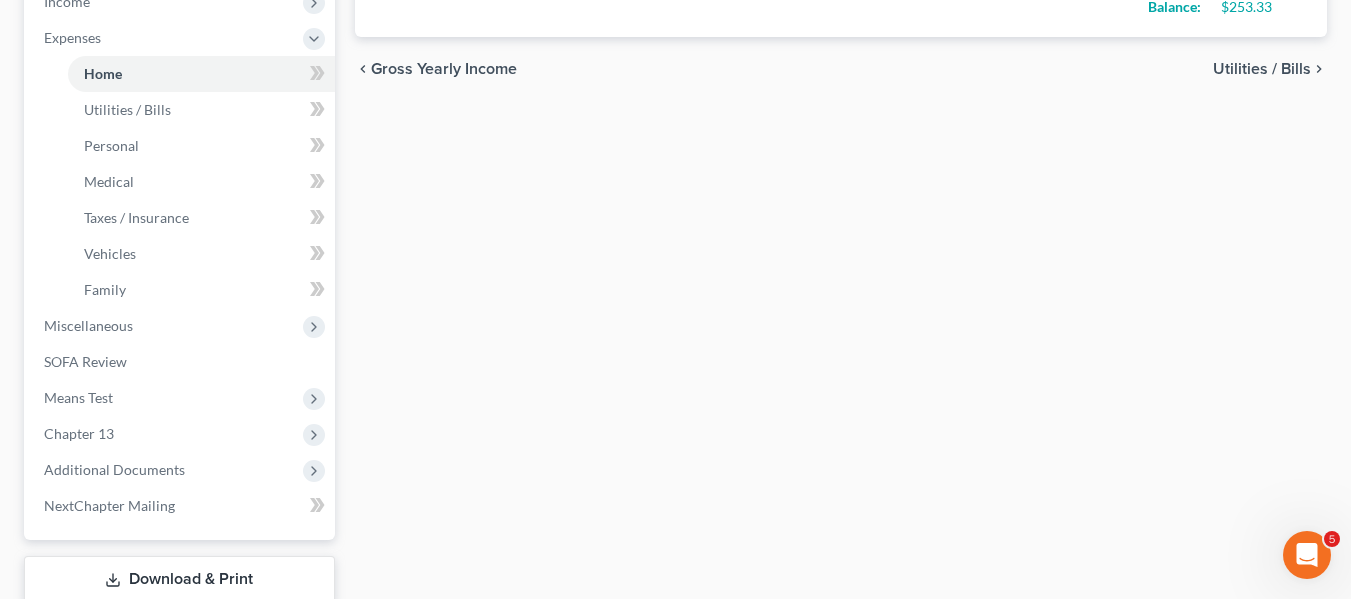 scroll, scrollTop: 788, scrollLeft: 0, axis: vertical 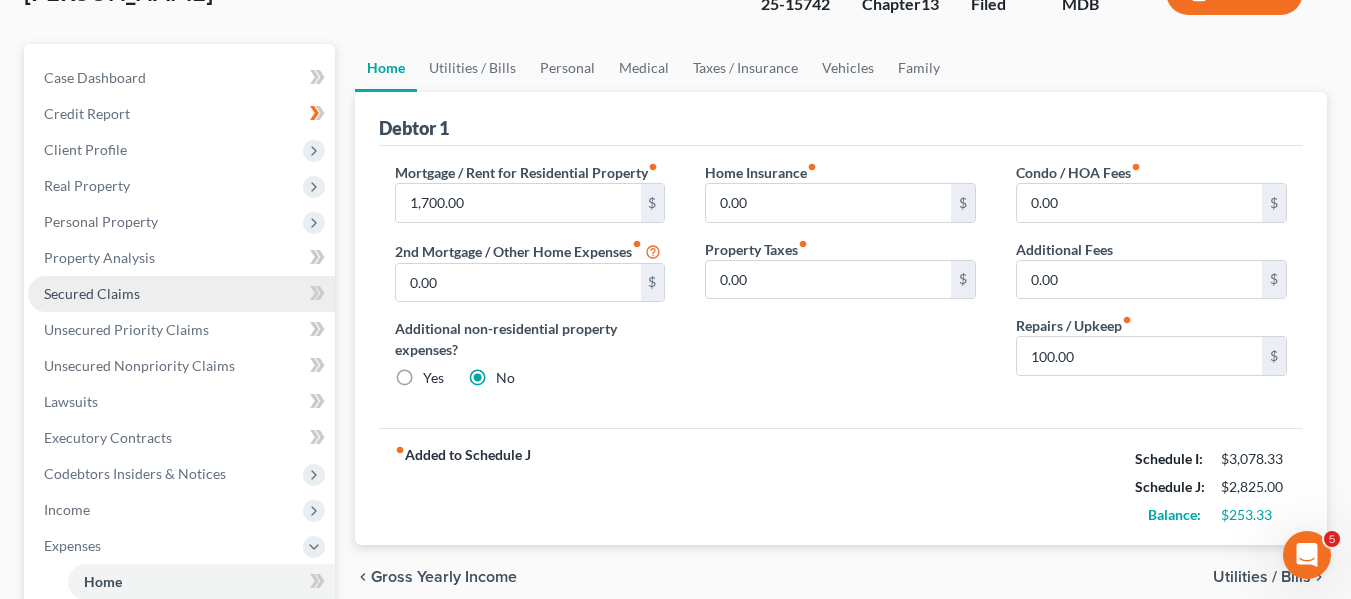 click on "Secured Claims" at bounding box center [92, 293] 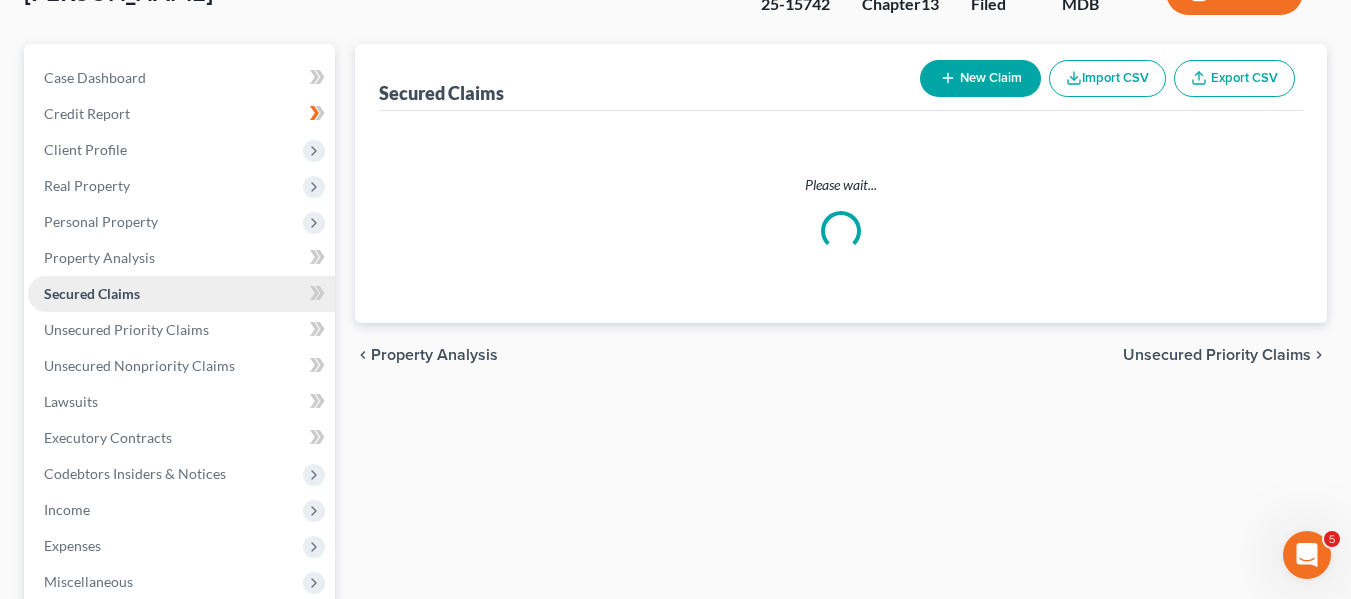 scroll, scrollTop: 0, scrollLeft: 0, axis: both 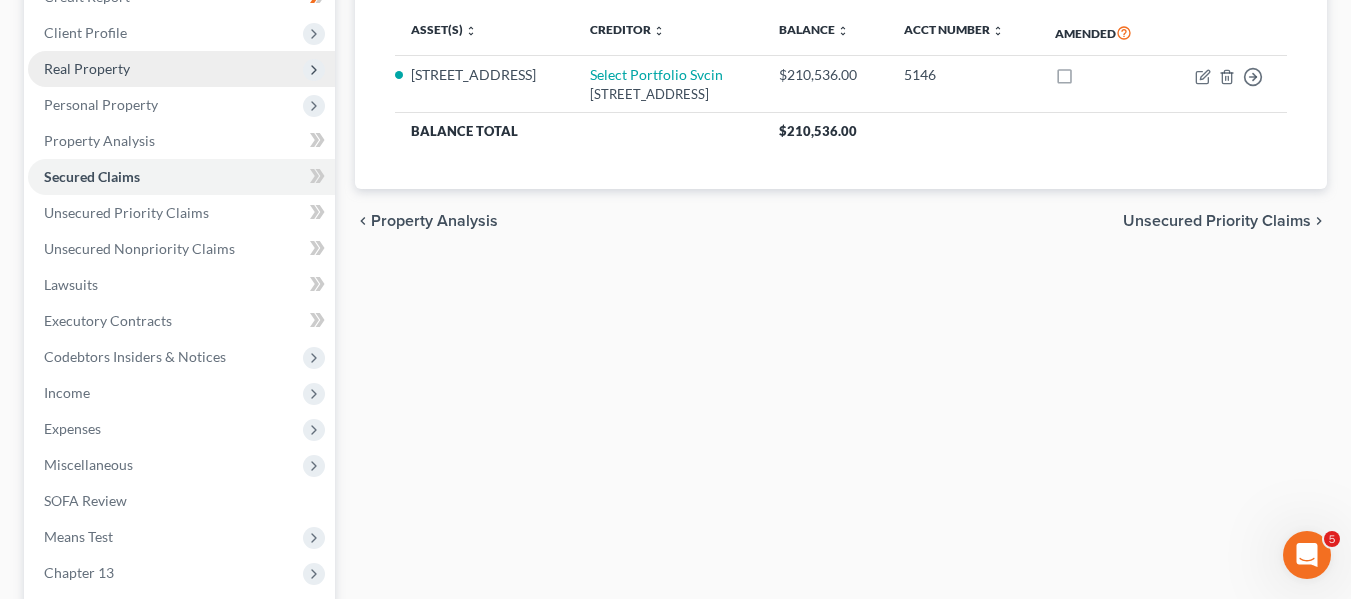 click on "Real Property" at bounding box center [87, 68] 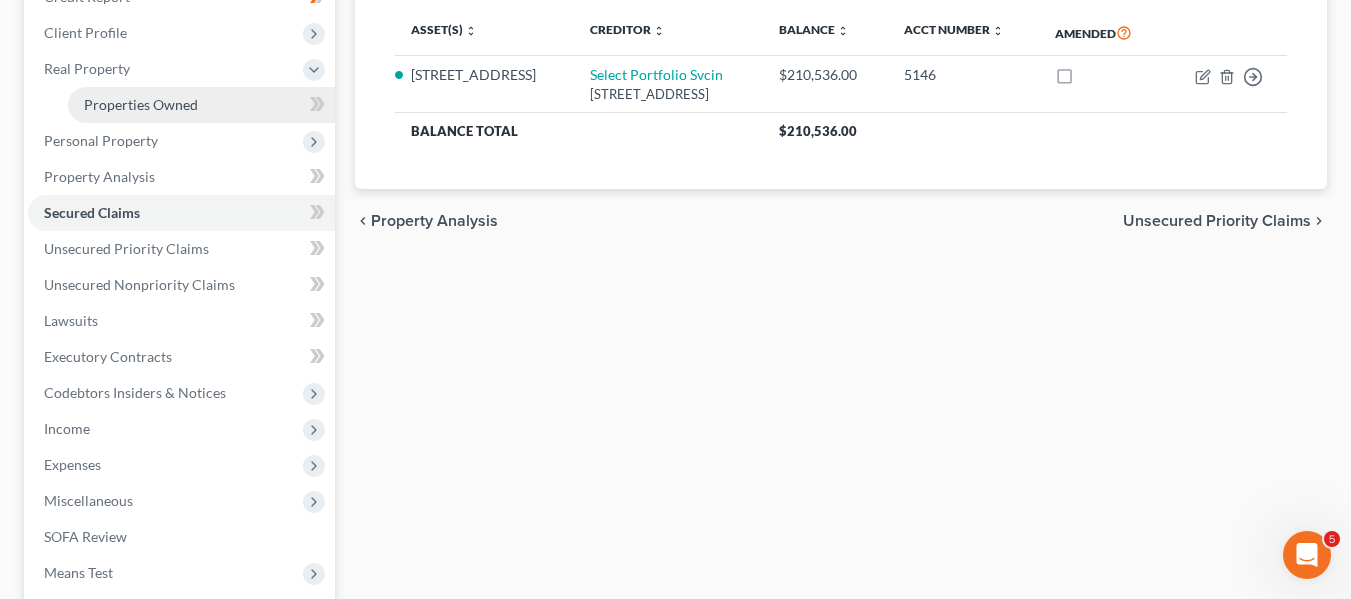 click on "Properties Owned" at bounding box center [201, 105] 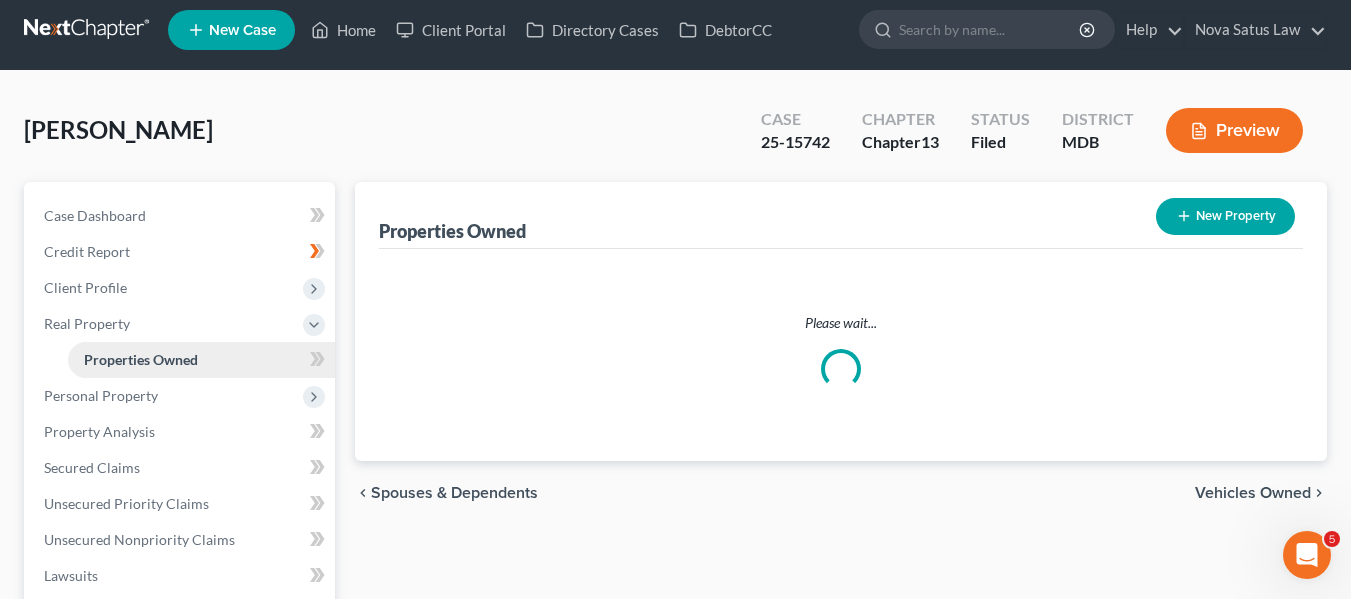 scroll, scrollTop: 0, scrollLeft: 0, axis: both 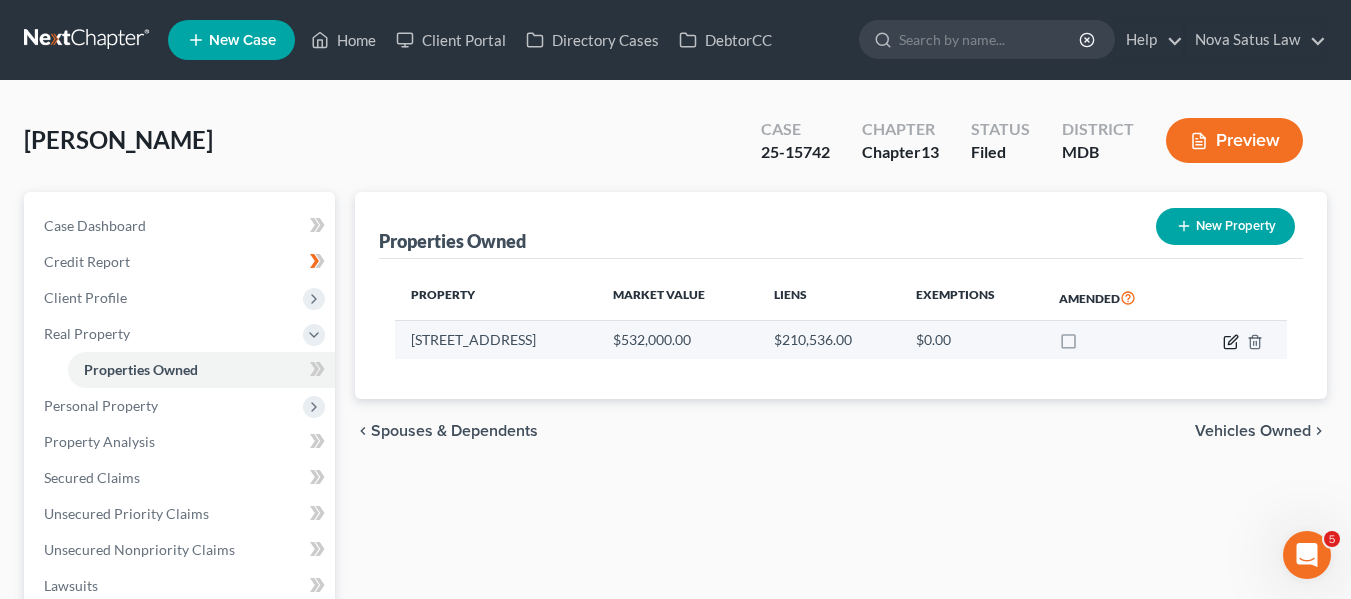 click 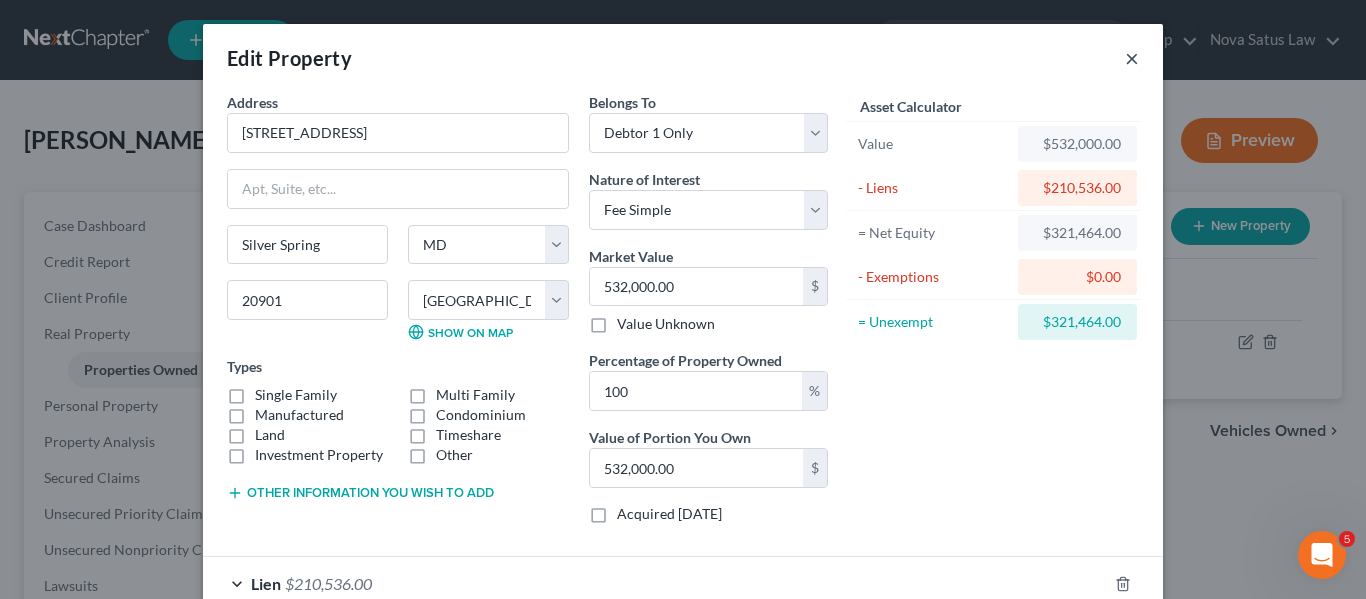 click on "×" at bounding box center (1132, 58) 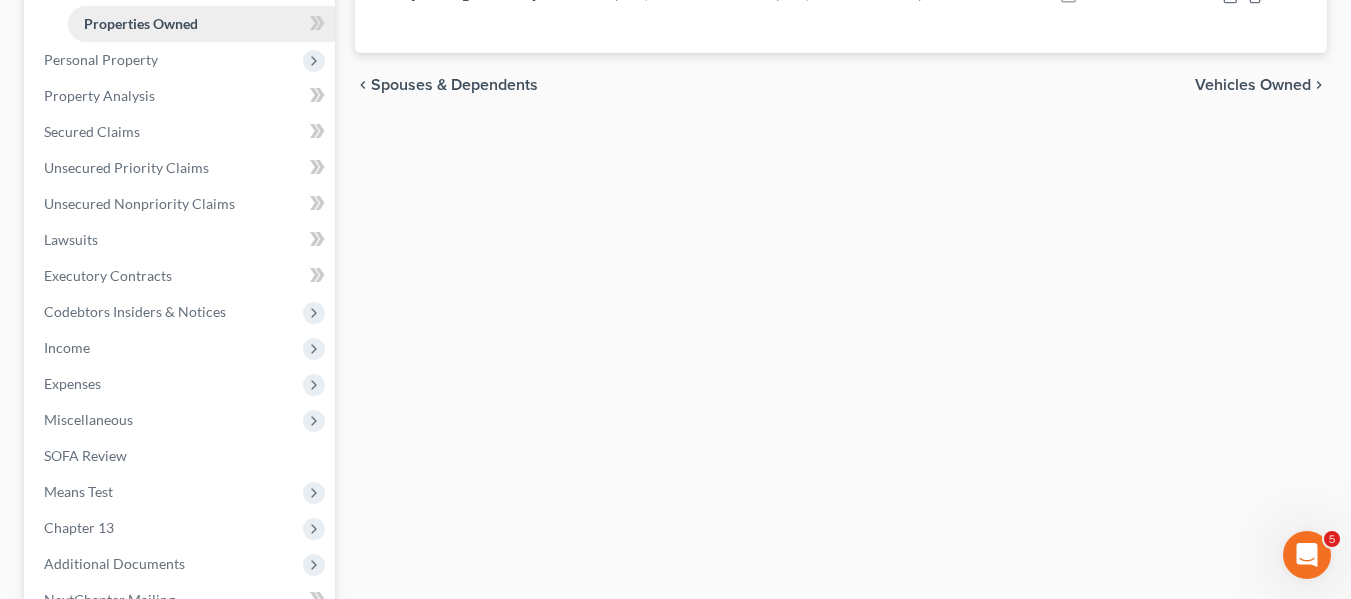 scroll, scrollTop: 347, scrollLeft: 0, axis: vertical 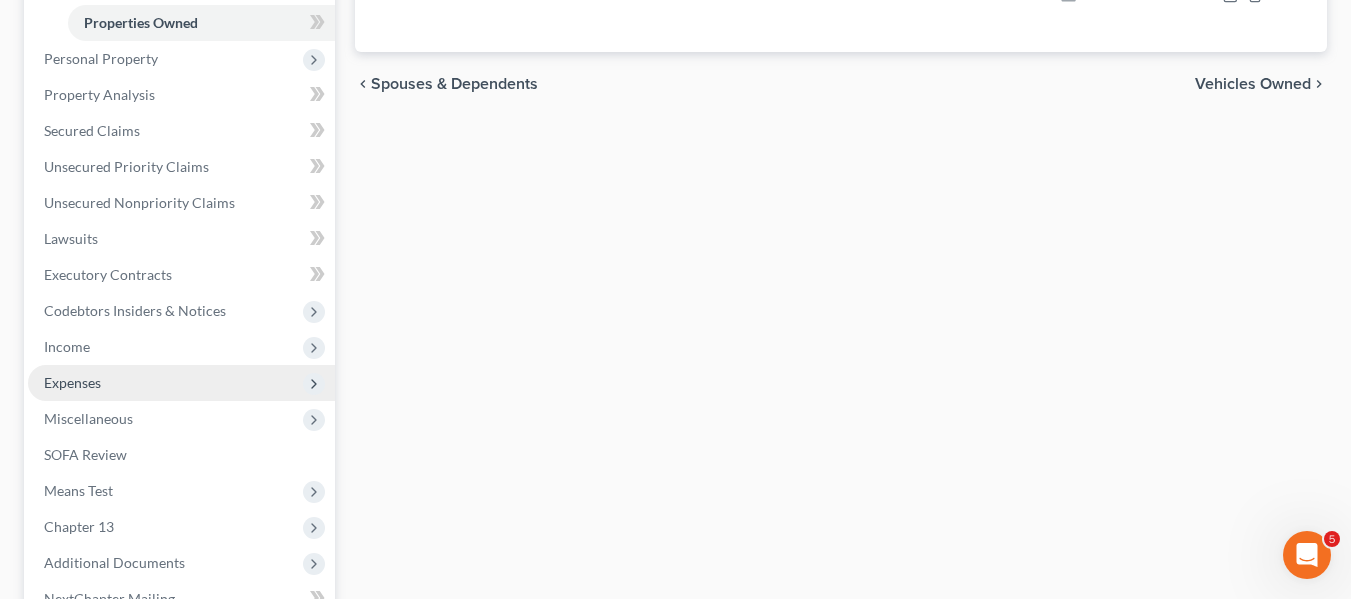 click on "Expenses" at bounding box center [181, 383] 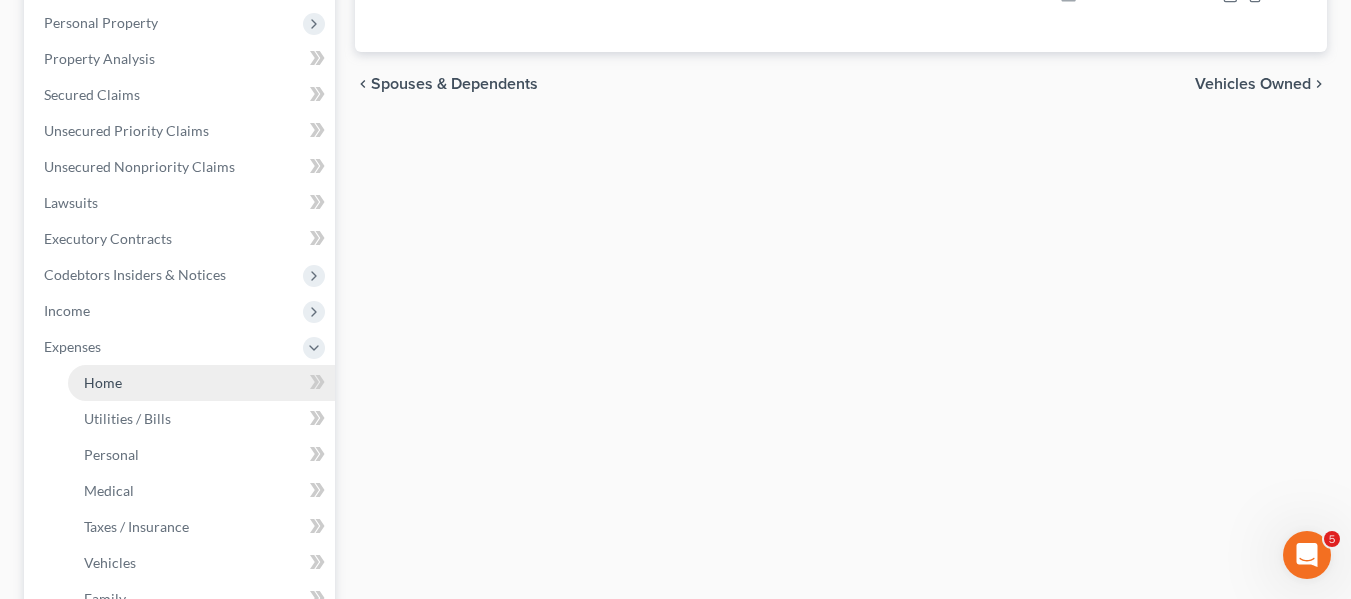 click on "Home" at bounding box center [103, 382] 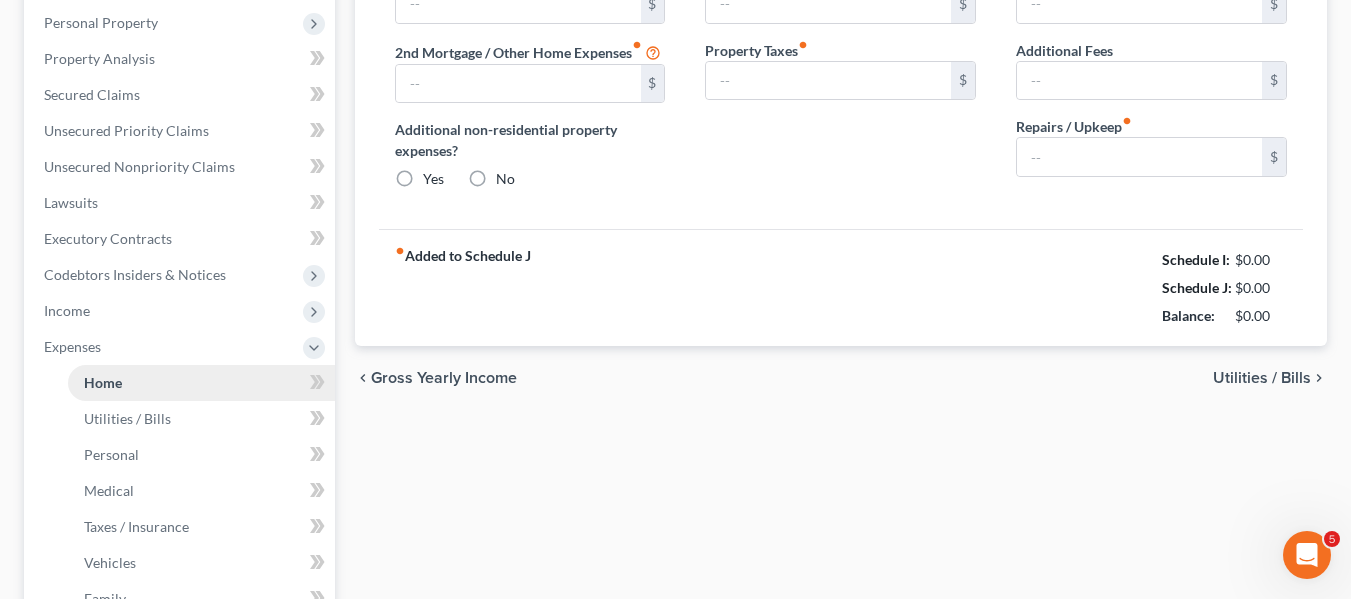 type on "1,700.00" 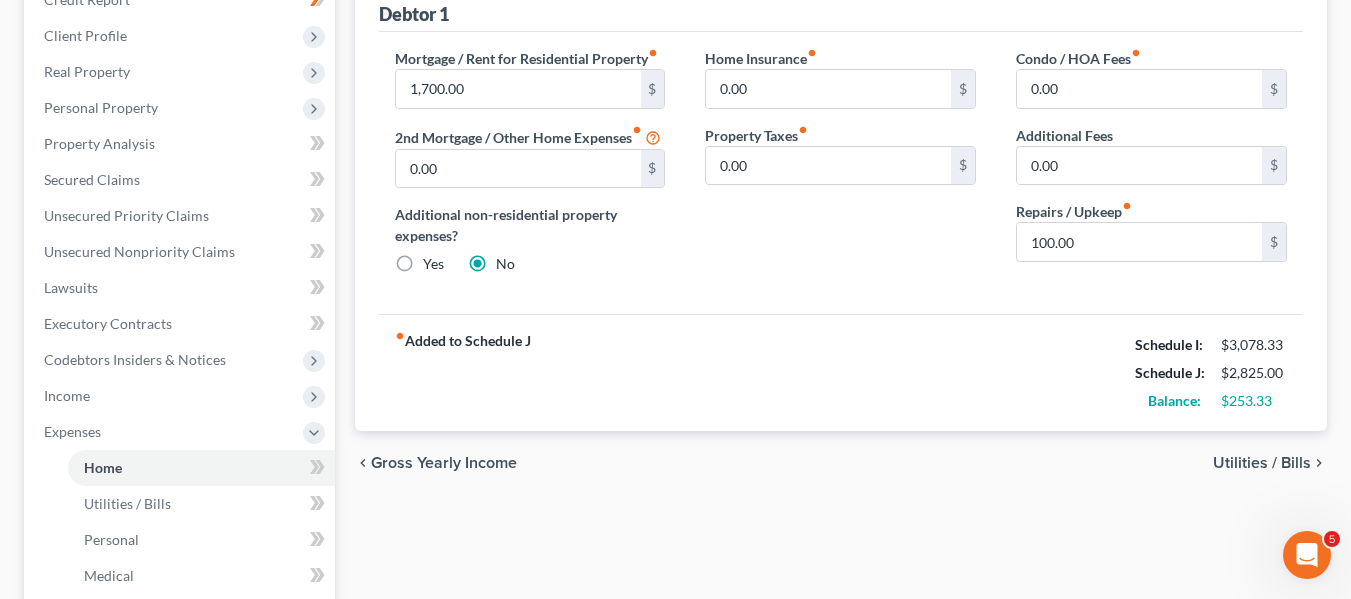 scroll, scrollTop: 113, scrollLeft: 0, axis: vertical 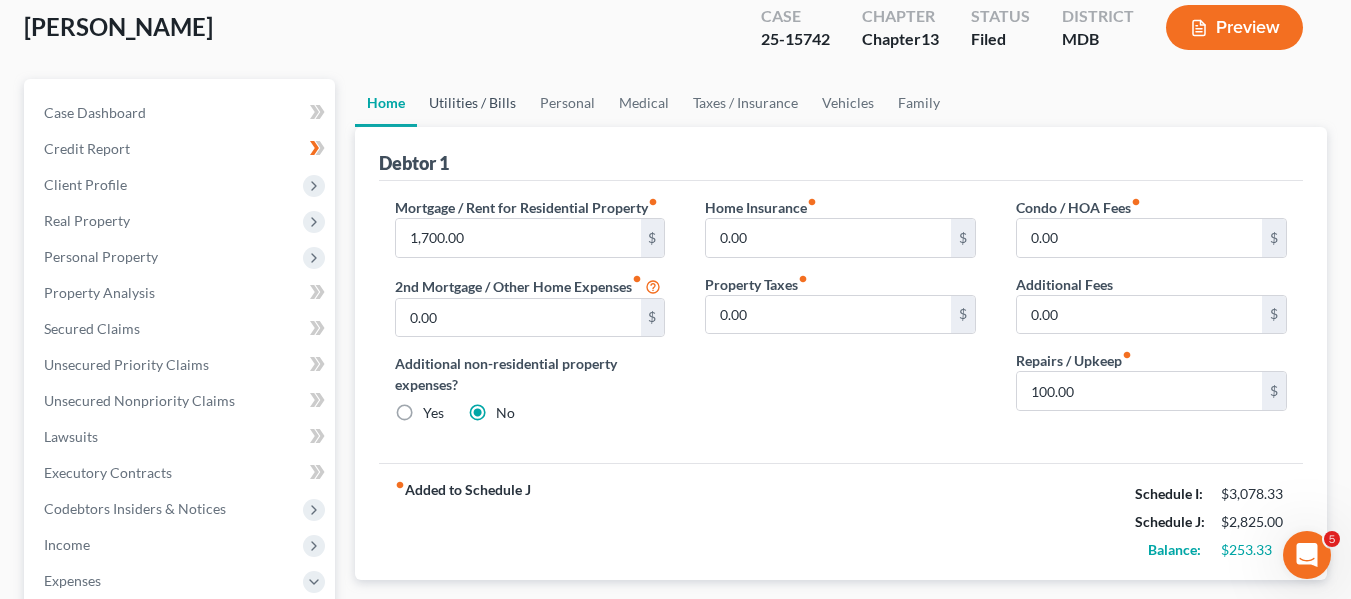 click on "Utilities / Bills" at bounding box center [472, 103] 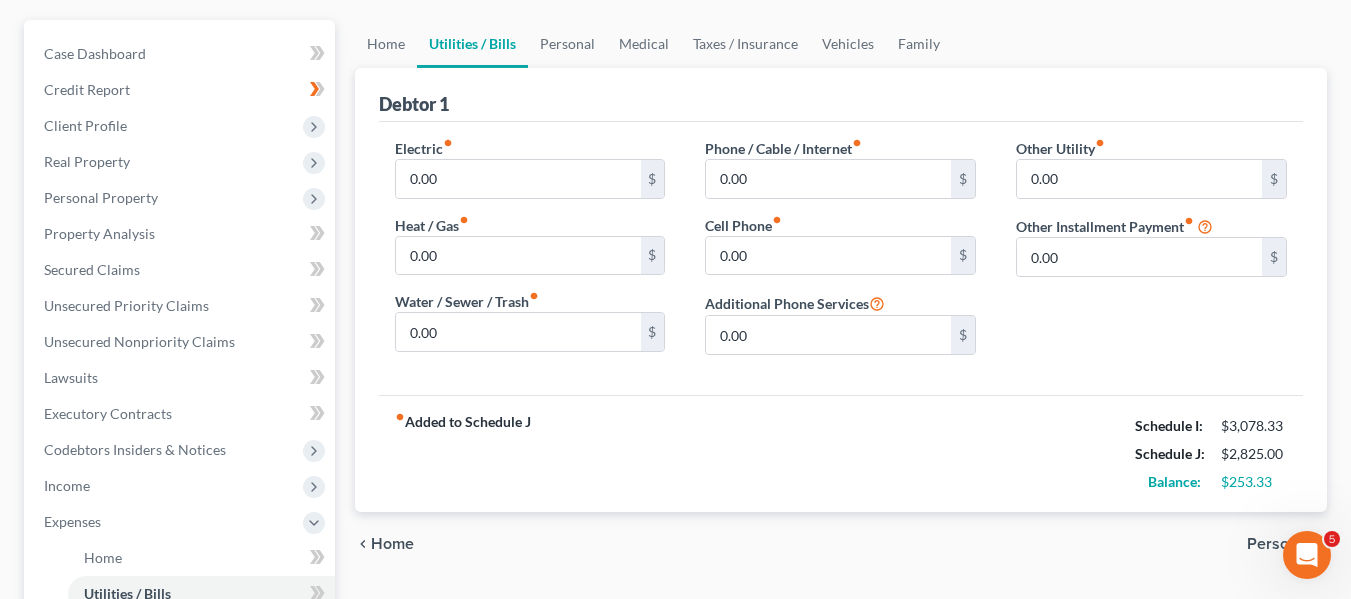 scroll, scrollTop: 174, scrollLeft: 0, axis: vertical 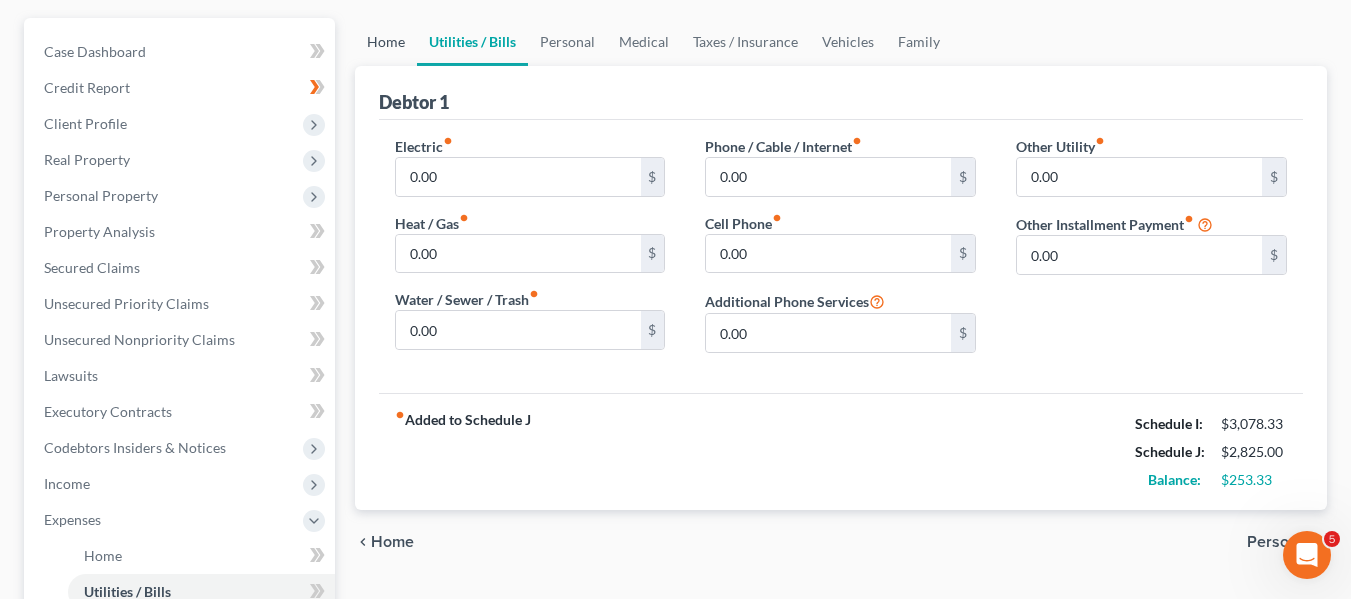 click on "Home" at bounding box center [386, 42] 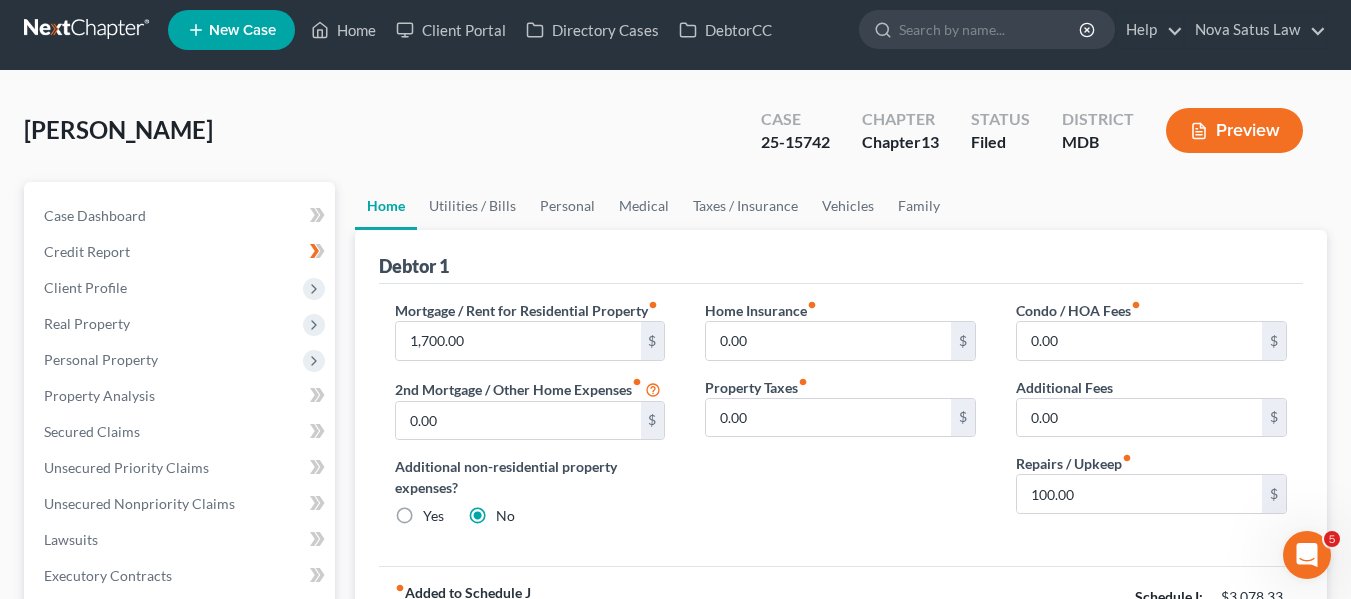 scroll, scrollTop: 0, scrollLeft: 0, axis: both 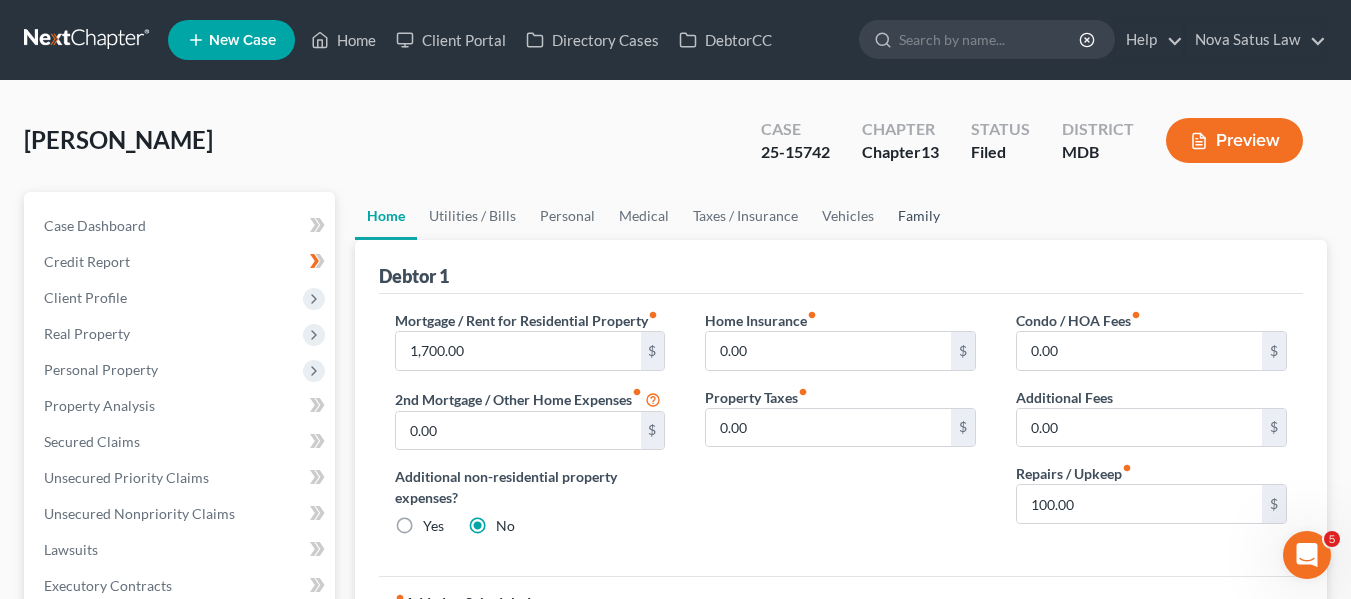 click on "Family" at bounding box center (919, 216) 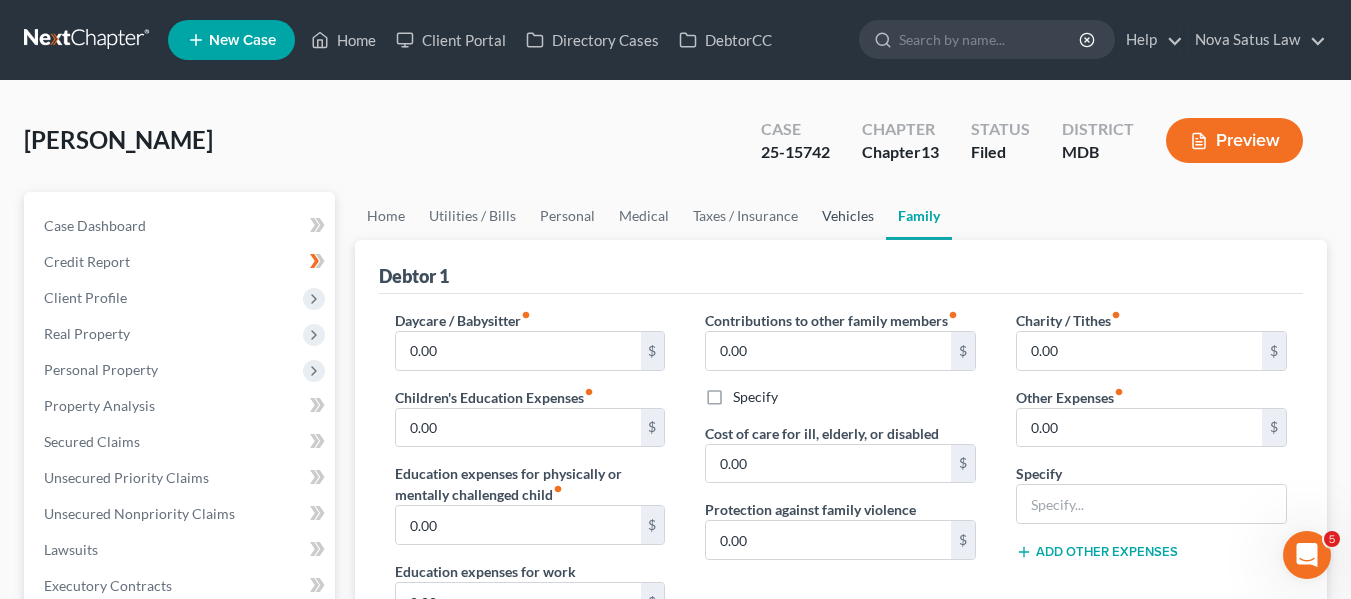 click on "Vehicles" at bounding box center [848, 216] 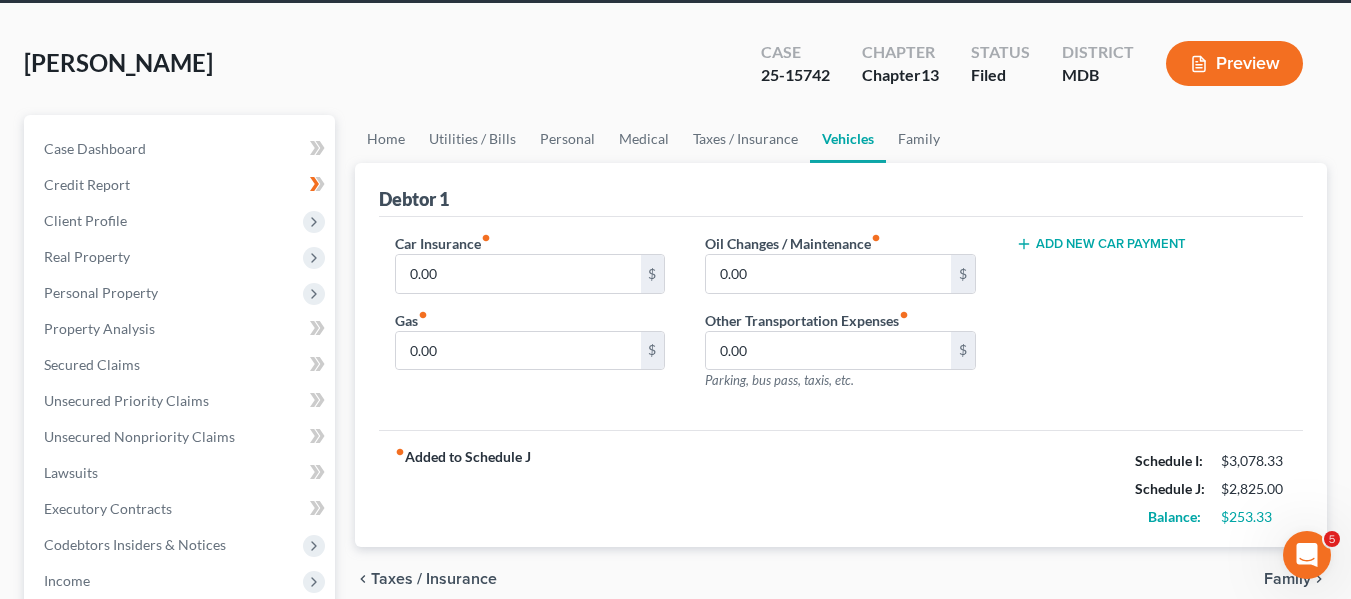 scroll, scrollTop: 78, scrollLeft: 0, axis: vertical 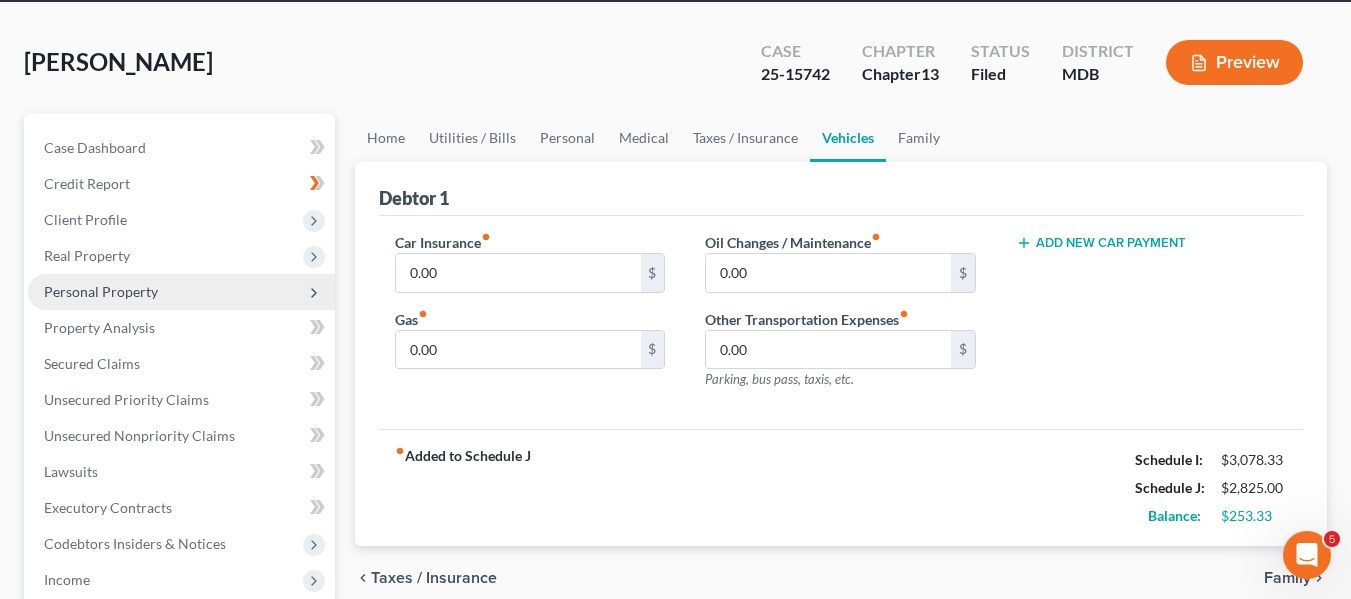 click on "Personal Property" at bounding box center [181, 292] 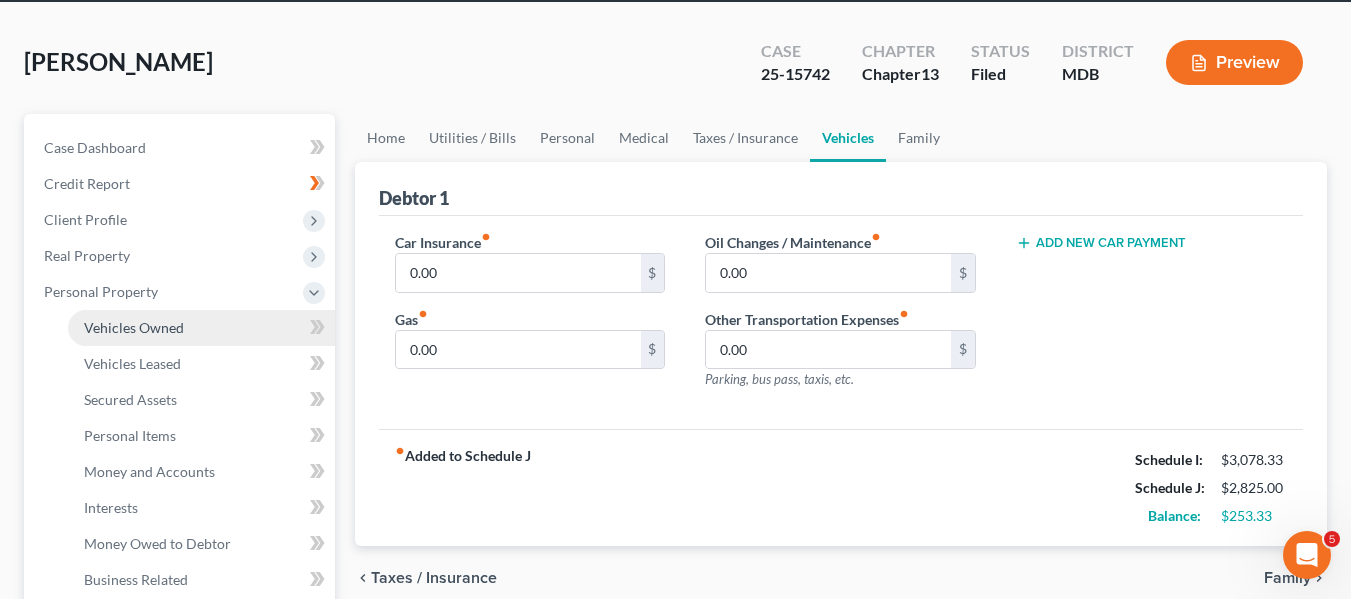 click on "Vehicles Owned" at bounding box center [134, 327] 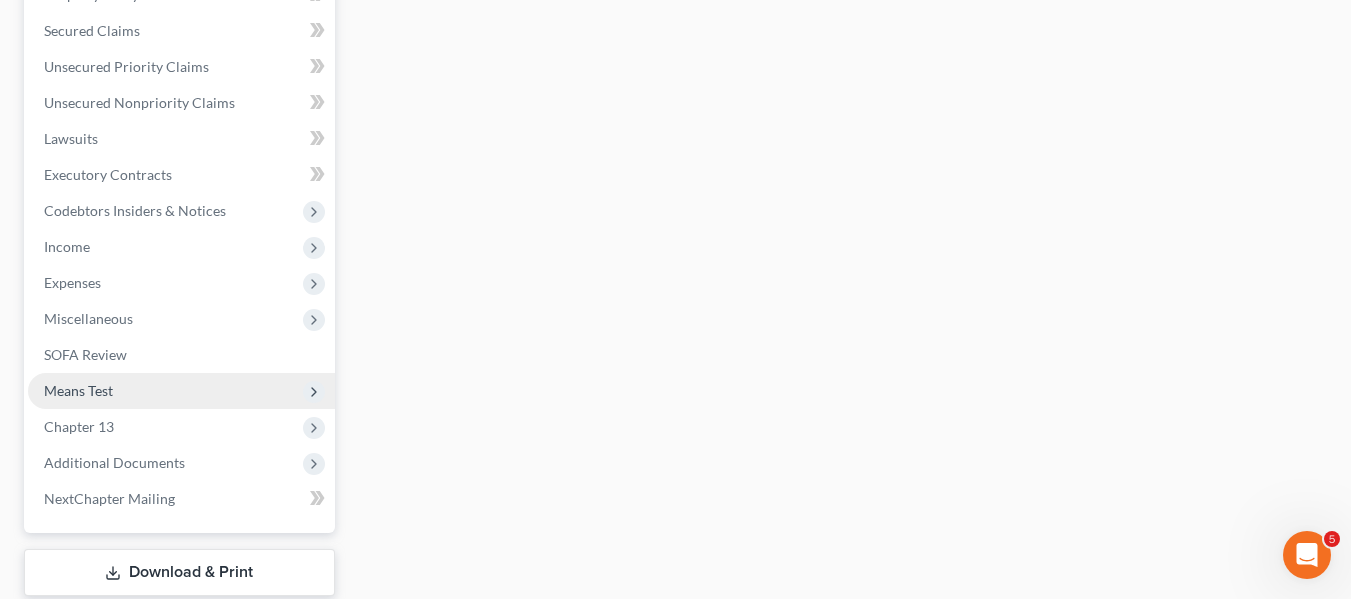 scroll, scrollTop: 766, scrollLeft: 0, axis: vertical 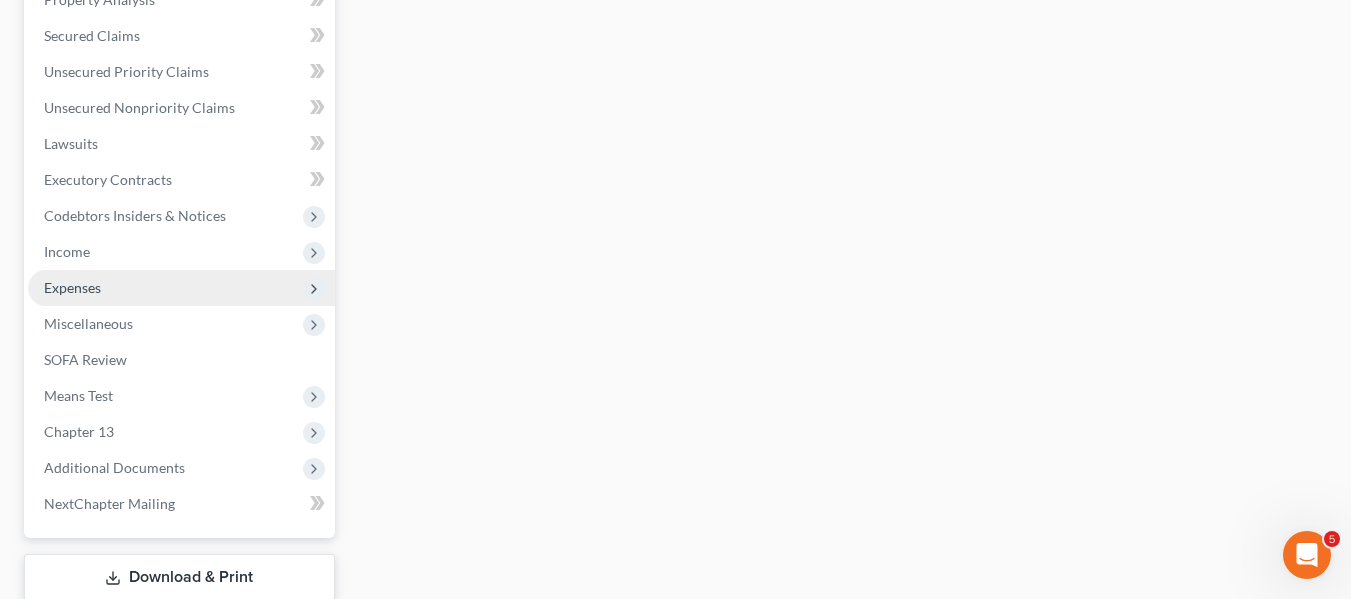 click on "Expenses" at bounding box center [181, 288] 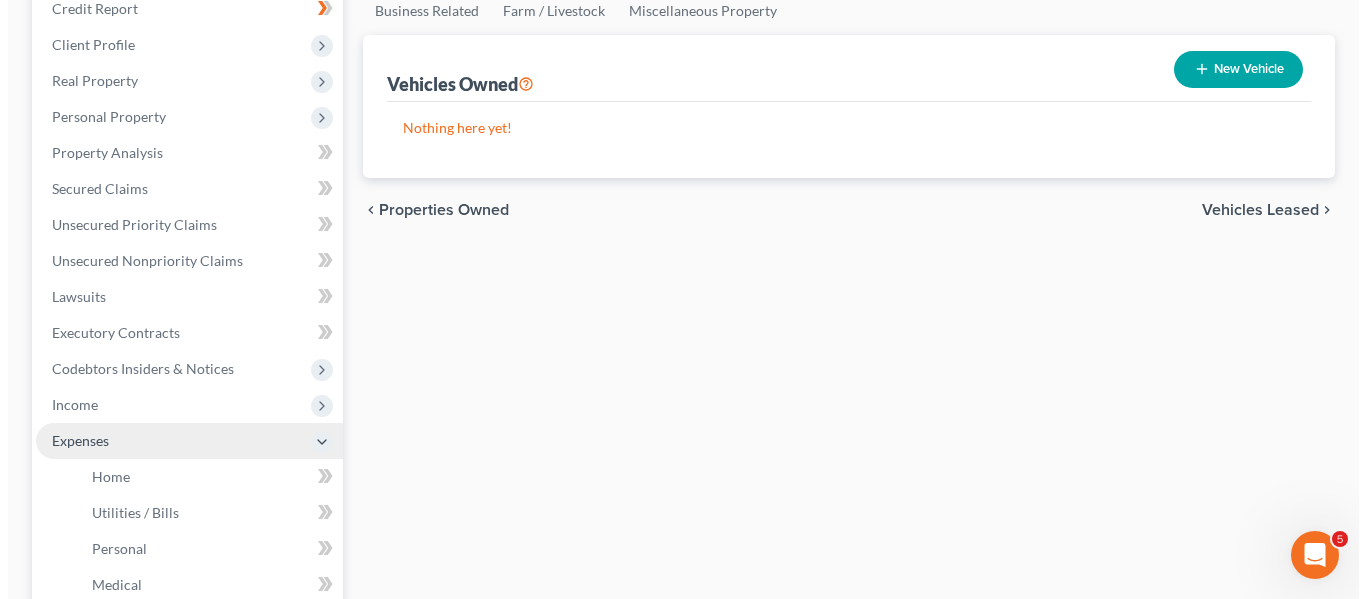 scroll, scrollTop: 252, scrollLeft: 0, axis: vertical 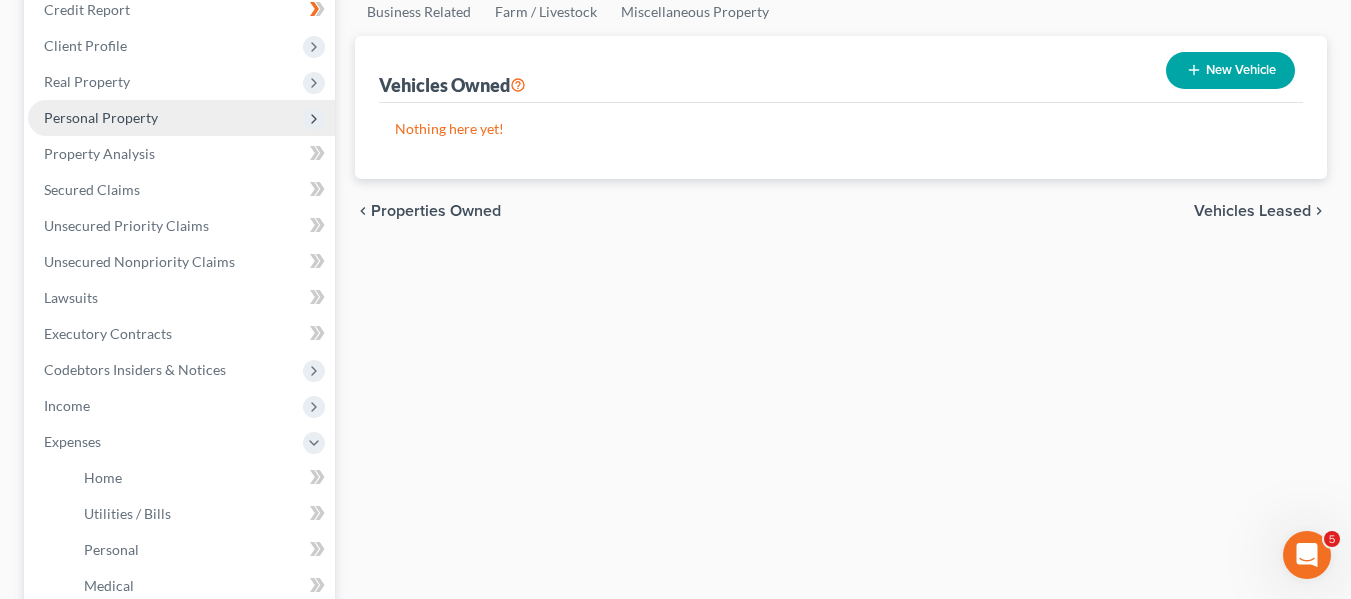 click on "Personal Property" at bounding box center [101, 117] 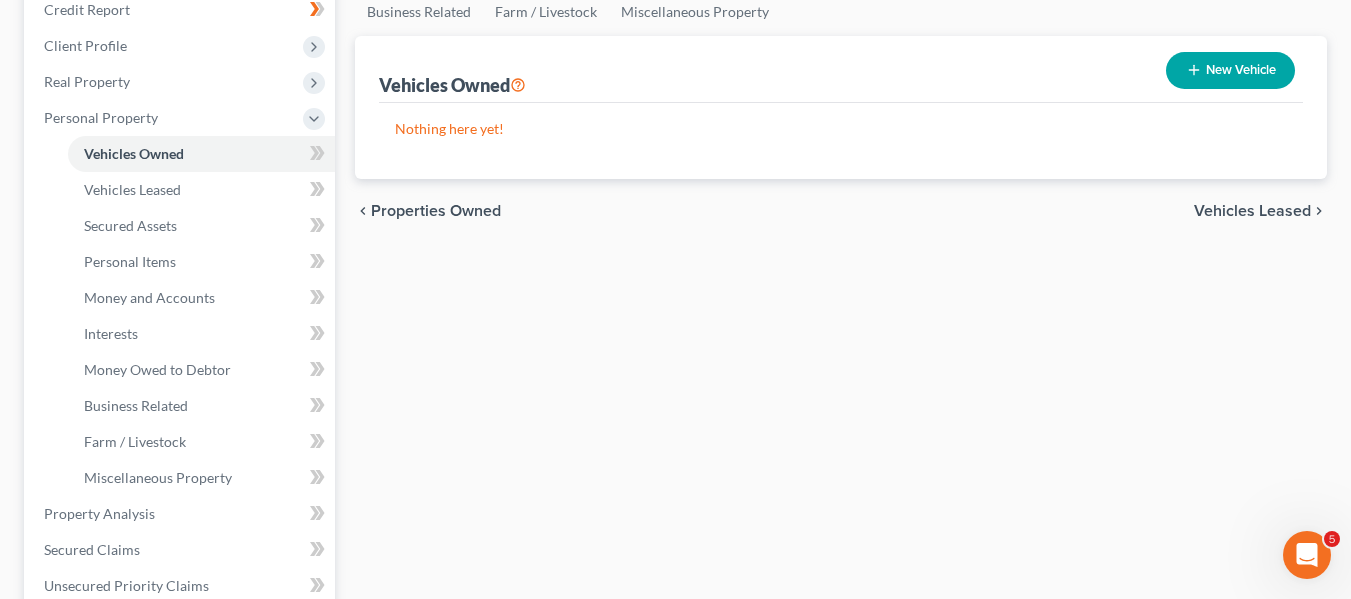 click on "New Vehicle" at bounding box center [1230, 70] 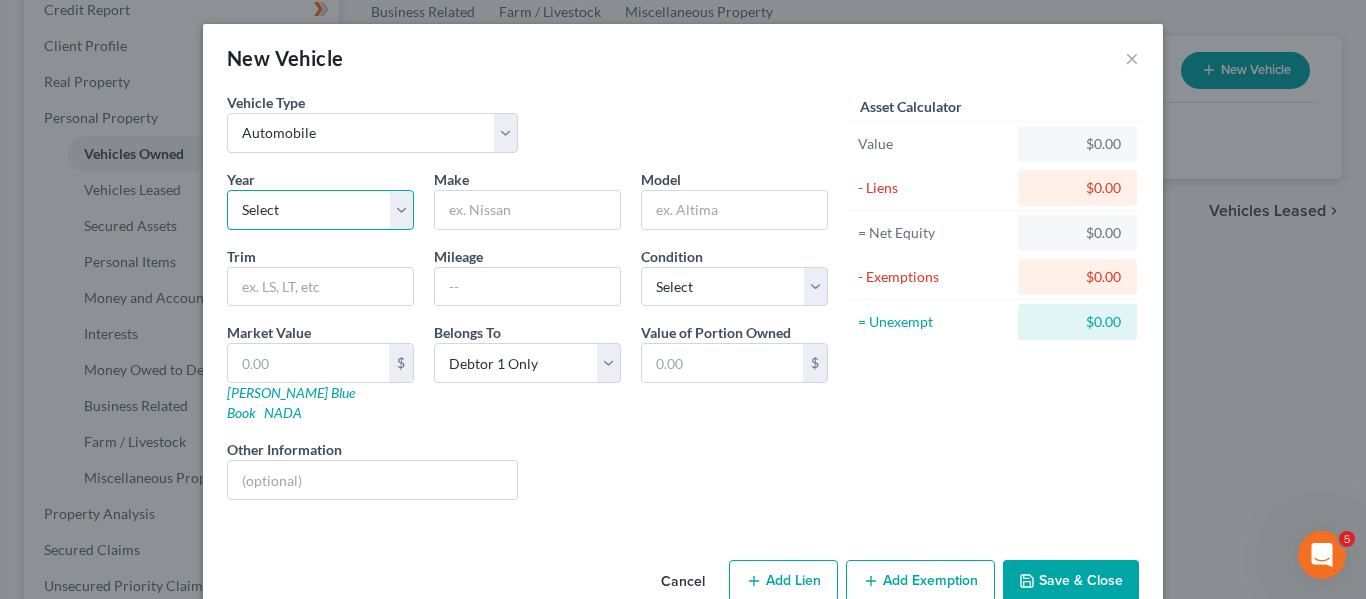 click on "Select 2026 2025 2024 2023 2022 2021 2020 2019 2018 2017 2016 2015 2014 2013 2012 2011 2010 2009 2008 2007 2006 2005 2004 2003 2002 2001 2000 1999 1998 1997 1996 1995 1994 1993 1992 1991 1990 1989 1988 1987 1986 1985 1984 1983 1982 1981 1980 1979 1978 1977 1976 1975 1974 1973 1972 1971 1970 1969 1968 1967 1966 1965 1964 1963 1962 1961 1960 1959 1958 1957 1956 1955 1954 1953 1952 1951 1950 1949 1948 1947 1946 1945 1944 1943 1942 1941 1940 1939 1938 1937 1936 1935 1934 1933 1932 1931 1930 1929 1928 1927 1926 1925 1924 1923 1922 1921 1920 1919 1918 1917 1916 1915 1914 1913 1912 1911 1910 1909 1908 1907 1906 1905 1904 1903 1902 1901" at bounding box center [320, 210] 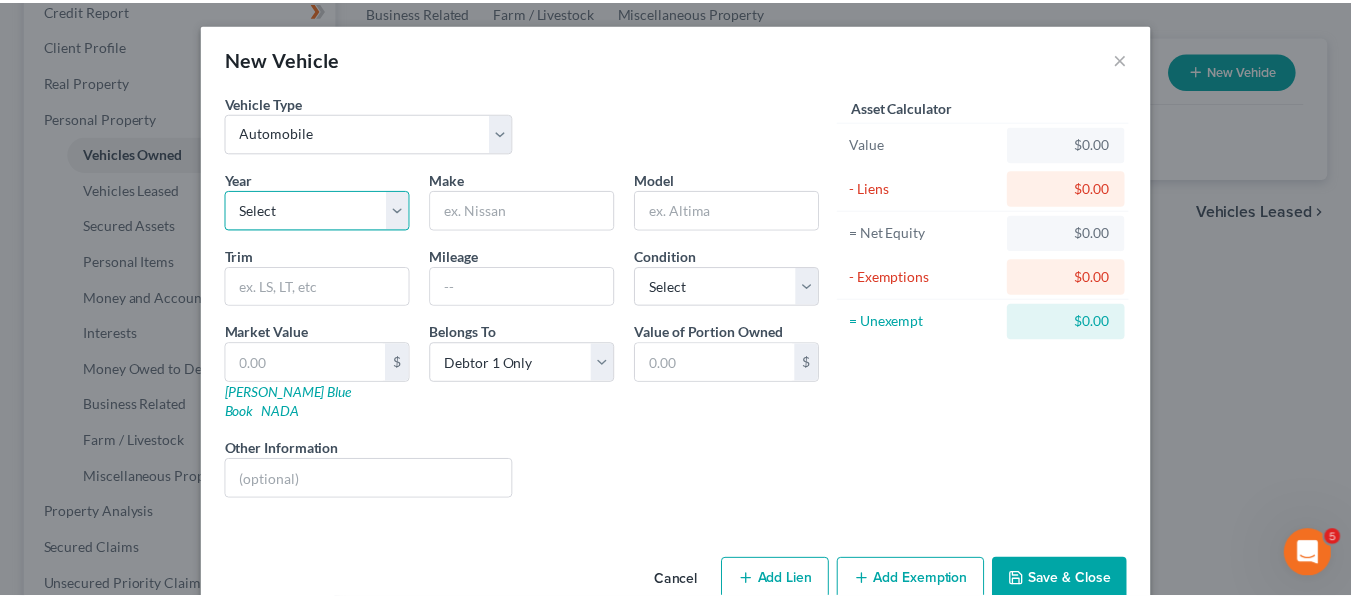 scroll, scrollTop: 23, scrollLeft: 0, axis: vertical 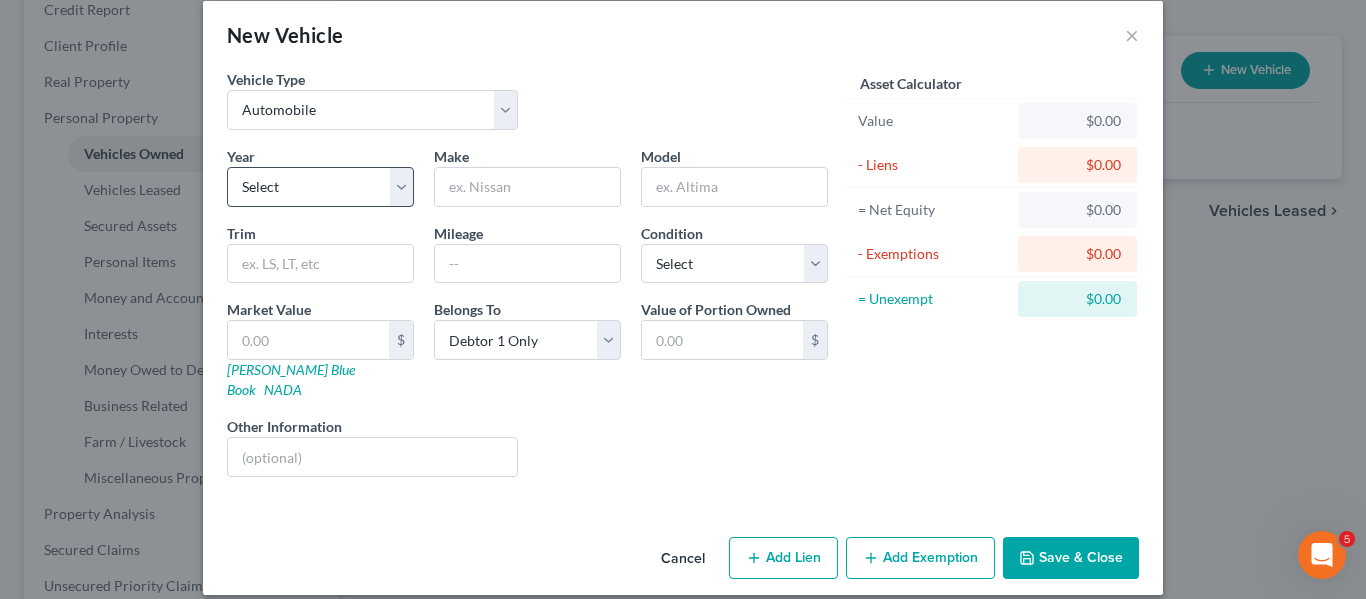 click on "Year Select 2026 2025 2024 2023 2022 2021 2020 2019 2018 2017 2016 2015 2014 2013 2012 2011 2010 2009 2008 2007 2006 2005 2004 2003 2002 2001 2000 1999 1998 1997 1996 1995 1994 1993 1992 1991 1990 1989 1988 1987 1986 1985 1984 1983 1982 1981 1980 1979 1978 1977 1976 1975 1974 1973 1972 1971 1970 1969 1968 1967 1966 1965 1964 1963 1962 1961 1960 1959 1958 1957 1956 1955 1954 1953 1952 1951 1950 1949 1948 1947 1946 1945 1944 1943 1942 1941 1940 1939 1938 1937 1936 1935 1934 1933 1932 1931 1930 1929 1928 1927 1926 1925 1924 1923 1922 1921 1920 1919 1918 1917 1916 1915 1914 1913 1912 1911 1910 1909 1908 1907 1906 1905 1904 1903 1902 1901
Make
*
Model Trim Mileage Condition Select Excellent Very Good Good Fair Poor Market Value $ Kelly Blue Book NADA
Belongs To
*
Select Debtor 1 Only Debtor 2 Only Debtor 1 And Debtor 2 Only At Least One Of The Debtors And Another Community Property Value of Portion Owned $ Other Information
Liens
Select" at bounding box center [527, 319] 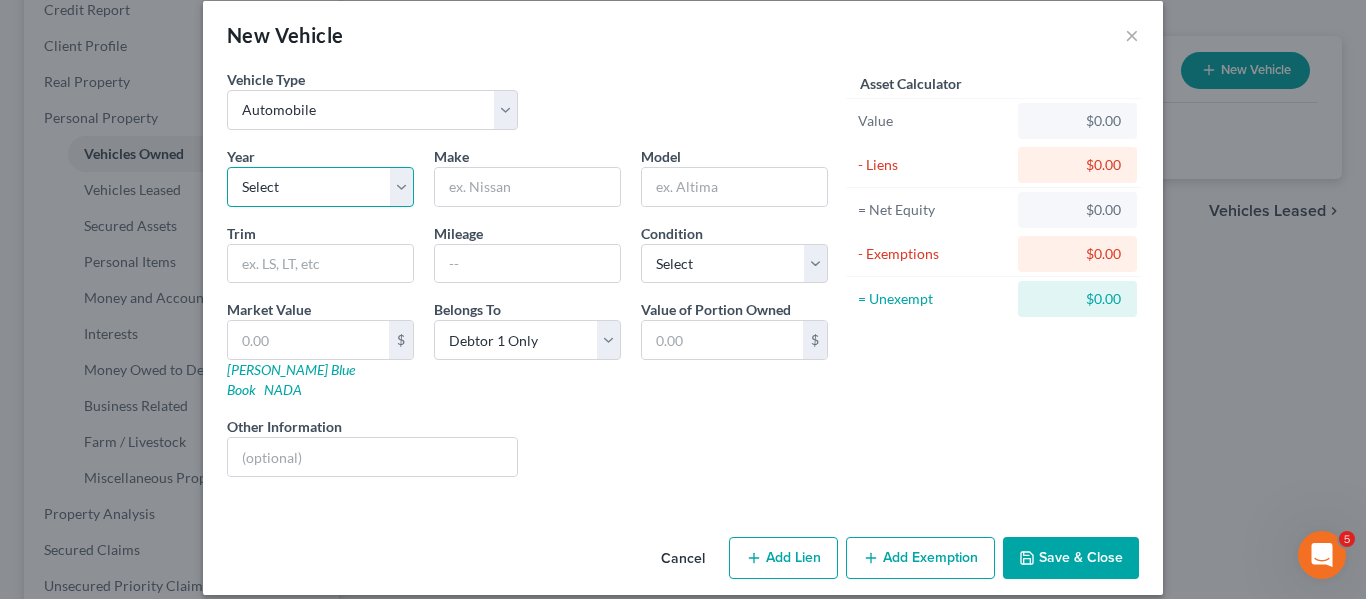 click on "Select 2026 2025 2024 2023 2022 2021 2020 2019 2018 2017 2016 2015 2014 2013 2012 2011 2010 2009 2008 2007 2006 2005 2004 2003 2002 2001 2000 1999 1998 1997 1996 1995 1994 1993 1992 1991 1990 1989 1988 1987 1986 1985 1984 1983 1982 1981 1980 1979 1978 1977 1976 1975 1974 1973 1972 1971 1970 1969 1968 1967 1966 1965 1964 1963 1962 1961 1960 1959 1958 1957 1956 1955 1954 1953 1952 1951 1950 1949 1948 1947 1946 1945 1944 1943 1942 1941 1940 1939 1938 1937 1936 1935 1934 1933 1932 1931 1930 1929 1928 1927 1926 1925 1924 1923 1922 1921 1920 1919 1918 1917 1916 1915 1914 1913 1912 1911 1910 1909 1908 1907 1906 1905 1904 1903 1902 1901" at bounding box center [320, 187] 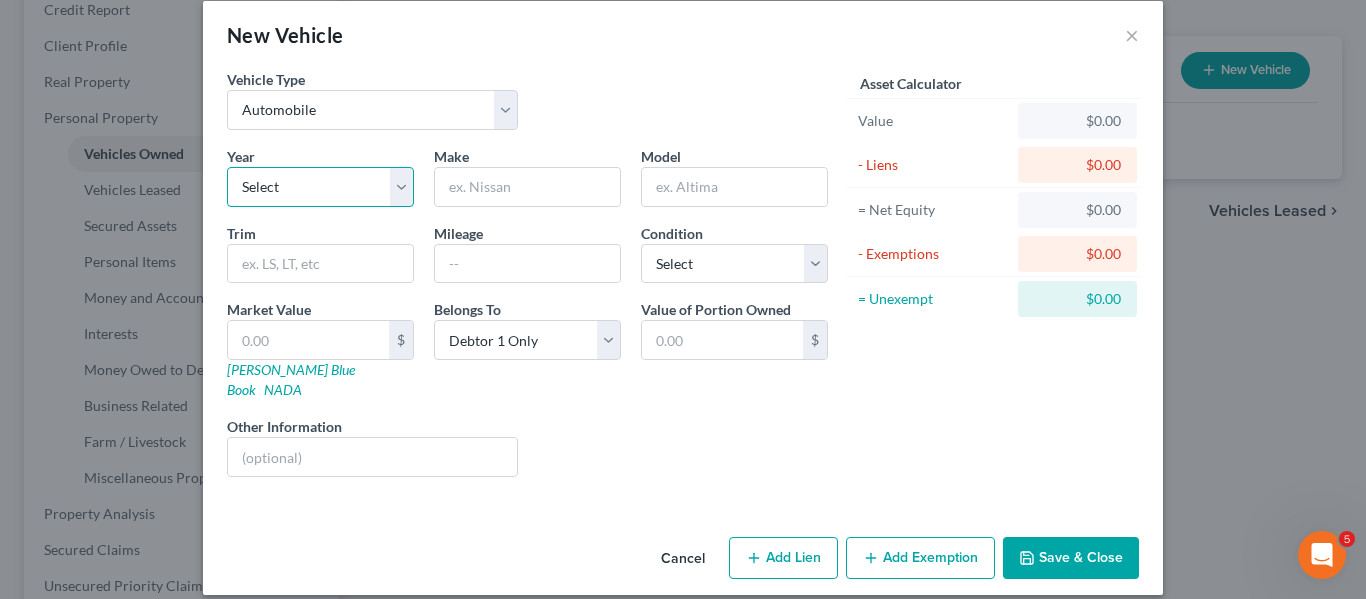 select on "21" 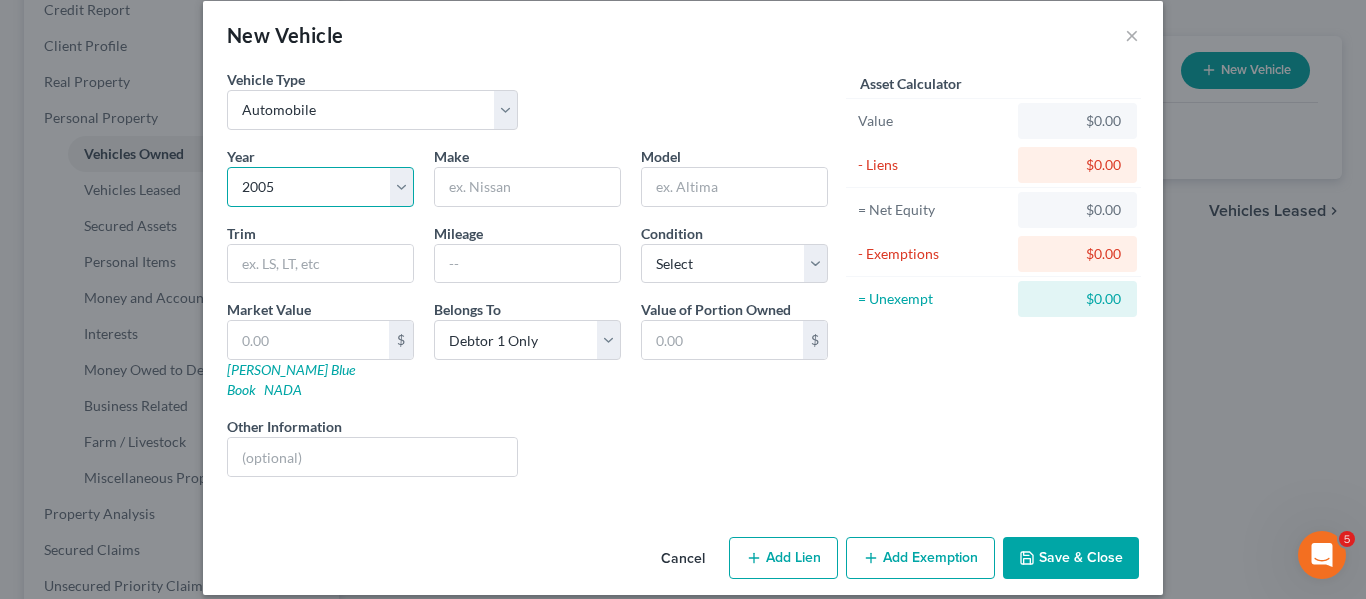 click on "Select 2026 2025 2024 2023 2022 2021 2020 2019 2018 2017 2016 2015 2014 2013 2012 2011 2010 2009 2008 2007 2006 2005 2004 2003 2002 2001 2000 1999 1998 1997 1996 1995 1994 1993 1992 1991 1990 1989 1988 1987 1986 1985 1984 1983 1982 1981 1980 1979 1978 1977 1976 1975 1974 1973 1972 1971 1970 1969 1968 1967 1966 1965 1964 1963 1962 1961 1960 1959 1958 1957 1956 1955 1954 1953 1952 1951 1950 1949 1948 1947 1946 1945 1944 1943 1942 1941 1940 1939 1938 1937 1936 1935 1934 1933 1932 1931 1930 1929 1928 1927 1926 1925 1924 1923 1922 1921 1920 1919 1918 1917 1916 1915 1914 1913 1912 1911 1910 1909 1908 1907 1906 1905 1904 1903 1902 1901" at bounding box center [320, 187] 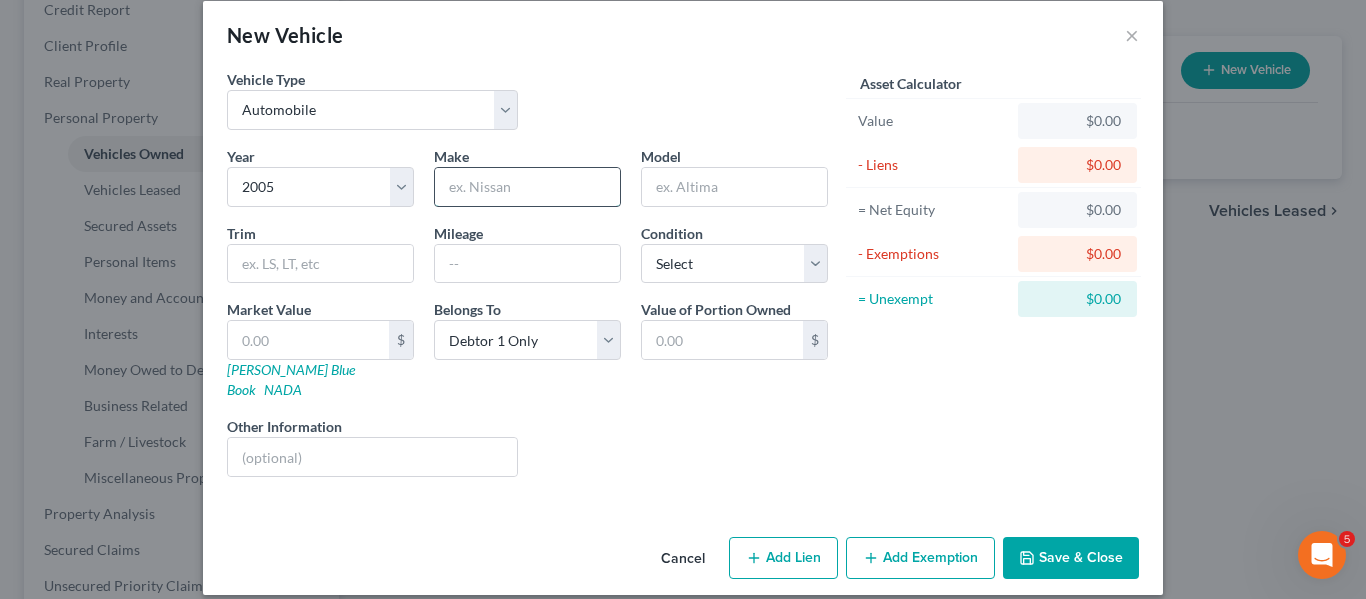 click at bounding box center (527, 187) 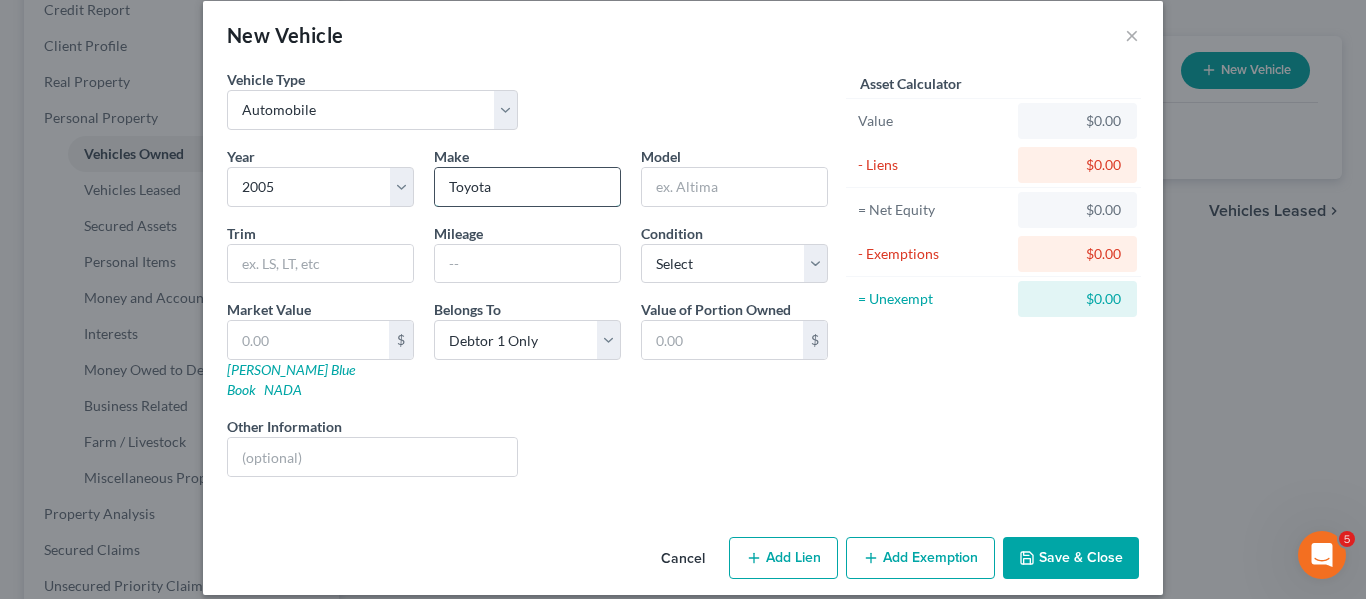 type on "Toyota" 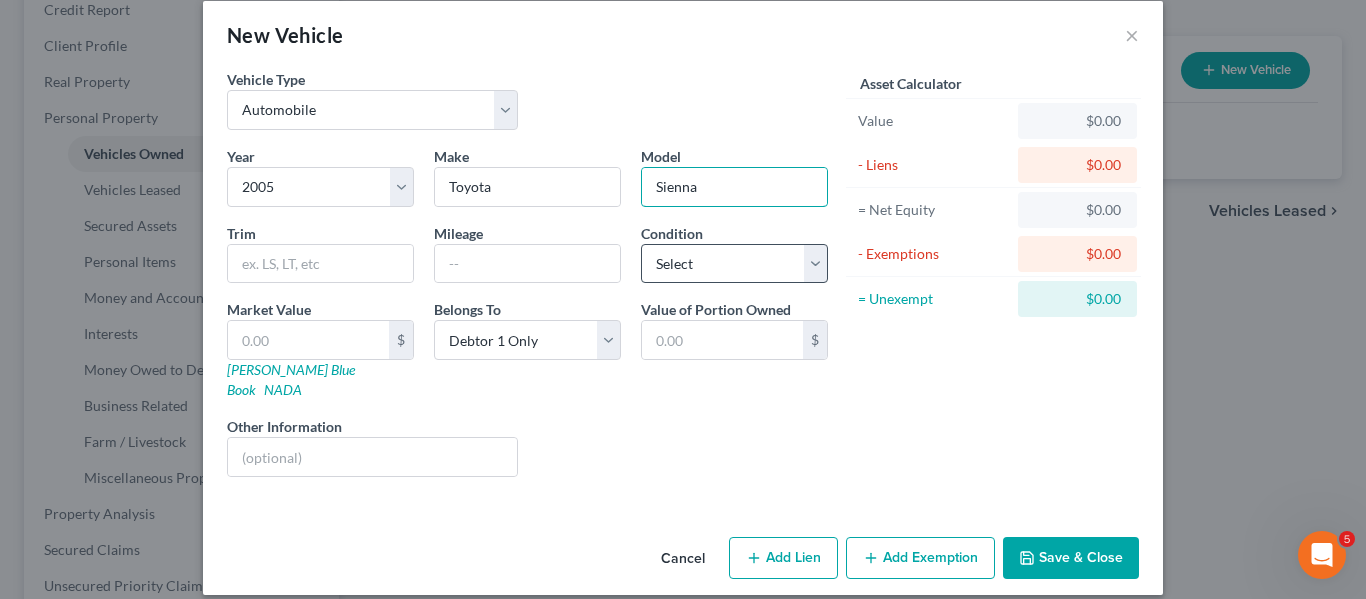 type on "Sienna" 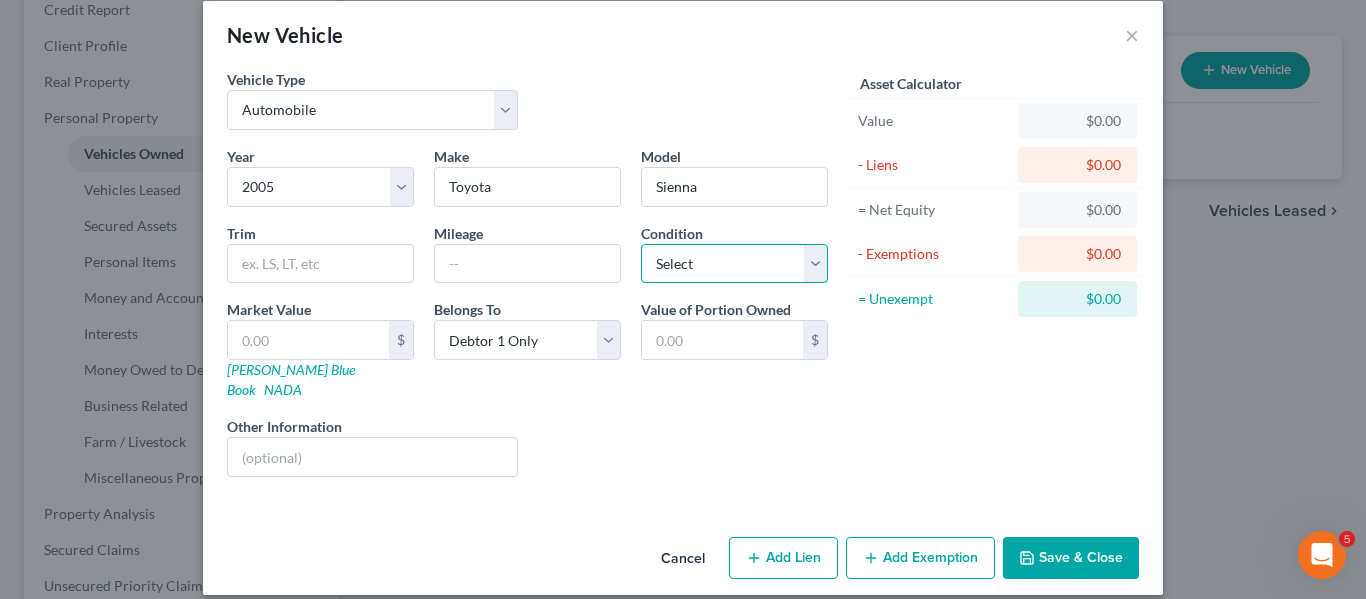 click on "Select Excellent Very Good Good Fair Poor" at bounding box center [734, 264] 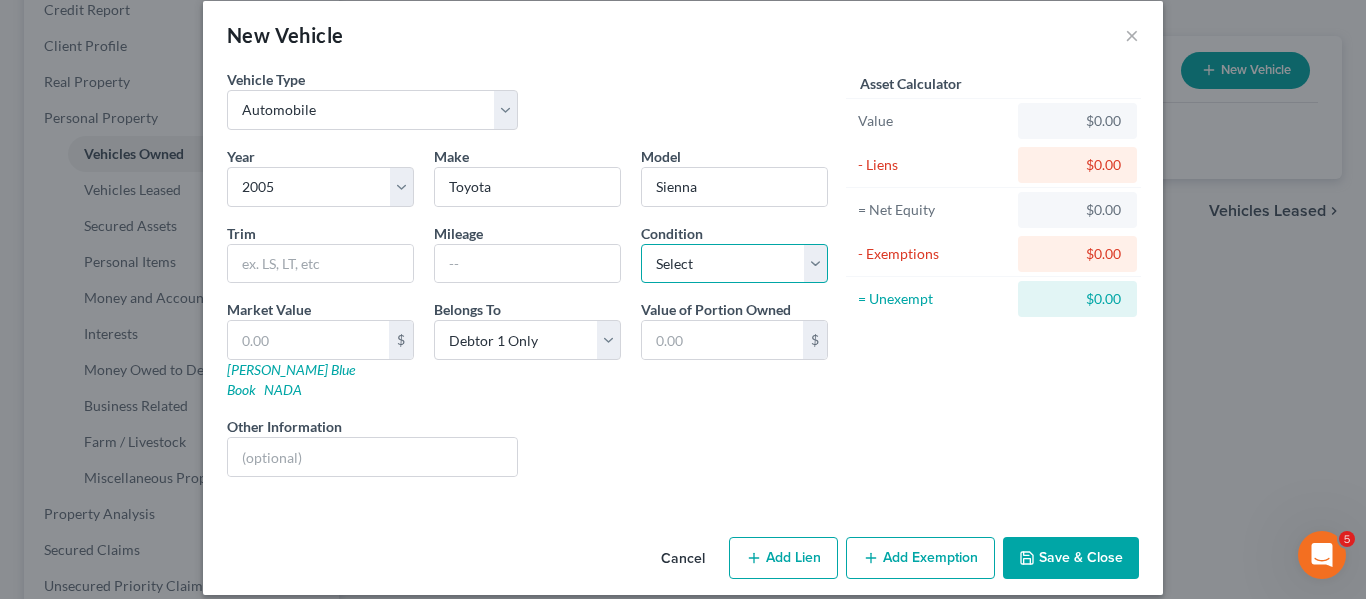 select on "2" 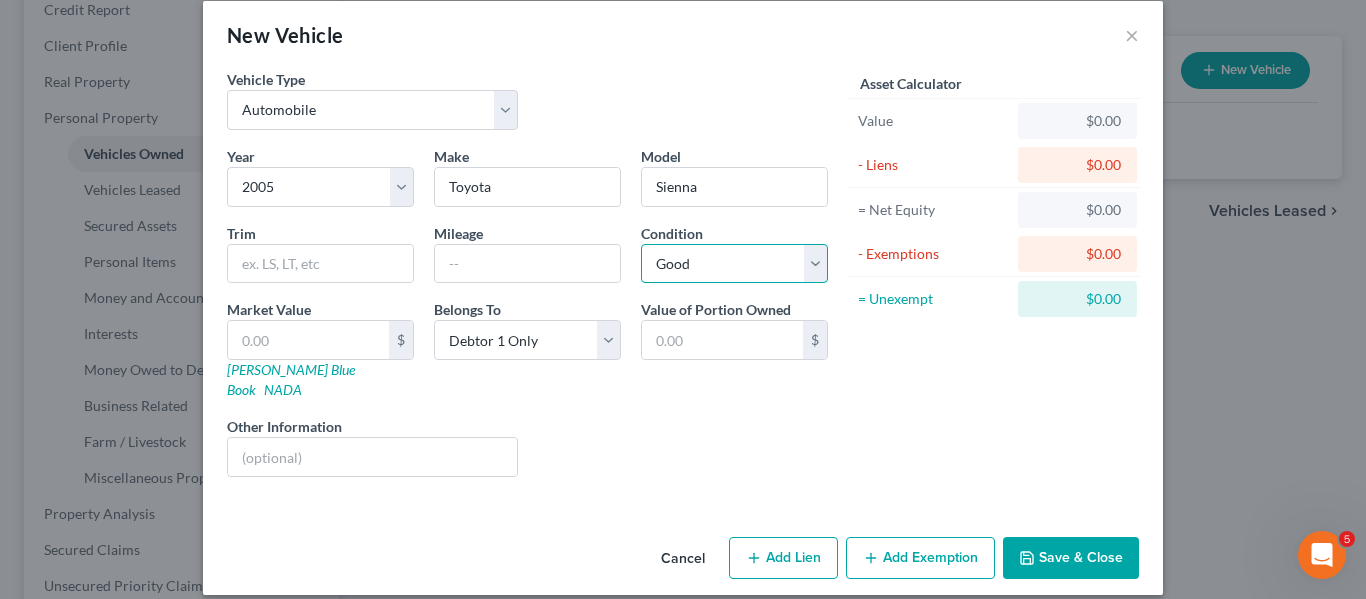 click on "Select Excellent Very Good Good Fair Poor" at bounding box center (734, 264) 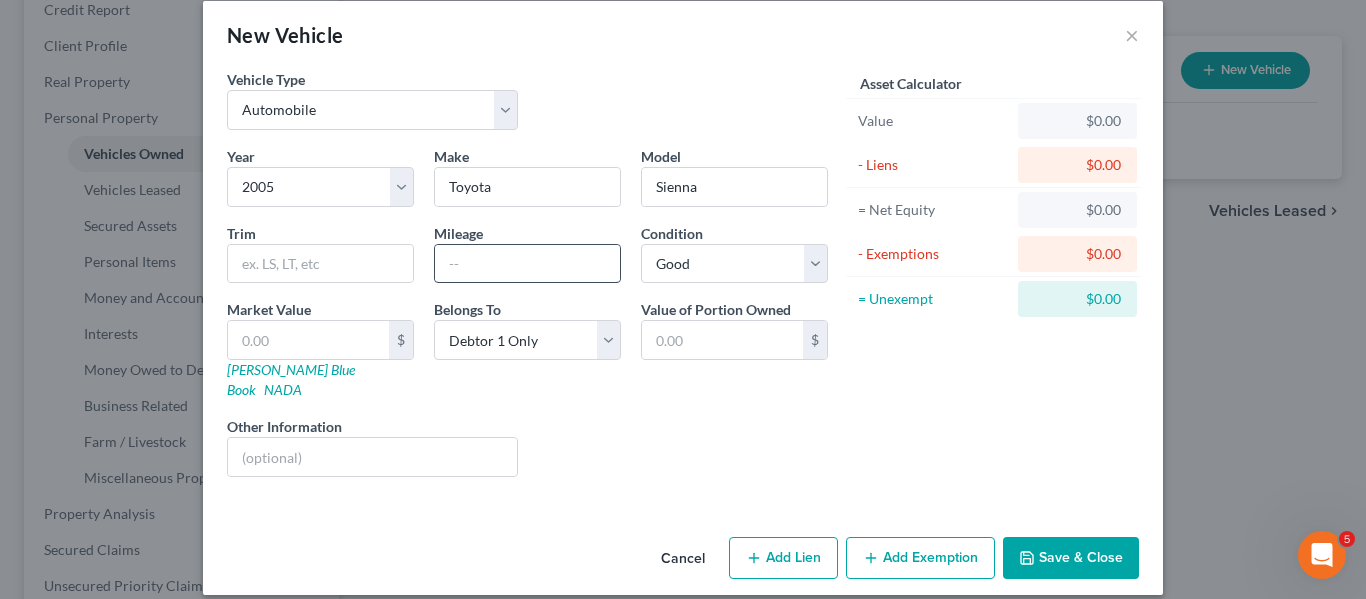 click at bounding box center [527, 264] 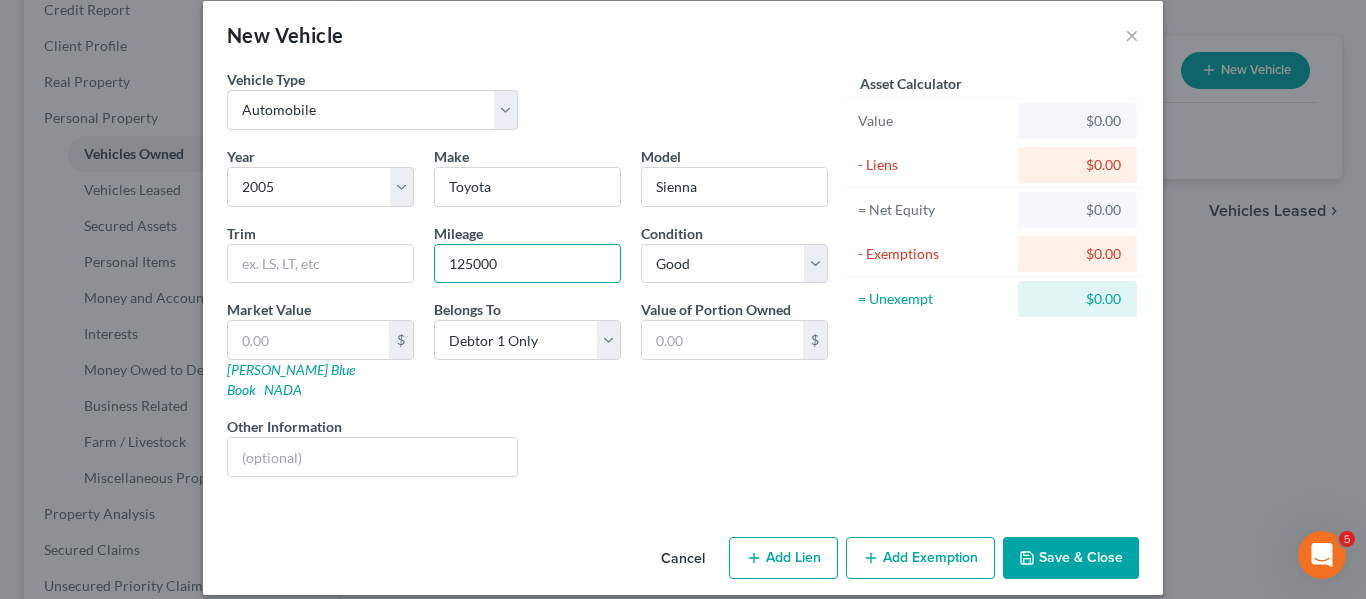 type on "125000" 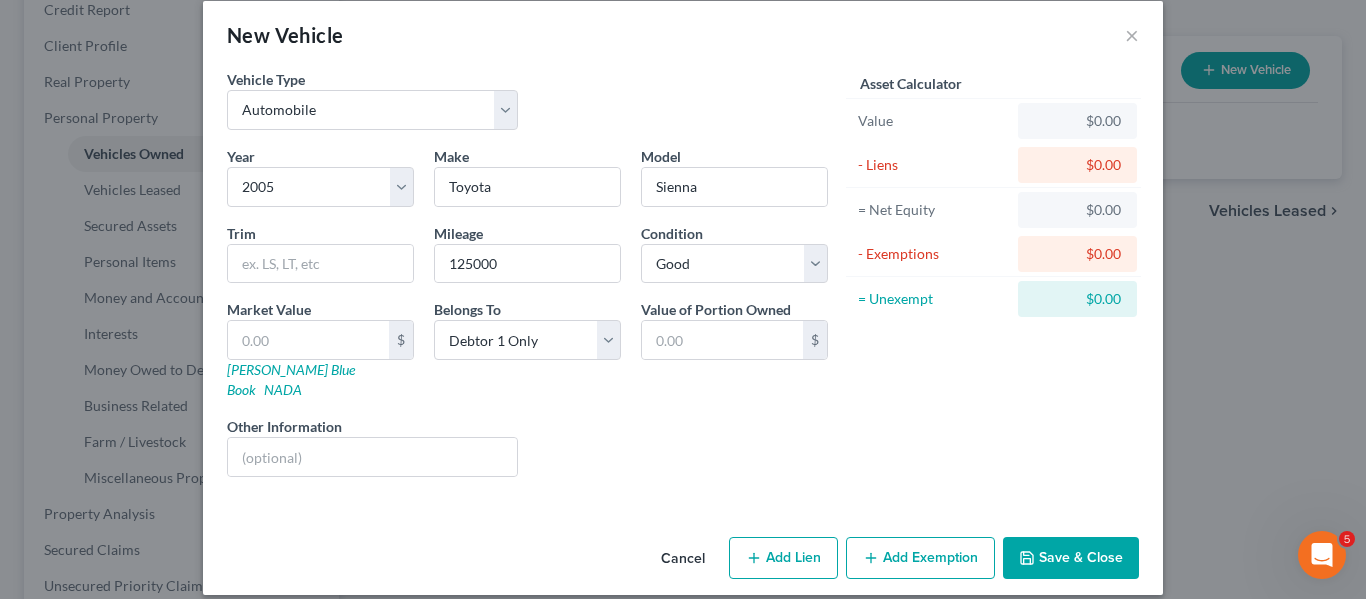 click 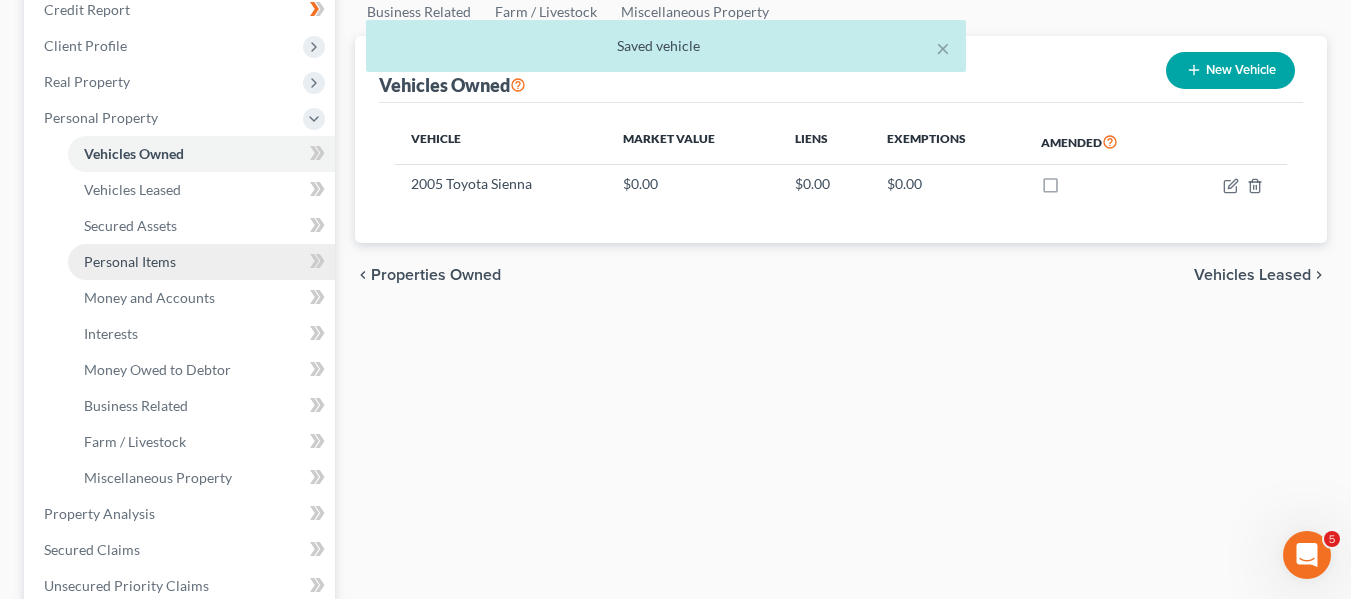 click on "Personal Items" at bounding box center (201, 262) 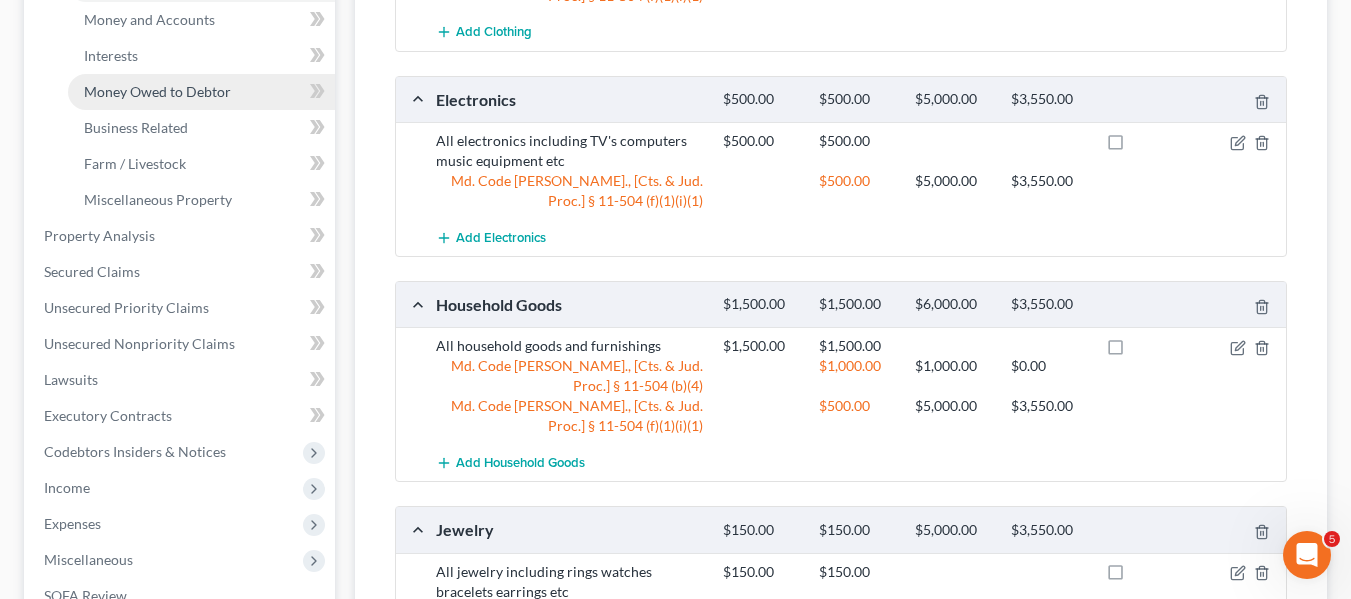 scroll, scrollTop: 527, scrollLeft: 0, axis: vertical 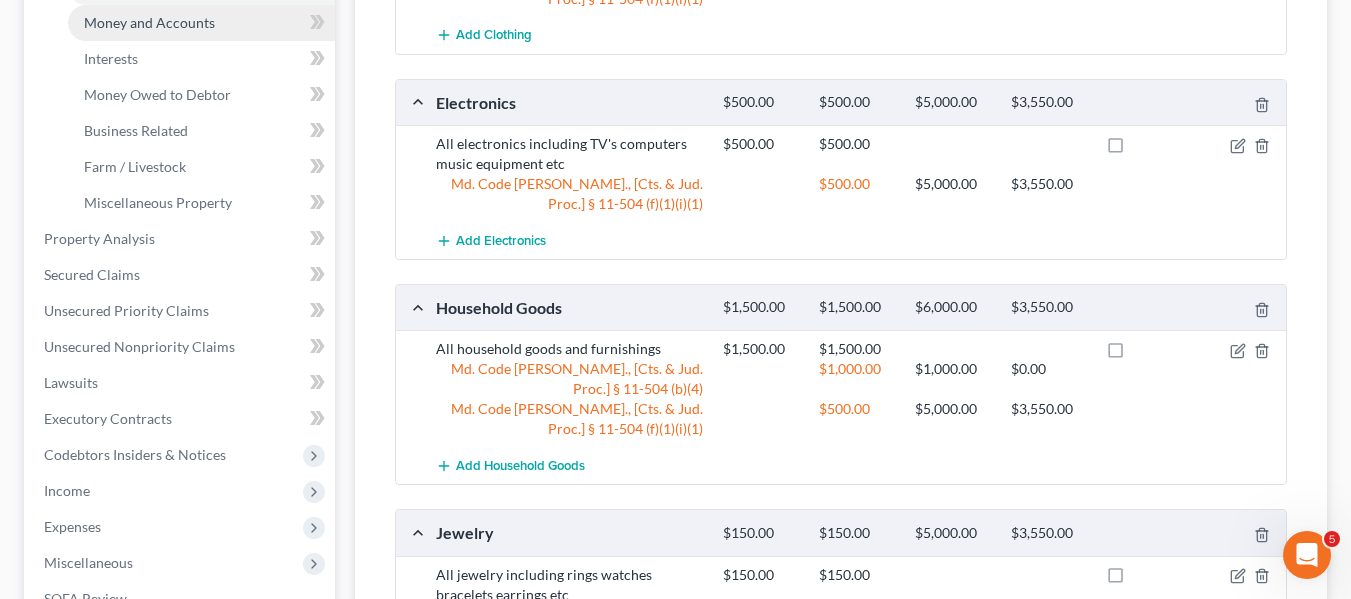 click on "Money and Accounts" at bounding box center [201, 23] 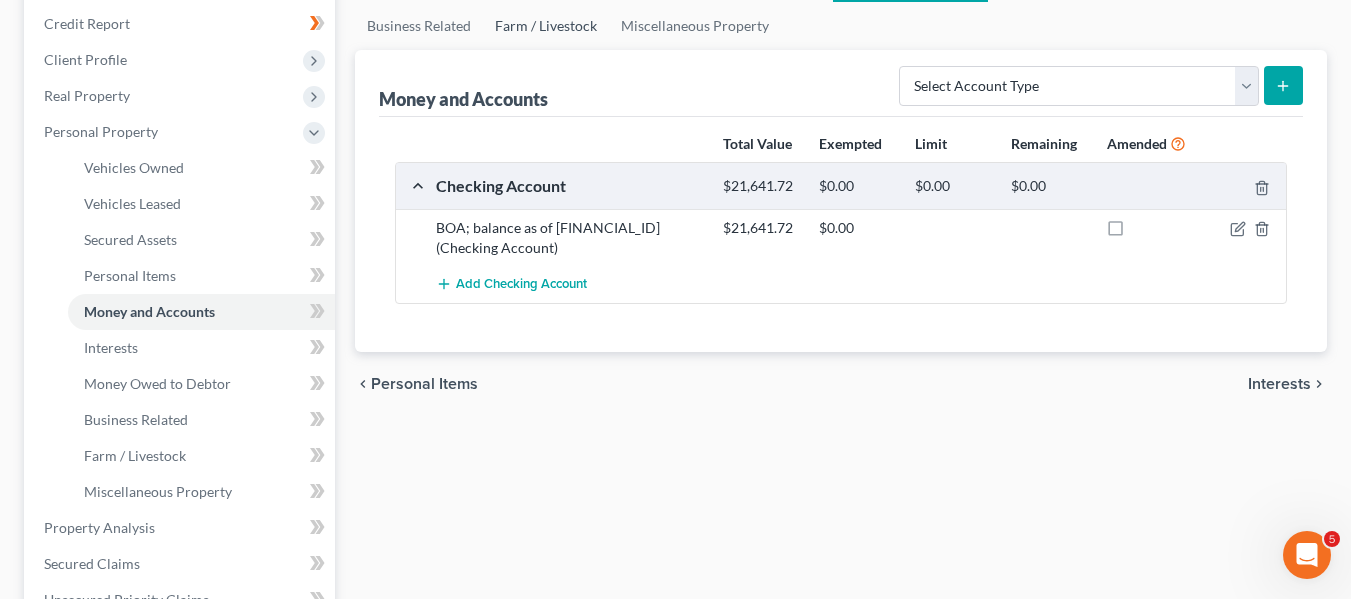 scroll, scrollTop: 239, scrollLeft: 0, axis: vertical 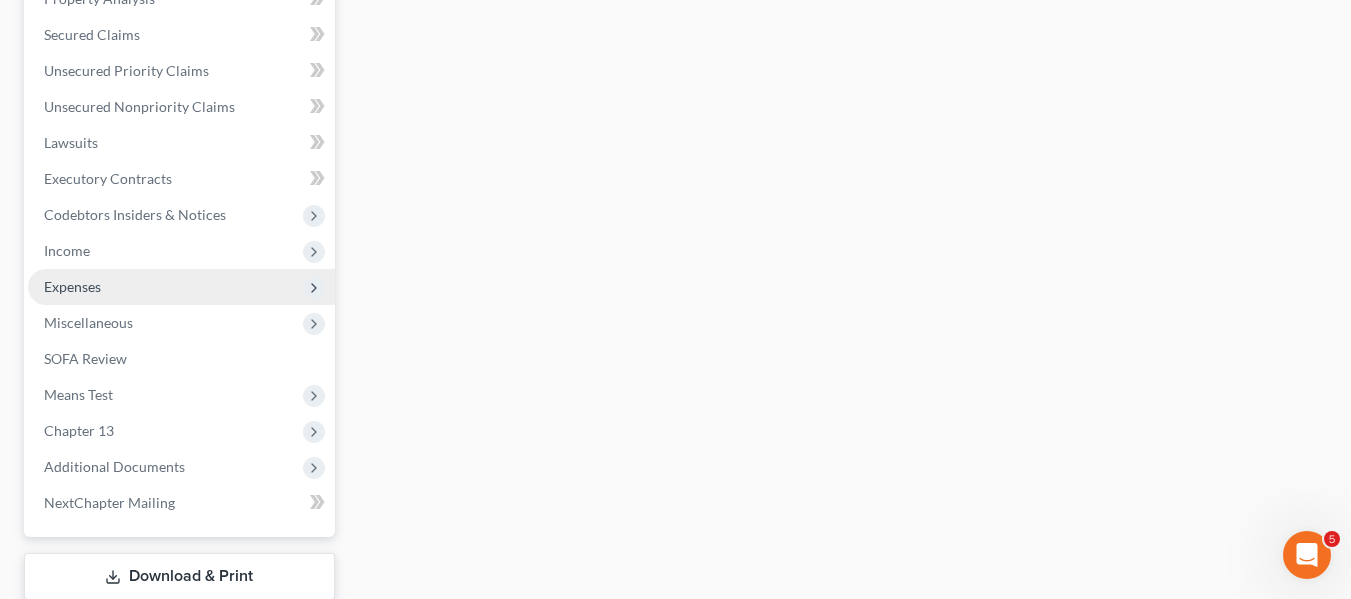 click on "Expenses" at bounding box center [181, 287] 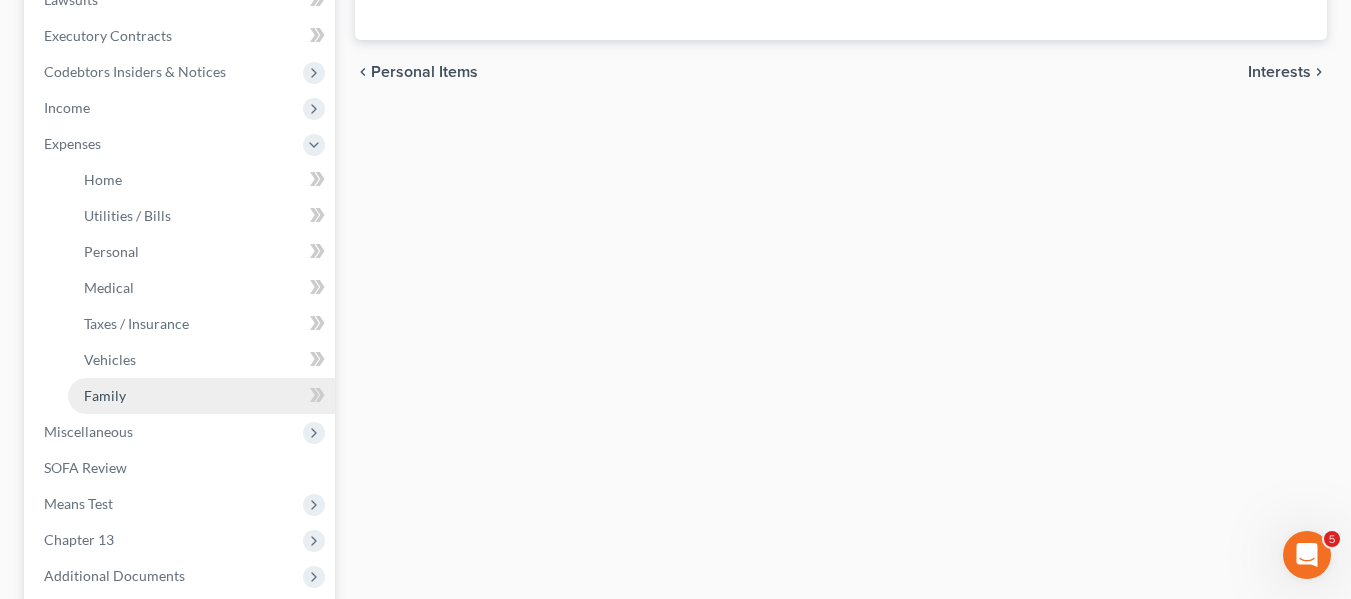 scroll, scrollTop: 551, scrollLeft: 0, axis: vertical 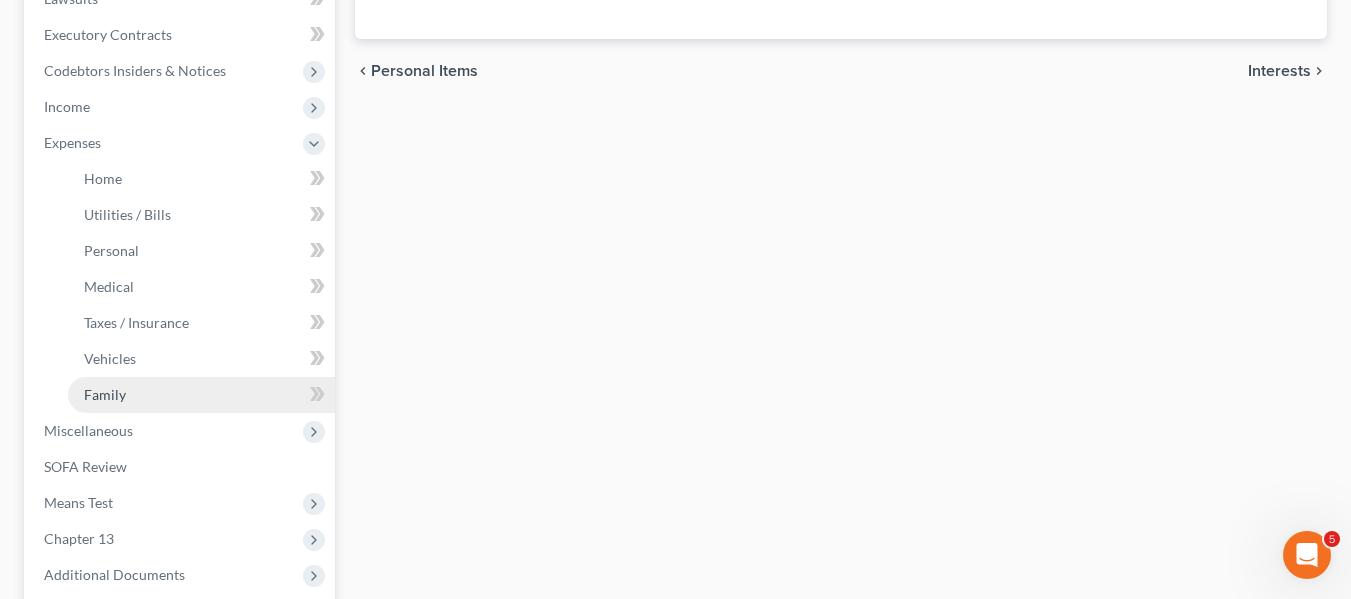 click on "Family" at bounding box center [201, 395] 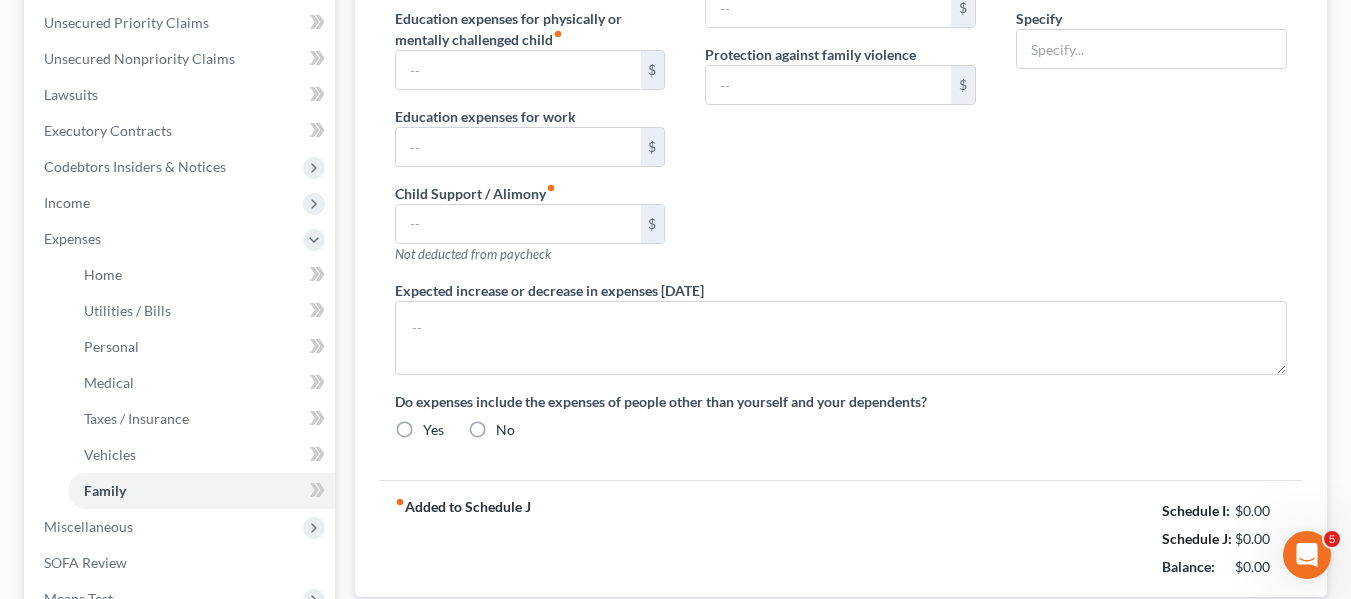 type on "0.00" 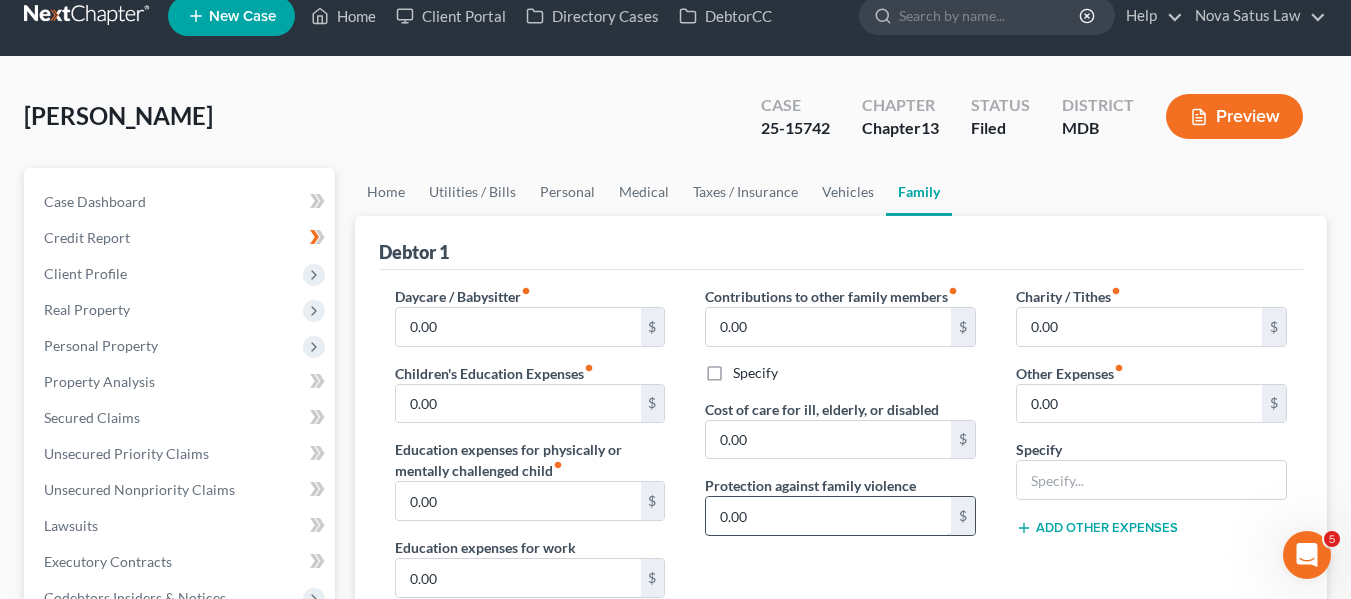 scroll, scrollTop: 0, scrollLeft: 0, axis: both 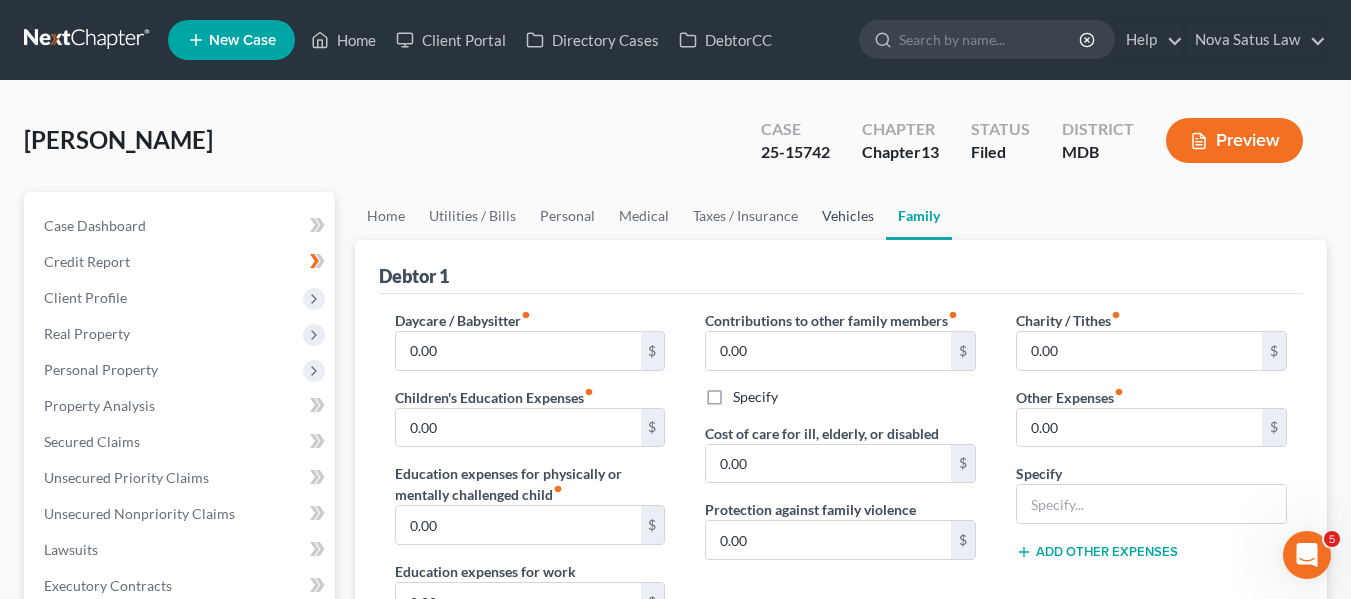 click on "Vehicles" at bounding box center (848, 216) 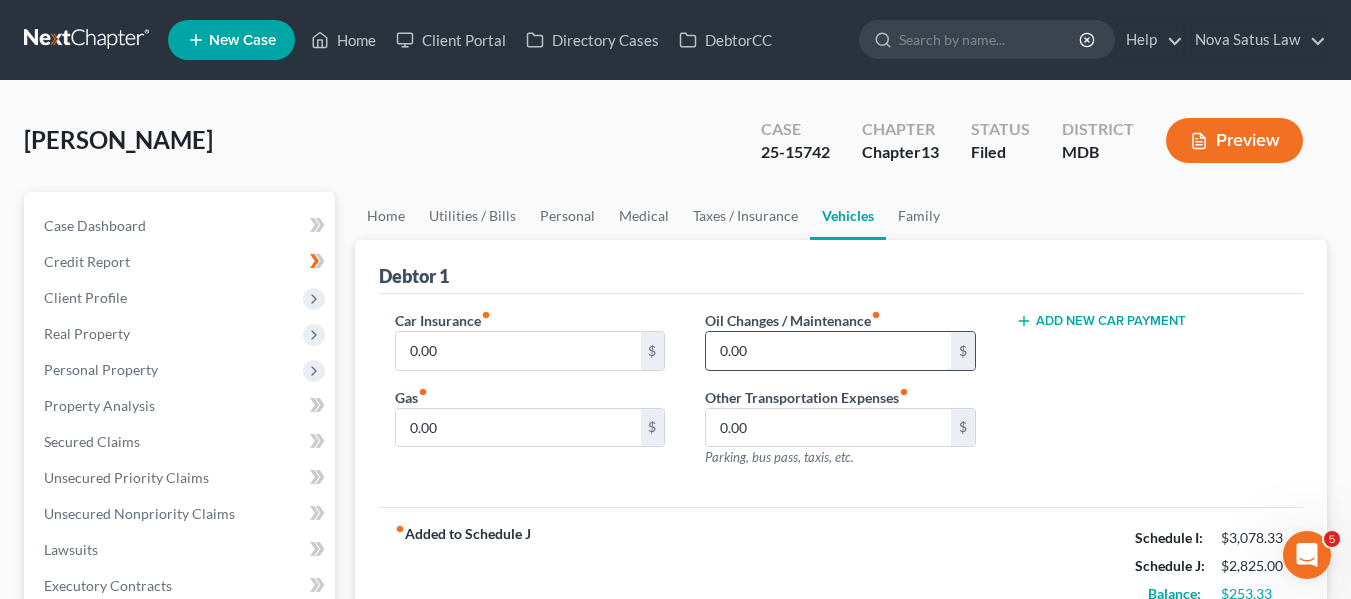 click on "0.00" at bounding box center [828, 351] 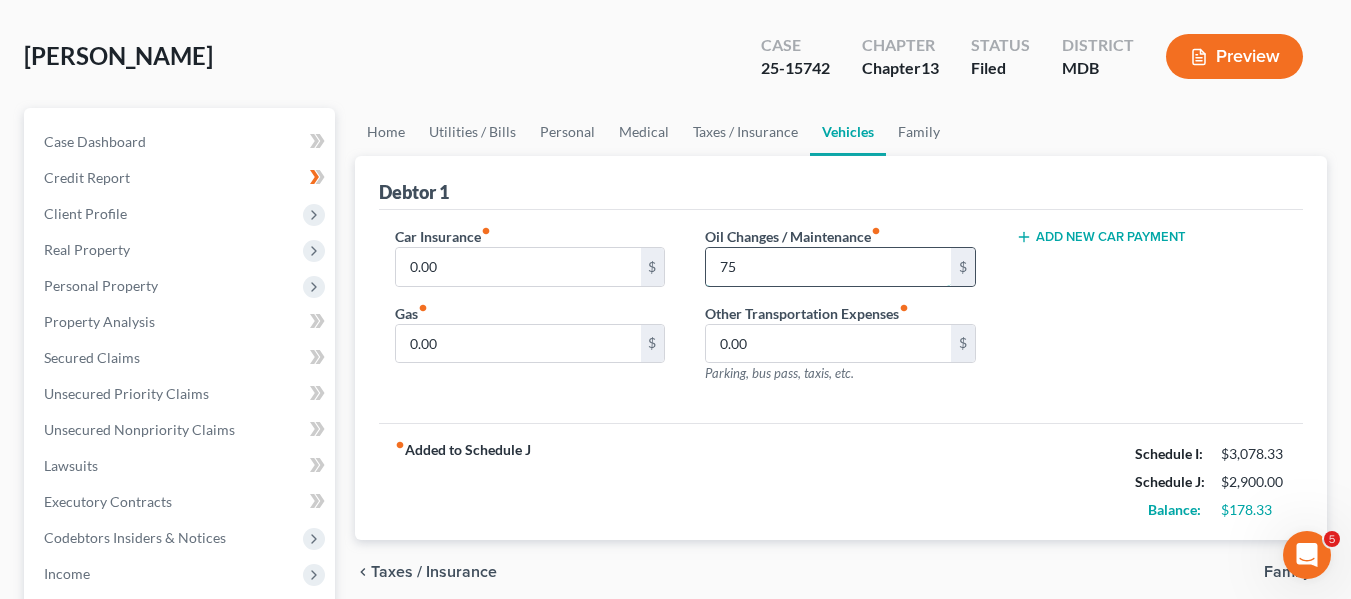 scroll, scrollTop: 87, scrollLeft: 0, axis: vertical 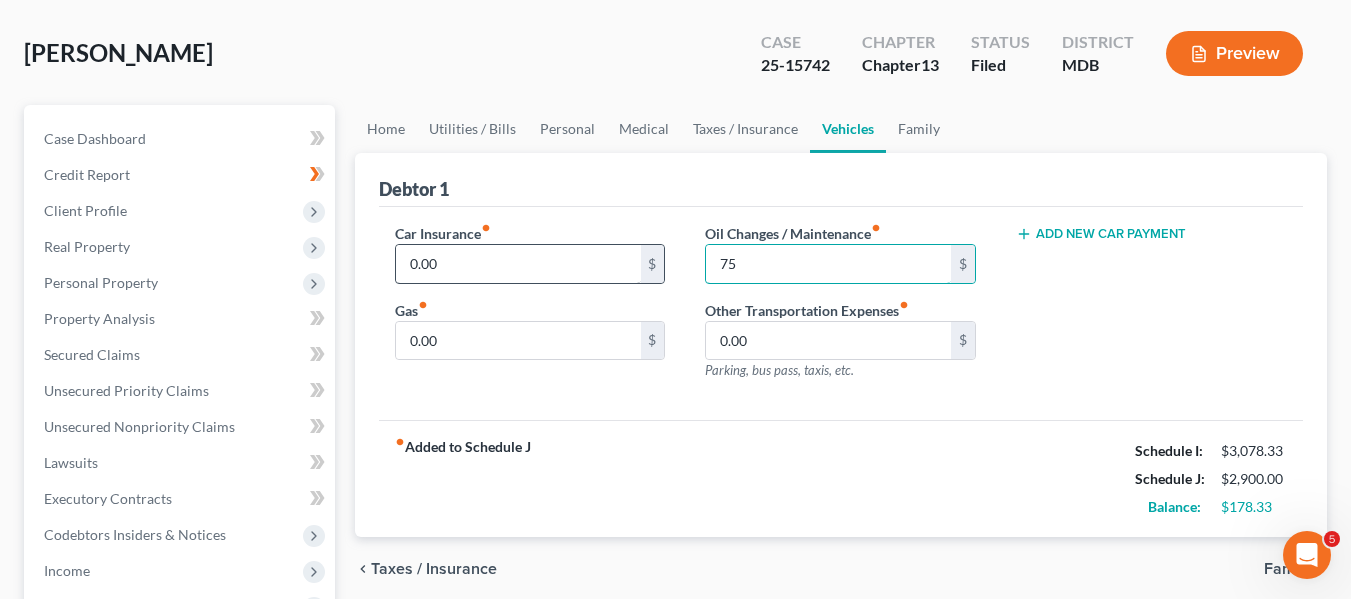 type on "75" 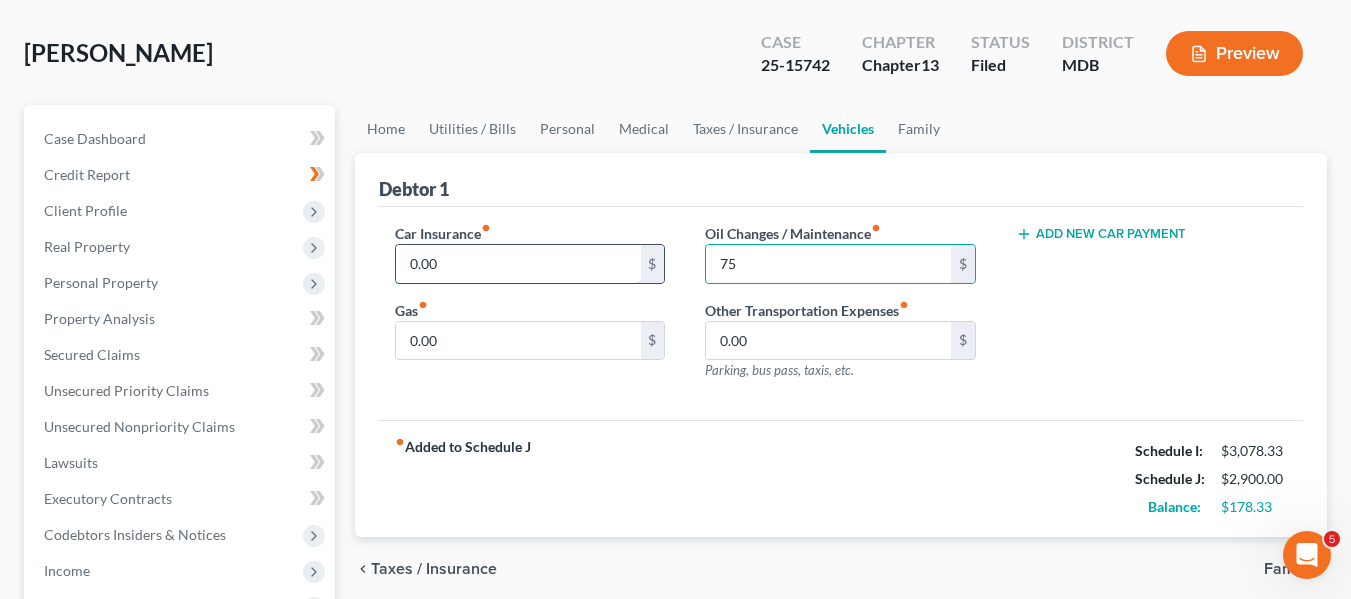 click on "0.00" at bounding box center (518, 264) 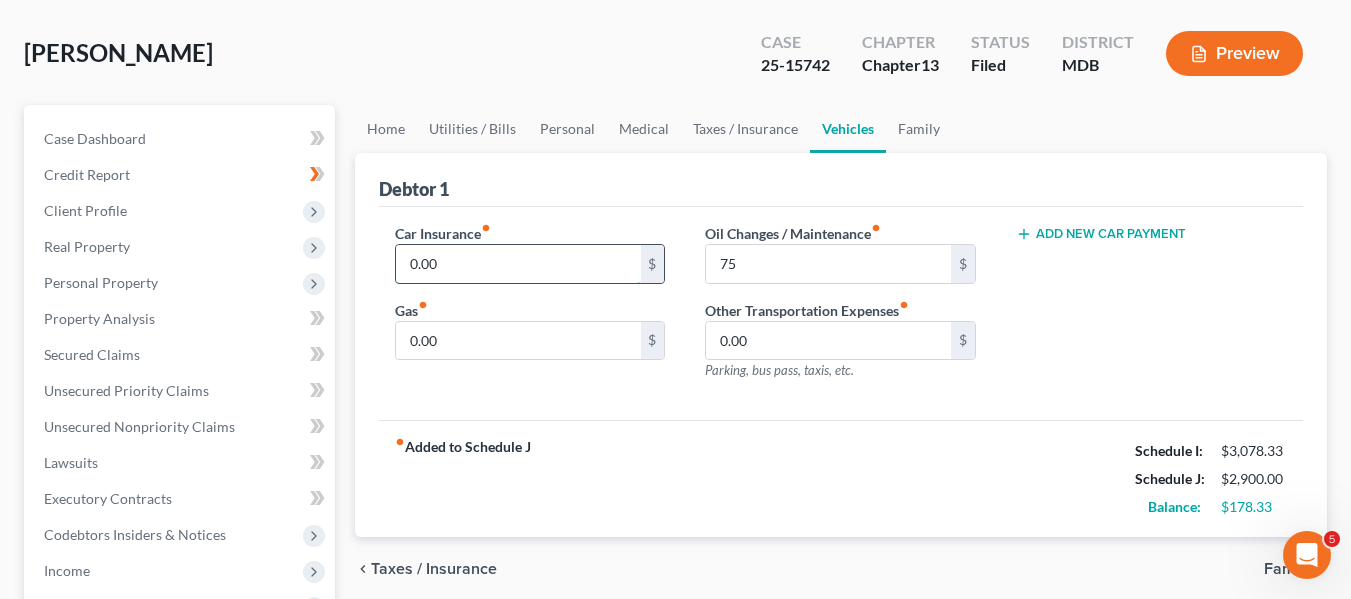 click on "0.00" at bounding box center (518, 264) 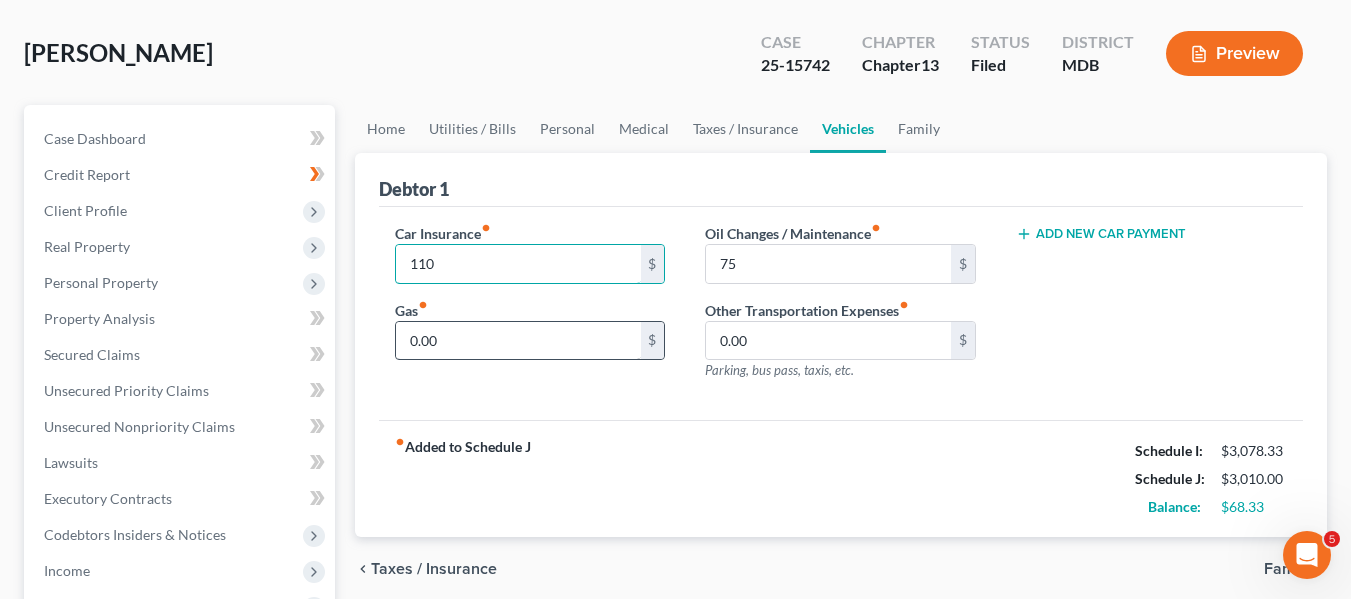type on "110" 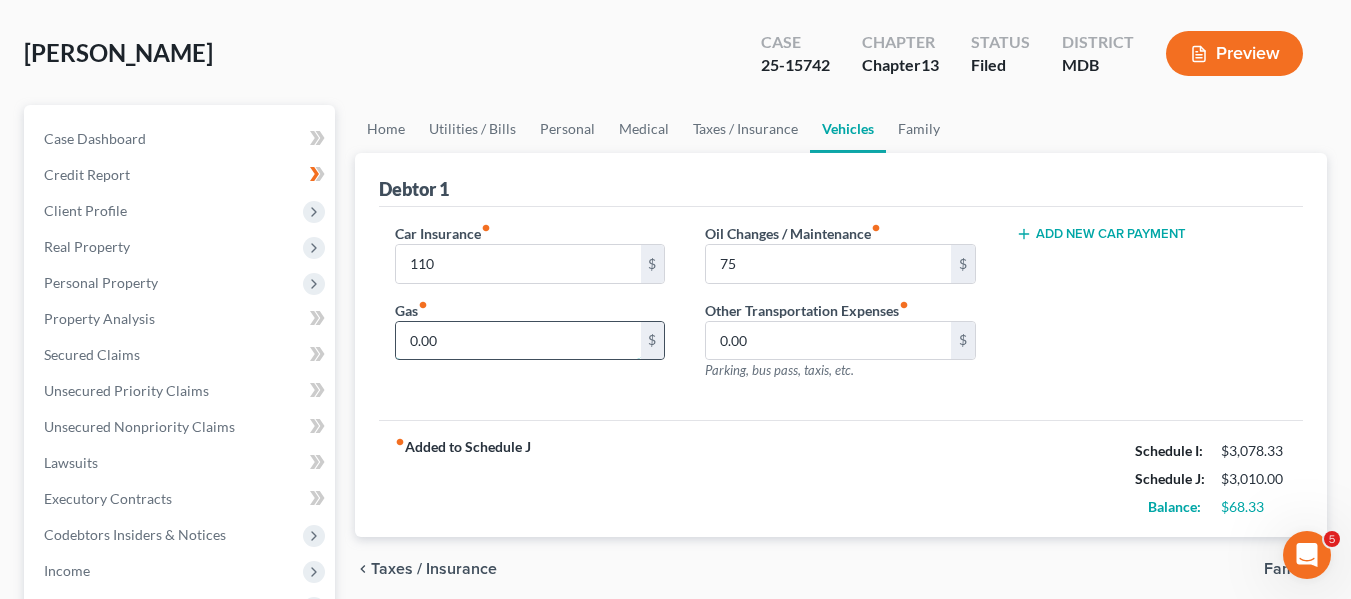 click on "0.00" at bounding box center [518, 341] 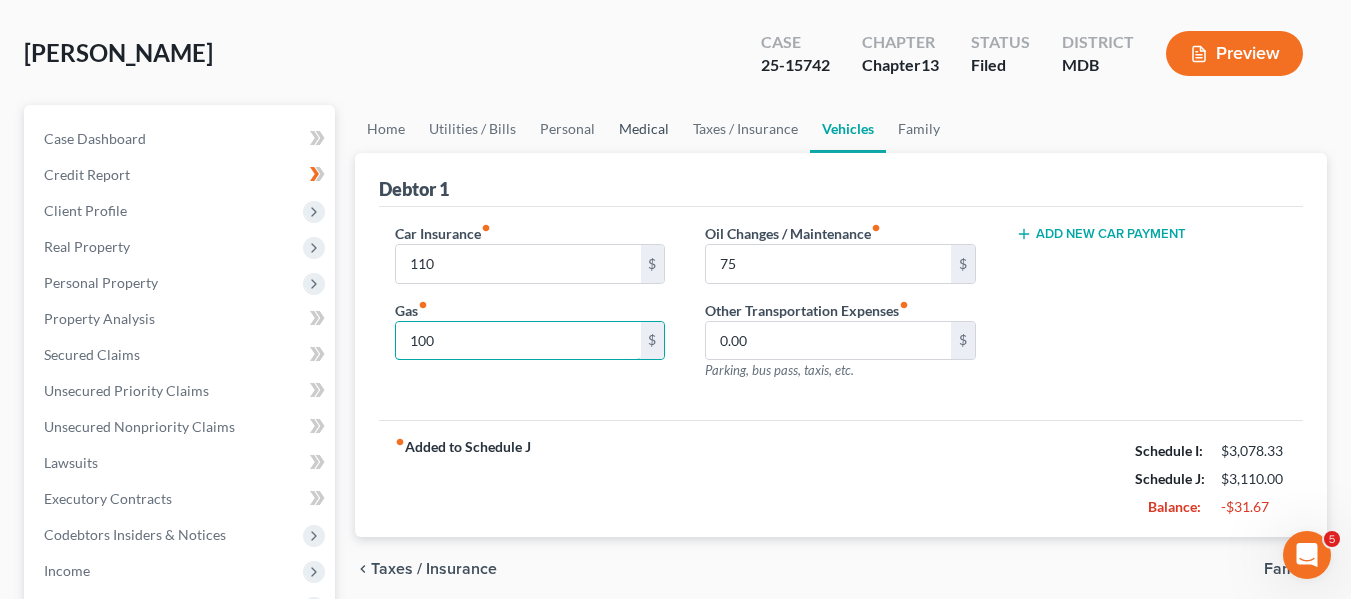 type on "100" 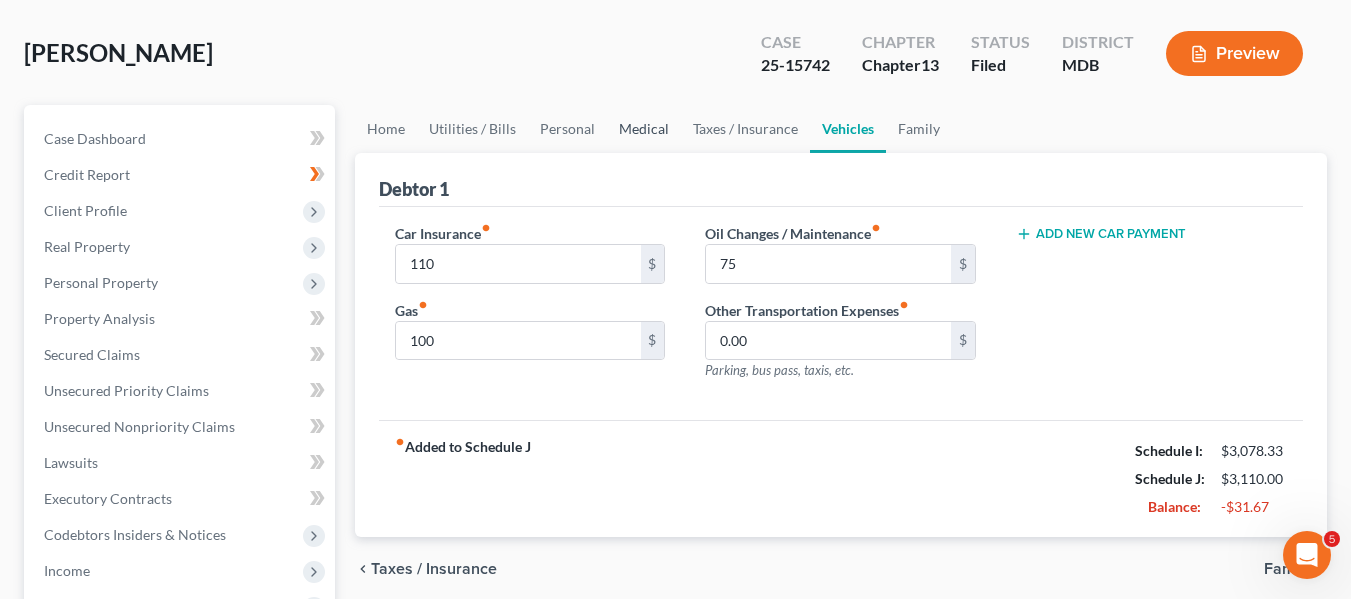 click on "Medical" at bounding box center [644, 129] 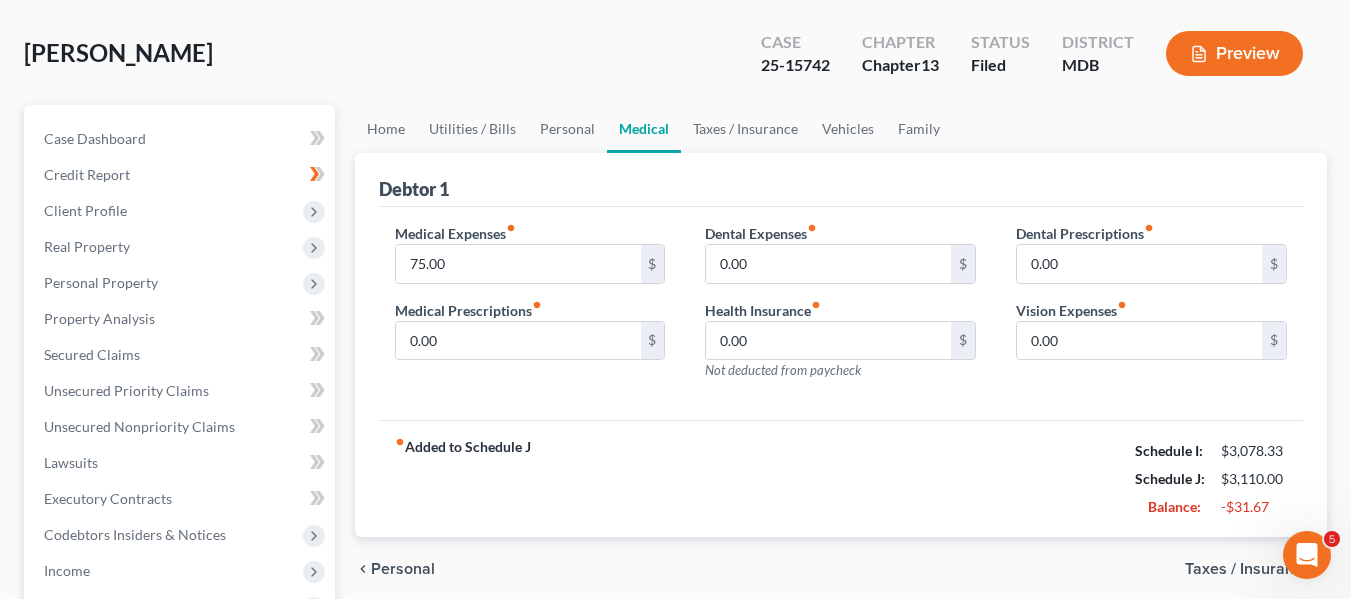 scroll, scrollTop: 0, scrollLeft: 0, axis: both 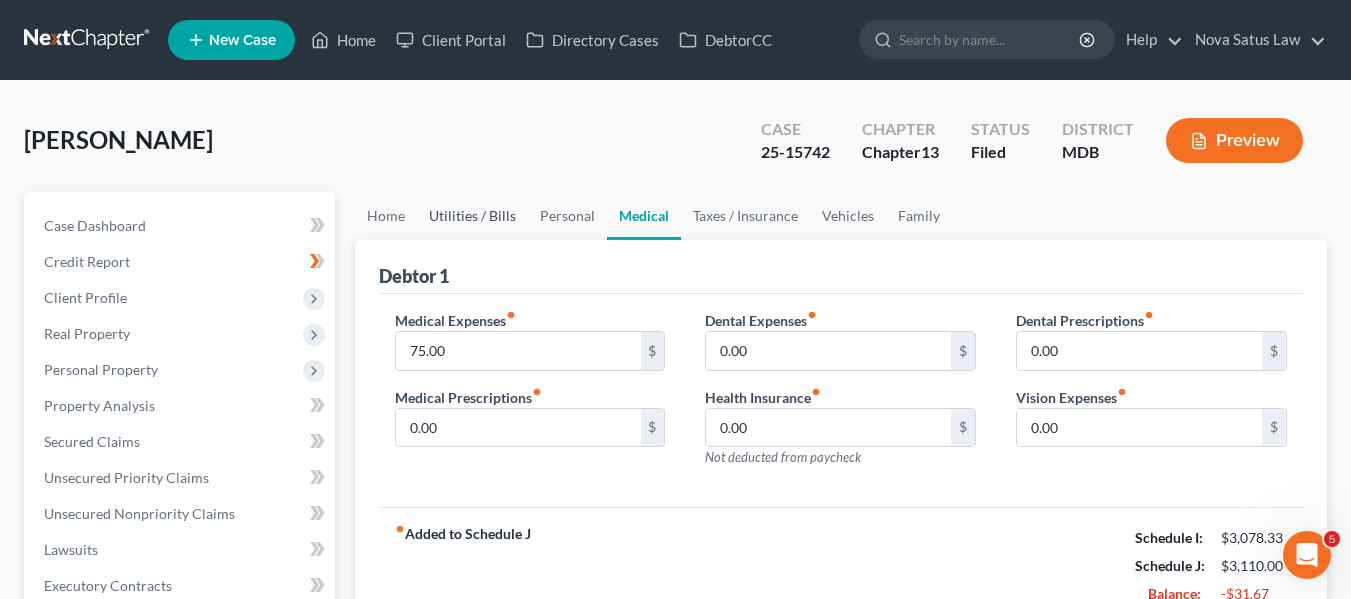 click on "Utilities / Bills" at bounding box center (472, 216) 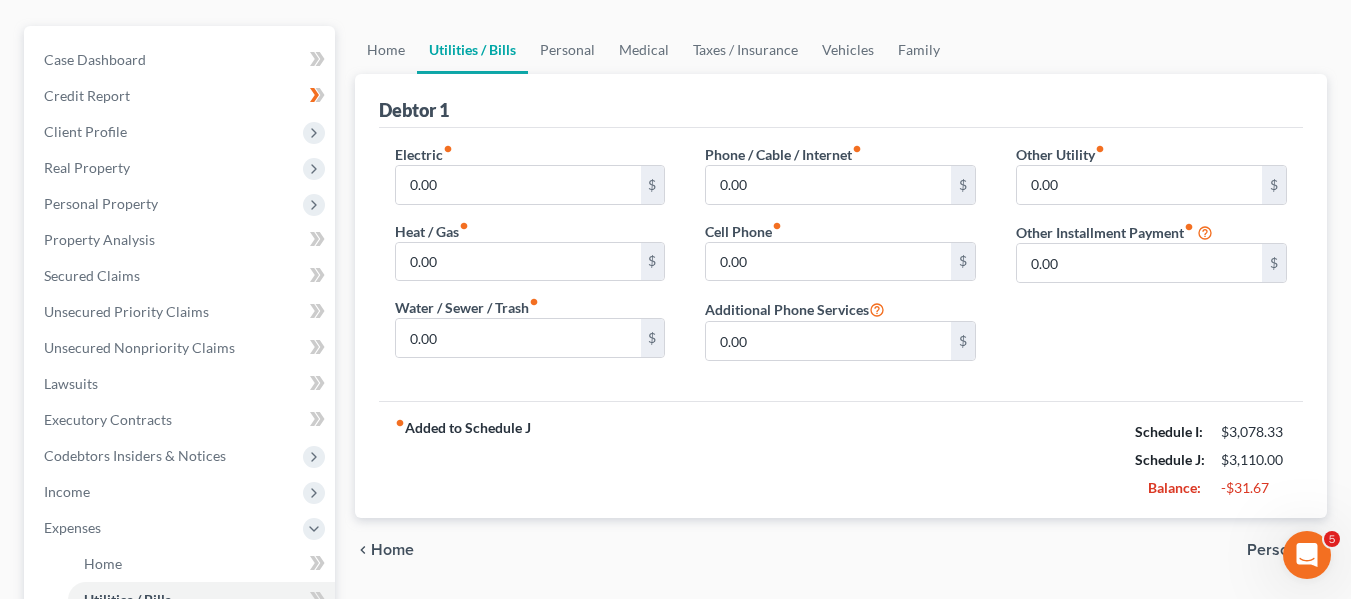 scroll, scrollTop: 167, scrollLeft: 0, axis: vertical 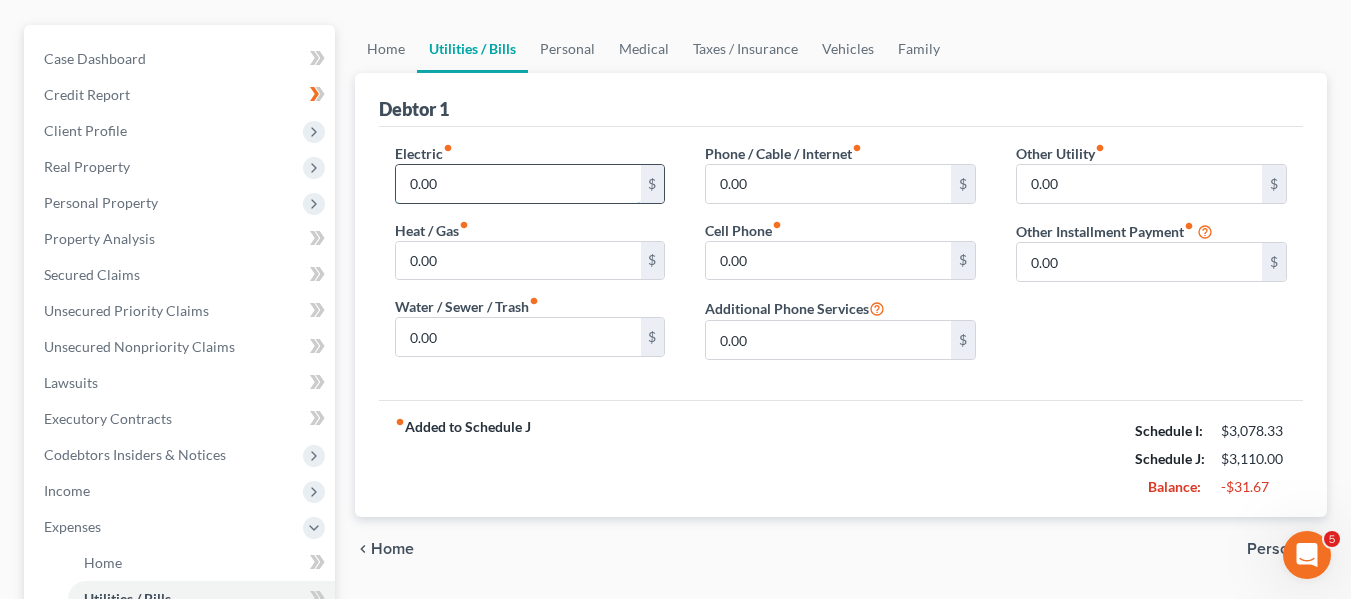 click on "0.00" at bounding box center (518, 184) 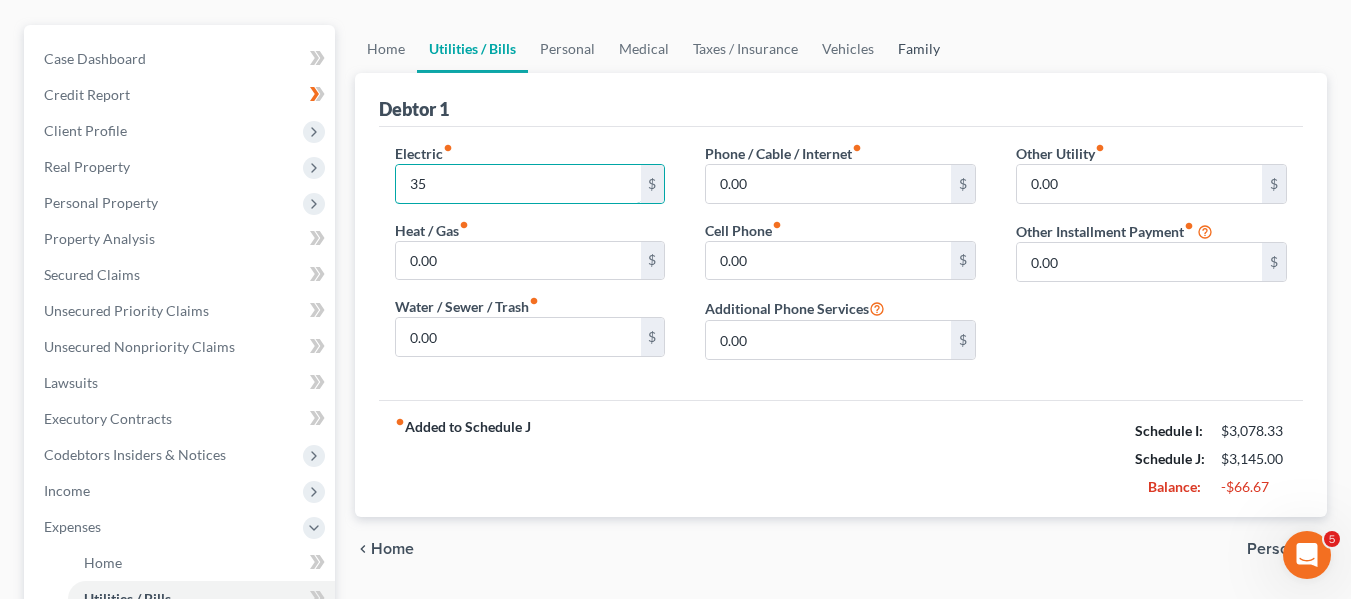 type on "35" 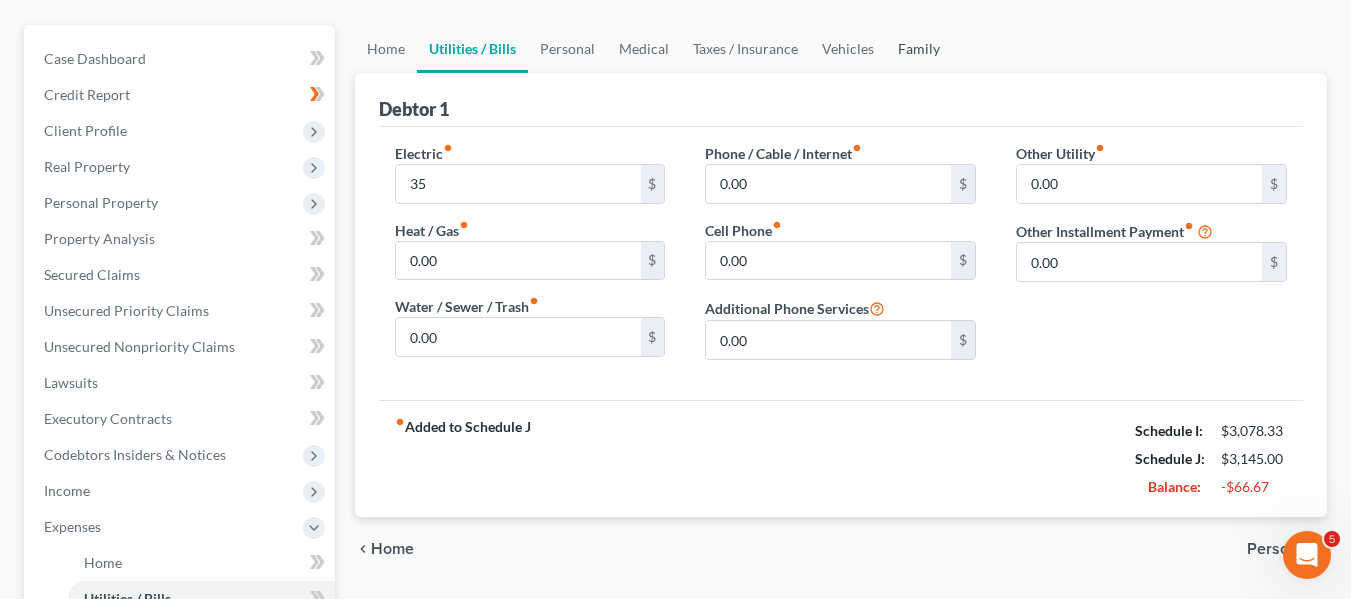 click on "Family" at bounding box center [919, 49] 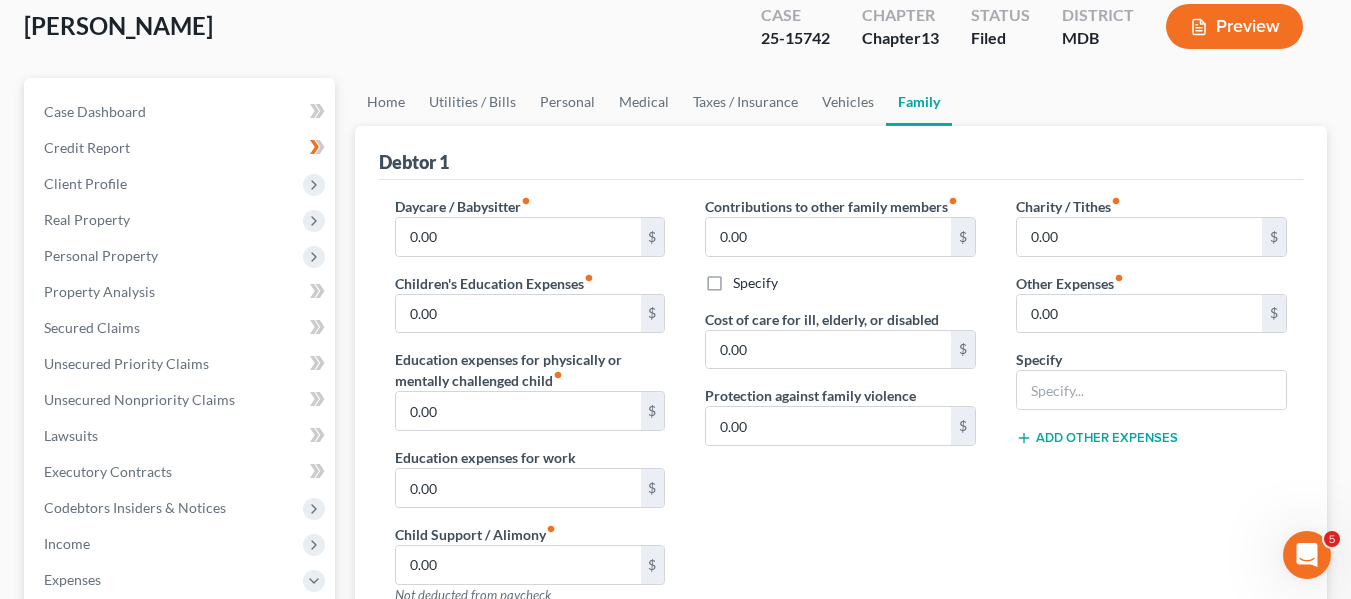 scroll, scrollTop: 121, scrollLeft: 0, axis: vertical 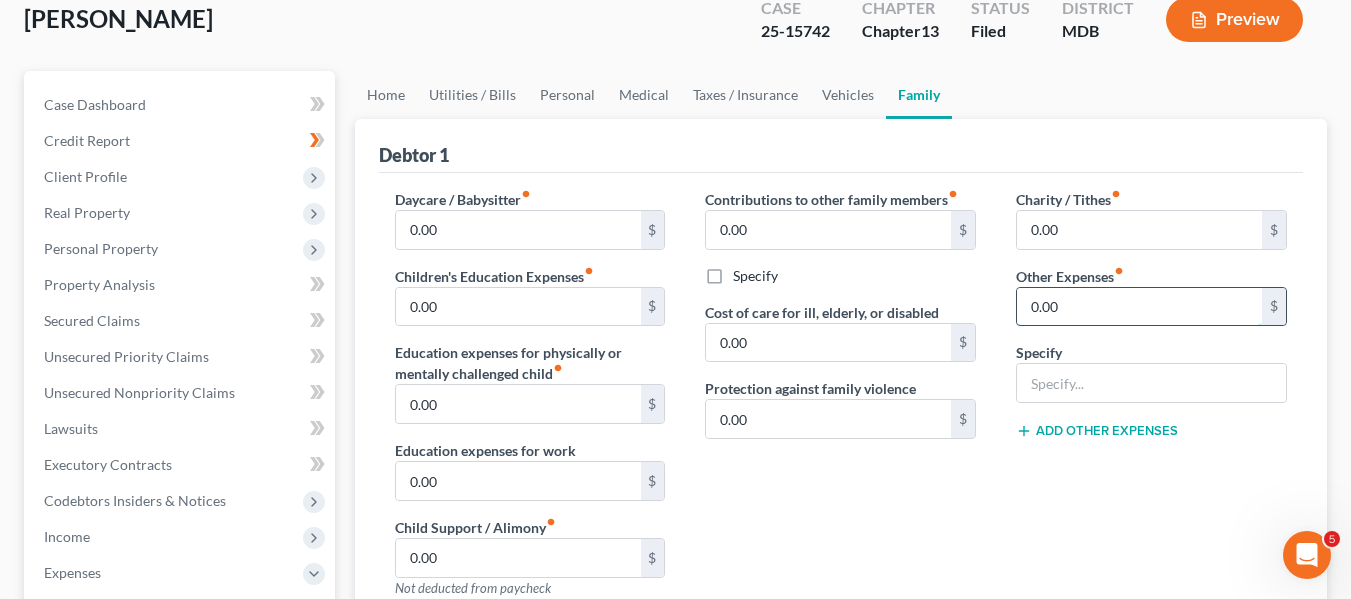 click on "0.00" at bounding box center (1139, 307) 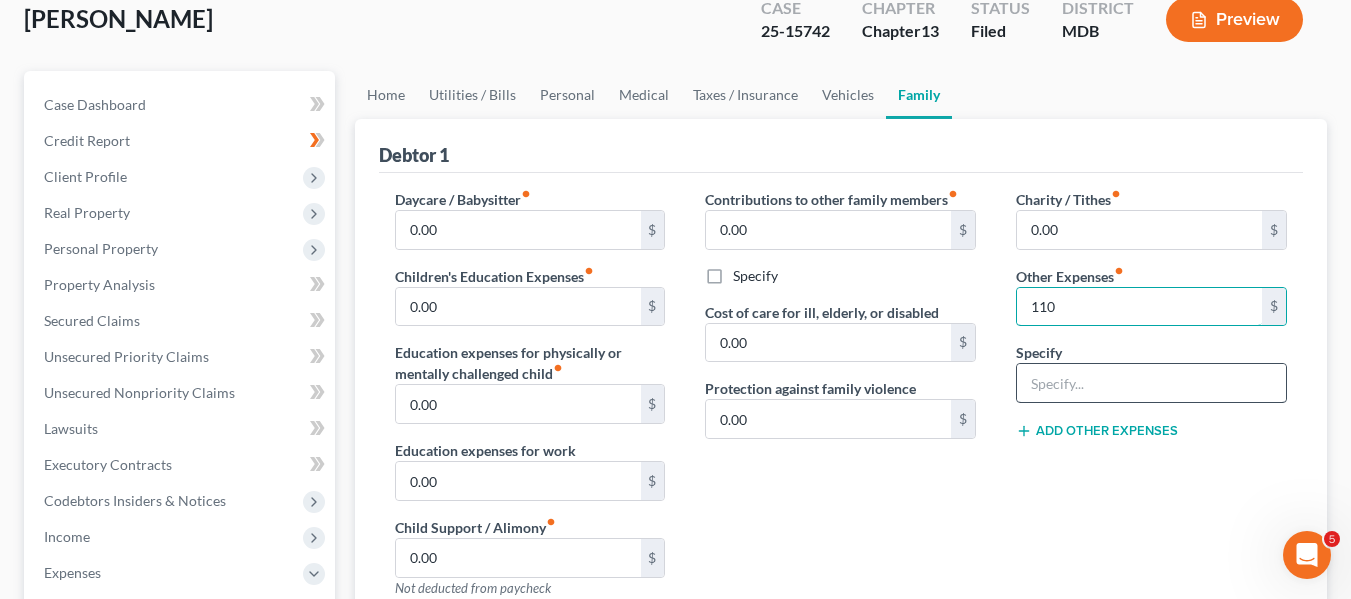 type on "110" 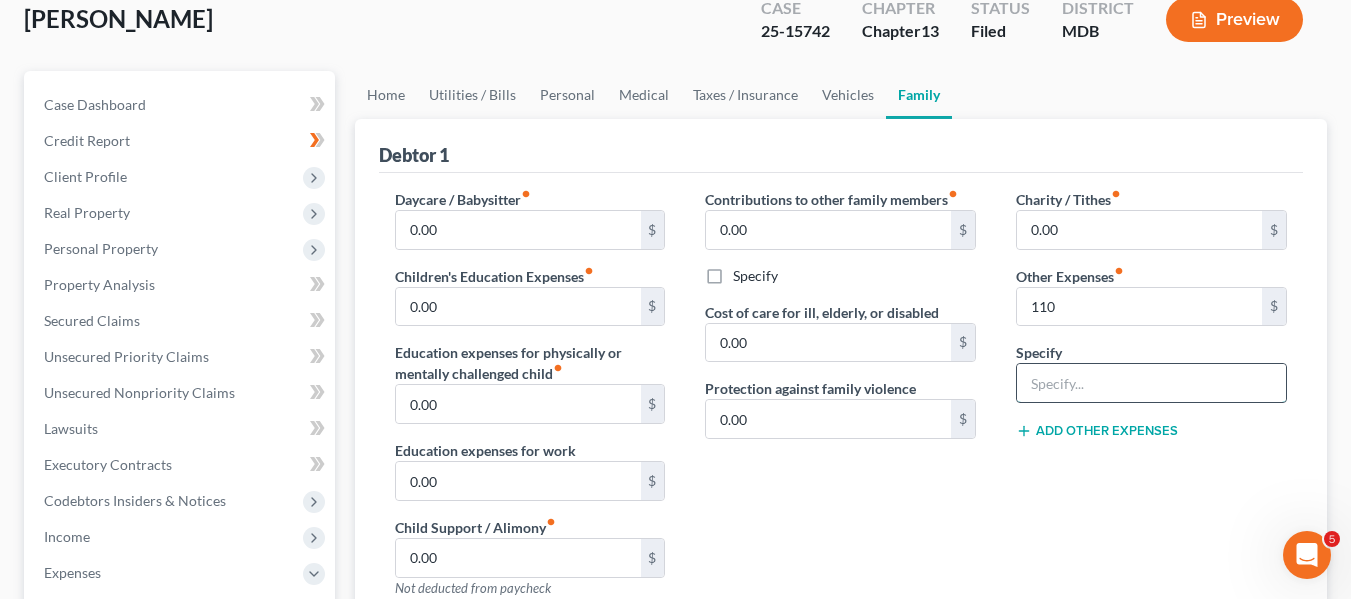 click at bounding box center (1151, 383) 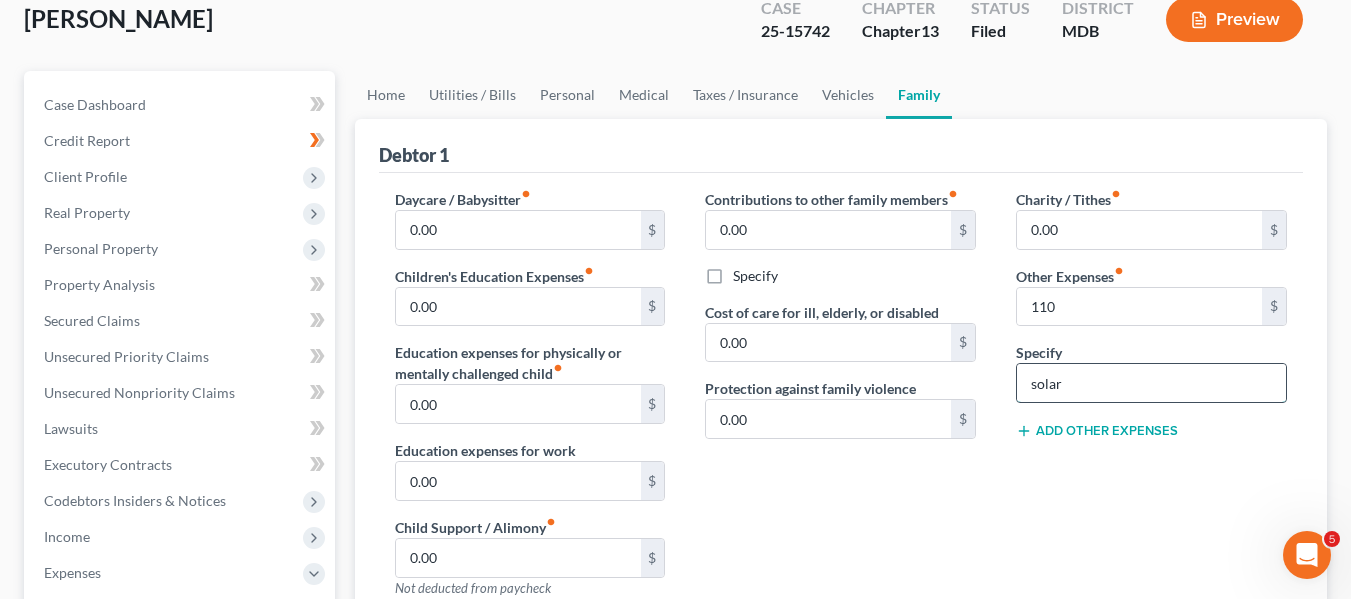 type on "Solar Panels" 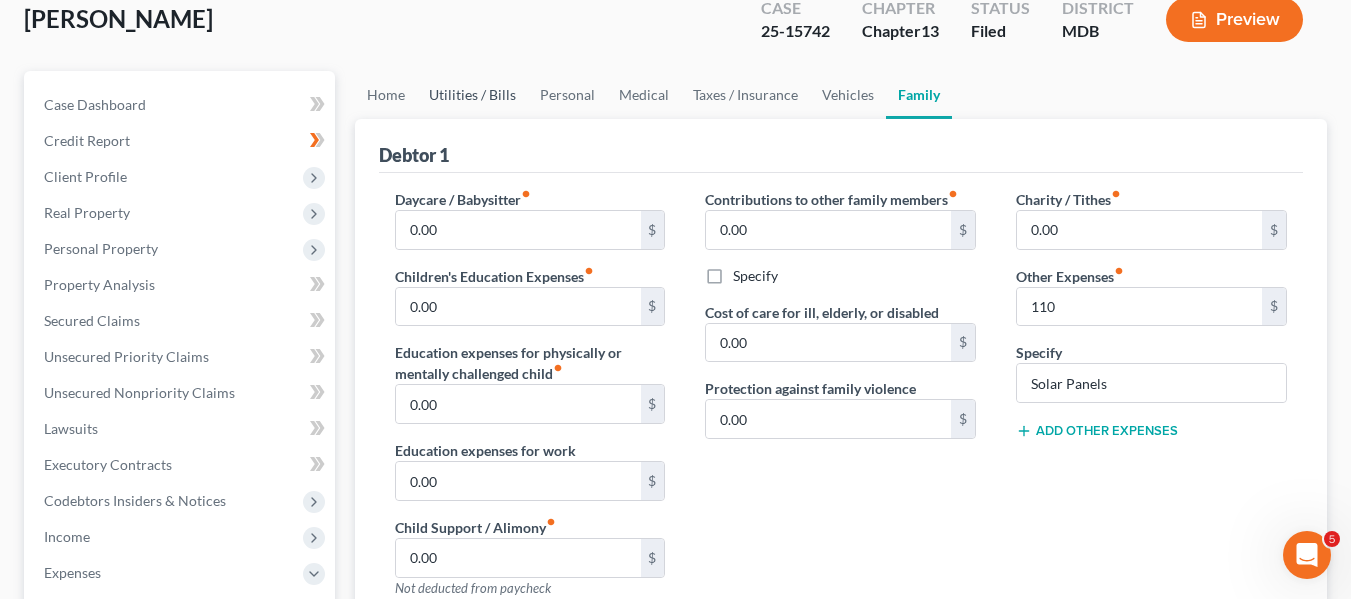 click on "Utilities / Bills" at bounding box center (472, 95) 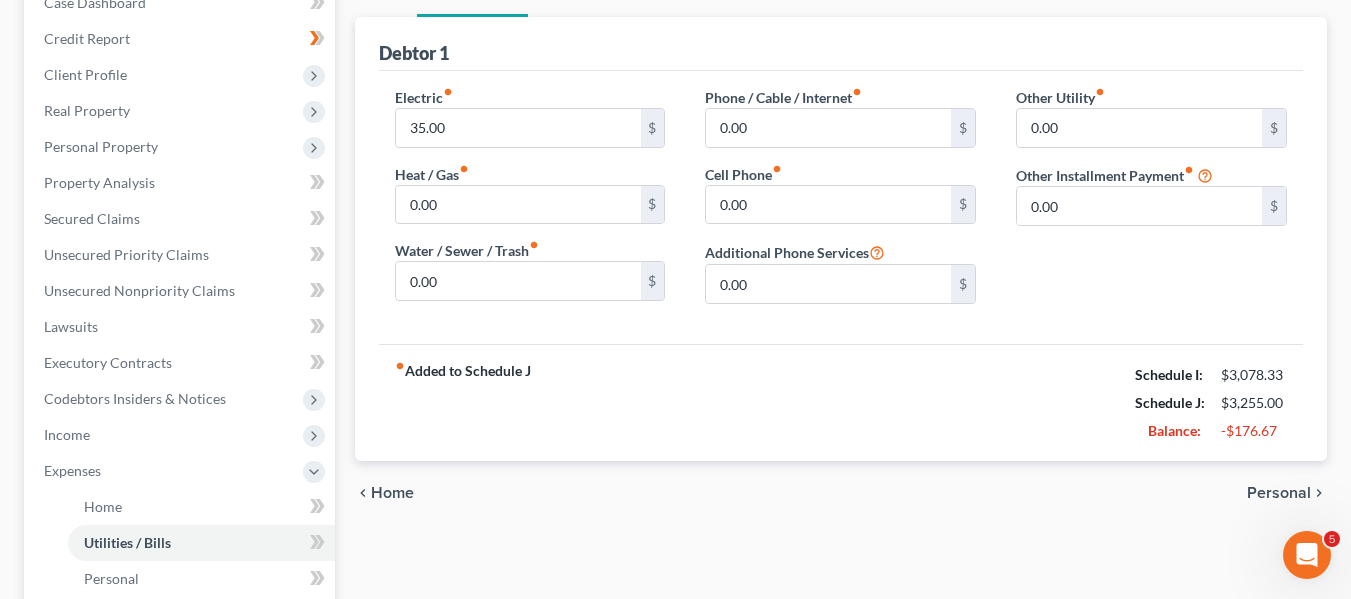scroll, scrollTop: 224, scrollLeft: 0, axis: vertical 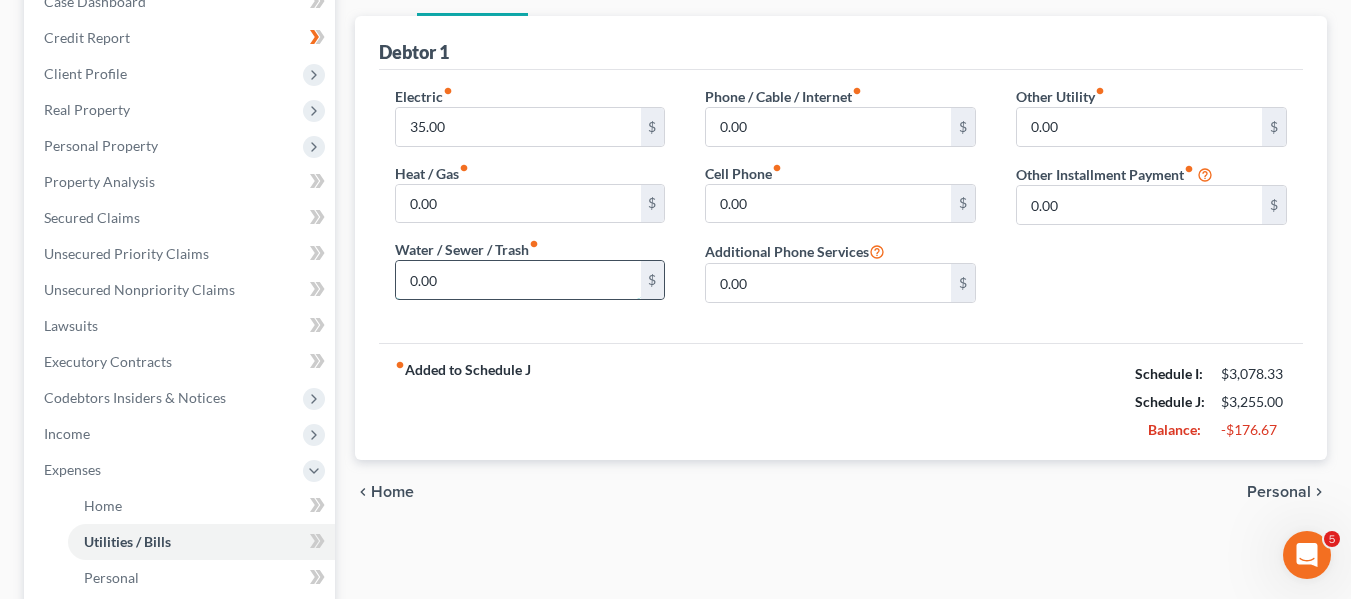 click on "0.00" at bounding box center [518, 280] 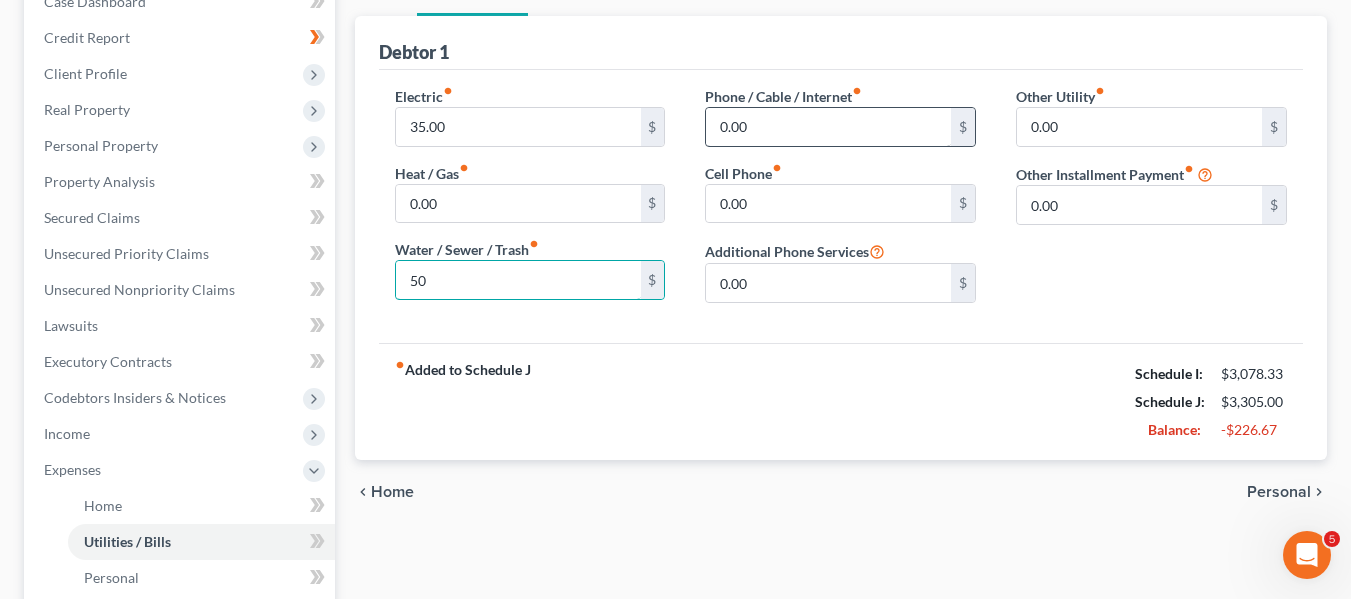 type on "50" 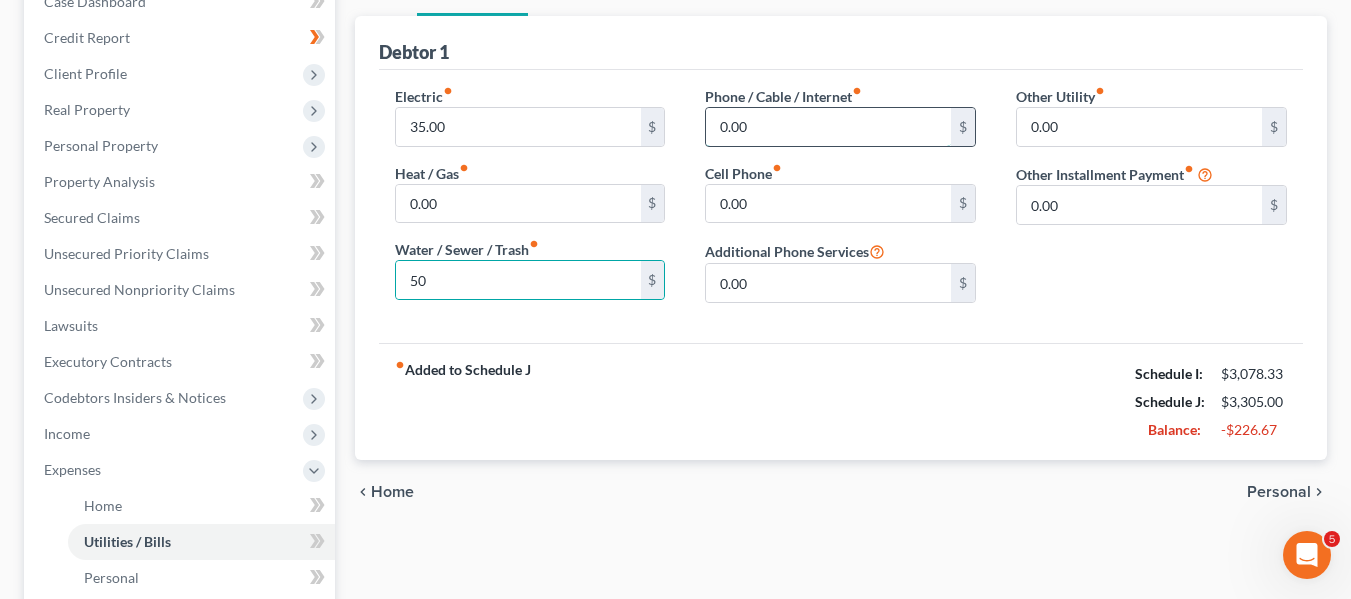 click on "0.00" at bounding box center (828, 127) 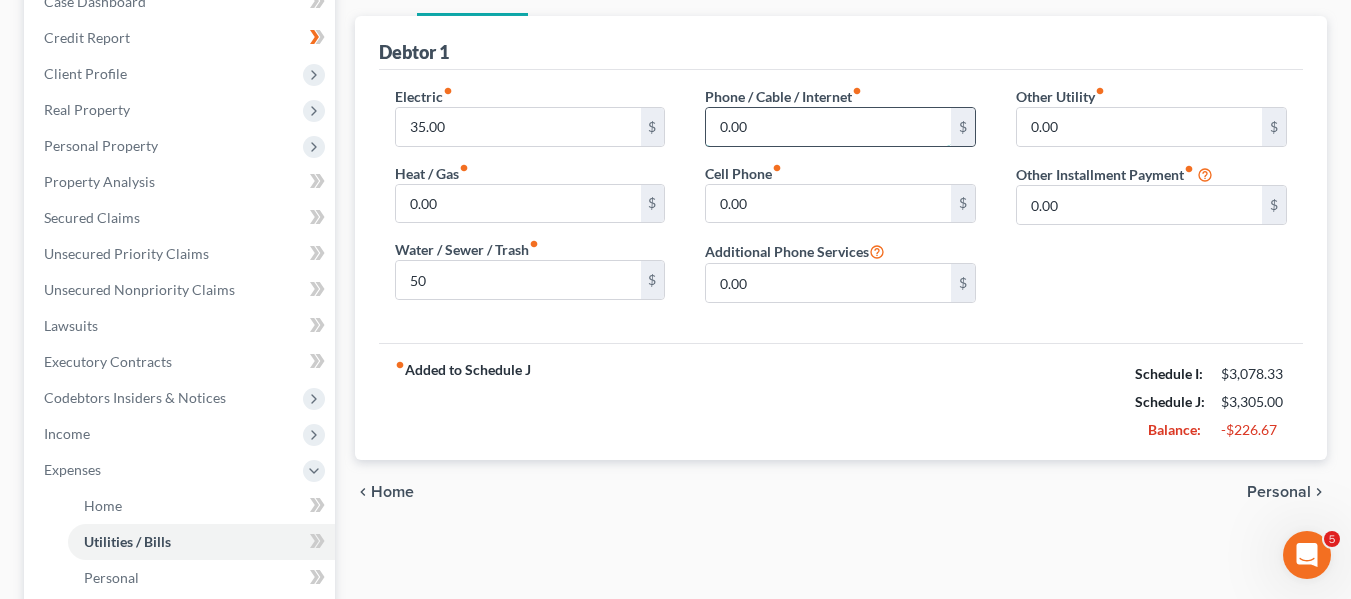 click on "0.00" at bounding box center [828, 127] 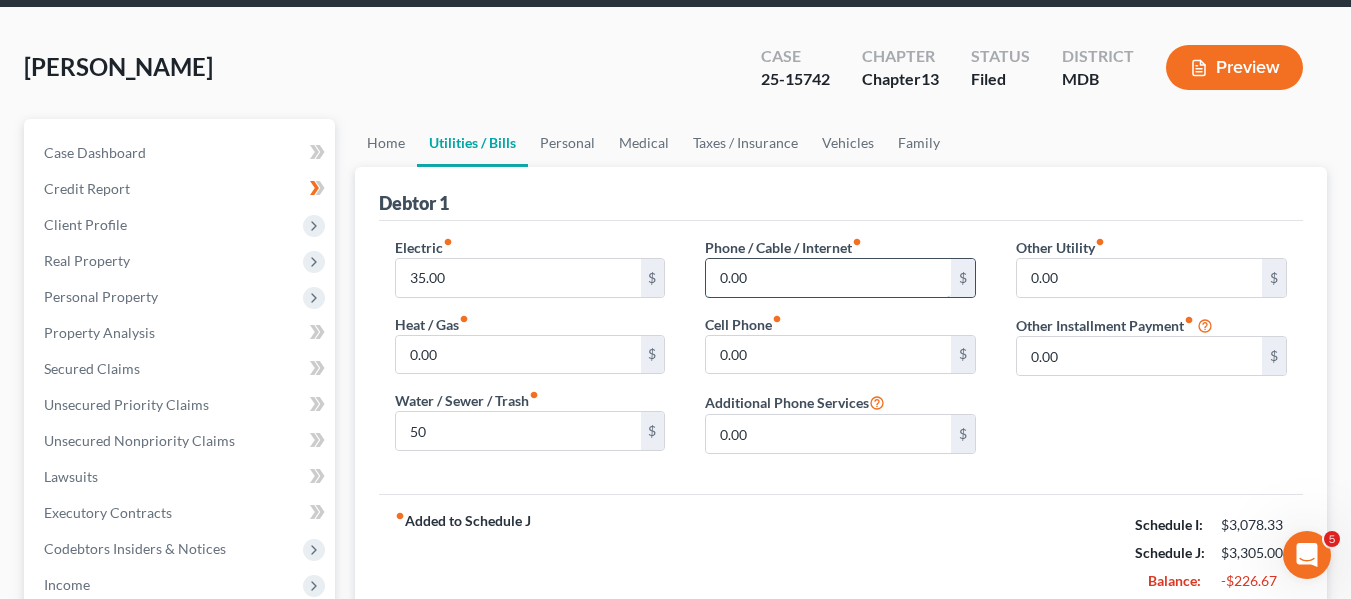 scroll, scrollTop: 72, scrollLeft: 0, axis: vertical 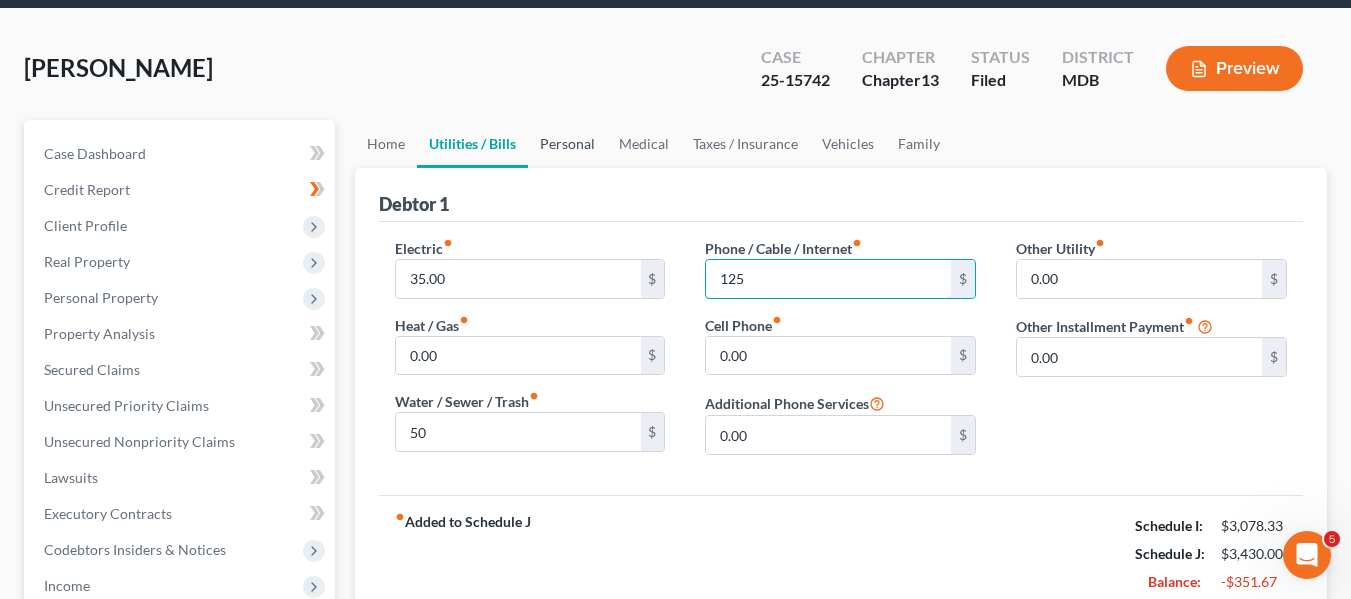 type on "125" 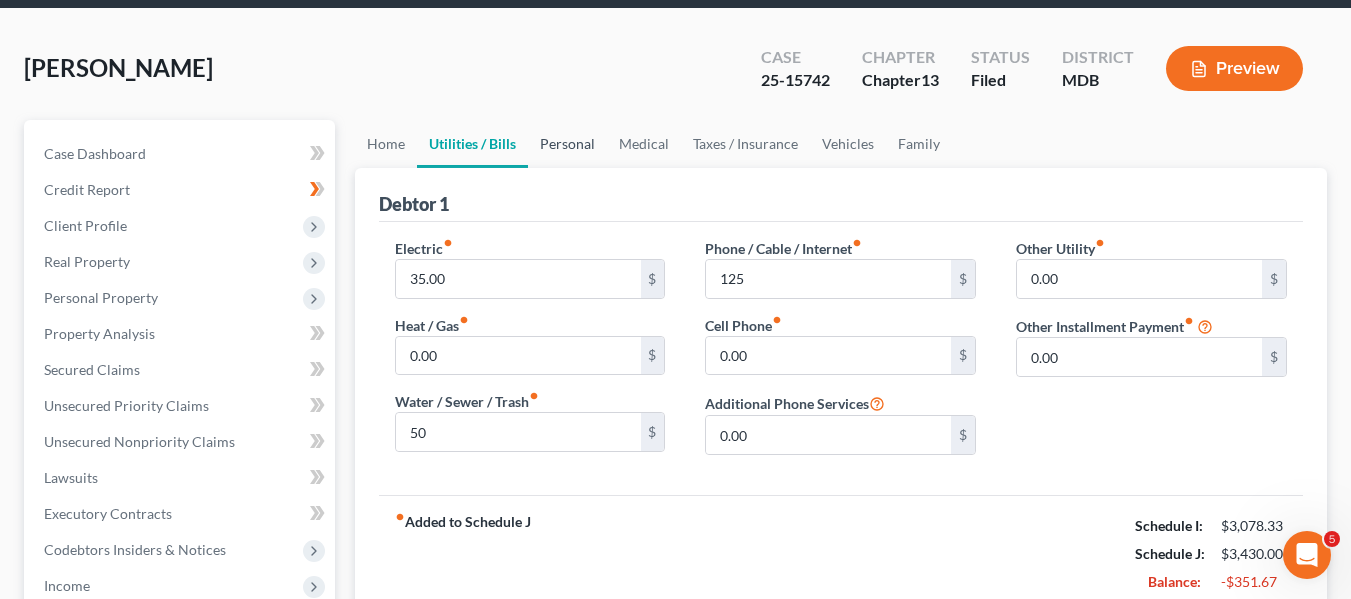 click on "Personal" at bounding box center (567, 144) 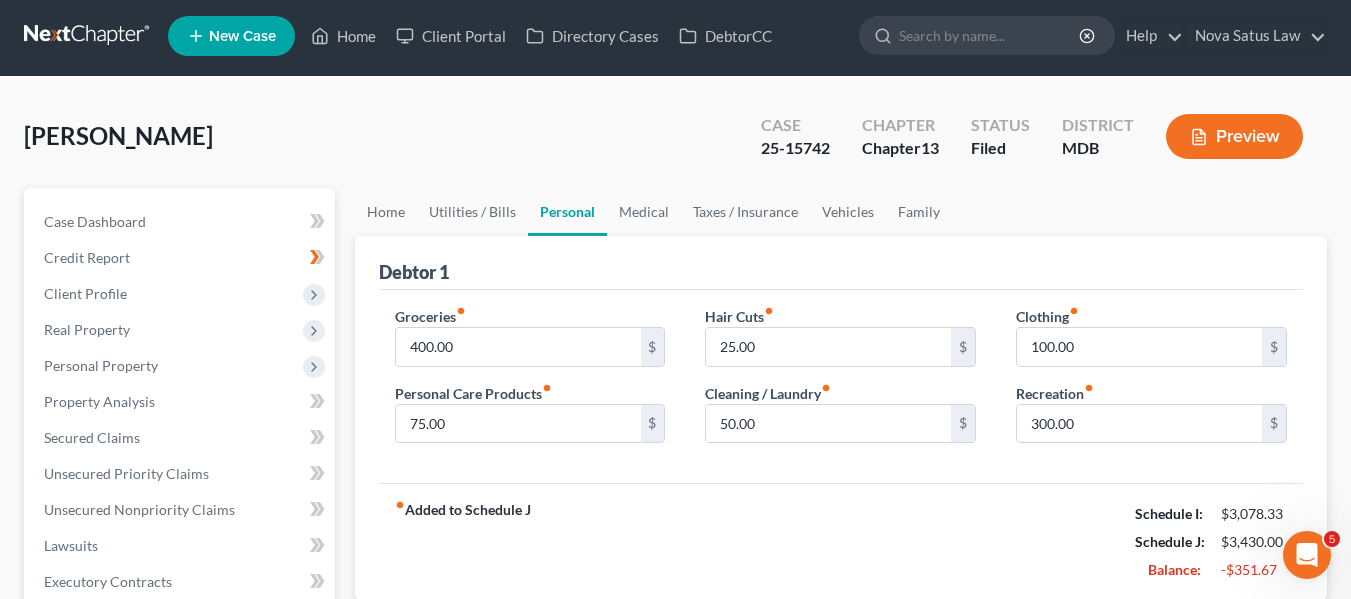 scroll, scrollTop: 0, scrollLeft: 0, axis: both 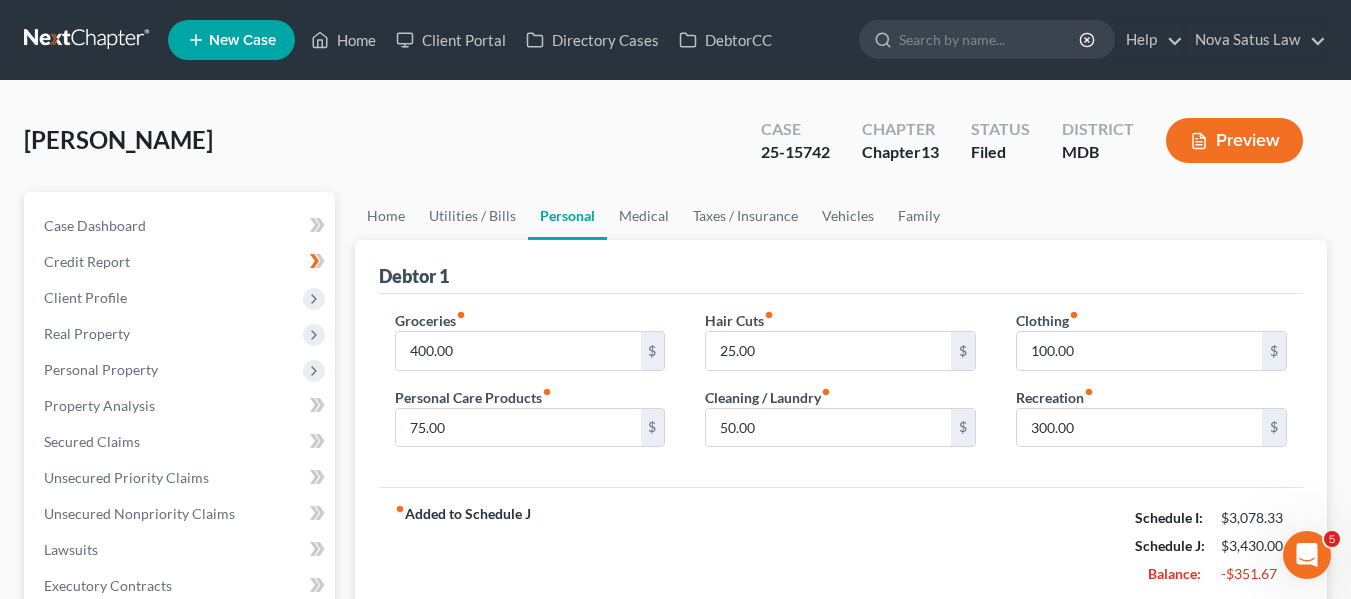 click on "Personal" at bounding box center [567, 216] 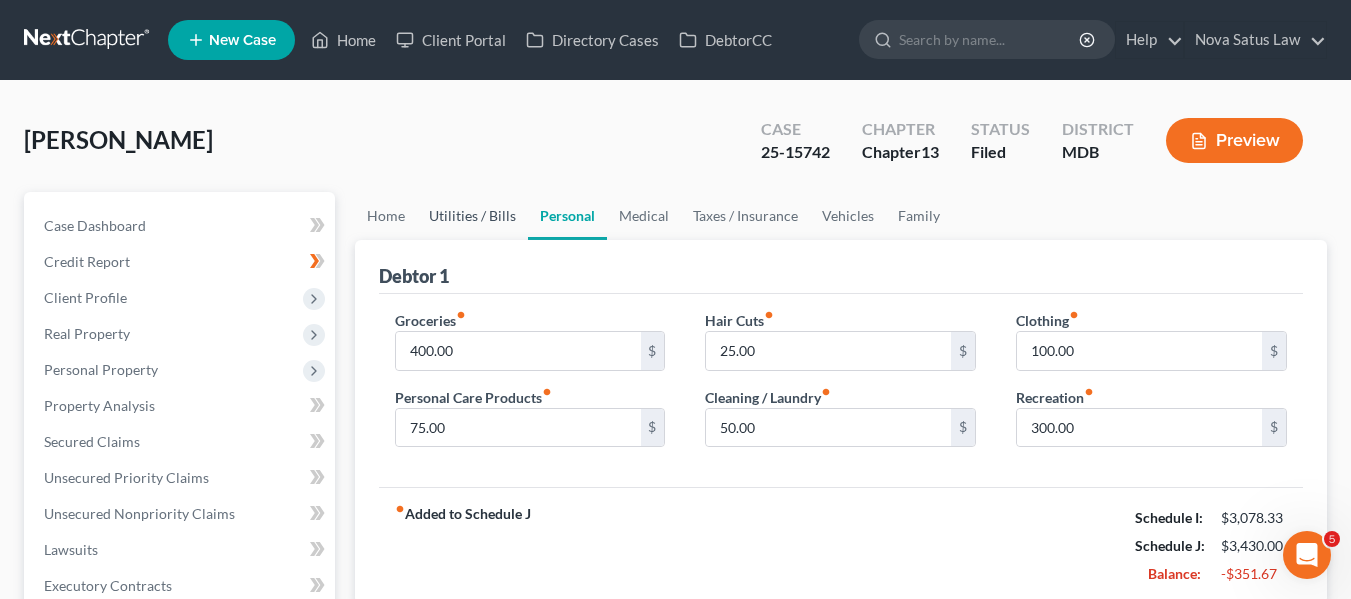 click on "Utilities / Bills" at bounding box center (472, 216) 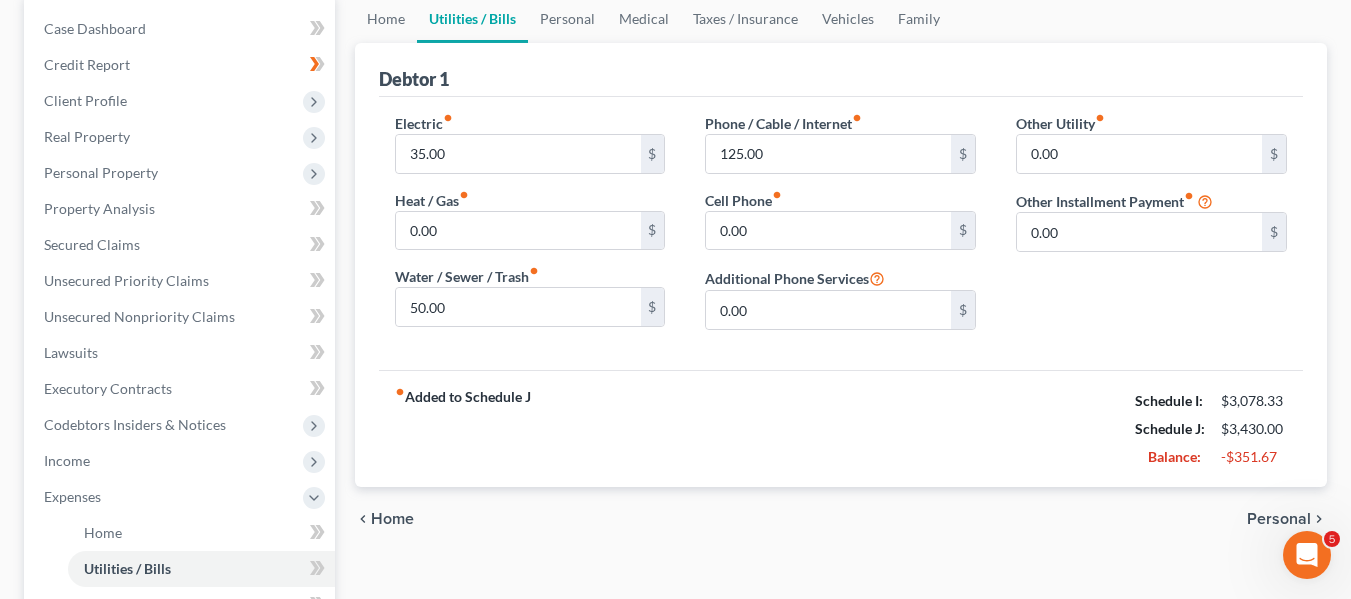 scroll, scrollTop: 198, scrollLeft: 0, axis: vertical 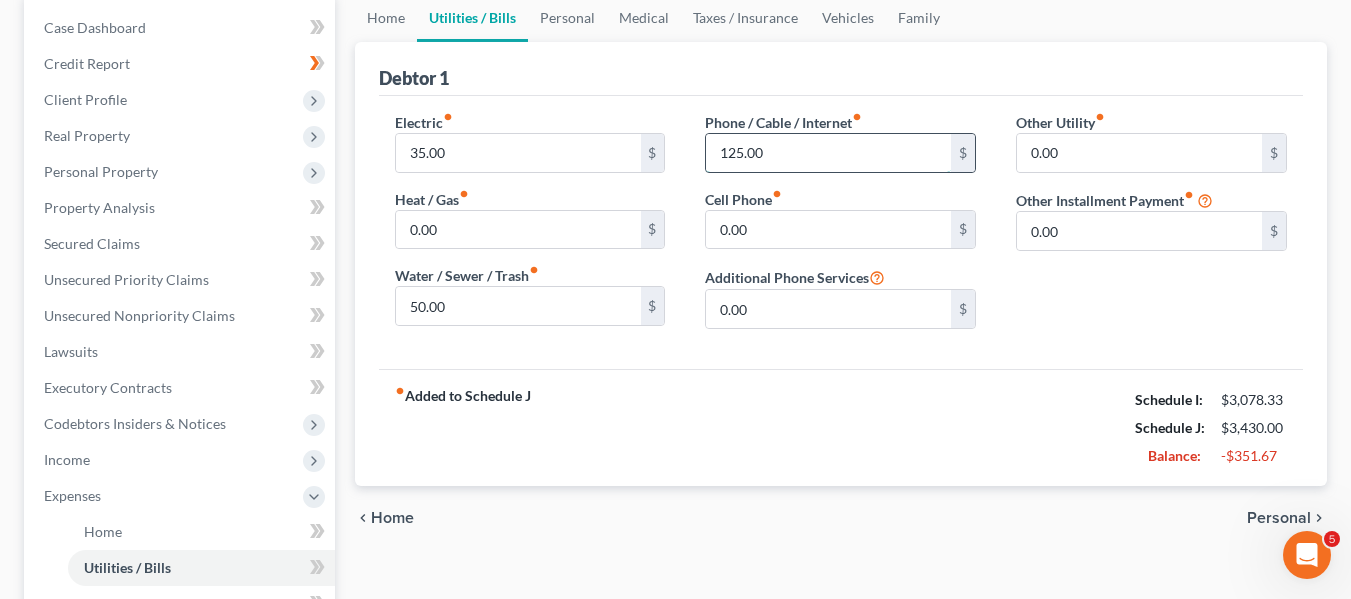 click on "125.00" at bounding box center [828, 153] 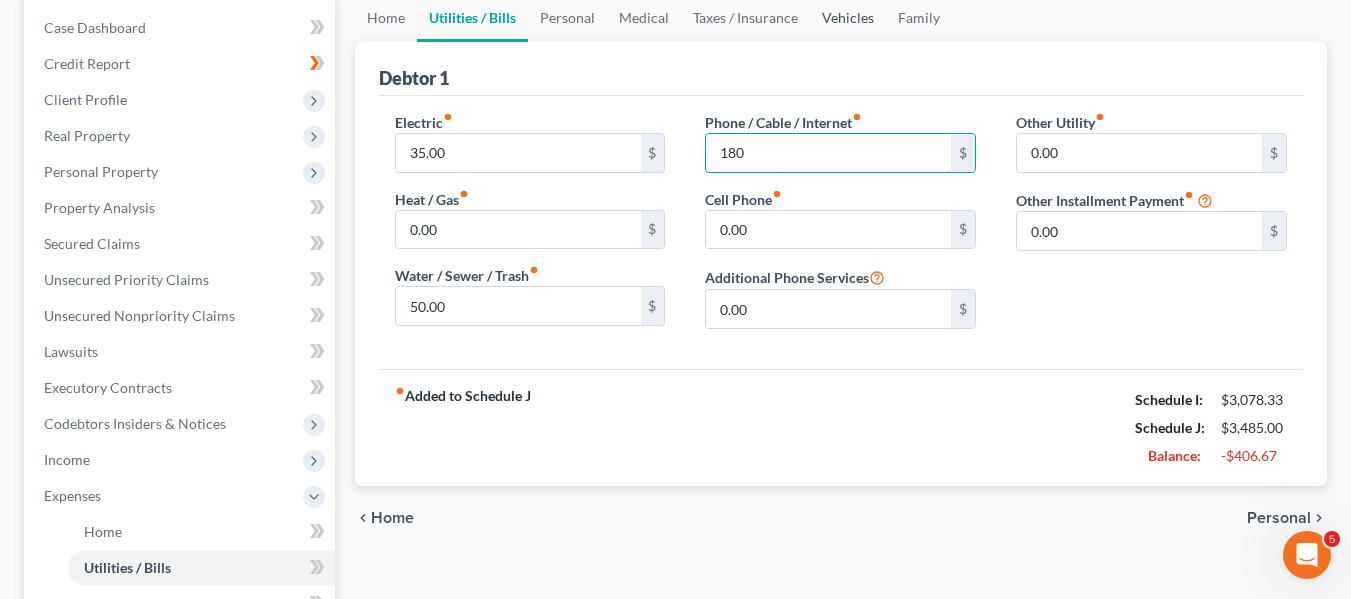 type on "180" 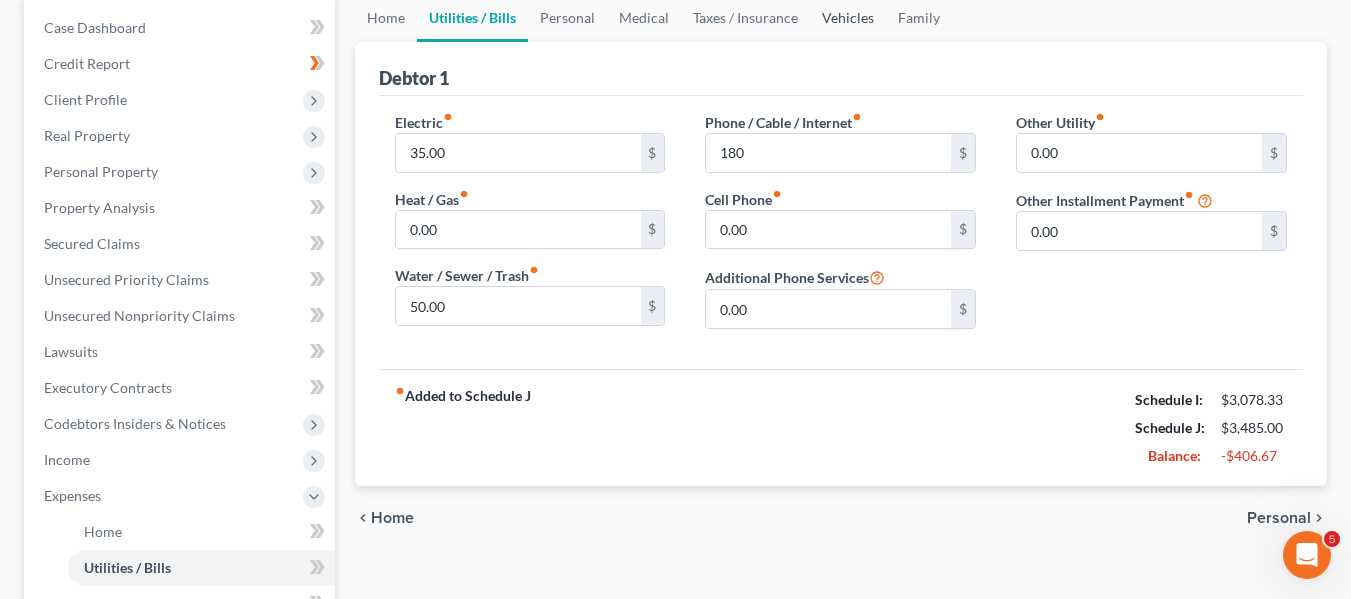 click on "Vehicles" at bounding box center [848, 18] 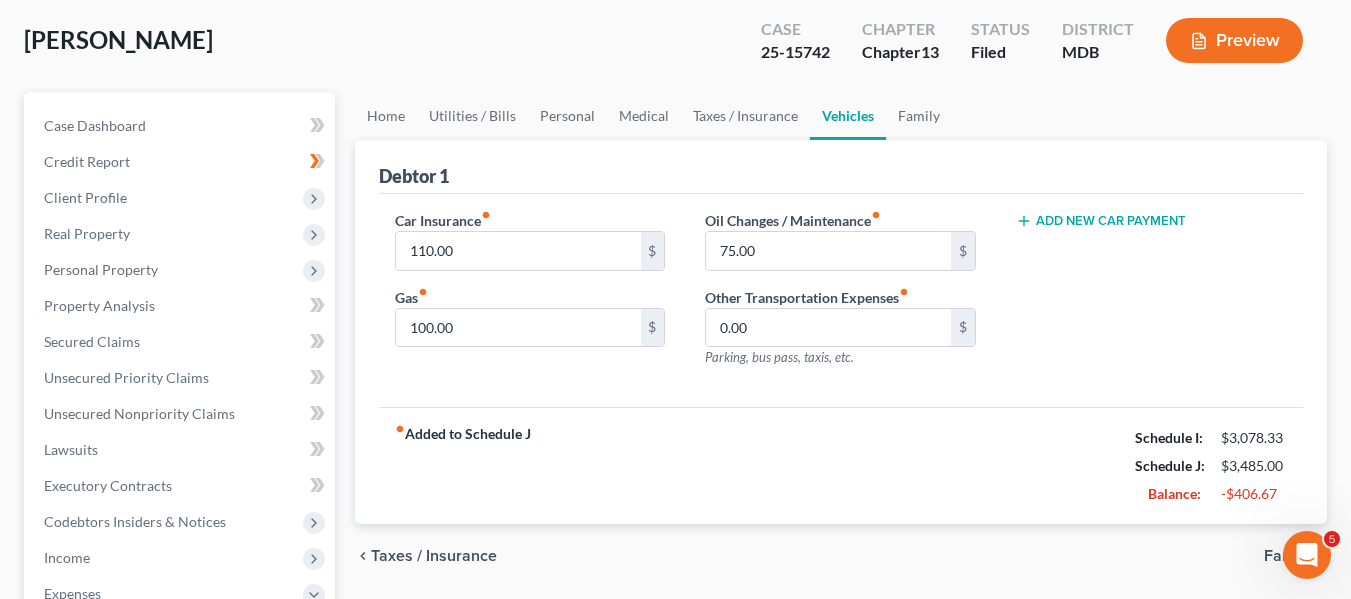 scroll, scrollTop: 0, scrollLeft: 0, axis: both 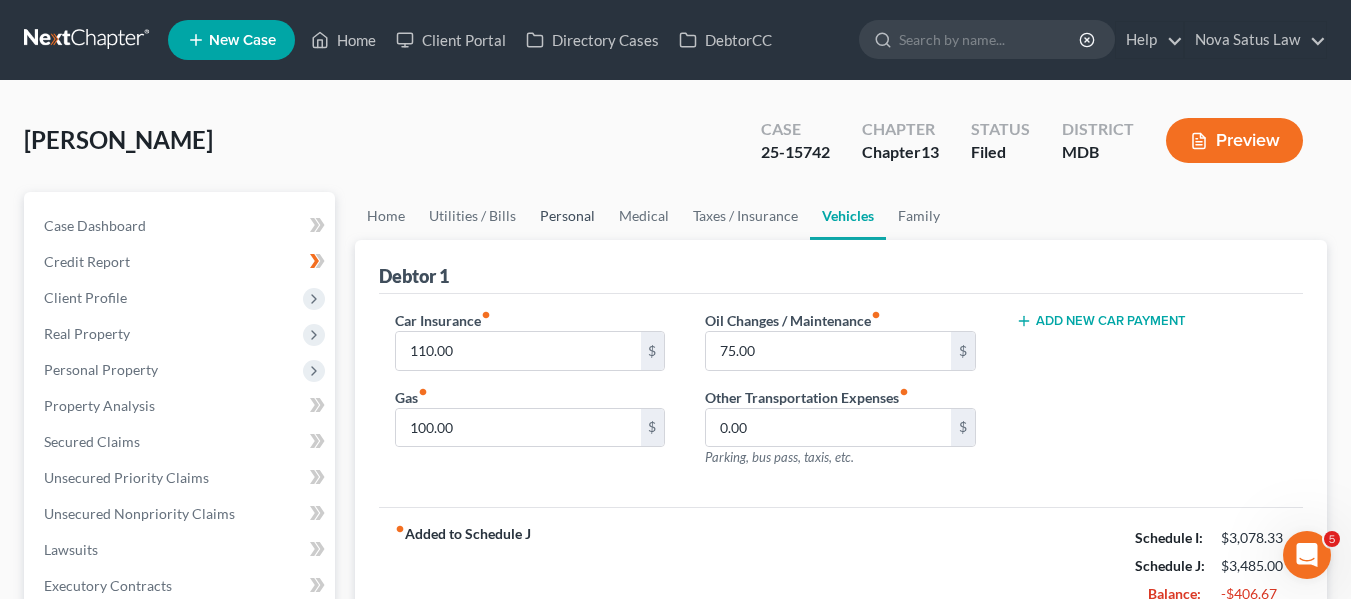 click on "Personal" at bounding box center [567, 216] 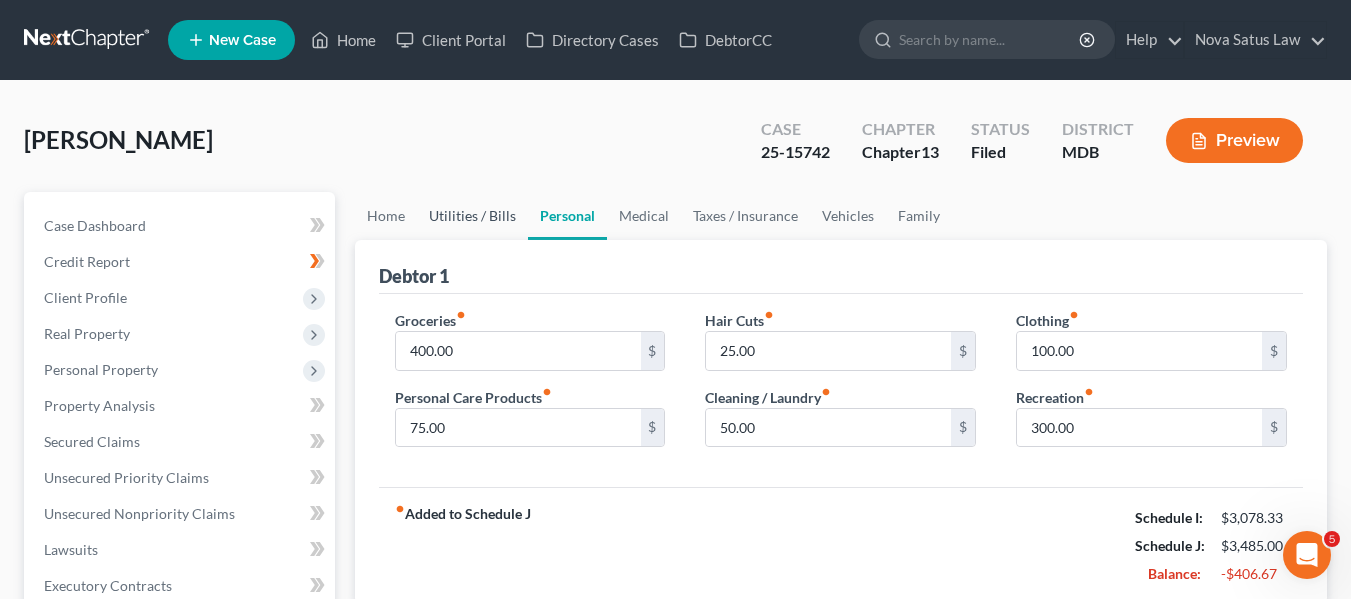 click on "Utilities / Bills" at bounding box center [472, 216] 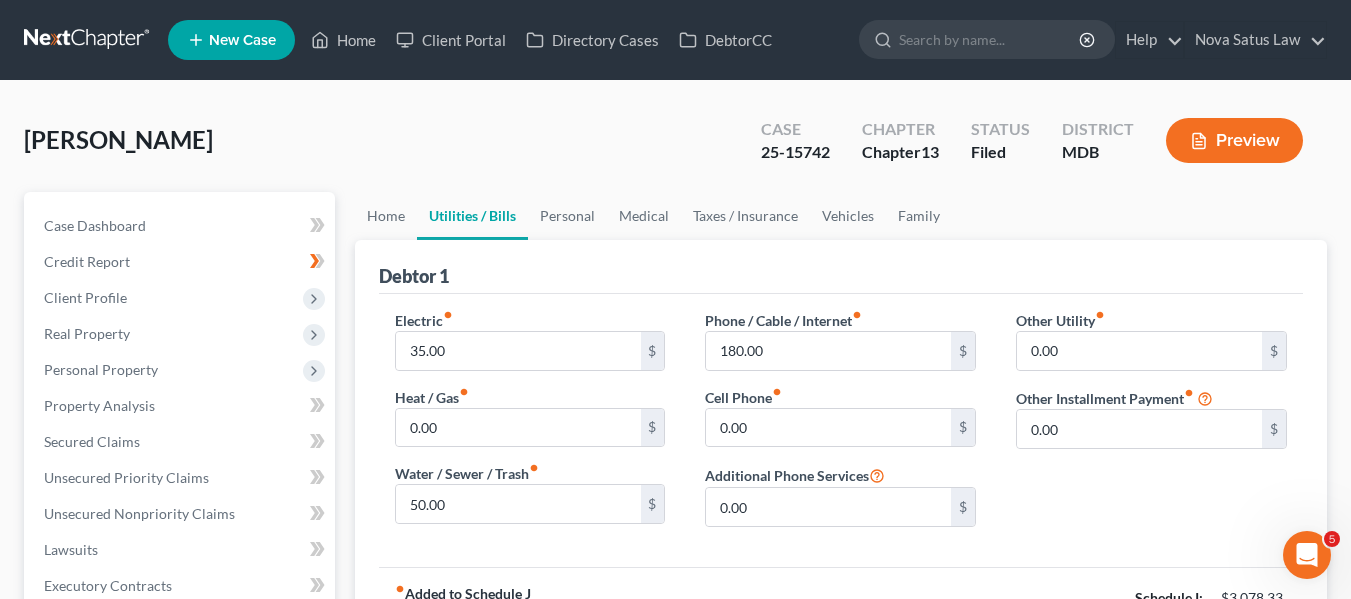 scroll, scrollTop: 137, scrollLeft: 0, axis: vertical 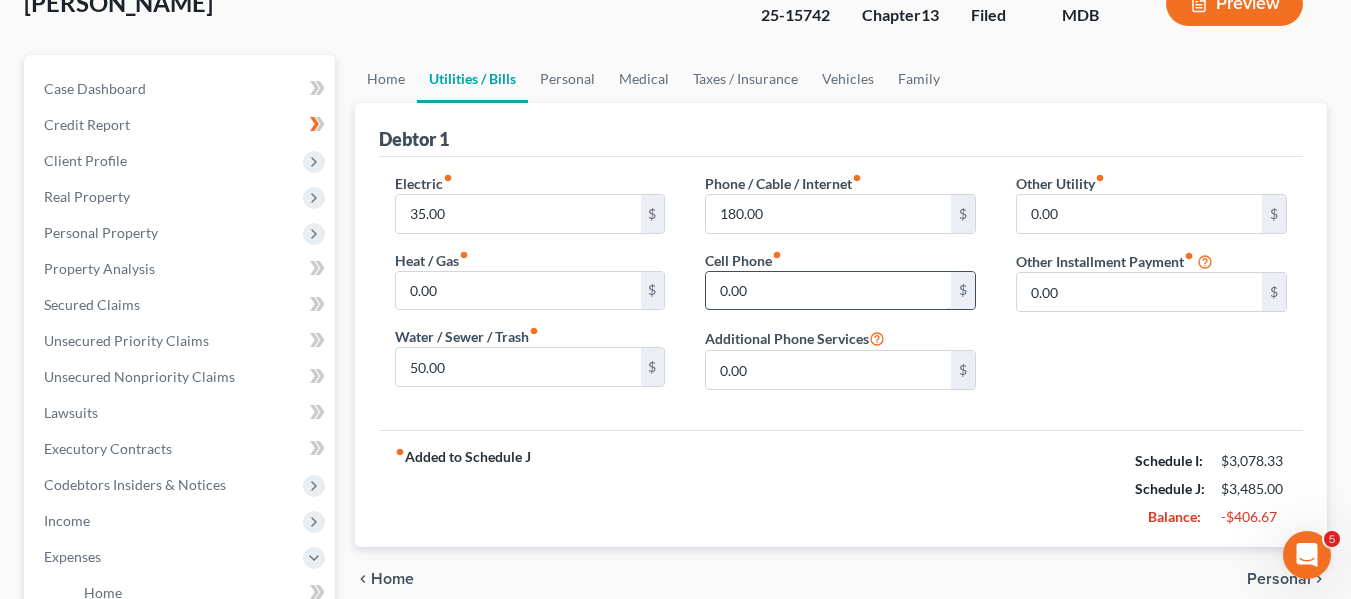 click on "0.00" at bounding box center (828, 291) 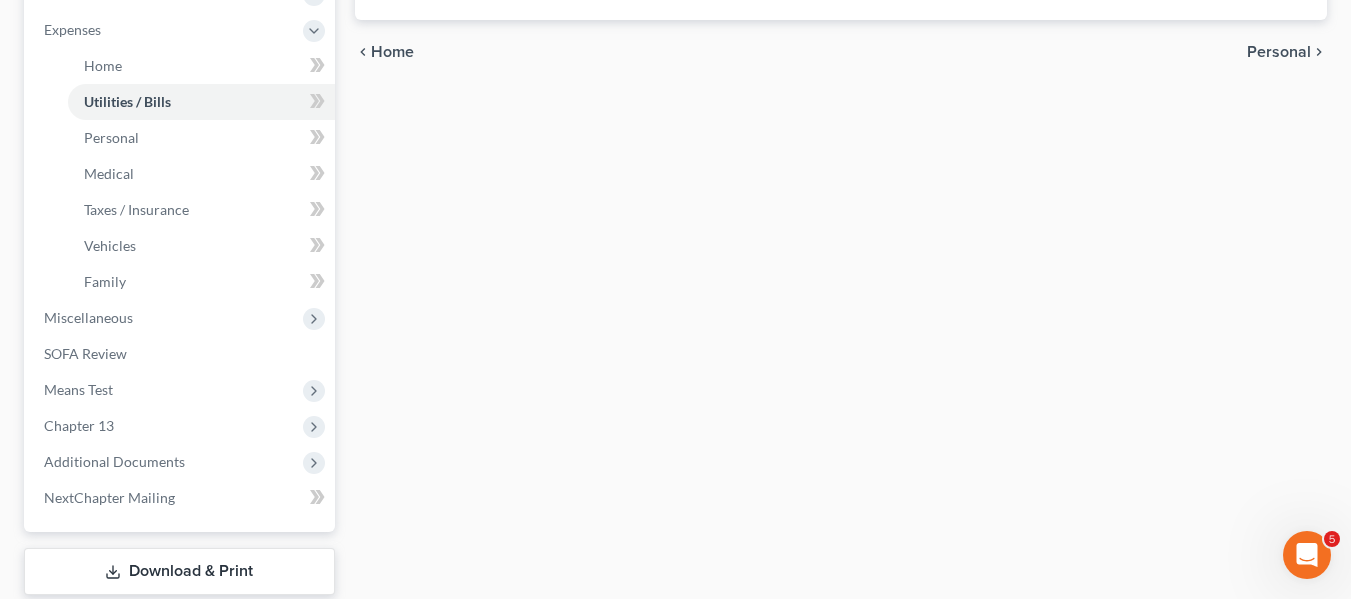 scroll, scrollTop: 788, scrollLeft: 0, axis: vertical 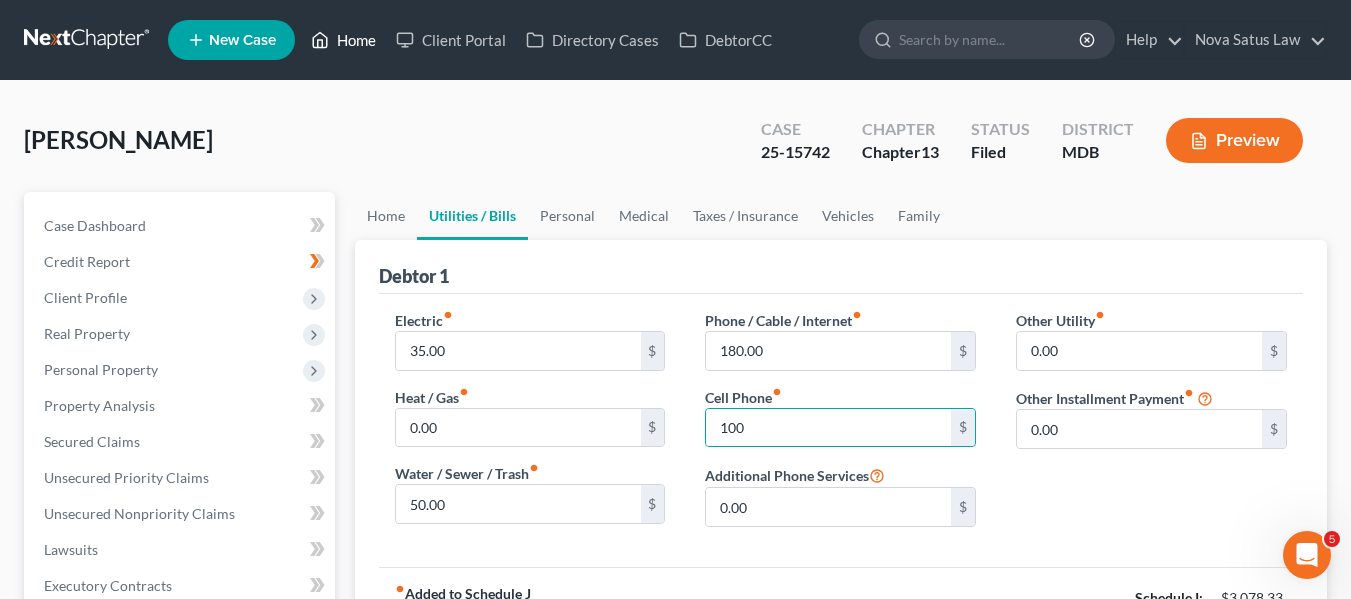 click 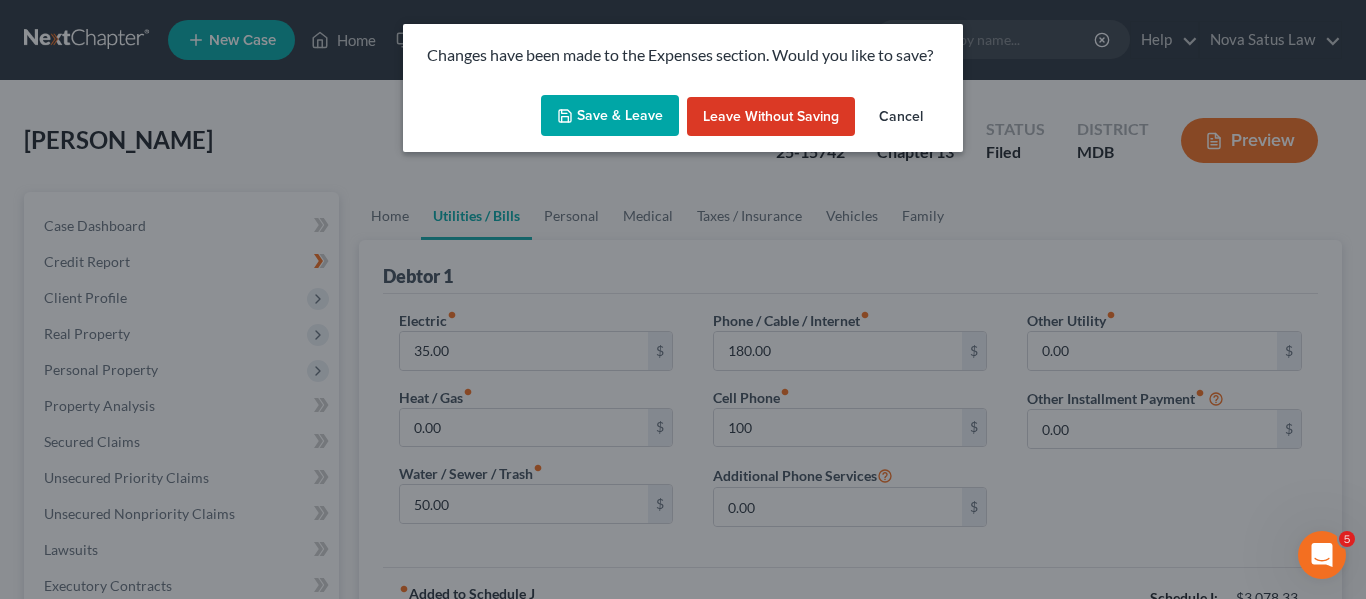 click on "Cancel" at bounding box center (901, 117) 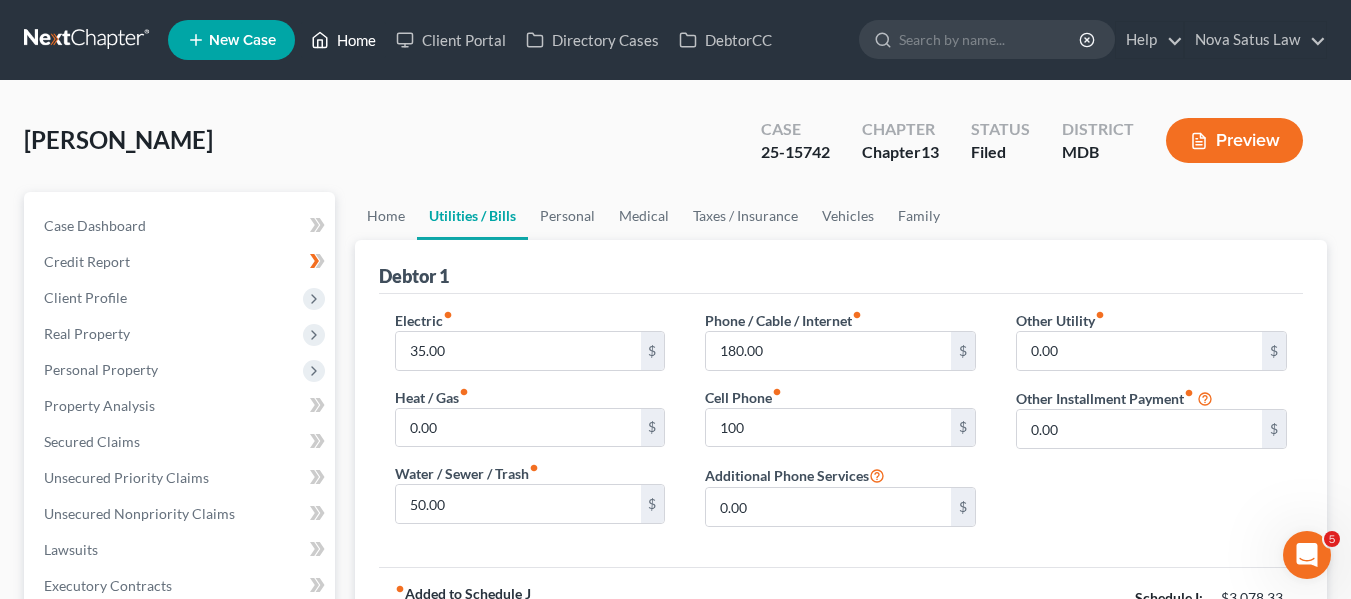 click on "Home" at bounding box center (343, 40) 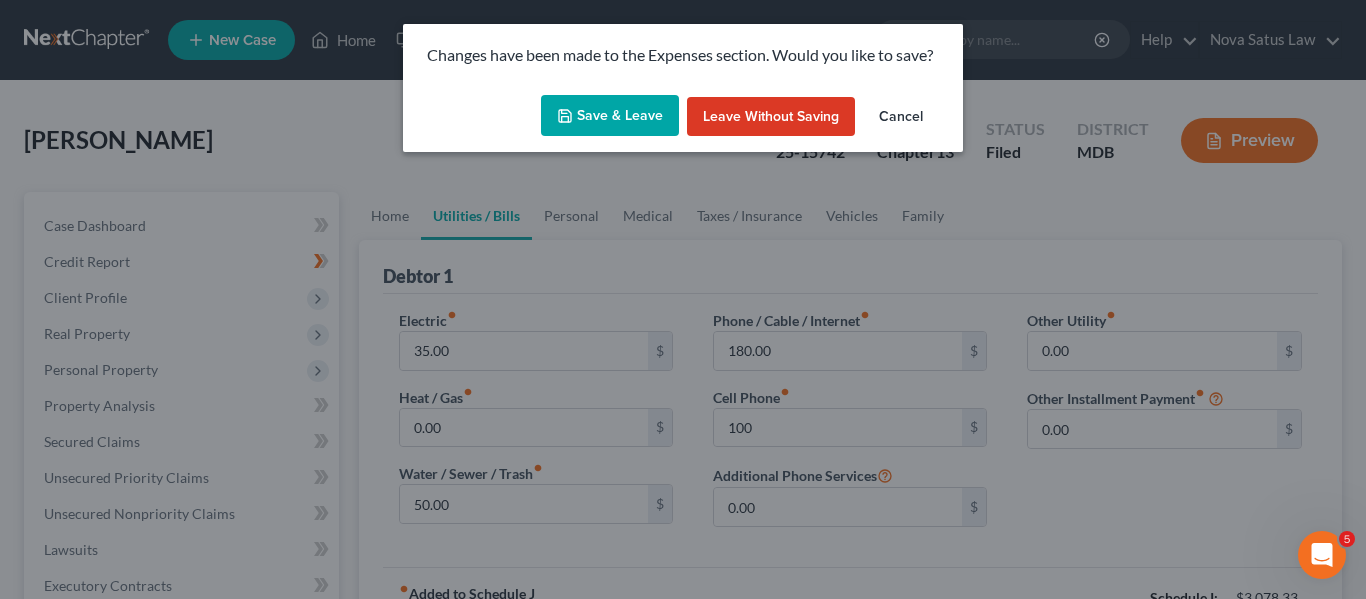 click on "Cancel" at bounding box center [901, 117] 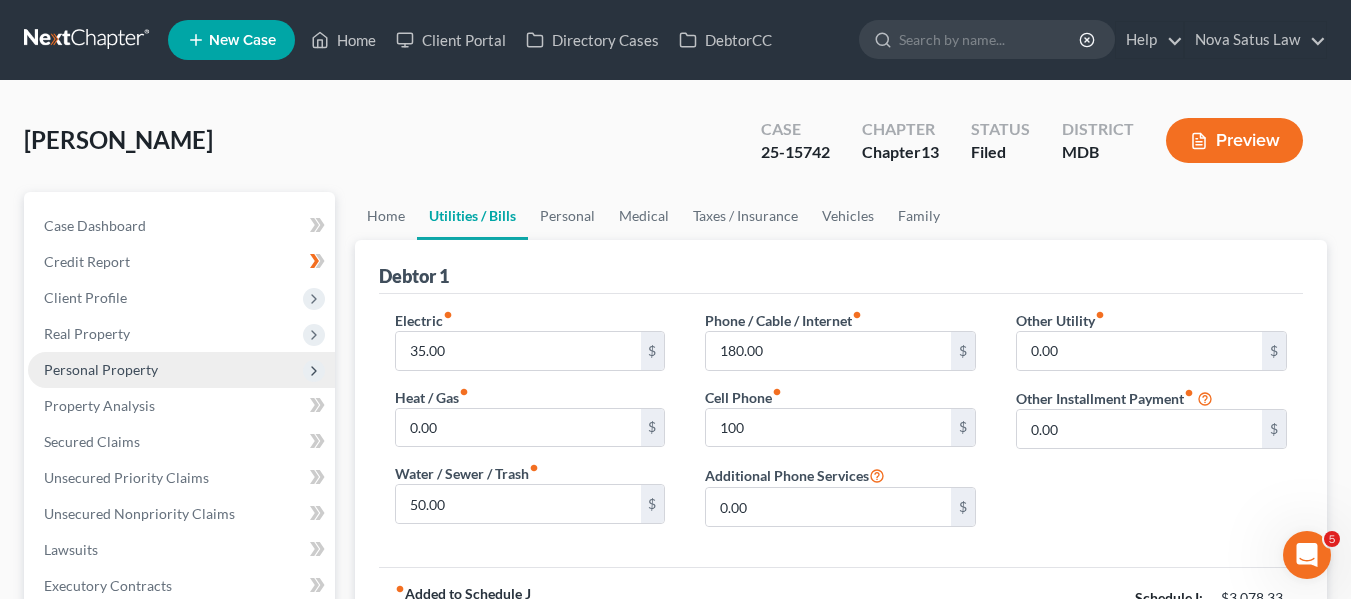 click on "Personal Property" at bounding box center (181, 370) 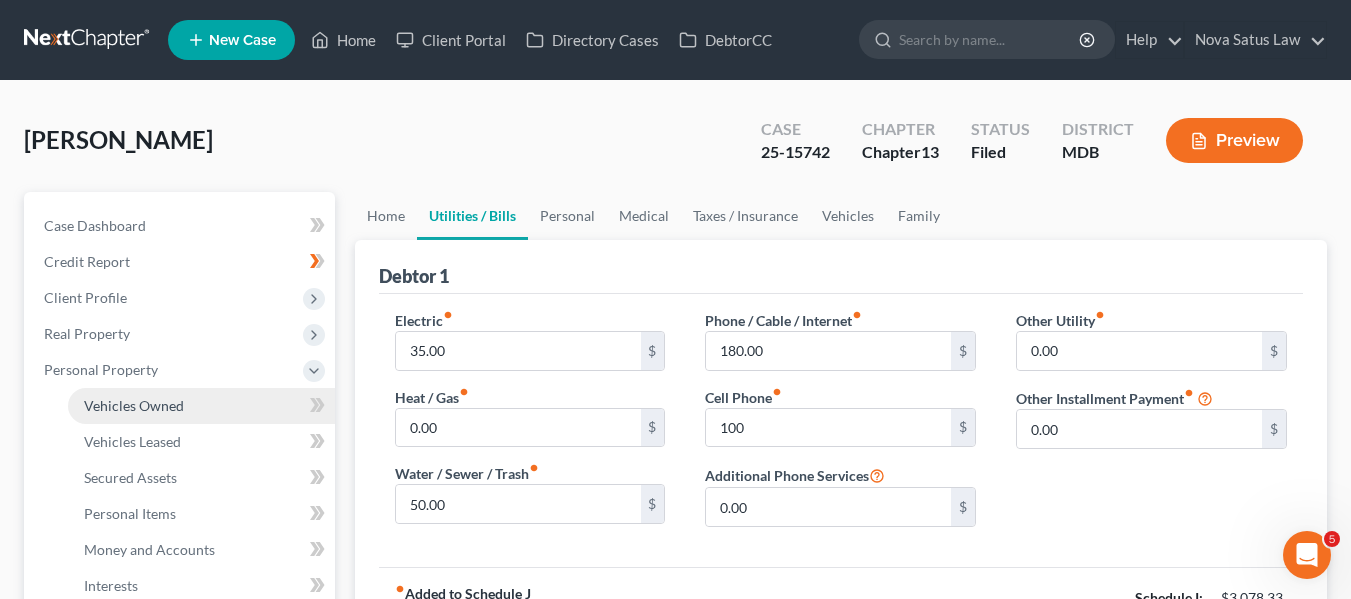 click on "Vehicles Owned" at bounding box center (201, 406) 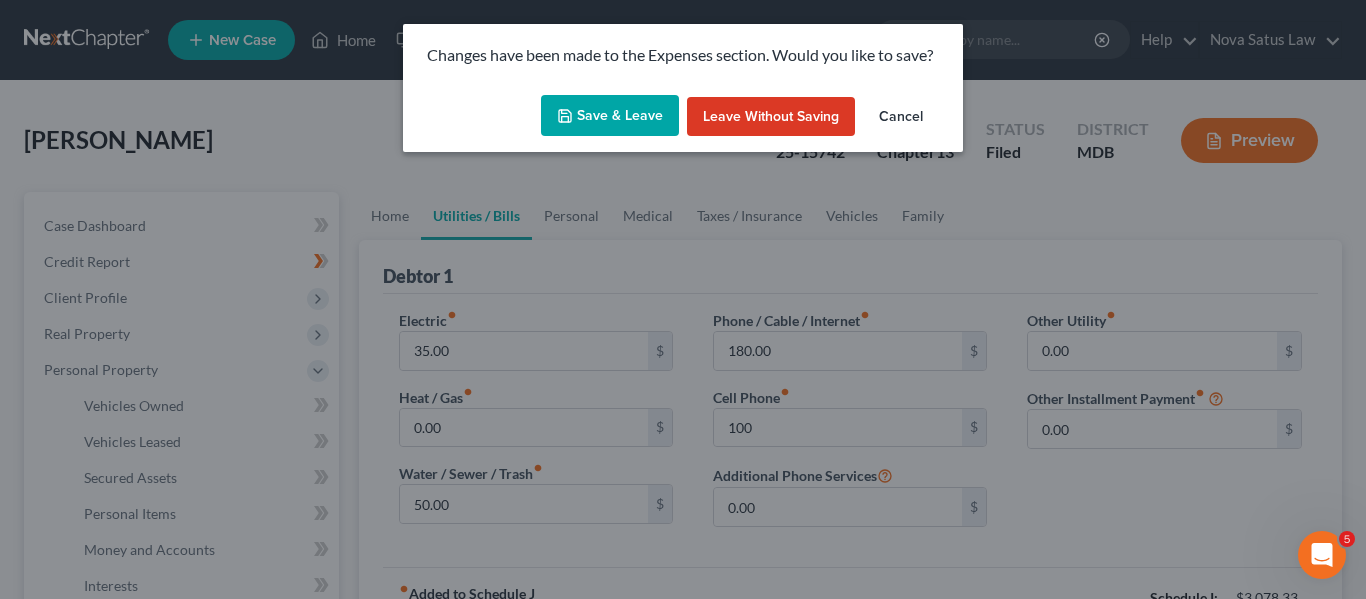 click on "Save & Leave" at bounding box center [610, 116] 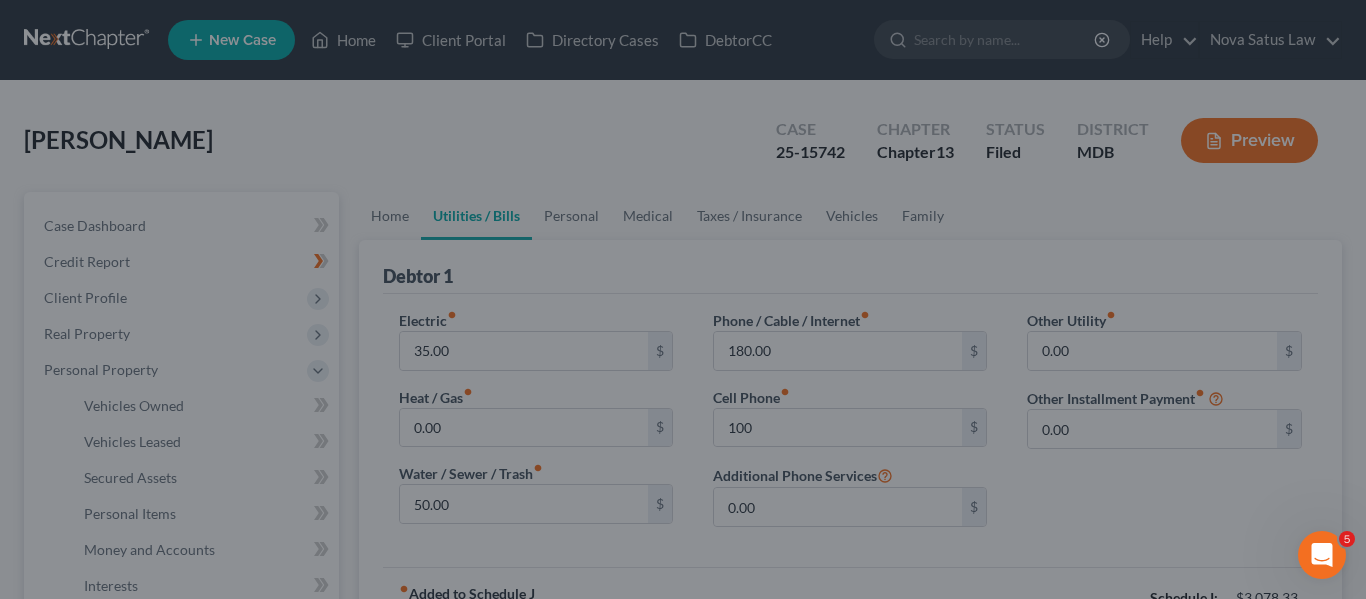 type on "100.00" 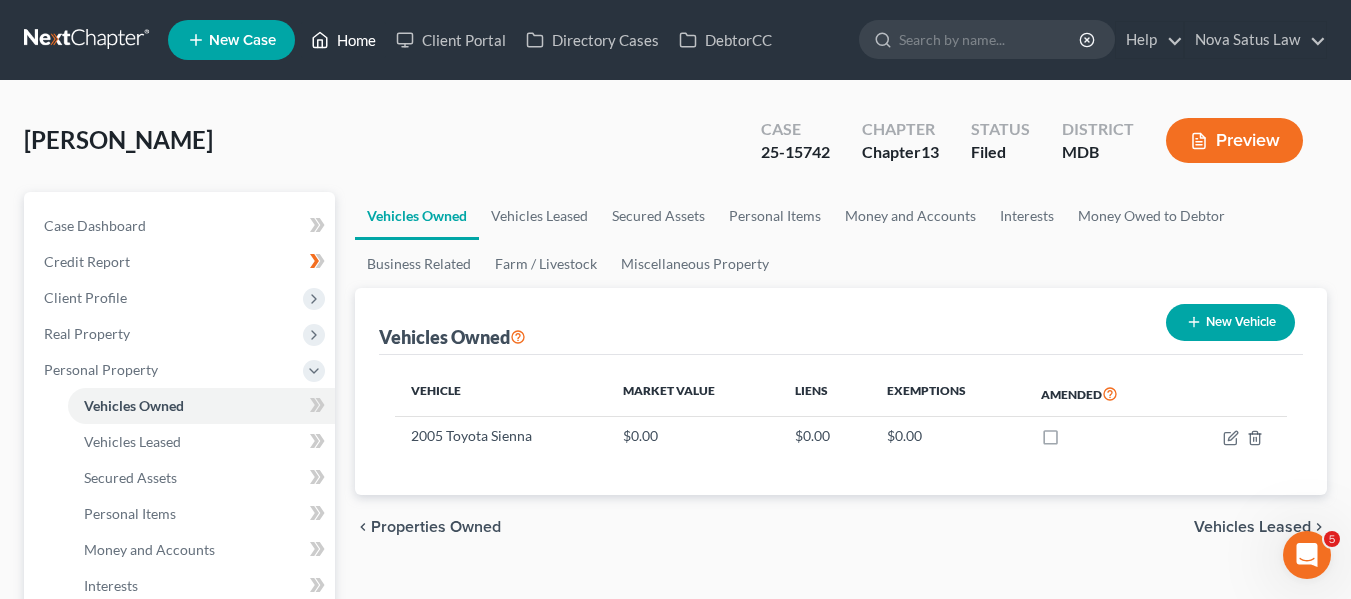 click on "Home" at bounding box center (343, 40) 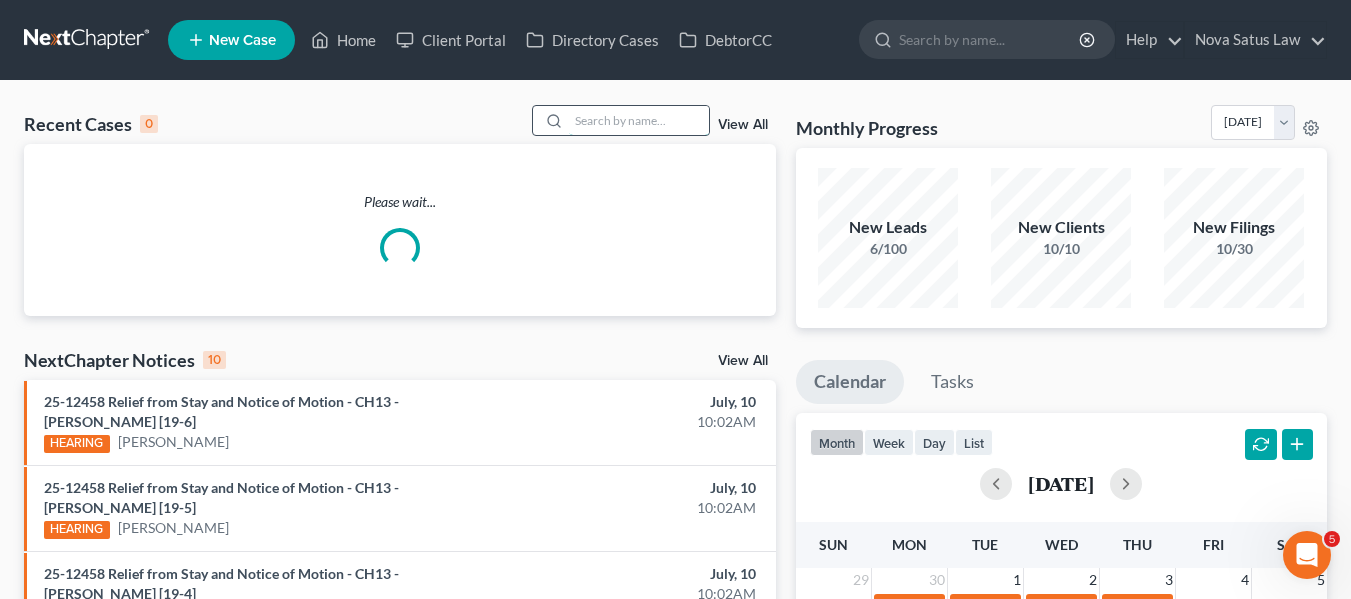 click at bounding box center [639, 120] 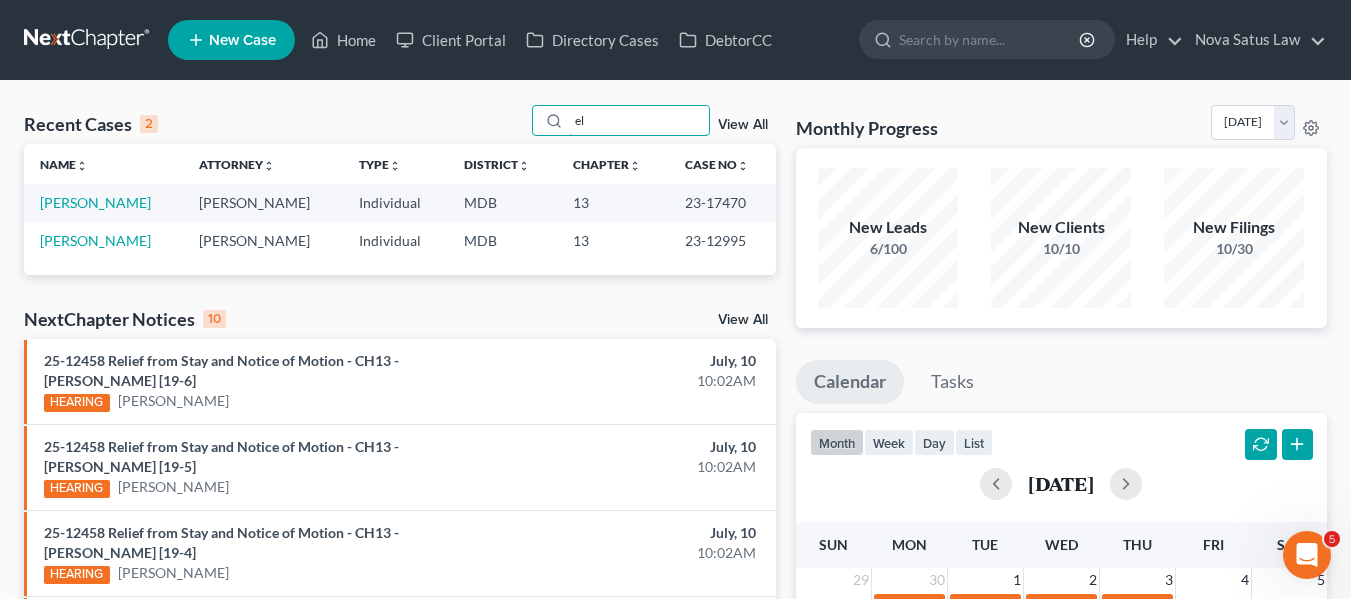 type on "e" 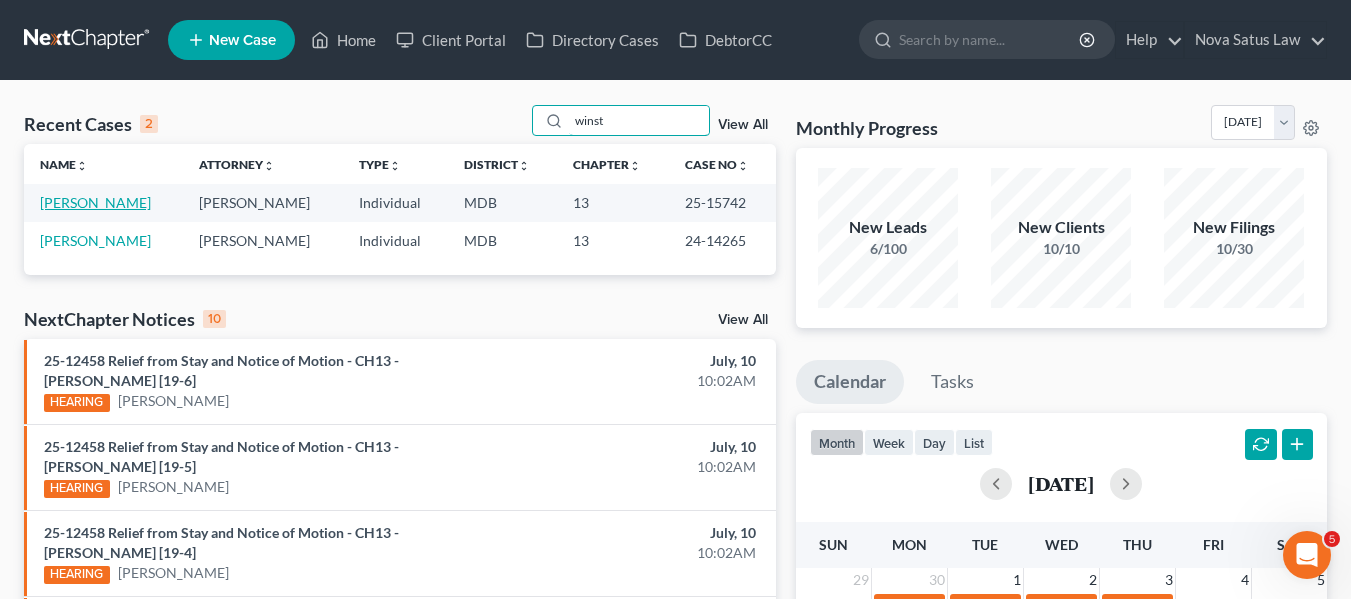 type on "winst" 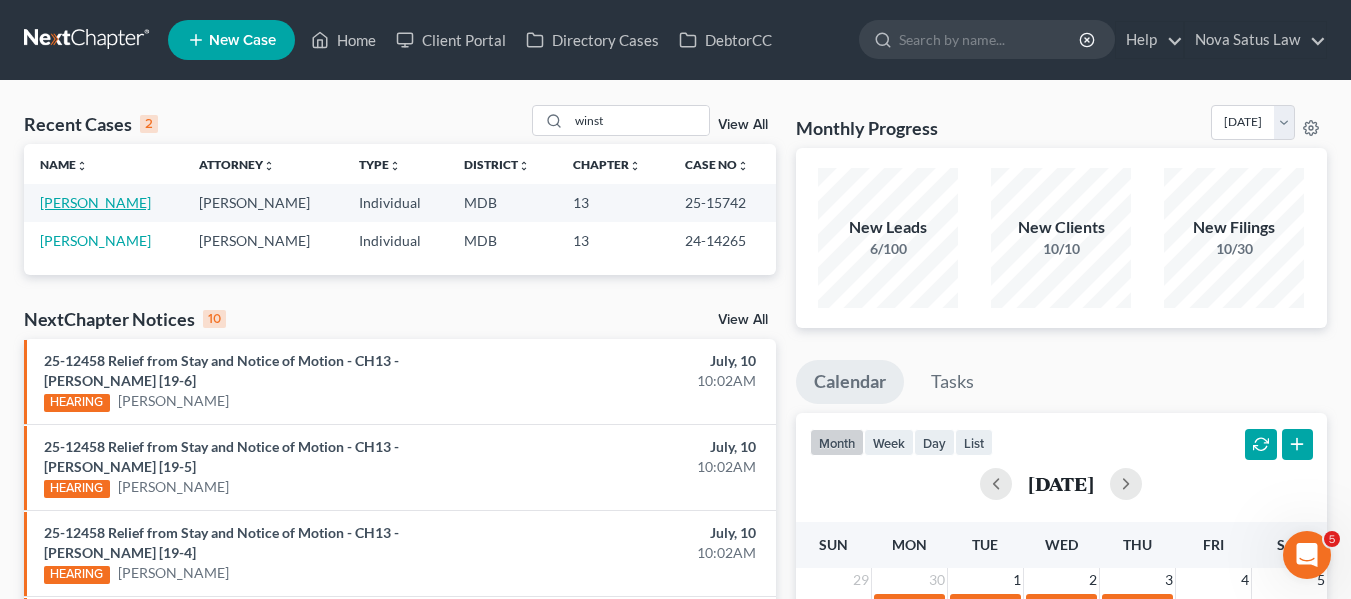 click on "[PERSON_NAME]" at bounding box center (95, 202) 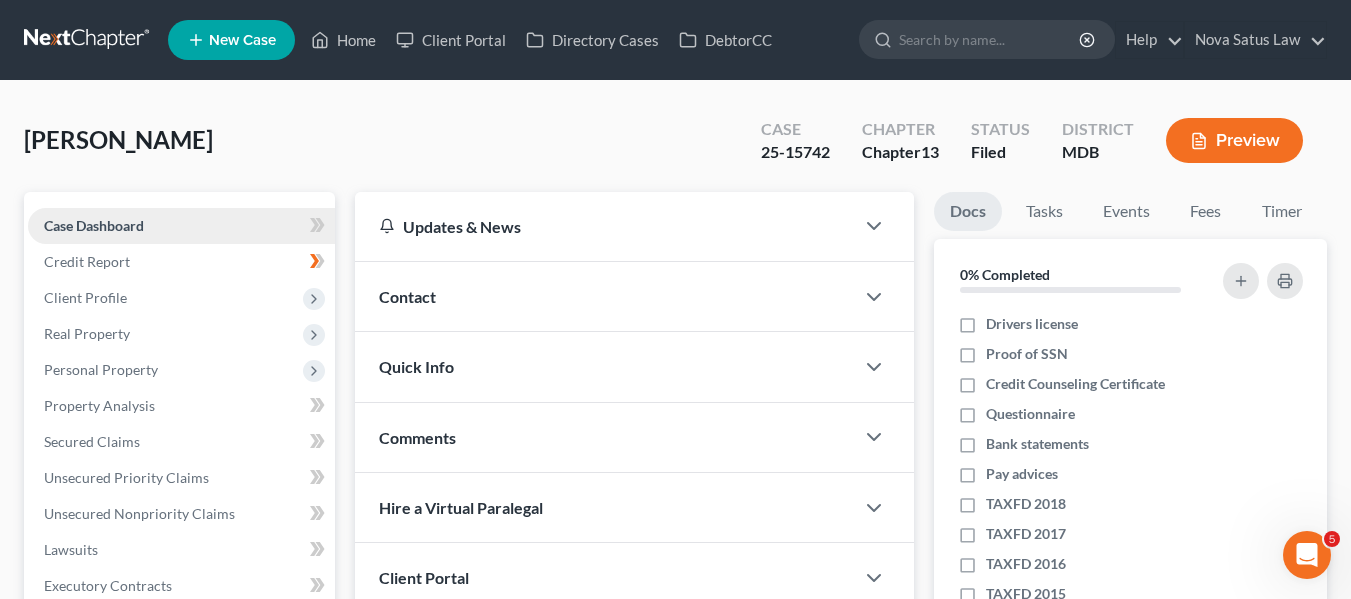 scroll, scrollTop: 135, scrollLeft: 0, axis: vertical 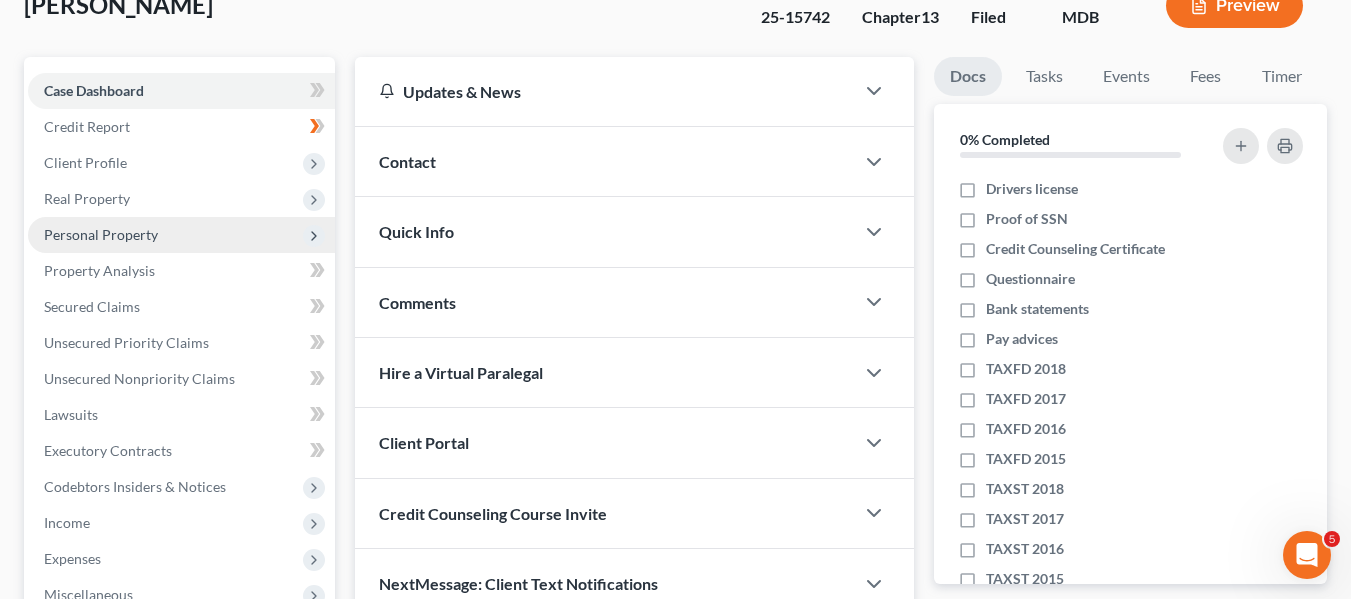 click on "Personal Property" at bounding box center (101, 234) 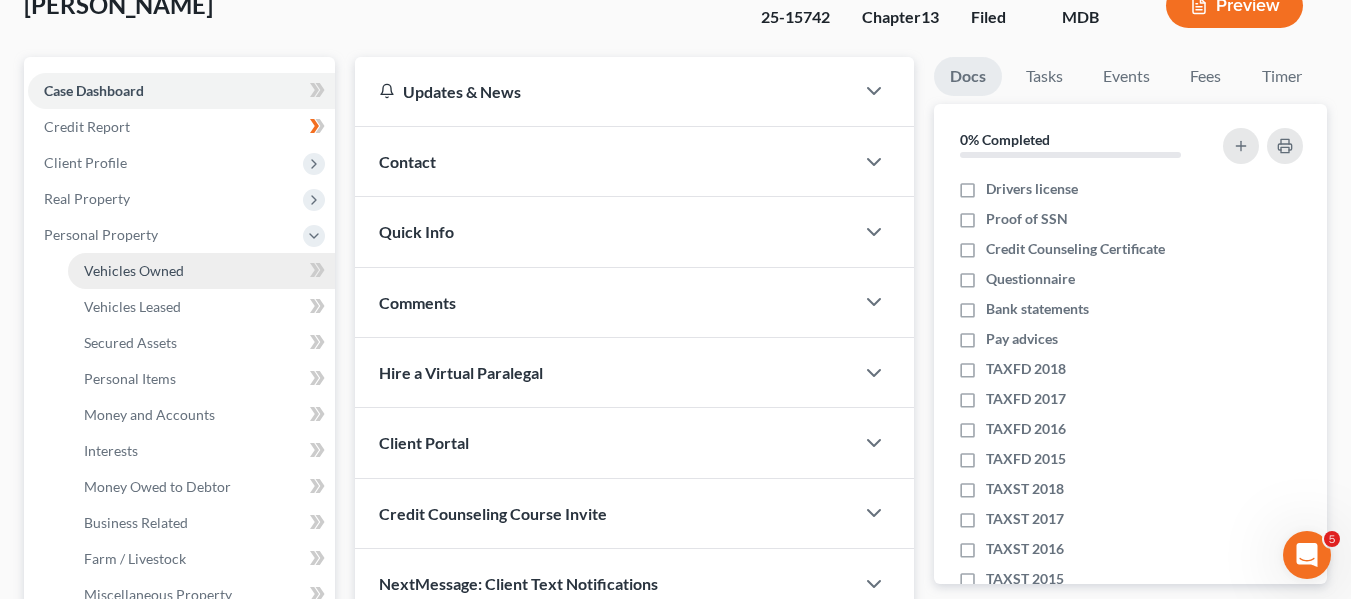 click on "Vehicles Owned" at bounding box center (134, 270) 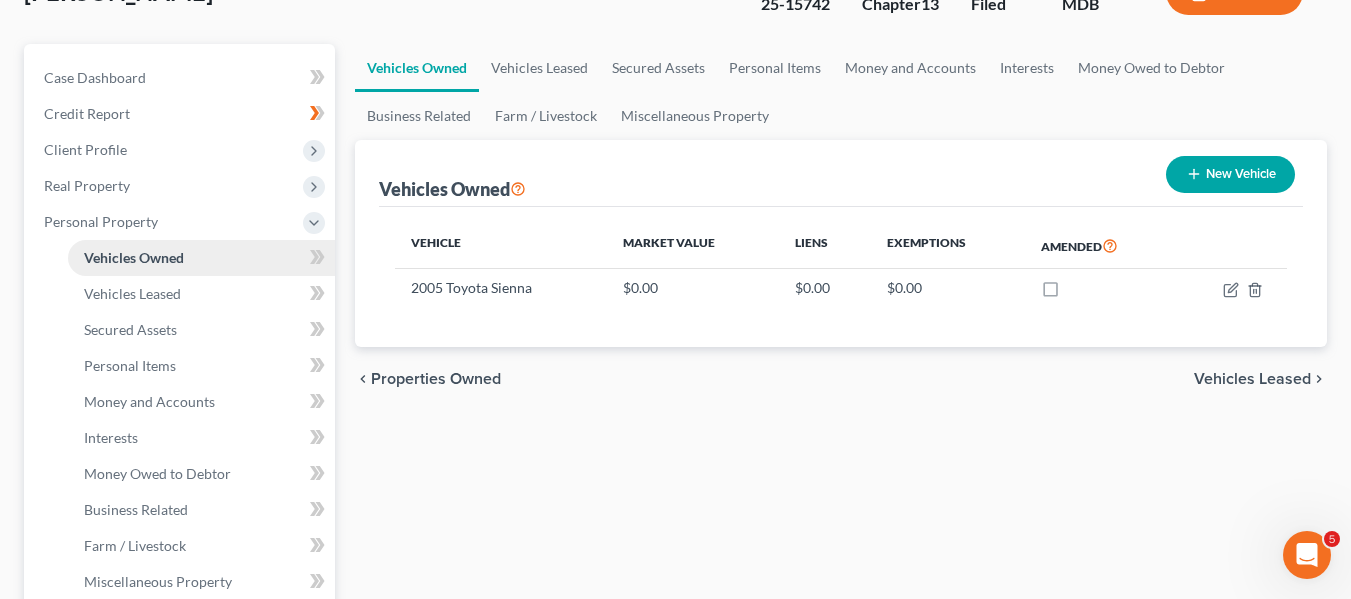 scroll, scrollTop: 162, scrollLeft: 0, axis: vertical 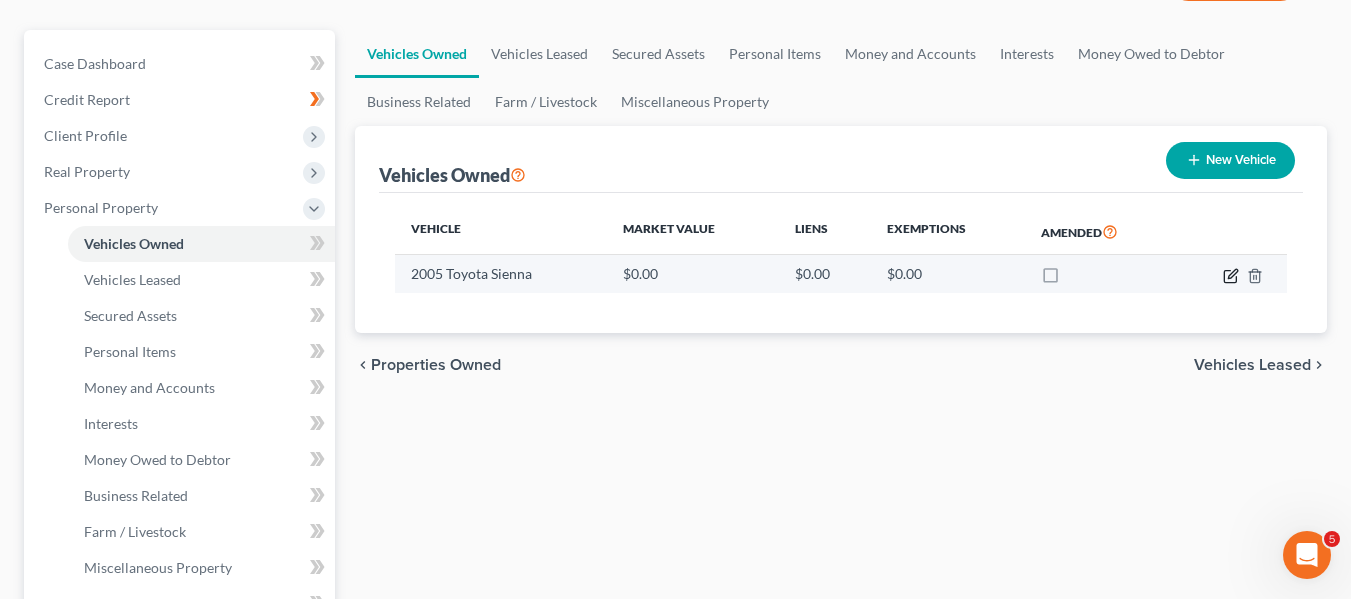 click 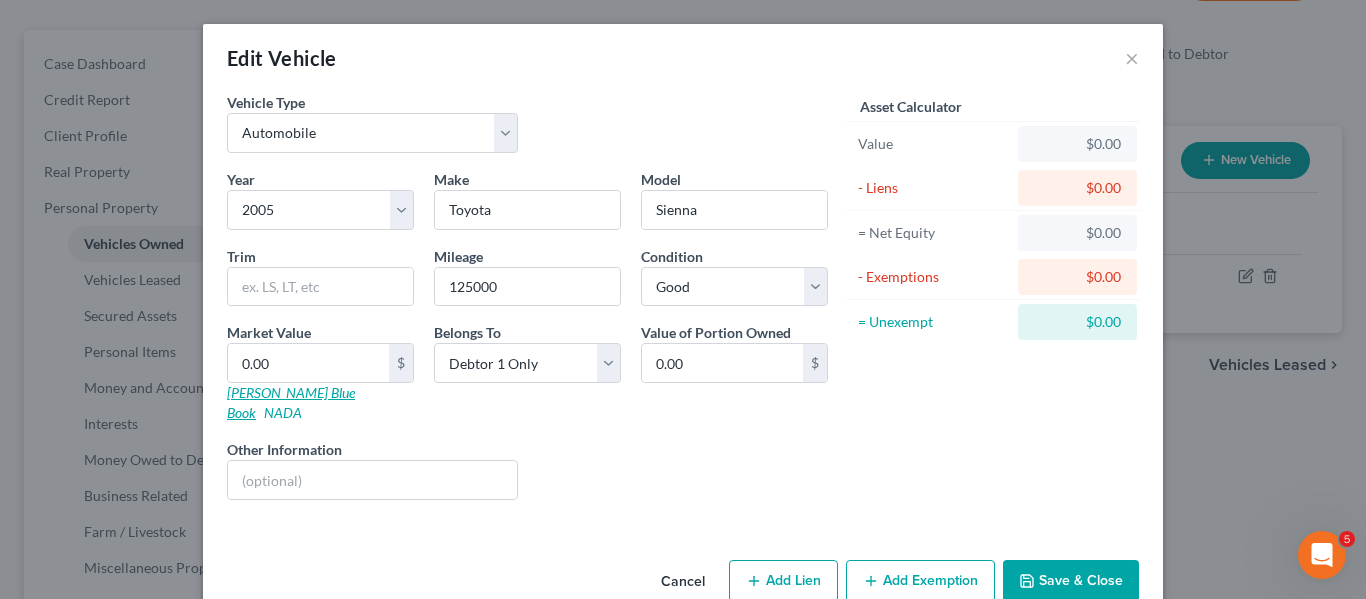 click on "Kelly Blue Book" at bounding box center [291, 402] 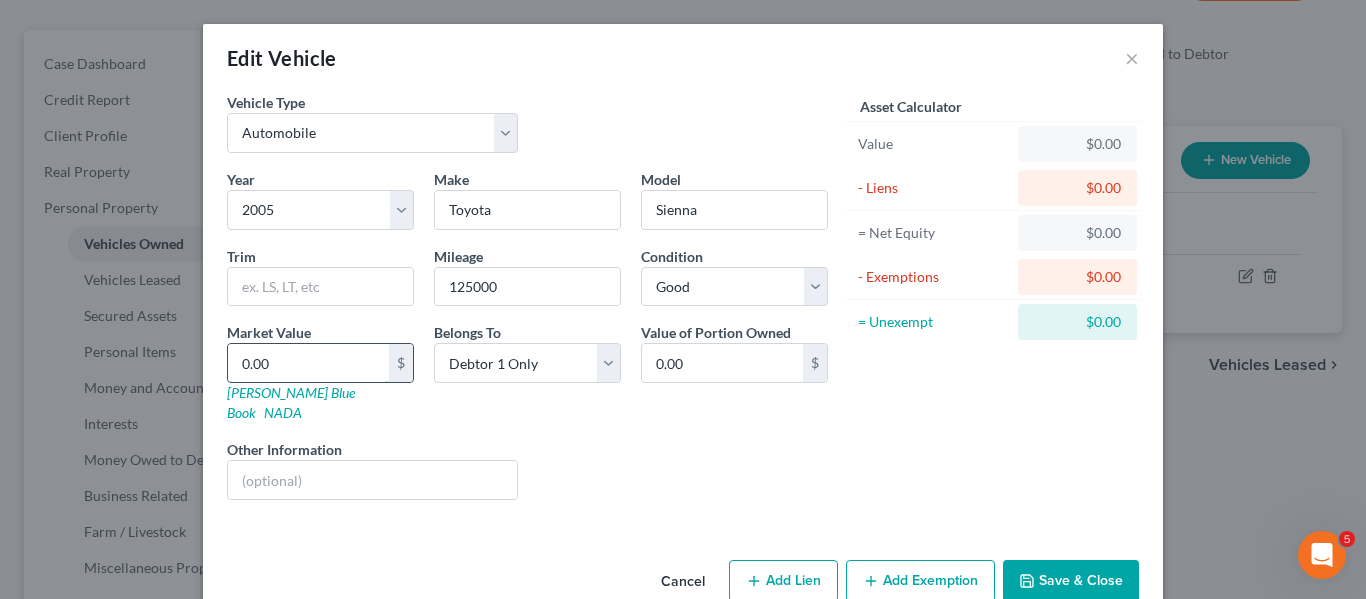 click on "0.00" at bounding box center [308, 363] 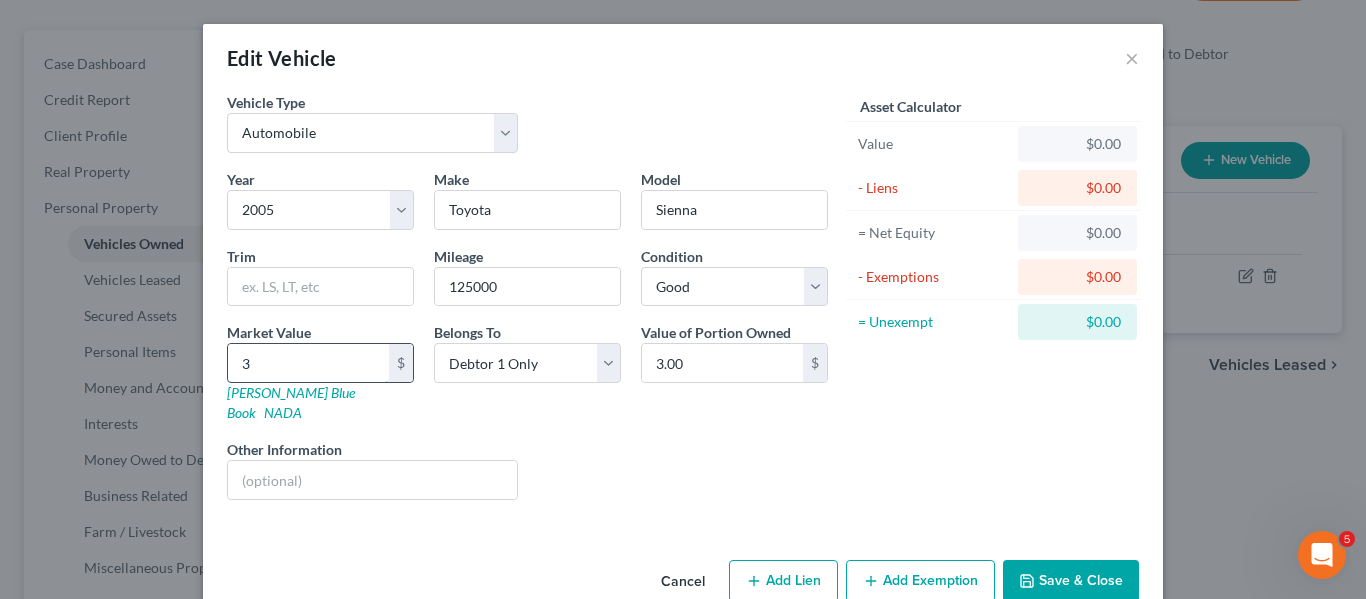 type on "38" 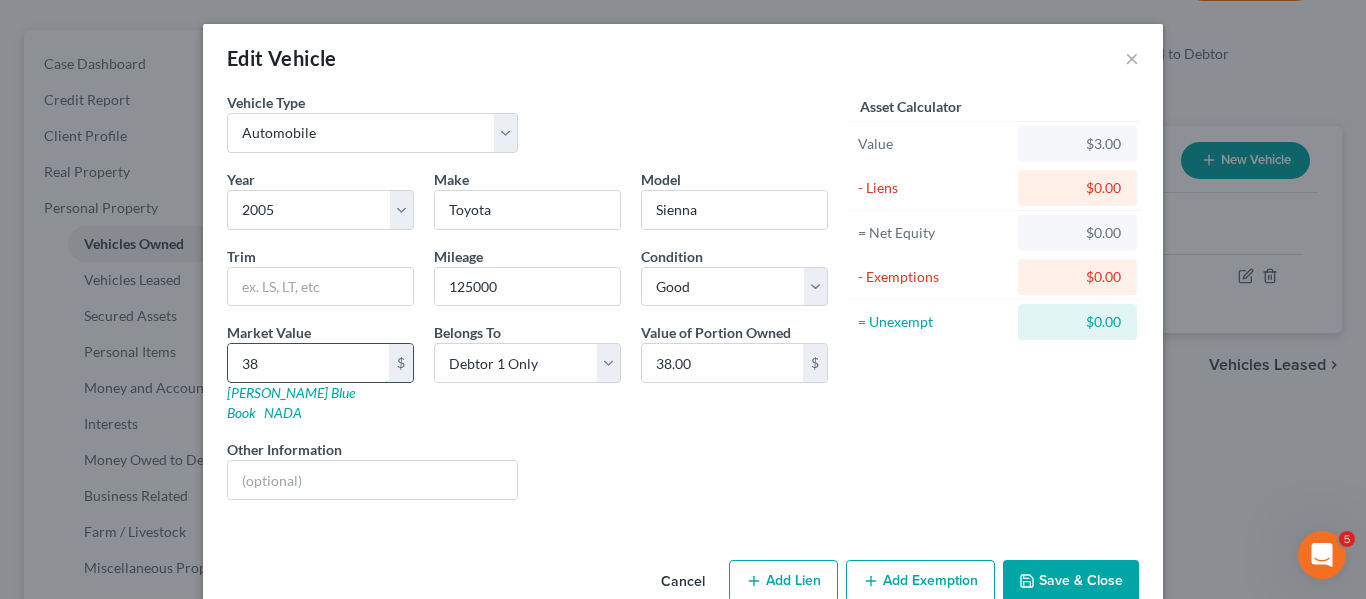 type on "380" 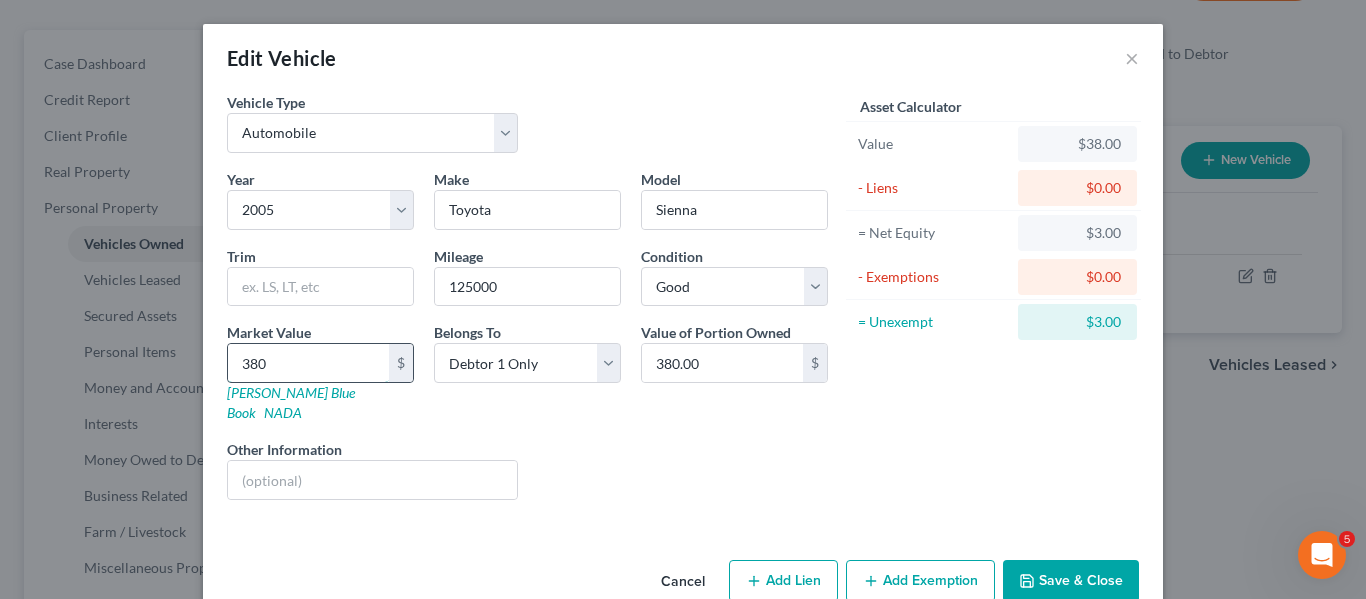 type on "3800" 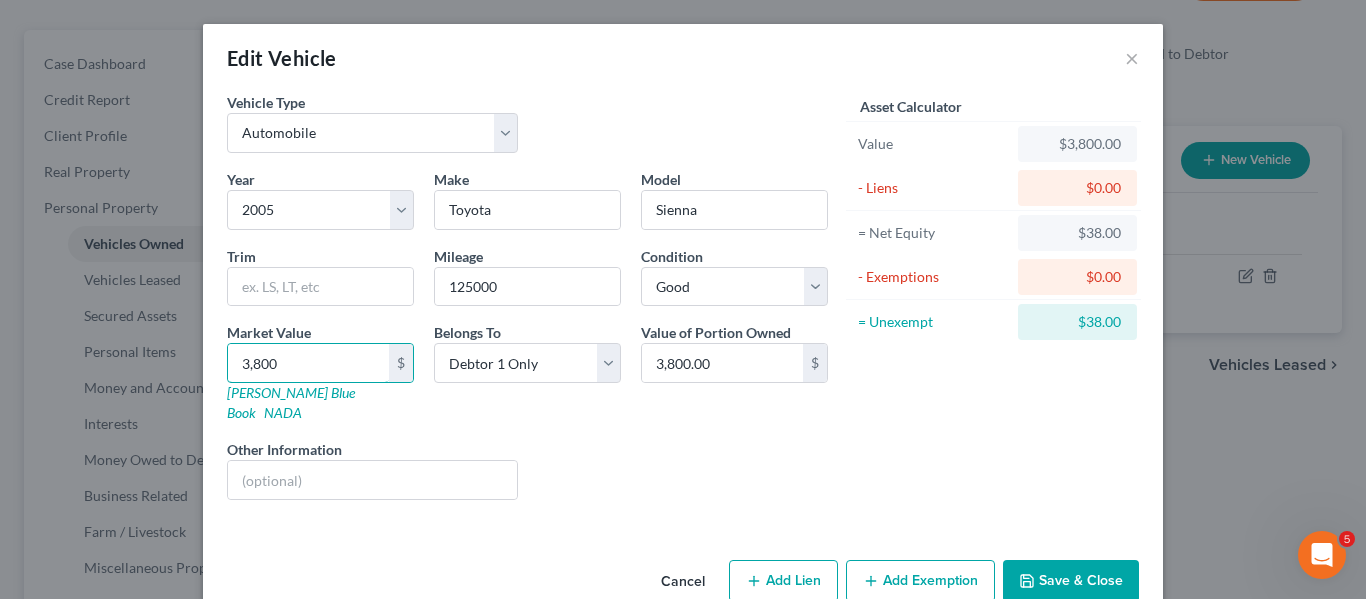 type on "3,800" 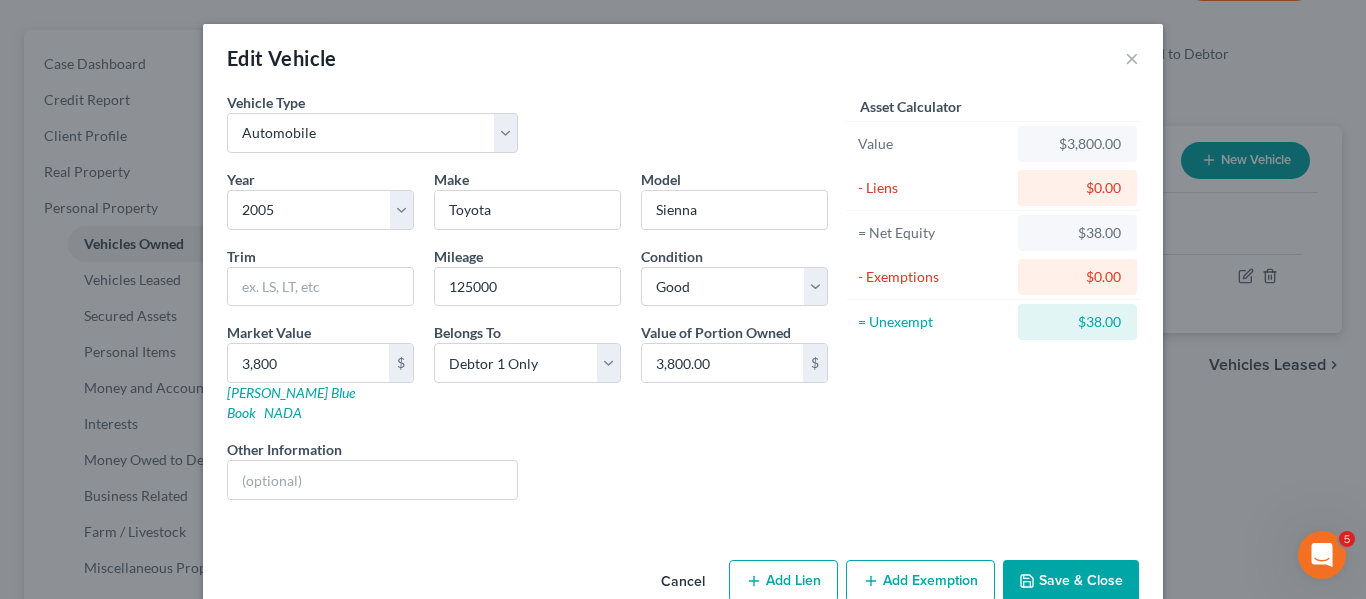 click on "Save & Close" at bounding box center [1071, 581] 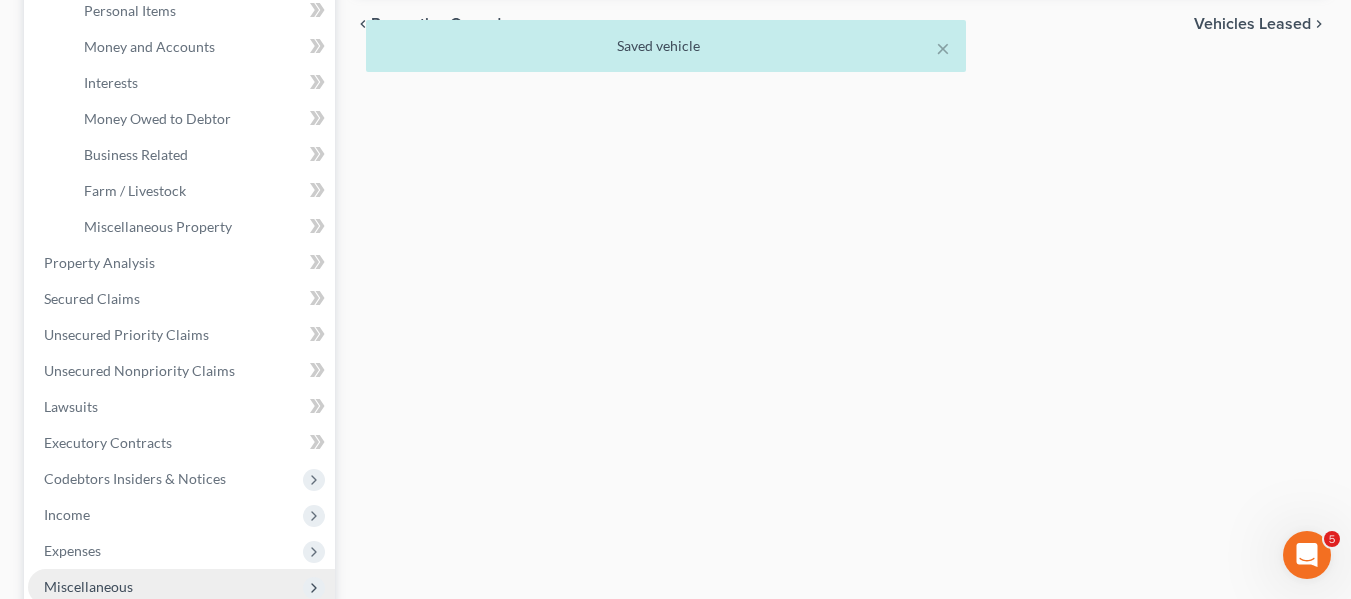 scroll, scrollTop: 502, scrollLeft: 0, axis: vertical 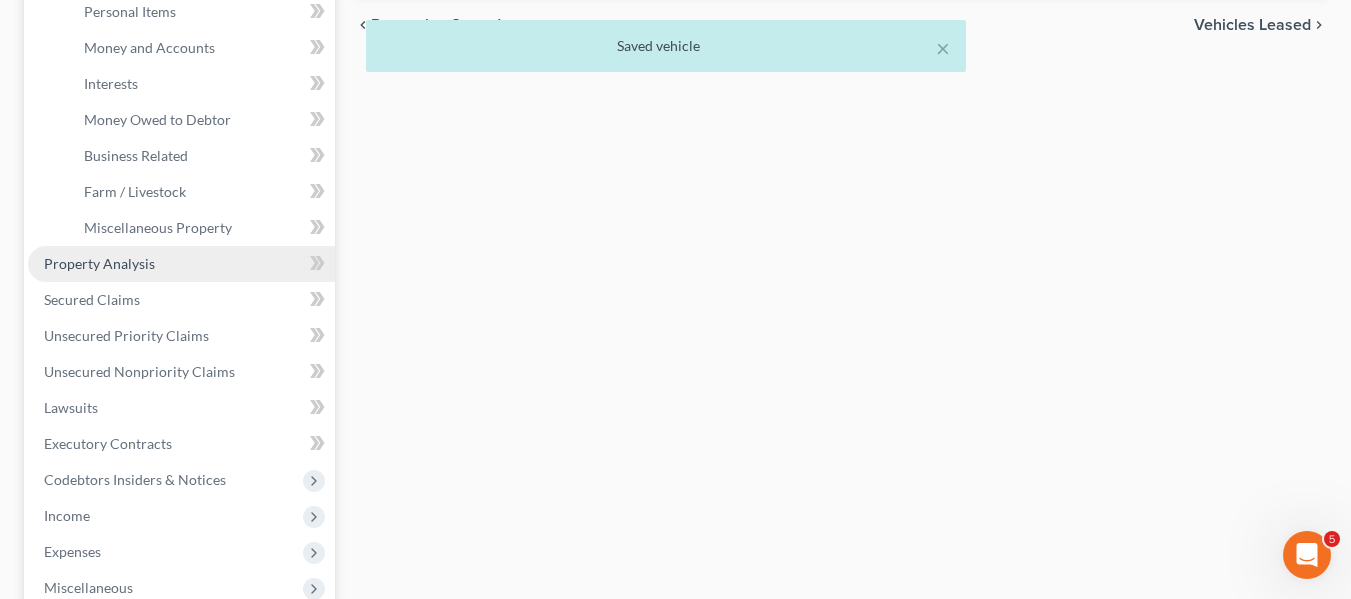 click on "Property Analysis" at bounding box center [99, 263] 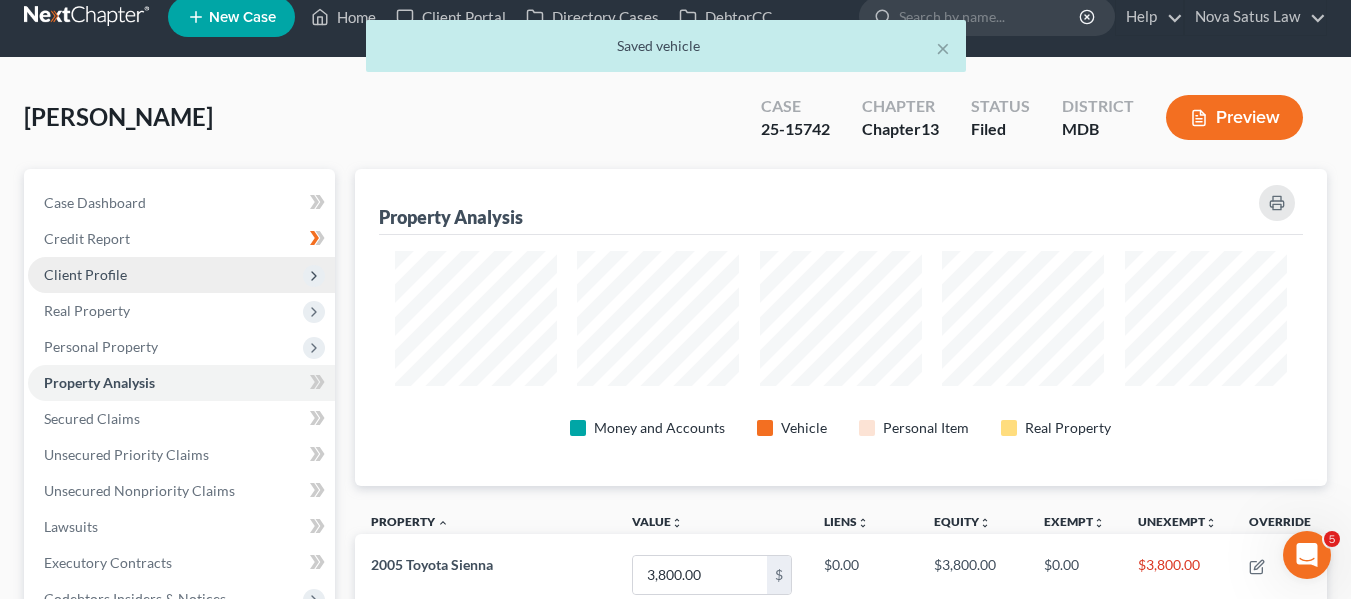 scroll, scrollTop: 0, scrollLeft: 0, axis: both 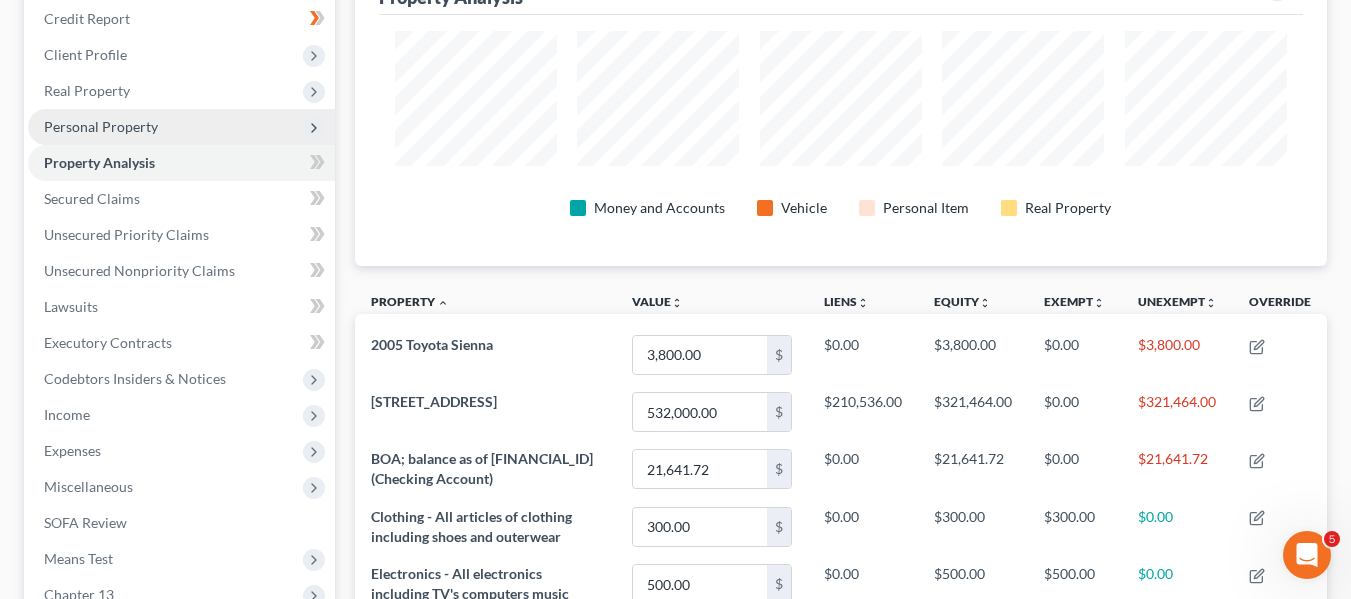 click on "Personal Property" at bounding box center (181, 127) 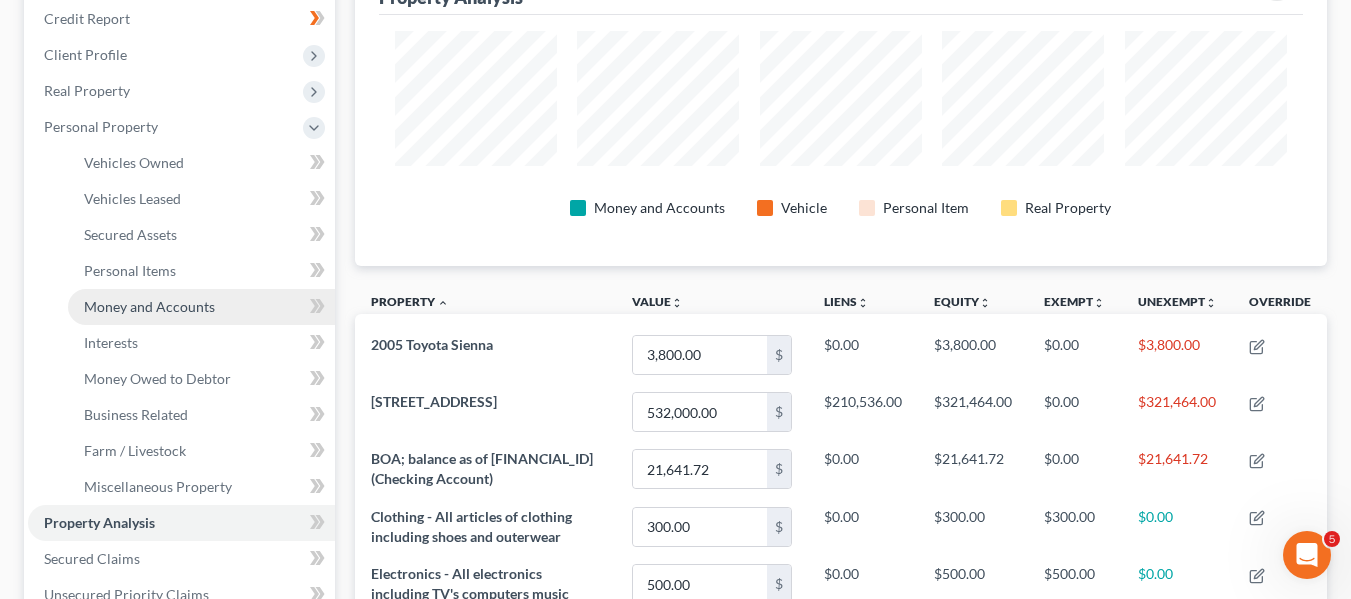 click on "Money and Accounts" at bounding box center (149, 306) 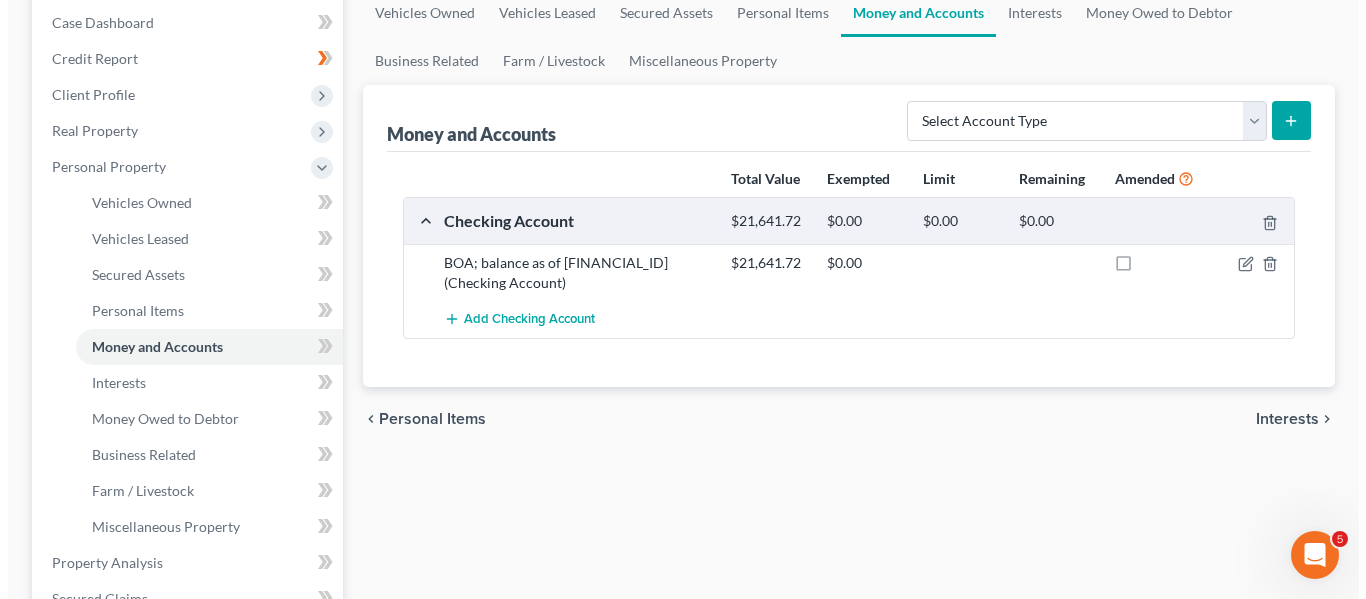 scroll, scrollTop: 208, scrollLeft: 0, axis: vertical 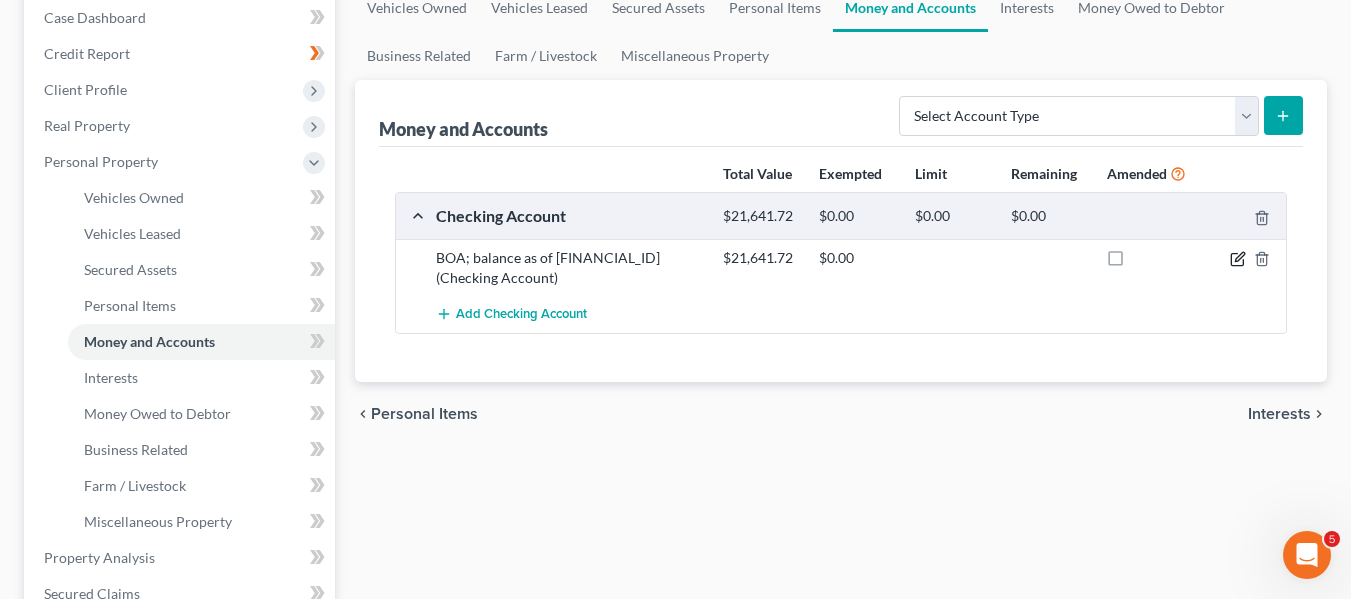 click 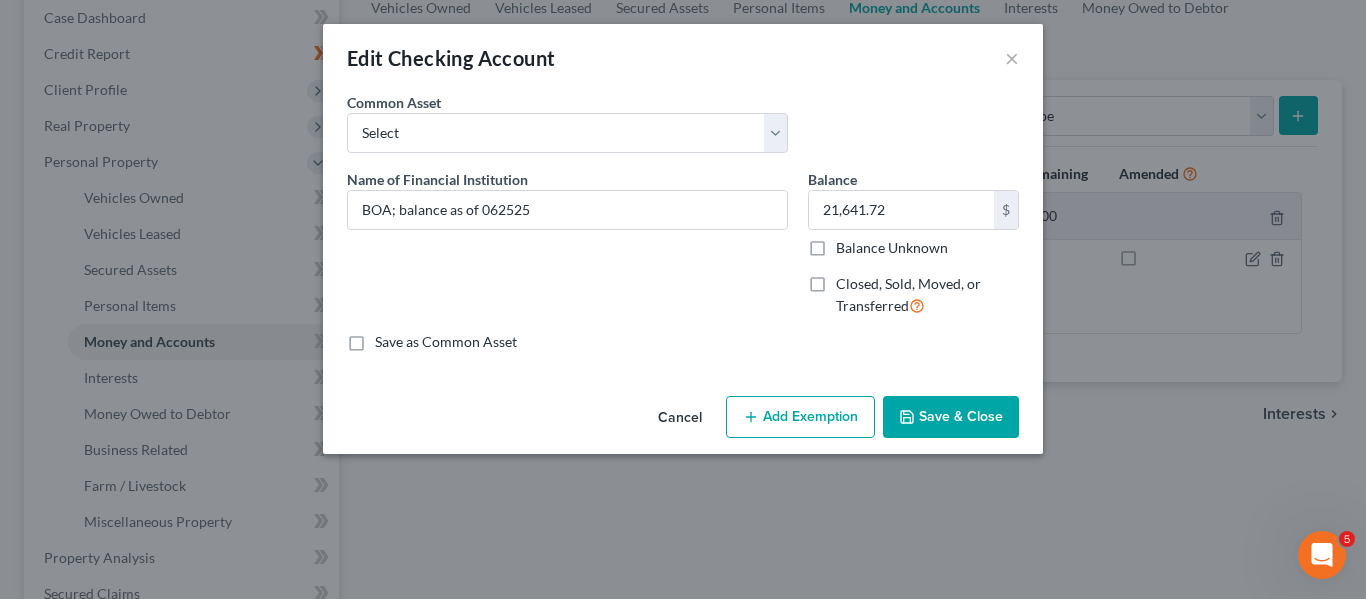 click on "Add Exemption" at bounding box center (800, 417) 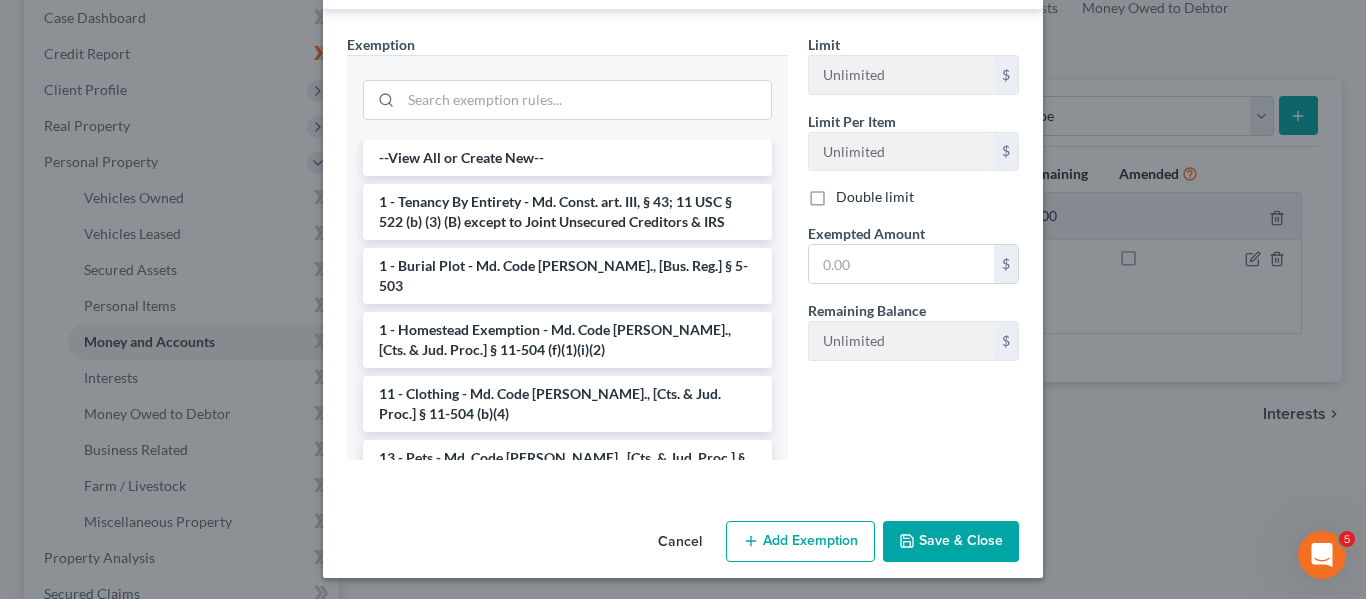 scroll, scrollTop: 417, scrollLeft: 0, axis: vertical 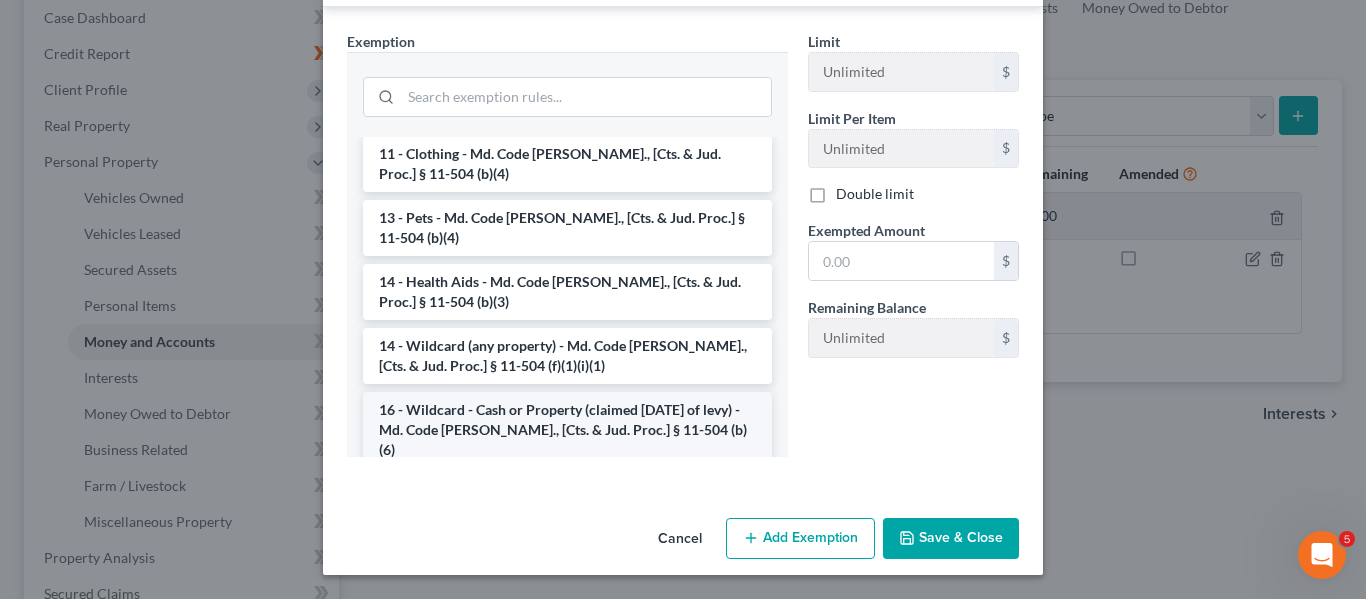 click on "16 - Wildcard - Cash or Property (claimed within Thirty Days of levy) - Md. Code Ann., [Cts. & Jud. Proc.] § 11-504 (b)(6)" at bounding box center (567, 430) 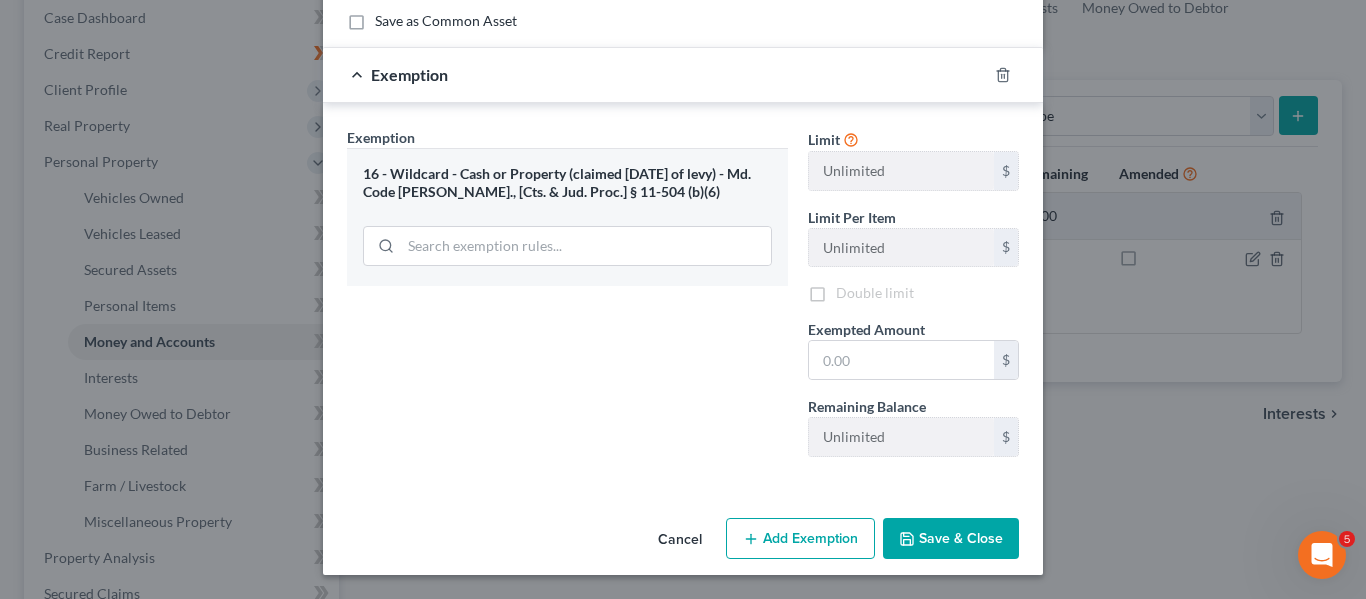 scroll, scrollTop: 321, scrollLeft: 0, axis: vertical 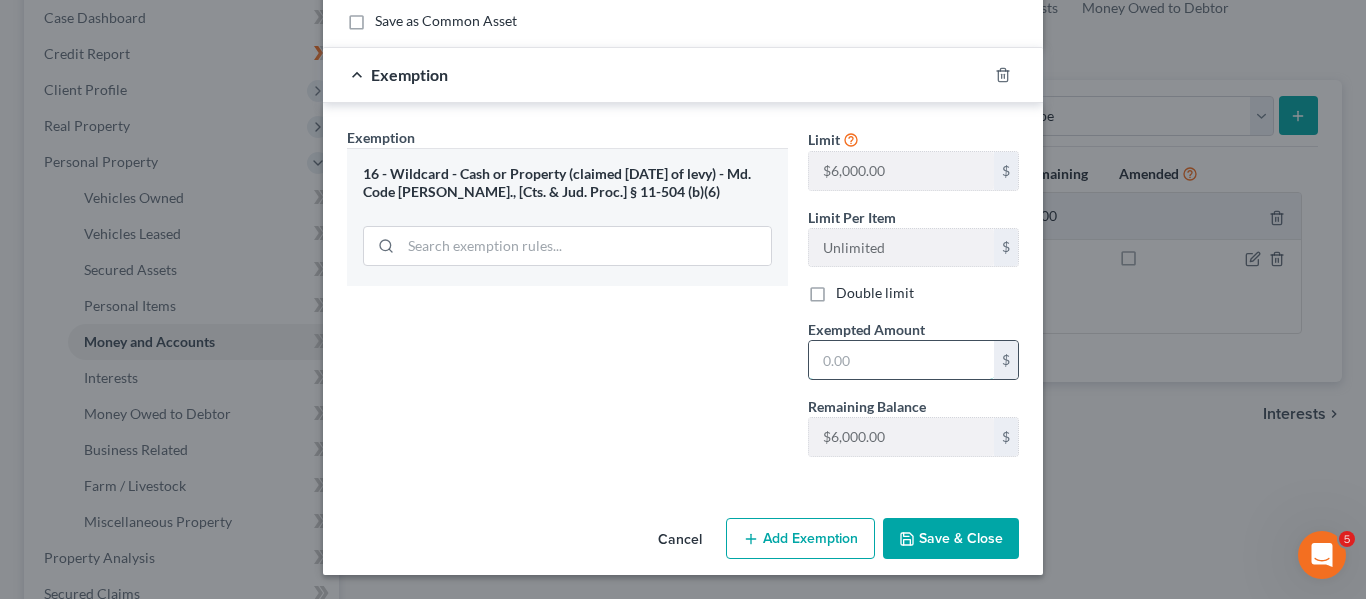 click at bounding box center [901, 360] 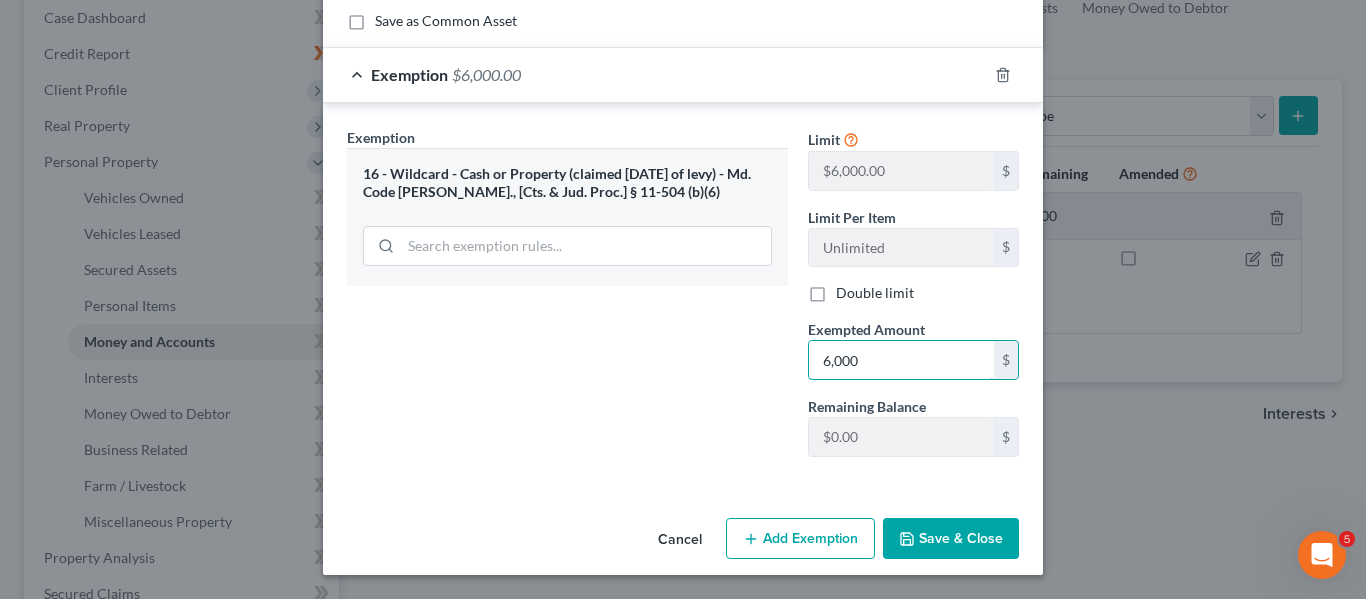 type on "6,000" 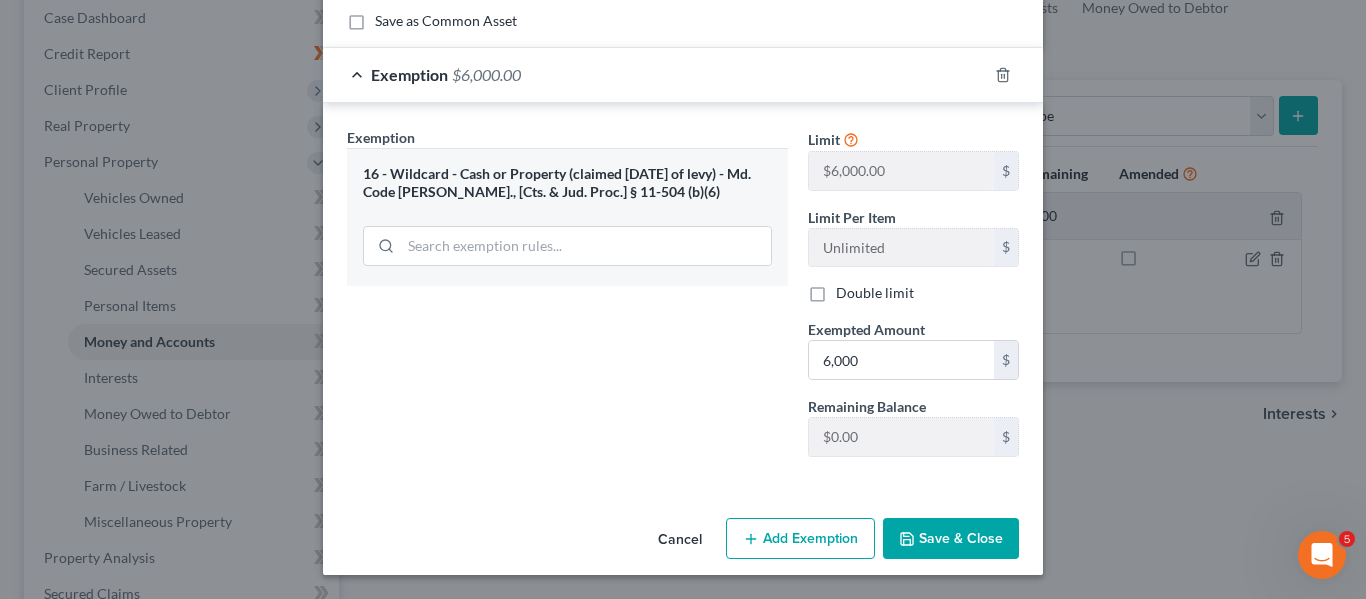 click on "Save & Close" at bounding box center [951, 539] 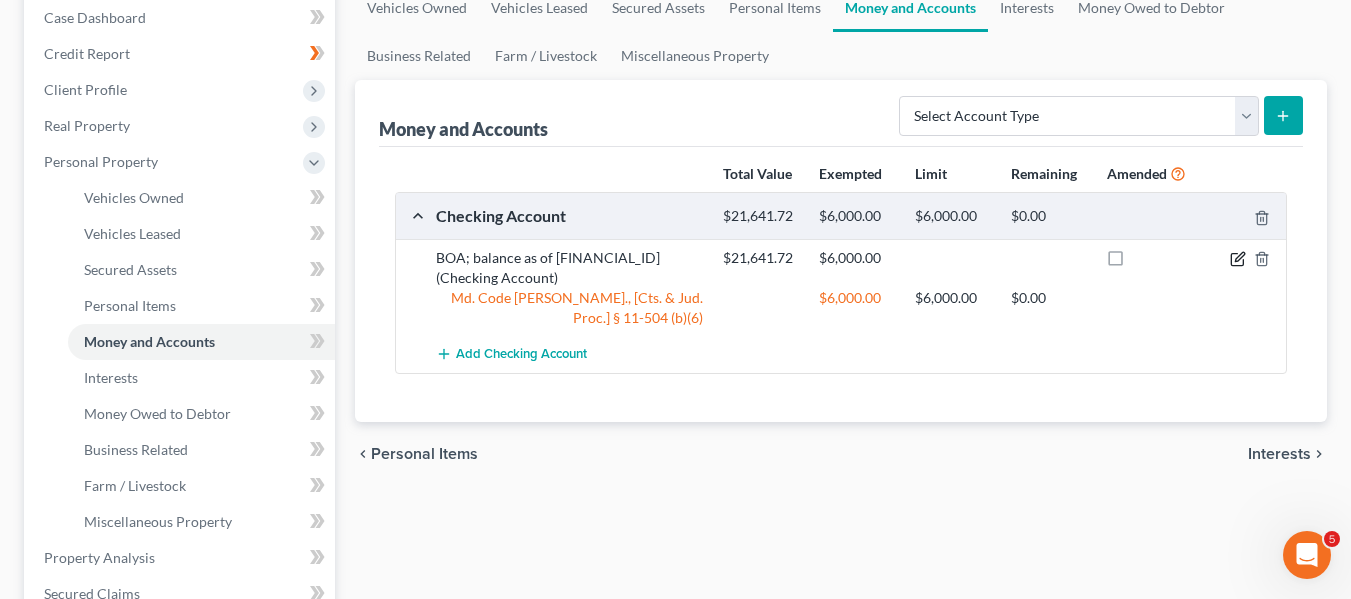 click 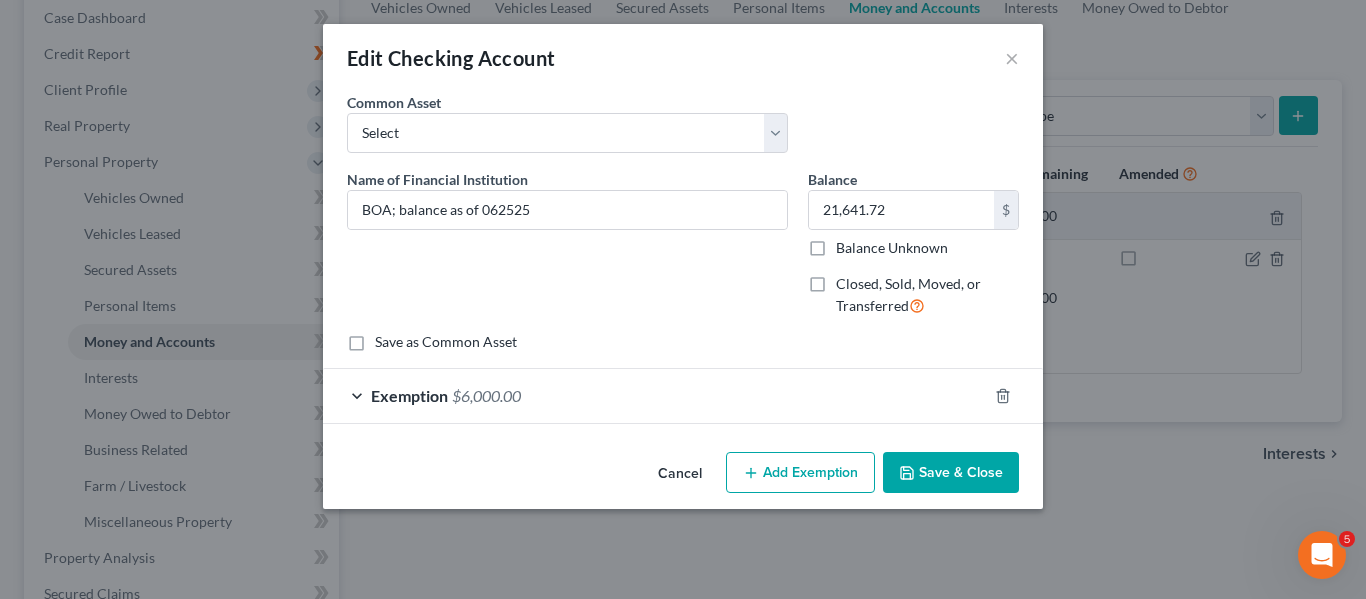 click on "Add Exemption" at bounding box center (800, 473) 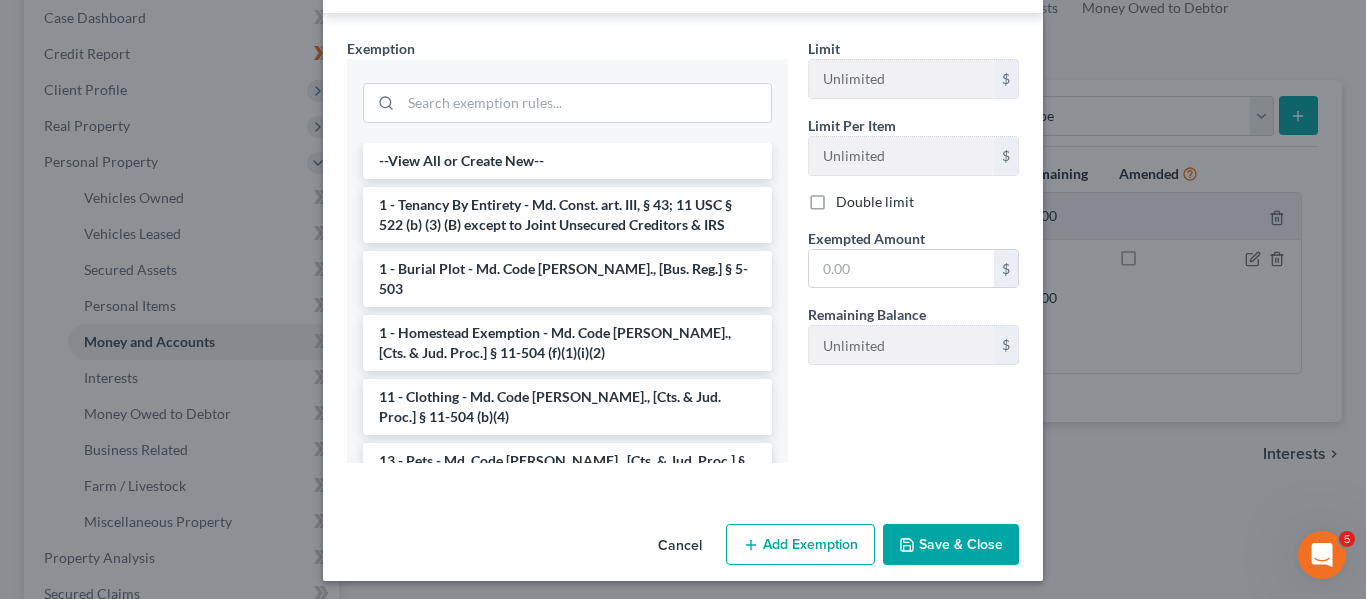 scroll, scrollTop: 470, scrollLeft: 0, axis: vertical 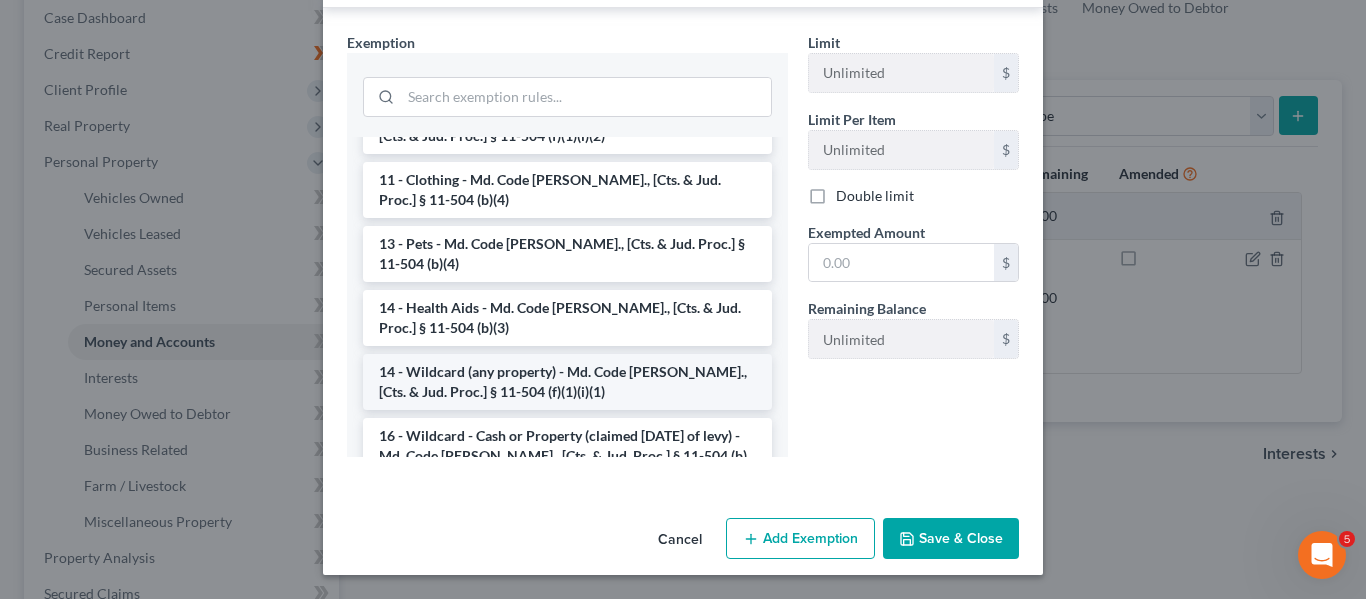 click on "14 - Wildcard (any property) - Md. Code Ann., [Cts. & Jud. Proc.] § 11-504 (f)(1)(i)(1)" at bounding box center [567, 382] 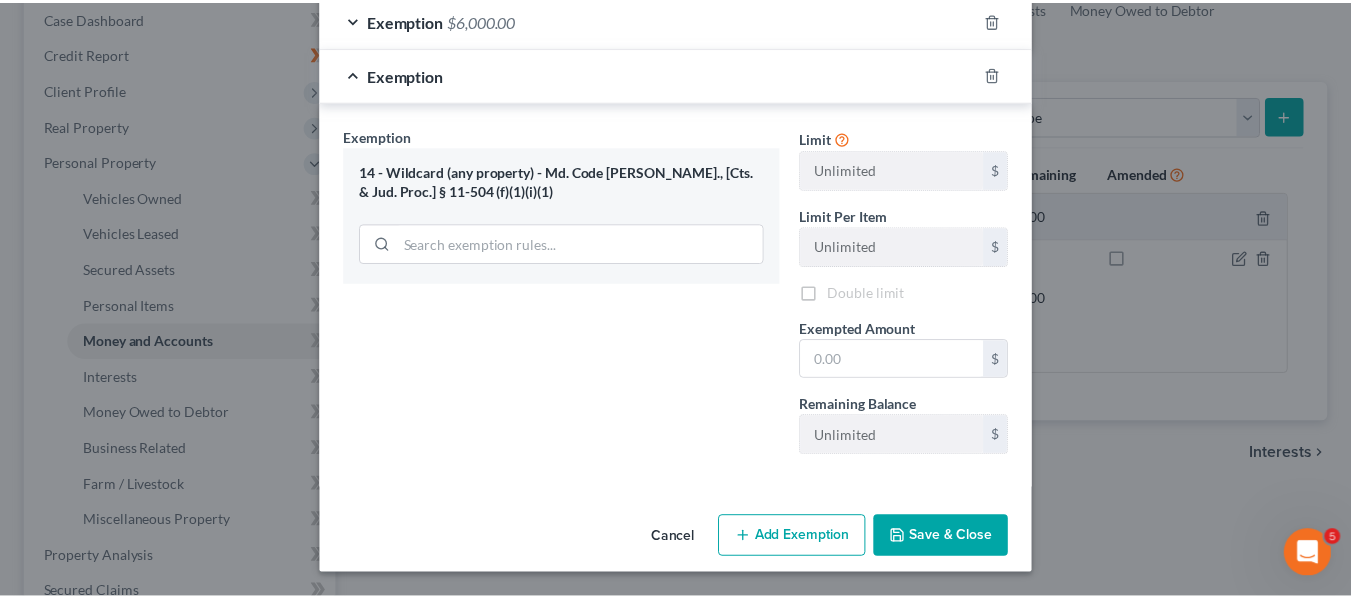 scroll, scrollTop: 376, scrollLeft: 0, axis: vertical 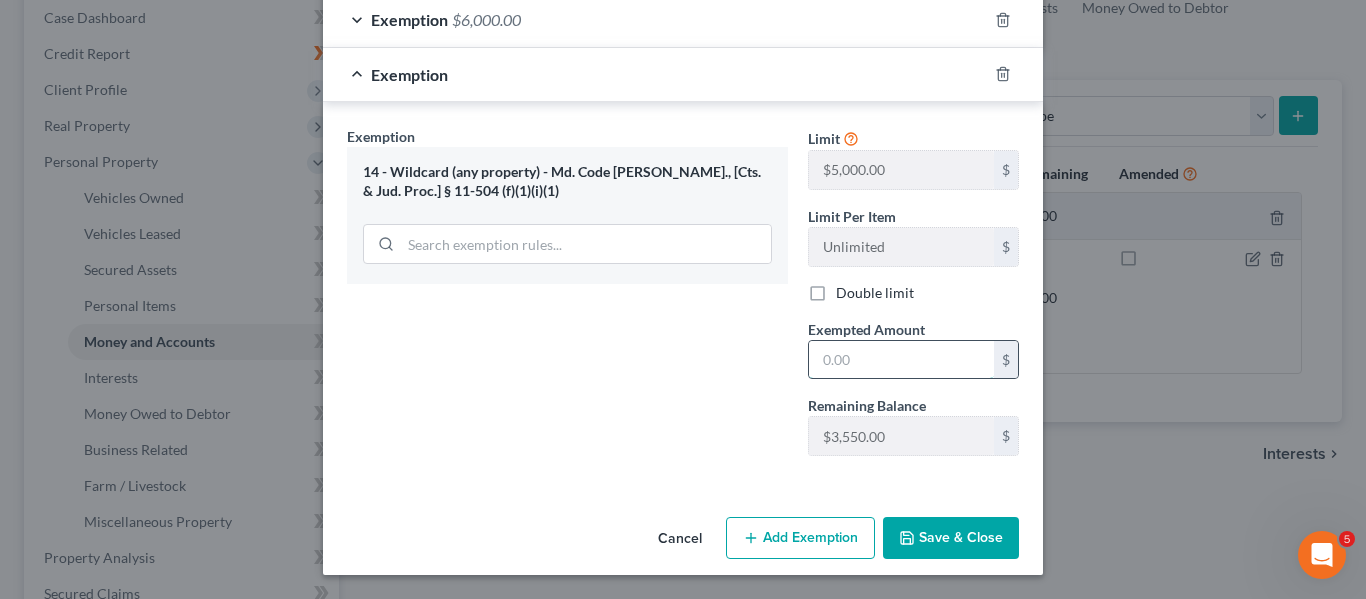 click at bounding box center (901, 360) 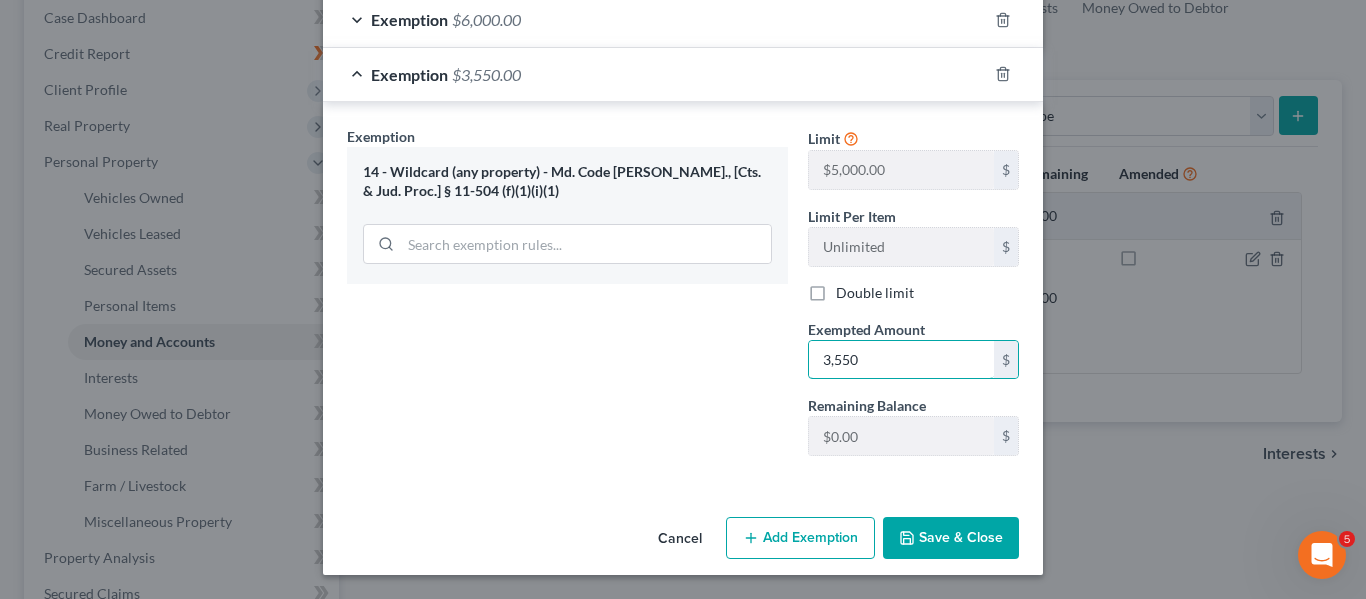 type on "3,550" 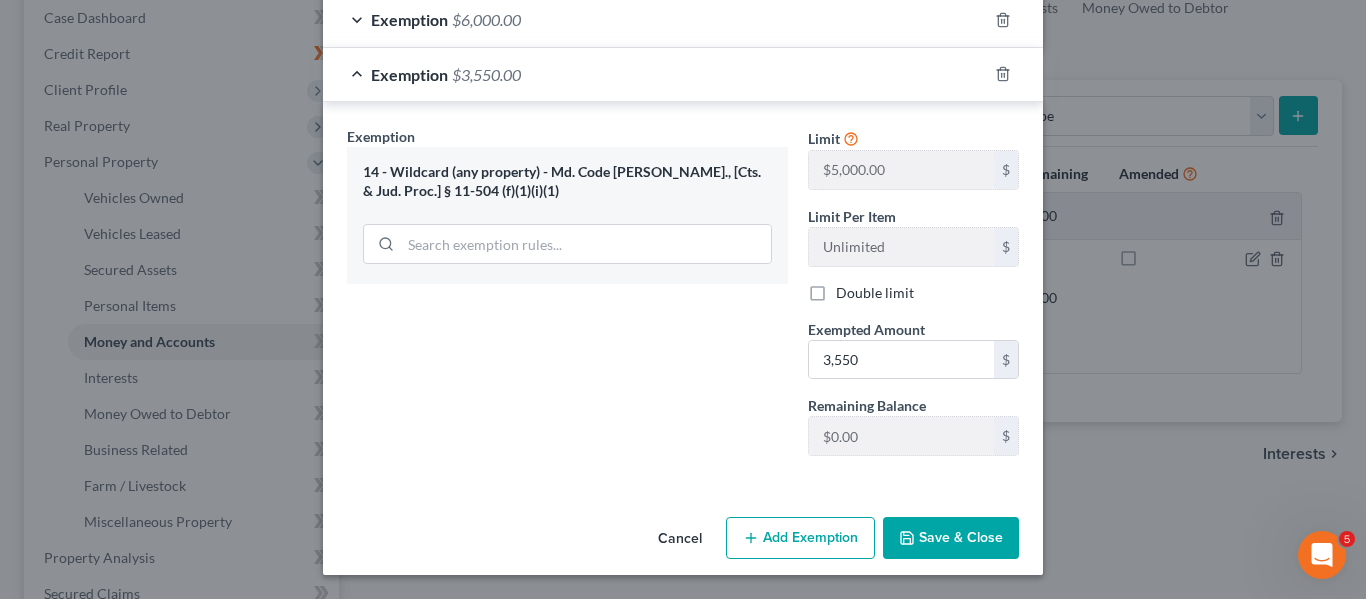 click on "Save & Close" at bounding box center [951, 538] 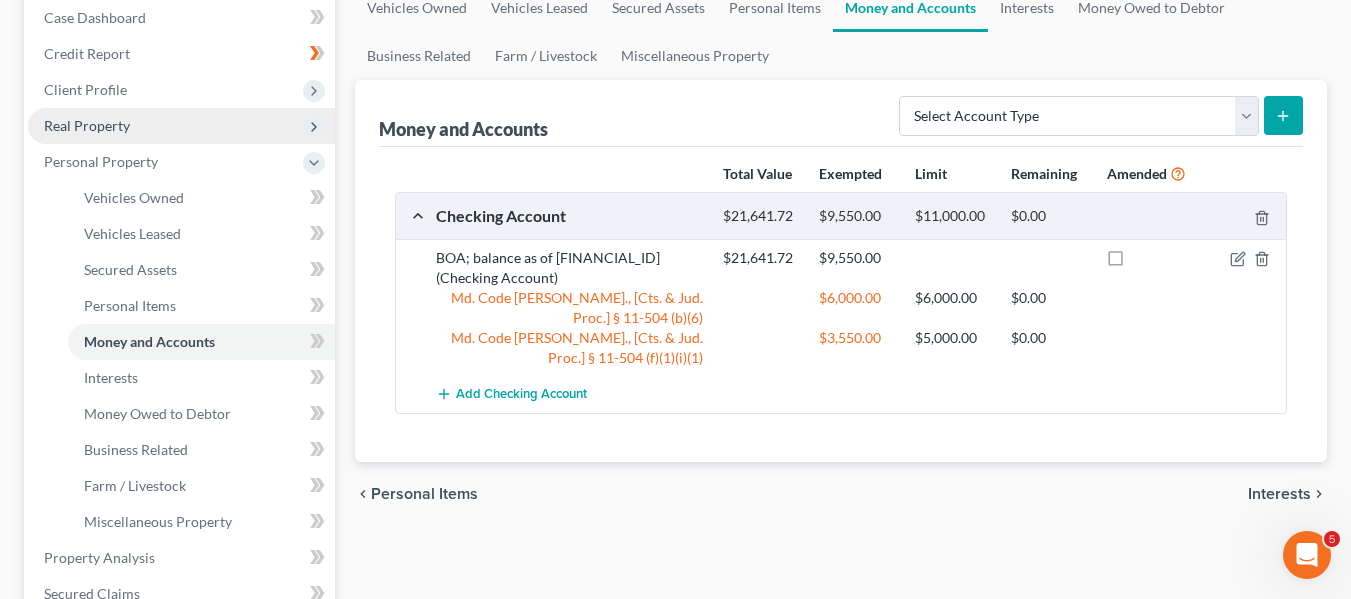 click on "Real Property" at bounding box center [87, 125] 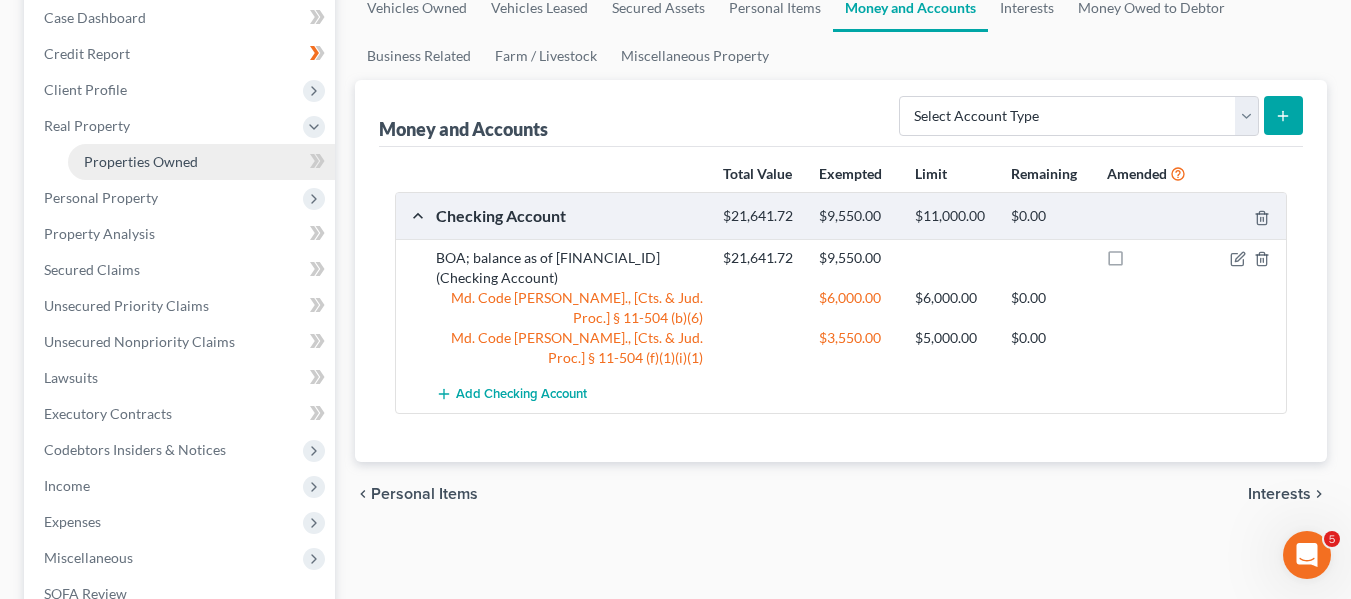 click on "Properties Owned" at bounding box center [201, 162] 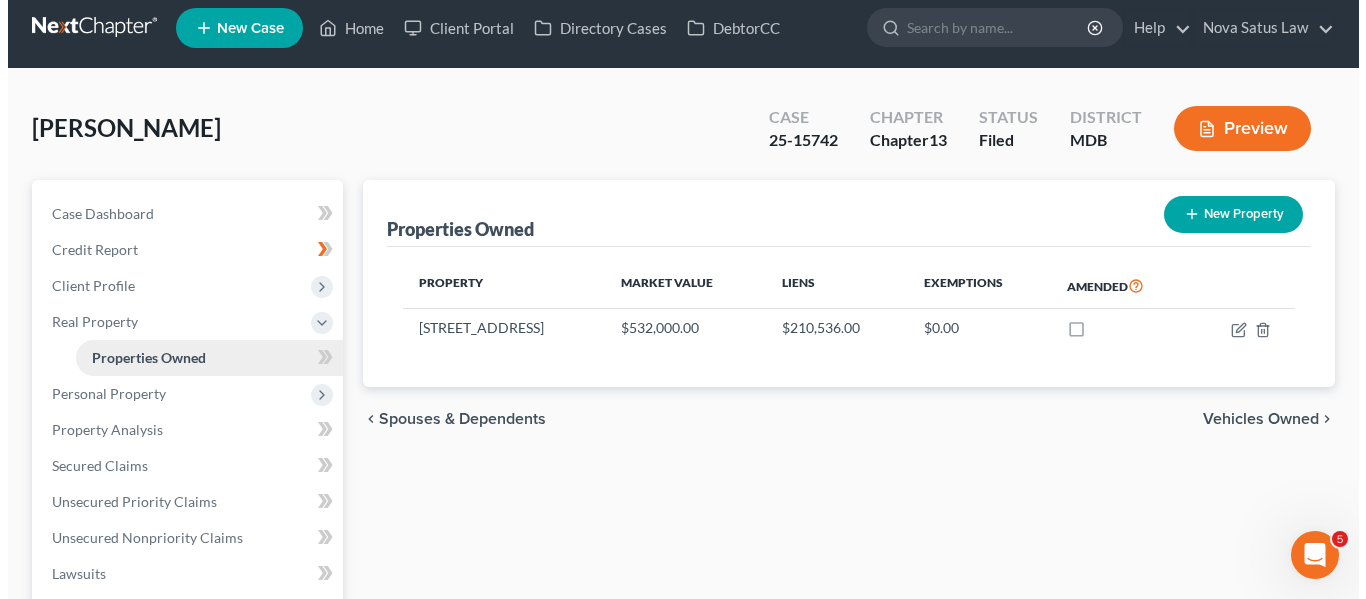 scroll, scrollTop: 0, scrollLeft: 0, axis: both 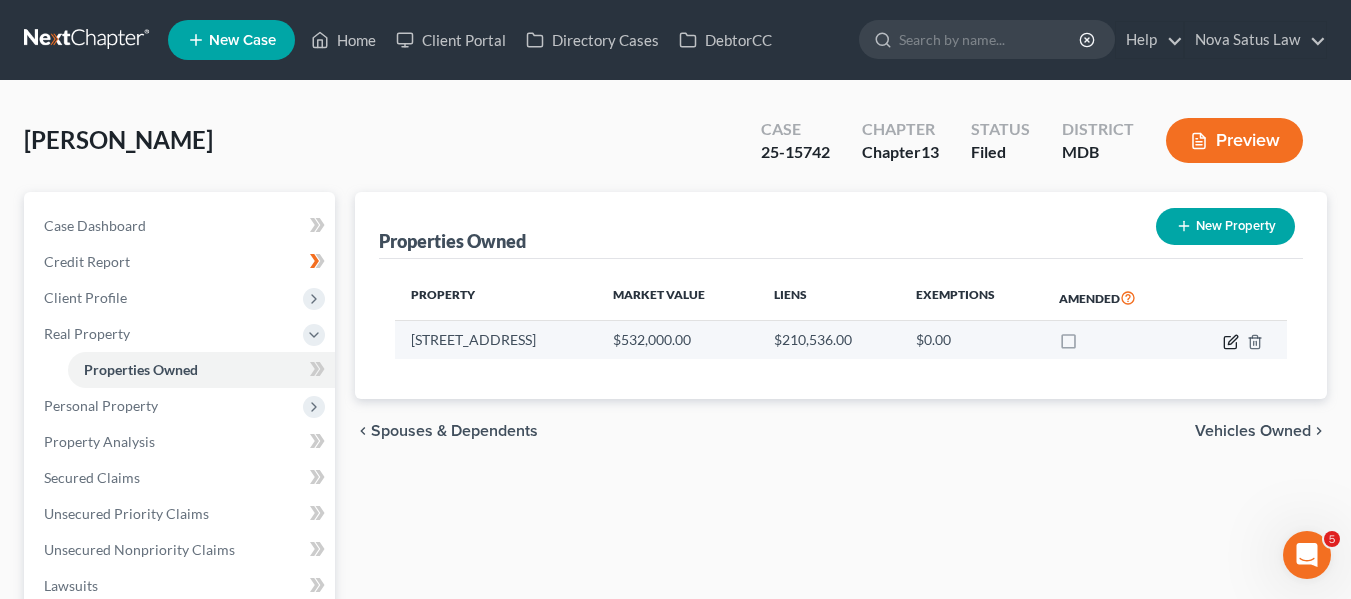 click 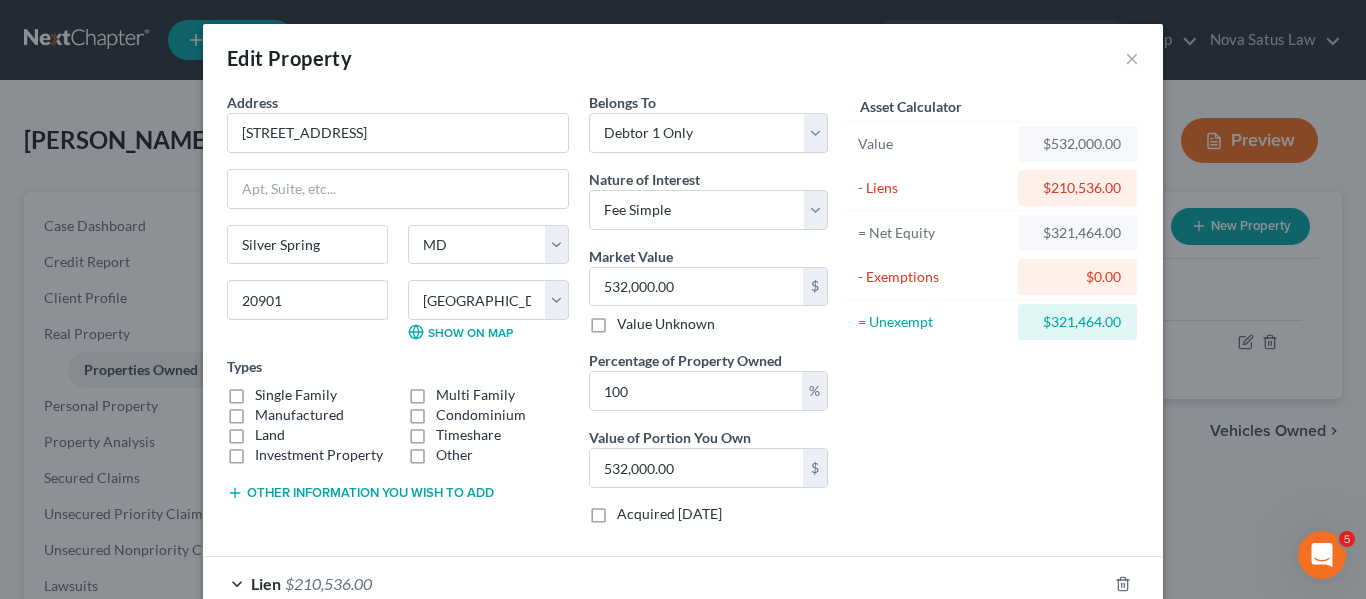 scroll, scrollTop: 122, scrollLeft: 0, axis: vertical 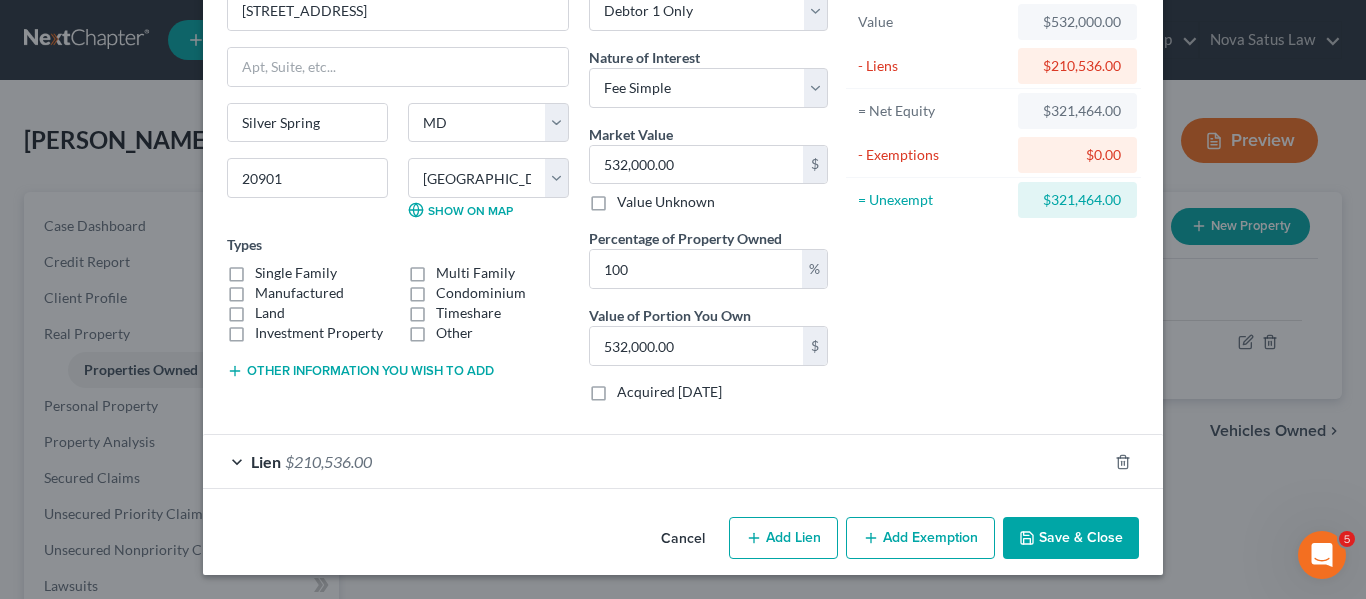 click 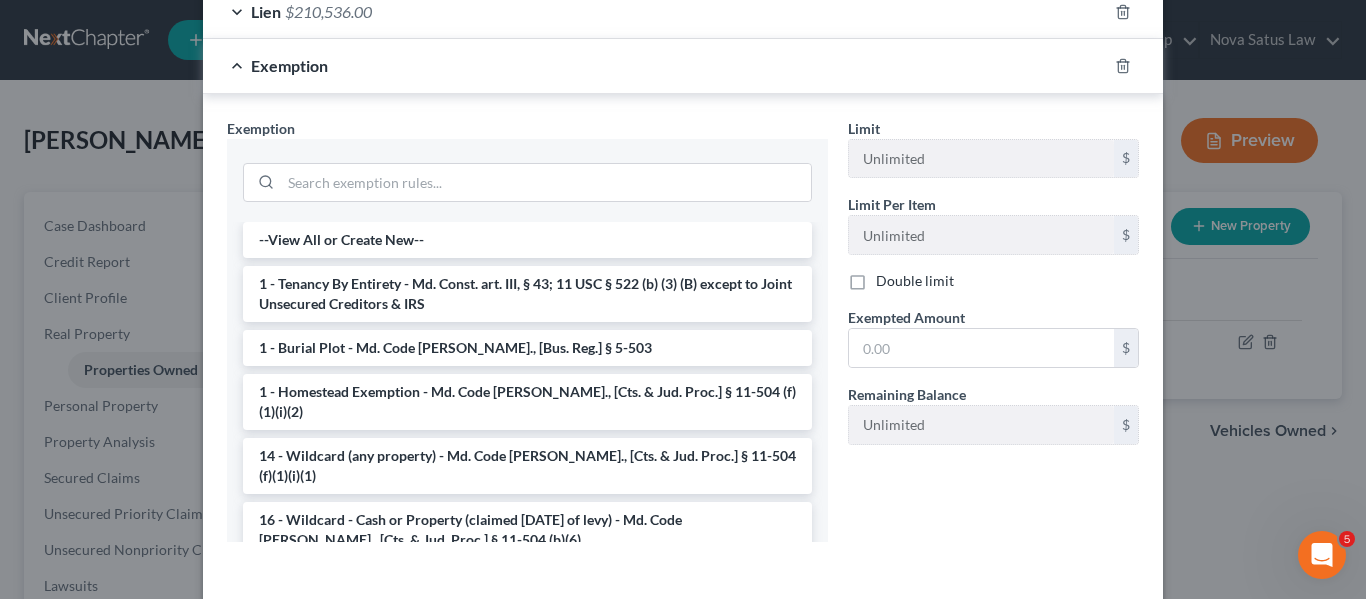 scroll, scrollTop: 574, scrollLeft: 0, axis: vertical 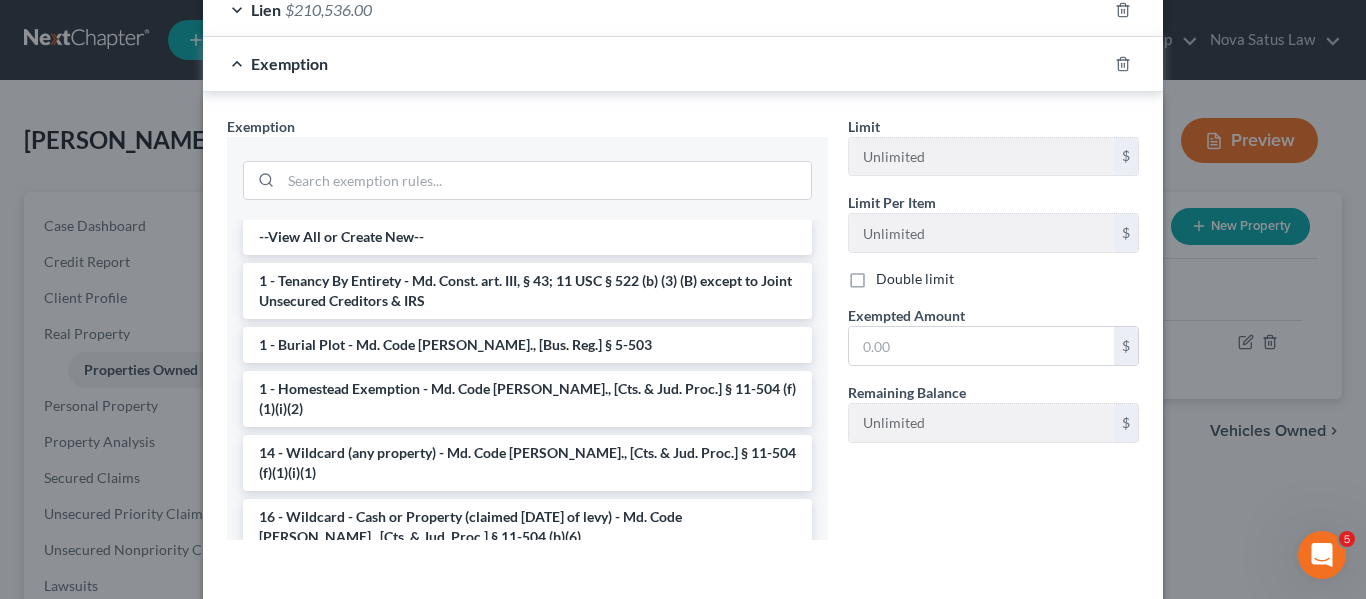 click on "1 - Homestead Exemption - Md. Code Ann., [Cts. & Jud. Proc.] § 11-504 (f)(1)(i)(2)" at bounding box center [527, 399] 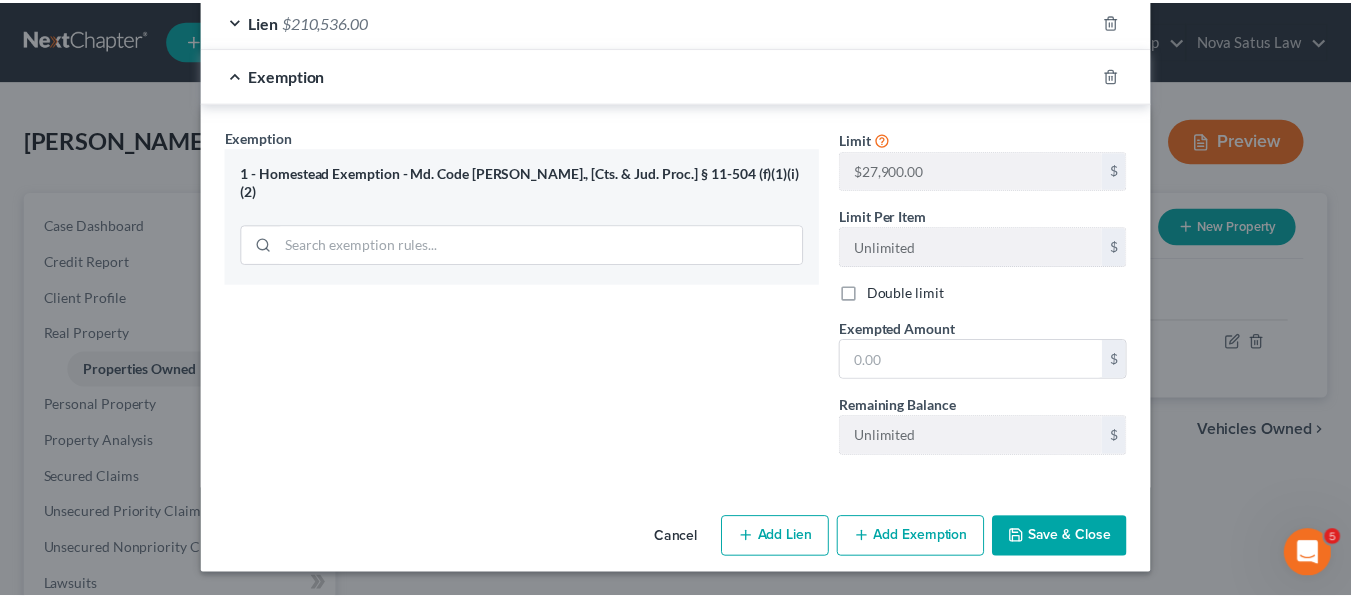 scroll, scrollTop: 563, scrollLeft: 0, axis: vertical 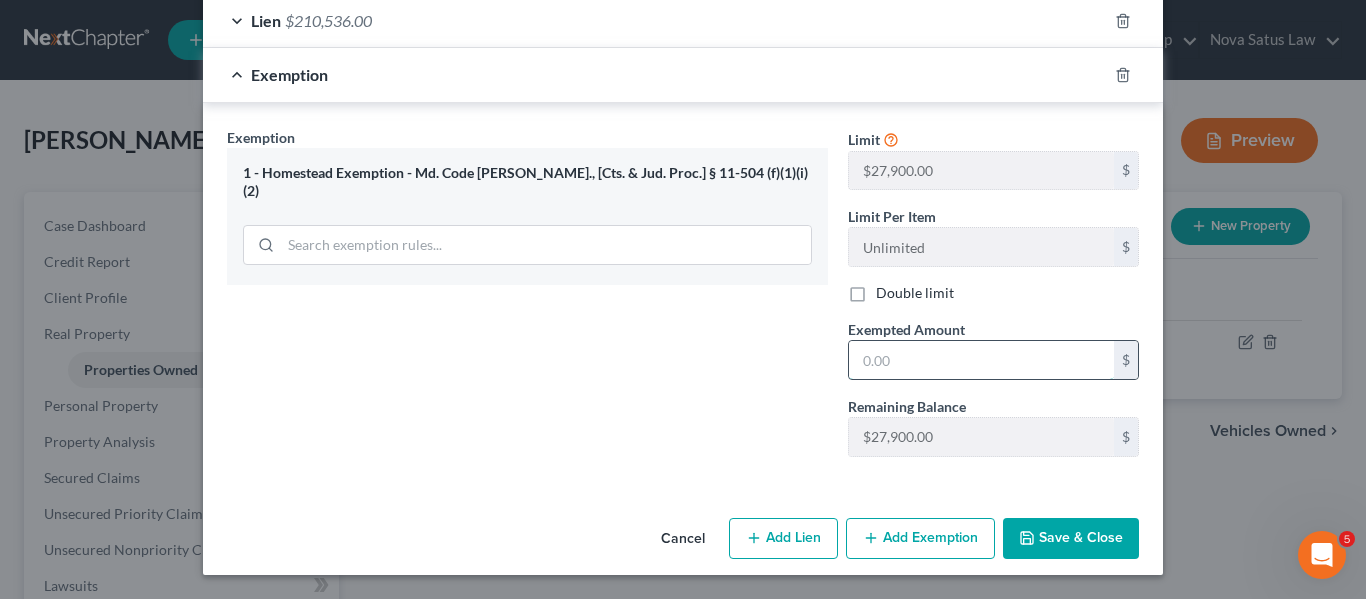 click at bounding box center [981, 360] 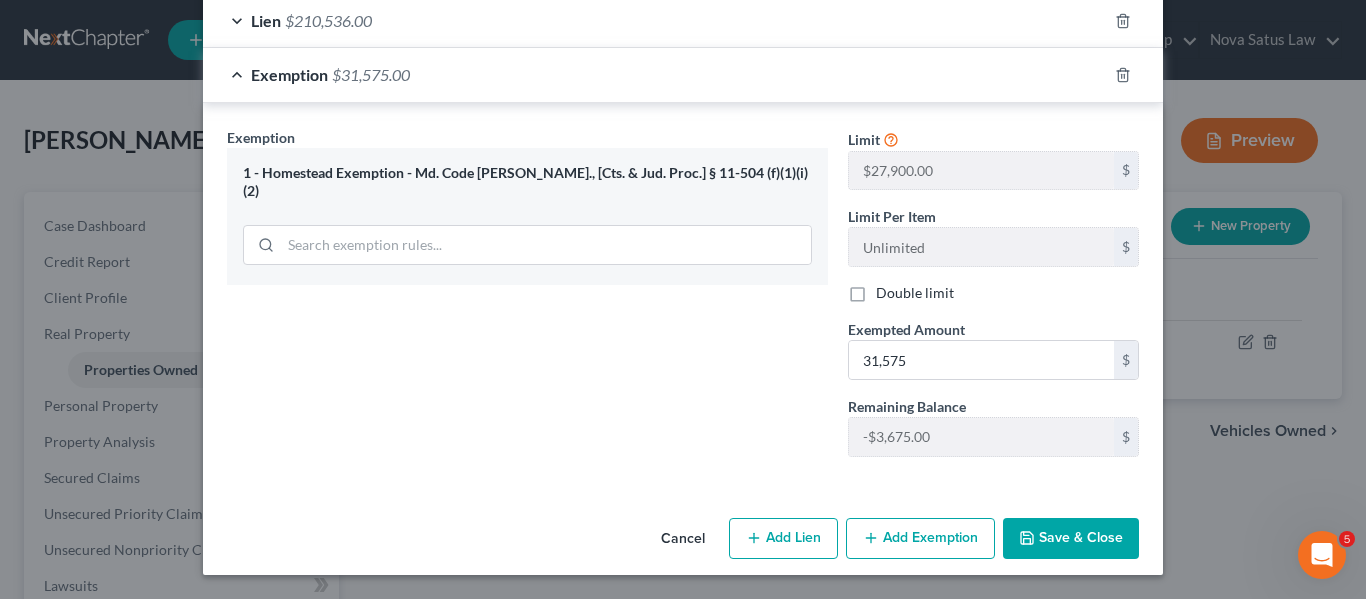 click on "Save & Close" at bounding box center [1071, 539] 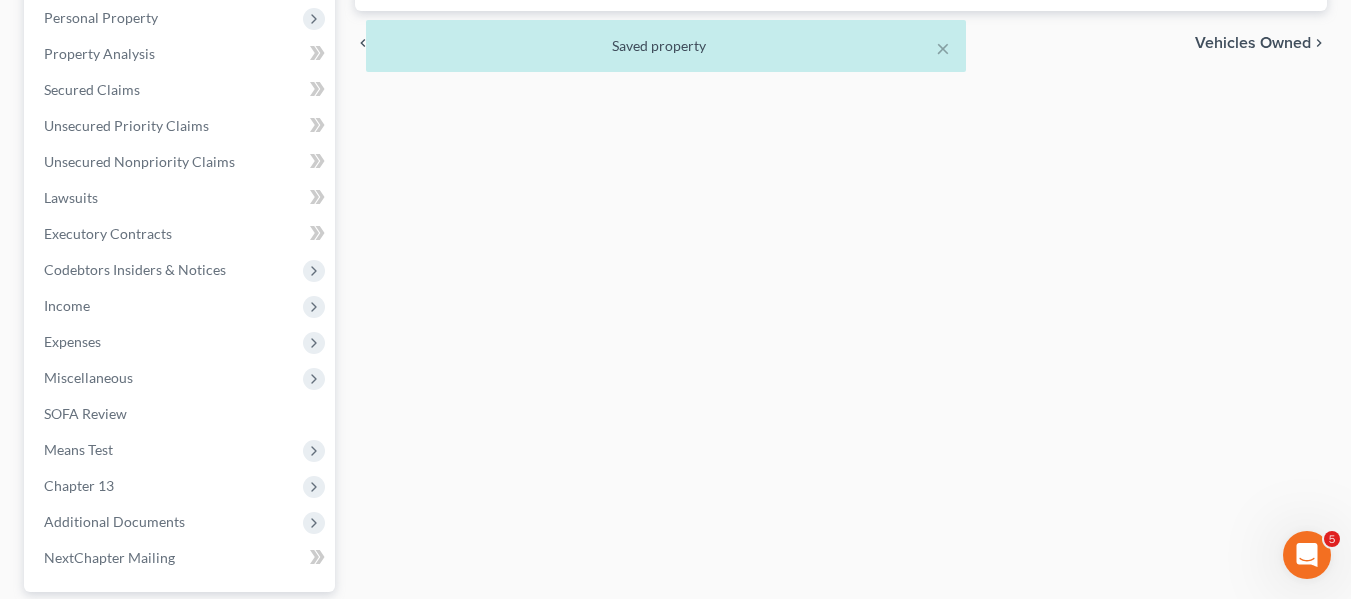 scroll, scrollTop: 389, scrollLeft: 0, axis: vertical 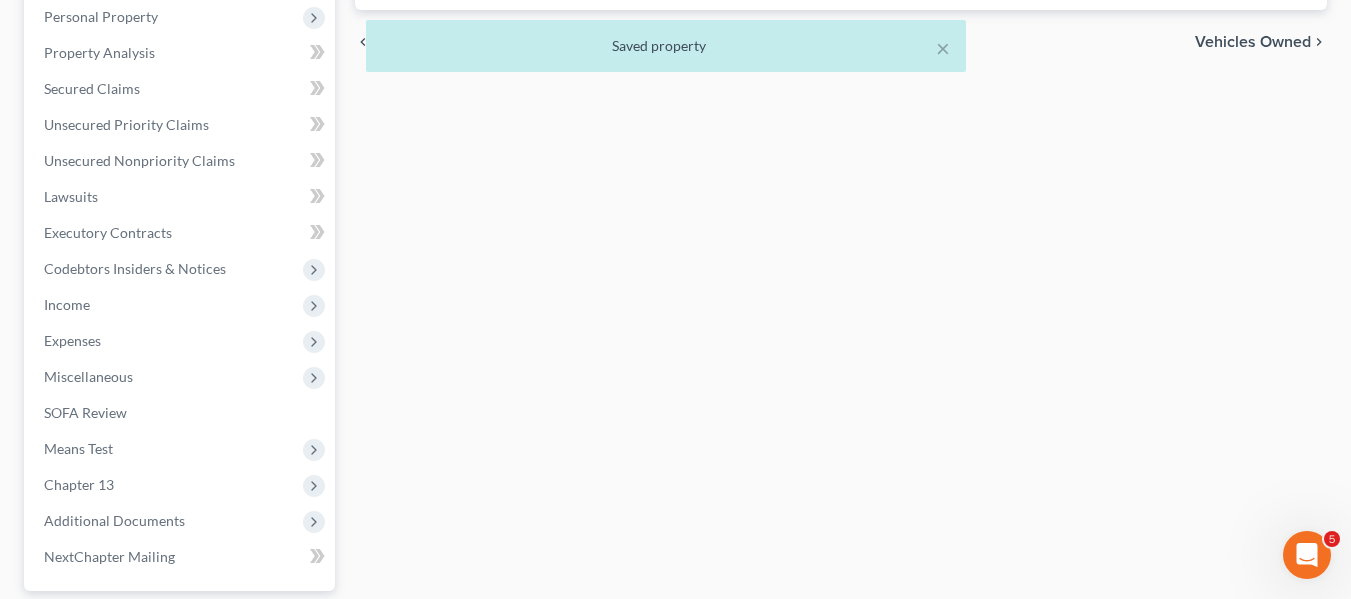 click on "×                     Saved property" at bounding box center [665, 51] 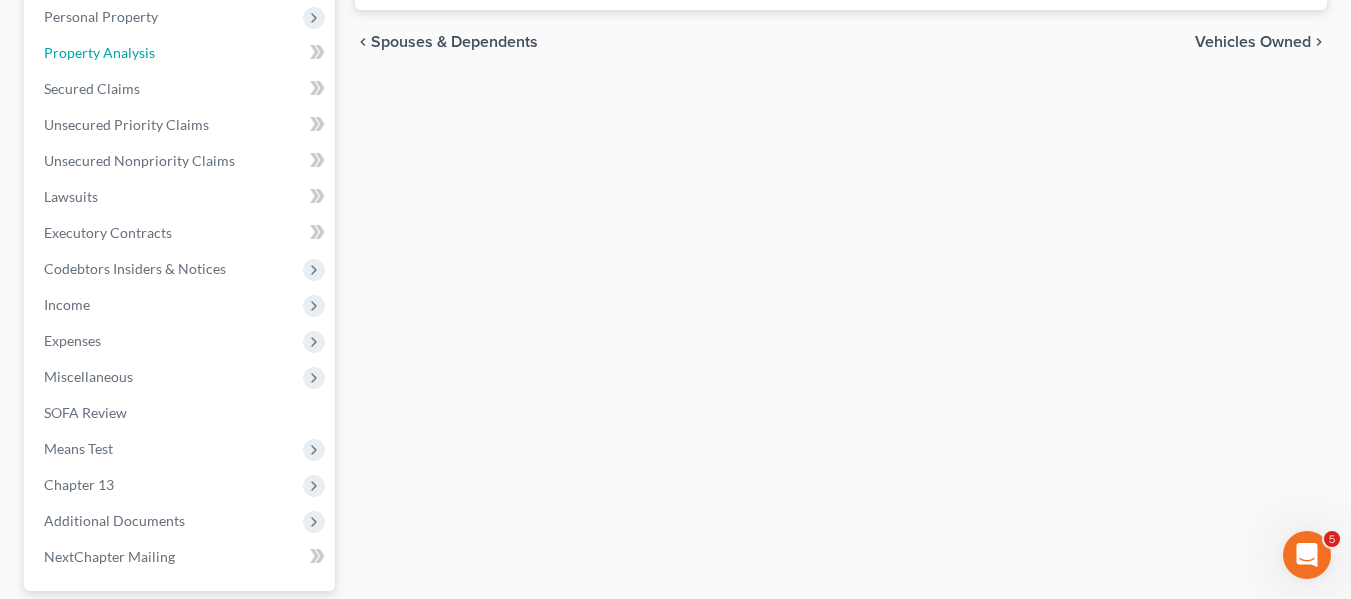 click on "Property Analysis" at bounding box center (99, 52) 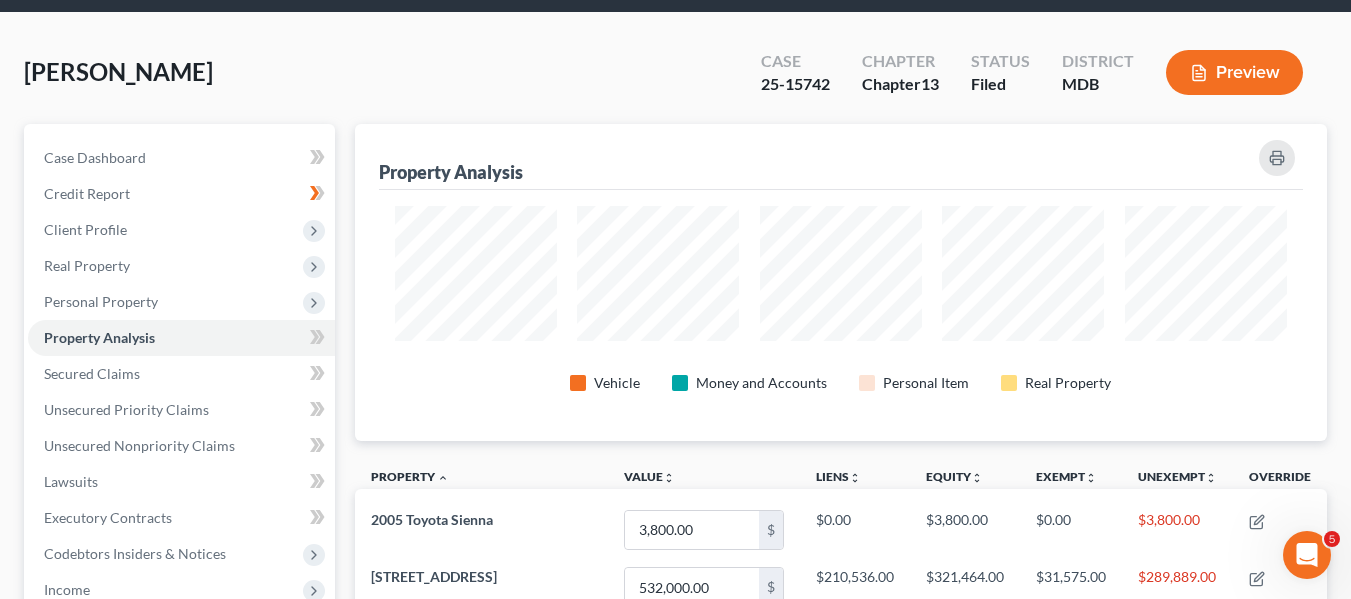 scroll, scrollTop: 0, scrollLeft: 0, axis: both 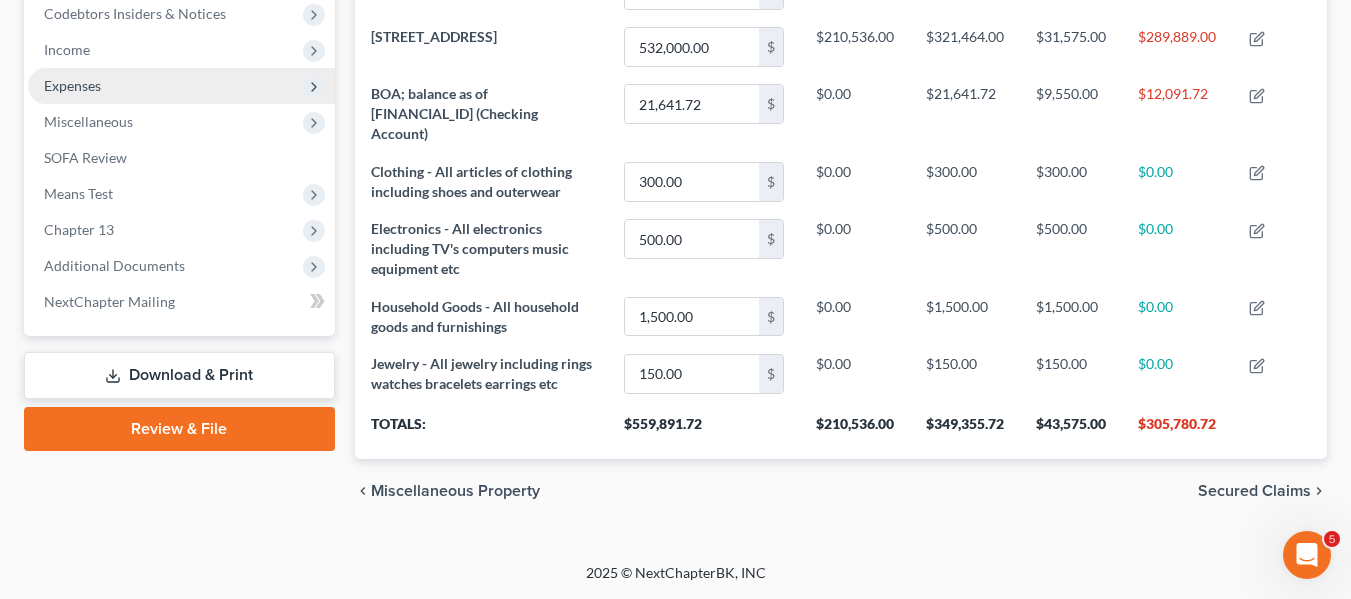 click on "Expenses" at bounding box center [181, 86] 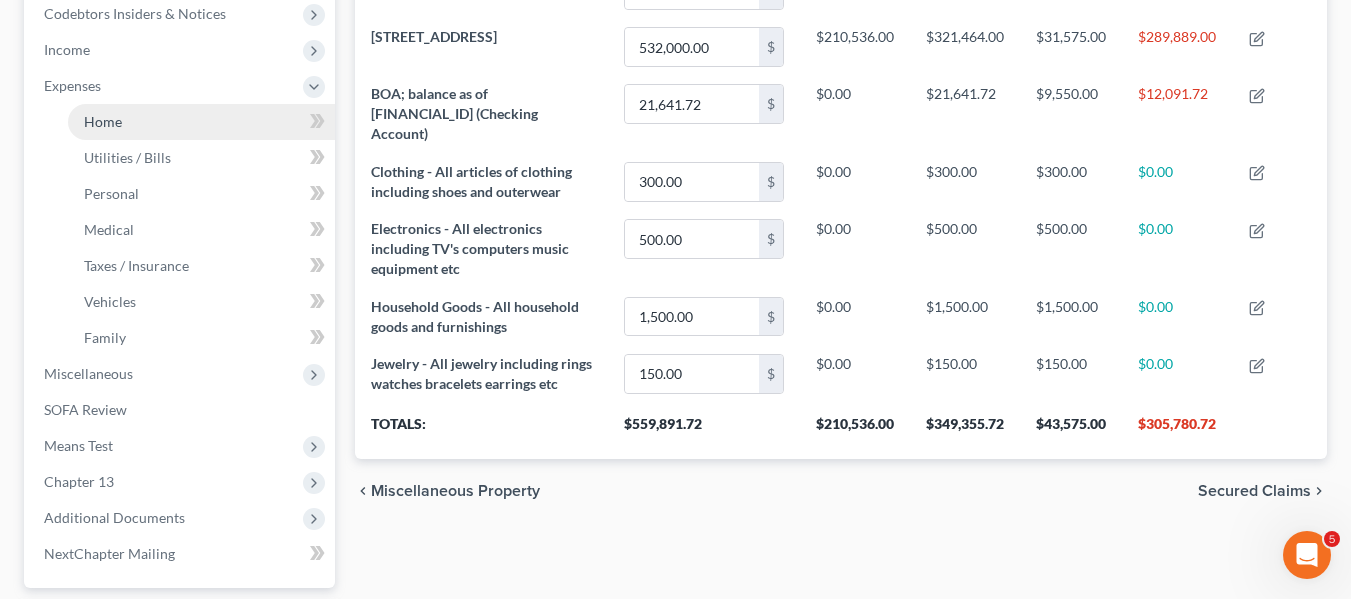 click on "Home" at bounding box center (201, 122) 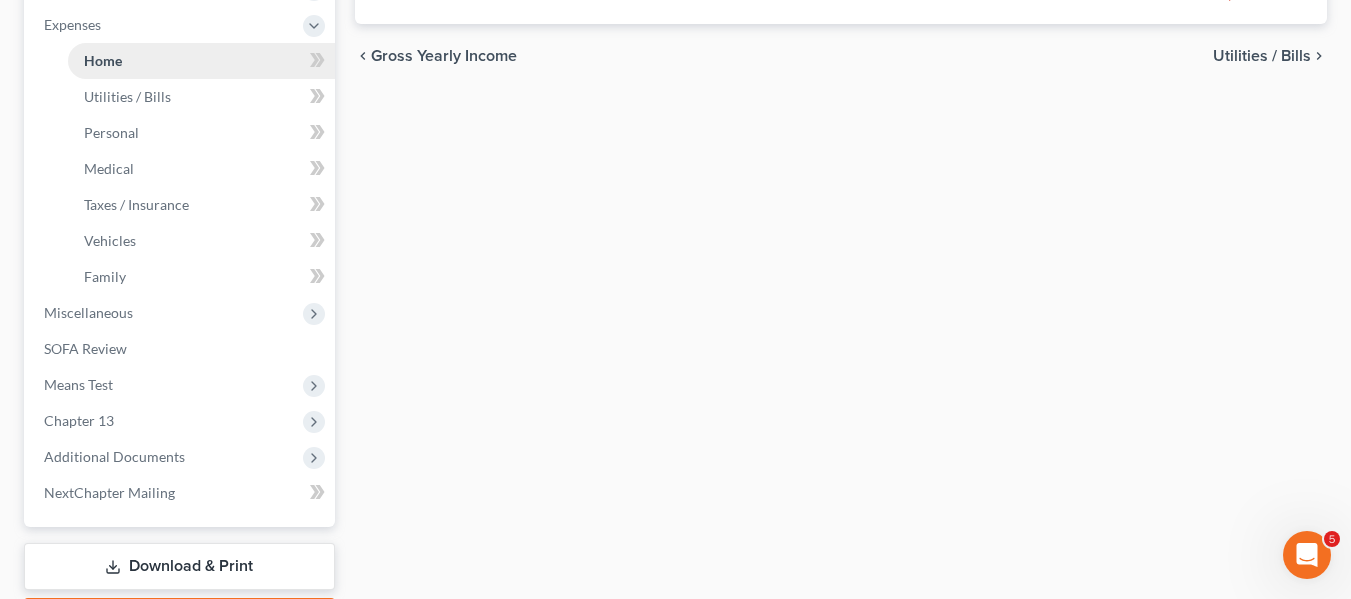 scroll, scrollTop: 670, scrollLeft: 0, axis: vertical 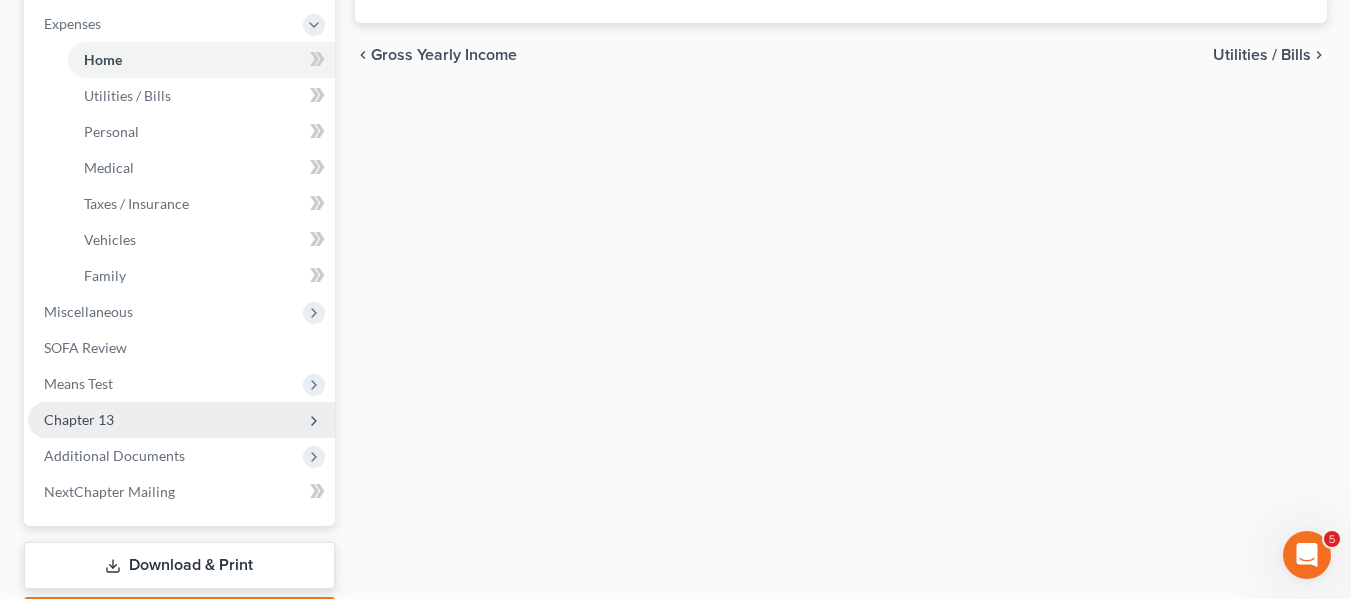 click on "Chapter 13" at bounding box center [79, 419] 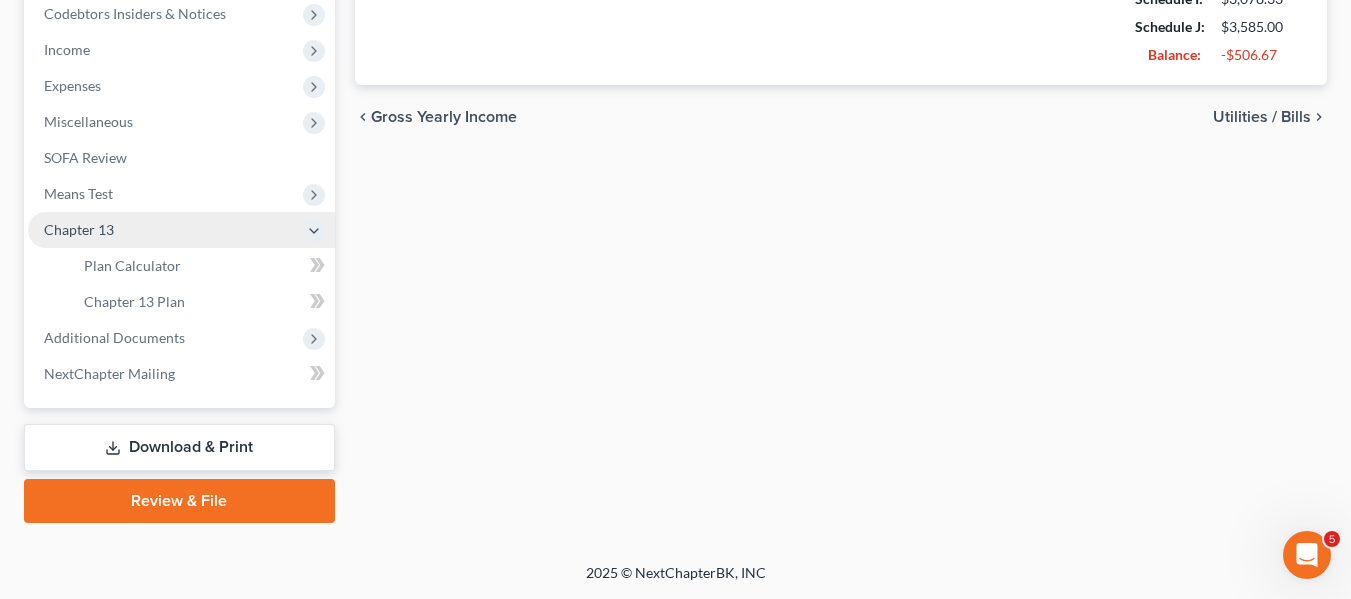 scroll, scrollTop: 608, scrollLeft: 0, axis: vertical 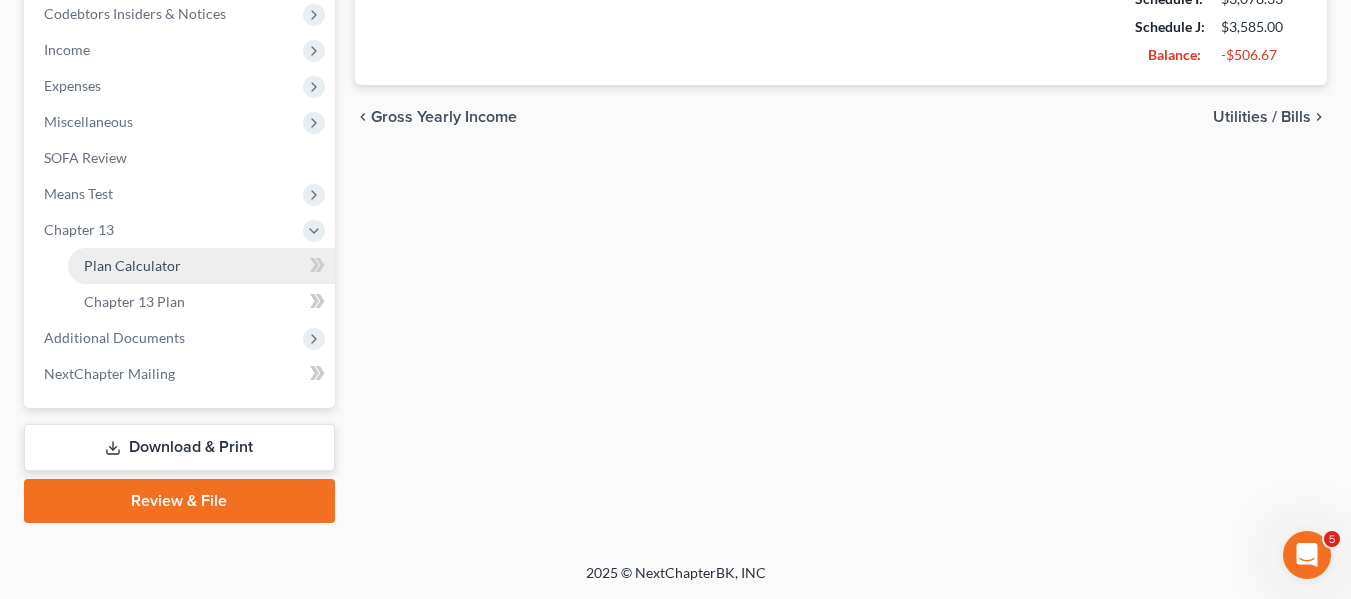click on "Plan Calculator" at bounding box center (132, 265) 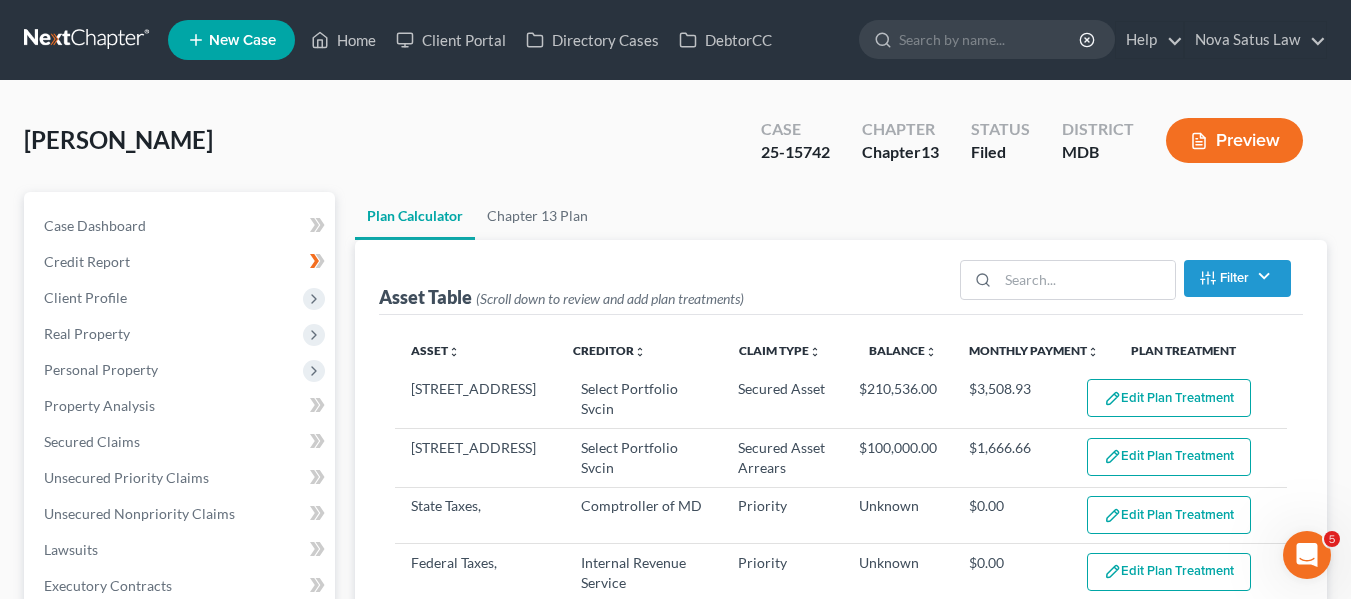 scroll, scrollTop: 524, scrollLeft: 0, axis: vertical 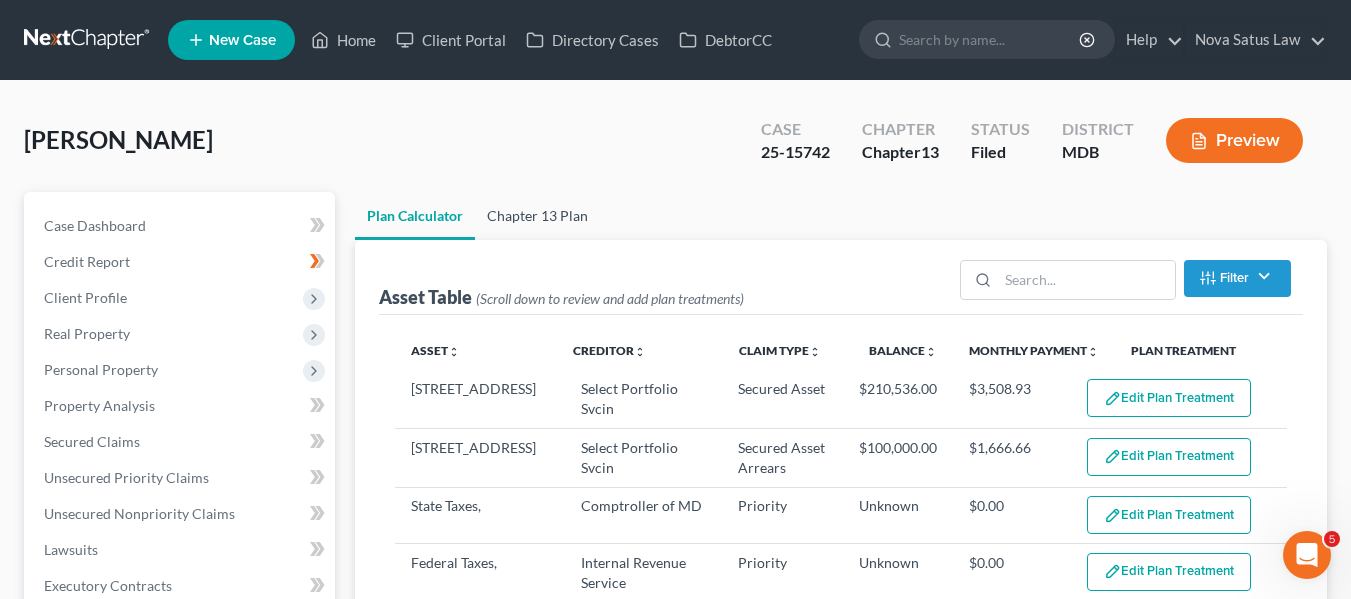 click on "Chapter 13 Plan" at bounding box center (537, 216) 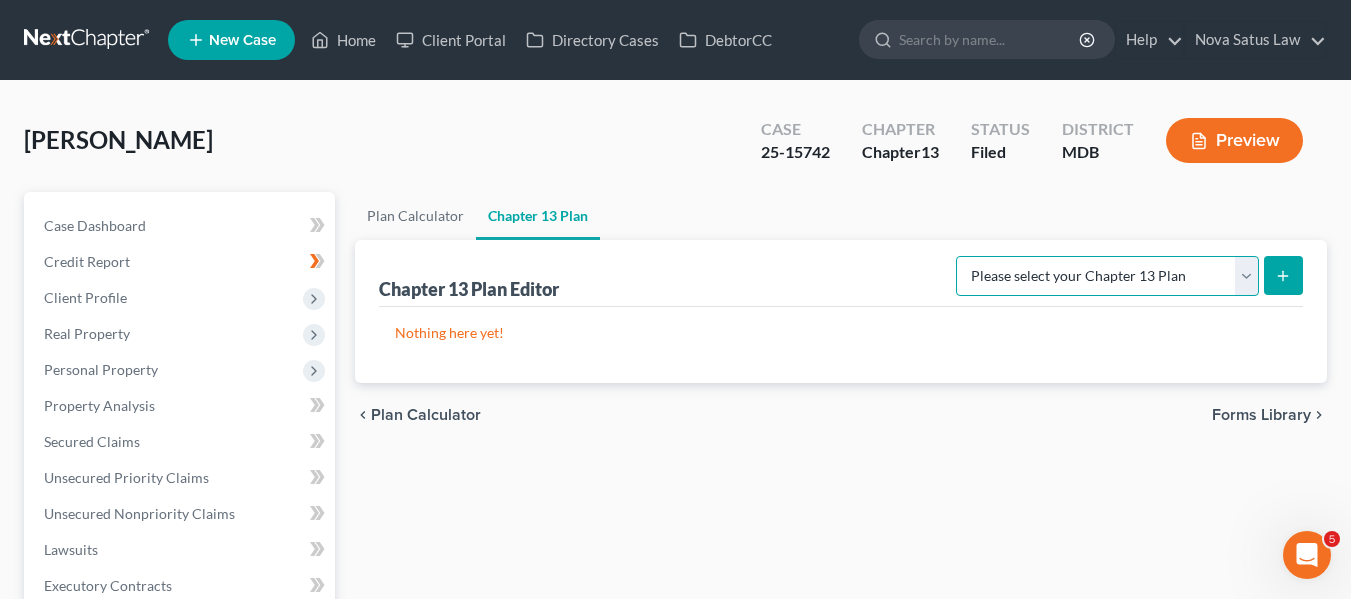 click on "Please select your Chapter 13 Plan District of Maryland District of Maryland - Effective 12/1/17 District of Maryland - Effective 12/1/24	 National Form Plan - Official Form 113" at bounding box center [1107, 276] 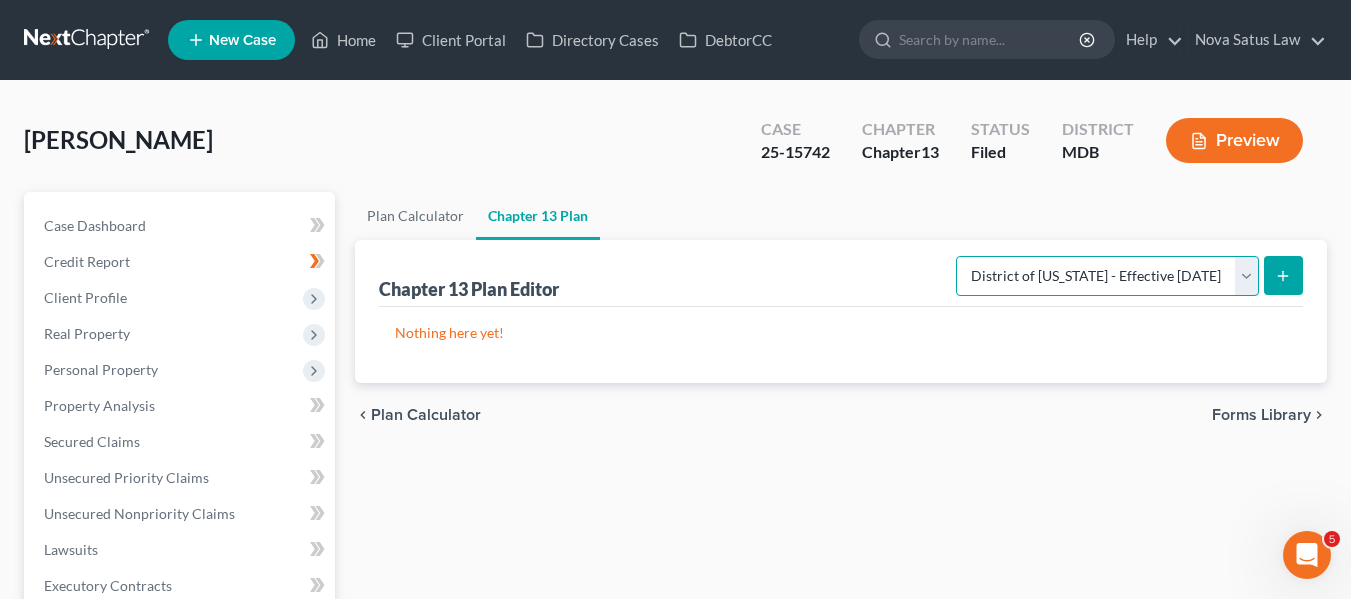click on "Please select your Chapter 13 Plan District of Maryland District of Maryland - Effective 12/1/17 District of Maryland - Effective 12/1/24	 National Form Plan - Official Form 113" at bounding box center (1107, 276) 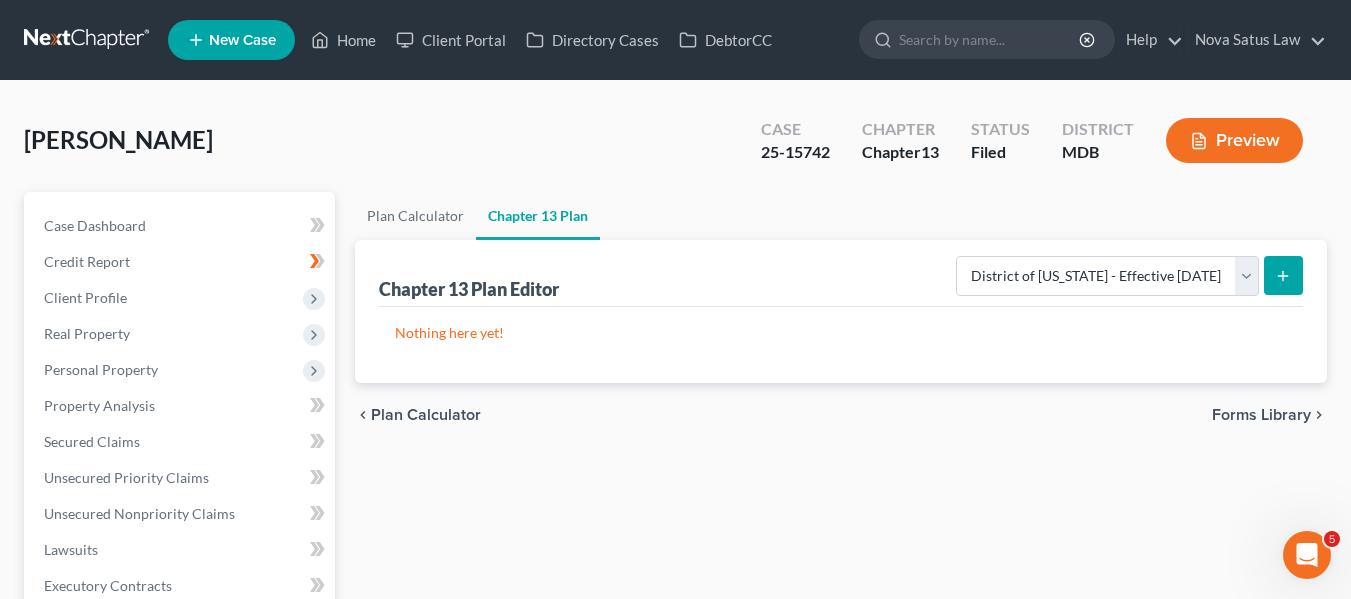 click at bounding box center (1283, 275) 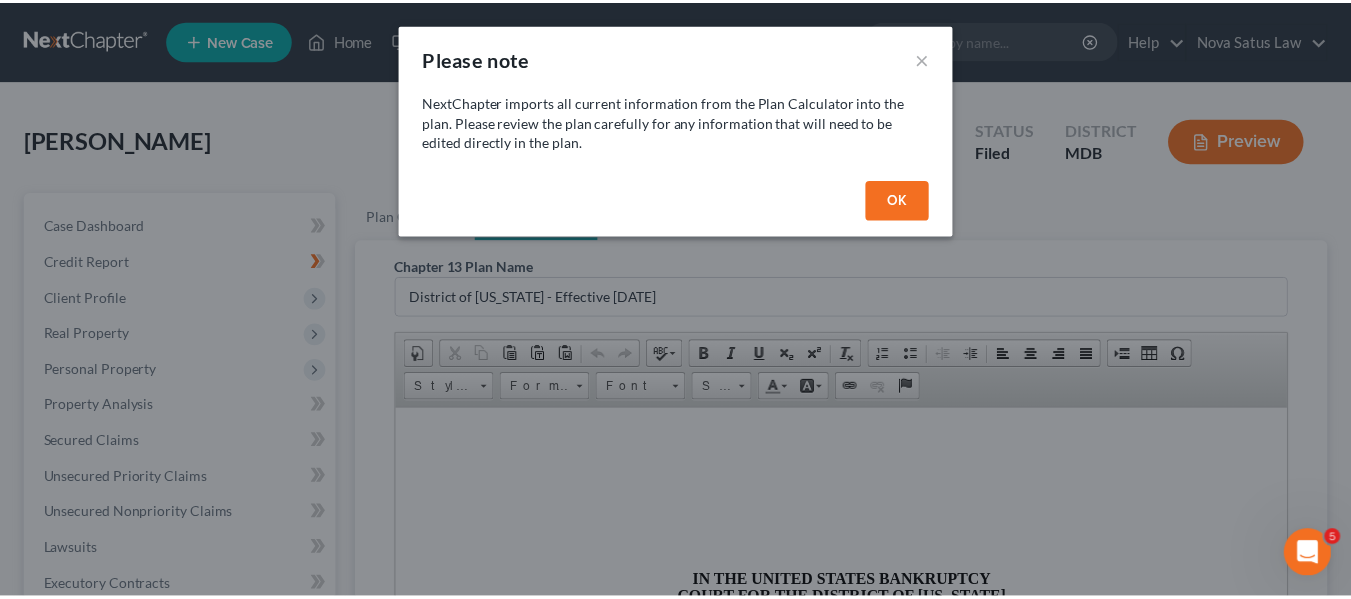 scroll, scrollTop: 0, scrollLeft: 0, axis: both 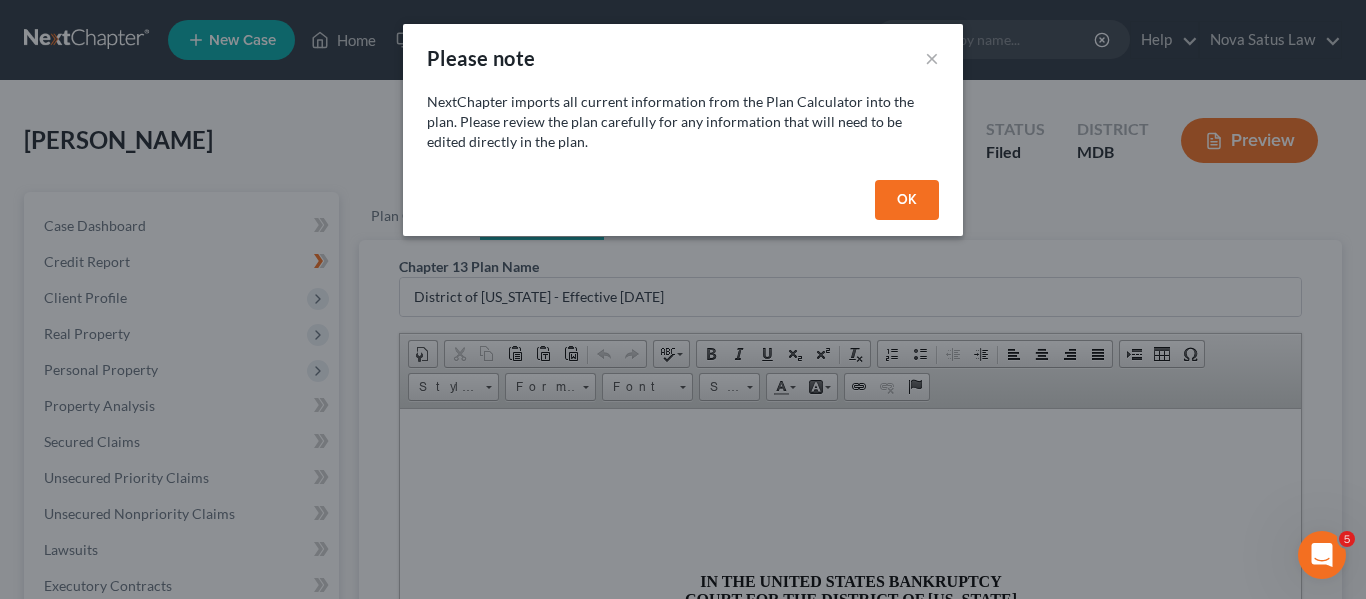 click on "OK" at bounding box center [907, 200] 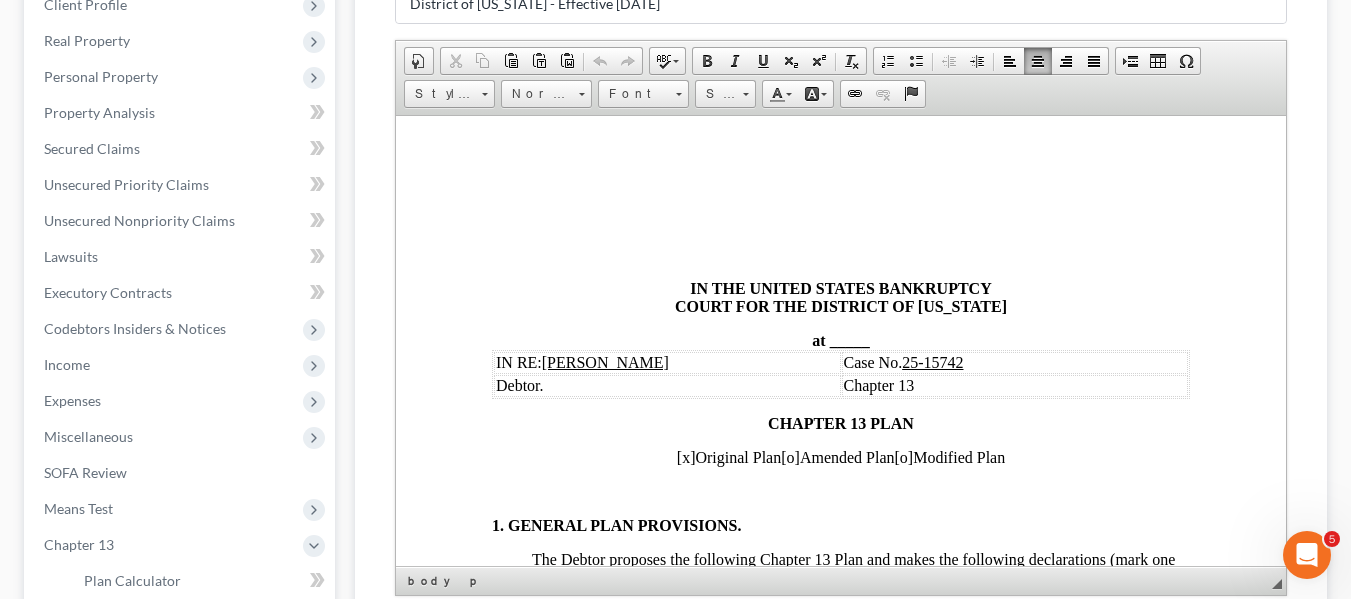 click on "_____" at bounding box center [849, 339] 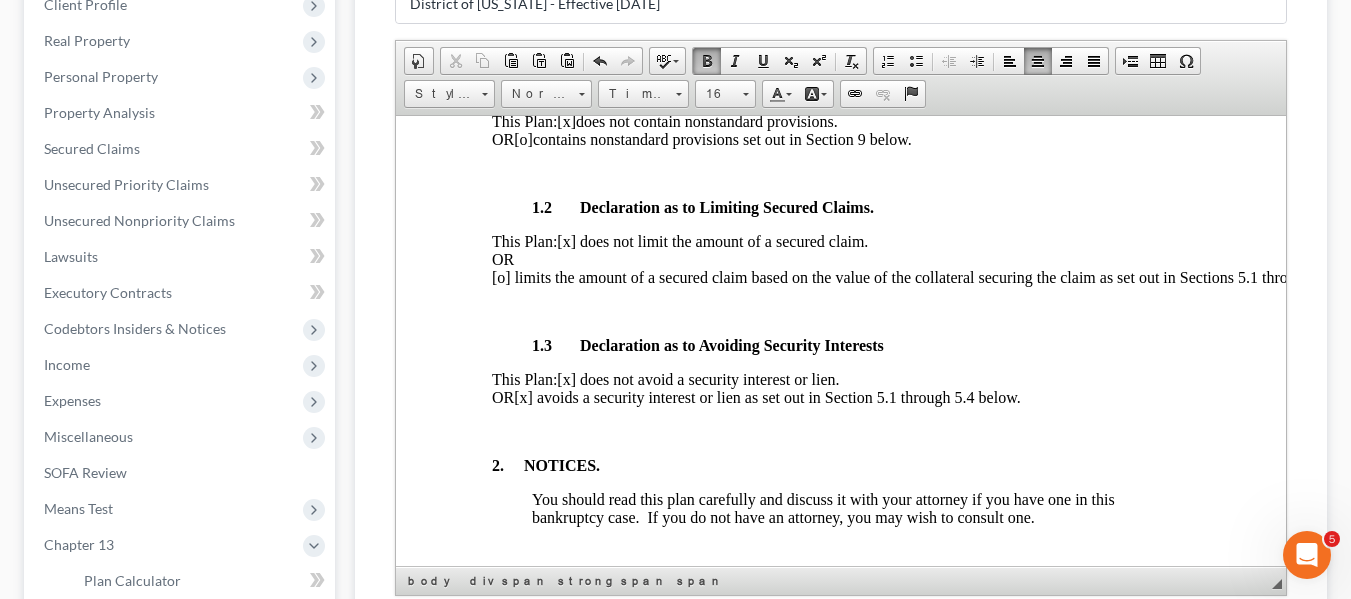 scroll, scrollTop: 595, scrollLeft: 0, axis: vertical 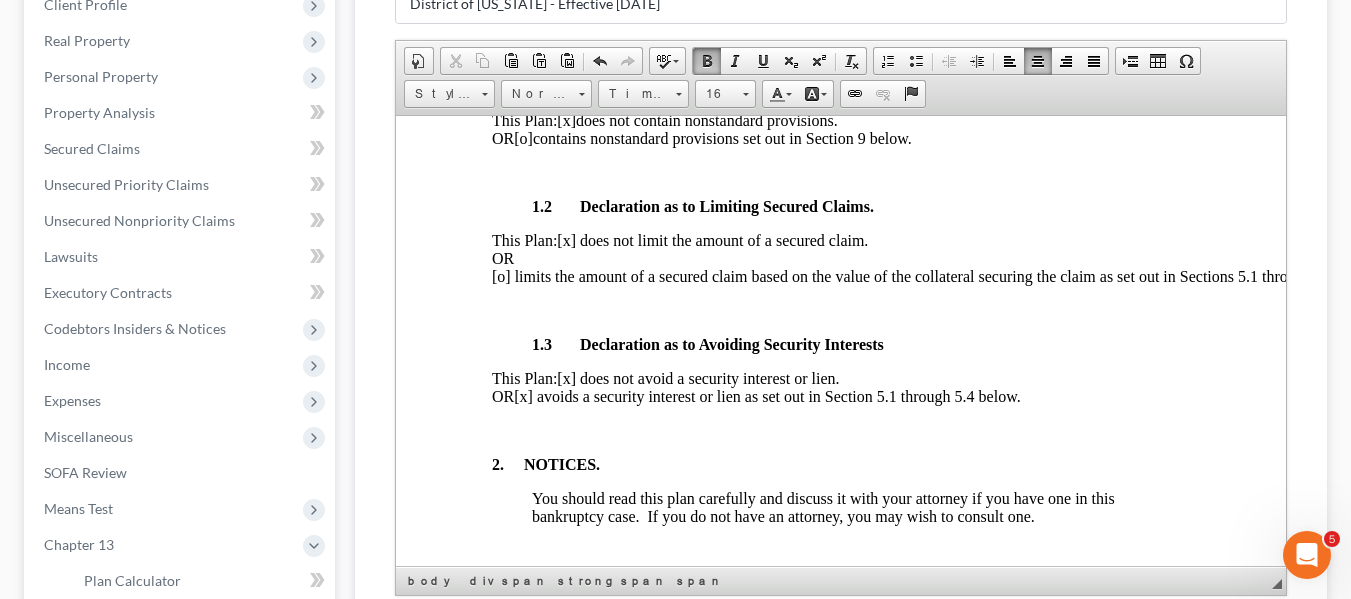 click on "[x] avoids a security interest or lien as set out in Section 5.1 through 5.4 below." at bounding box center (766, 395) 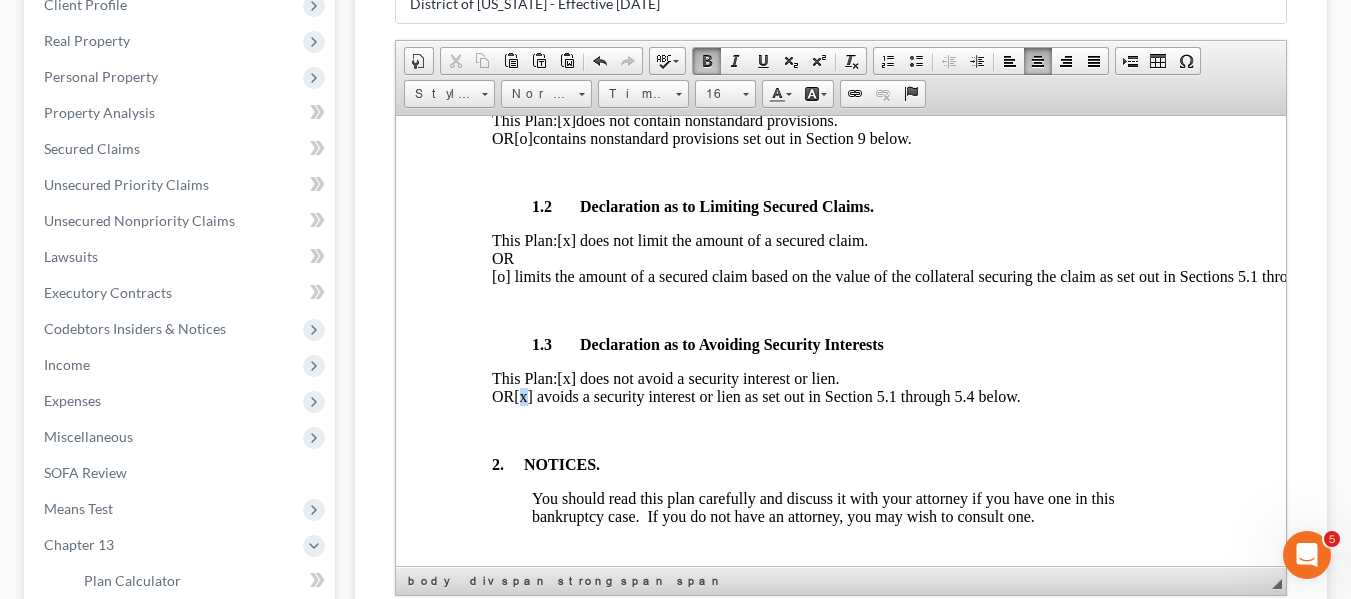 click on "[x] avoids a security interest or lien as set out in Section 5.1 through 5.4 below." at bounding box center [766, 395] 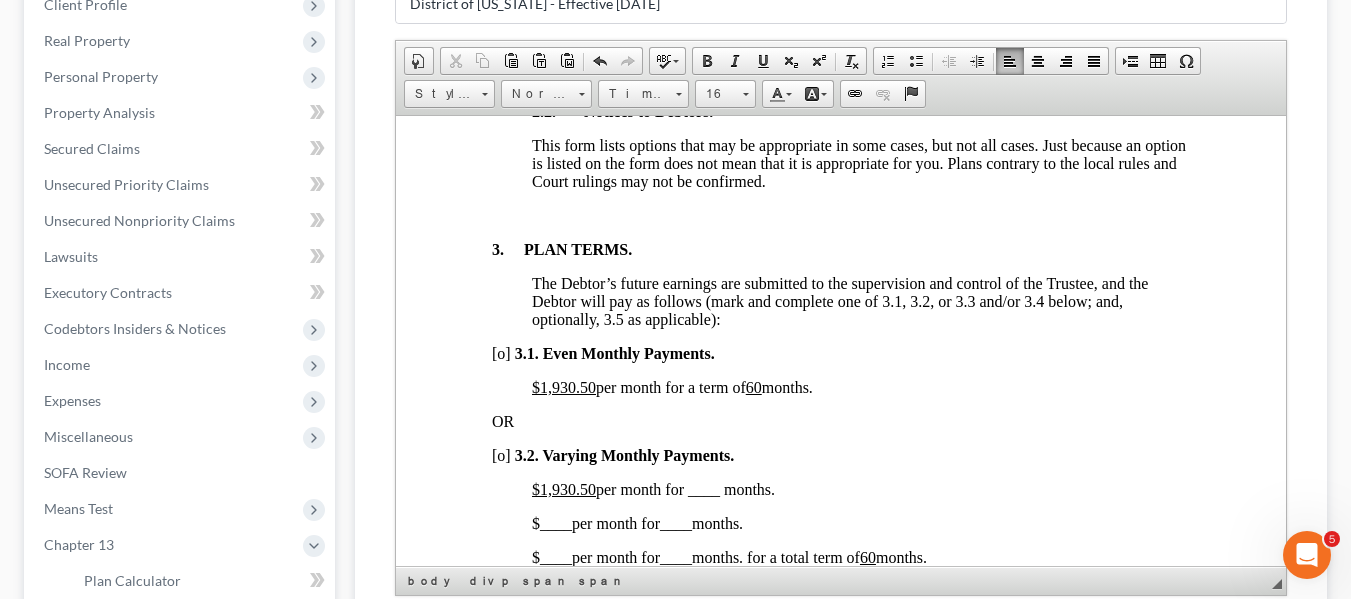 scroll, scrollTop: 1295, scrollLeft: 0, axis: vertical 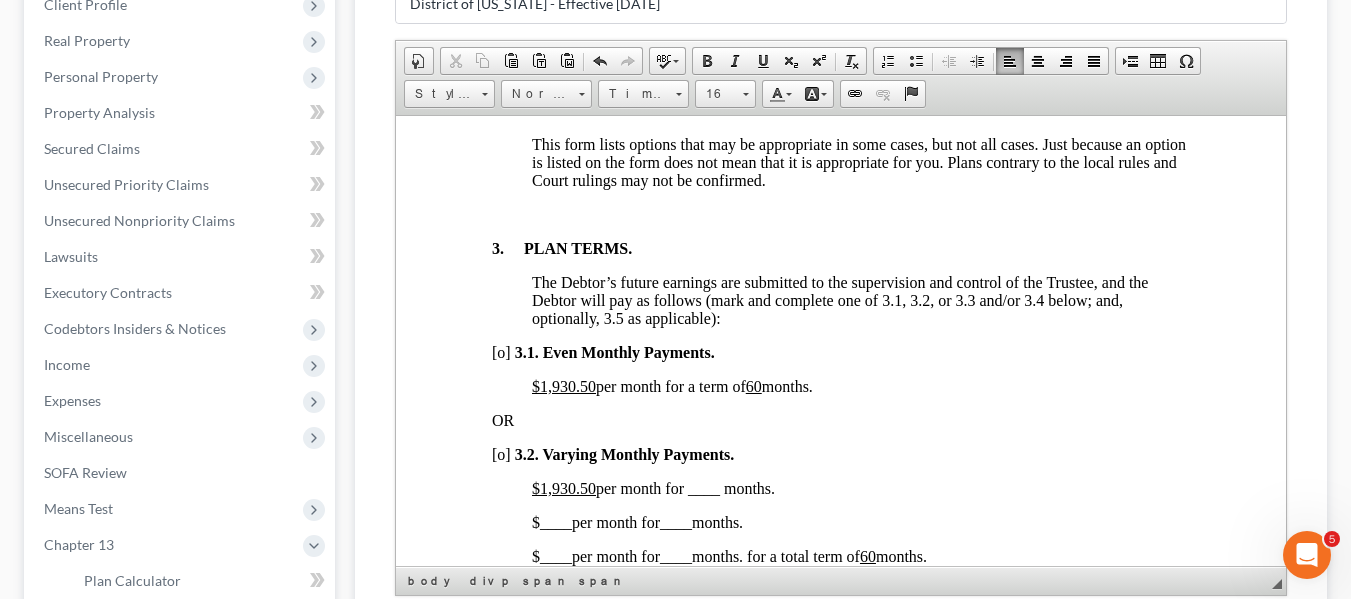 click on "$1,930.50" at bounding box center (563, 385) 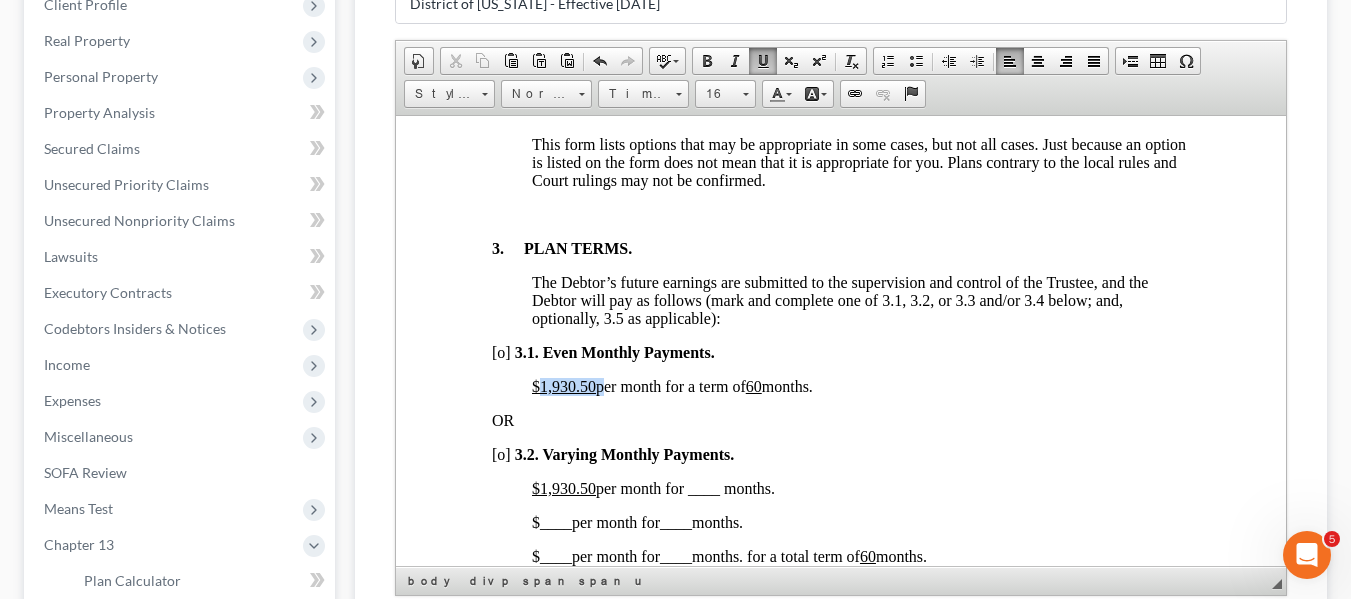 click on "$1,930.50" at bounding box center [563, 385] 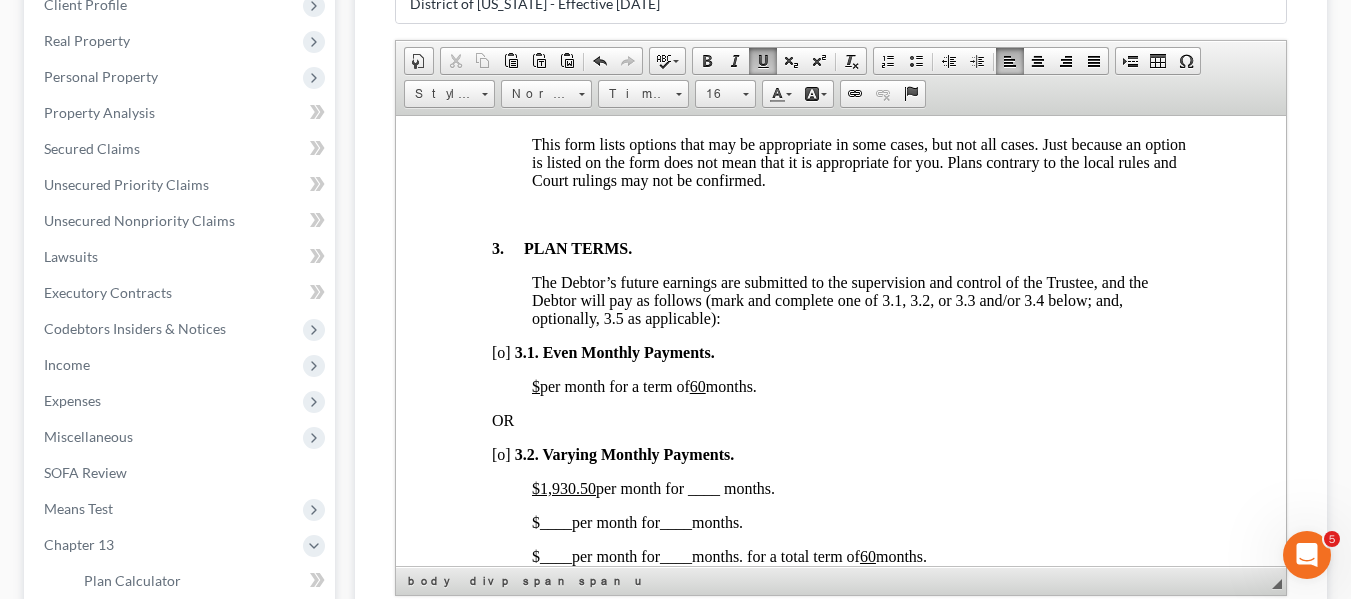 click on "60" at bounding box center [697, 385] 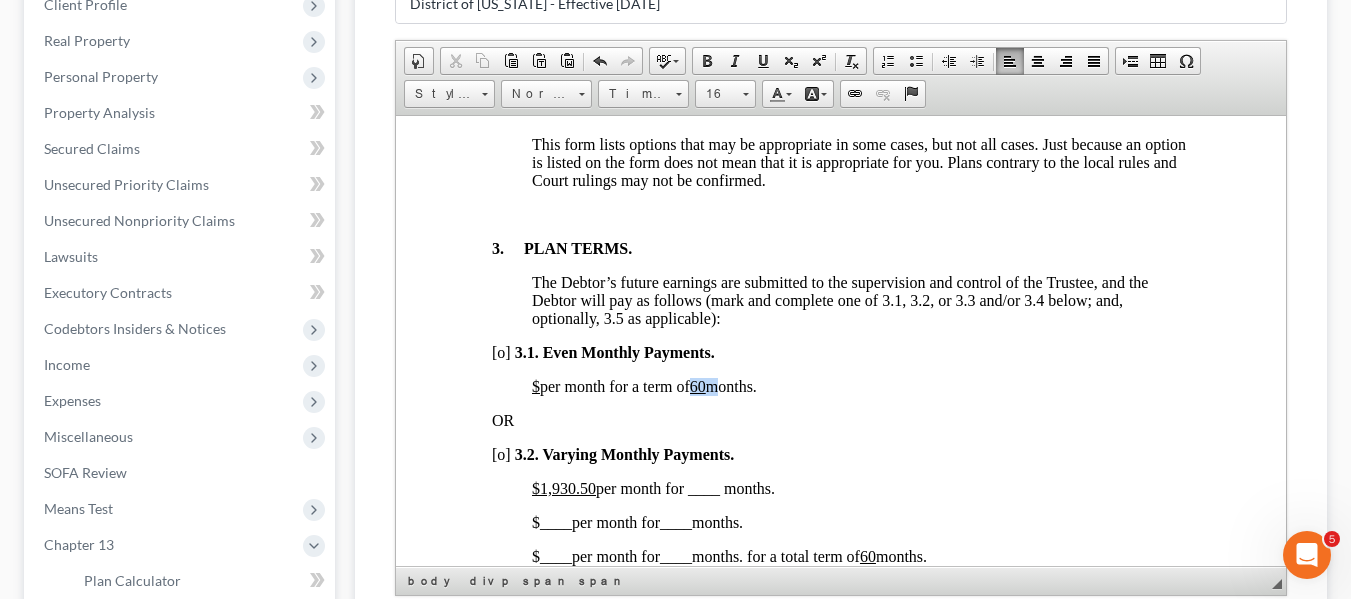 click on "60" at bounding box center [697, 385] 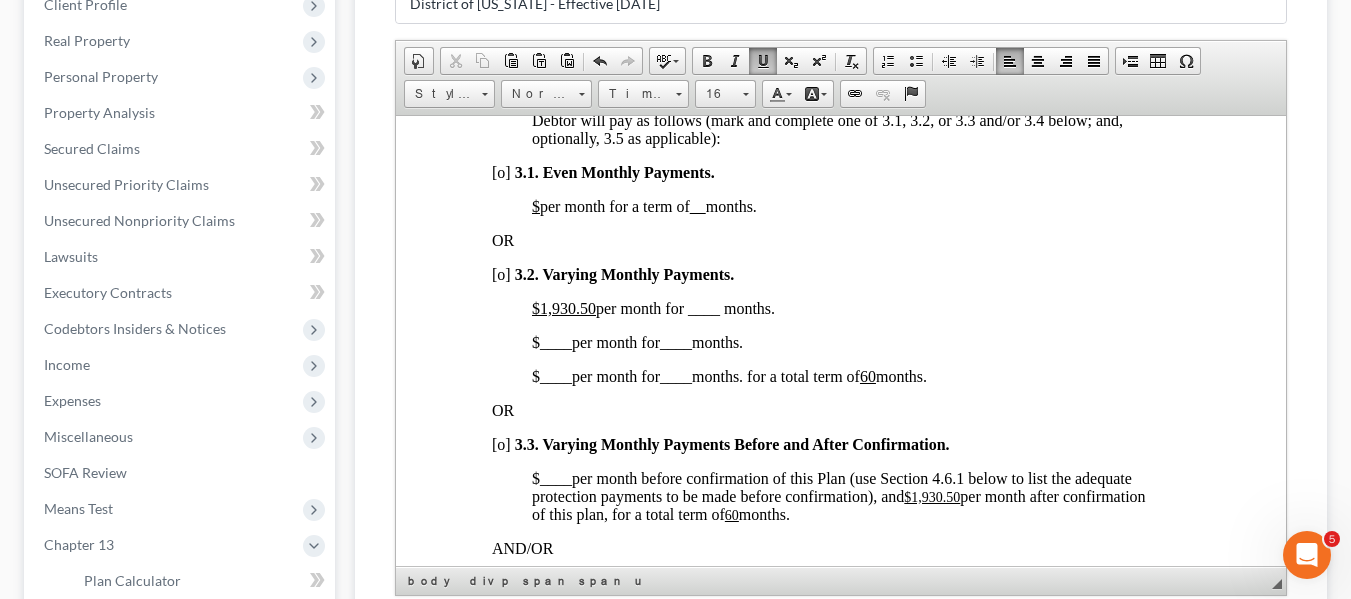 scroll, scrollTop: 1481, scrollLeft: 0, axis: vertical 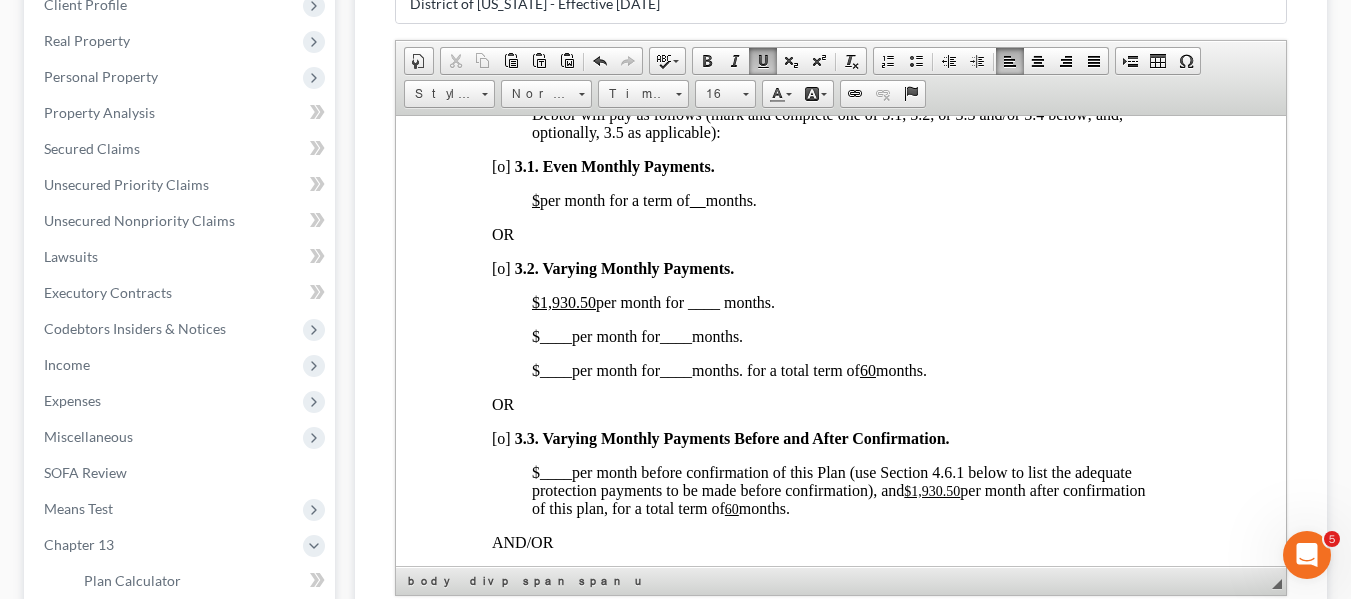 click on "[o]" at bounding box center [500, 267] 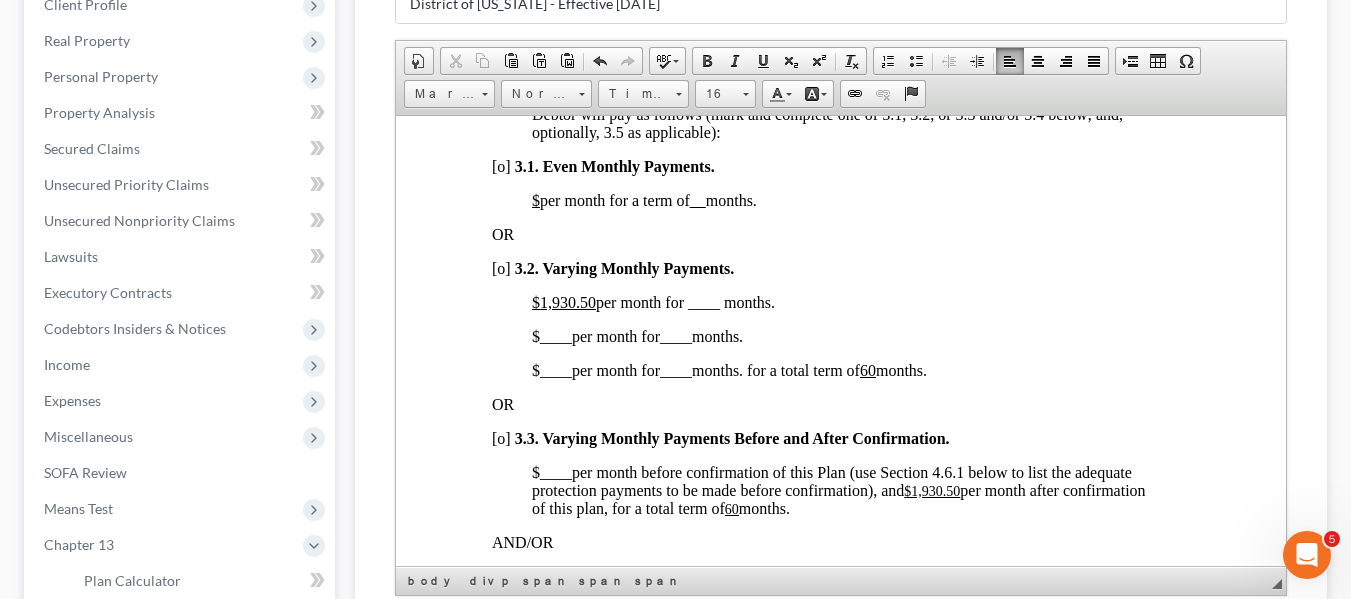 click on "[o]" at bounding box center (500, 267) 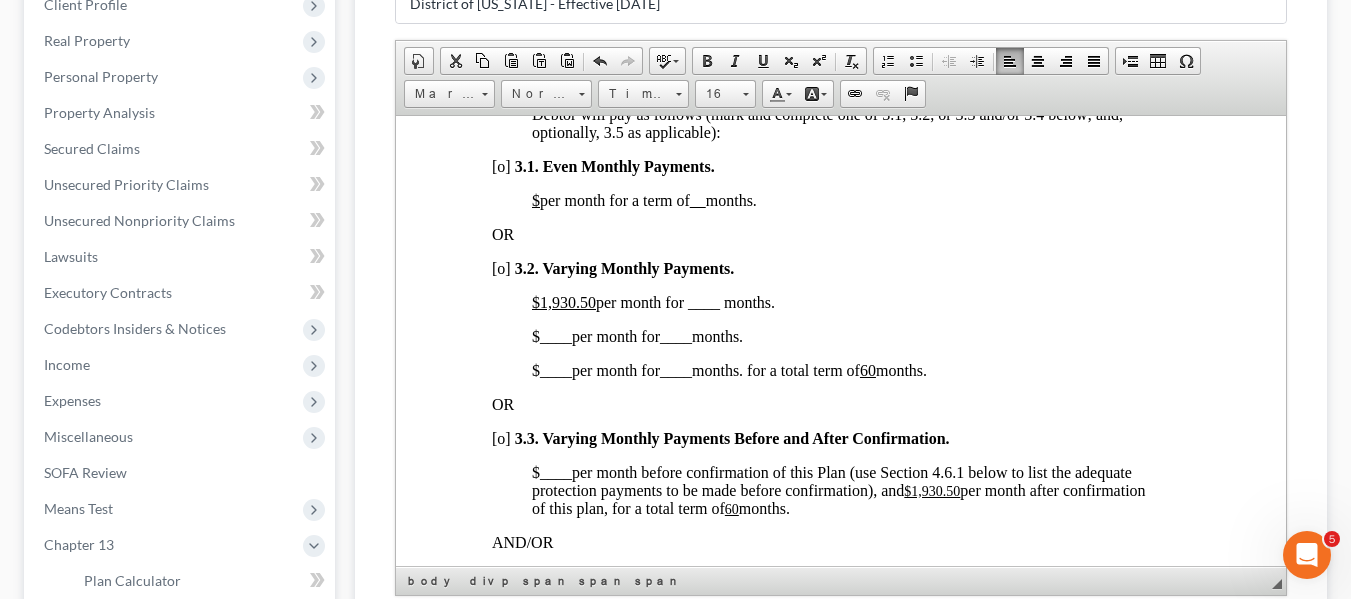 click on "[o]" at bounding box center (500, 267) 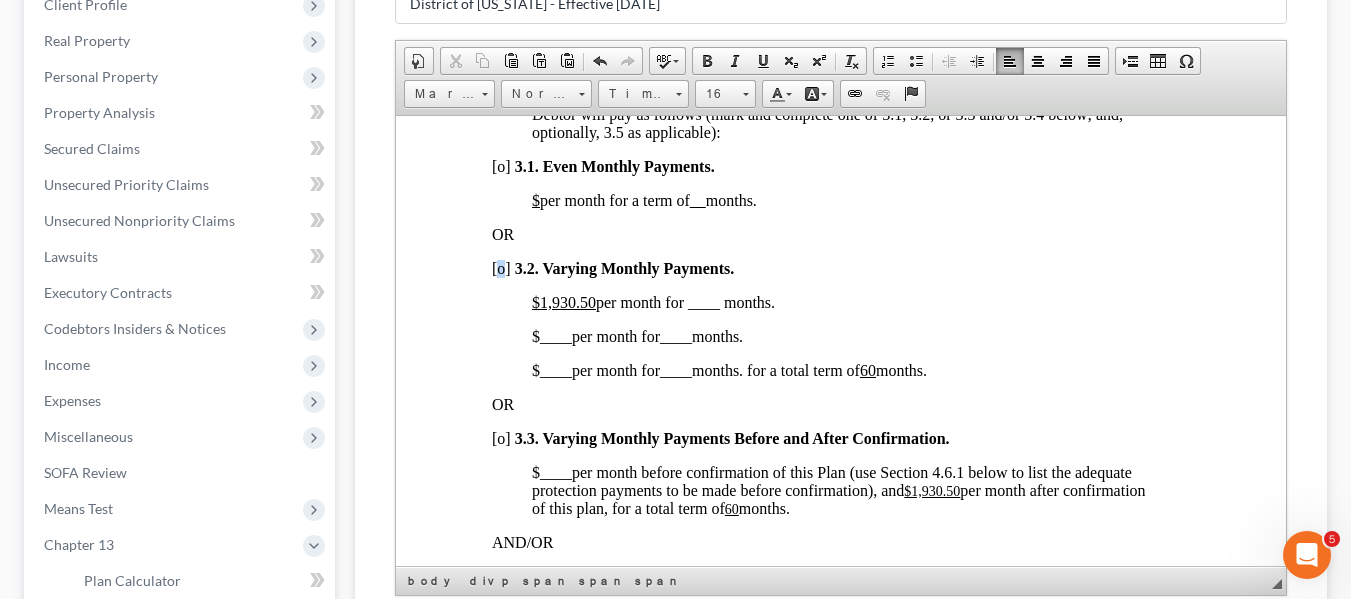 click on "[o]" at bounding box center [500, 267] 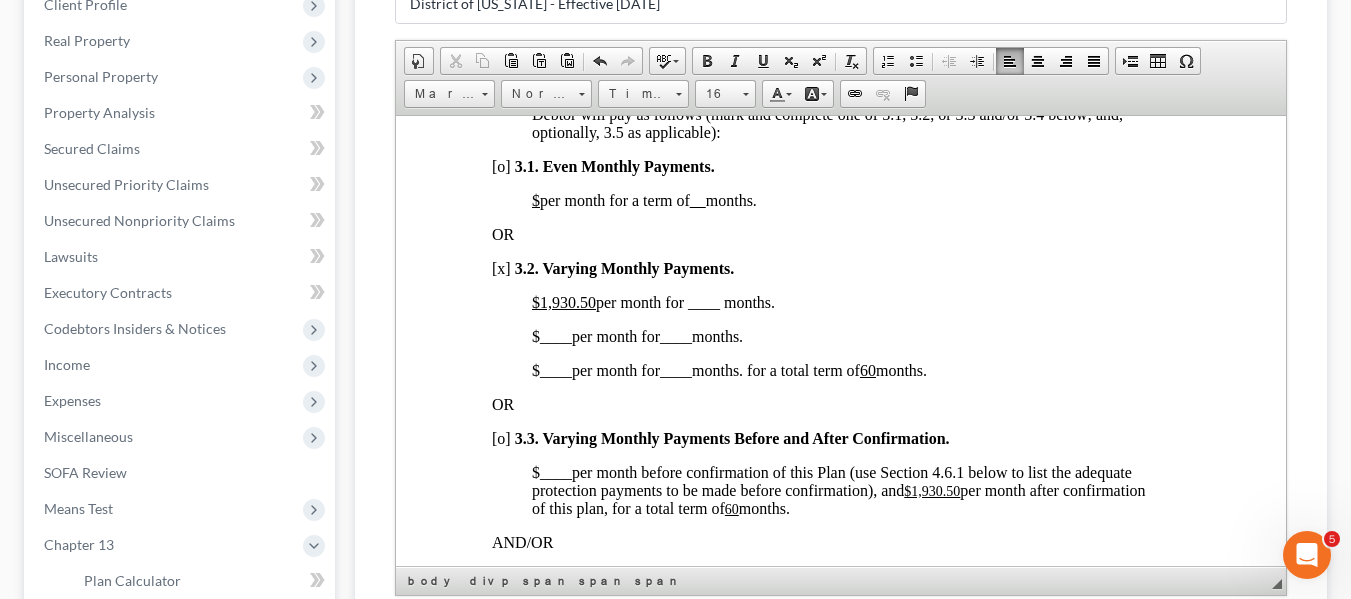 click on "$1,930.50" at bounding box center [563, 301] 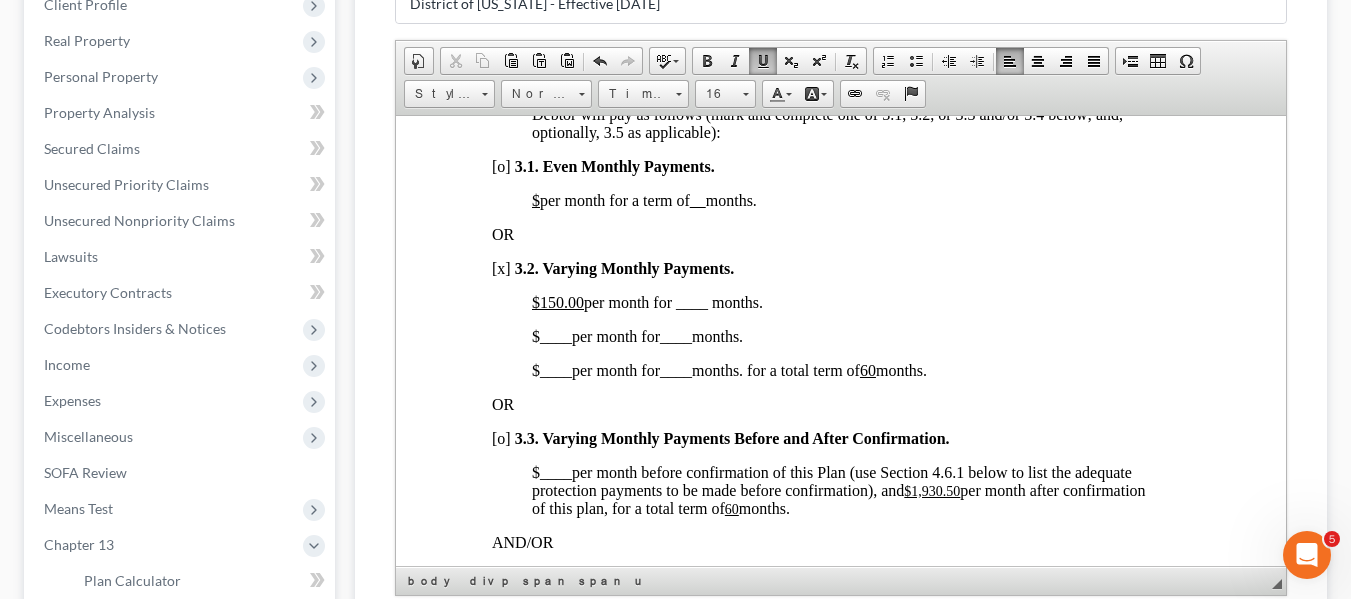 click on "$150.00  per month for ____ months." at bounding box center (646, 301) 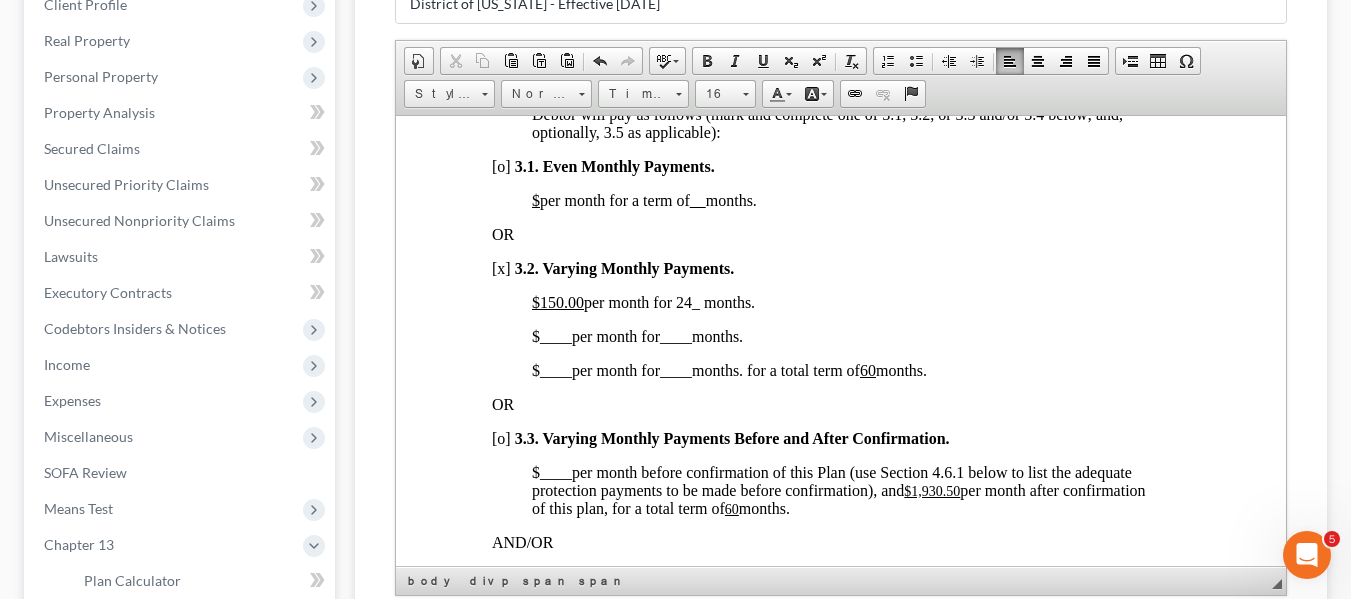 click on "____" at bounding box center [555, 335] 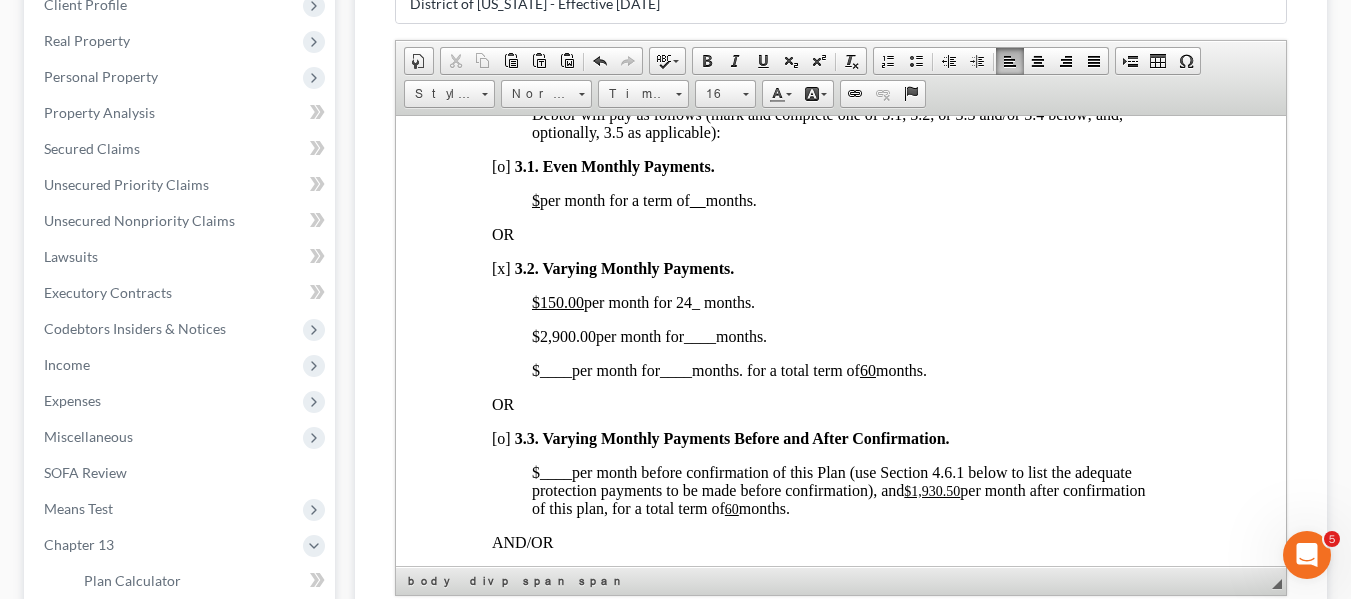 click on "____" at bounding box center (699, 335) 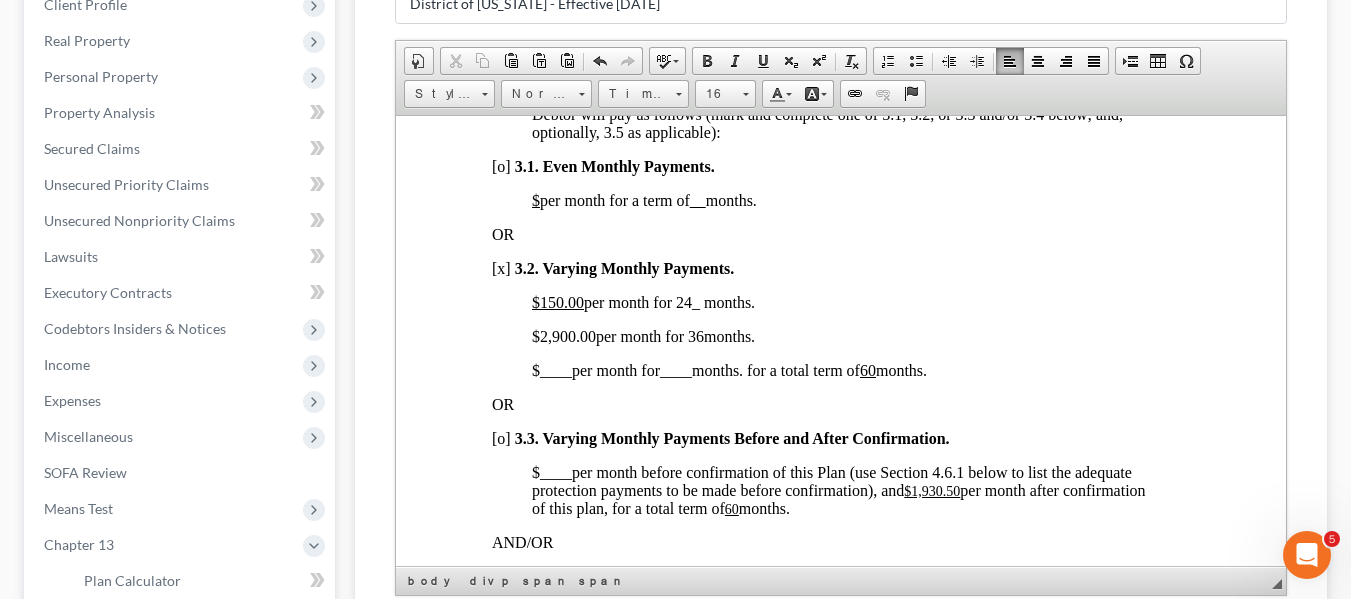 click on "$ ____  per month for  ____  months. for a total term of  60  months." at bounding box center (728, 369) 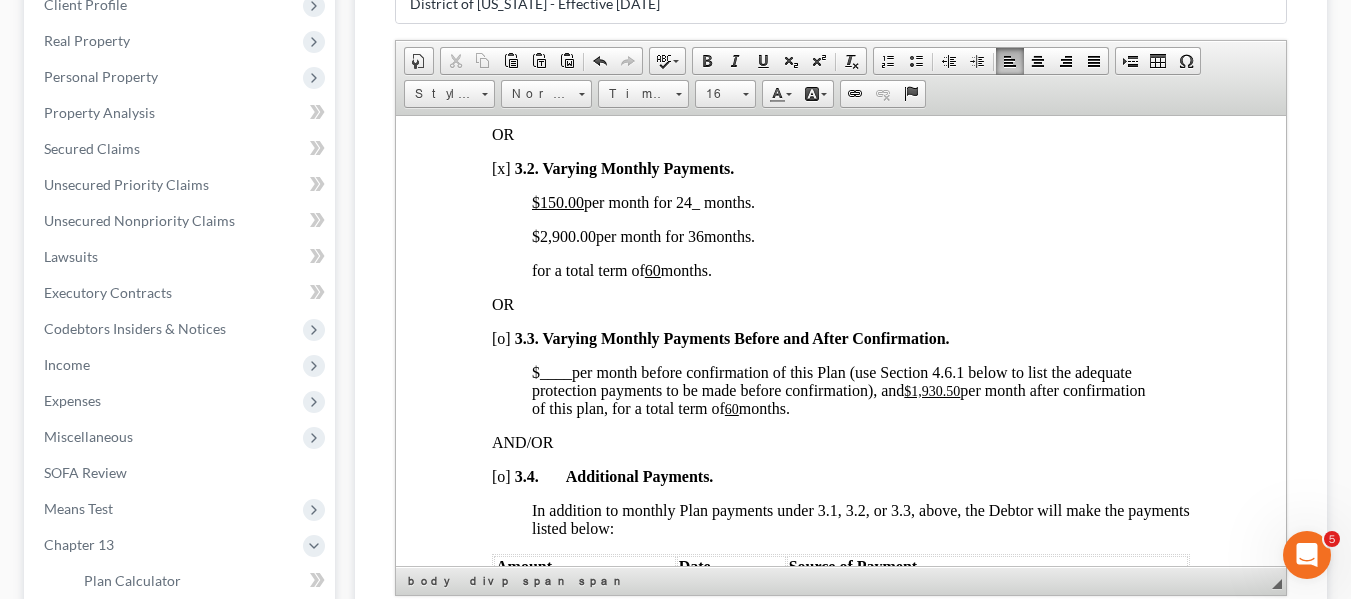 scroll, scrollTop: 1584, scrollLeft: 0, axis: vertical 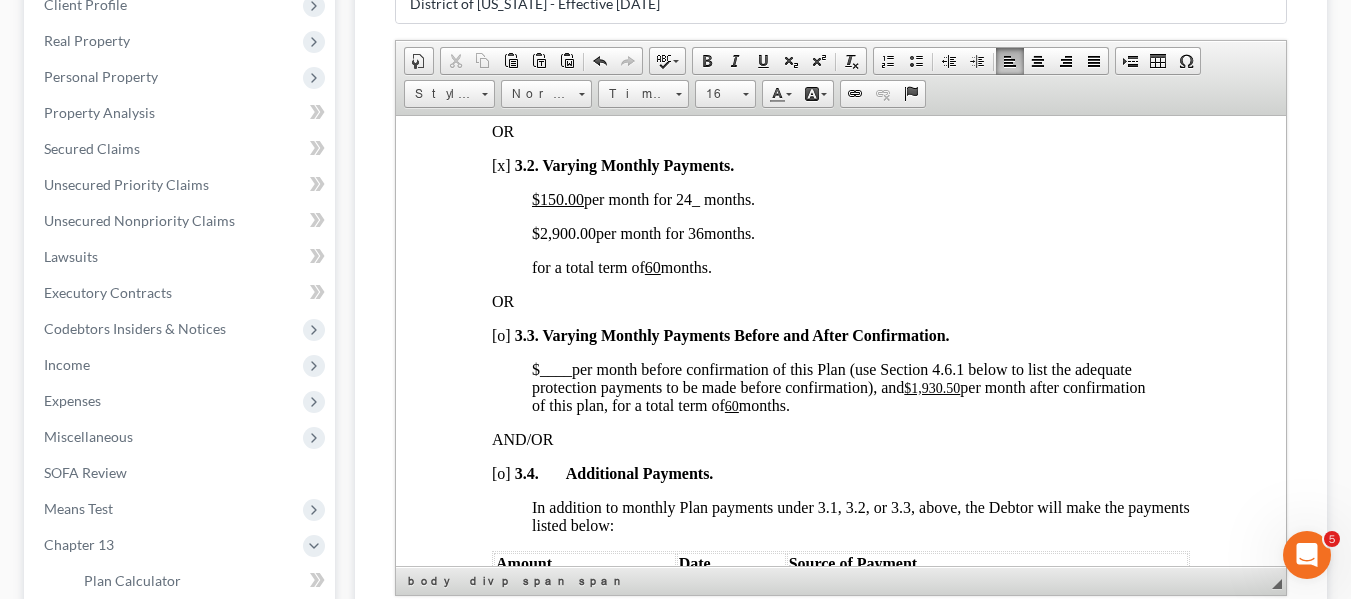 click on "$1,930.50" at bounding box center [931, 387] 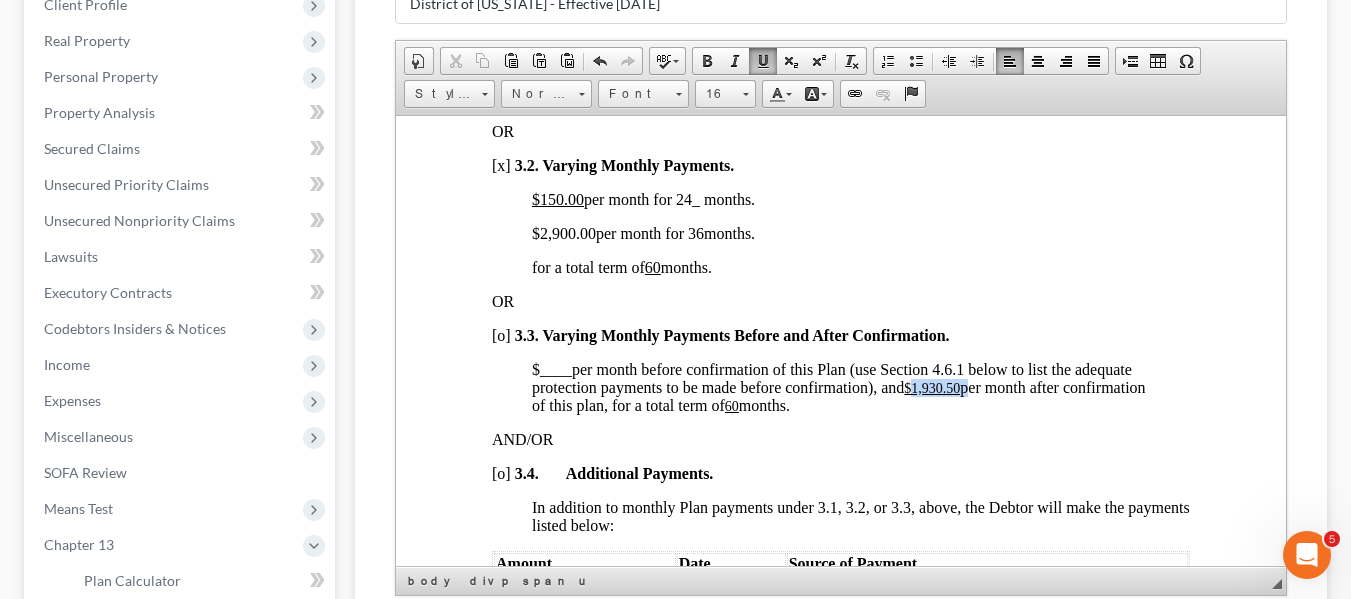 click on "$1,930.50" at bounding box center (931, 387) 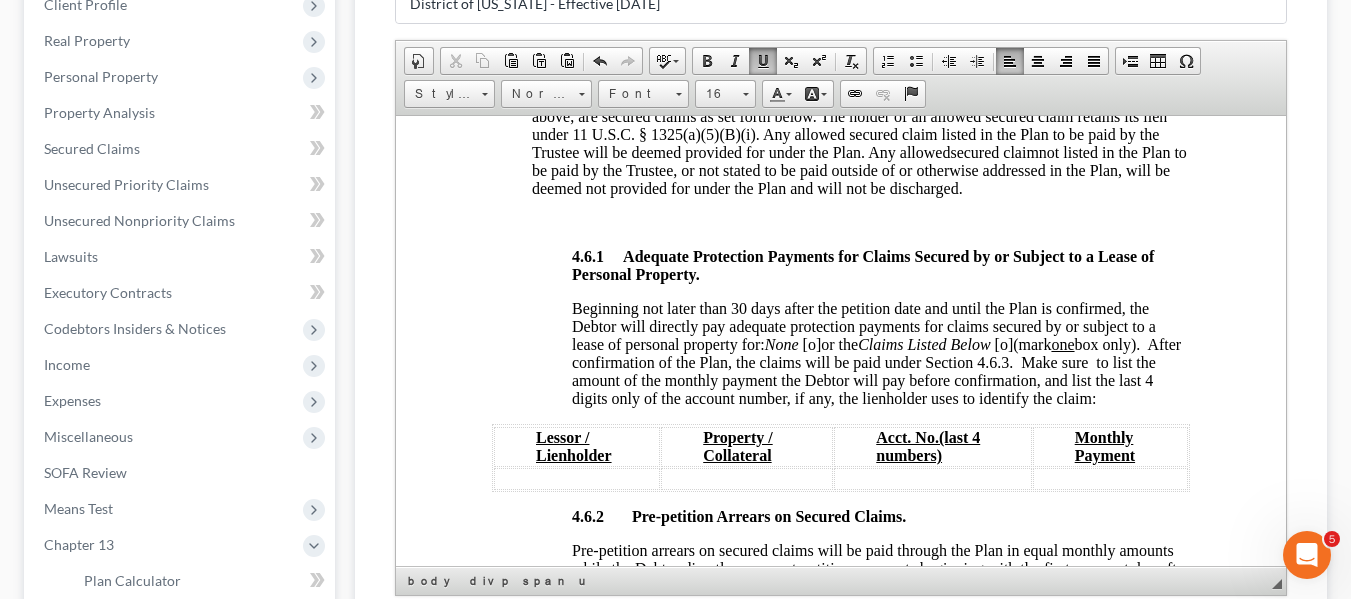 scroll, scrollTop: 3223, scrollLeft: 0, axis: vertical 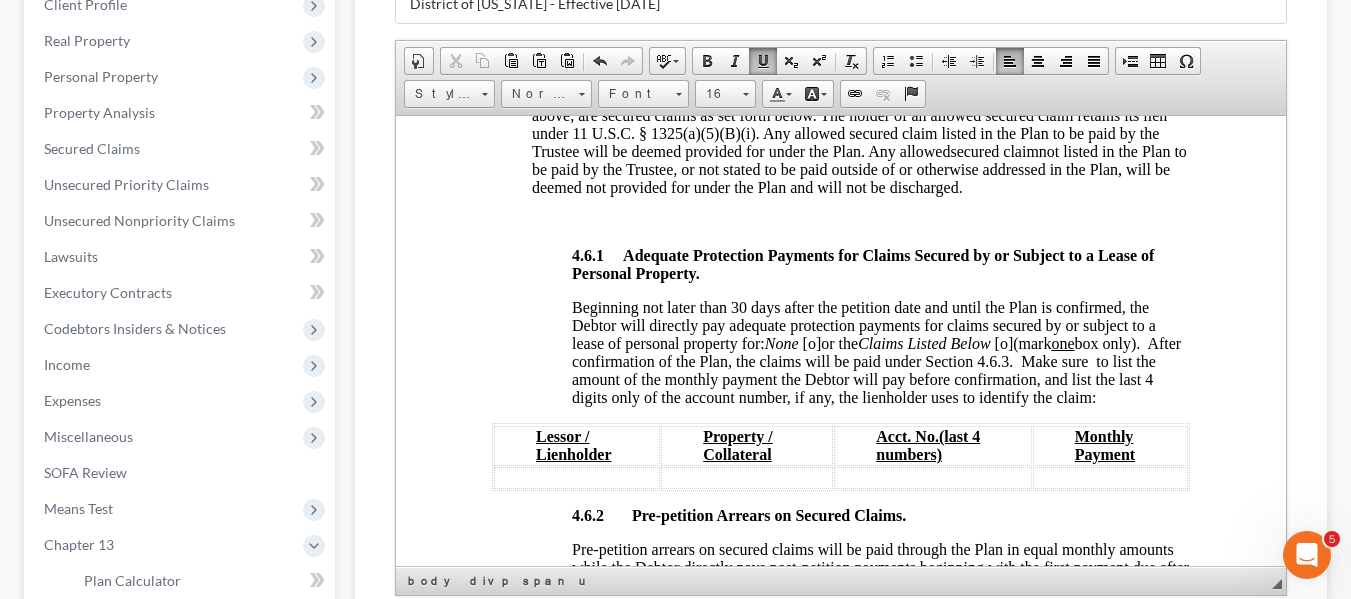 click on "[o]" at bounding box center (811, 342) 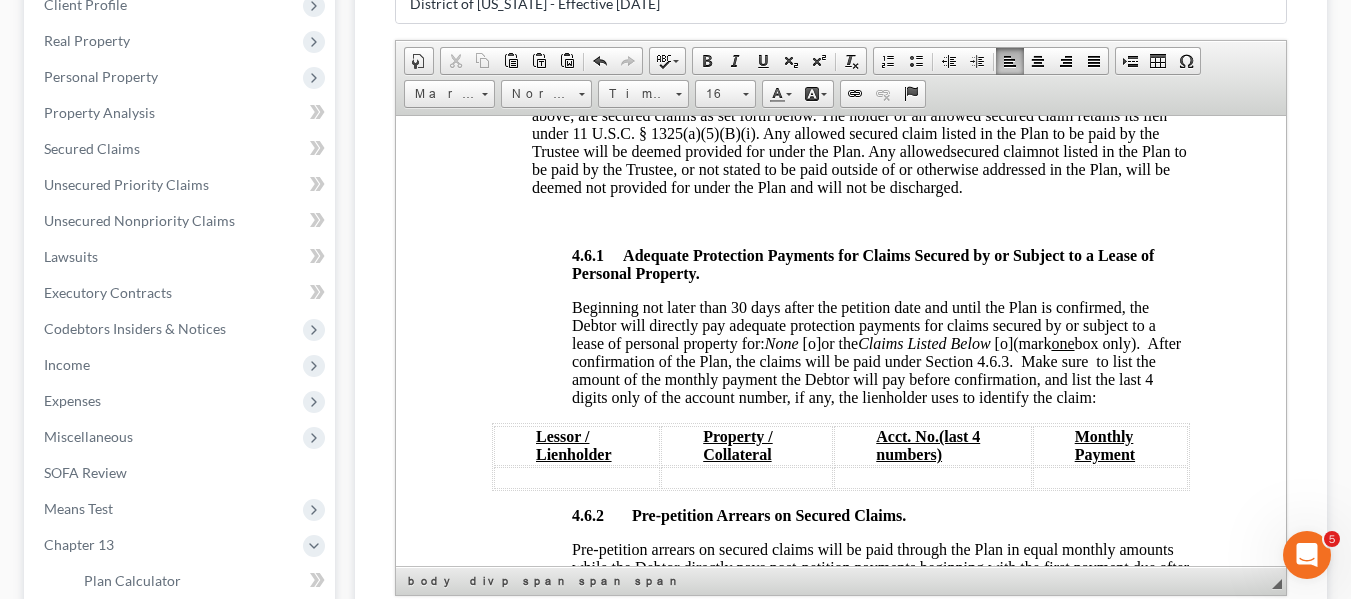 click on "[o]" at bounding box center [811, 342] 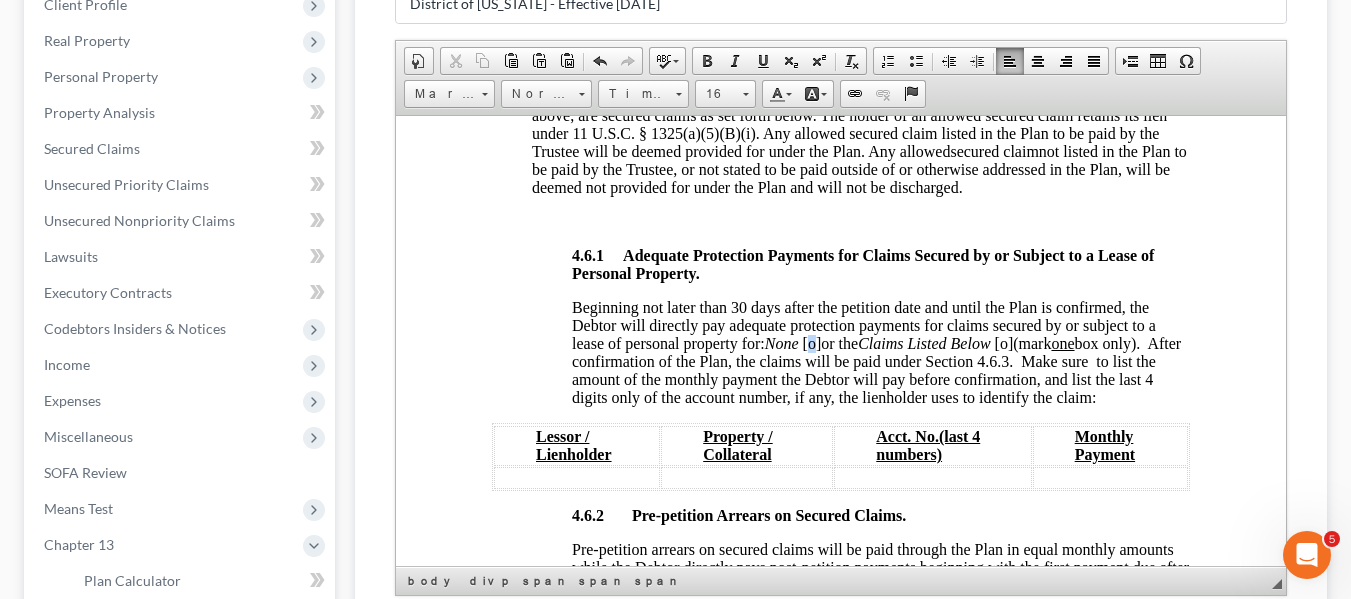 click on "[o]" at bounding box center [811, 342] 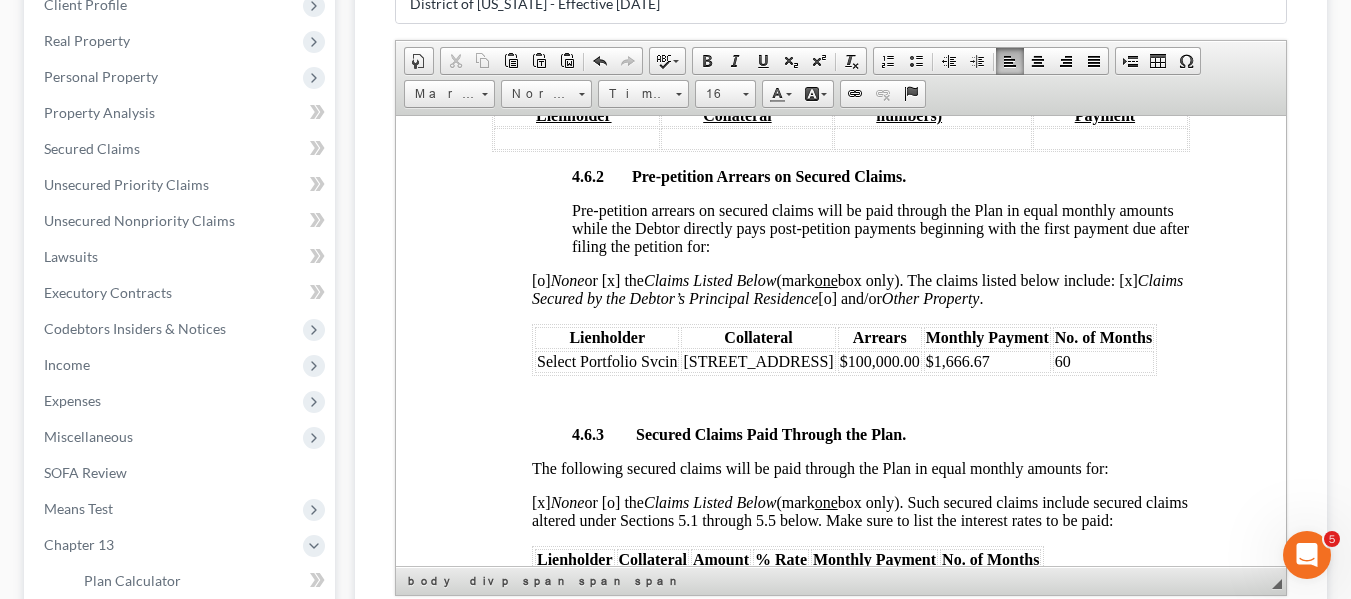 scroll, scrollTop: 3563, scrollLeft: 0, axis: vertical 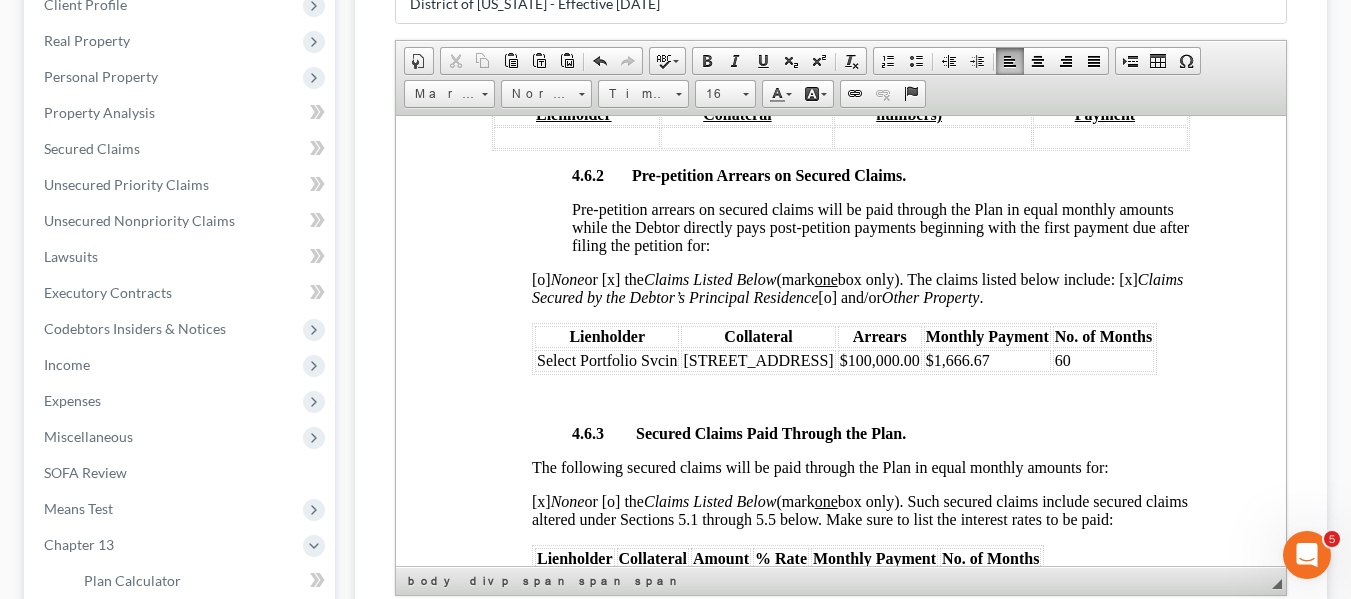 click on "$1,666.67" at bounding box center [986, 360] 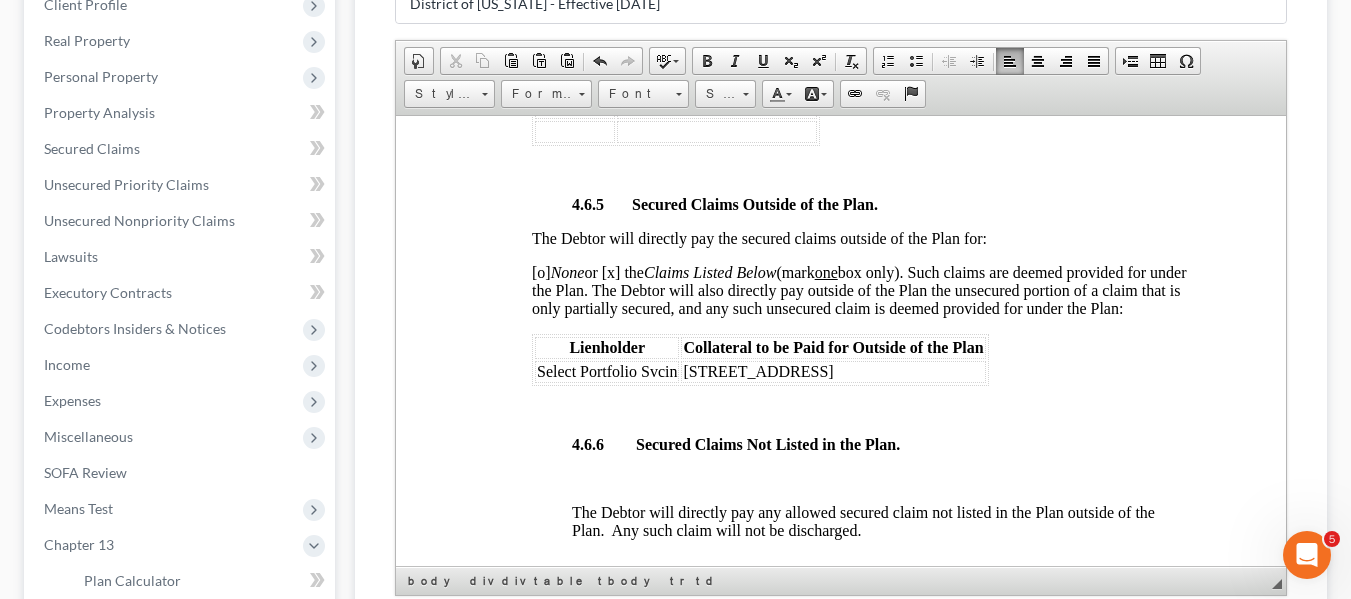 scroll, scrollTop: 4363, scrollLeft: 0, axis: vertical 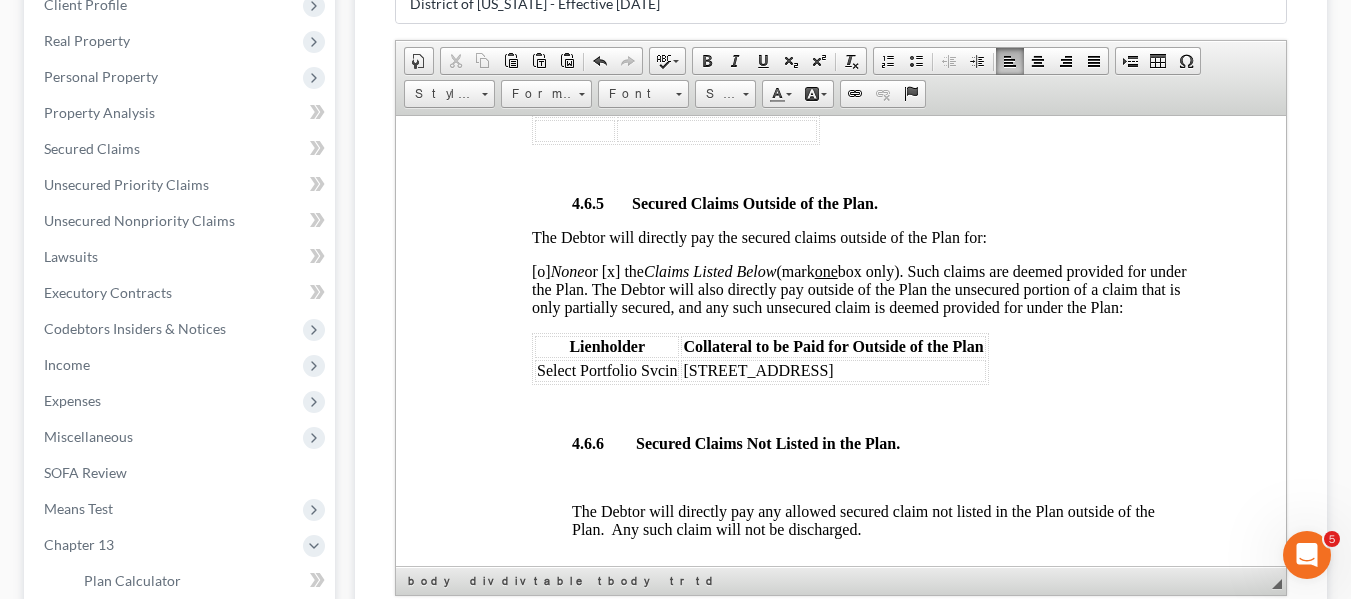 click on "[o]  None  or [x] the  Claims Listed Below  (mark  one  box only). Such claims are deemed provided for under the Plan. The Debtor will also directly pay outside of the Plan the unsecured portion of a claim that is only partially secured, and any such unsecured claim is deemed provided for under the Plan:" at bounding box center [858, 288] 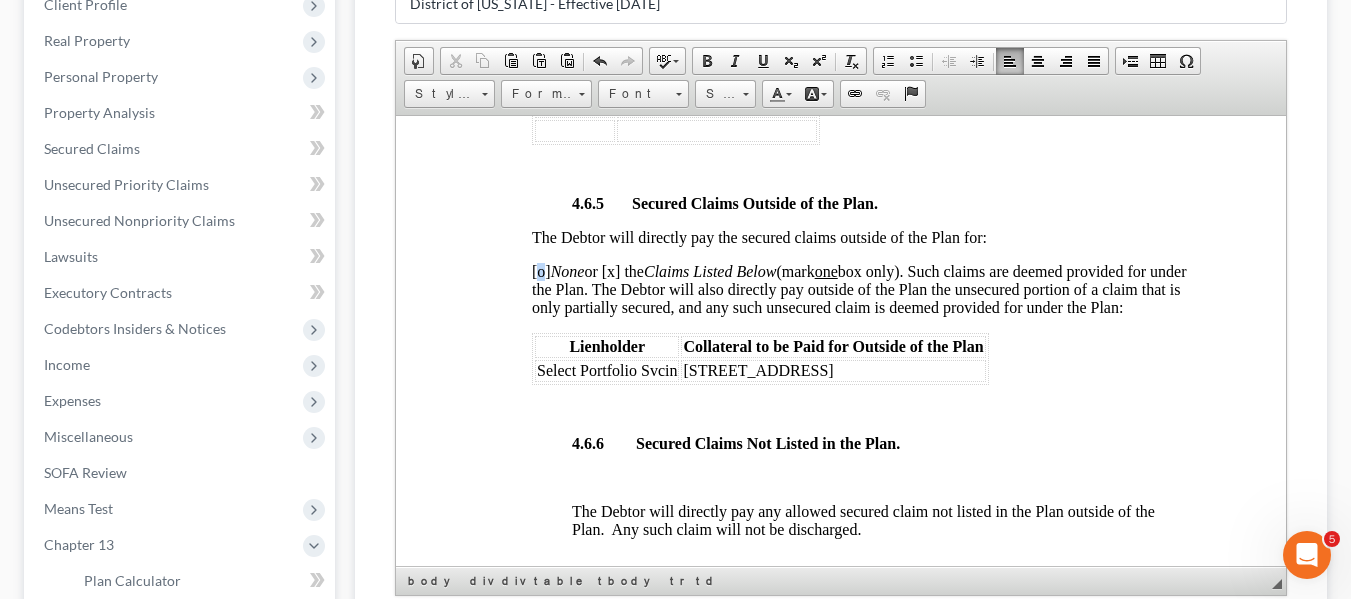 click on "[o]  None  or [x] the  Claims Listed Below  (mark  one  box only). Such claims are deemed provided for under the Plan. The Debtor will also directly pay outside of the Plan the unsecured portion of a claim that is only partially secured, and any such unsecured claim is deemed provided for under the Plan:" at bounding box center [858, 288] 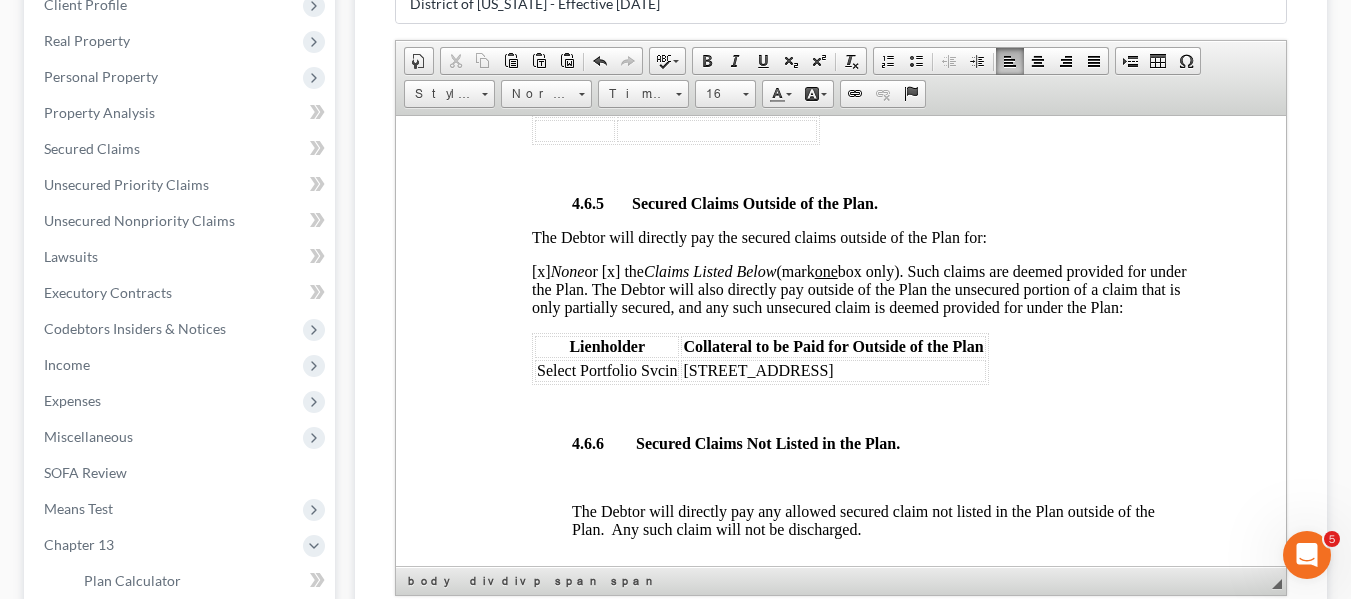 scroll, scrollTop: 253, scrollLeft: 0, axis: vertical 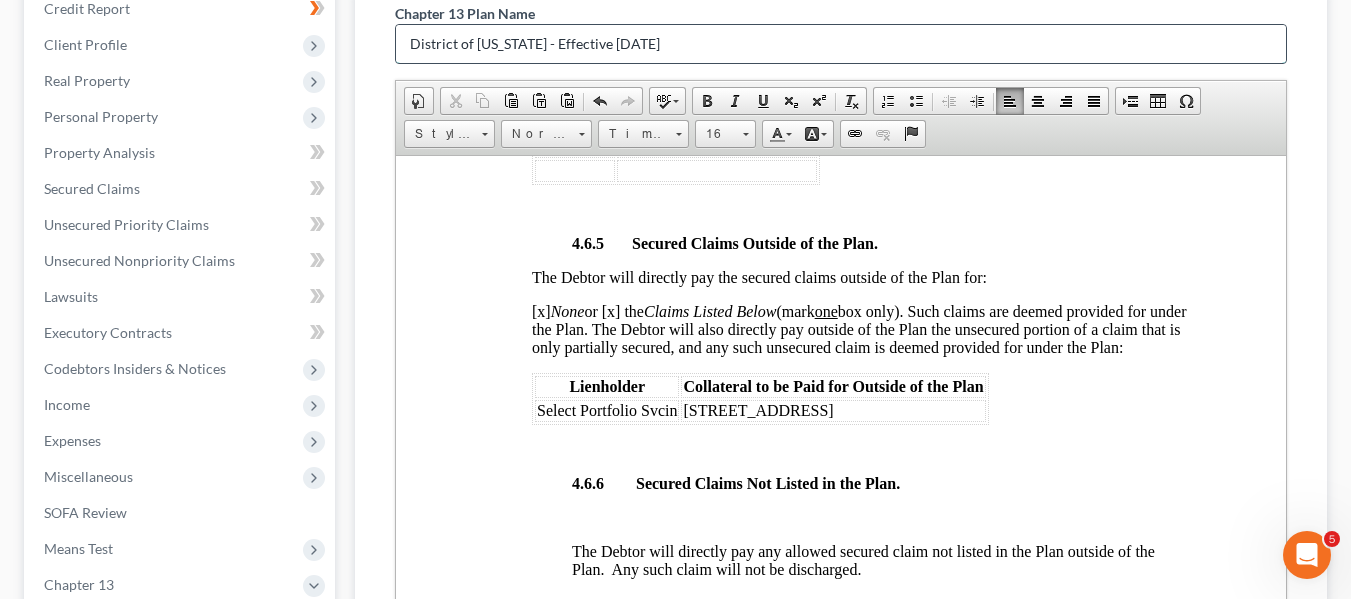 click on "District of Maryland - Effective 12/1/17" at bounding box center (841, 44) 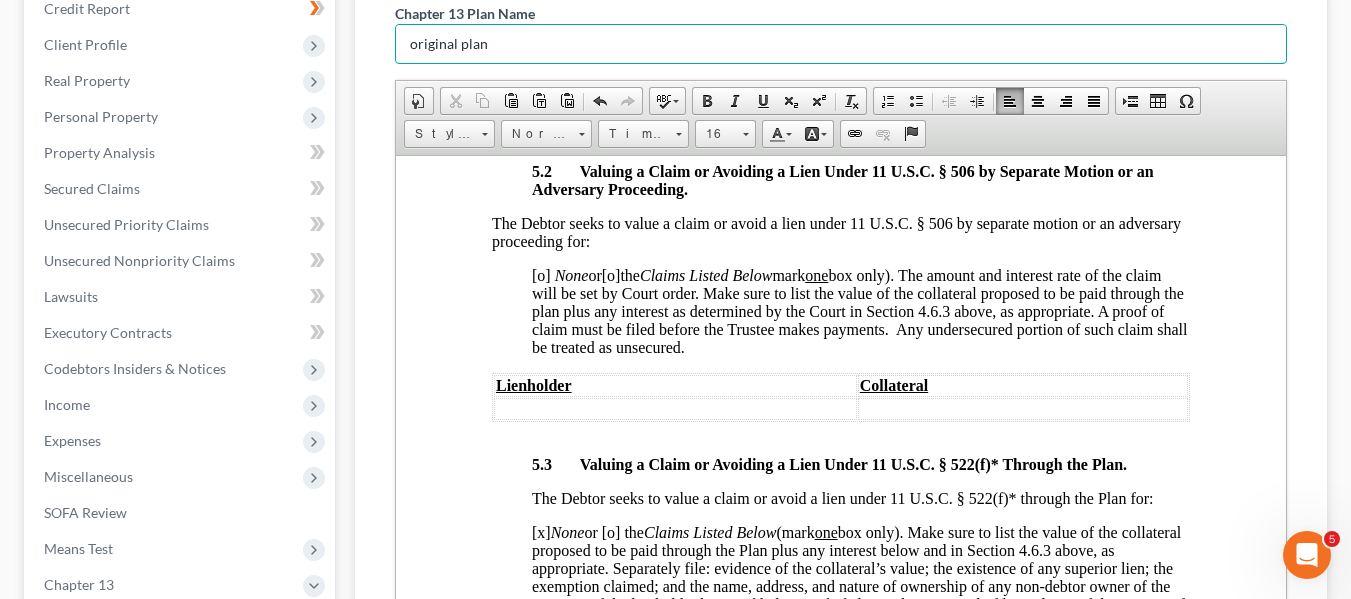 scroll, scrollTop: 5816, scrollLeft: 0, axis: vertical 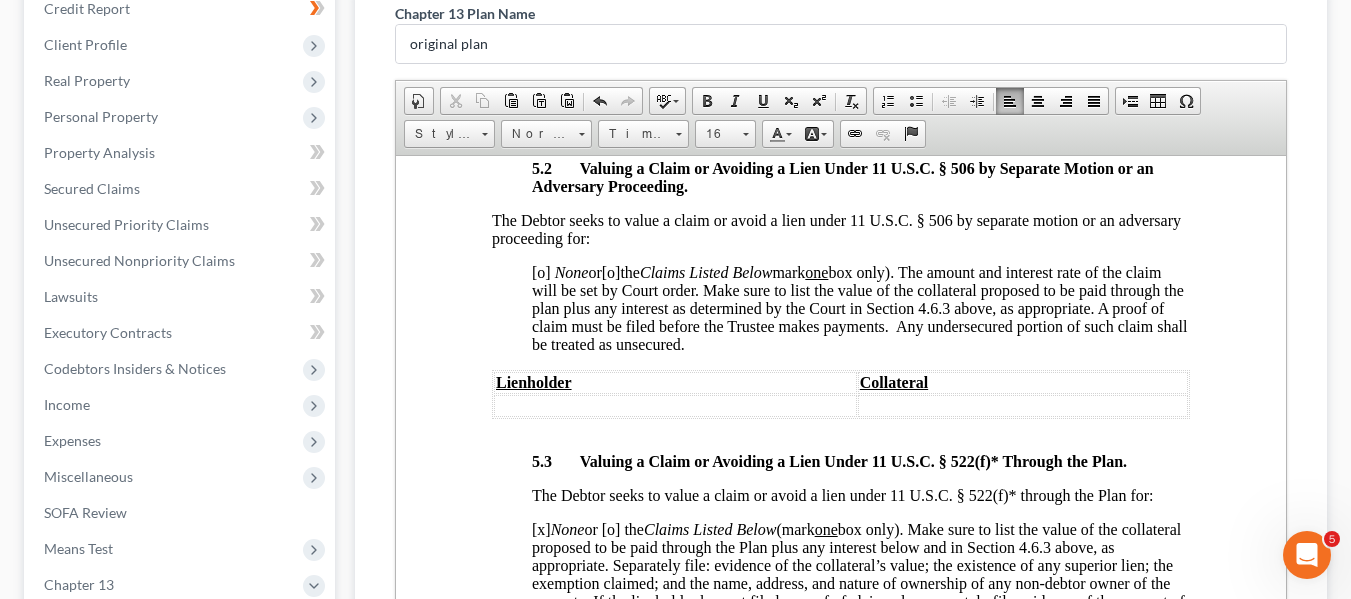 click on "[o]" at bounding box center [540, 271] 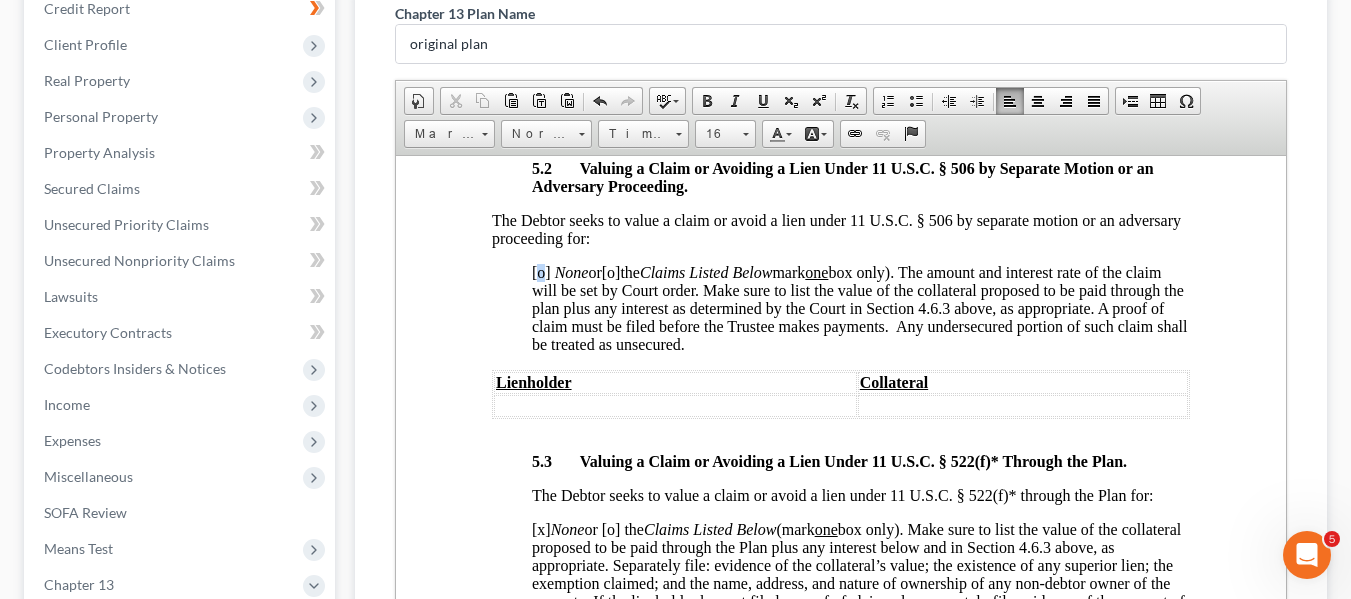 click on "[o]" at bounding box center (540, 271) 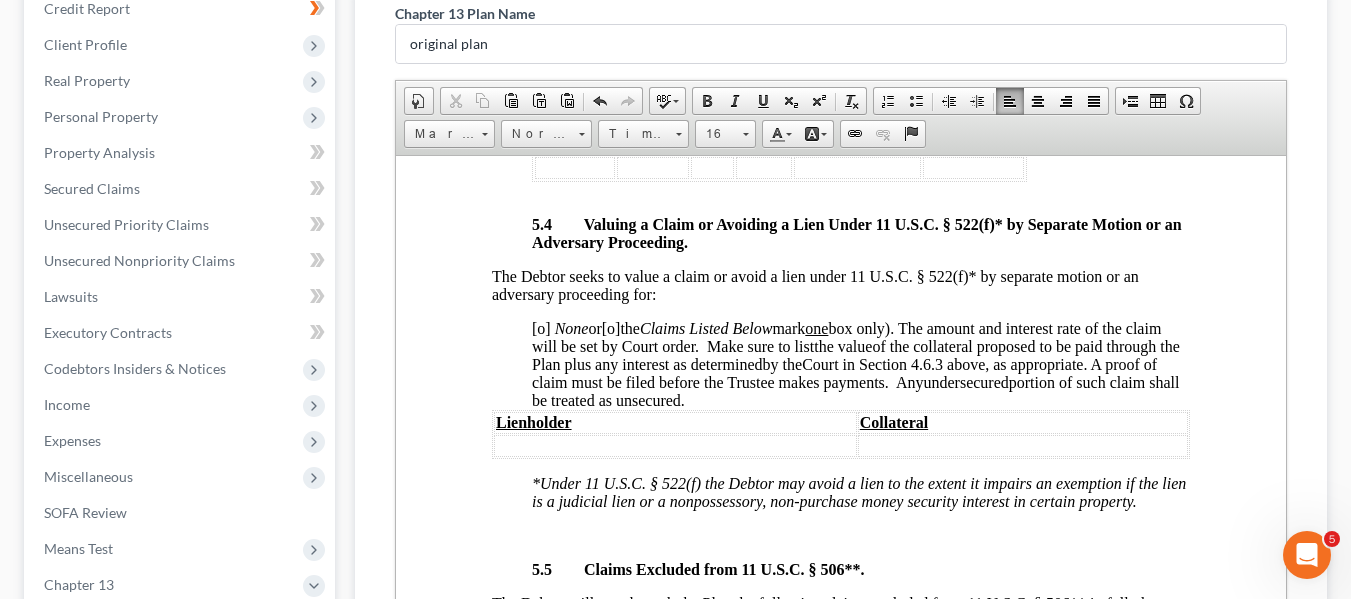 scroll, scrollTop: 6368, scrollLeft: 0, axis: vertical 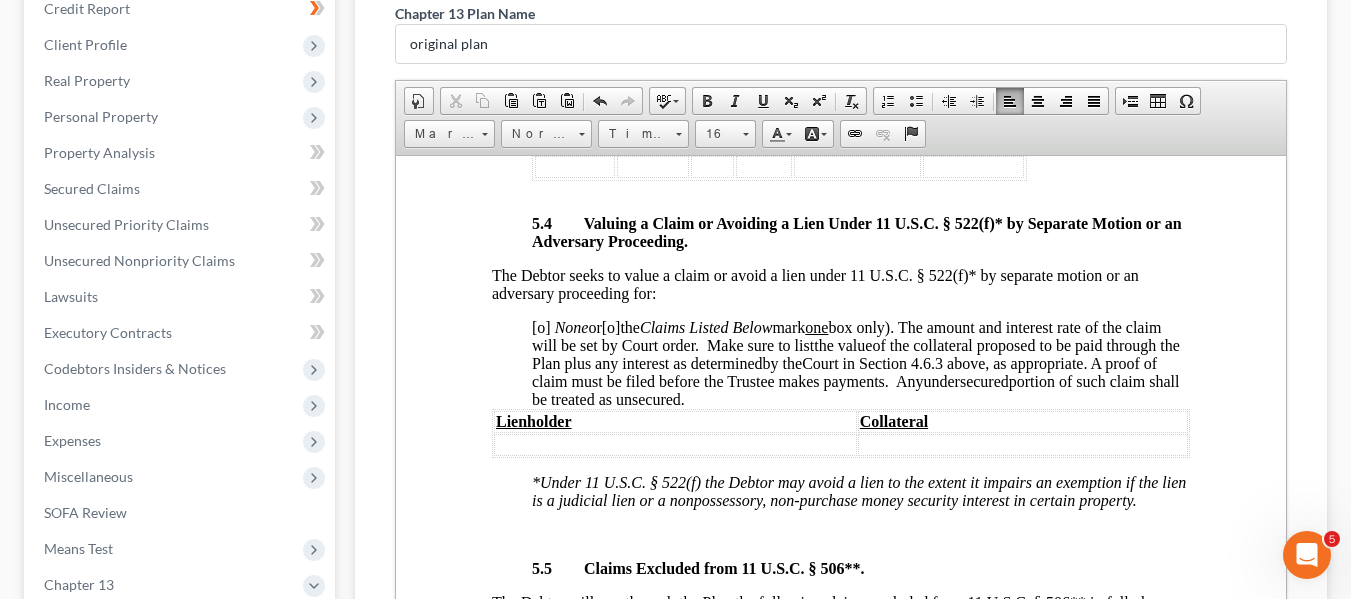 click on "[o]" at bounding box center [540, 326] 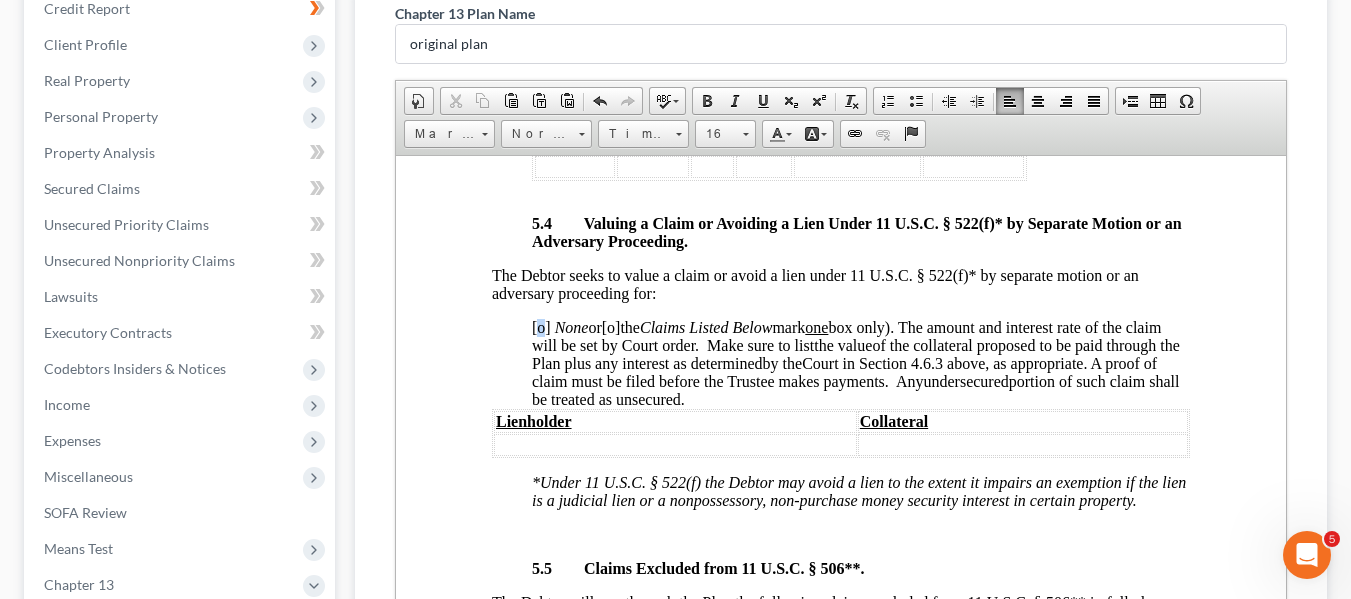 click on "[o]" at bounding box center [540, 326] 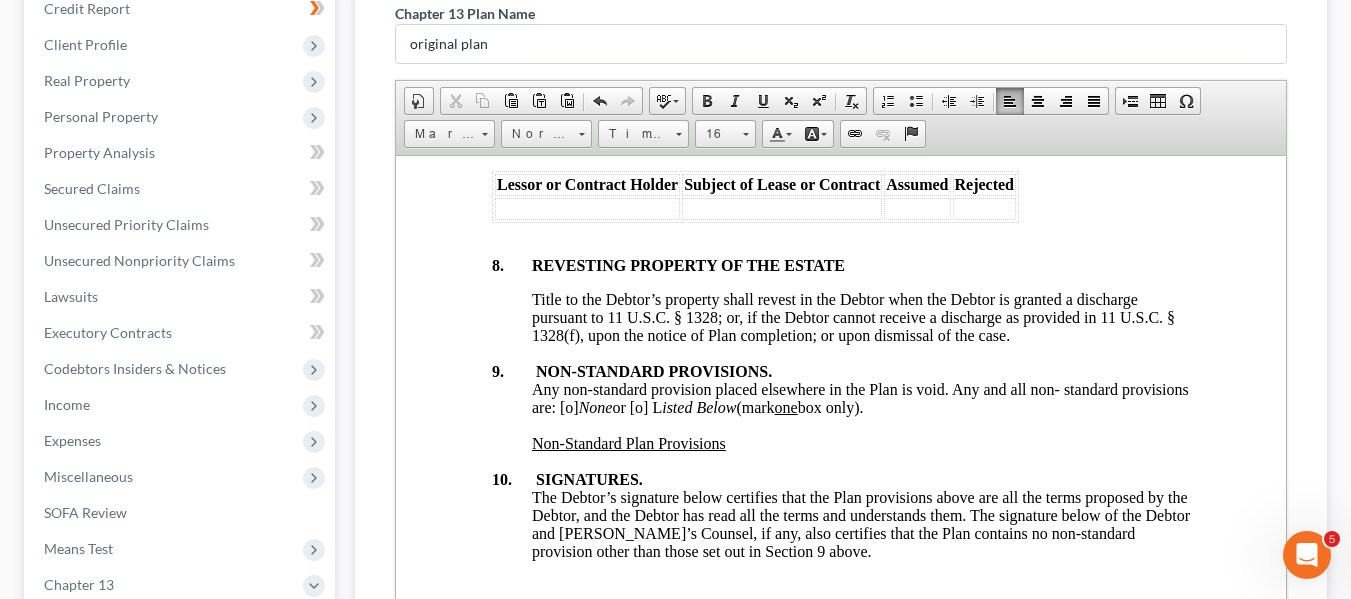 scroll, scrollTop: 7452, scrollLeft: 0, axis: vertical 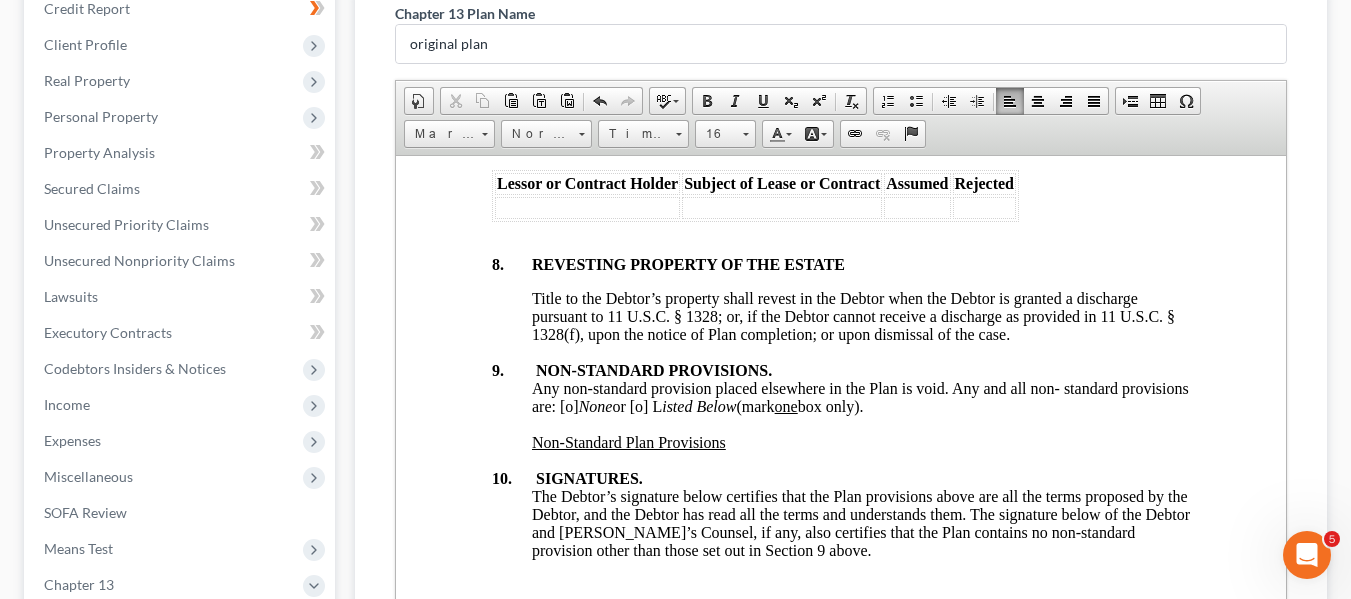 click on "Any non-standard provision placed elsewhere in the Plan is void. Any and all non- standard provisions are: [o]  None  or [o] L isted Below  (mark  one  box only)." at bounding box center [859, 396] 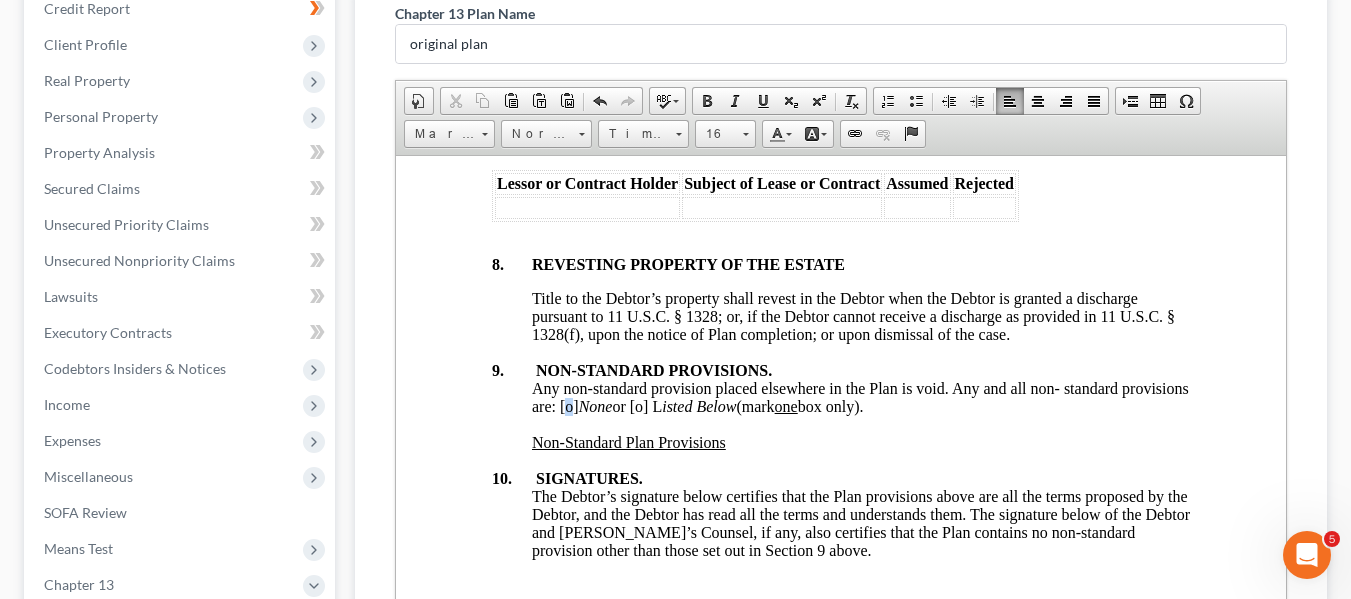 click on "Any non-standard provision placed elsewhere in the Plan is void. Any and all non- standard provisions are: [o]  None  or [o] L isted Below  (mark  one  box only)." at bounding box center (859, 396) 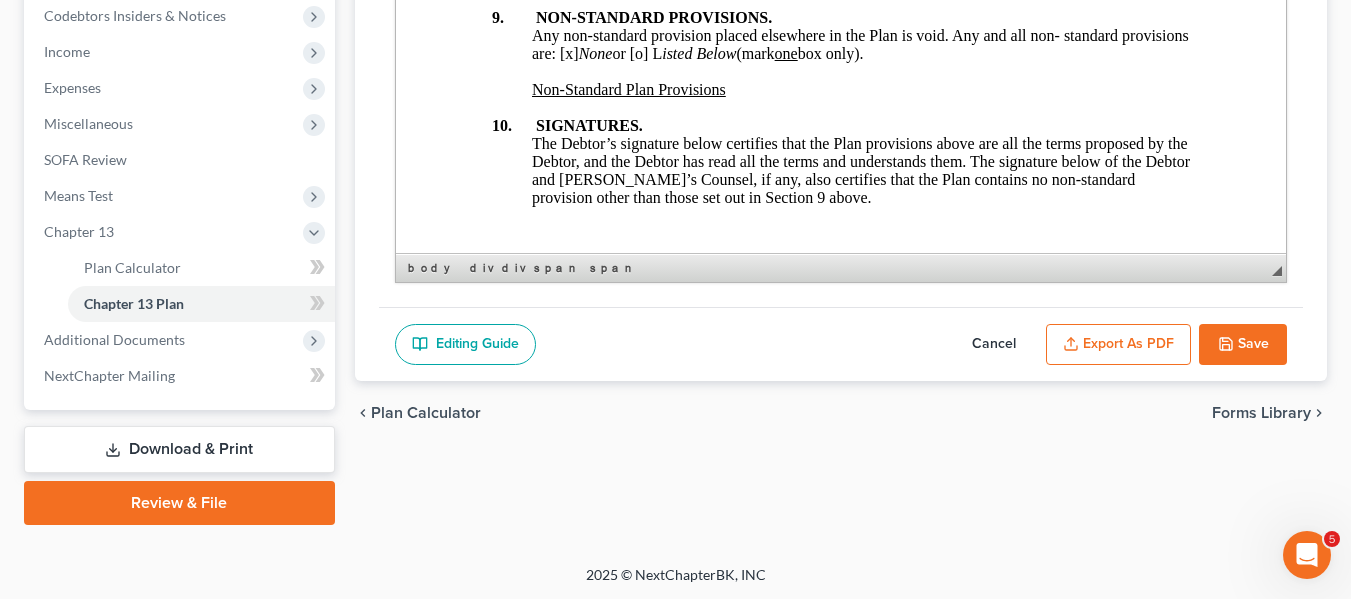 scroll, scrollTop: 608, scrollLeft: 0, axis: vertical 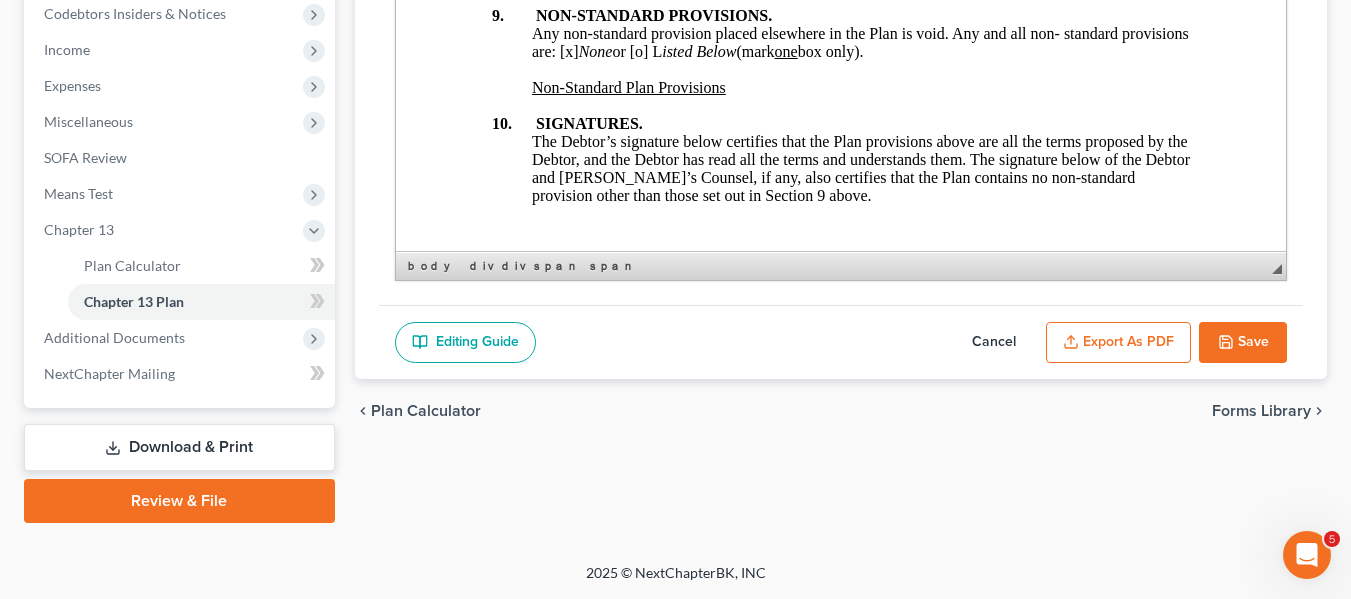 click on "Export as PDF" at bounding box center (1118, 343) 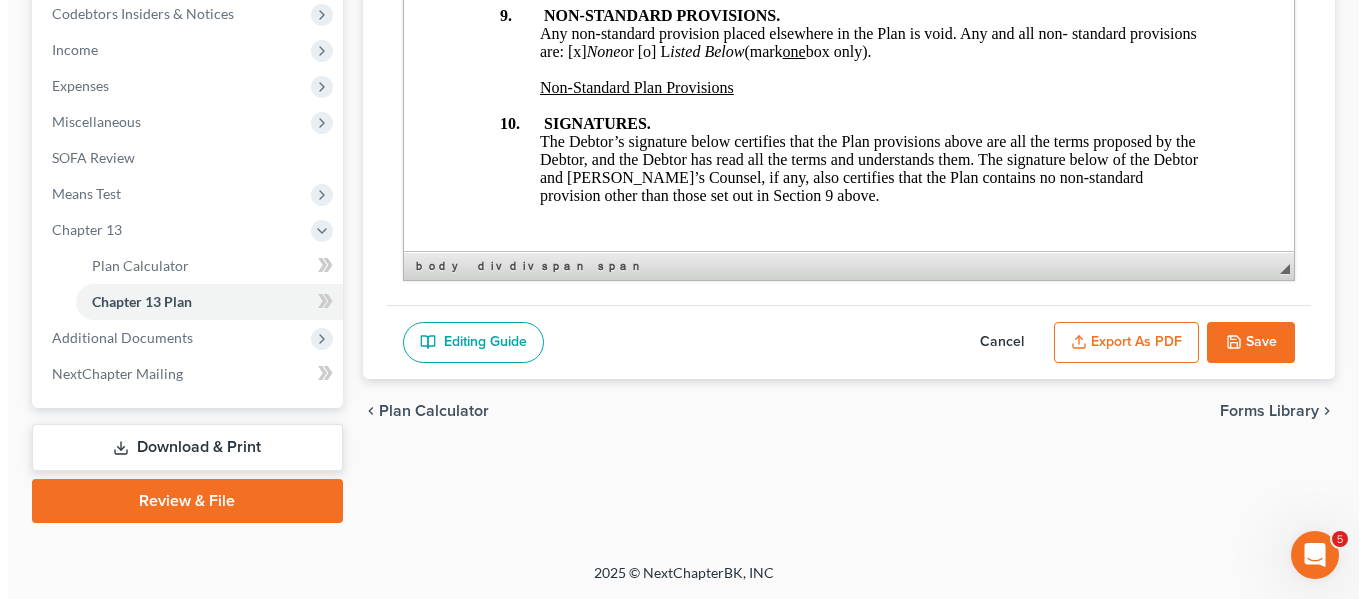 scroll, scrollTop: 7380, scrollLeft: 0, axis: vertical 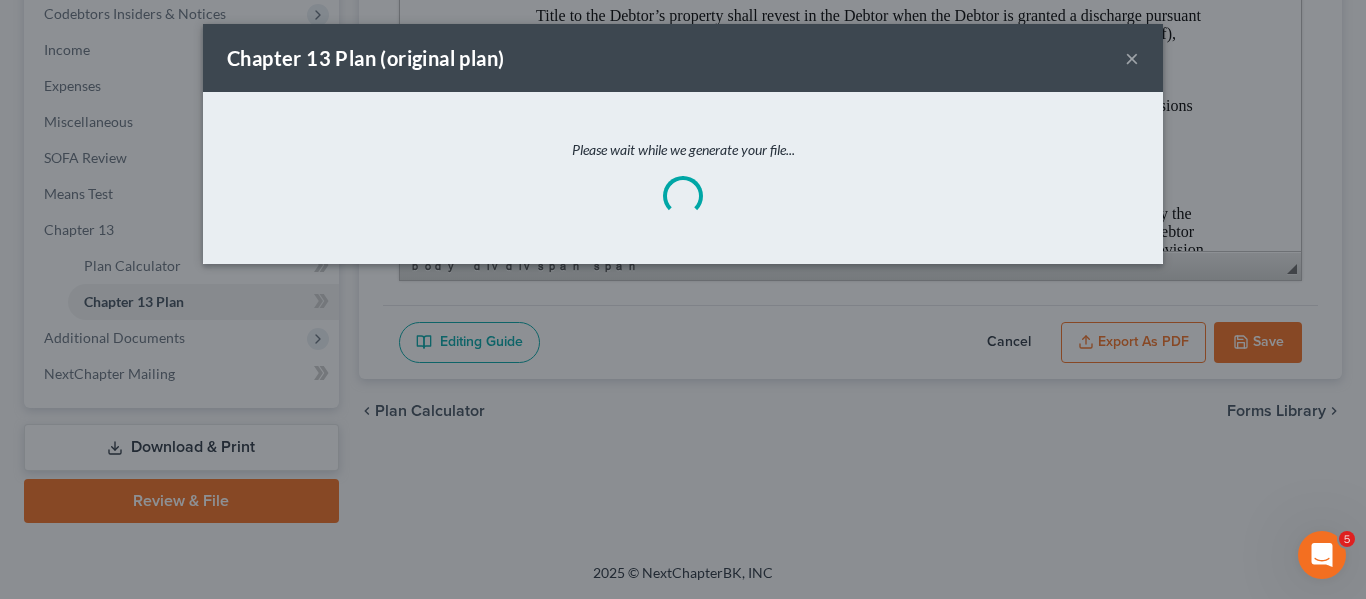 click on "×" at bounding box center (1132, 58) 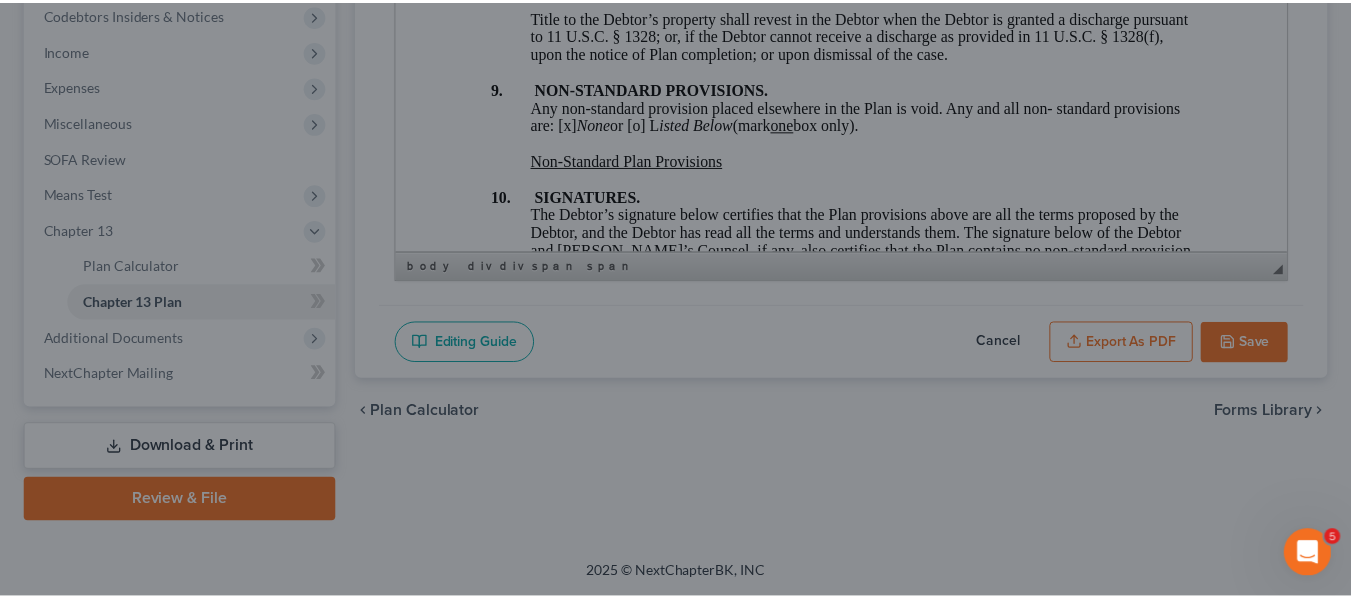 scroll, scrollTop: 7452, scrollLeft: 0, axis: vertical 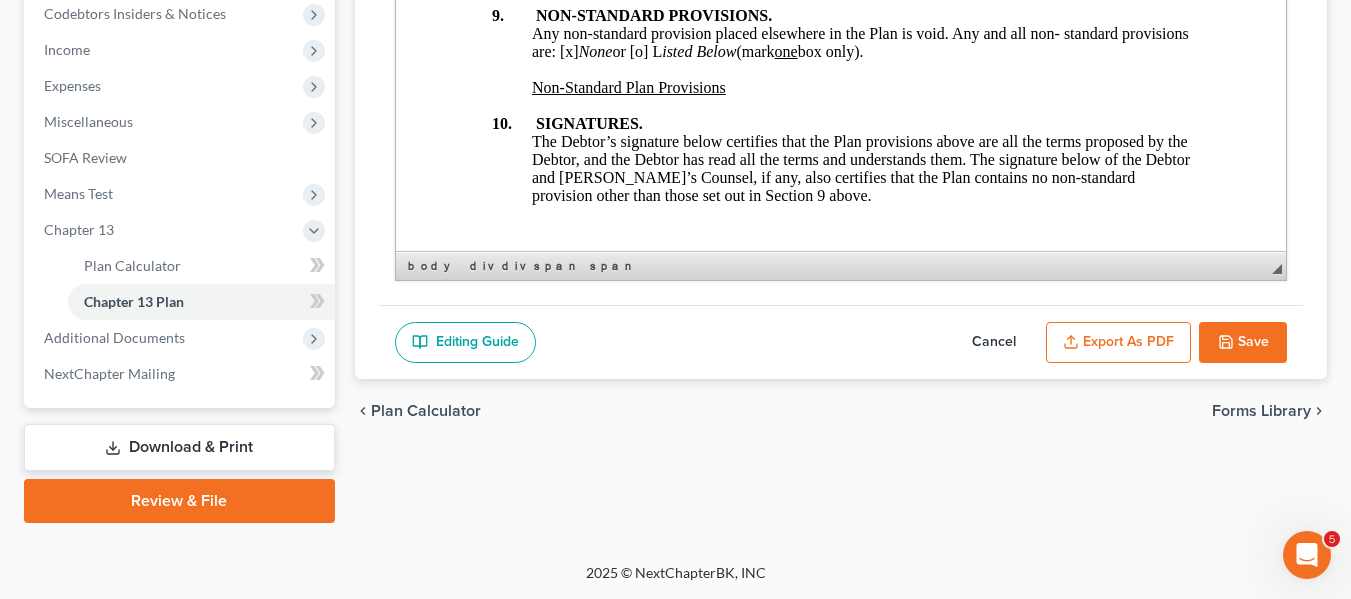 click 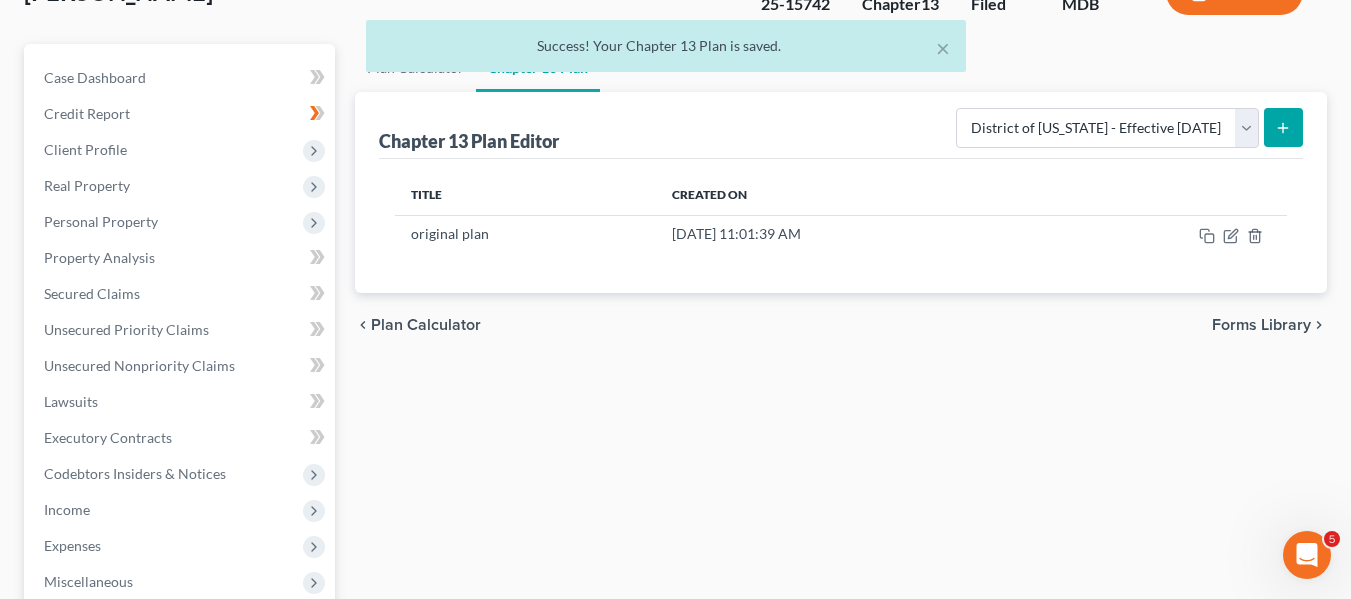 scroll, scrollTop: 147, scrollLeft: 0, axis: vertical 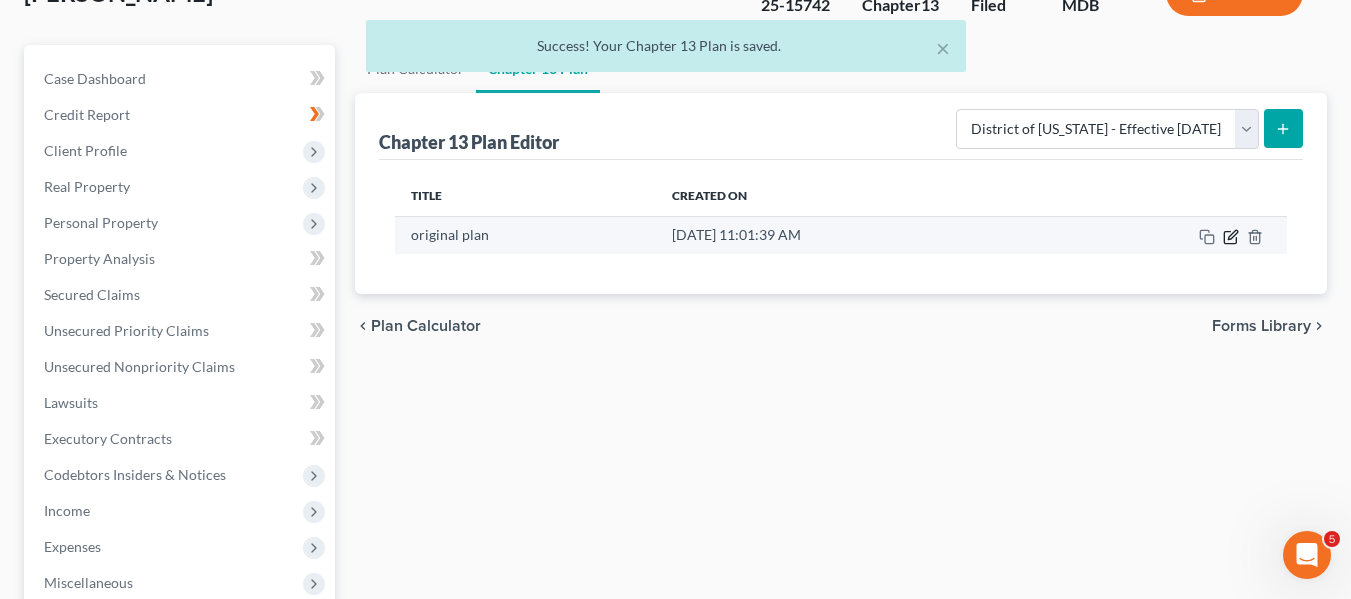 click 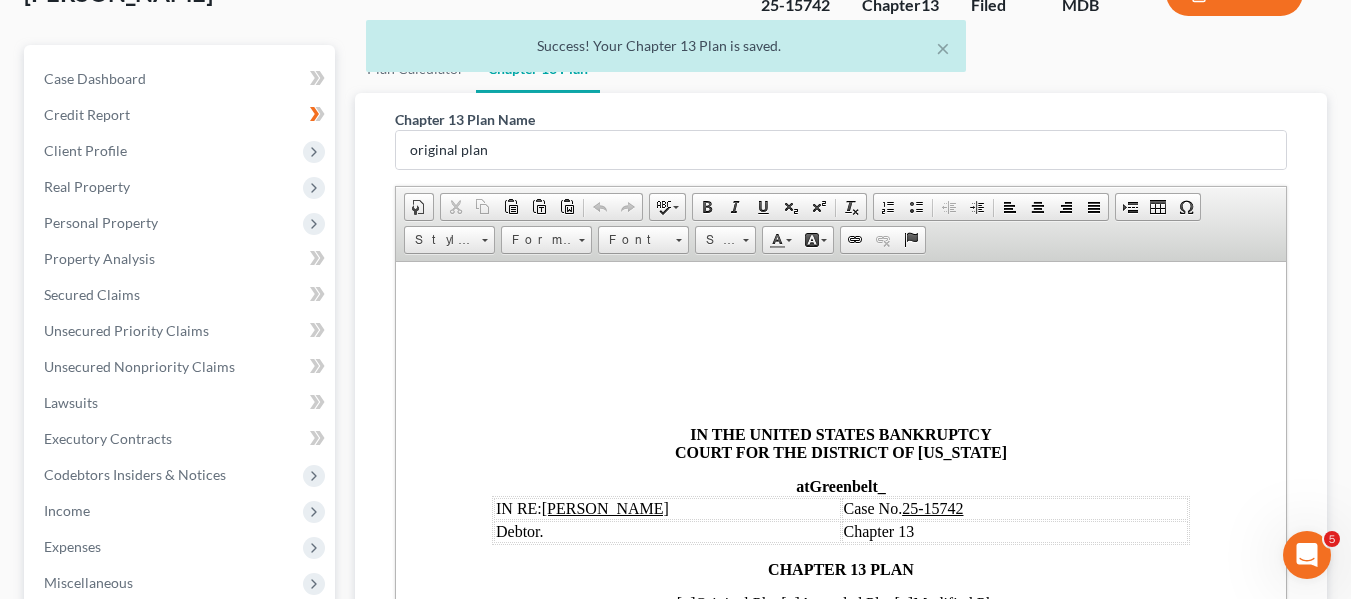 scroll, scrollTop: 0, scrollLeft: 0, axis: both 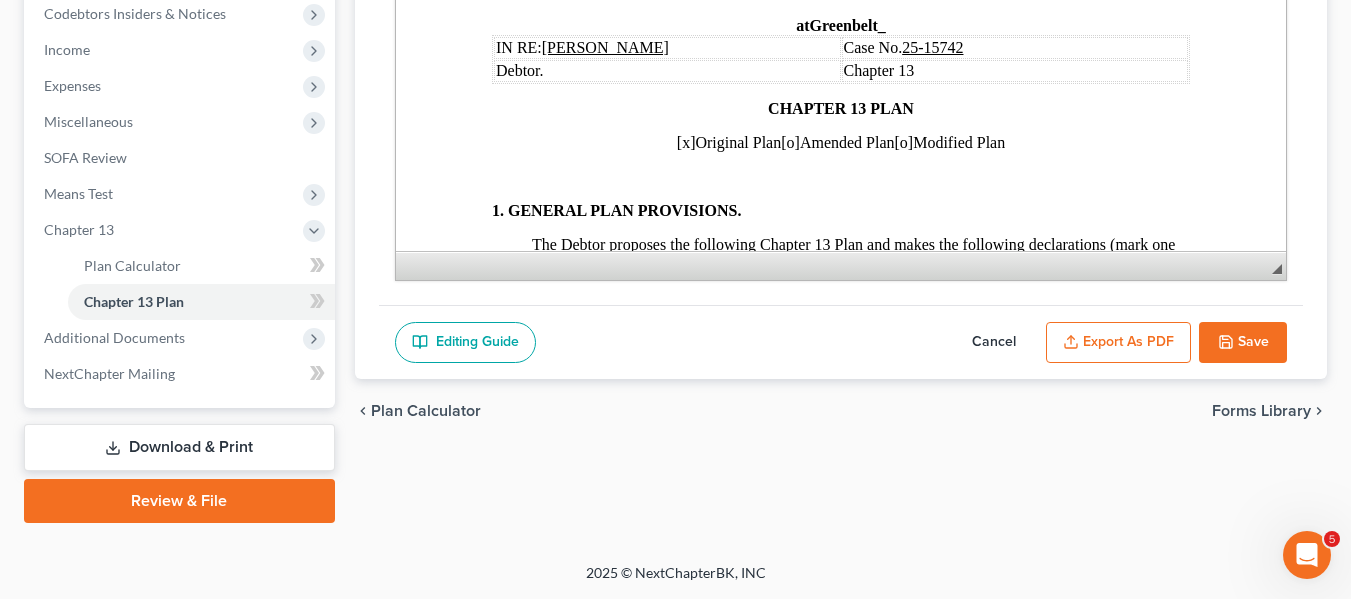 click on "Export as PDF" at bounding box center (1118, 343) 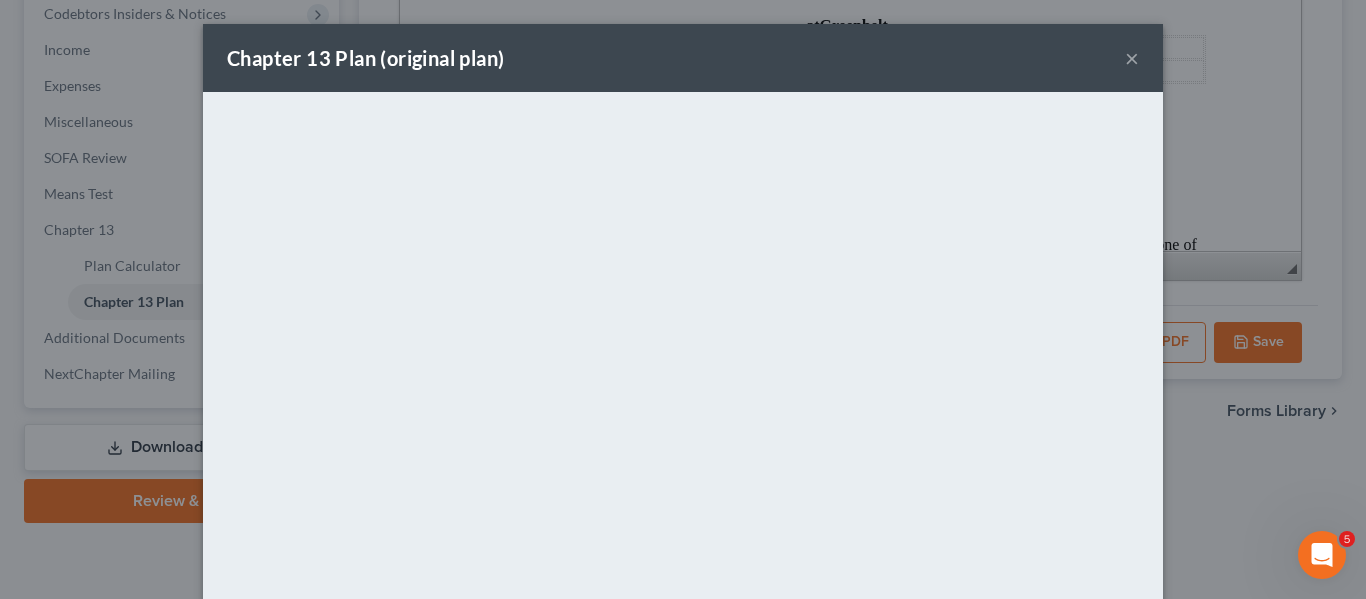 click on "Chapter 13 Plan (original plan) ×" at bounding box center (683, 58) 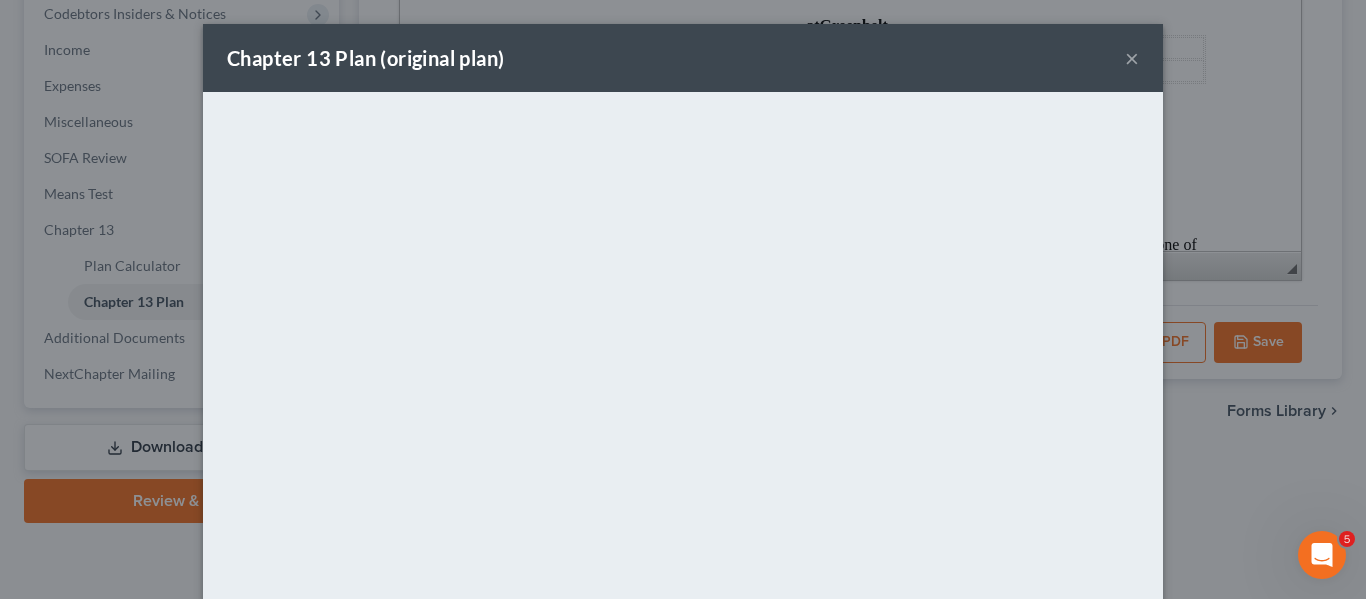 click on "×" at bounding box center [1132, 58] 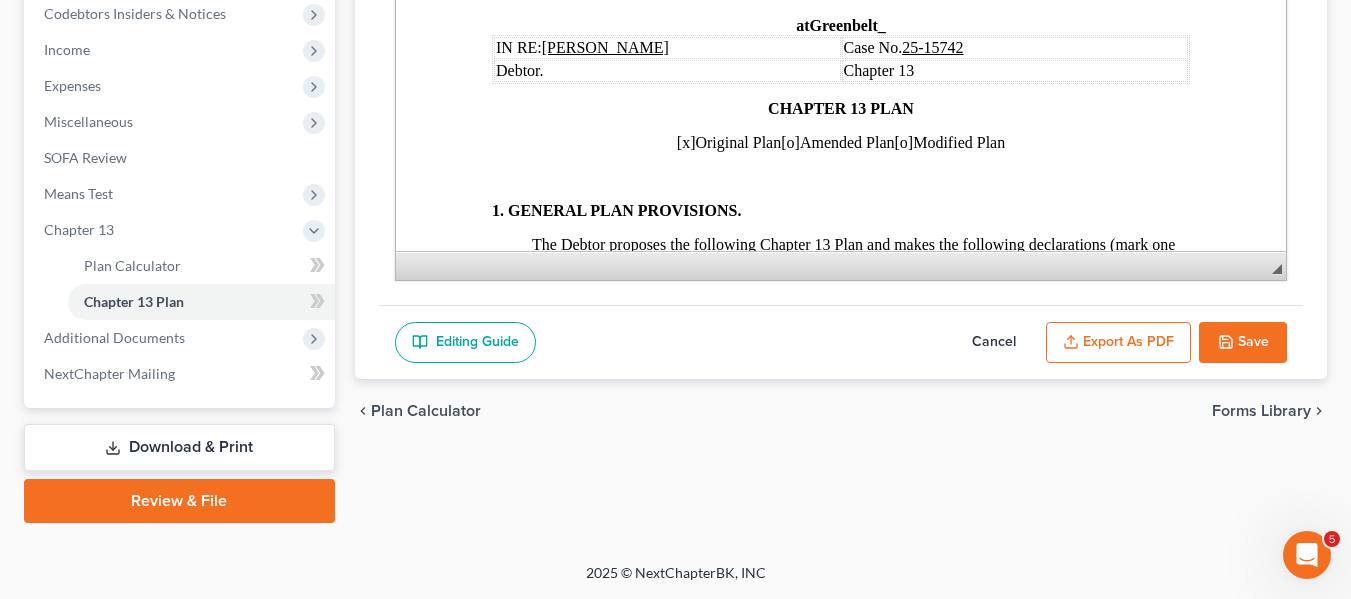 click 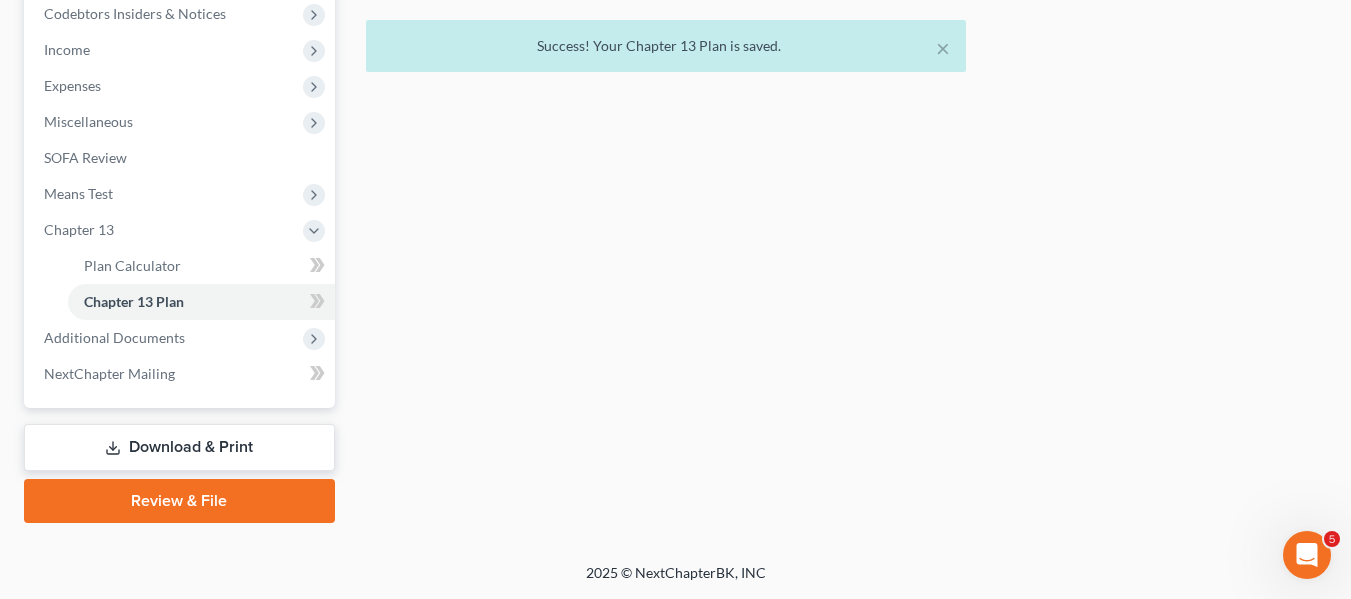 click on "Download & Print" at bounding box center (179, 447) 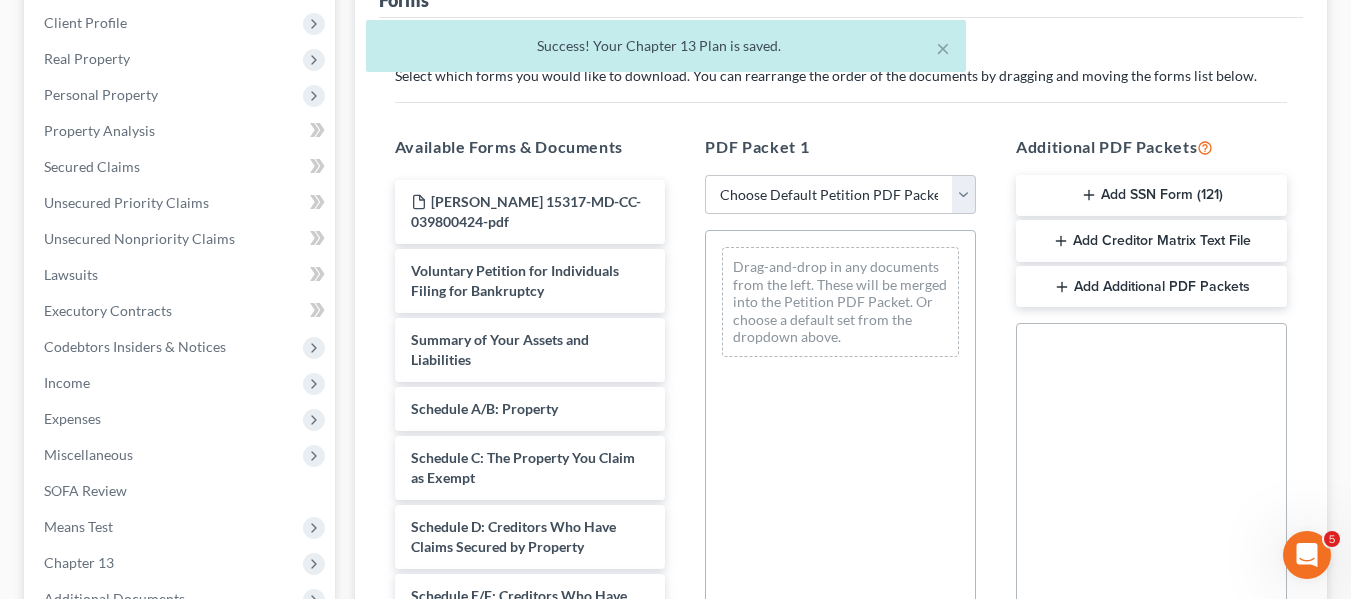 scroll, scrollTop: 0, scrollLeft: 0, axis: both 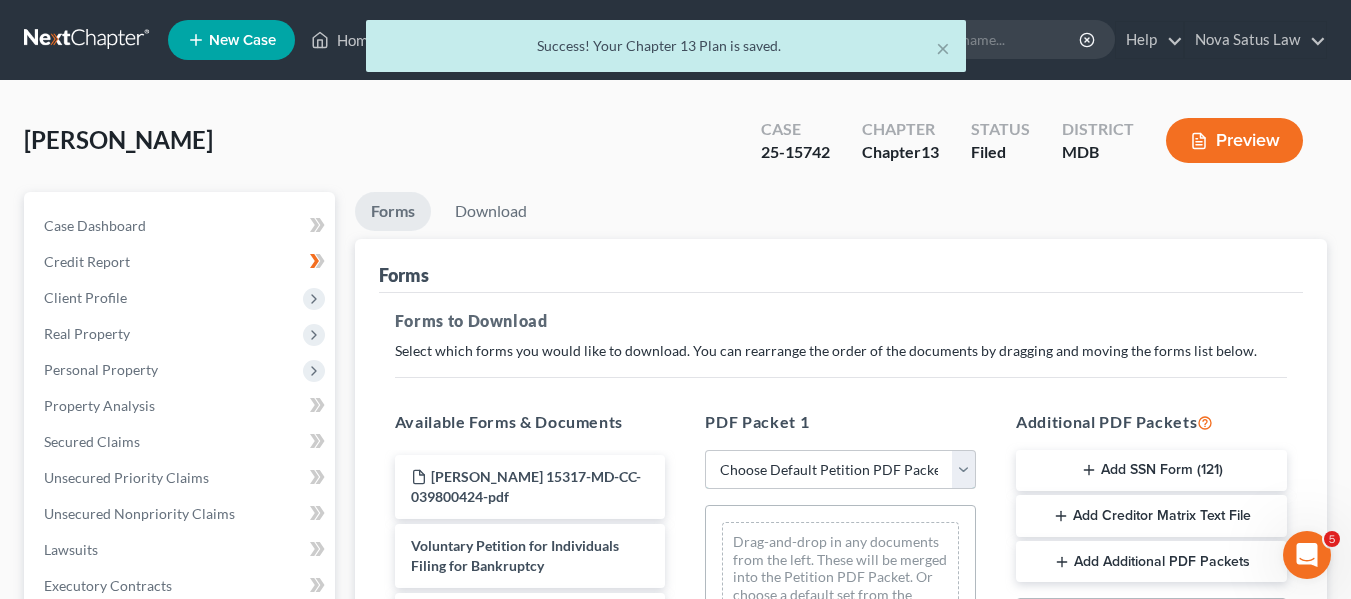 click on "Choose Default Petition PDF Packet Complete Bankruptcy Petition (all forms and schedules) Emergency Filing Forms (Petition and Creditor List Only) Amended Forms Signature Pages Only Supplemental Post Petition (Sch. I & J) Supplemental Post Petition (Sch. I) Supplemental Post Petition (Sch. J) AJ" at bounding box center [840, 470] 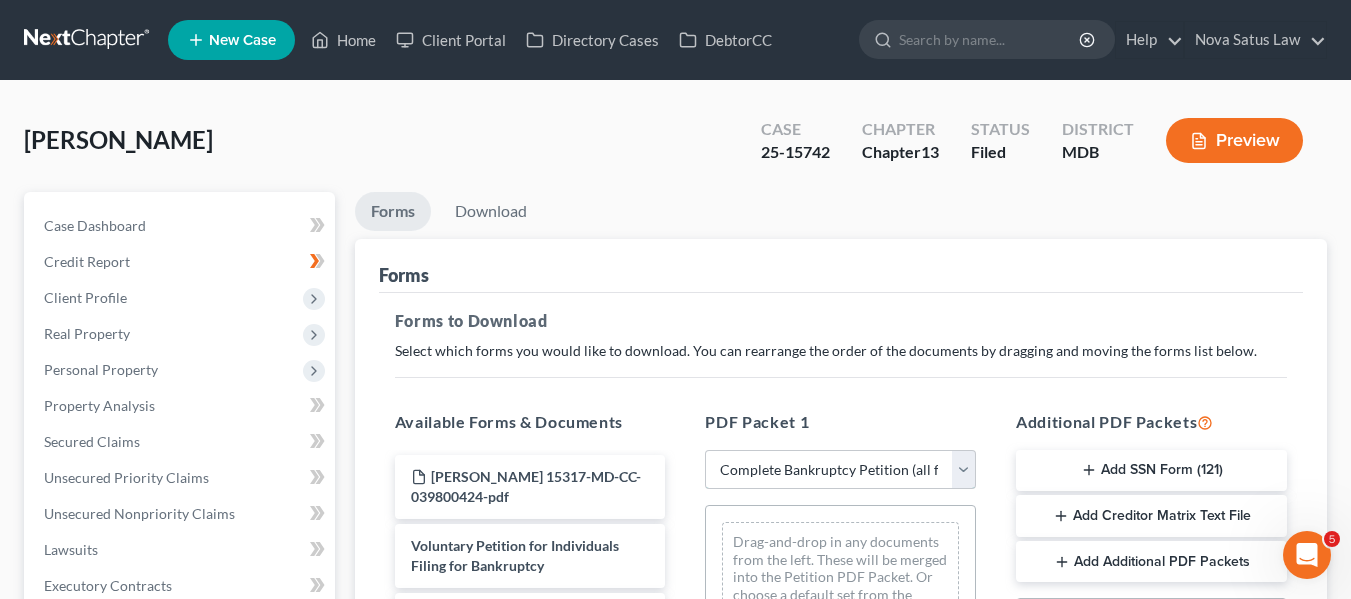 click on "Choose Default Petition PDF Packet Complete Bankruptcy Petition (all forms and schedules) Emergency Filing Forms (Petition and Creditor List Only) Amended Forms Signature Pages Only Supplemental Post Petition (Sch. I & J) Supplemental Post Petition (Sch. I) Supplemental Post Petition (Sch. J) AJ" at bounding box center [840, 470] 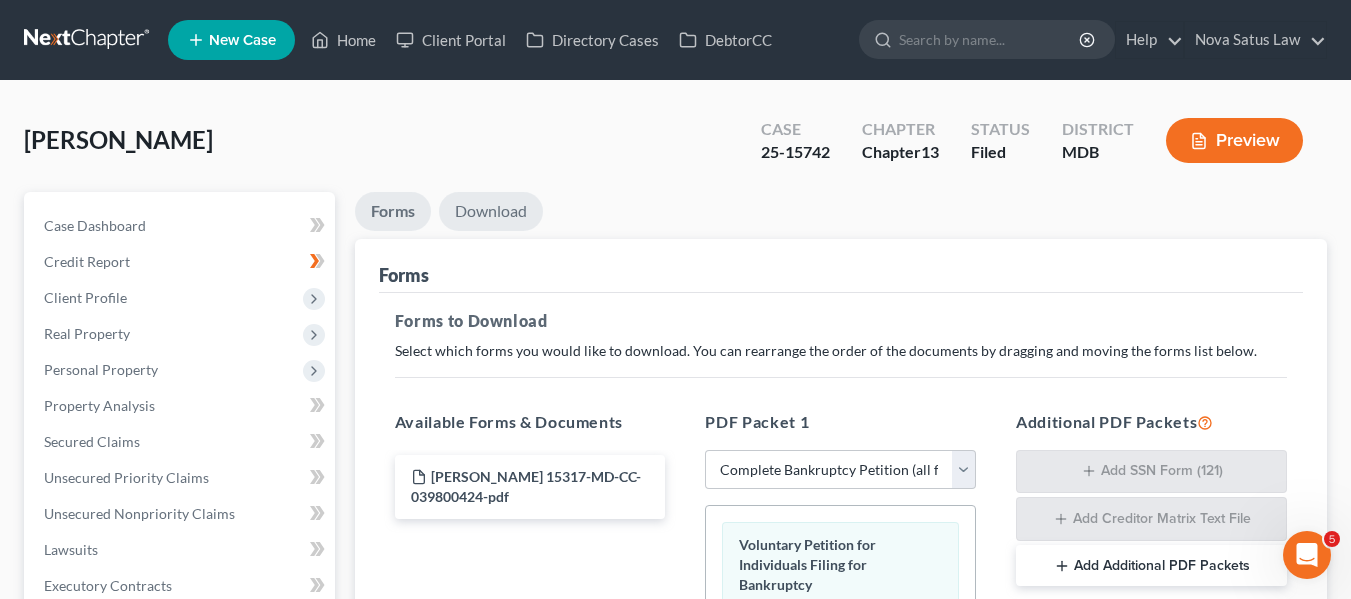 click on "Download" at bounding box center (491, 211) 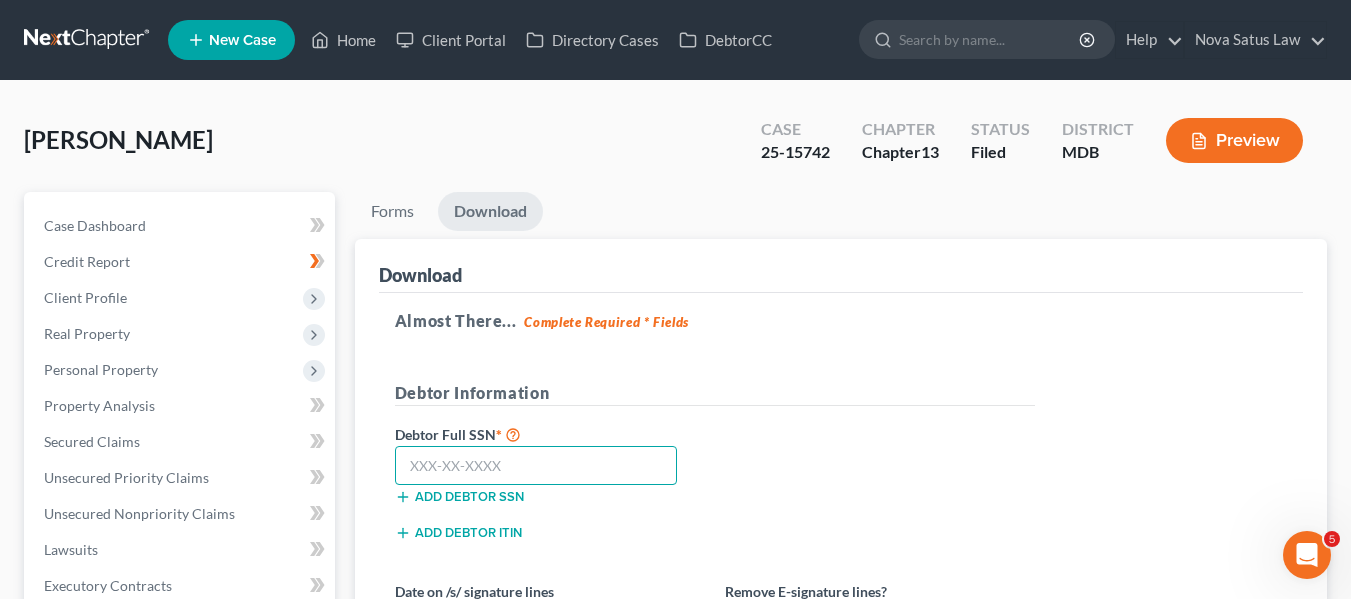 click at bounding box center [536, 466] 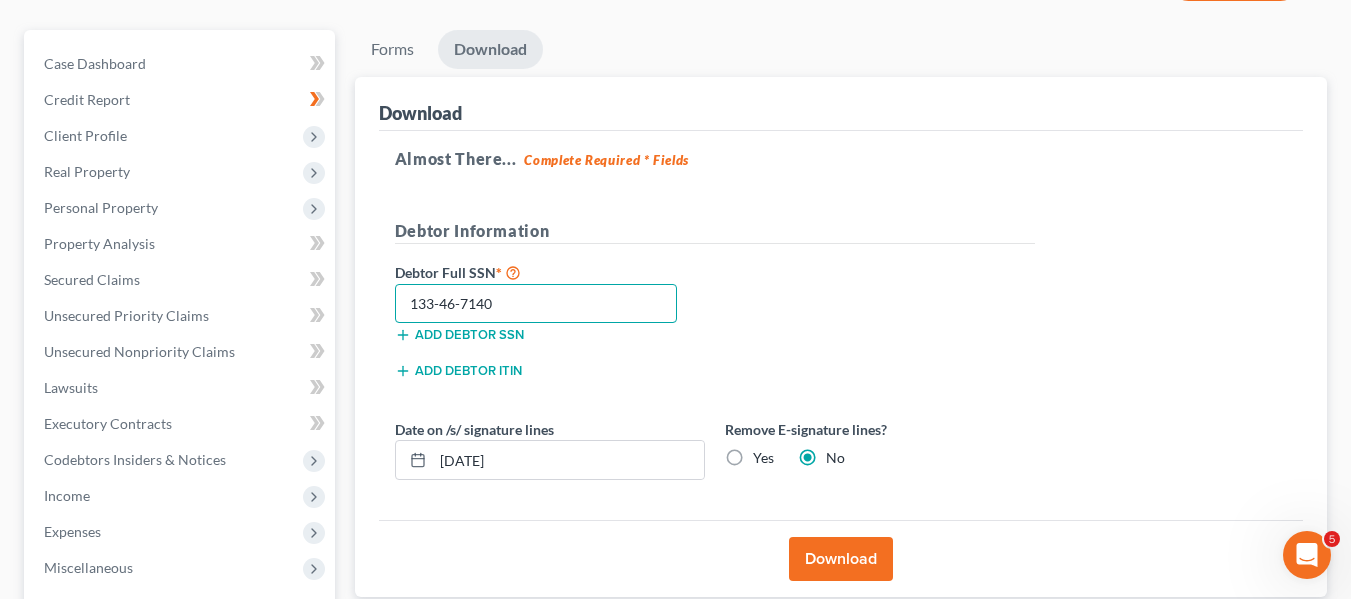 scroll, scrollTop: 164, scrollLeft: 0, axis: vertical 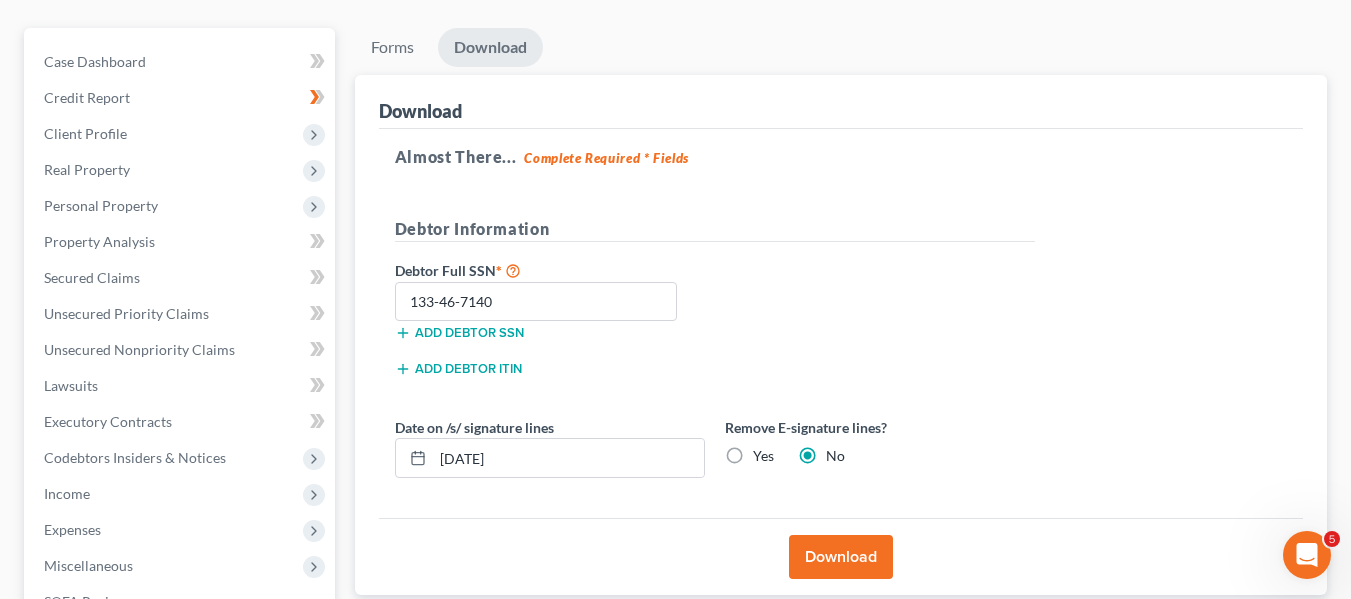 click on "Download" at bounding box center [841, 557] 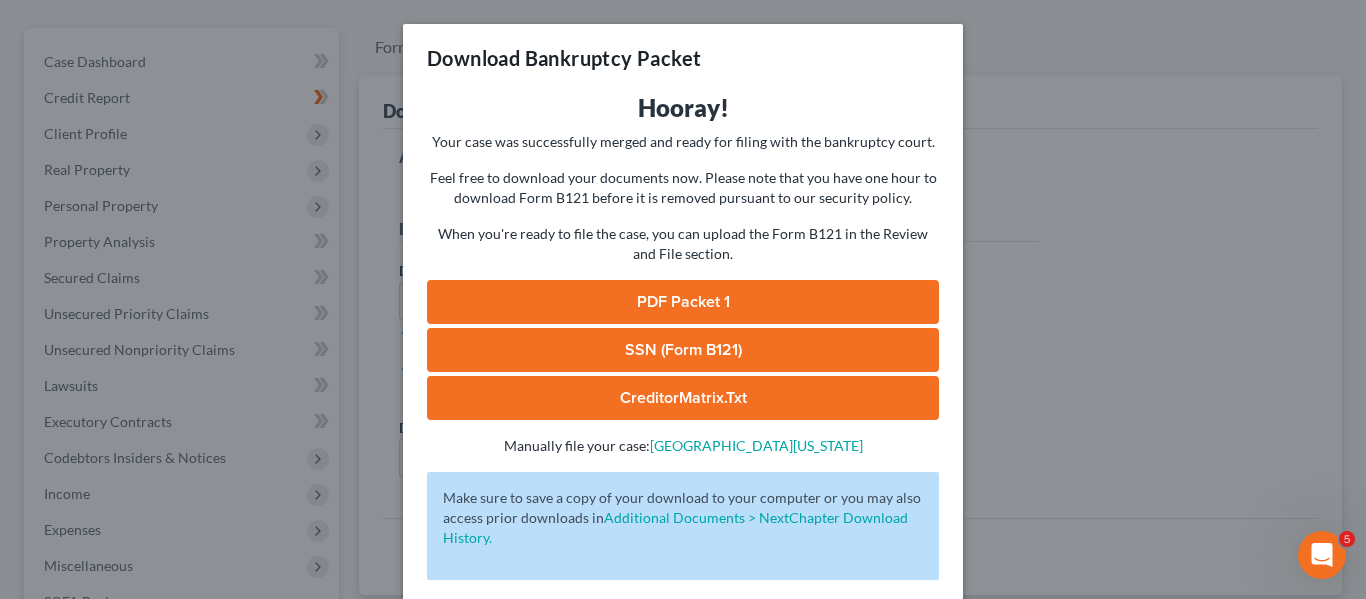 click on "PDF Packet 1" at bounding box center [683, 302] 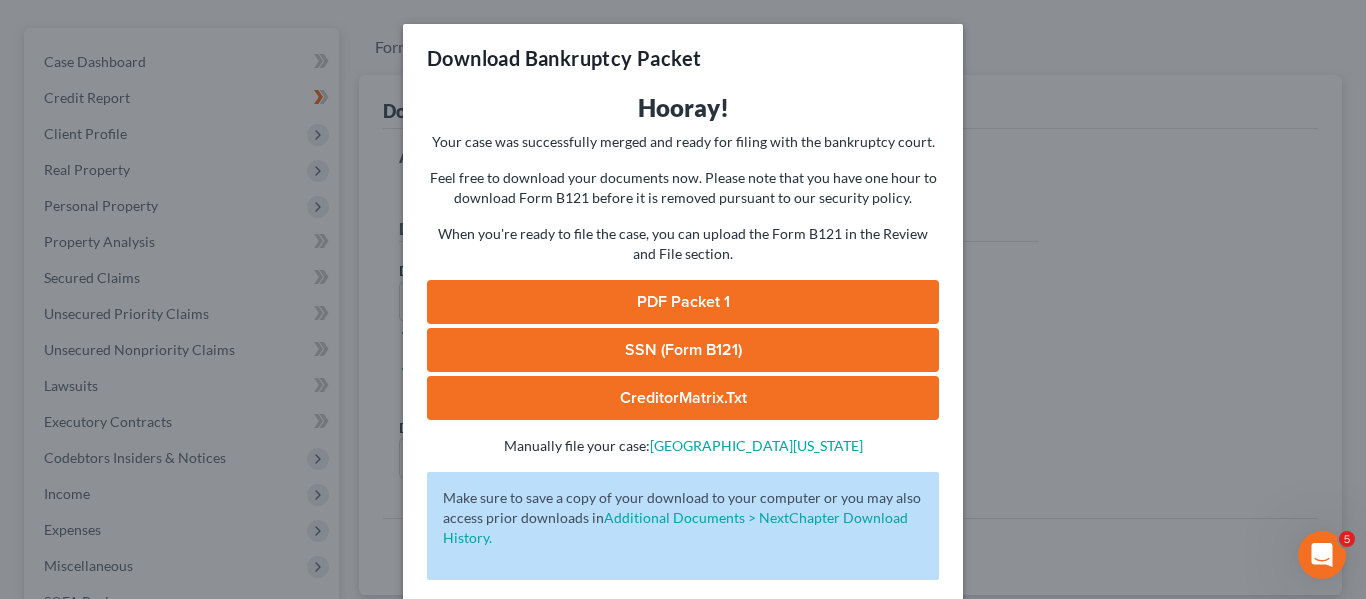 click on "Download Bankruptcy Packet
Hooray! Your case was successfully merged and ready for filing with the bankruptcy court. Feel free to download your documents now. Please note that you have one hour to download Form B121 before it is removed pursuant to our security policy. When you're ready to file the case, you can upload the Form B121 in the Review and File section. PDF Packet 1 SSN (Form B121) CreditorMatrix.txt -  Manually file your case:  District of Maryland Oops! There was an error with generating the download packet. -
Make sure to save a copy of your download to your computer or you may also access prior downloads in  Additional Documents > NextChapter Download History.
Complete!" at bounding box center (683, 299) 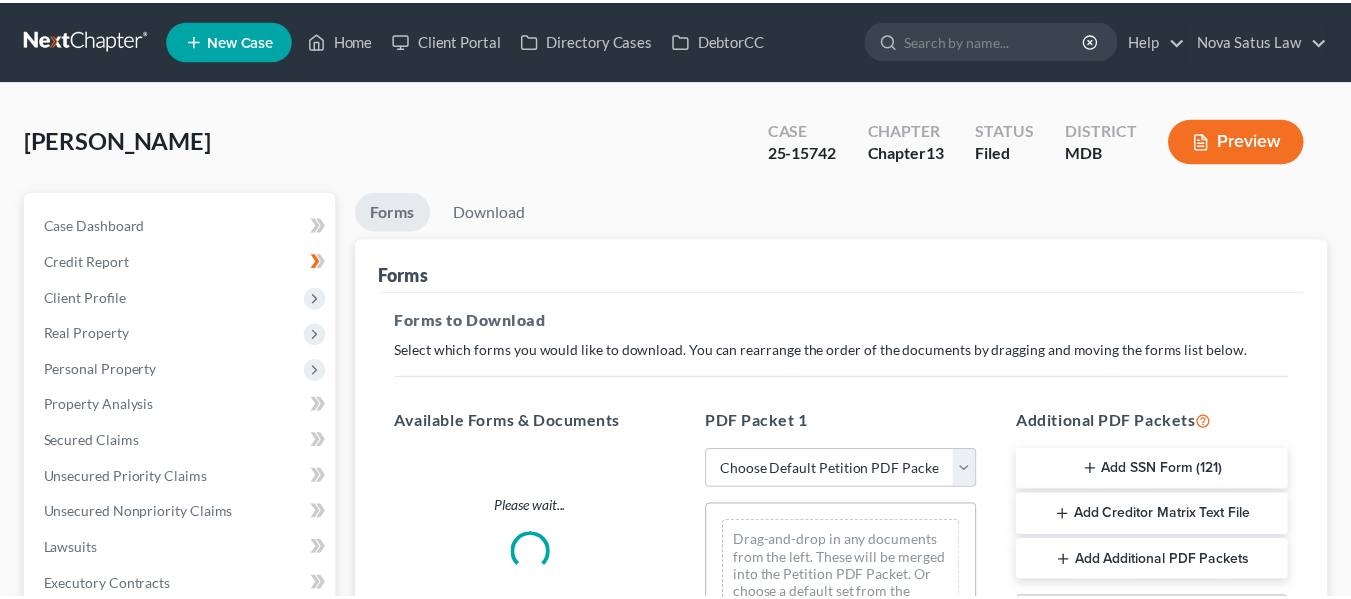 scroll, scrollTop: 164, scrollLeft: 0, axis: vertical 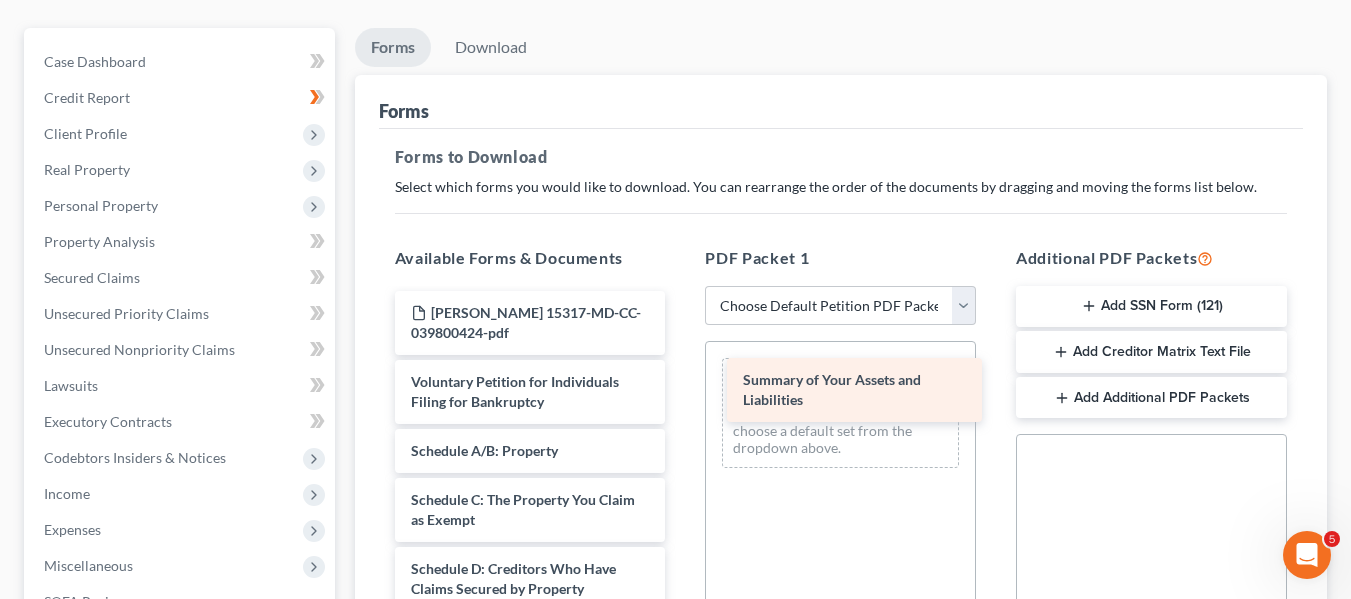 drag, startPoint x: 433, startPoint y: 470, endPoint x: 765, endPoint y: 399, distance: 339.507 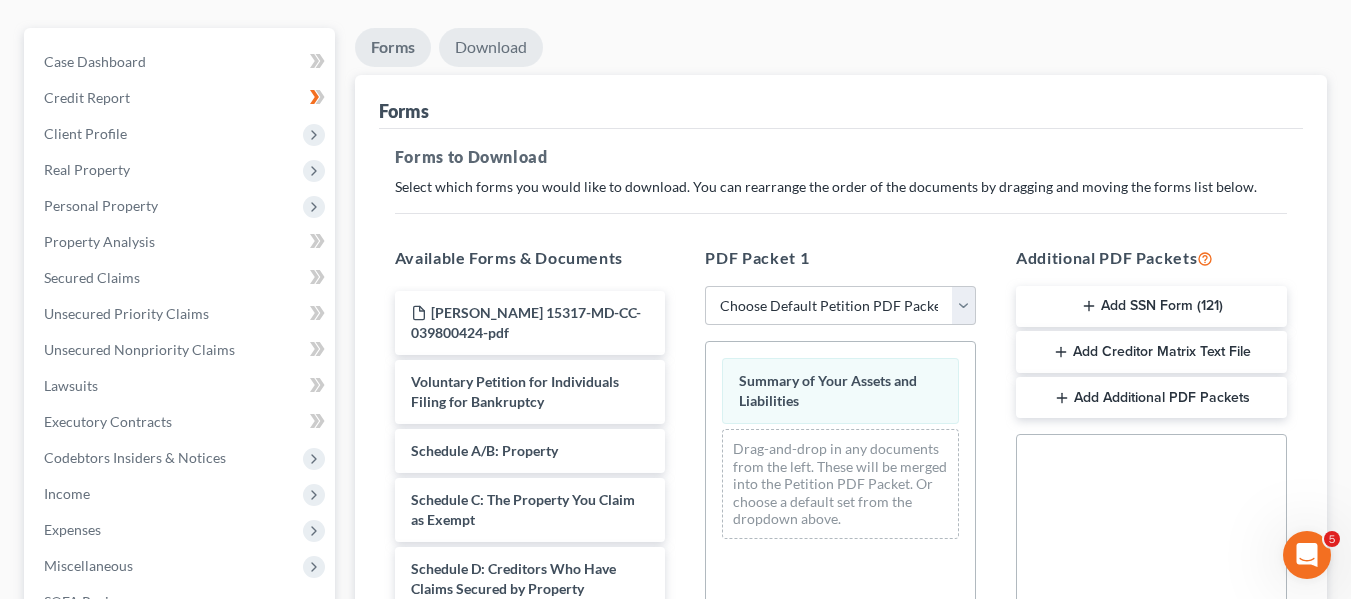 click on "Download" at bounding box center (491, 47) 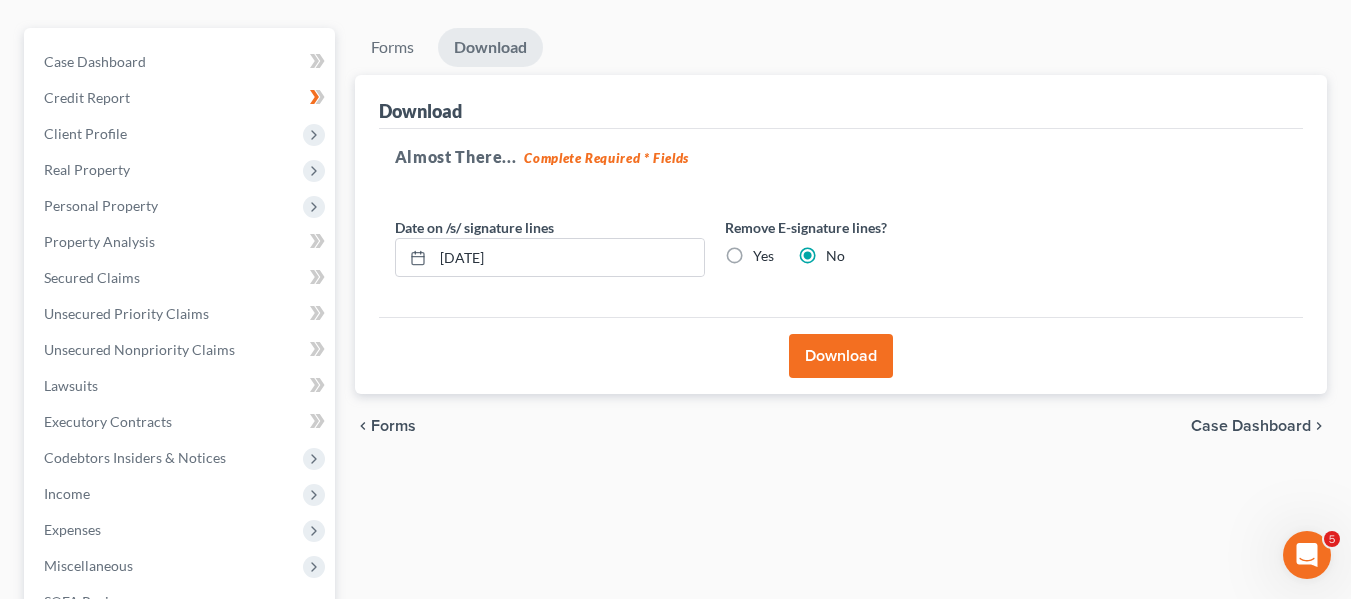 click on "Download" at bounding box center (841, 356) 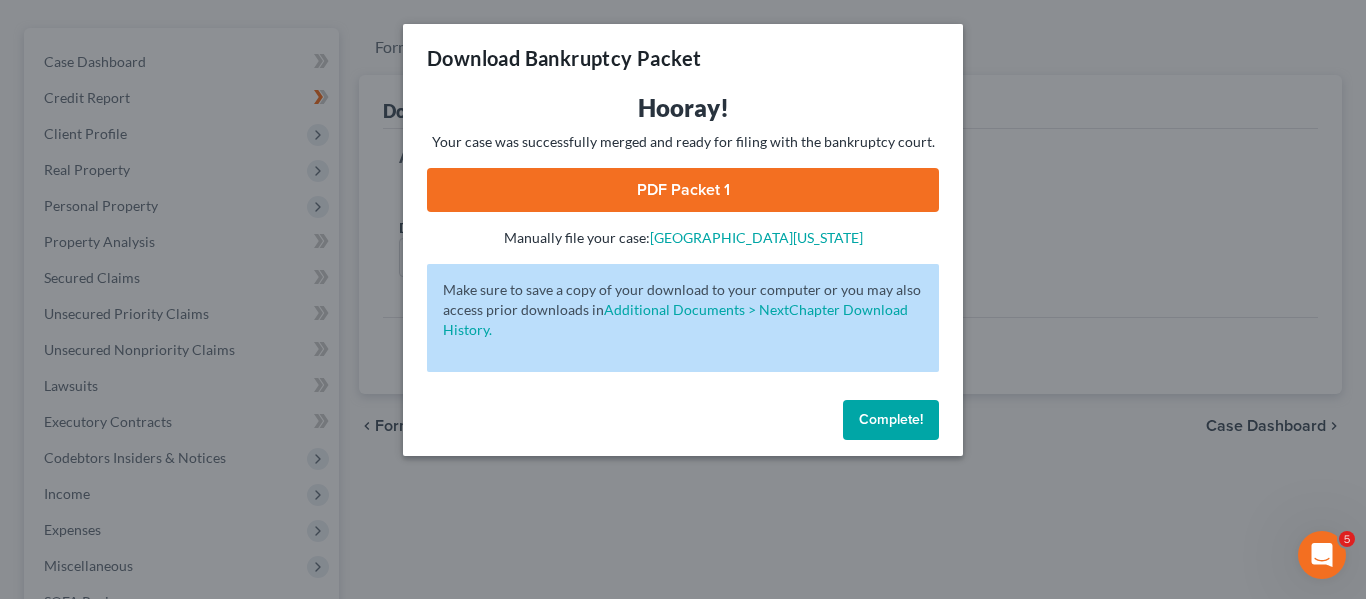 click on "PDF Packet 1" at bounding box center (683, 190) 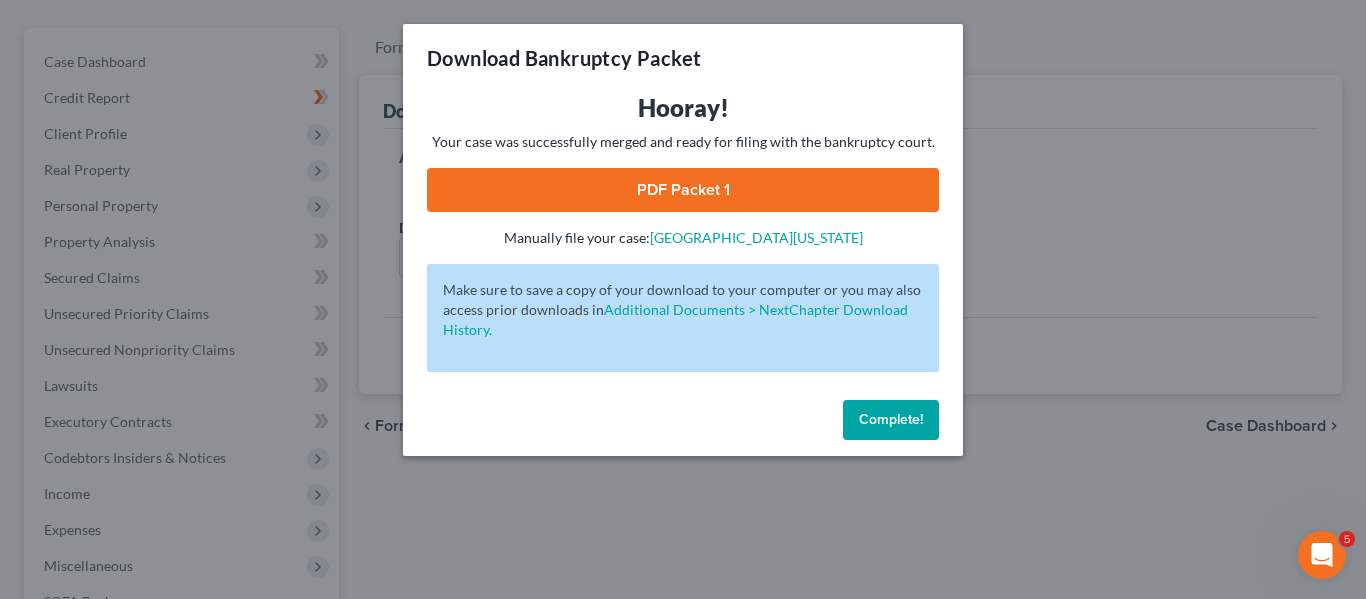 click on "Download Bankruptcy Packet
Hooray! Your case was successfully merged and ready for filing with the bankruptcy court. PDF Packet 1 -  Manually file your case:  District of Maryland Oops! There was an error with generating the download packet. -
Make sure to save a copy of your download to your computer or you may also access prior downloads in  Additional Documents > NextChapter Download History.
Complete!" at bounding box center [683, 299] 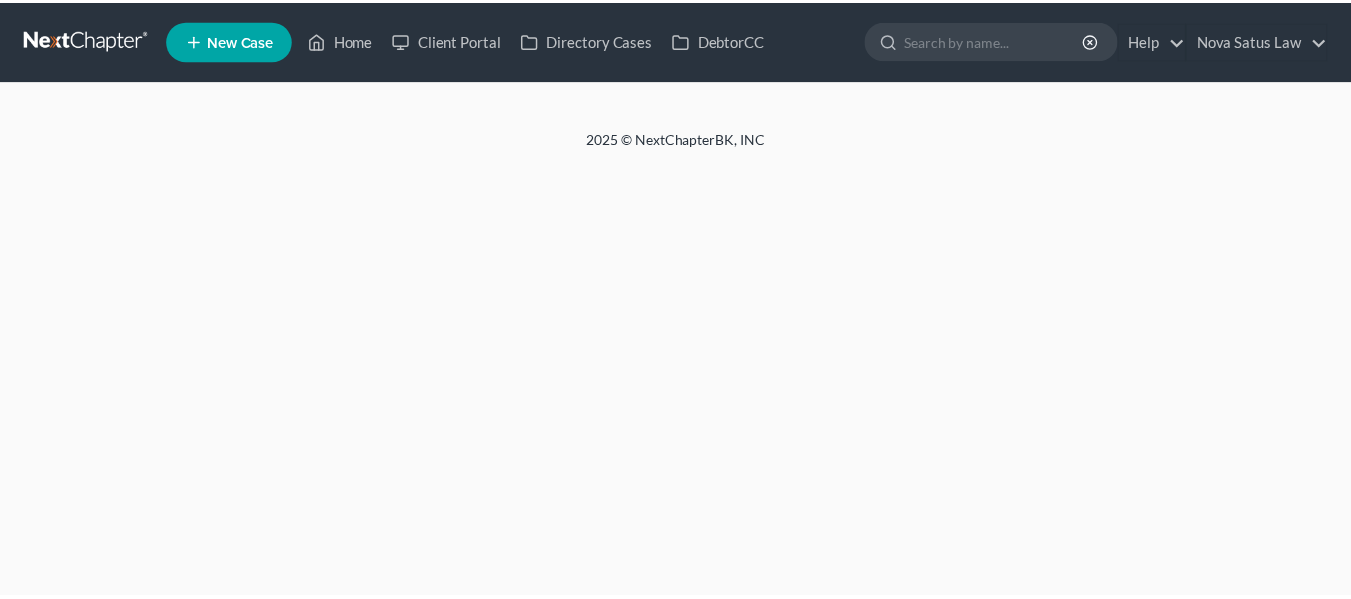 scroll, scrollTop: 0, scrollLeft: 0, axis: both 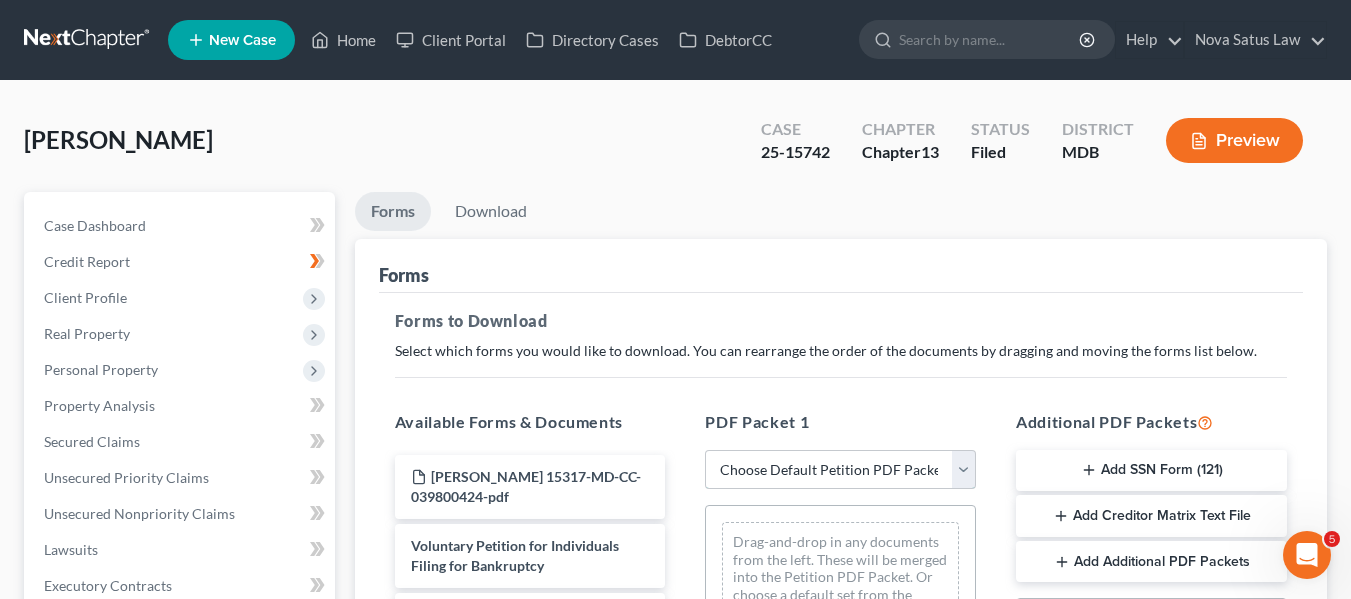 click on "Choose Default Petition PDF Packet Complete Bankruptcy Petition (all forms and schedules) Emergency Filing Forms (Petition and Creditor List Only) Amended Forms Signature Pages Only Supplemental Post Petition (Sch. I & J) Supplemental Post Petition (Sch. I) Supplemental Post Petition (Sch. J) AJ" at bounding box center [840, 470] 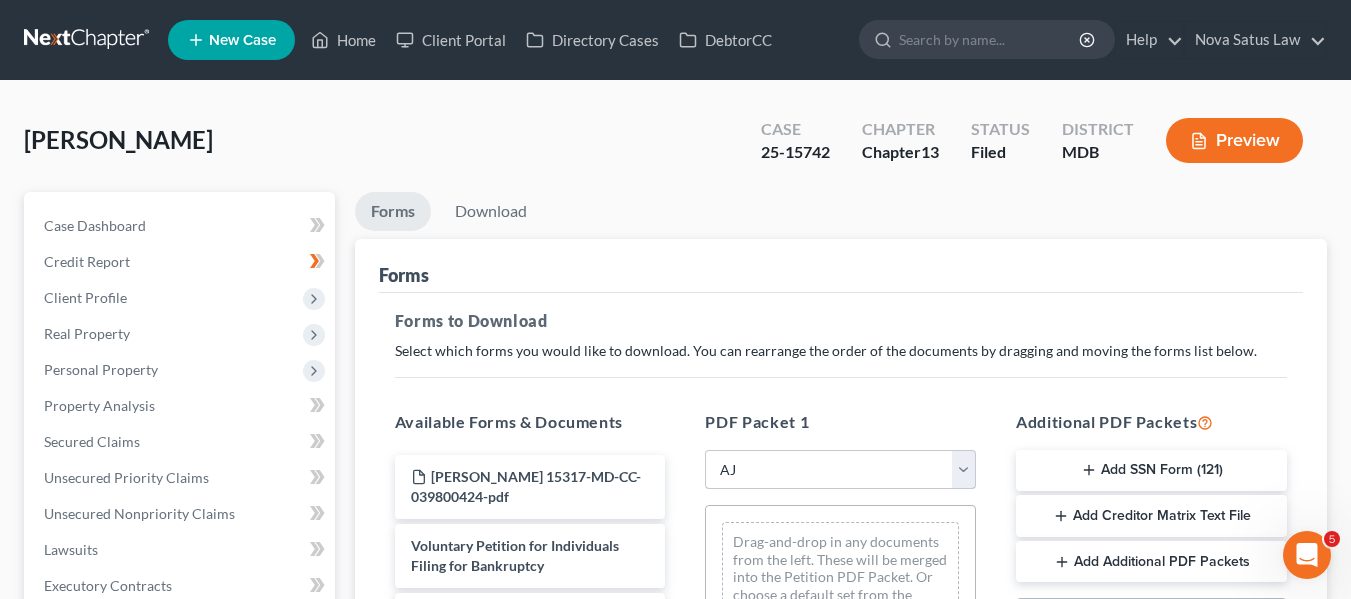 click on "Choose Default Petition PDF Packet Complete Bankruptcy Petition (all forms and schedules) Emergency Filing Forms (Petition and Creditor List Only) Amended Forms Signature Pages Only Supplemental Post Petition (Sch. I & J) Supplemental Post Petition (Sch. I) Supplemental Post Petition (Sch. J) AJ" at bounding box center (840, 470) 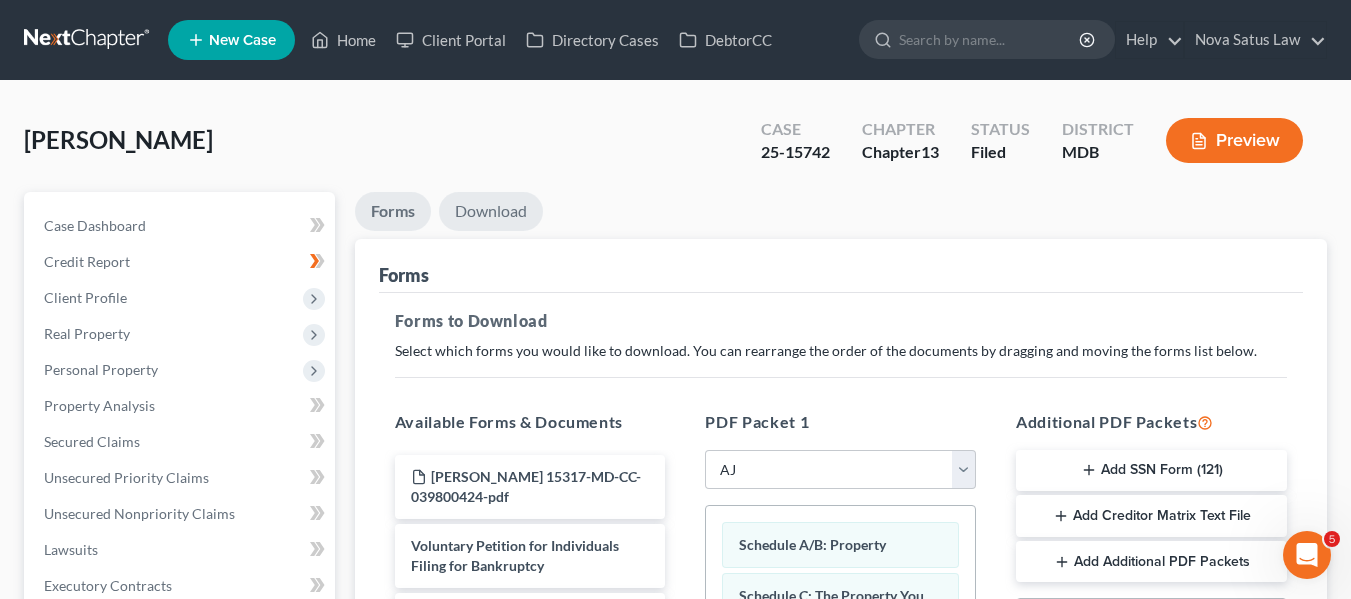 click on "Download" at bounding box center (491, 211) 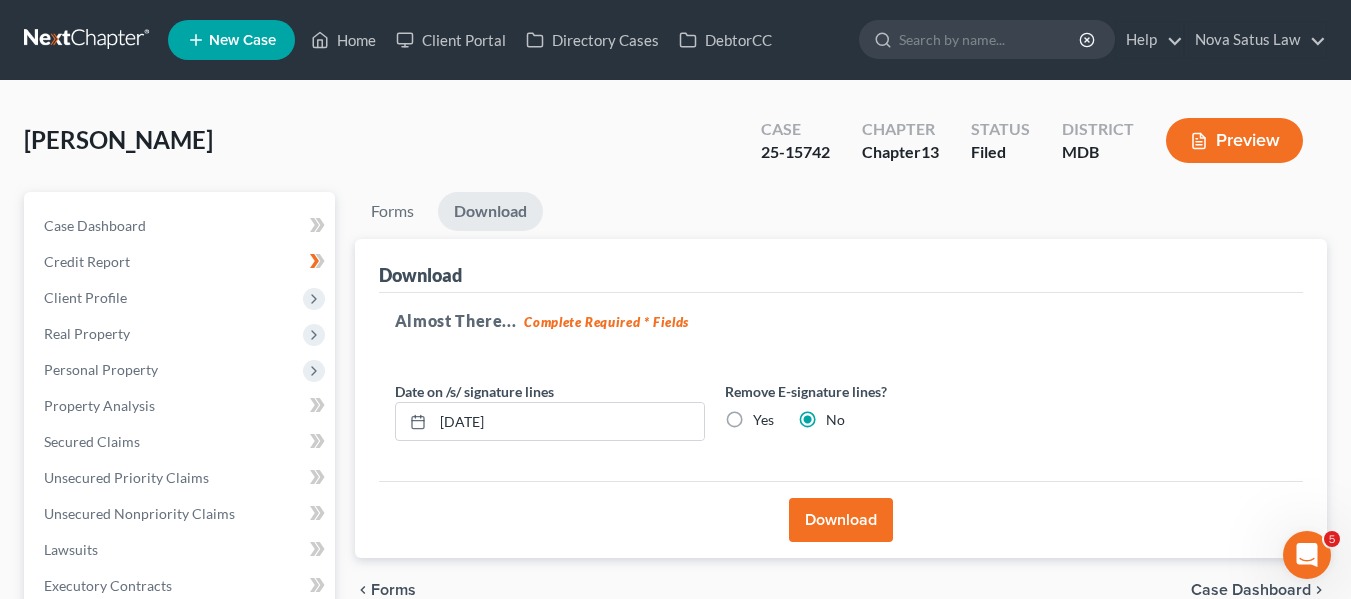 click on "Download" at bounding box center [841, 520] 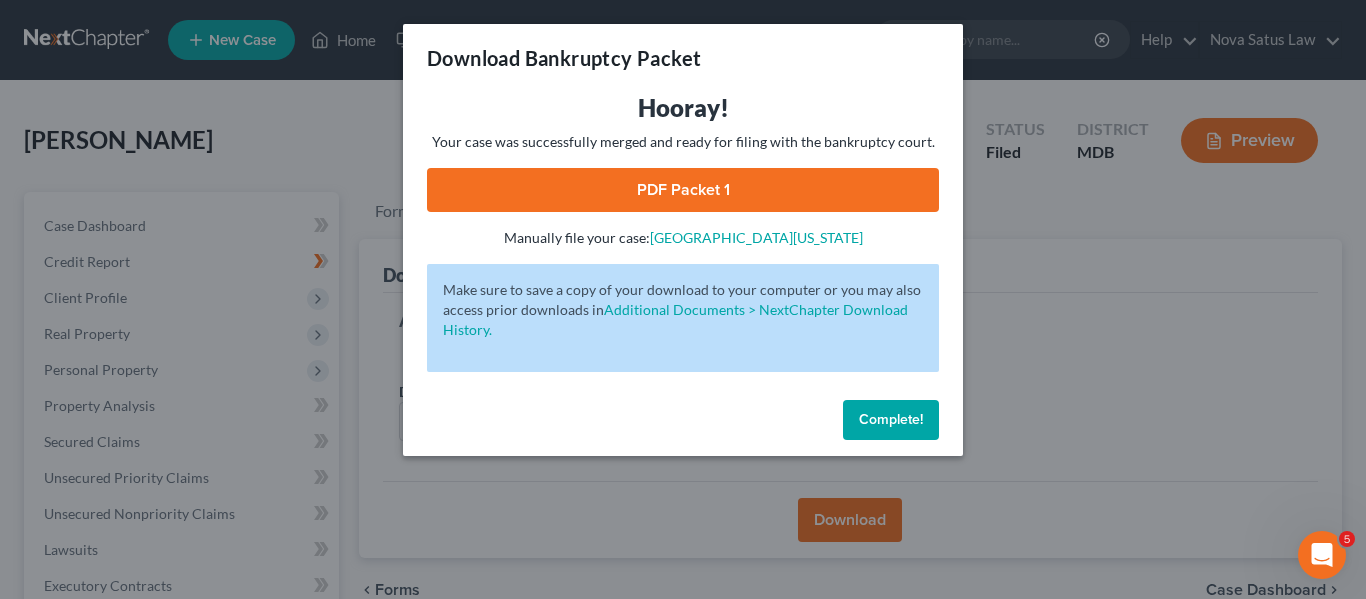 click on "PDF Packet 1" at bounding box center (683, 190) 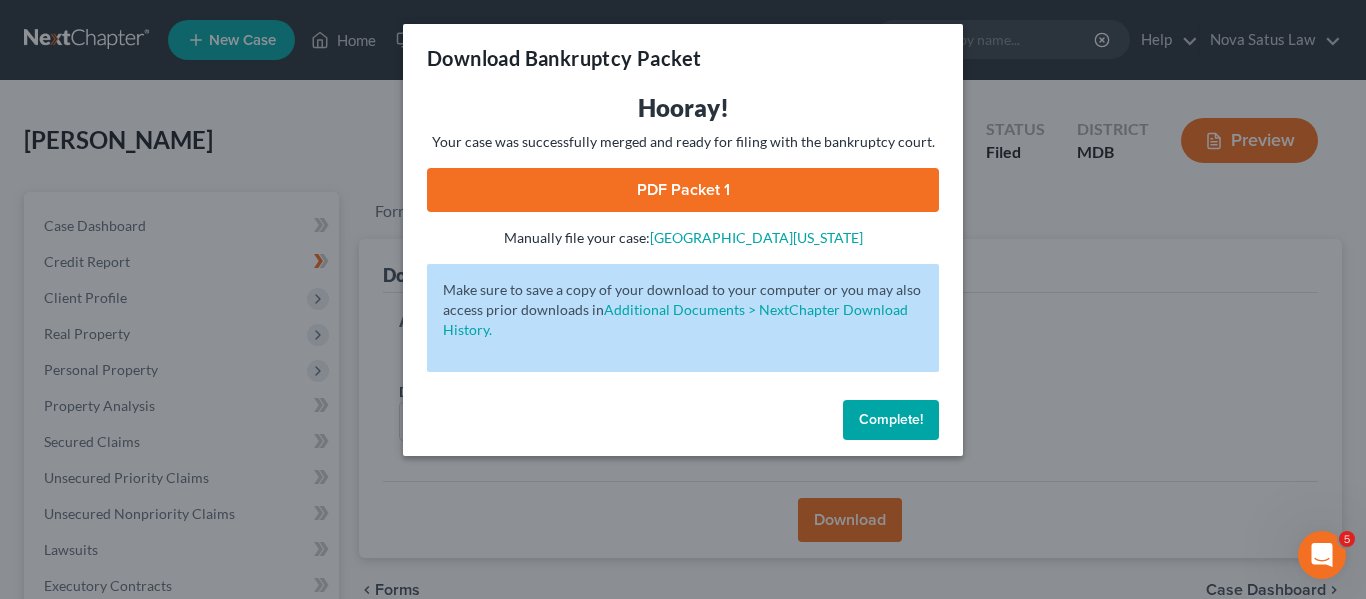 click on "Complete!" at bounding box center [891, 419] 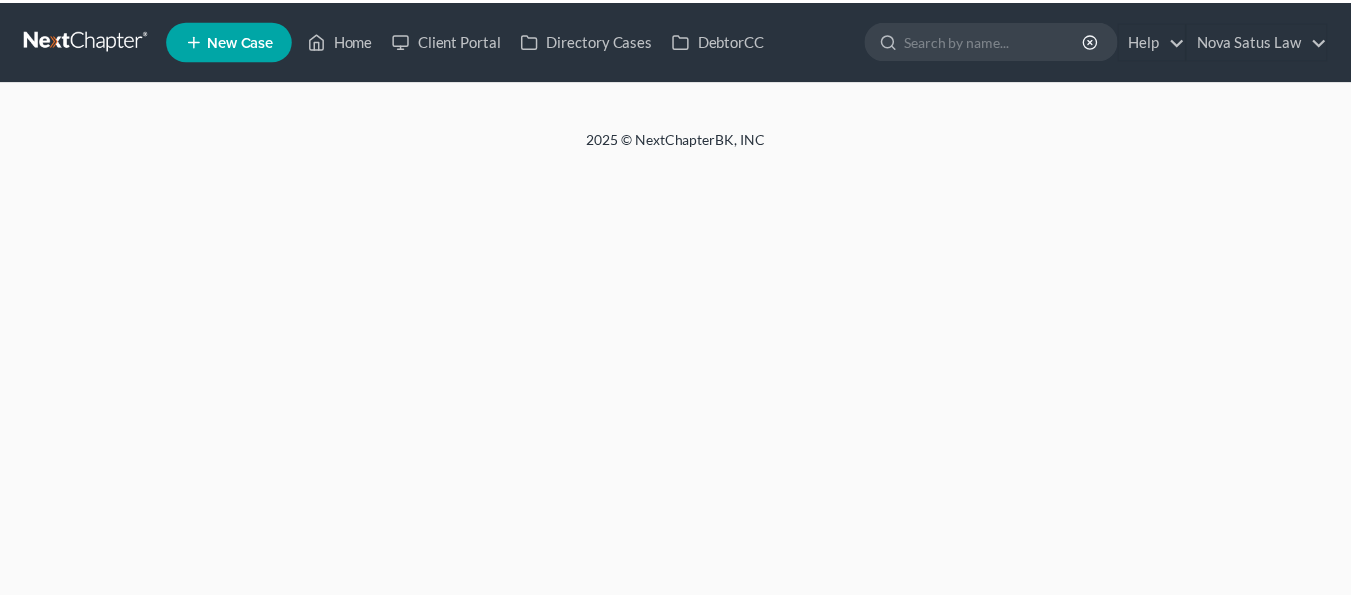 scroll, scrollTop: 0, scrollLeft: 0, axis: both 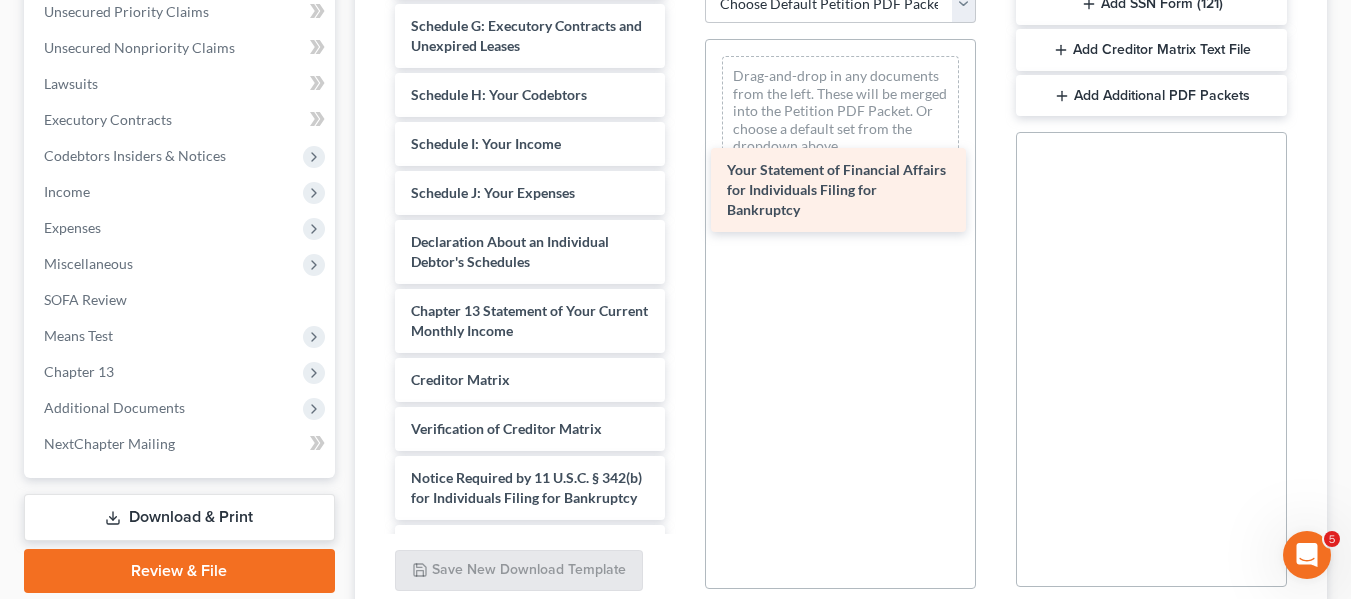 drag, startPoint x: 496, startPoint y: 317, endPoint x: 812, endPoint y: 177, distance: 345.62408 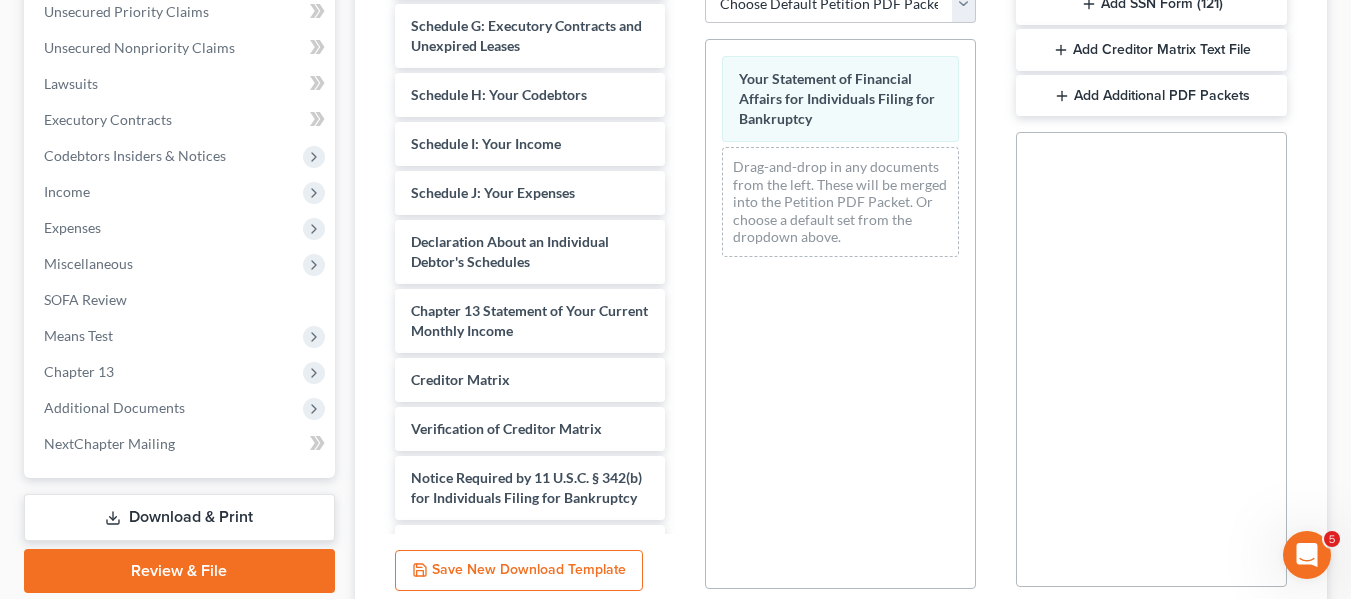scroll, scrollTop: 0, scrollLeft: 0, axis: both 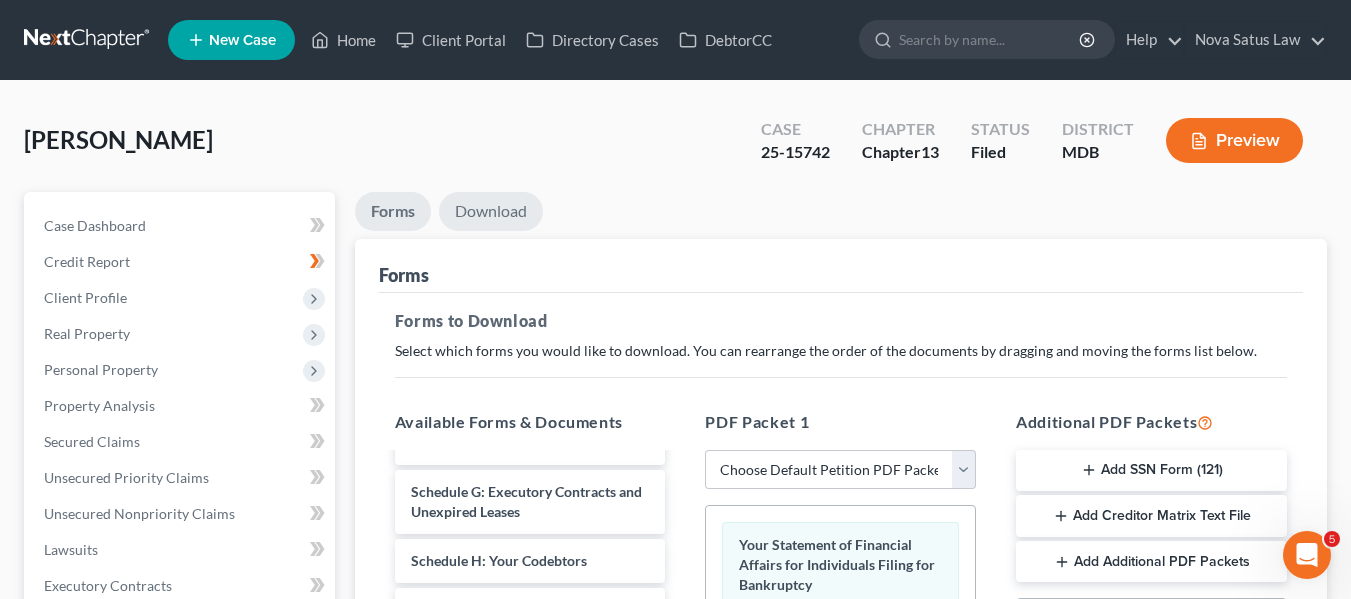 click on "Download" at bounding box center (491, 211) 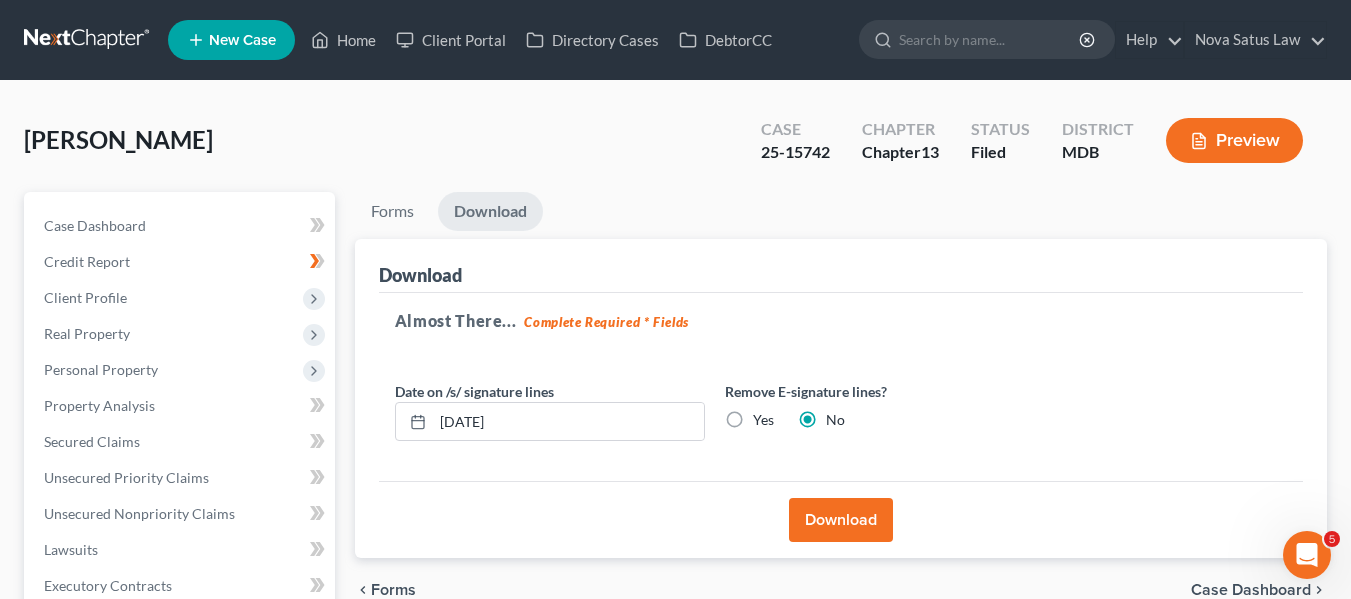 click on "Download" at bounding box center (841, 520) 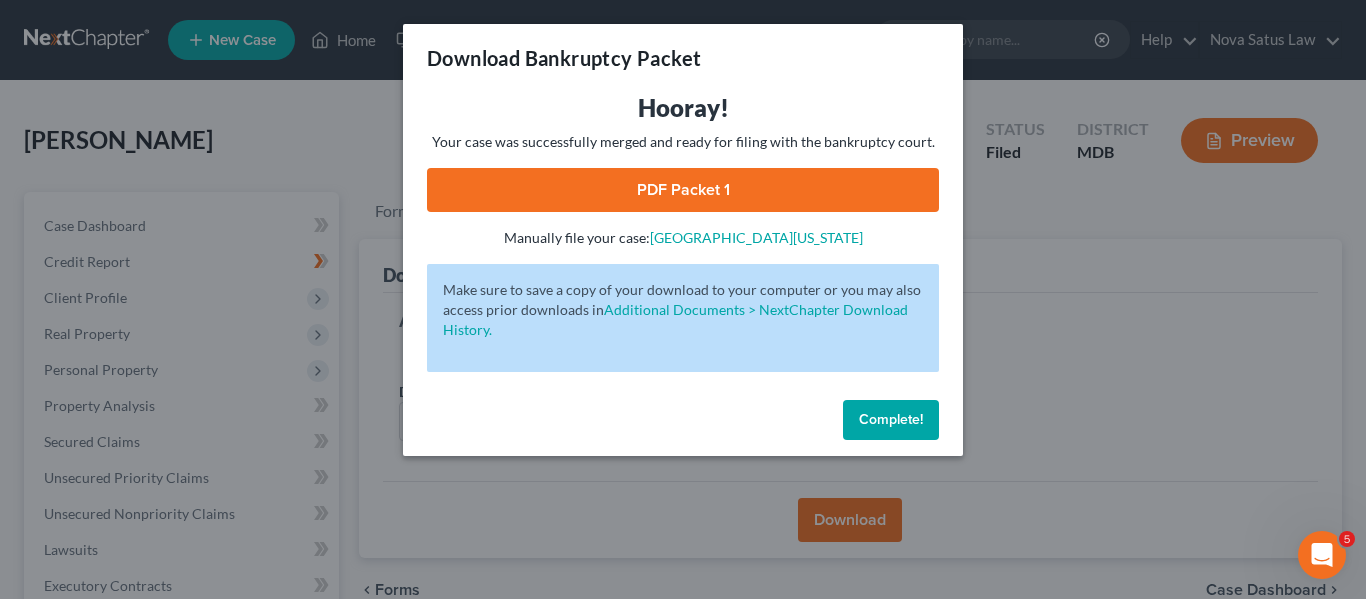 click on "PDF Packet 1" at bounding box center (683, 190) 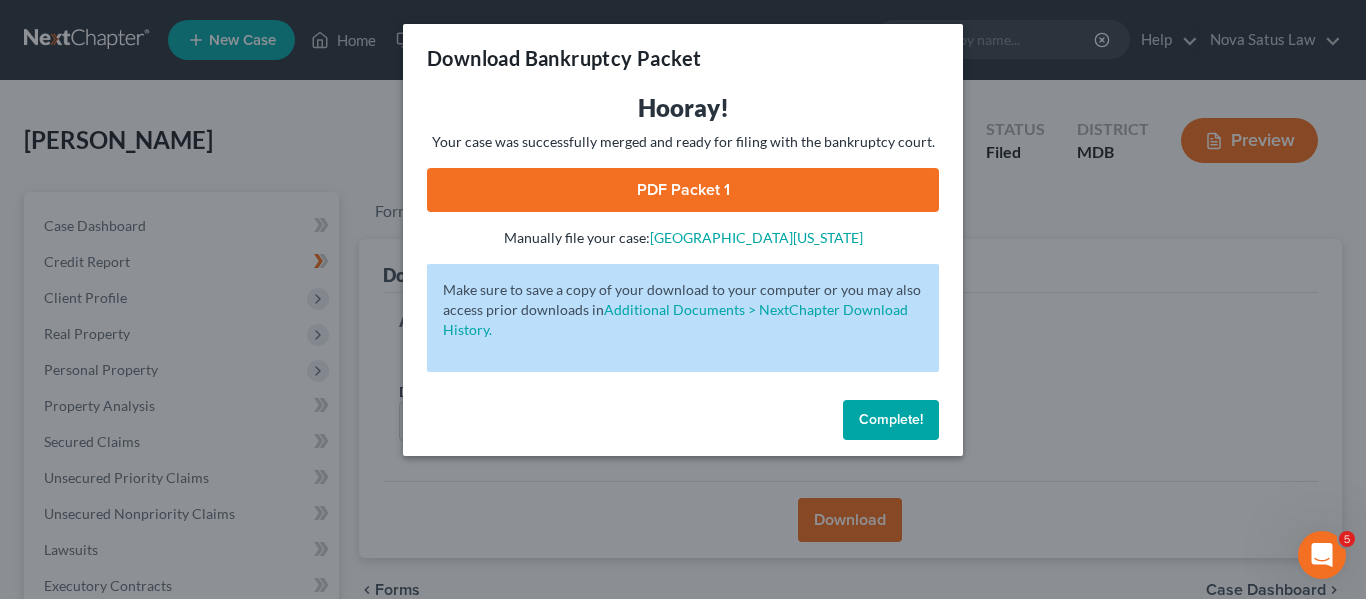 click on "Complete!" at bounding box center [891, 420] 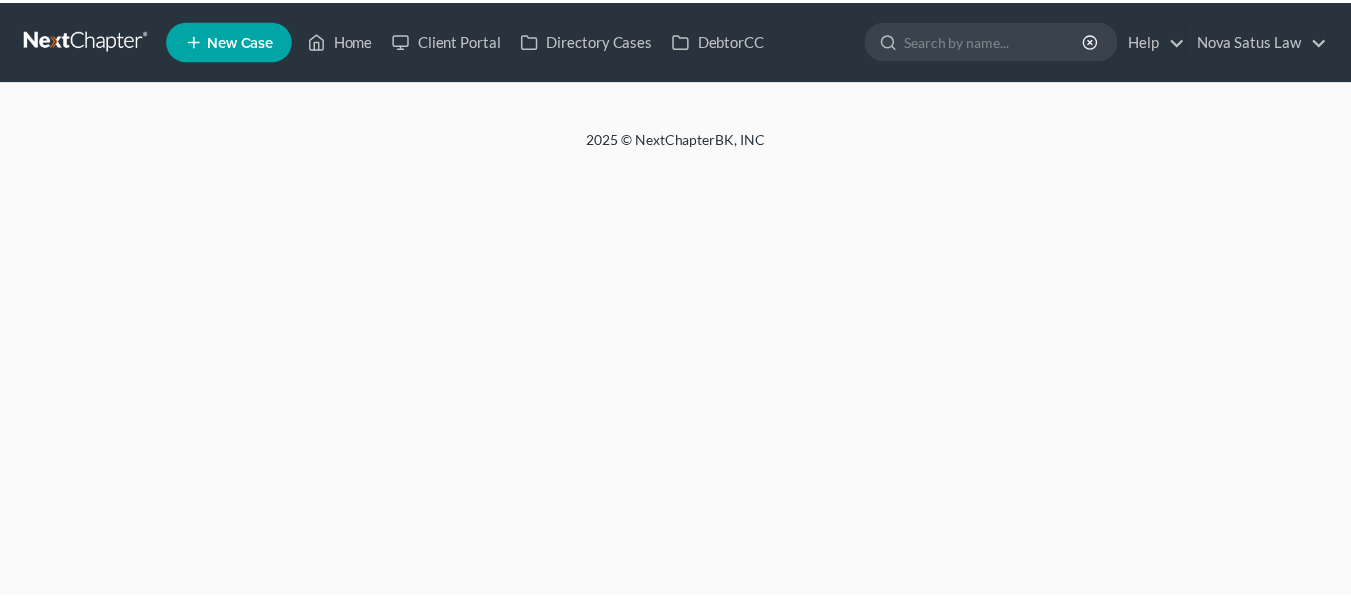 scroll, scrollTop: 0, scrollLeft: 0, axis: both 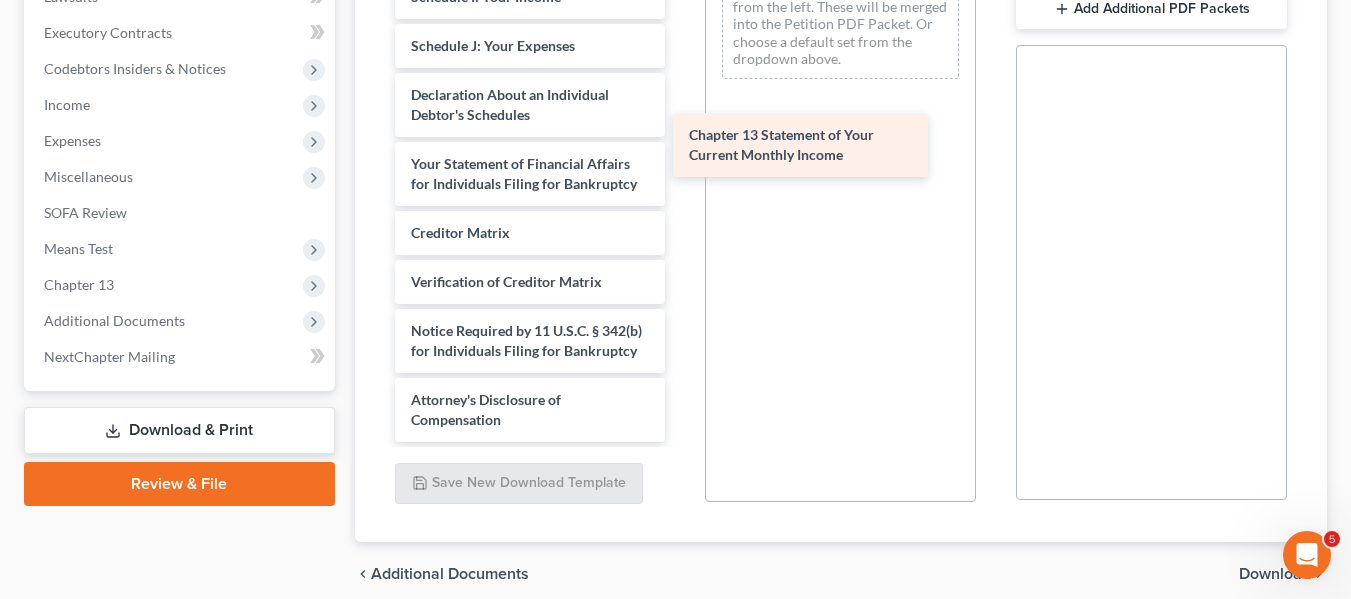 drag, startPoint x: 444, startPoint y: 159, endPoint x: 730, endPoint y: 150, distance: 286.14157 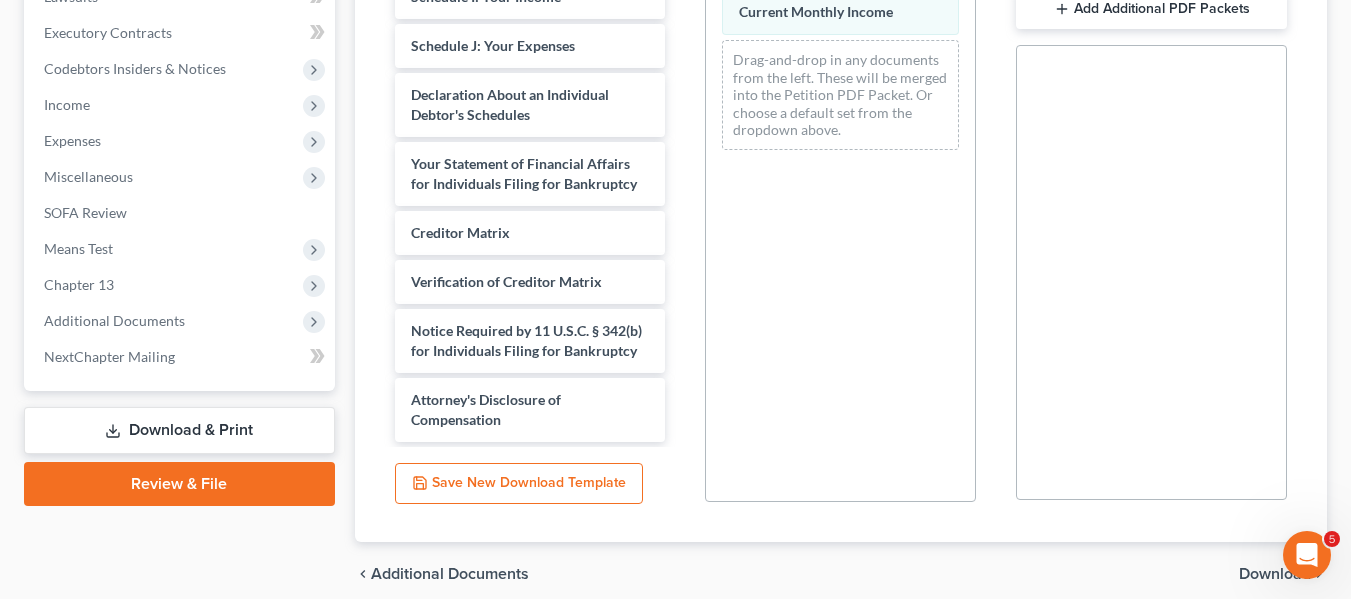 scroll, scrollTop: 29, scrollLeft: 0, axis: vertical 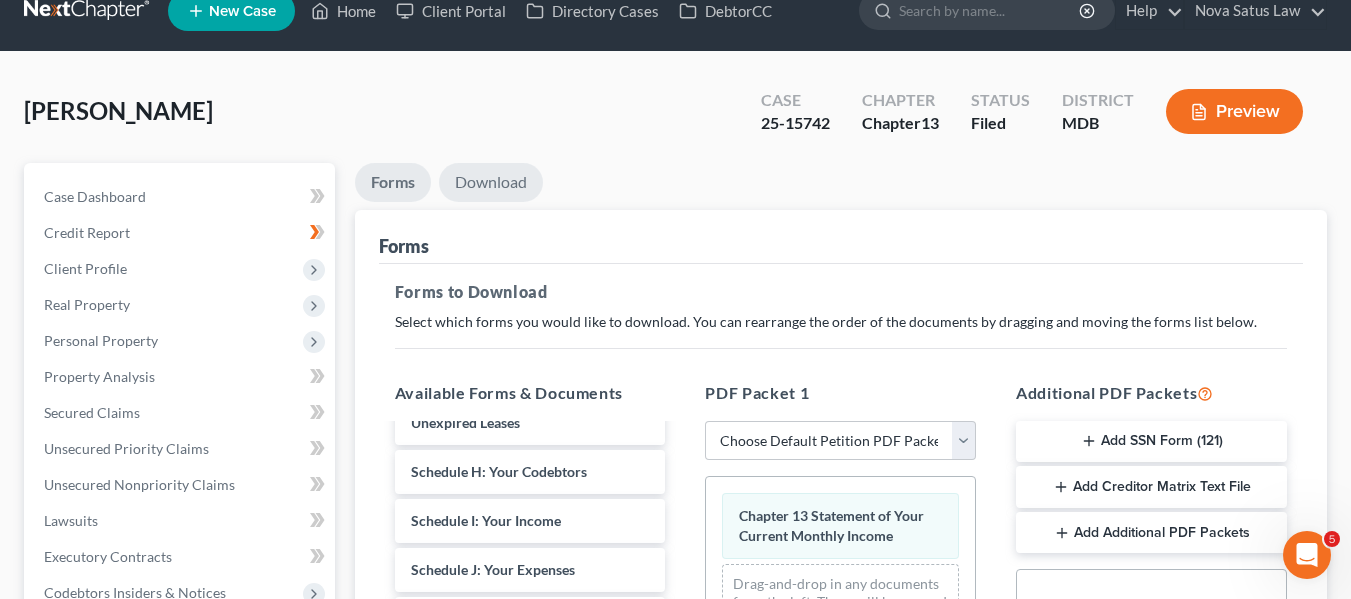 click on "Download" at bounding box center [491, 182] 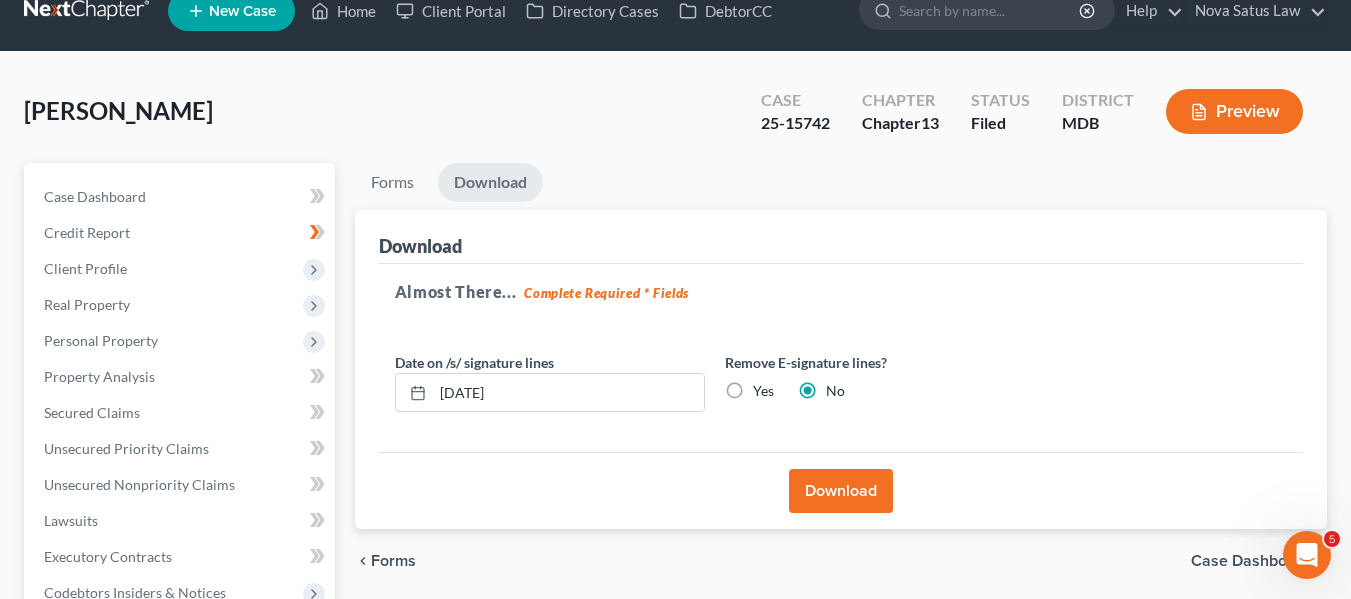 click on "Download" at bounding box center [490, 182] 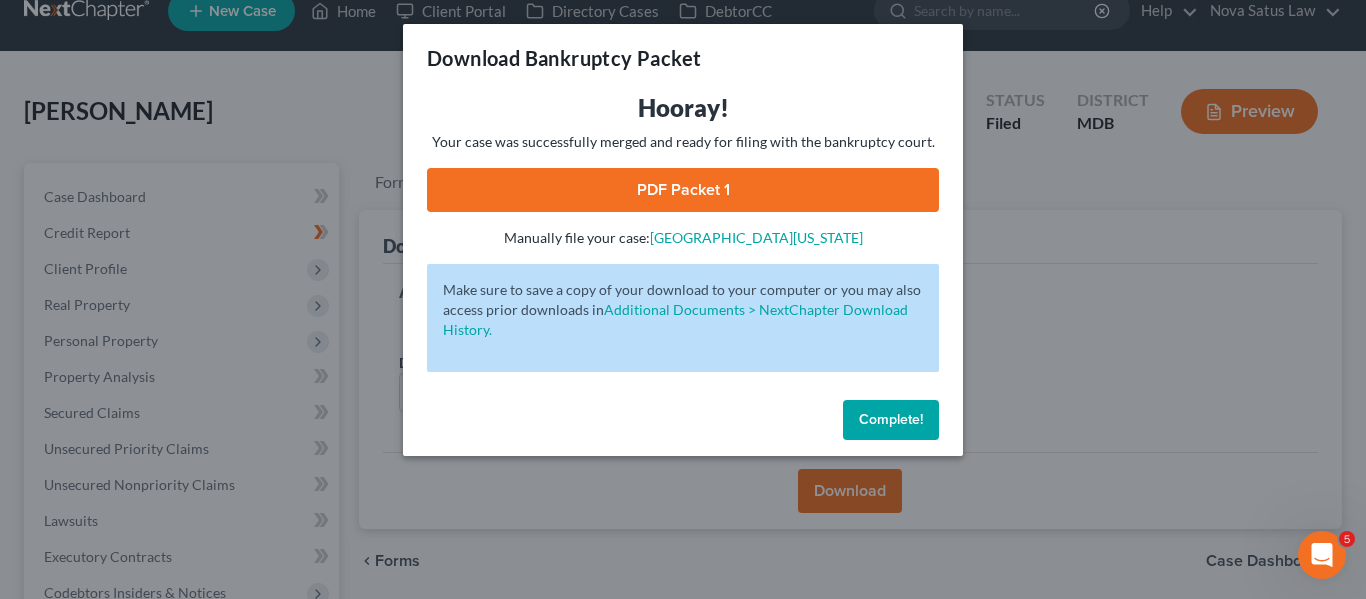click on "PDF Packet 1" at bounding box center [683, 190] 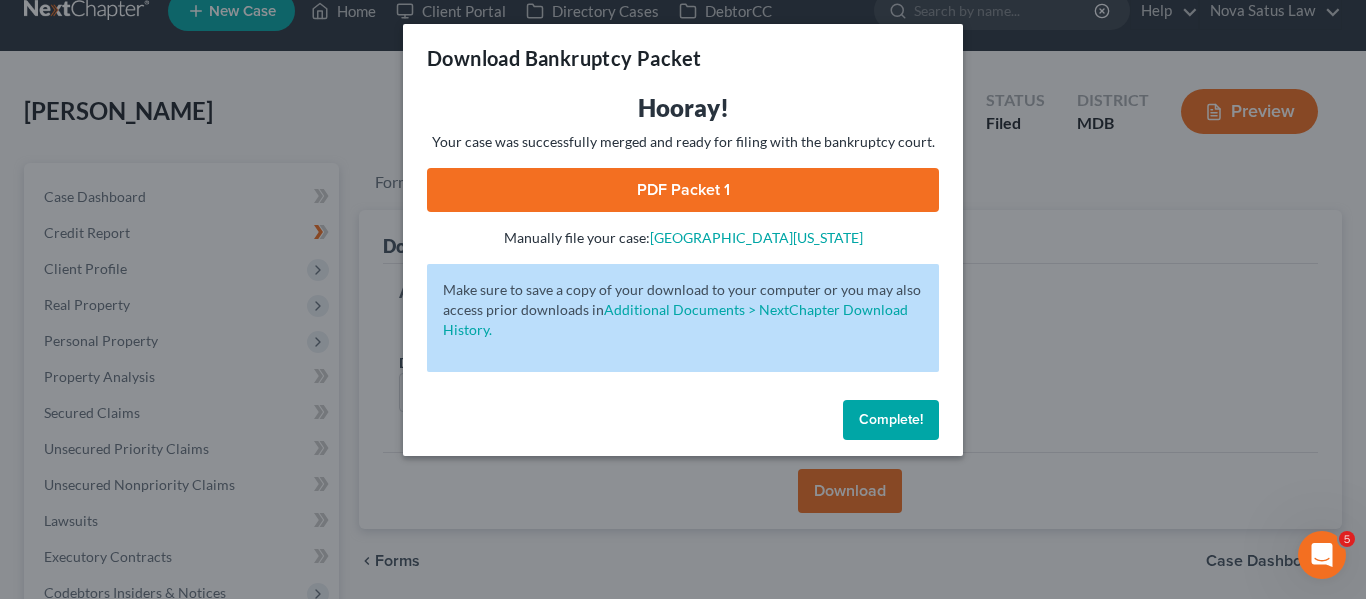 click on "Complete!" at bounding box center (891, 419) 